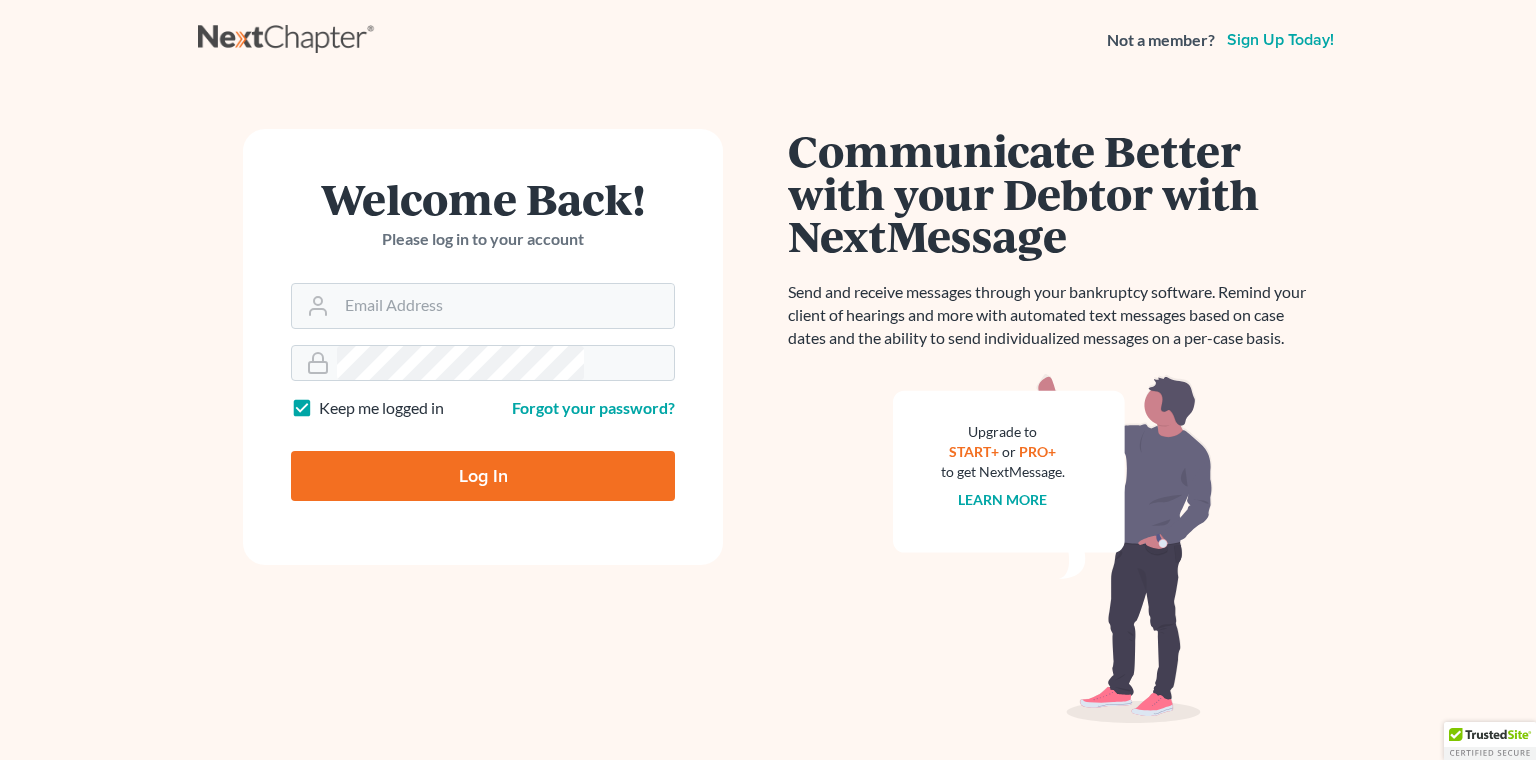 scroll, scrollTop: 0, scrollLeft: 0, axis: both 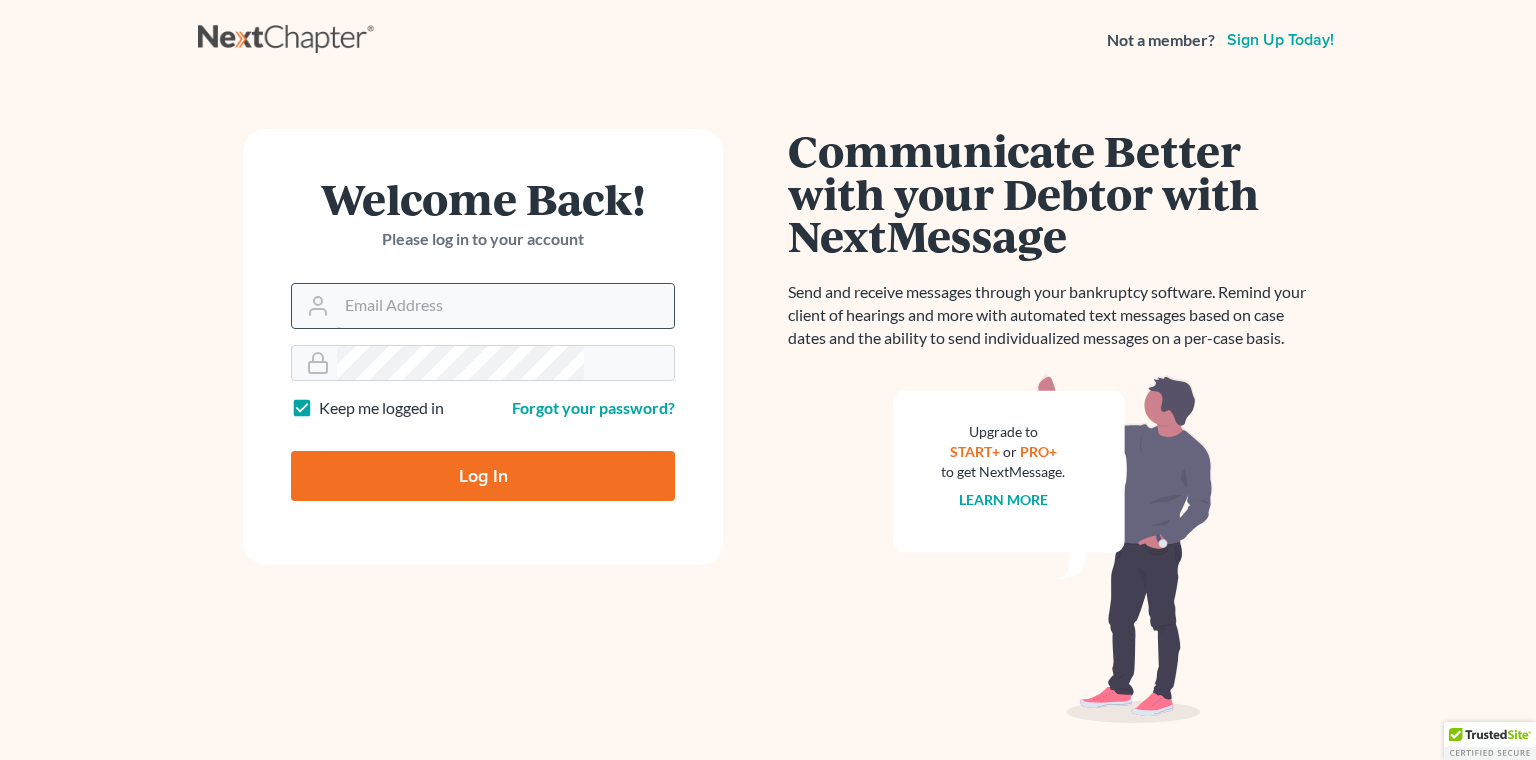 click on "Email Address" at bounding box center (505, 306) 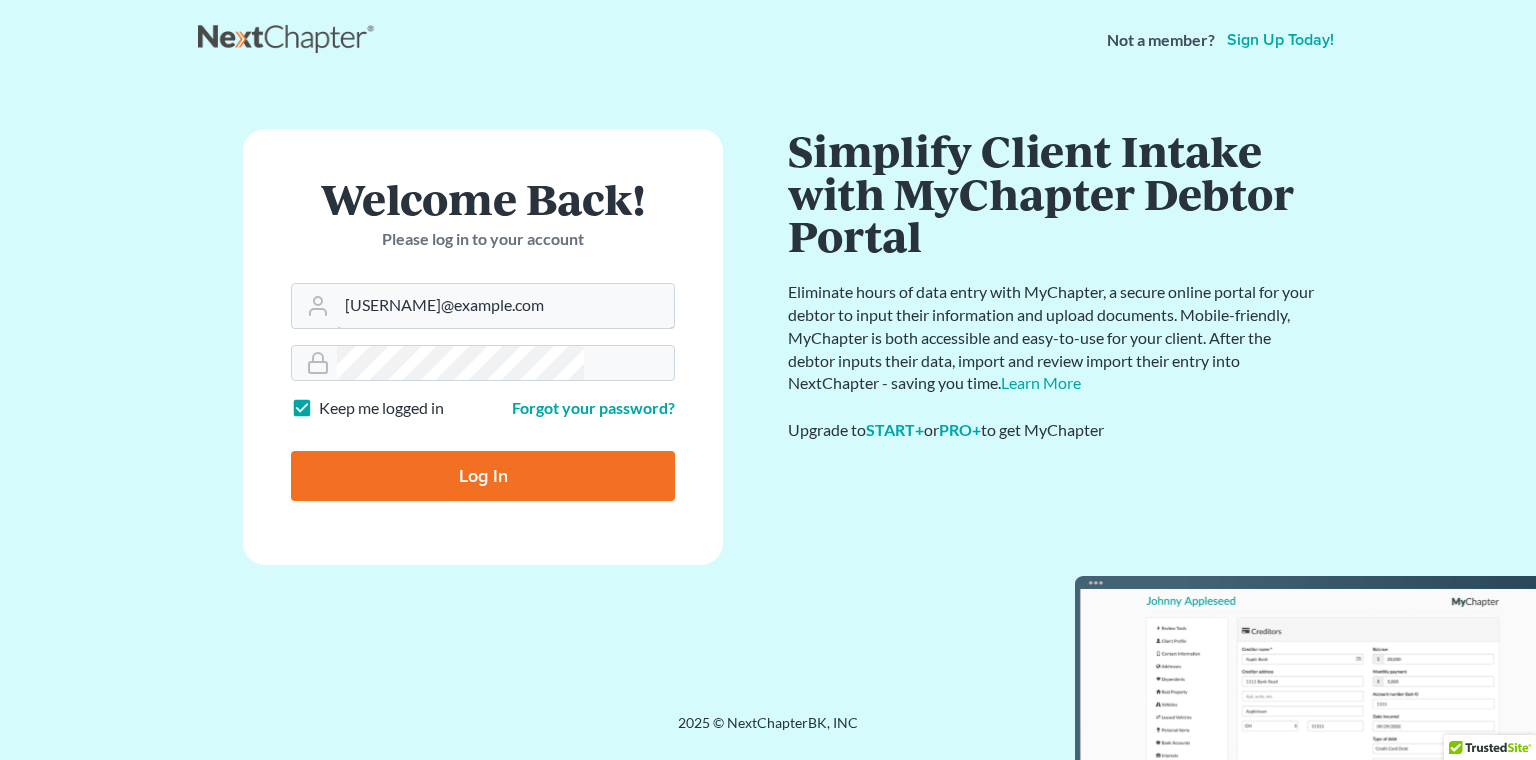 type on "[USERNAME]@example.com" 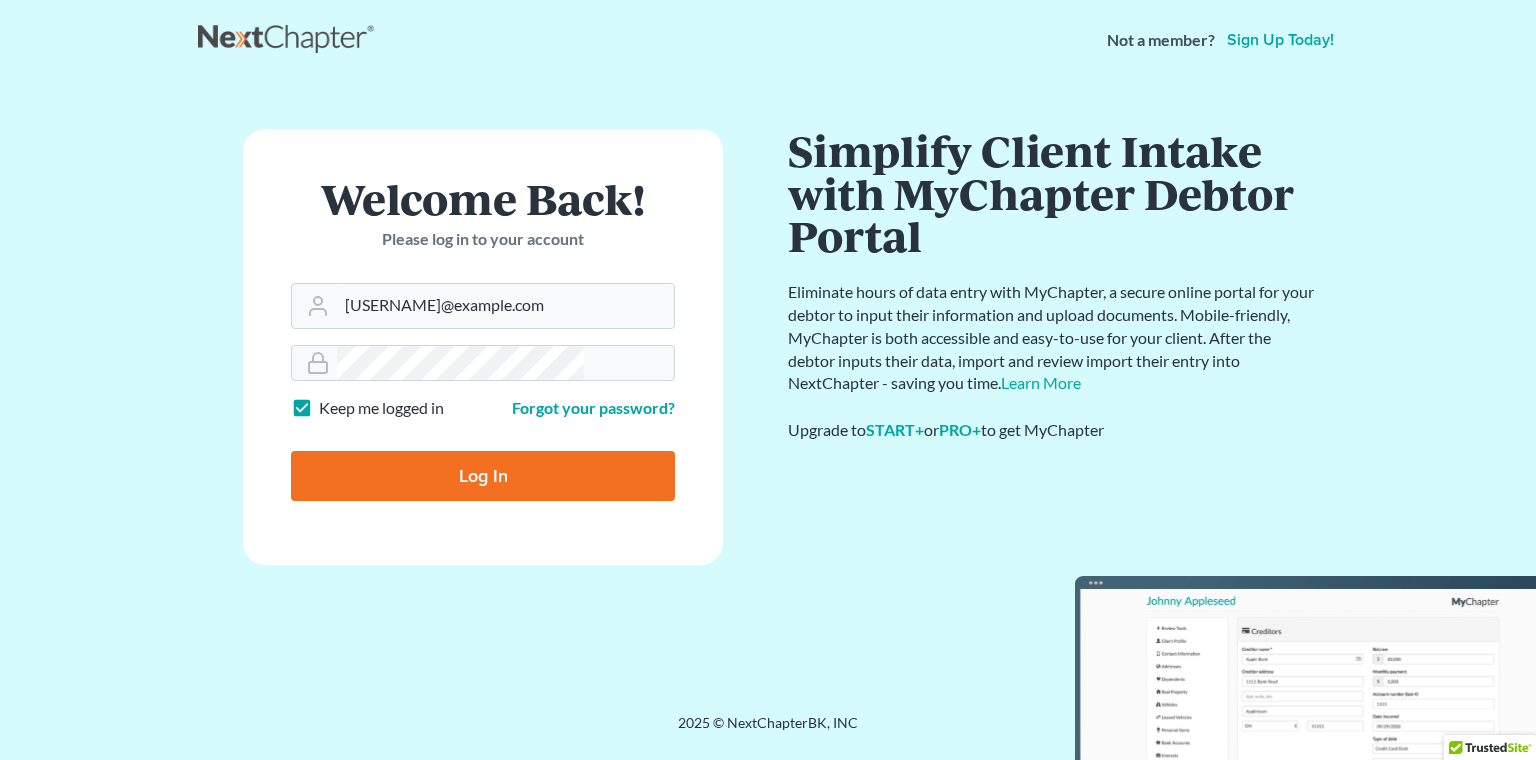 click on "Log In" at bounding box center (483, 476) 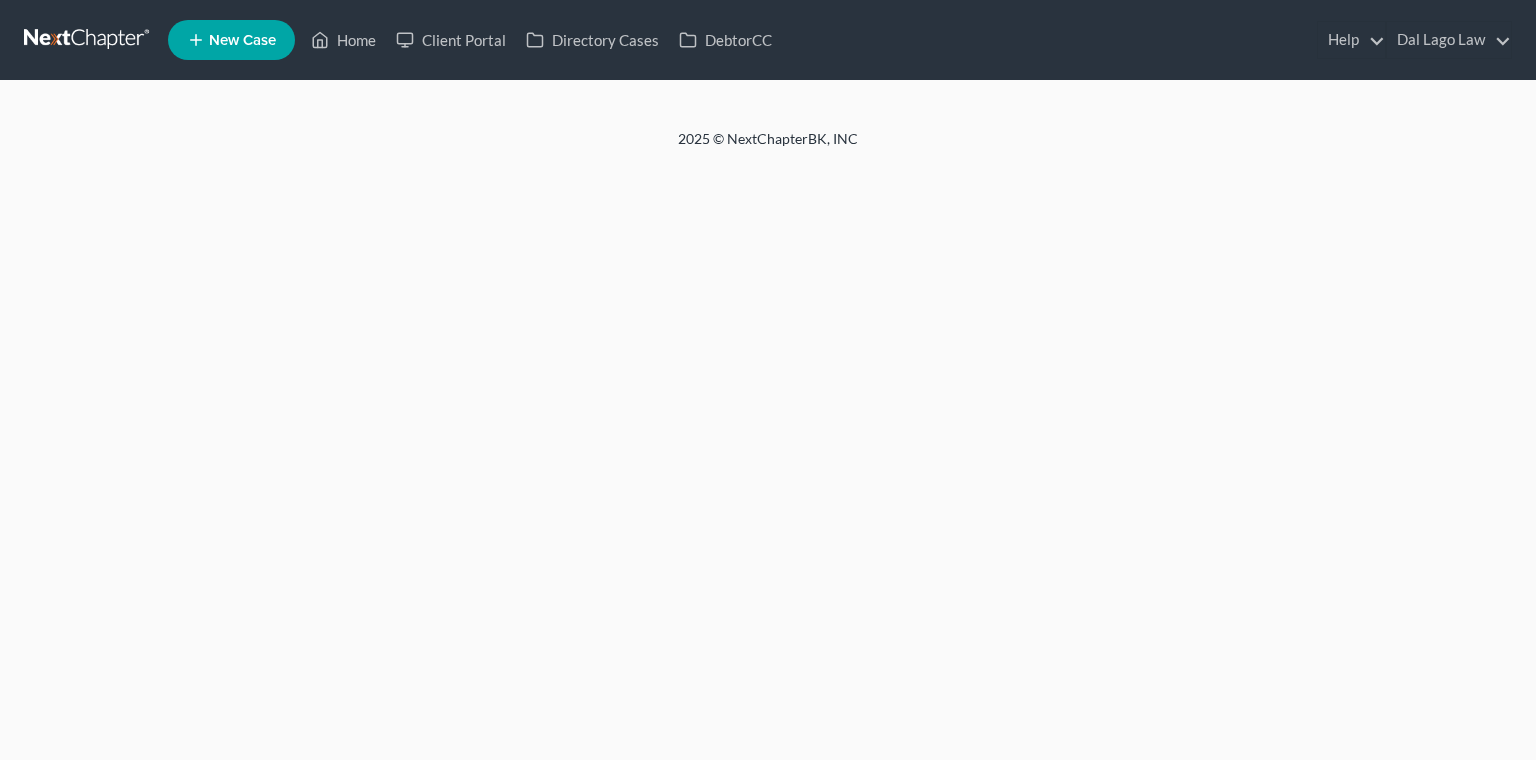 scroll, scrollTop: 0, scrollLeft: 0, axis: both 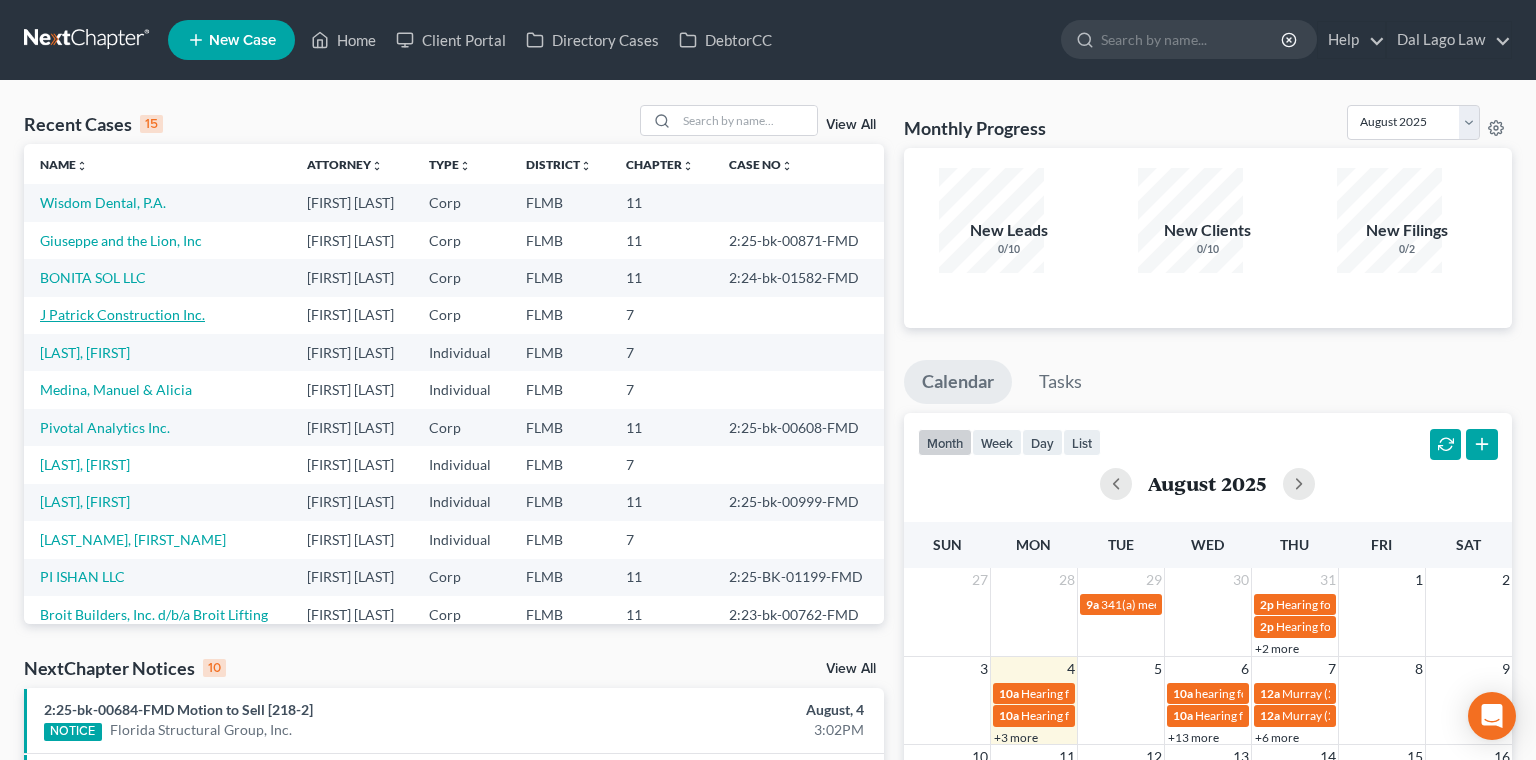click on "J Patrick Construction Inc." at bounding box center [122, 314] 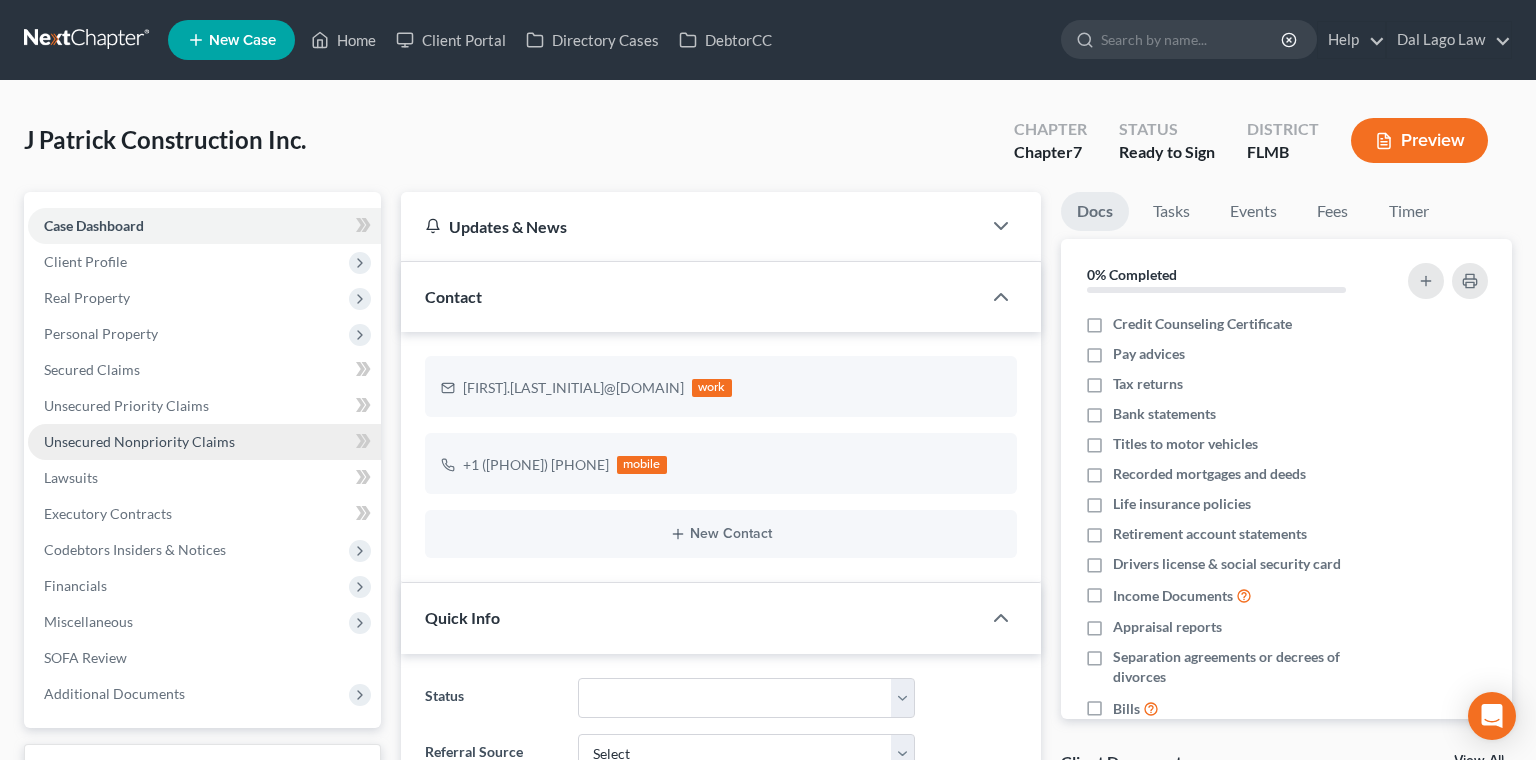 click on "Unsecured Nonpriority Claims" at bounding box center (139, 441) 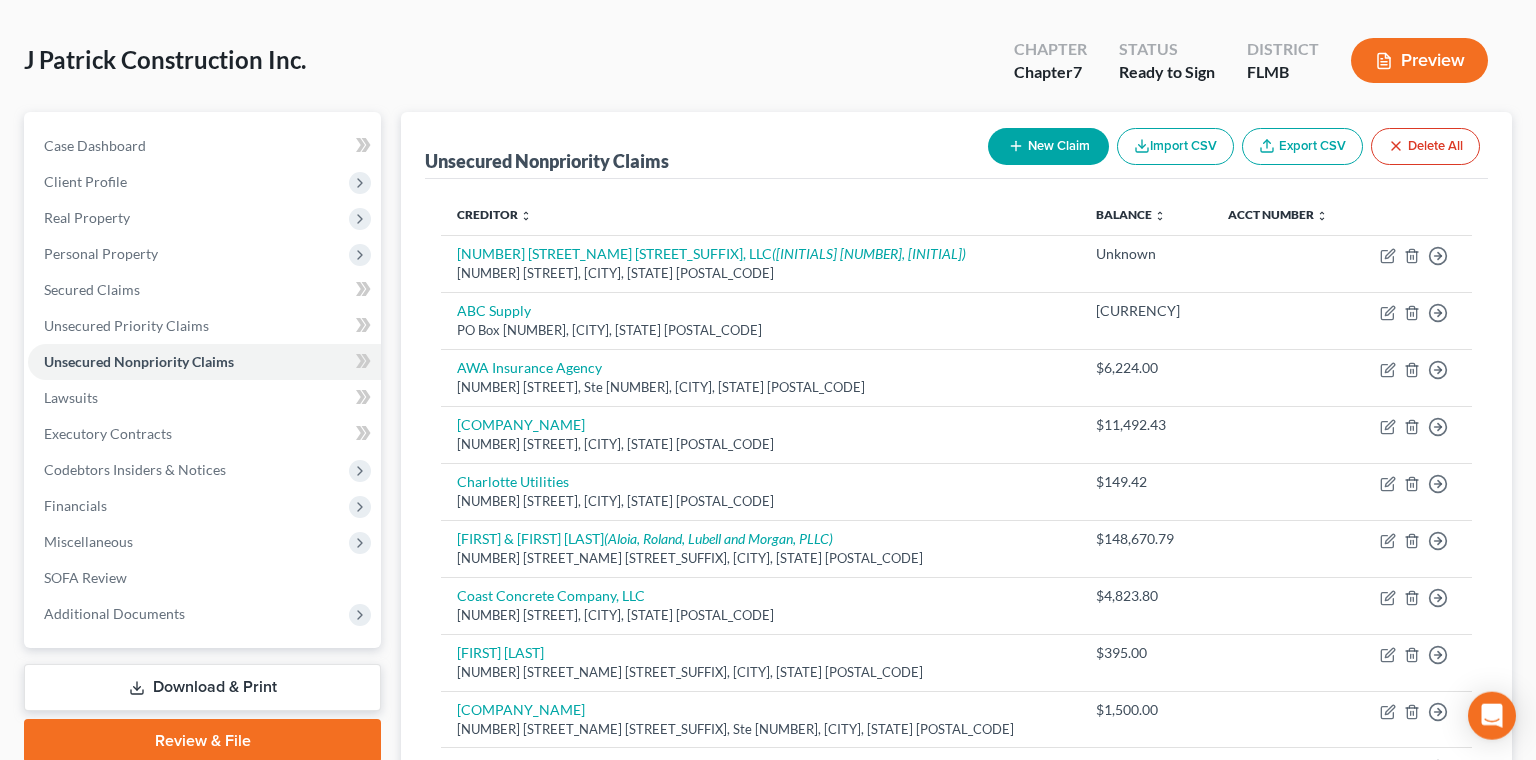 scroll, scrollTop: 76, scrollLeft: 0, axis: vertical 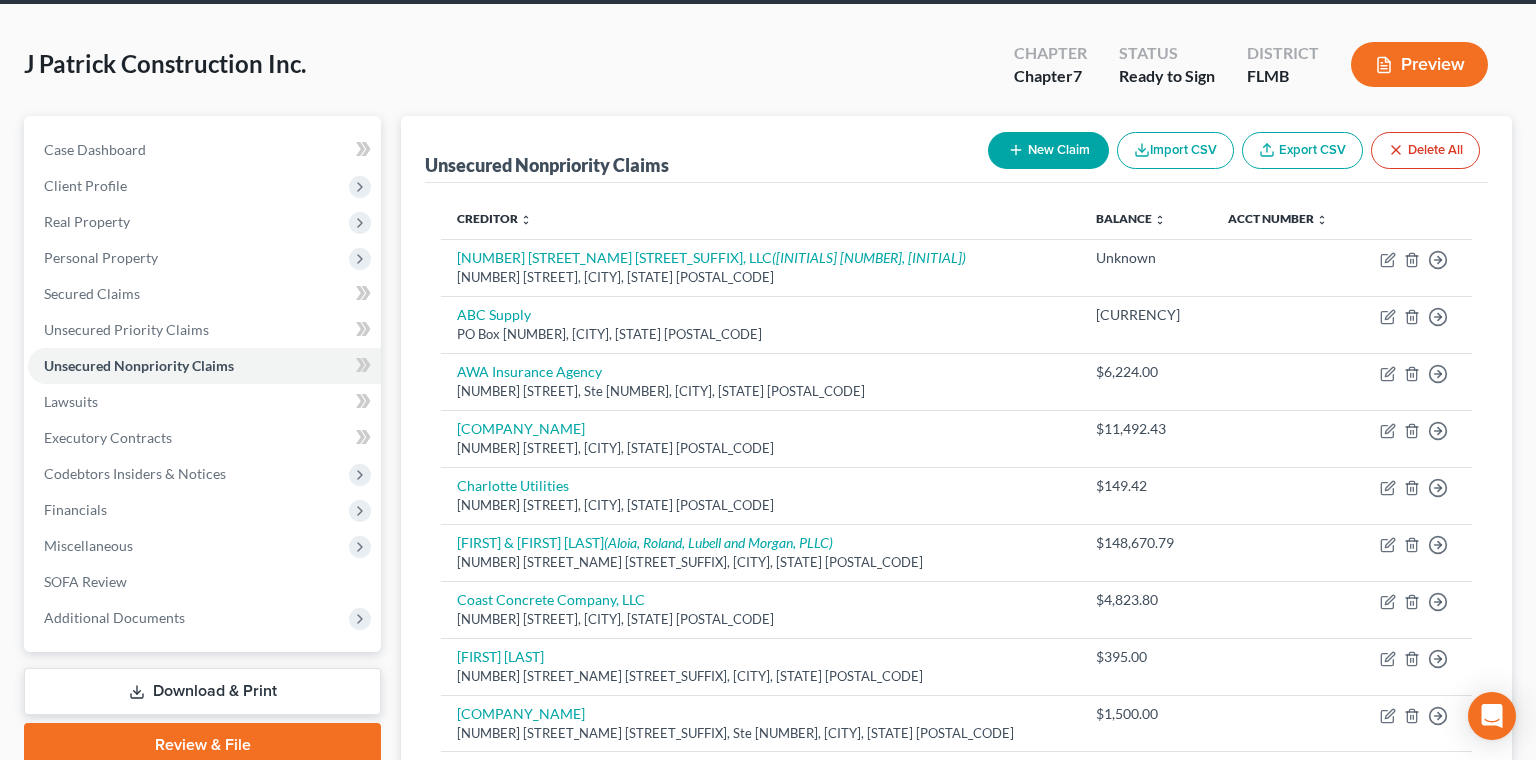 click on "New Claim" at bounding box center [1048, 150] 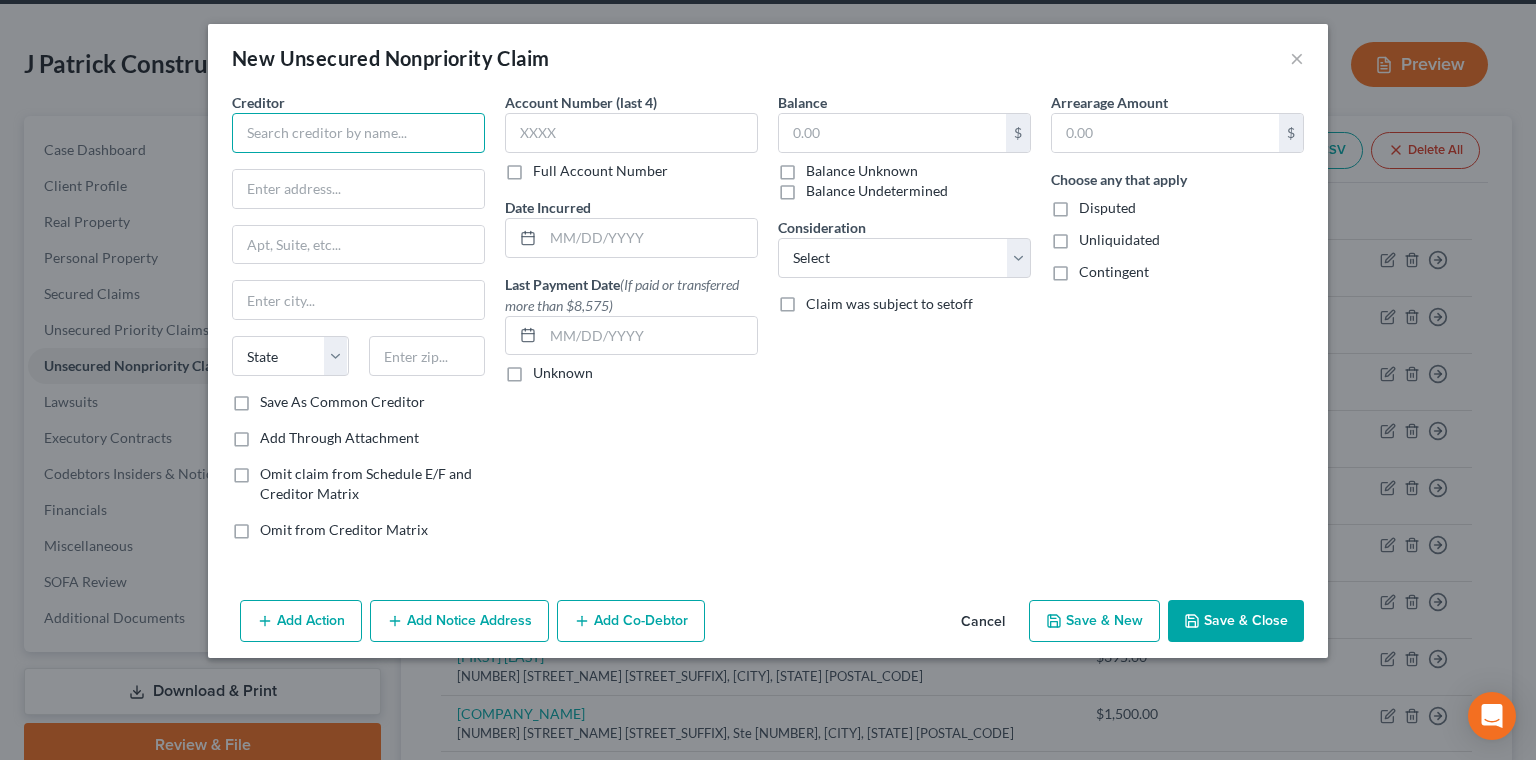 click at bounding box center [358, 133] 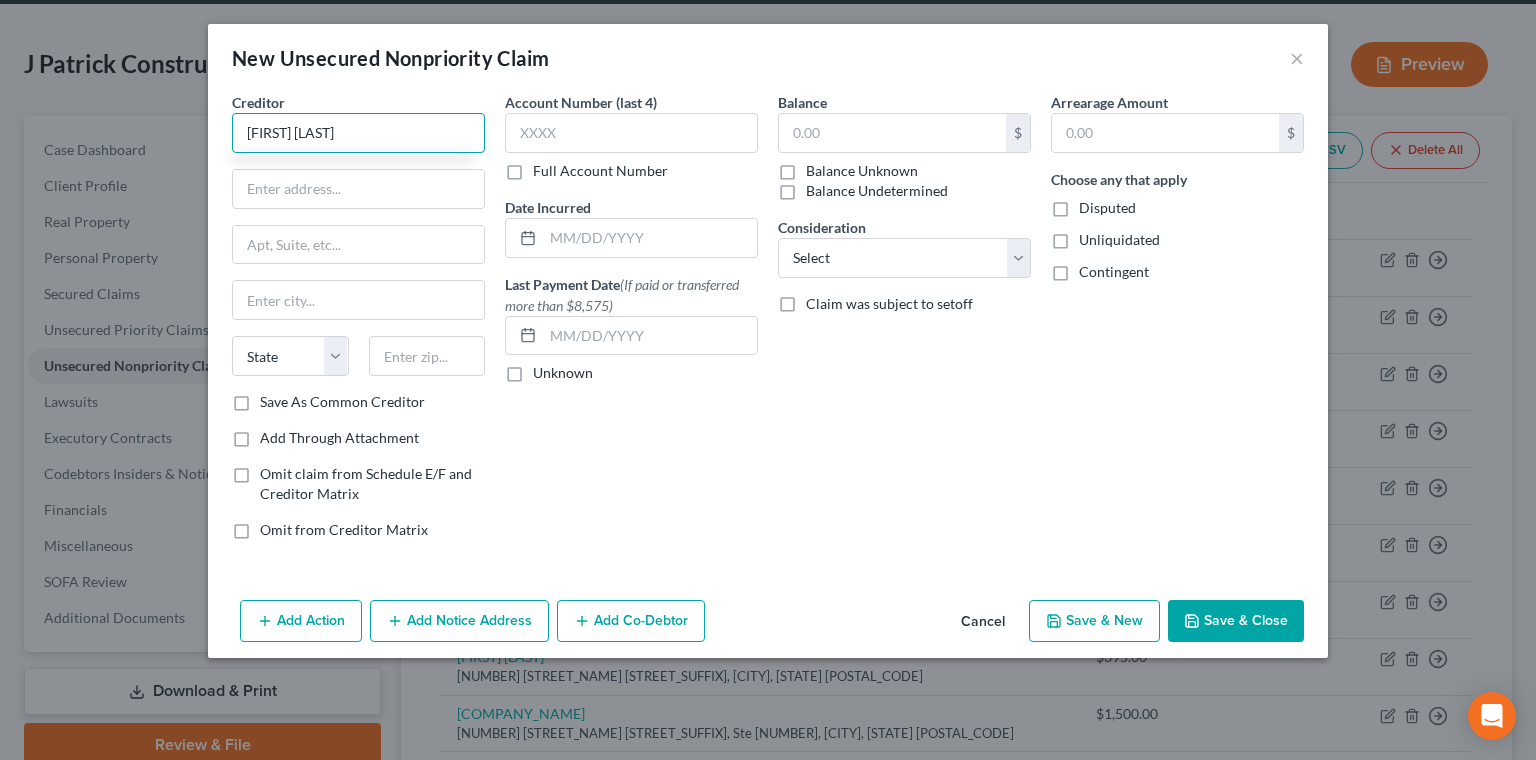 type on "[FIRST] [LAST]" 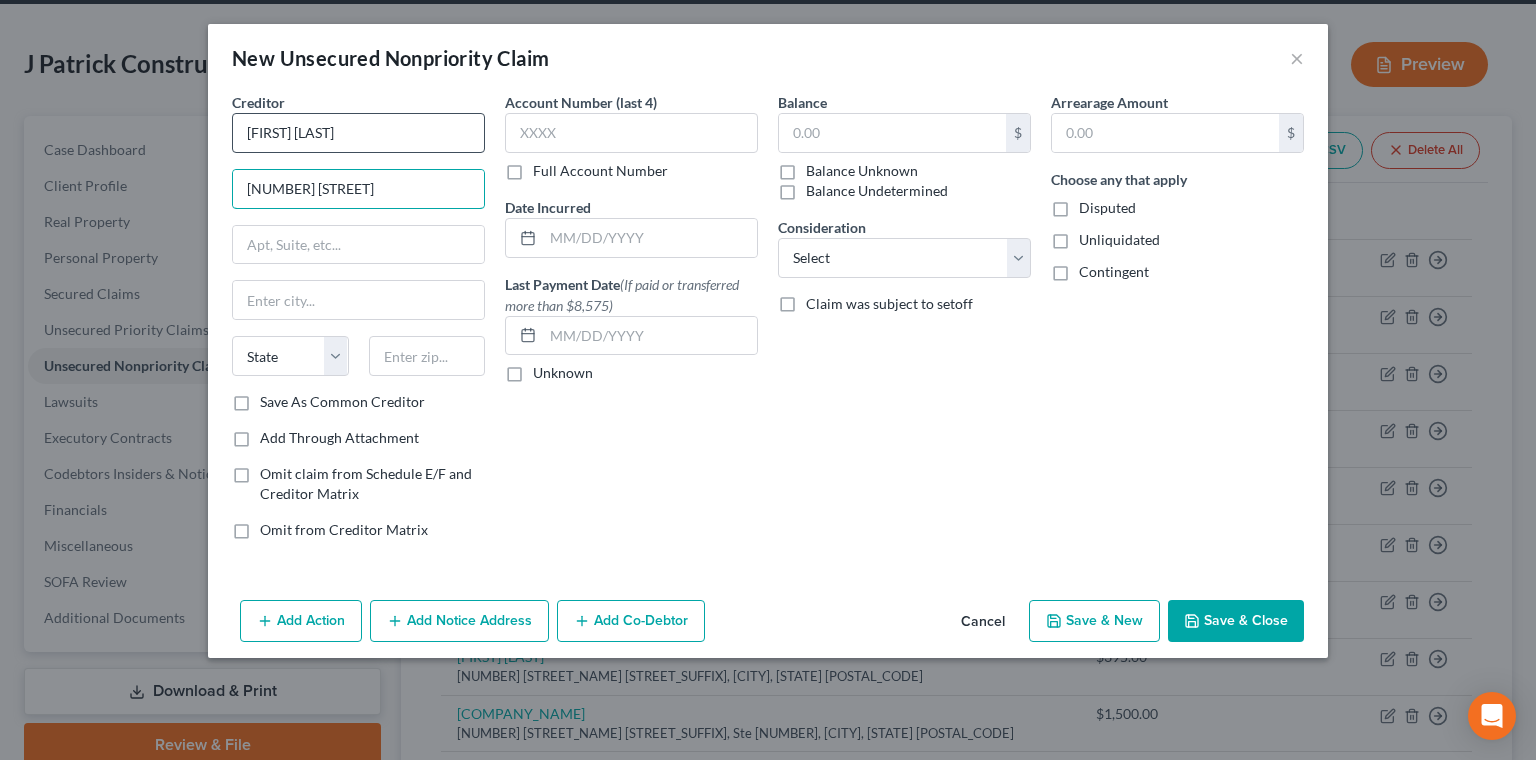 type on "[NUMBER] [STREET]" 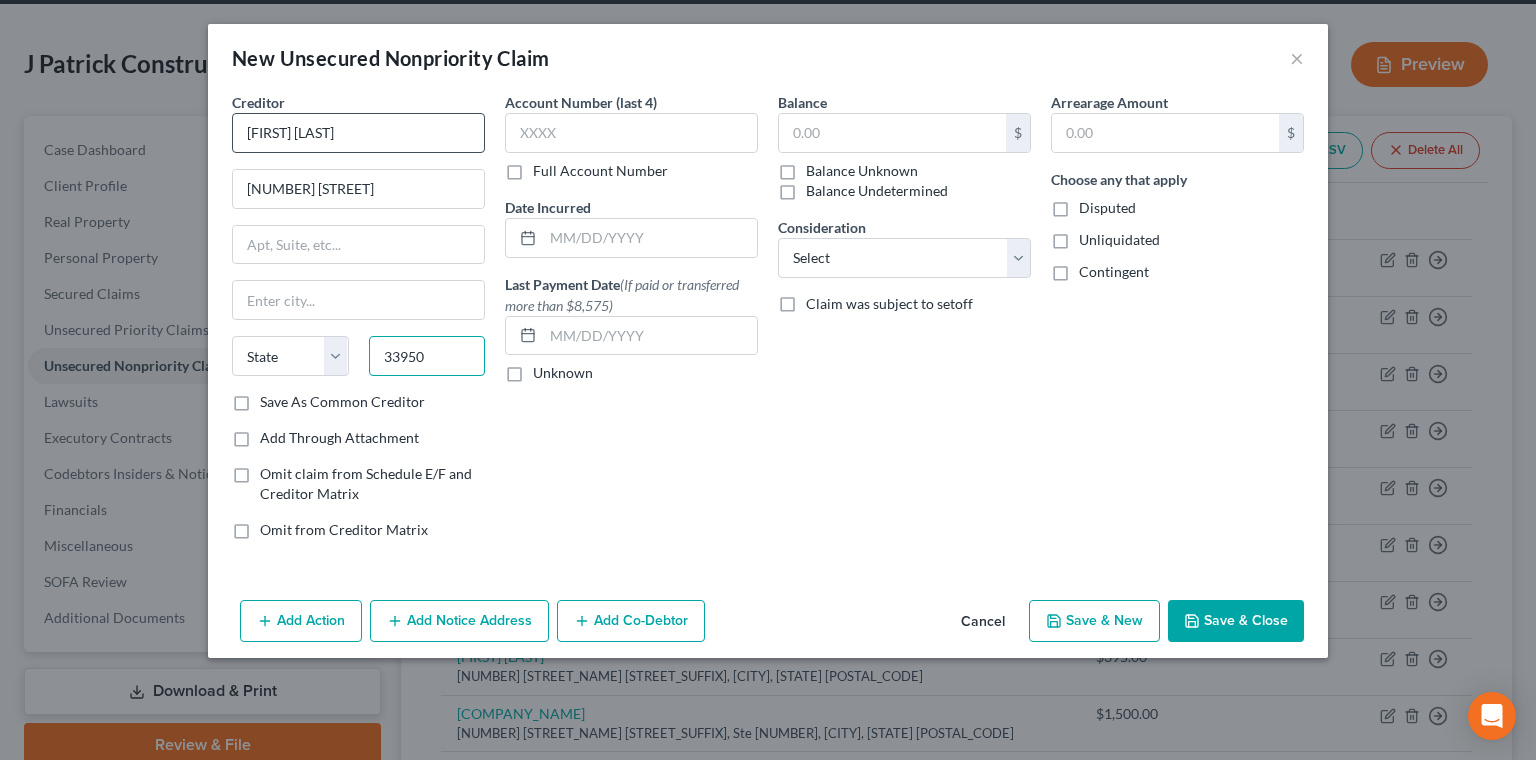 type on "33950" 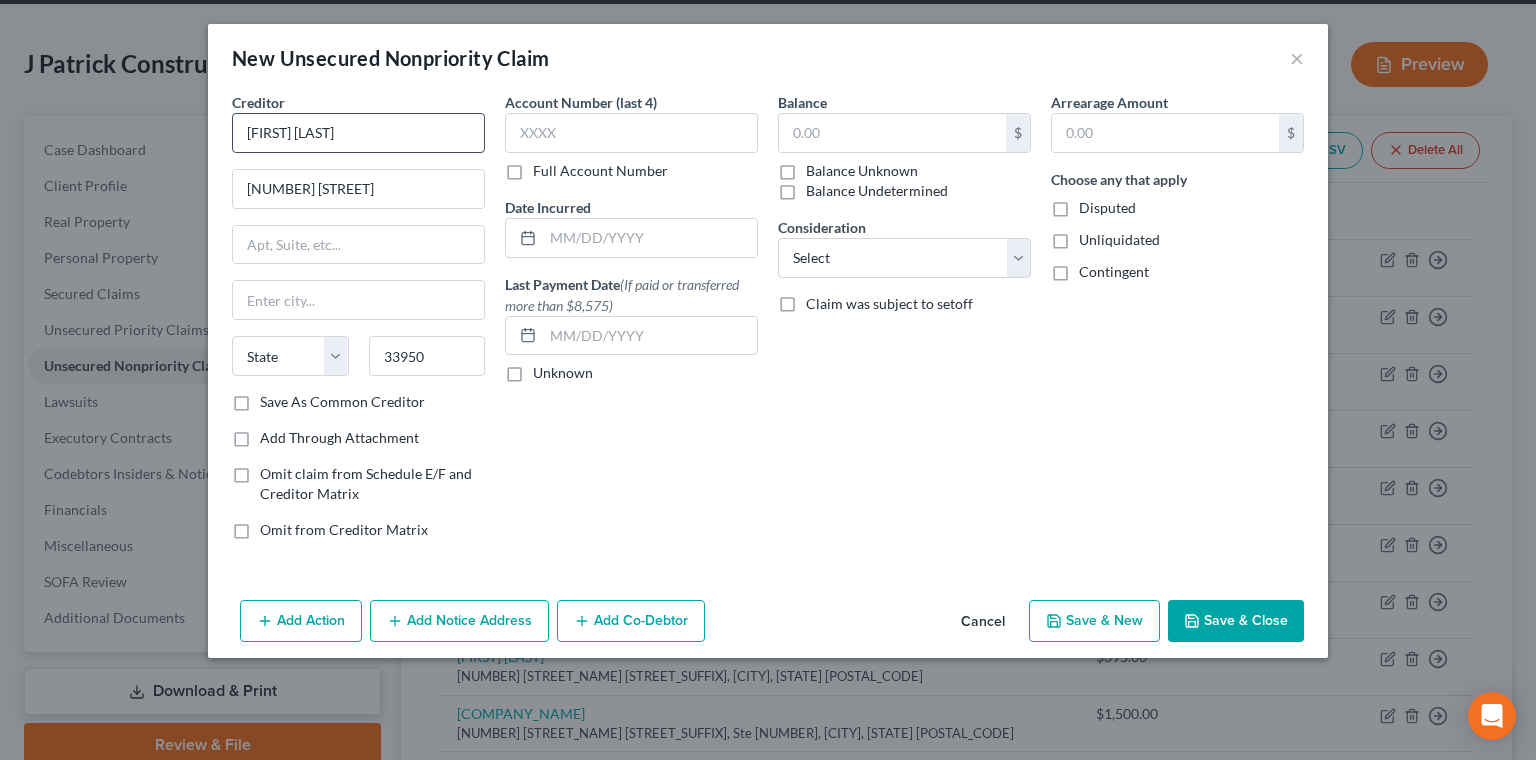 type on "Punta Gorda" 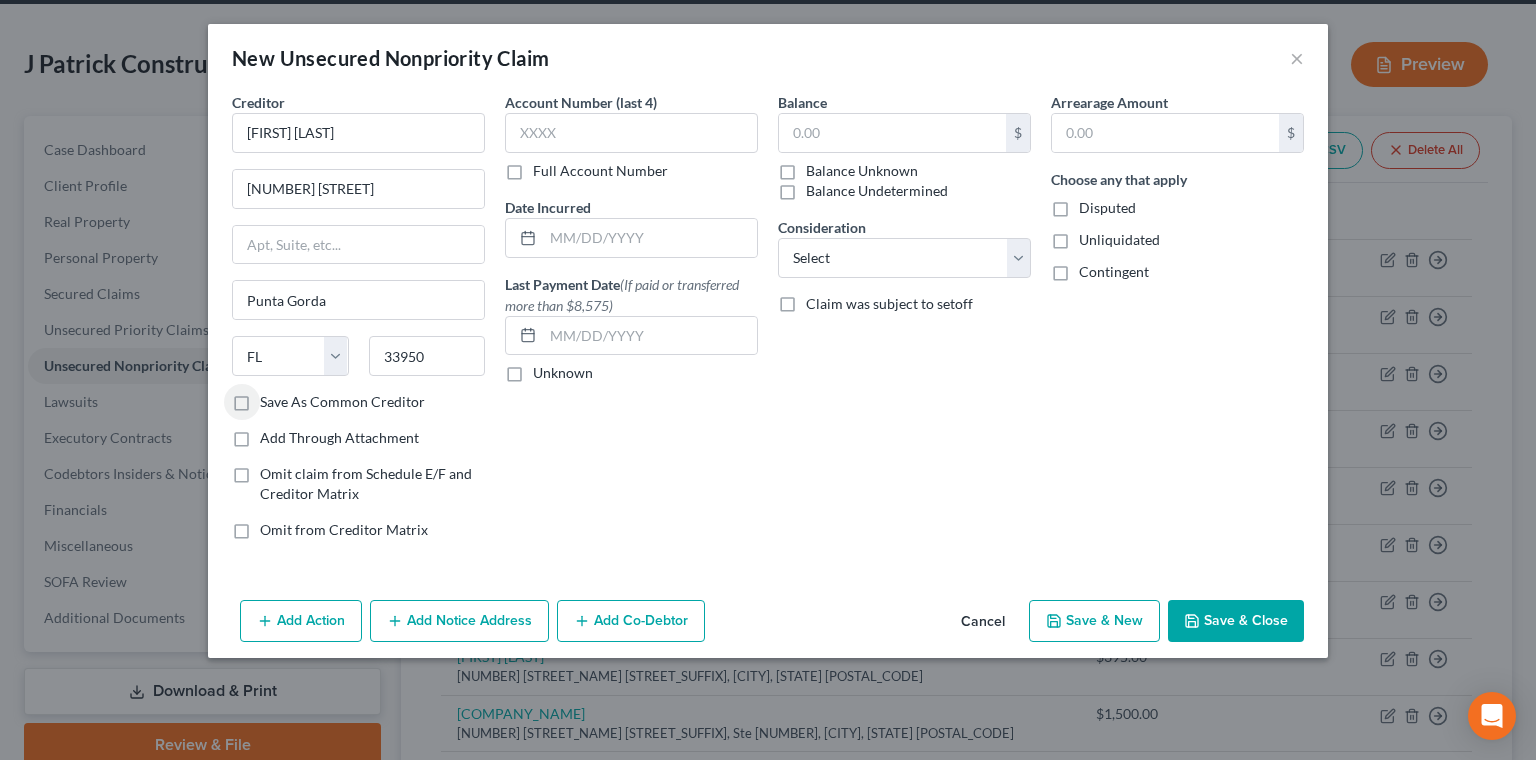 click on "Save As Common Creditor" at bounding box center [342, 402] 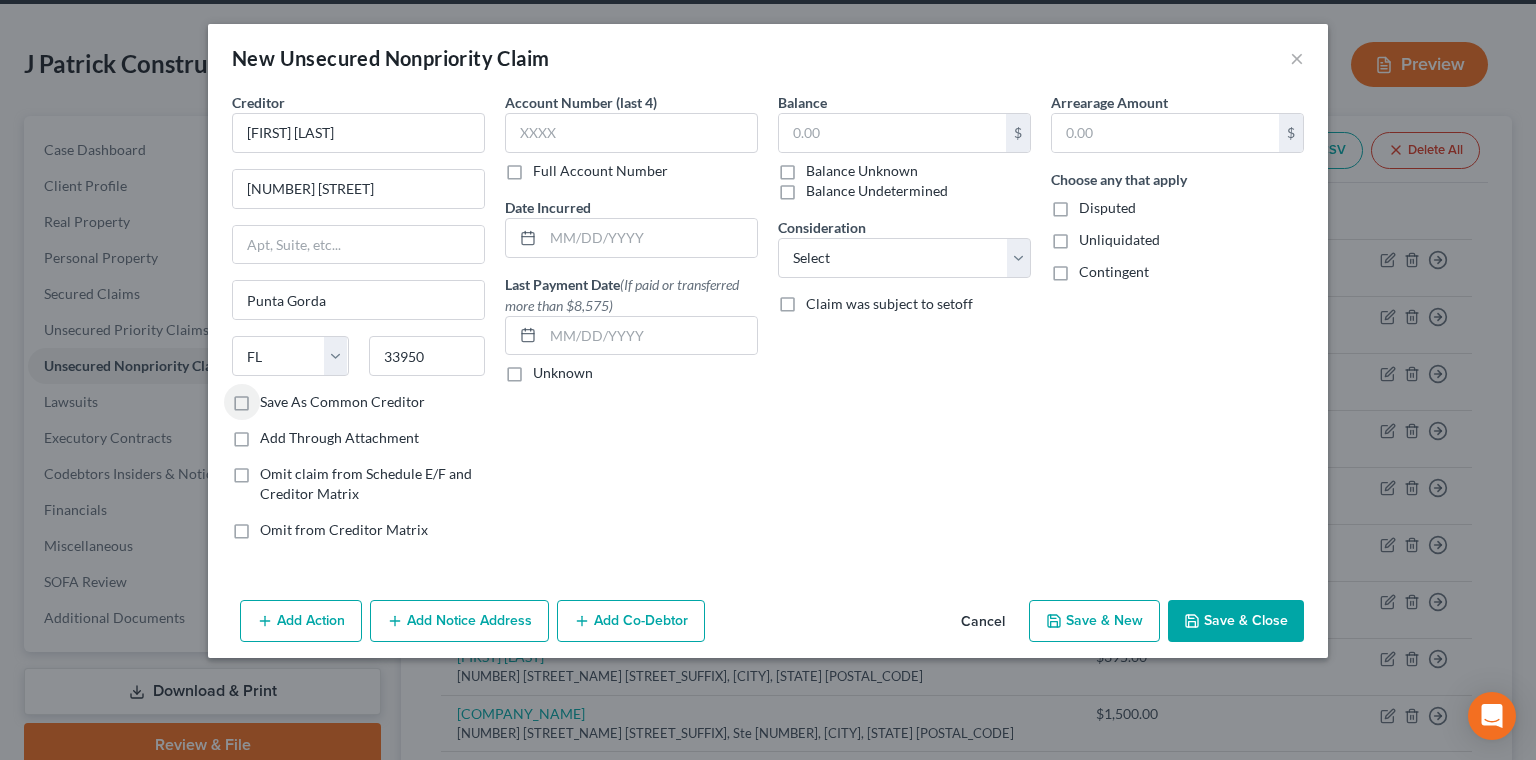 click on "Save As Common Creditor" at bounding box center [274, 398] 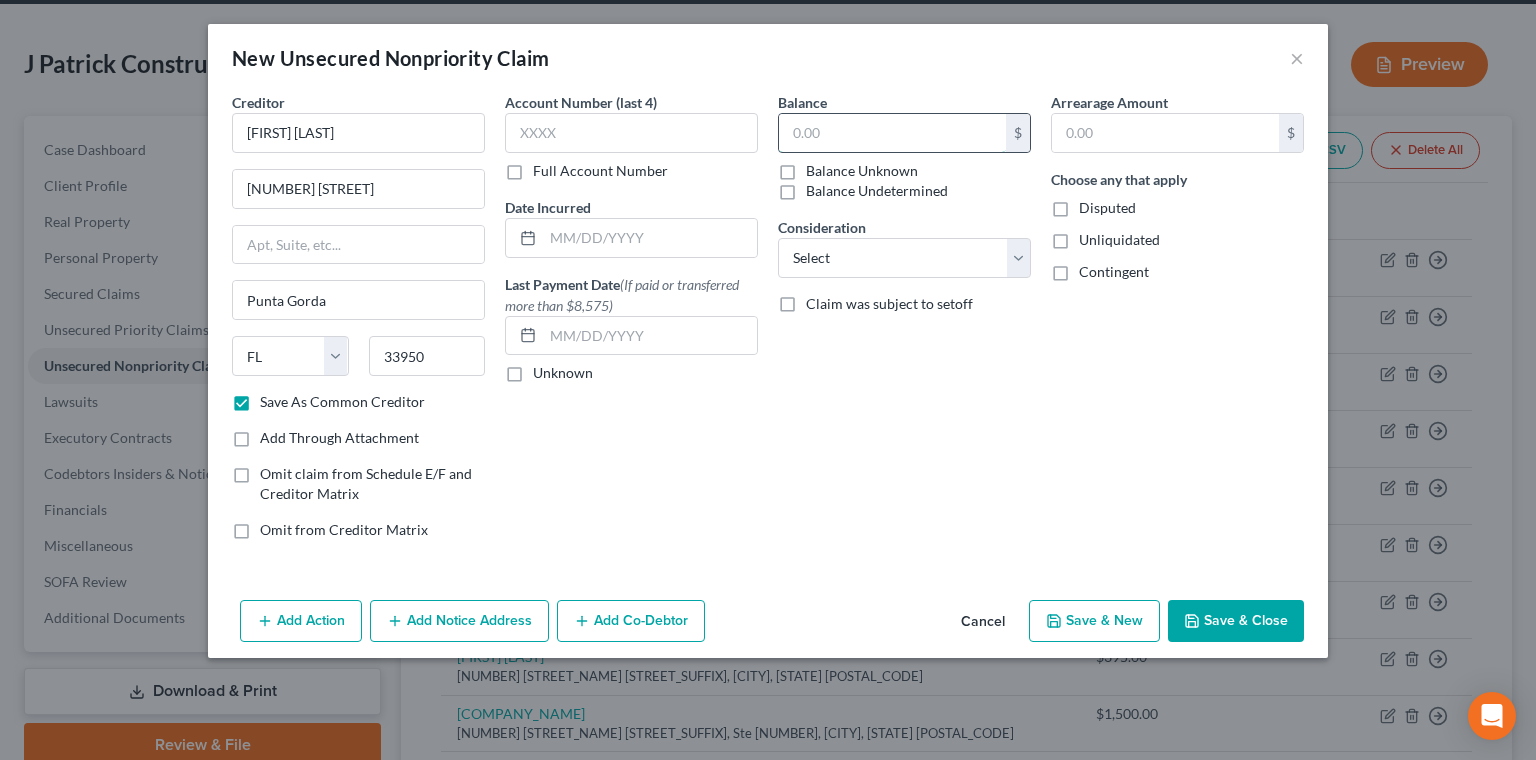 click at bounding box center (892, 133) 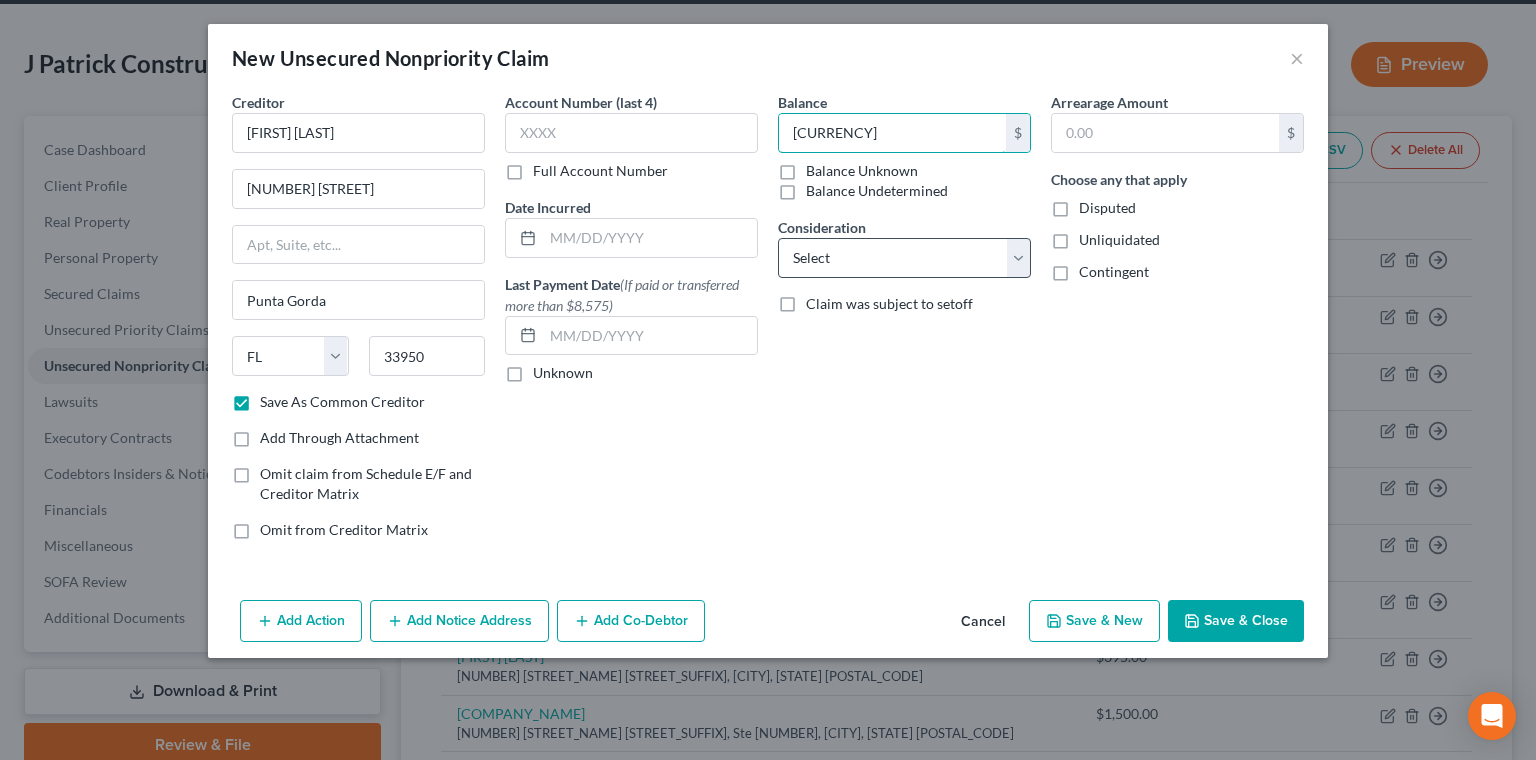 type on "[CURRENCY]" 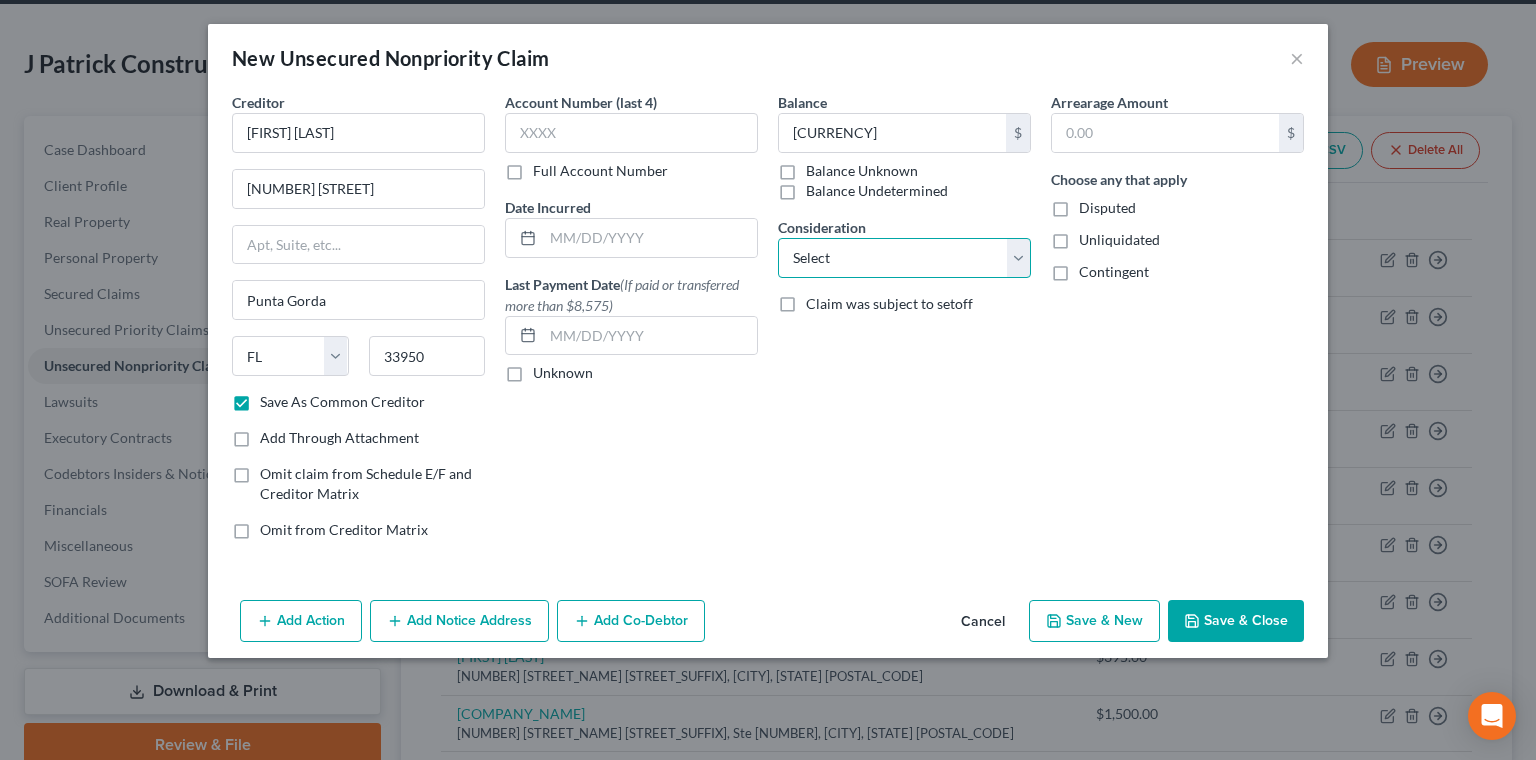 select on "11" 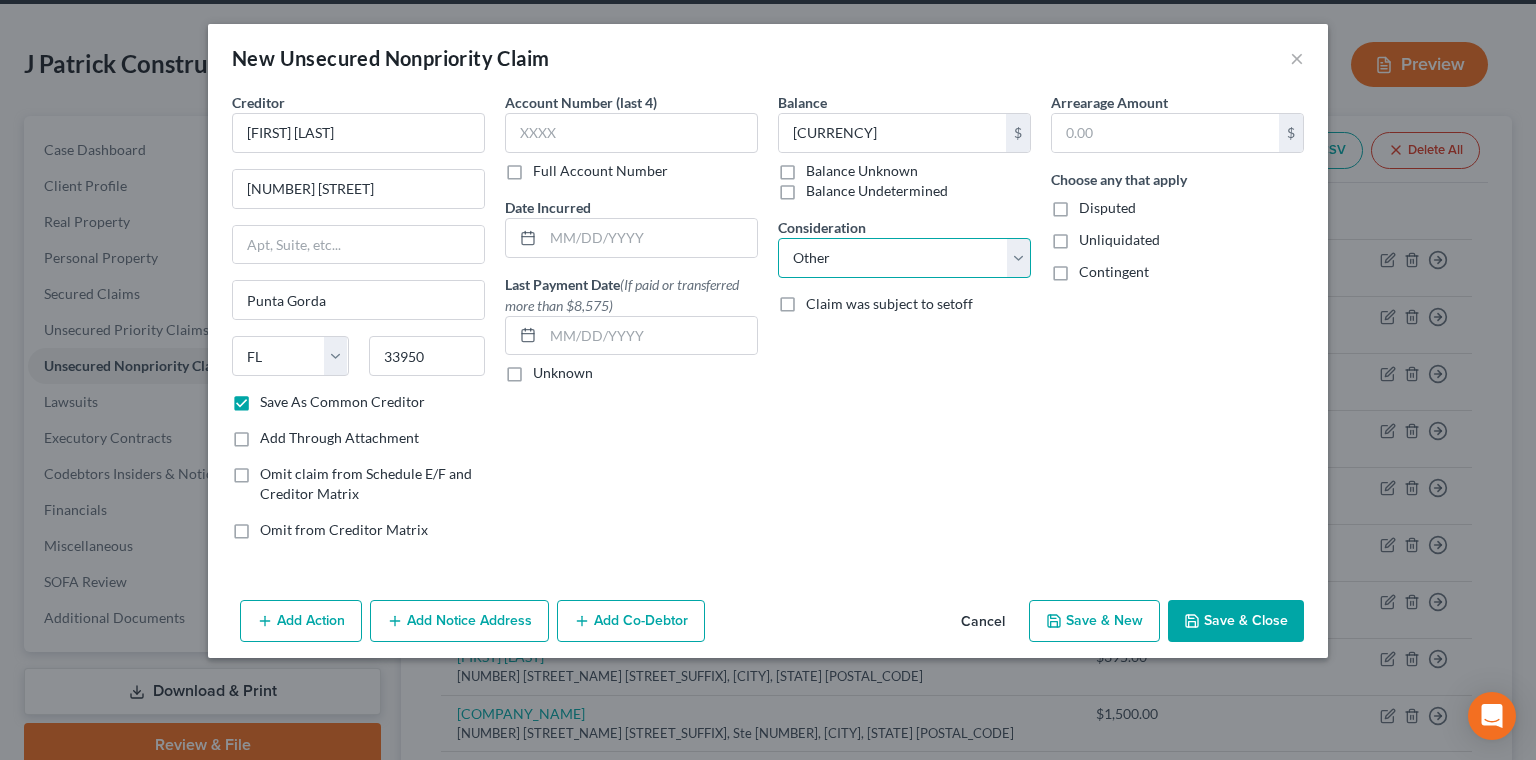 click on "Other" at bounding box center [0, 0] 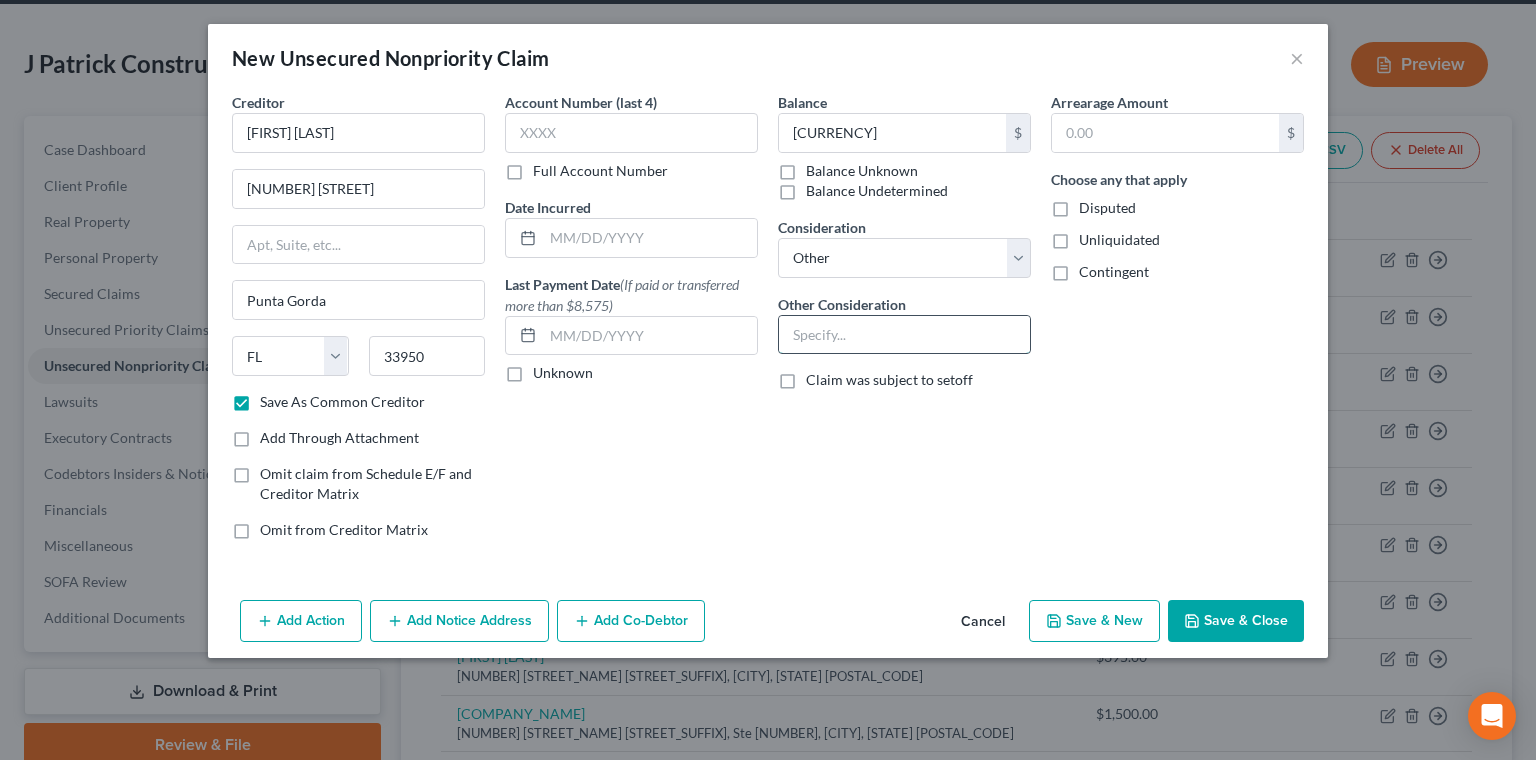 click at bounding box center (904, 335) 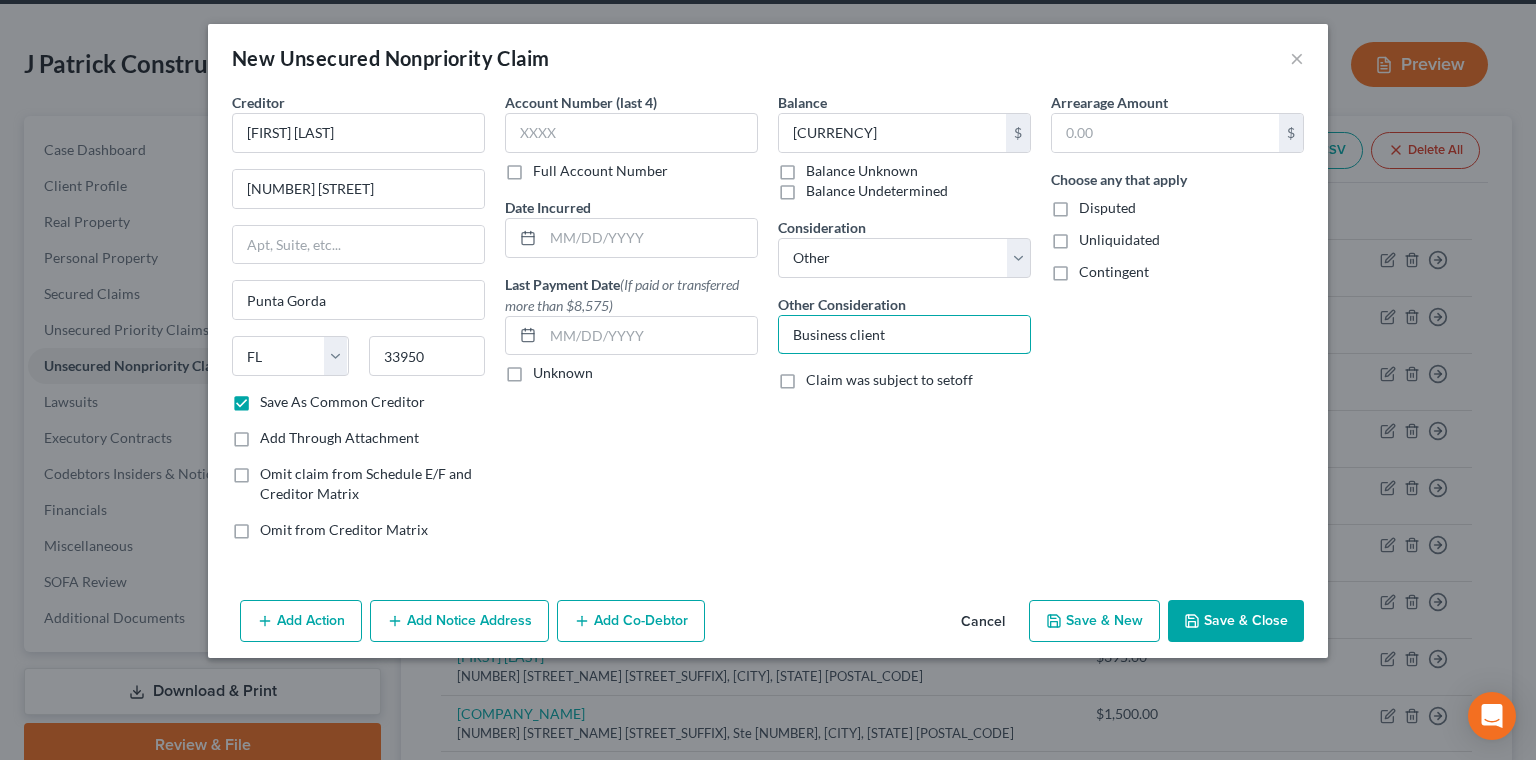 type on "Business client" 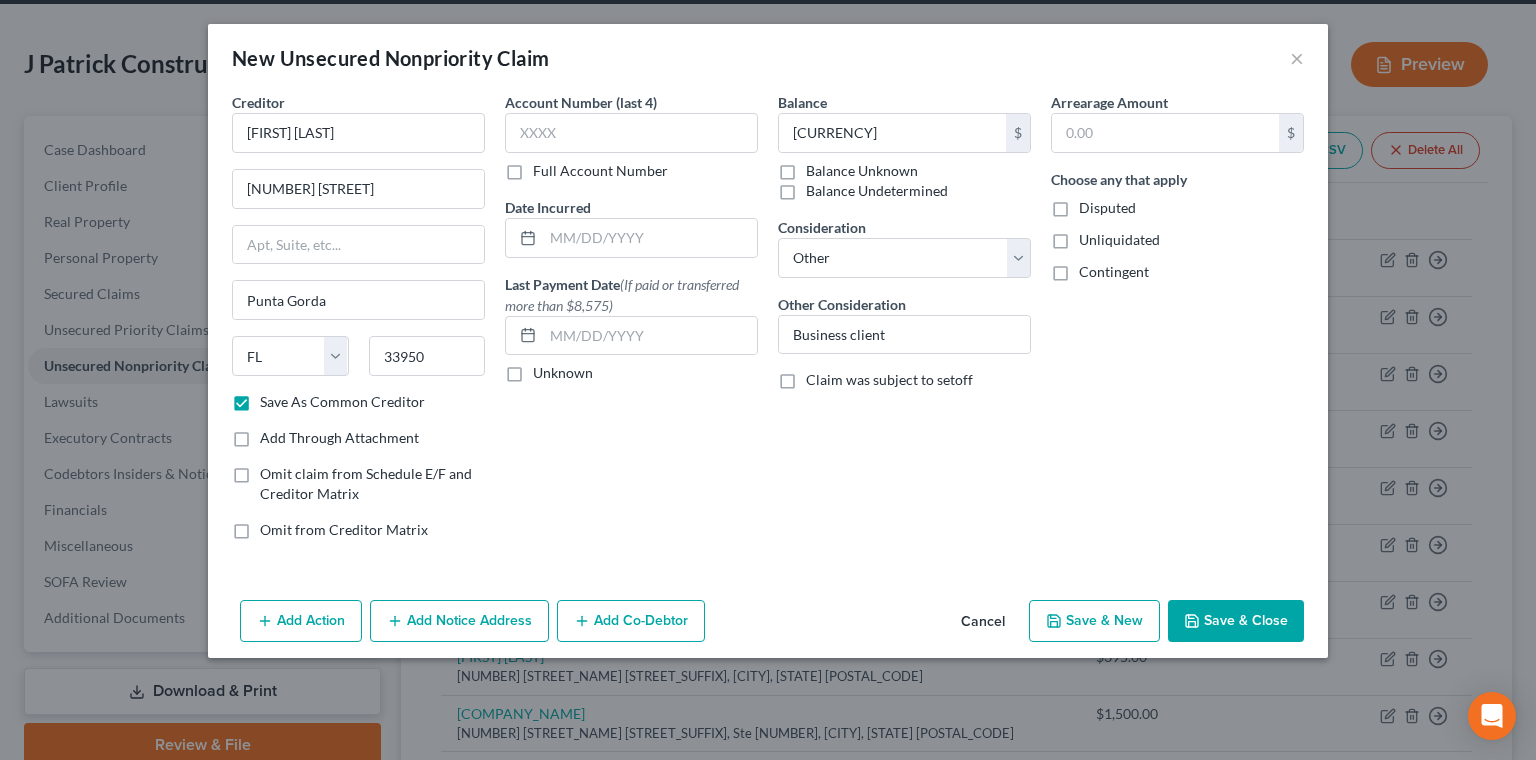 click on "Add Notice Address" at bounding box center [459, 621] 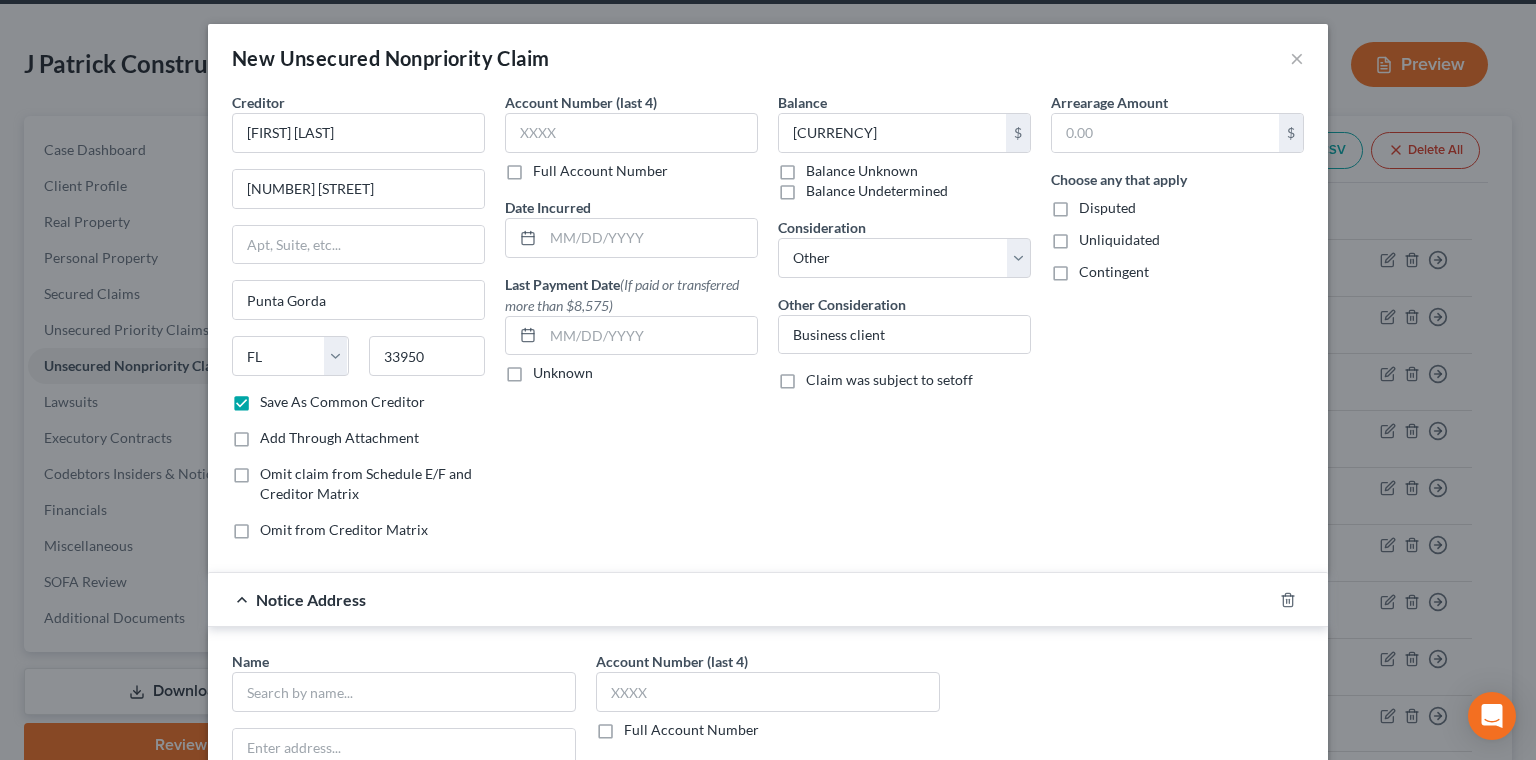 scroll, scrollTop: 107, scrollLeft: 0, axis: vertical 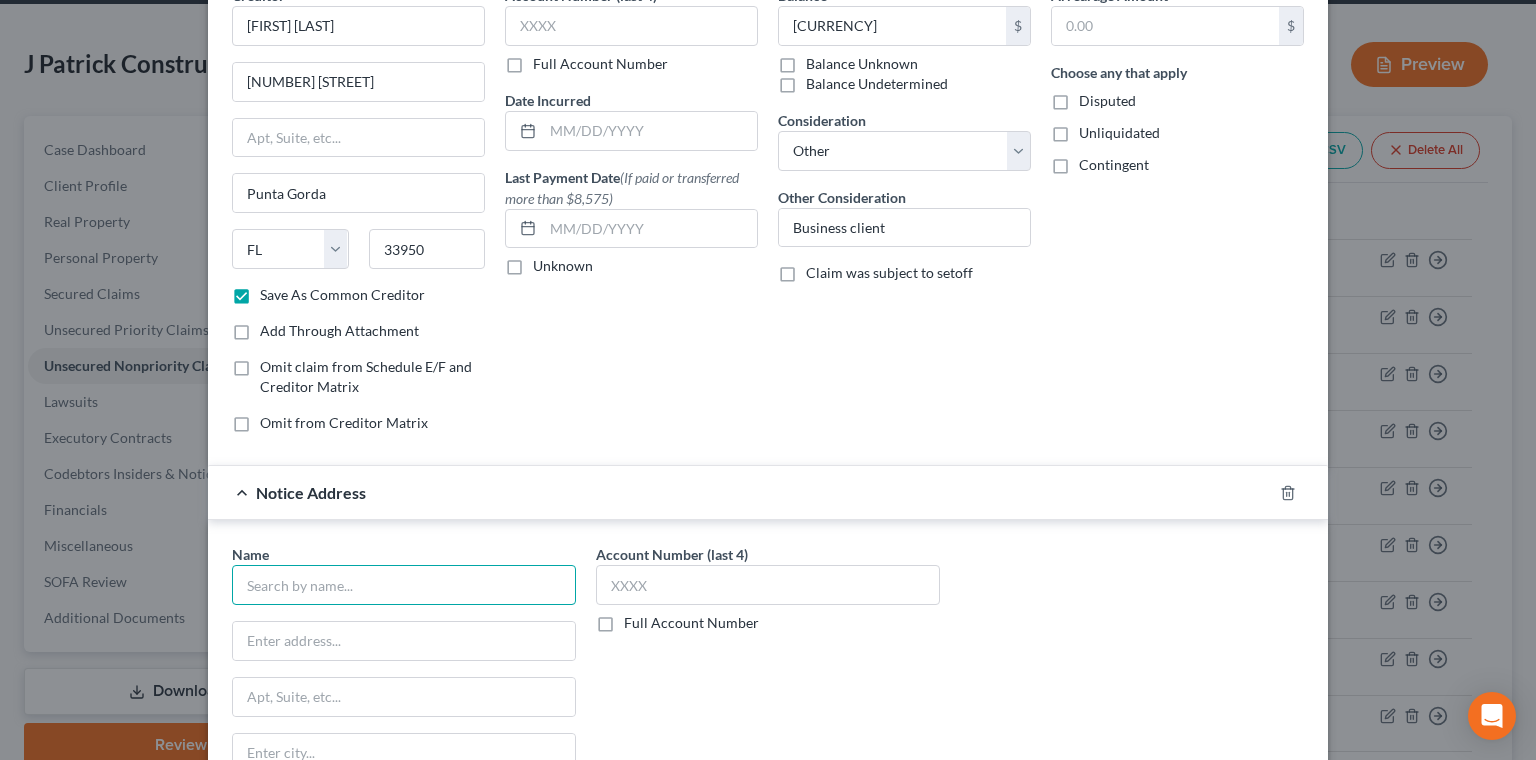click at bounding box center [404, 585] 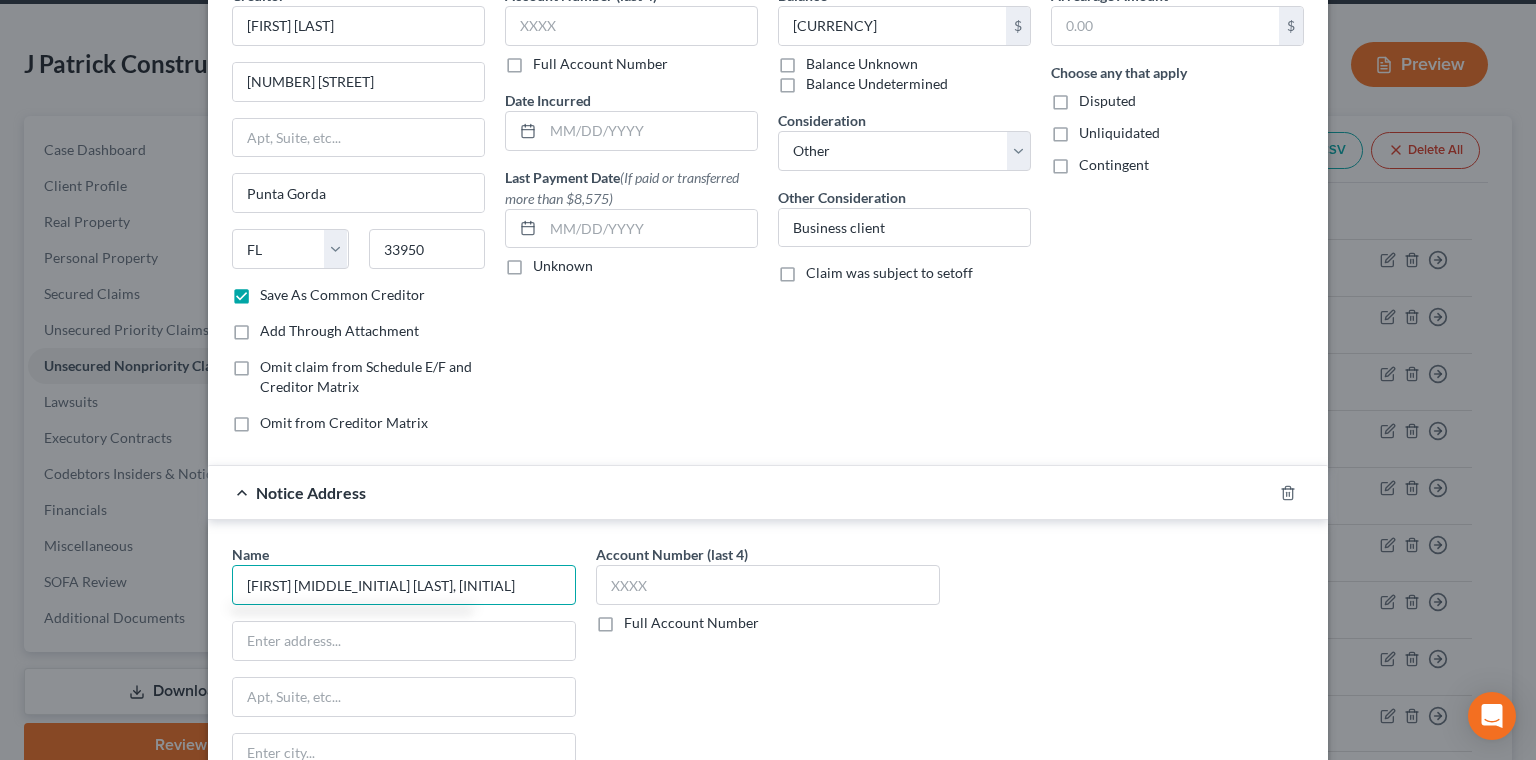 type on "[FIRST] [MIDDLE_INITIAL] [LAST], [INITIAL]" 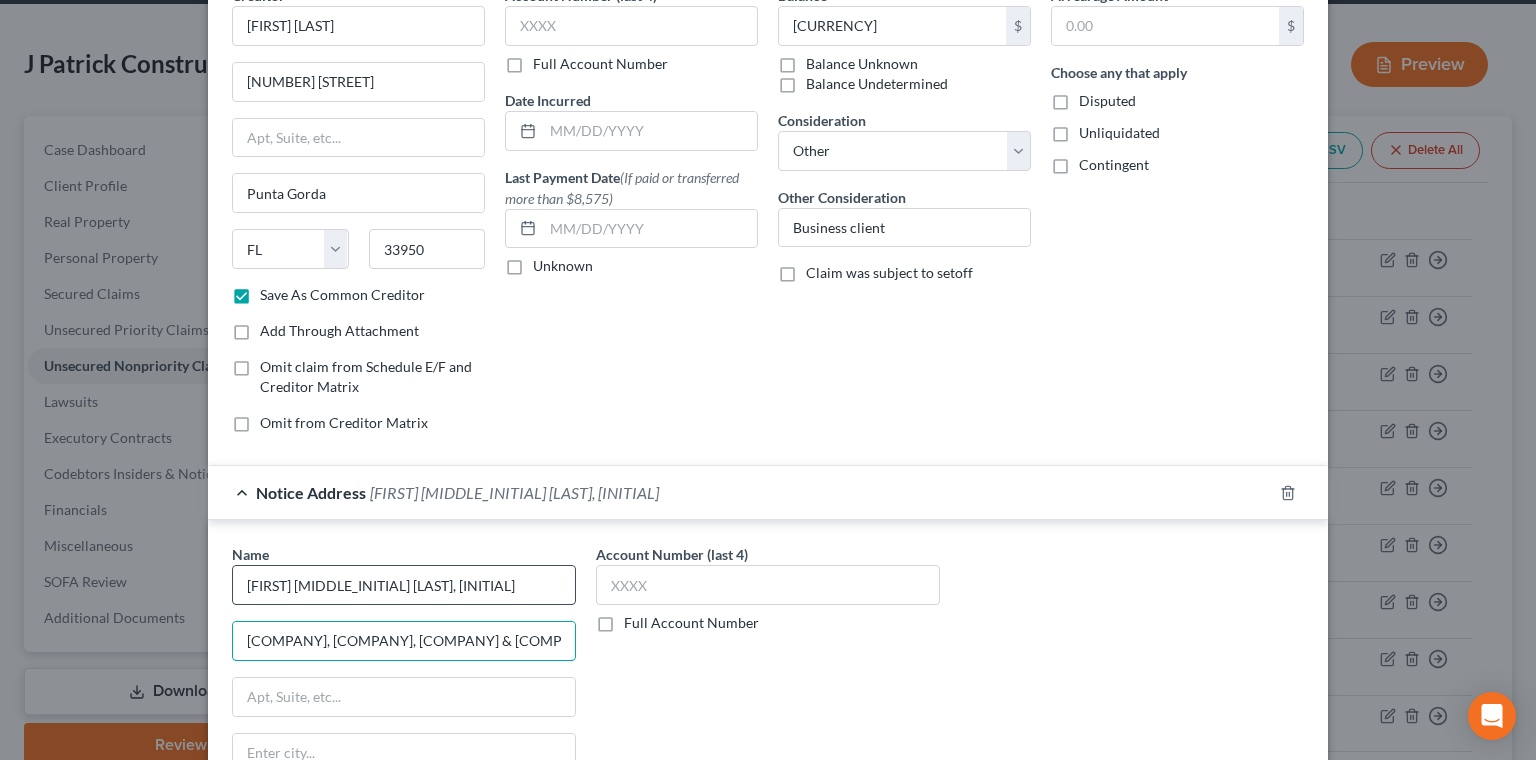 type on "[COMPANY], [COMPANY], [COMPANY] & [COMPANY], [SUFFIX]" 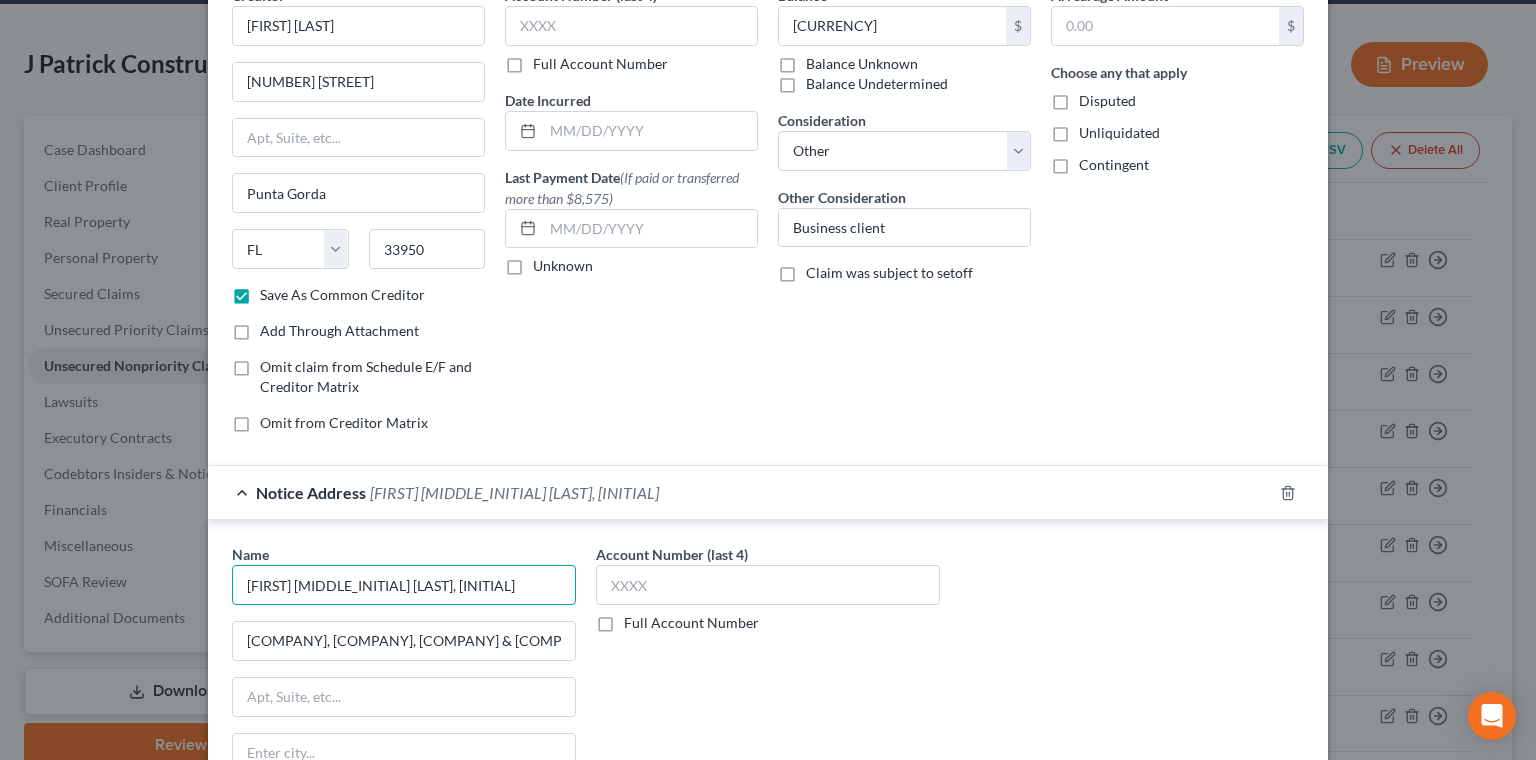 drag, startPoint x: 495, startPoint y: 413, endPoint x: 362, endPoint y: 423, distance: 133.37541 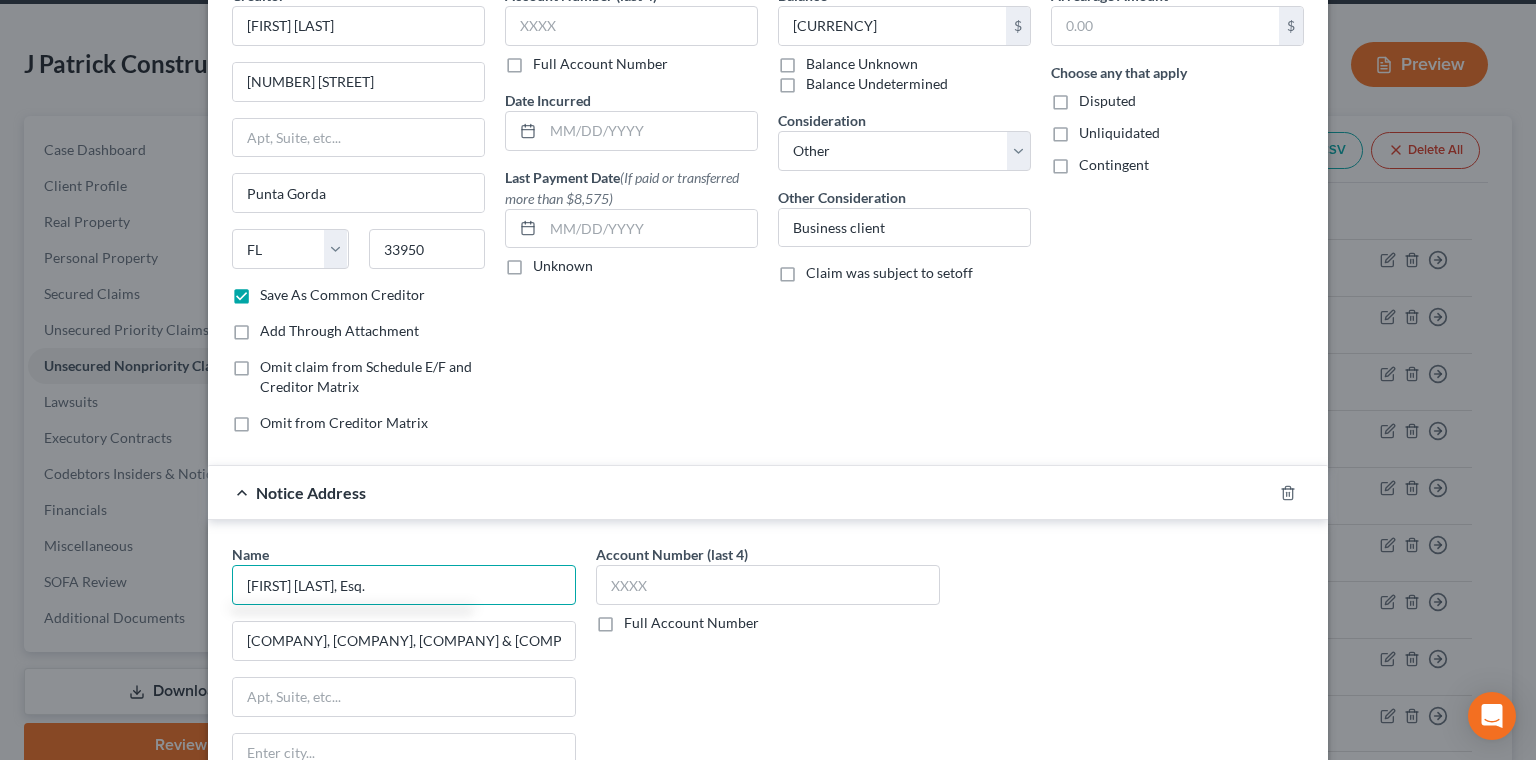 type on "[FIRST] [LAST], Esq." 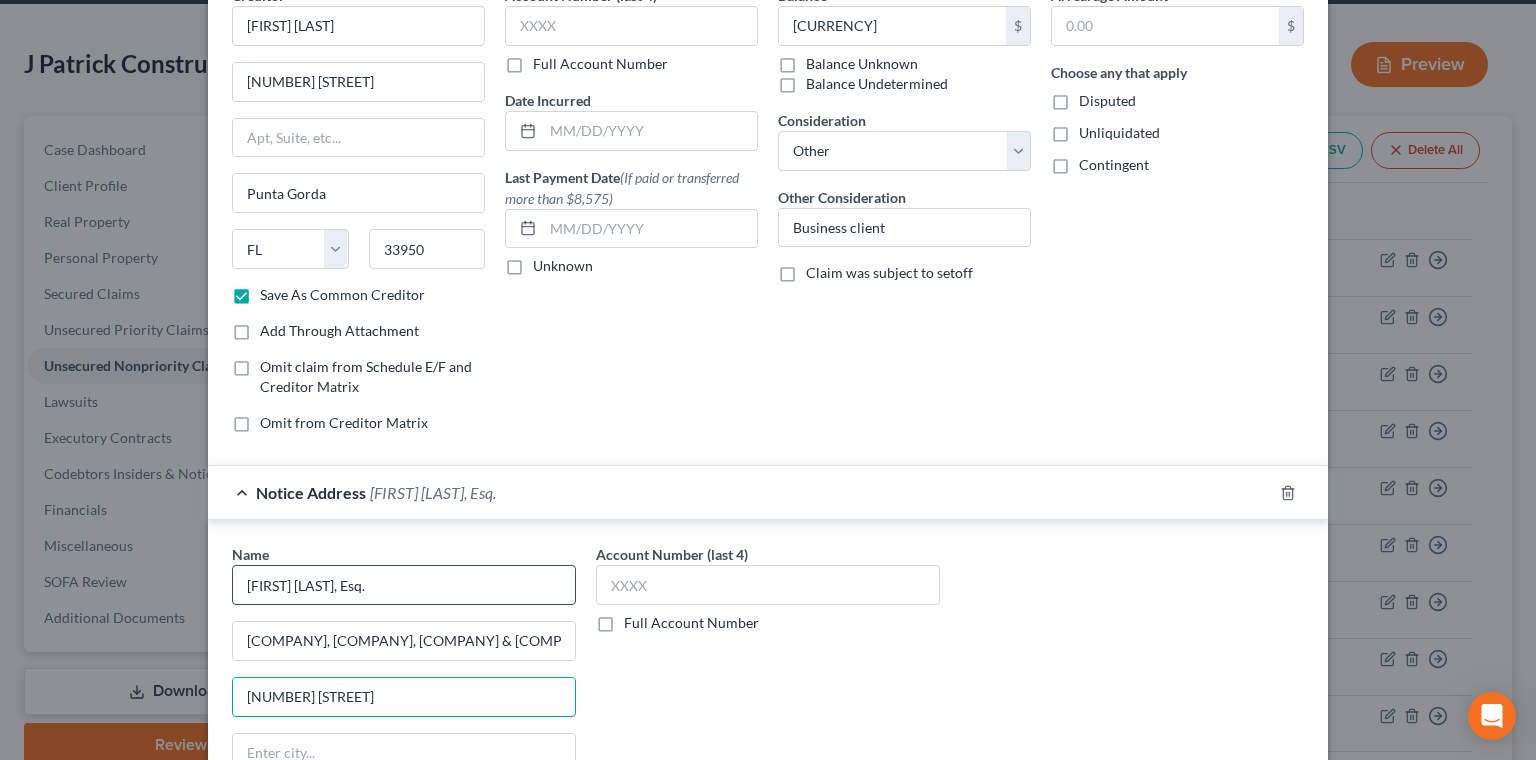 type on "[NUMBER] [STREET]" 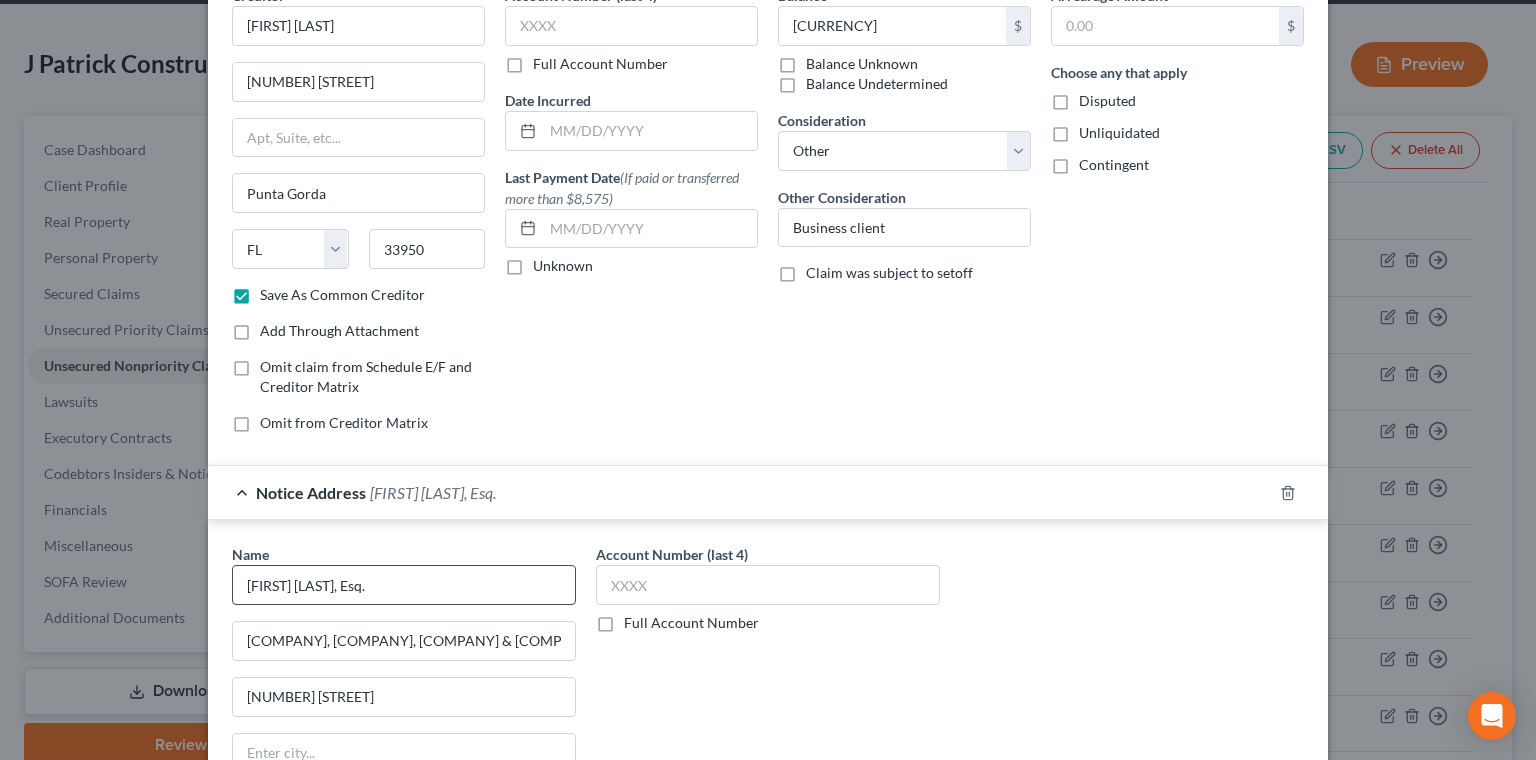 type on "[POSTAL_CODE]" 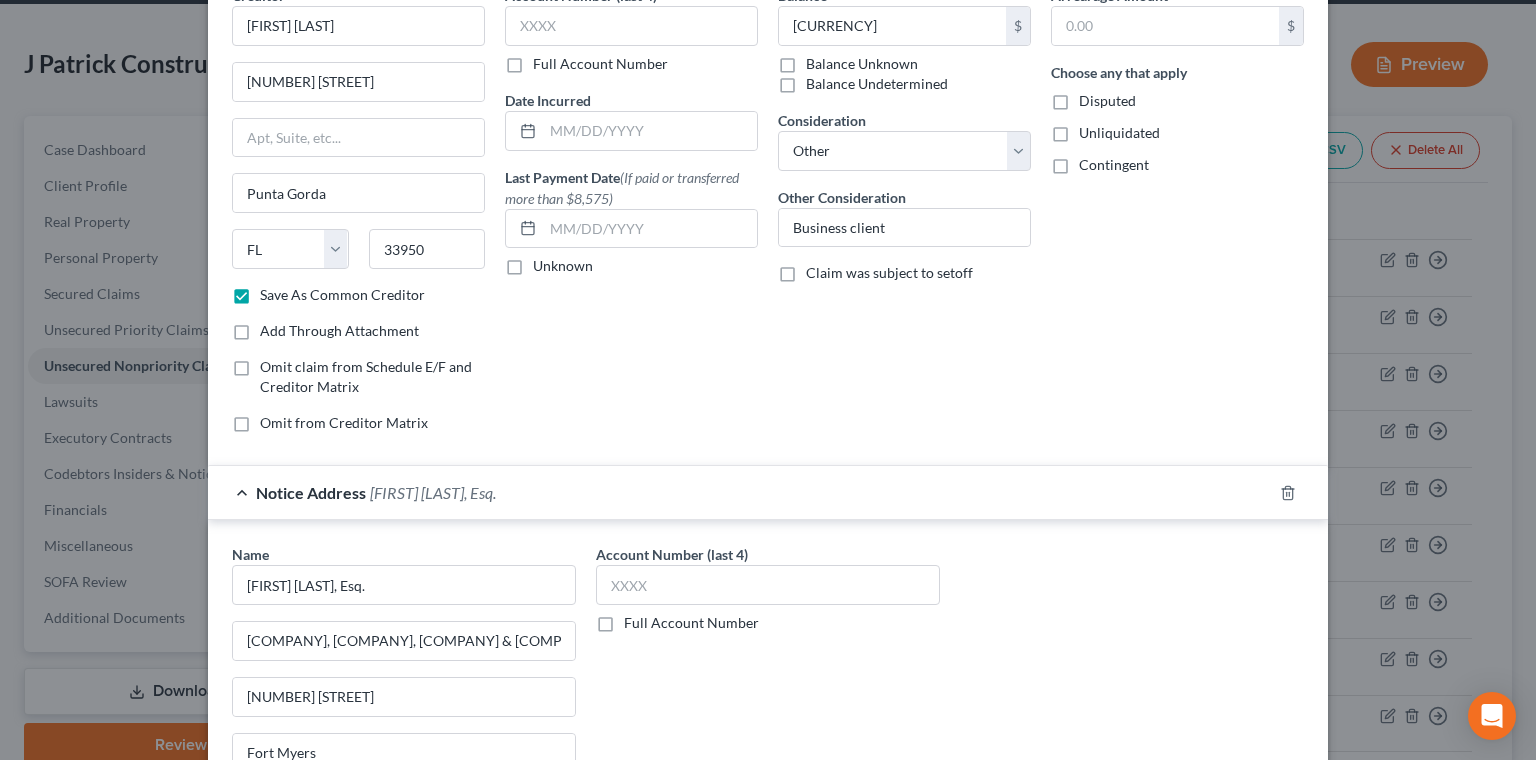 click on "Save As Notice Address" at bounding box center (333, 854) 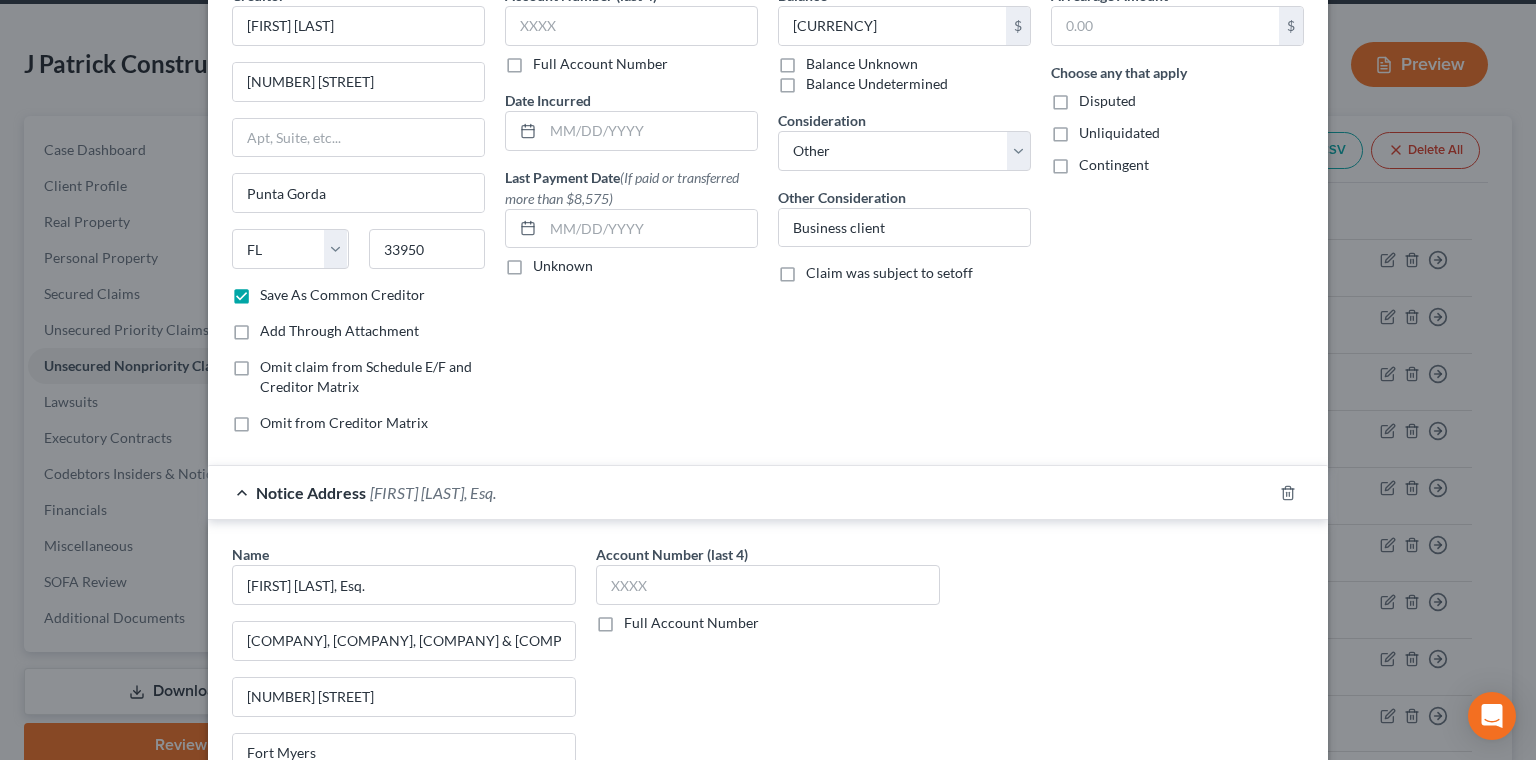 click on "Save & New" at bounding box center [1094, 981] 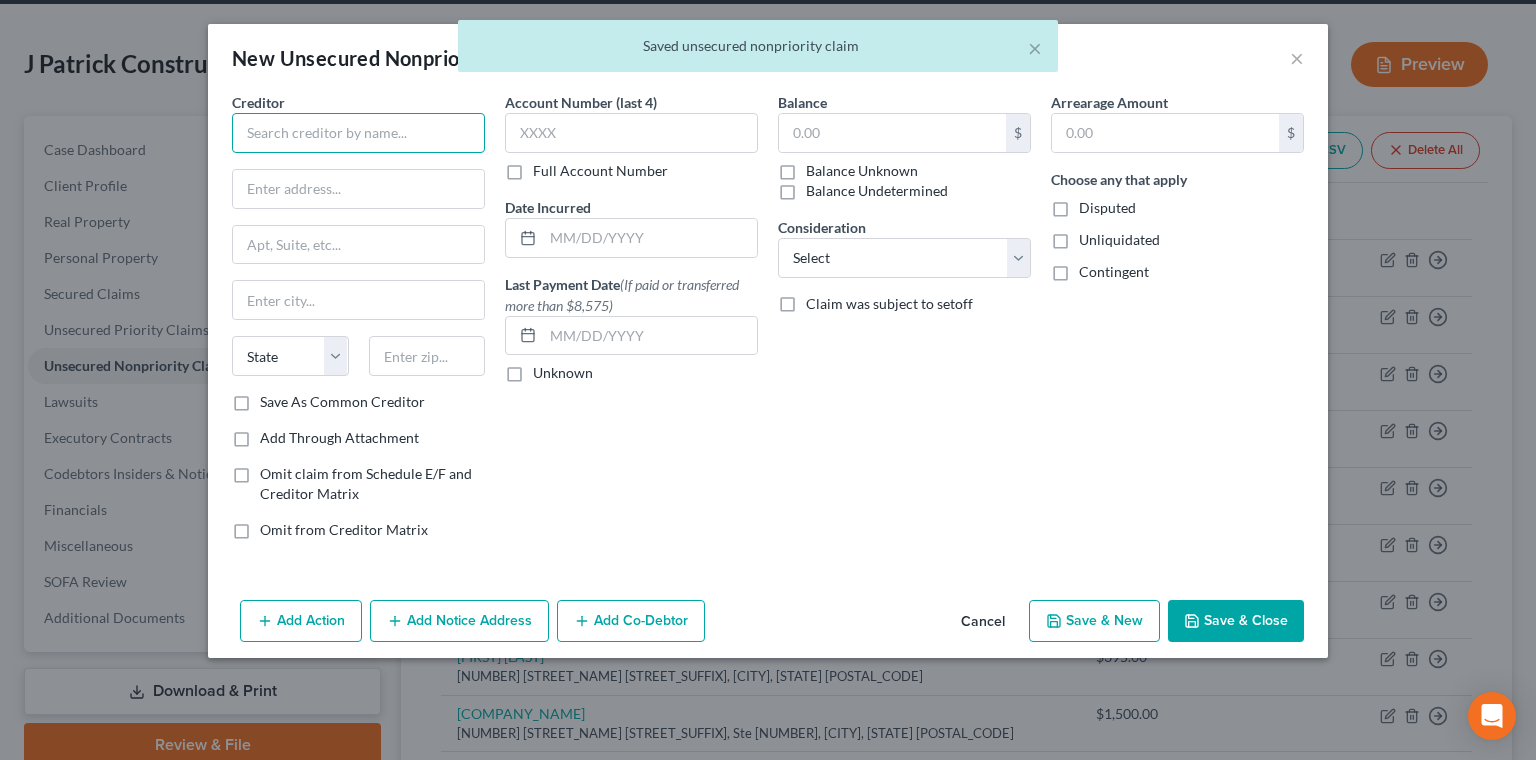 click at bounding box center [358, 133] 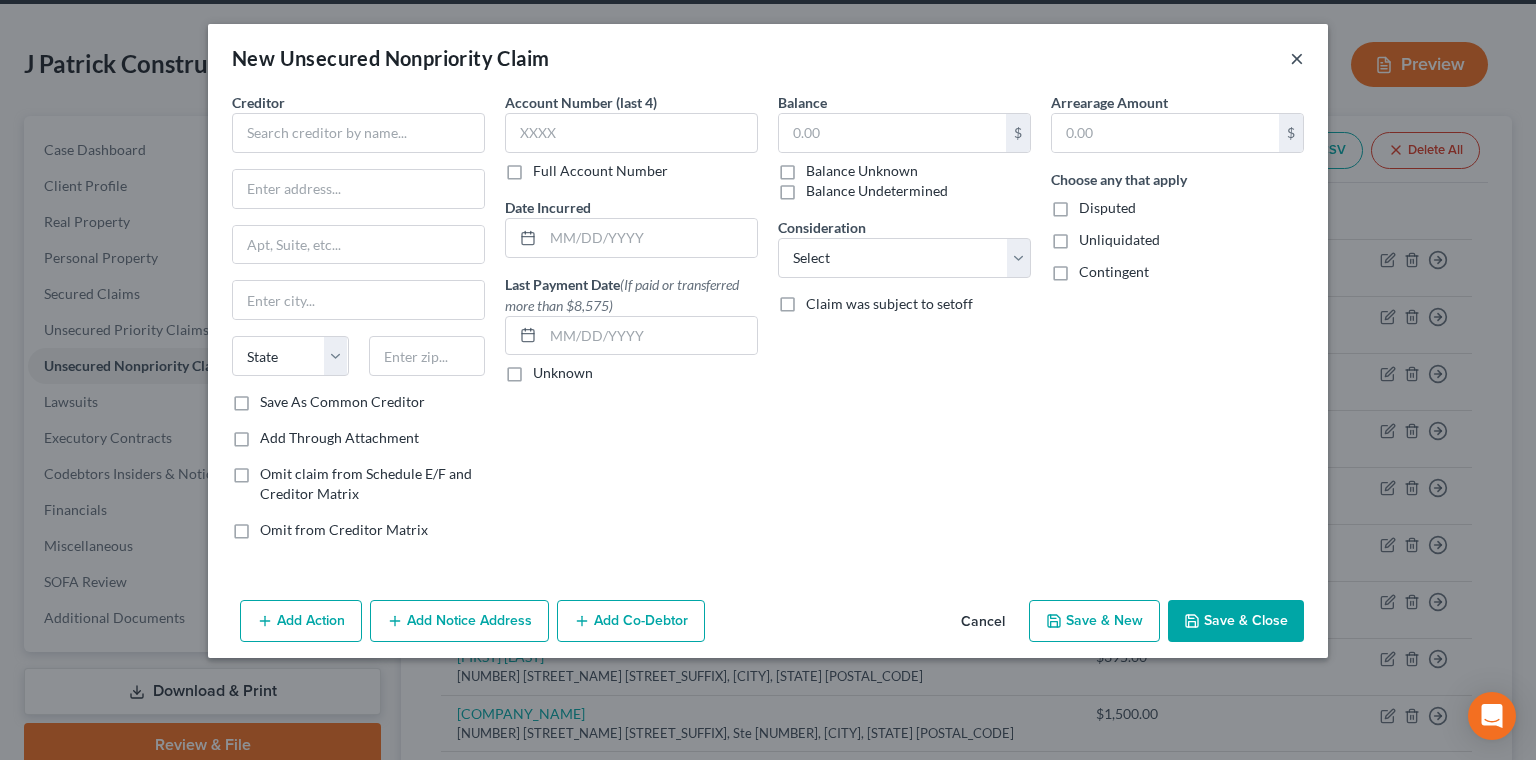 click on "×" at bounding box center (1297, 58) 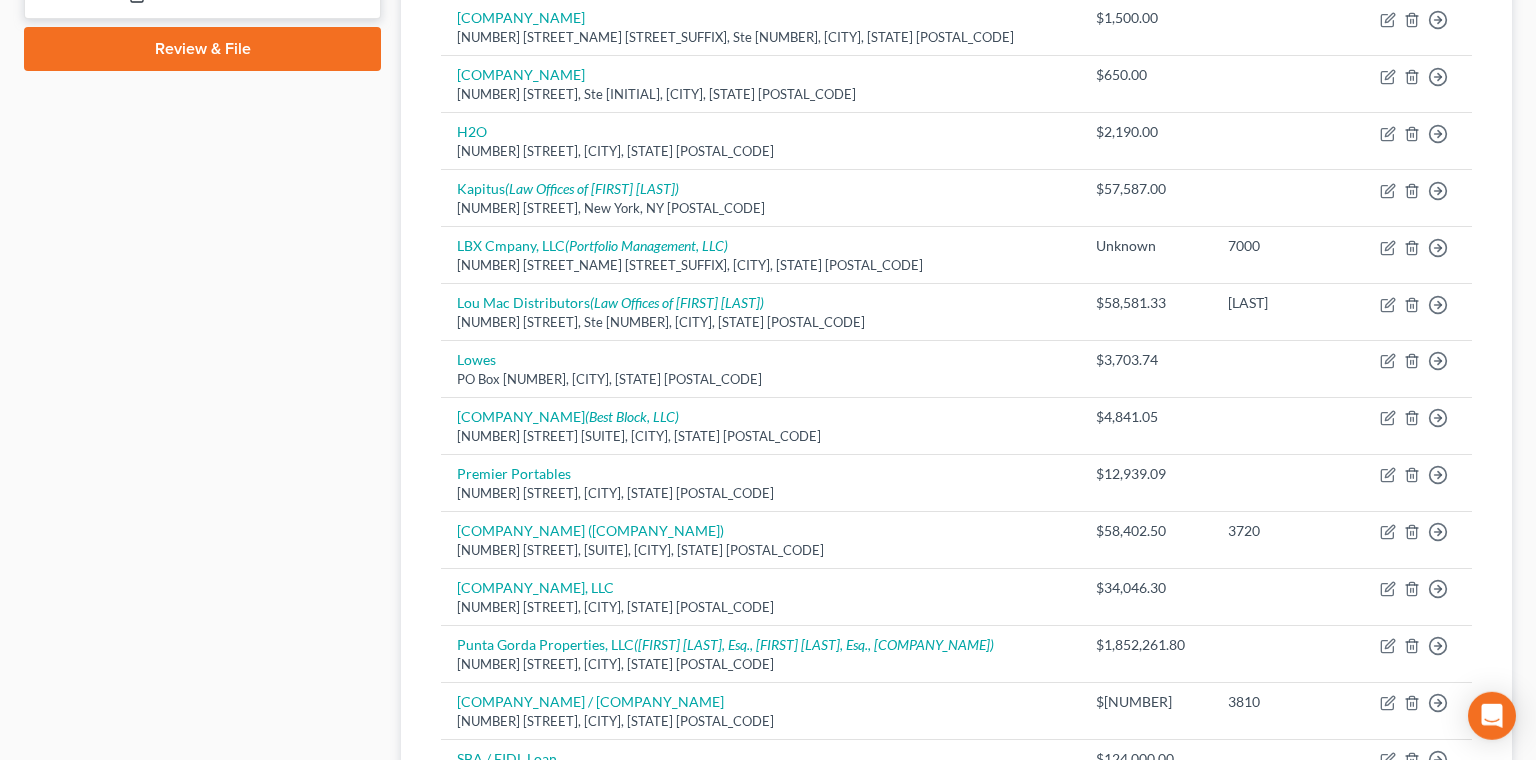 scroll, scrollTop: 800, scrollLeft: 0, axis: vertical 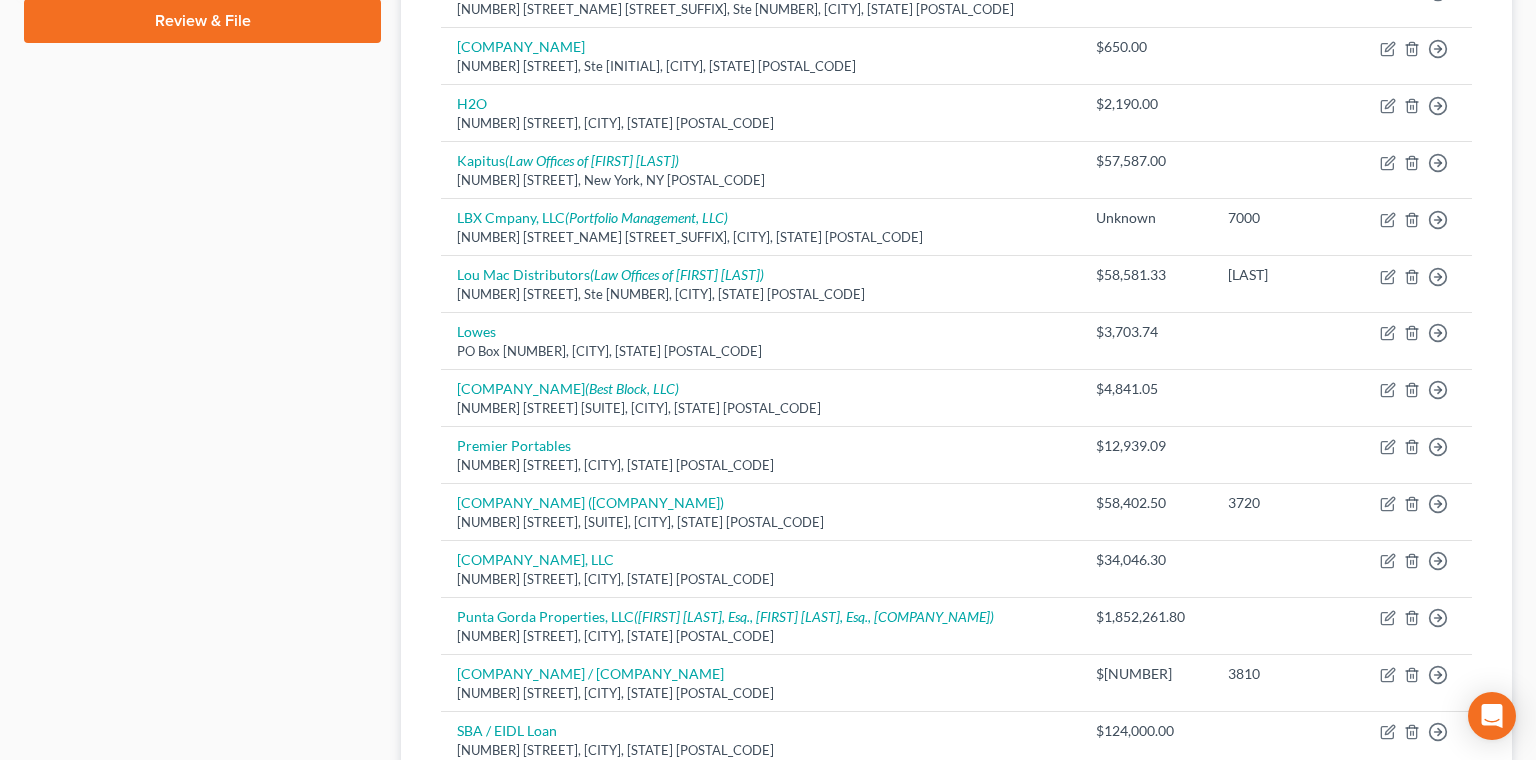 click 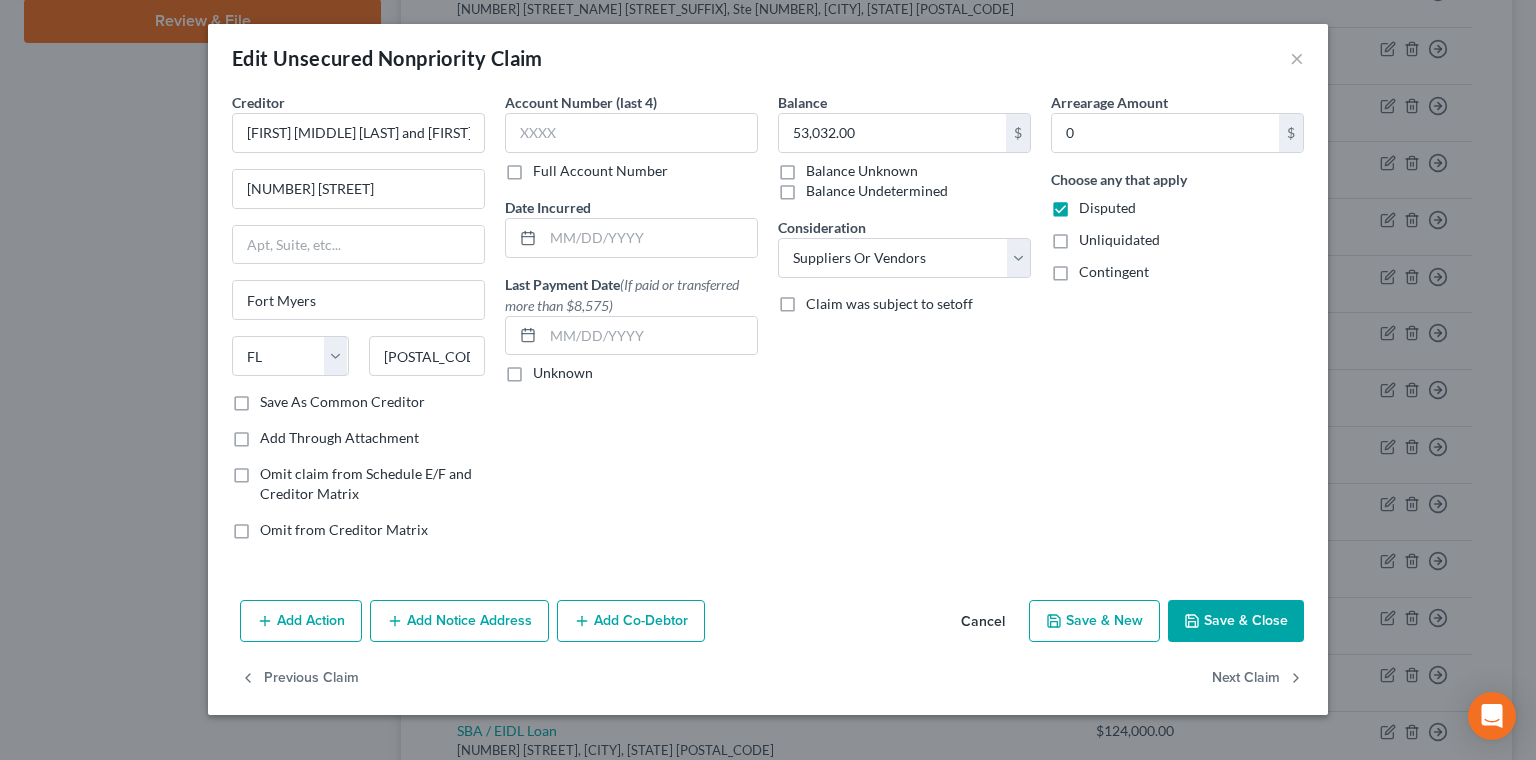 click on "Save As Common Creditor" at bounding box center [342, 402] 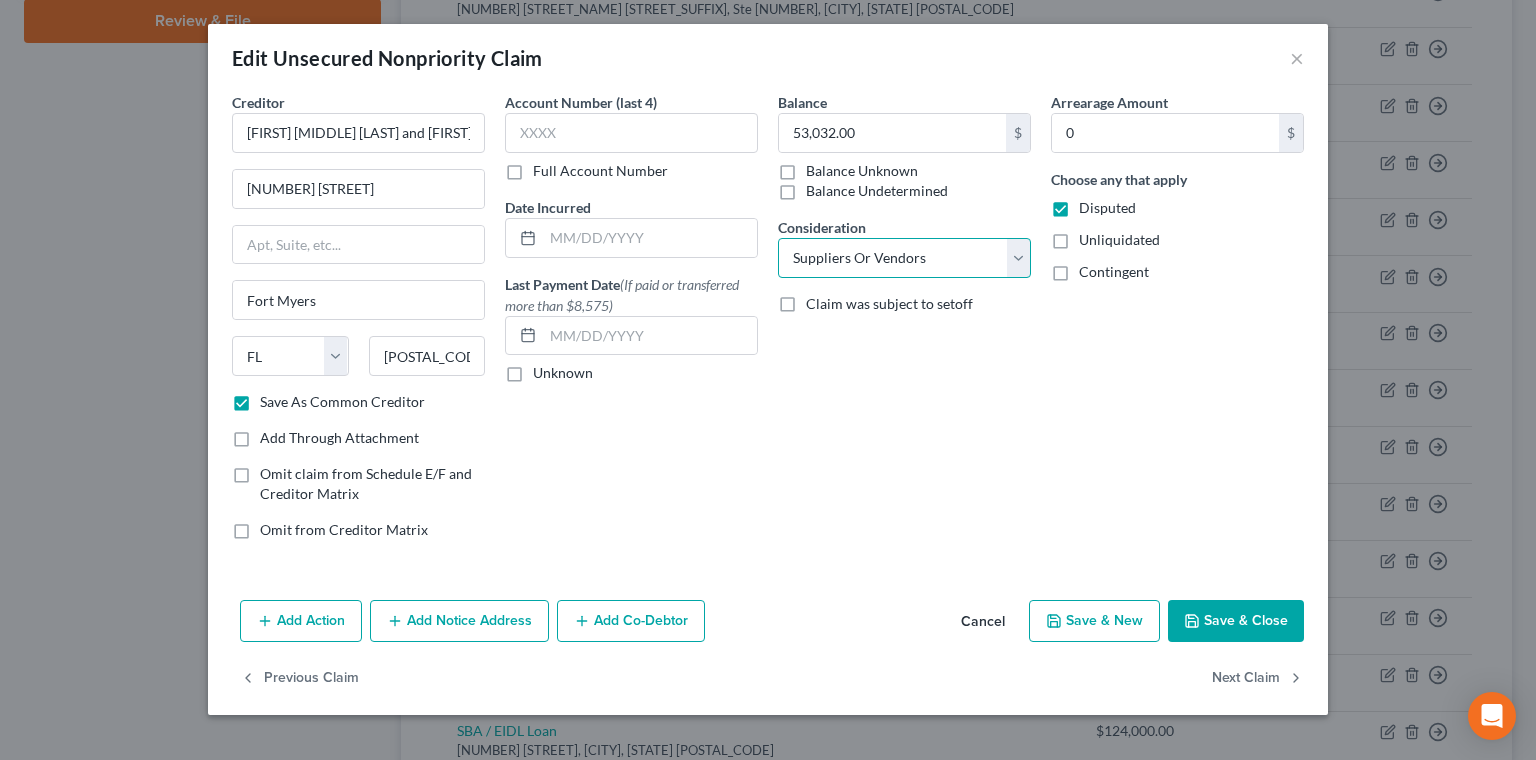 select on "11" 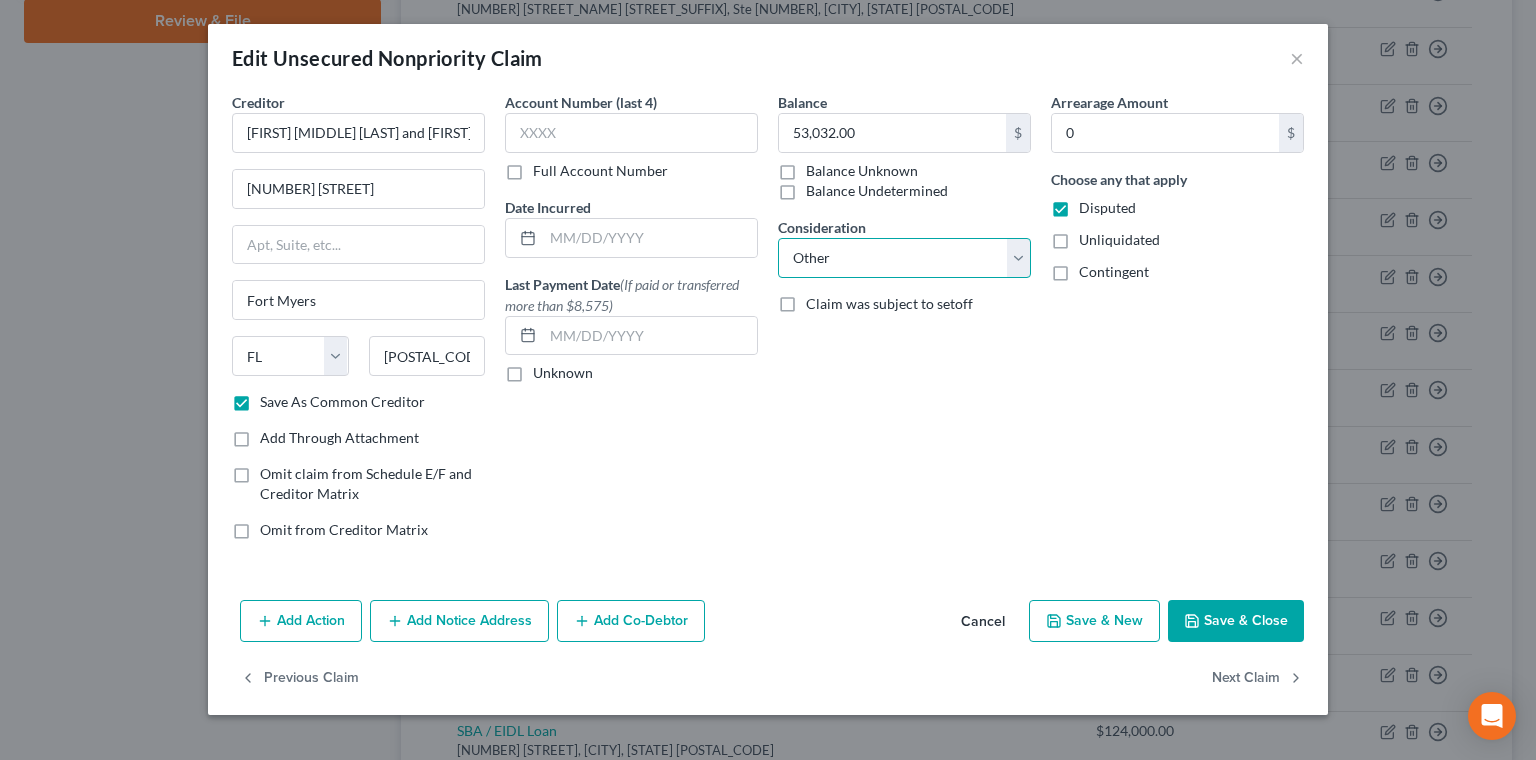 click on "Other" at bounding box center [0, 0] 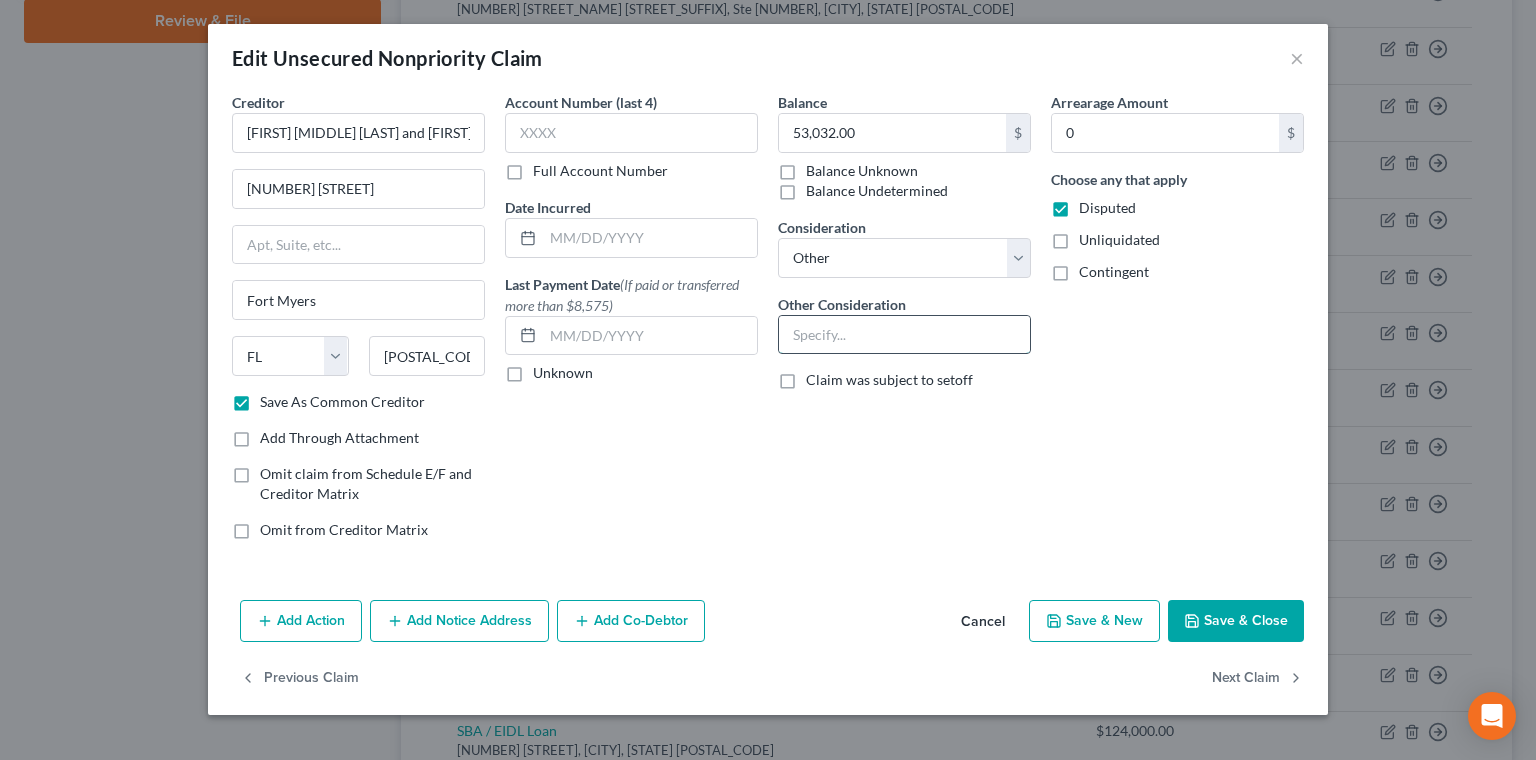 click at bounding box center (904, 335) 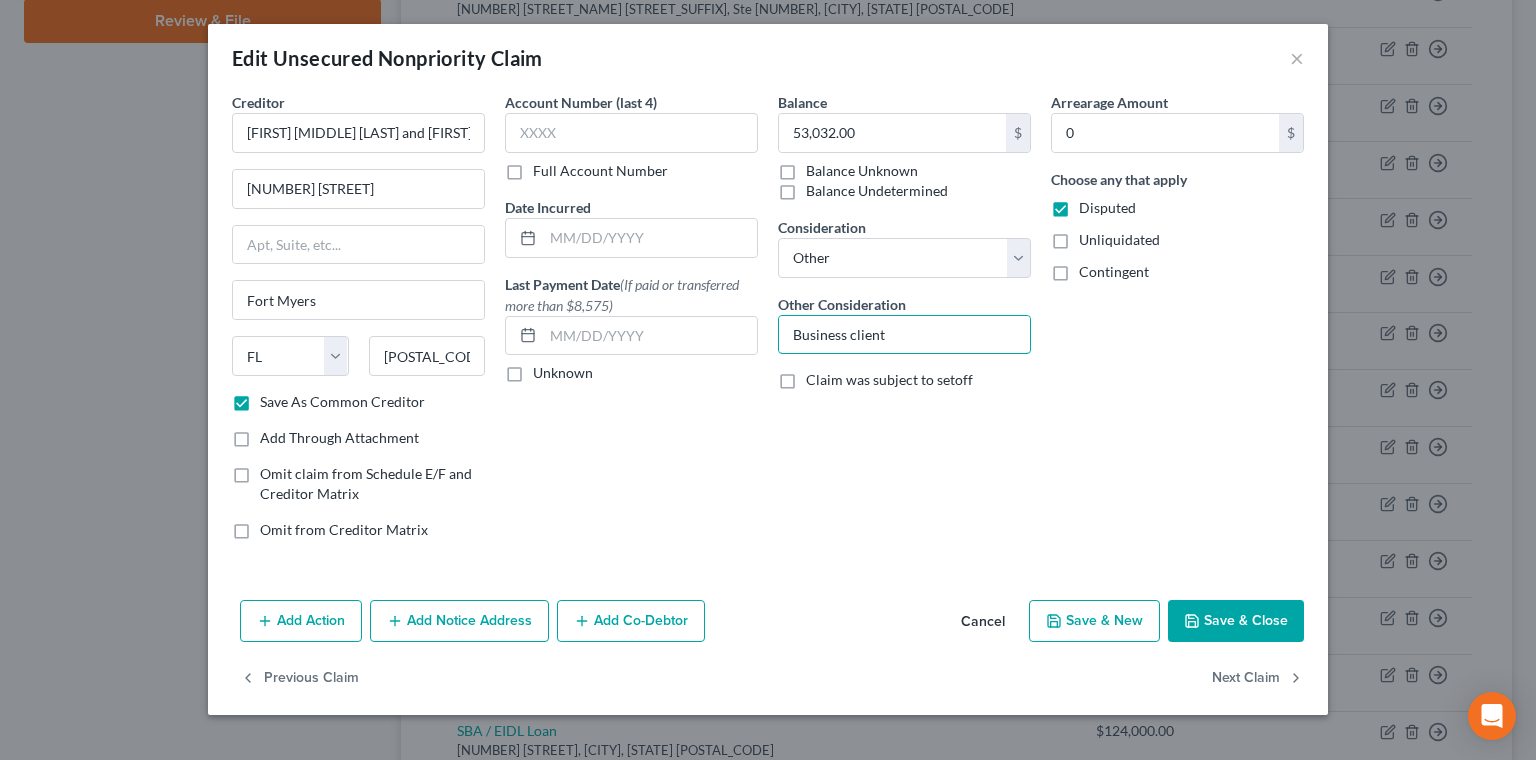 type on "Business client" 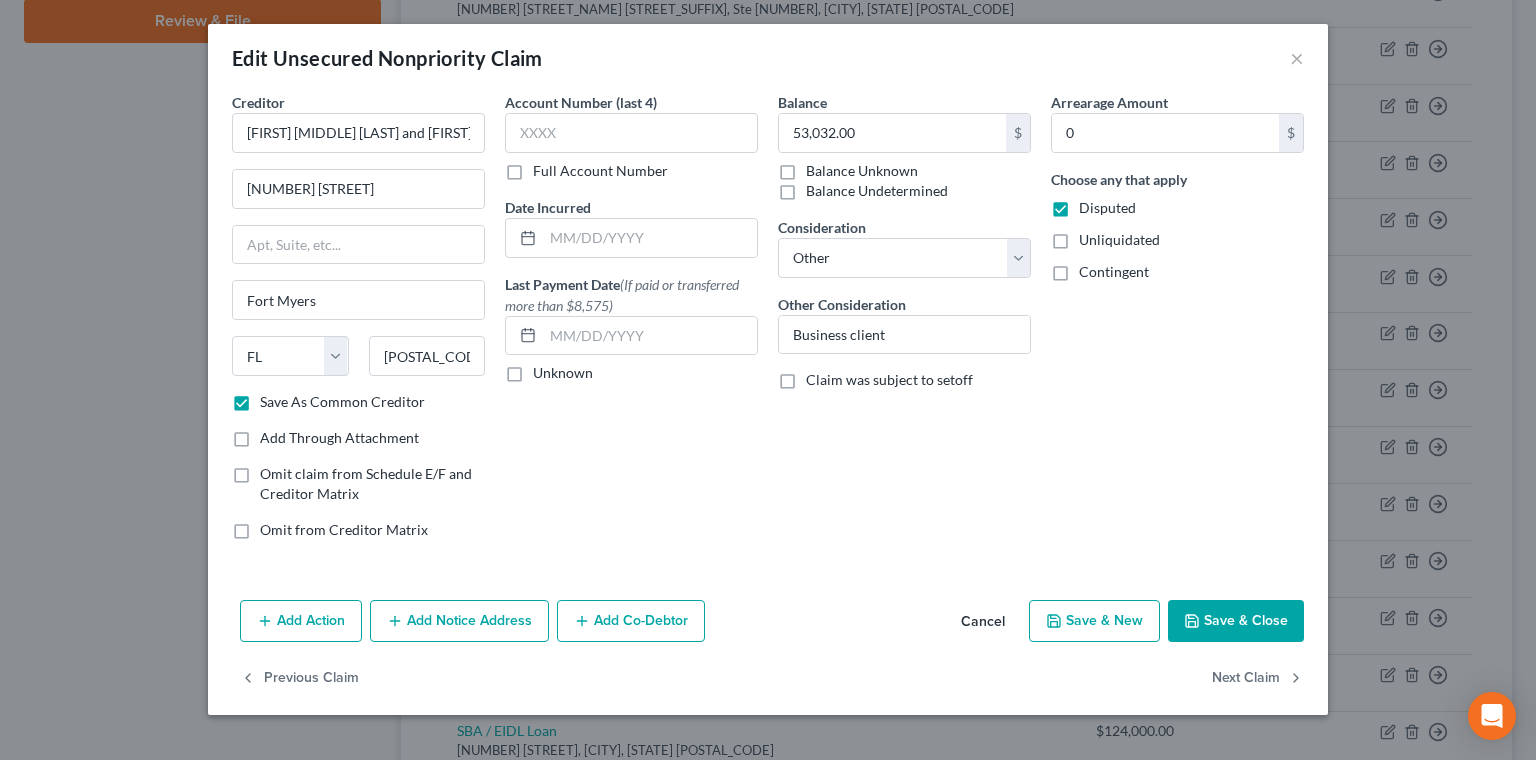 click on "Add Notice Address" at bounding box center [459, 621] 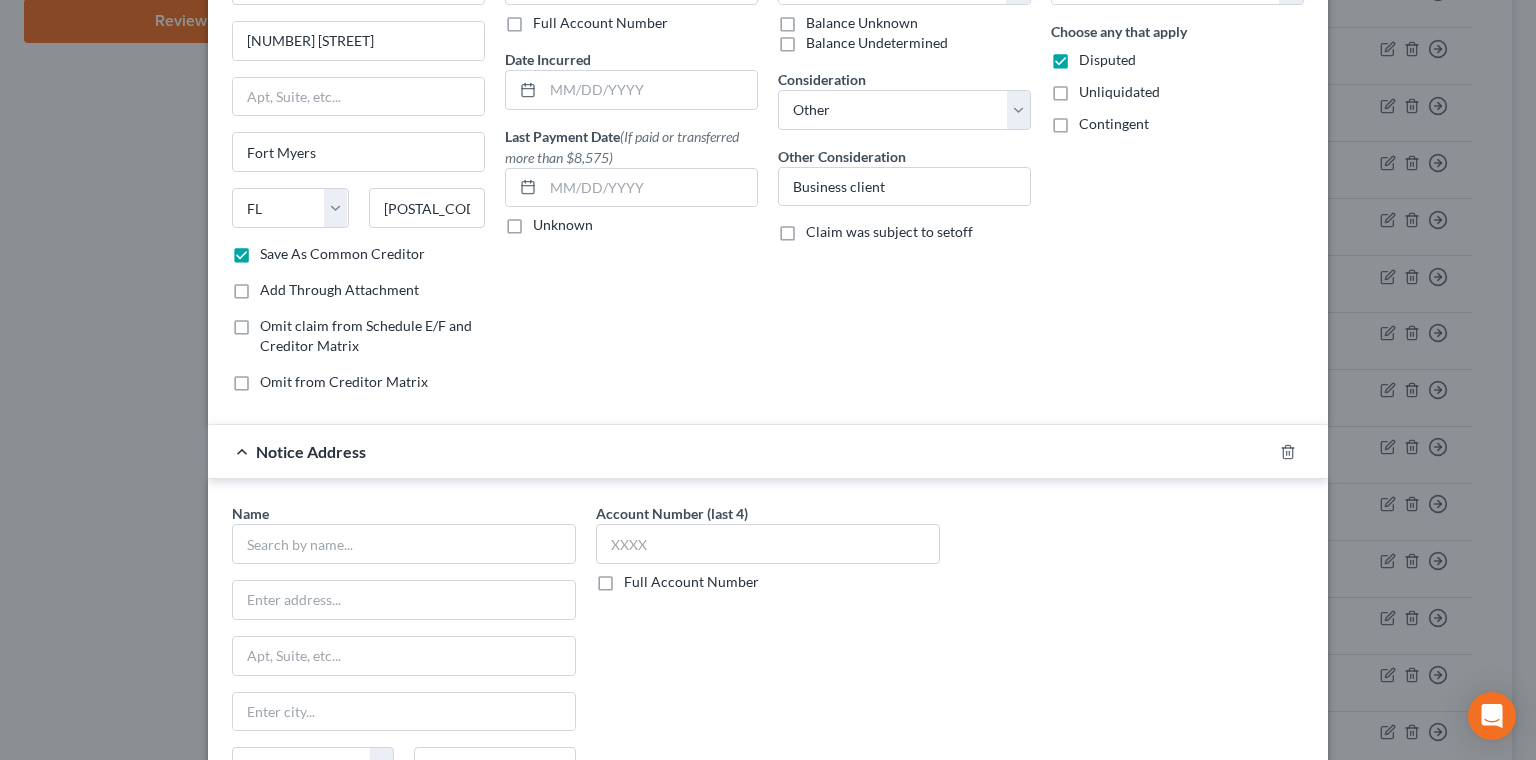 scroll, scrollTop: 154, scrollLeft: 0, axis: vertical 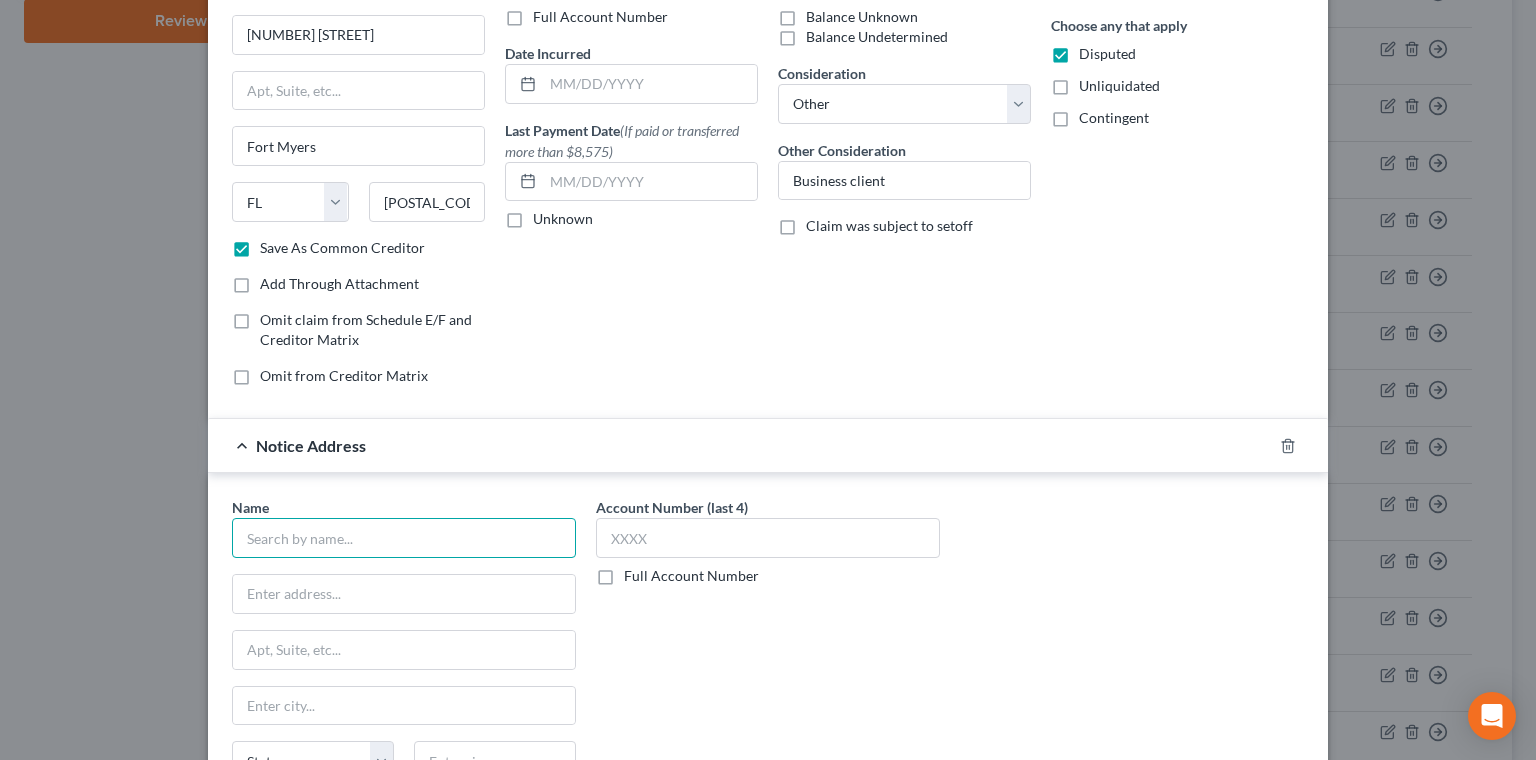click at bounding box center [404, 538] 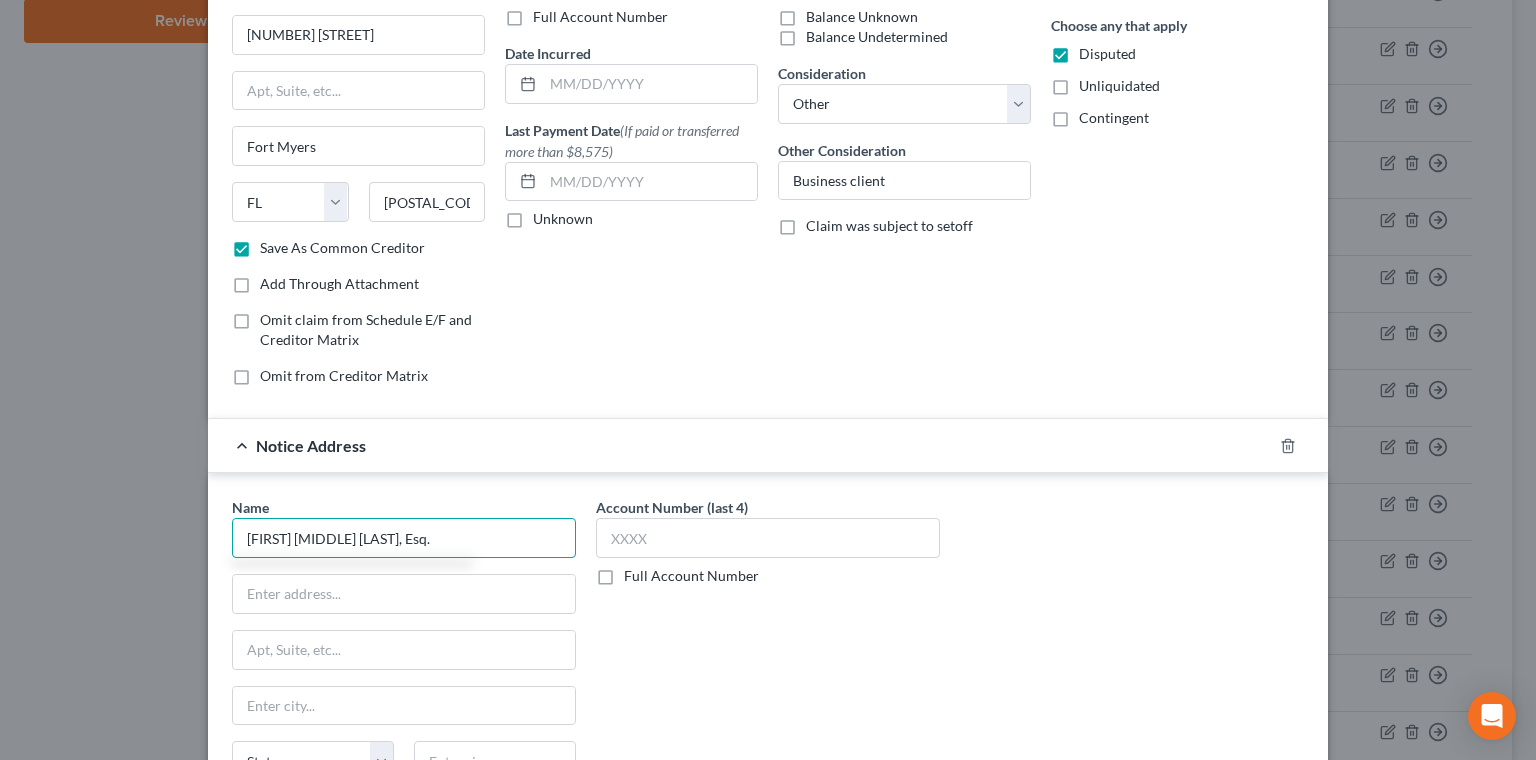 type on "[FIRST] [MIDDLE] [LAST], Esq." 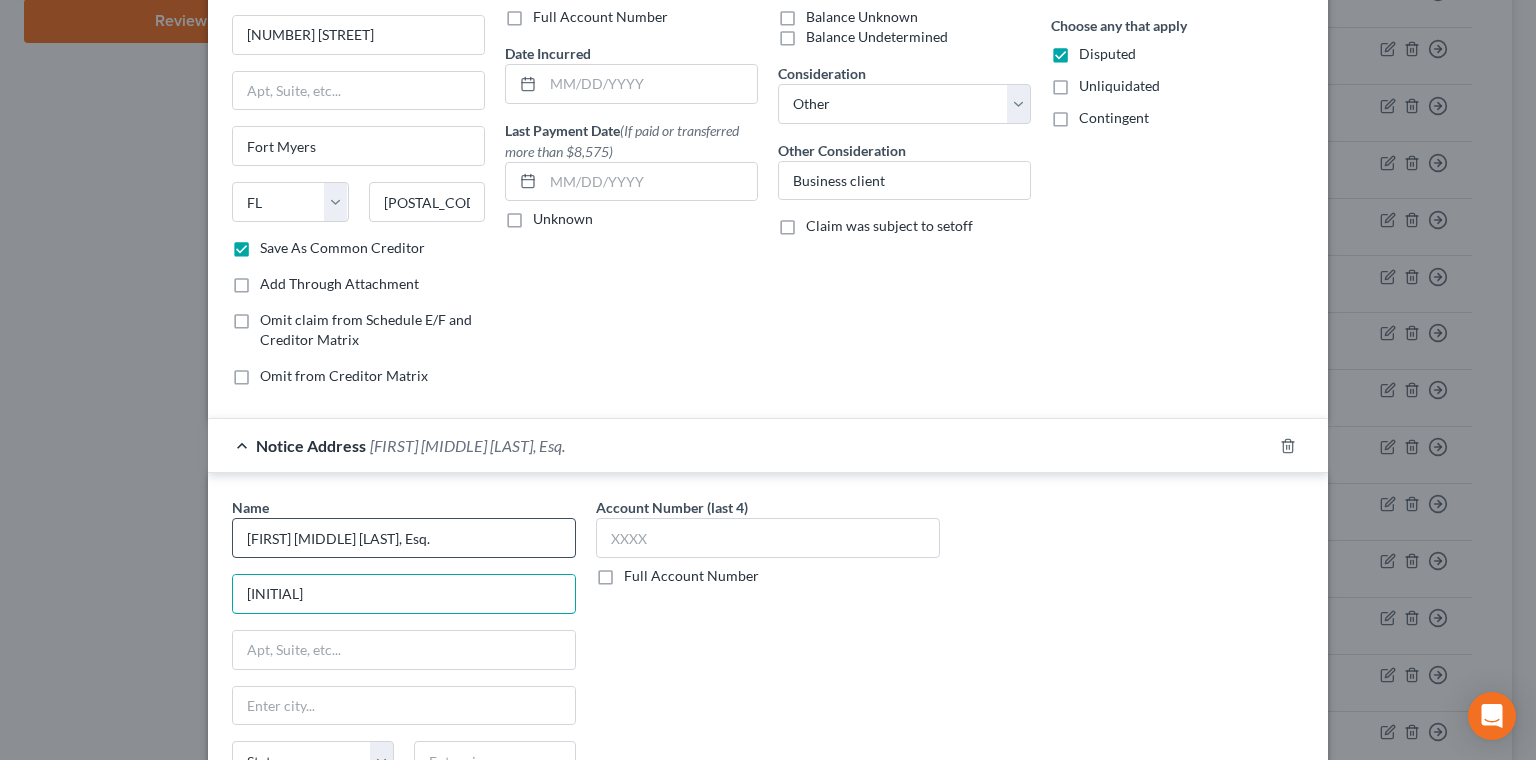 type on "s" 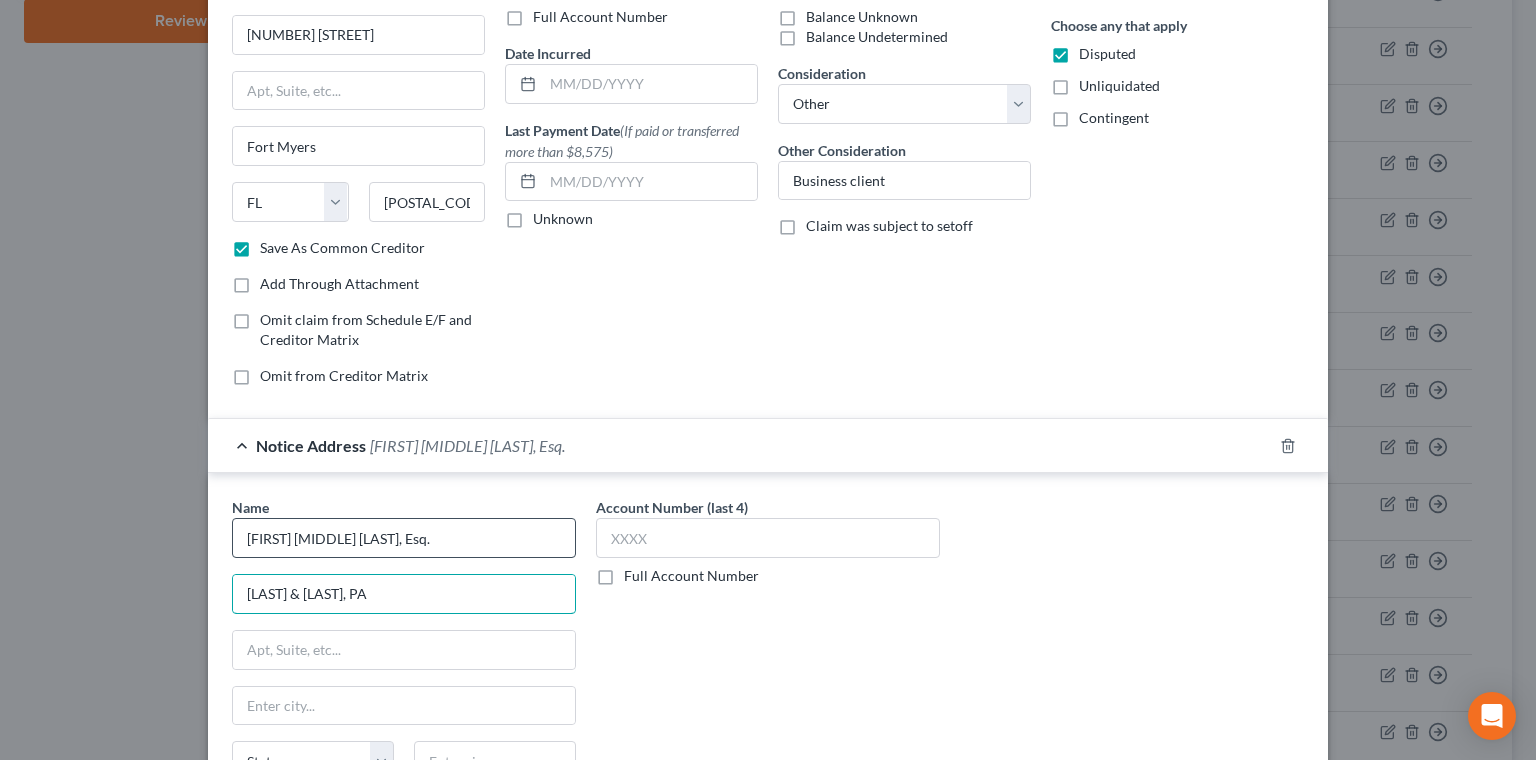 type on "[LAST] & [LAST], PA" 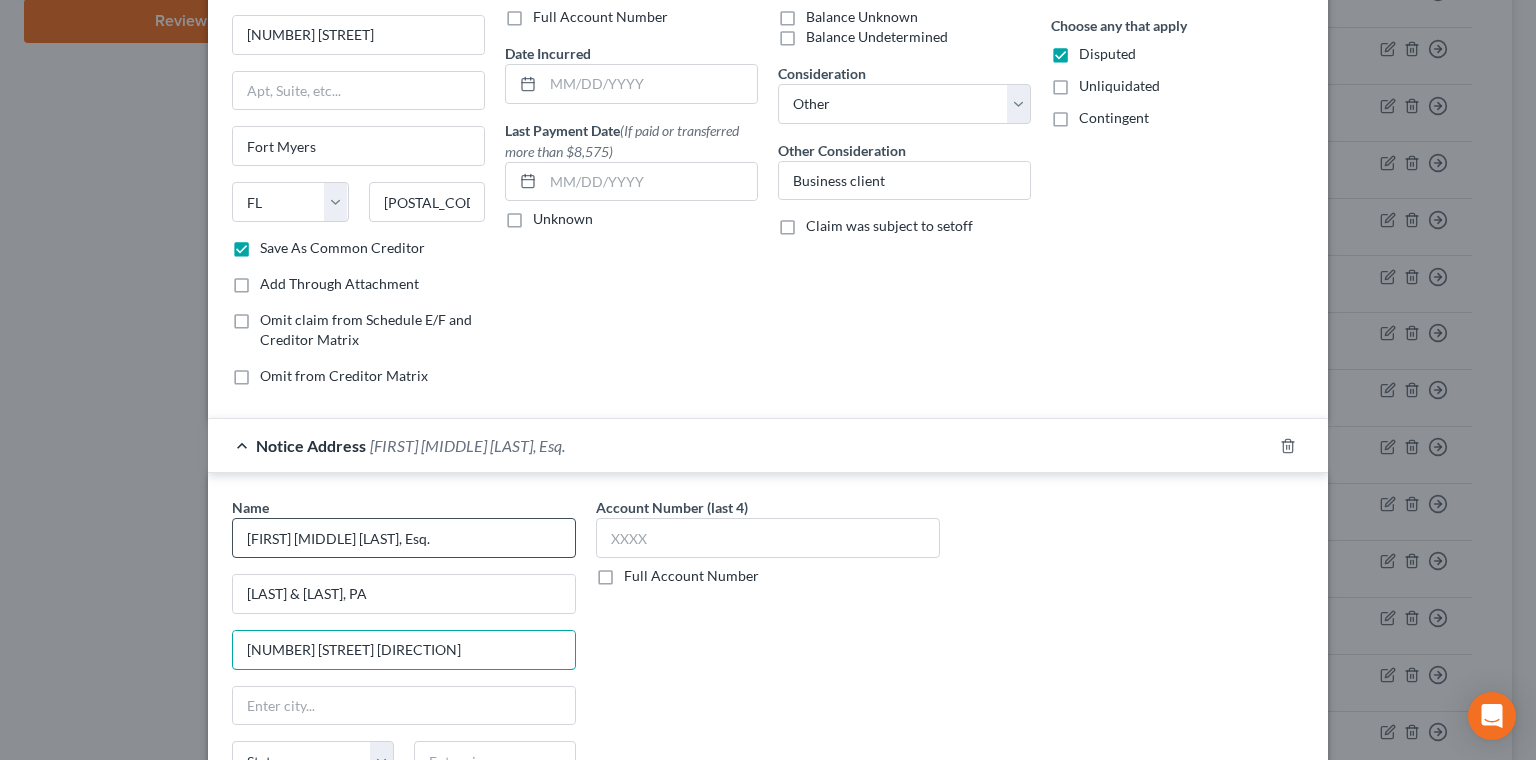 type on "[NUMBER] [STREET] [DIRECTION]" 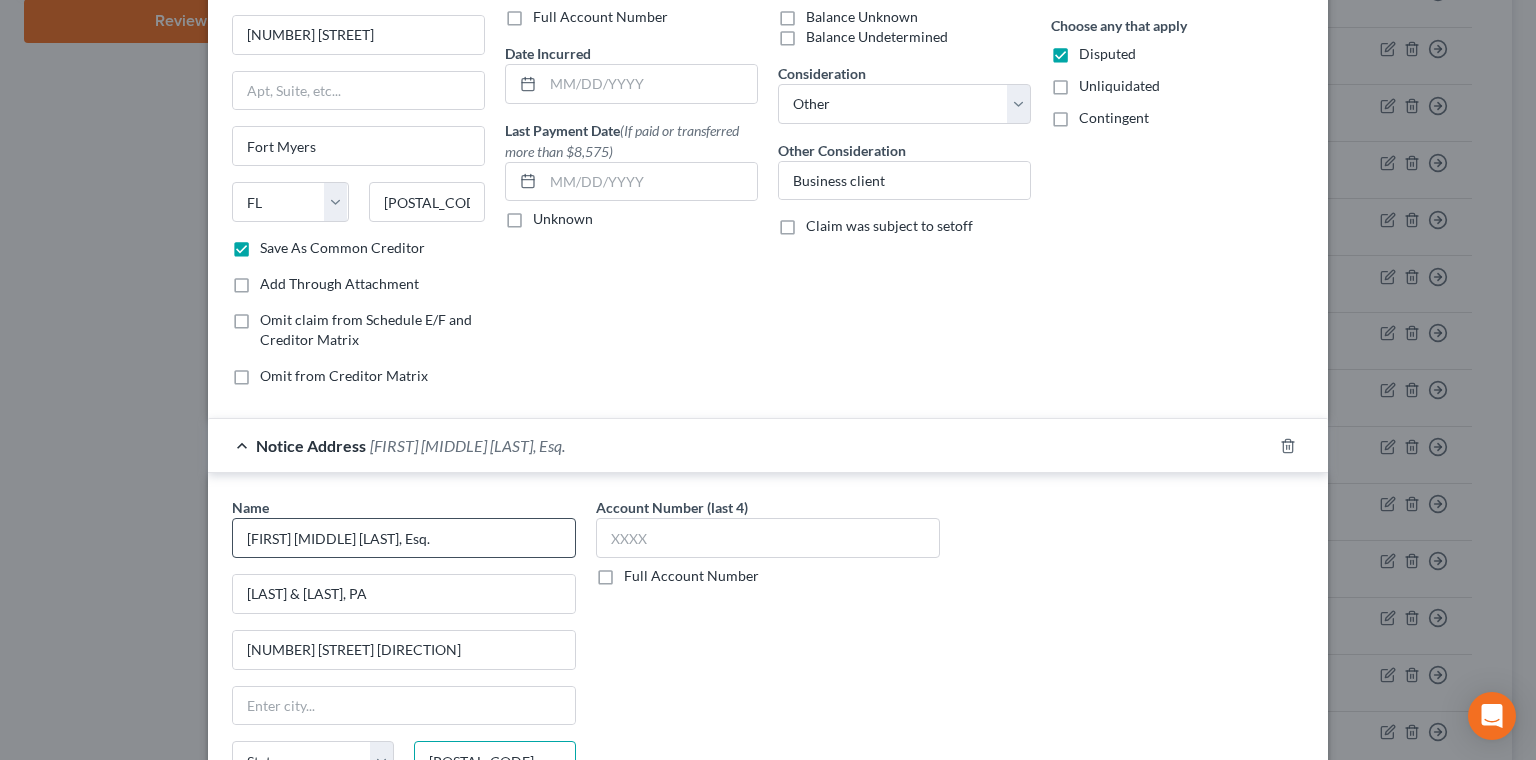 type on "[POSTAL_CODE]" 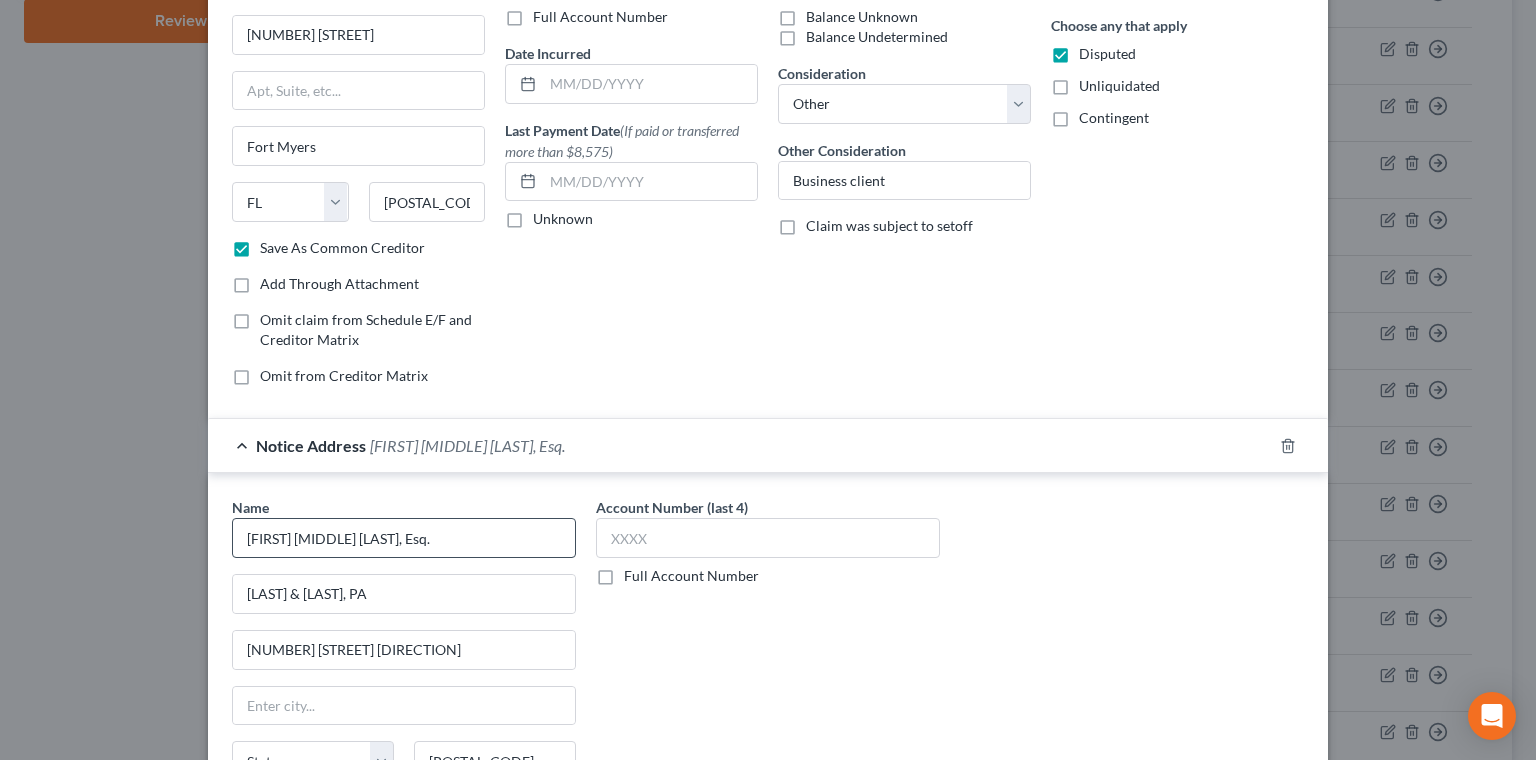 type on "Naples" 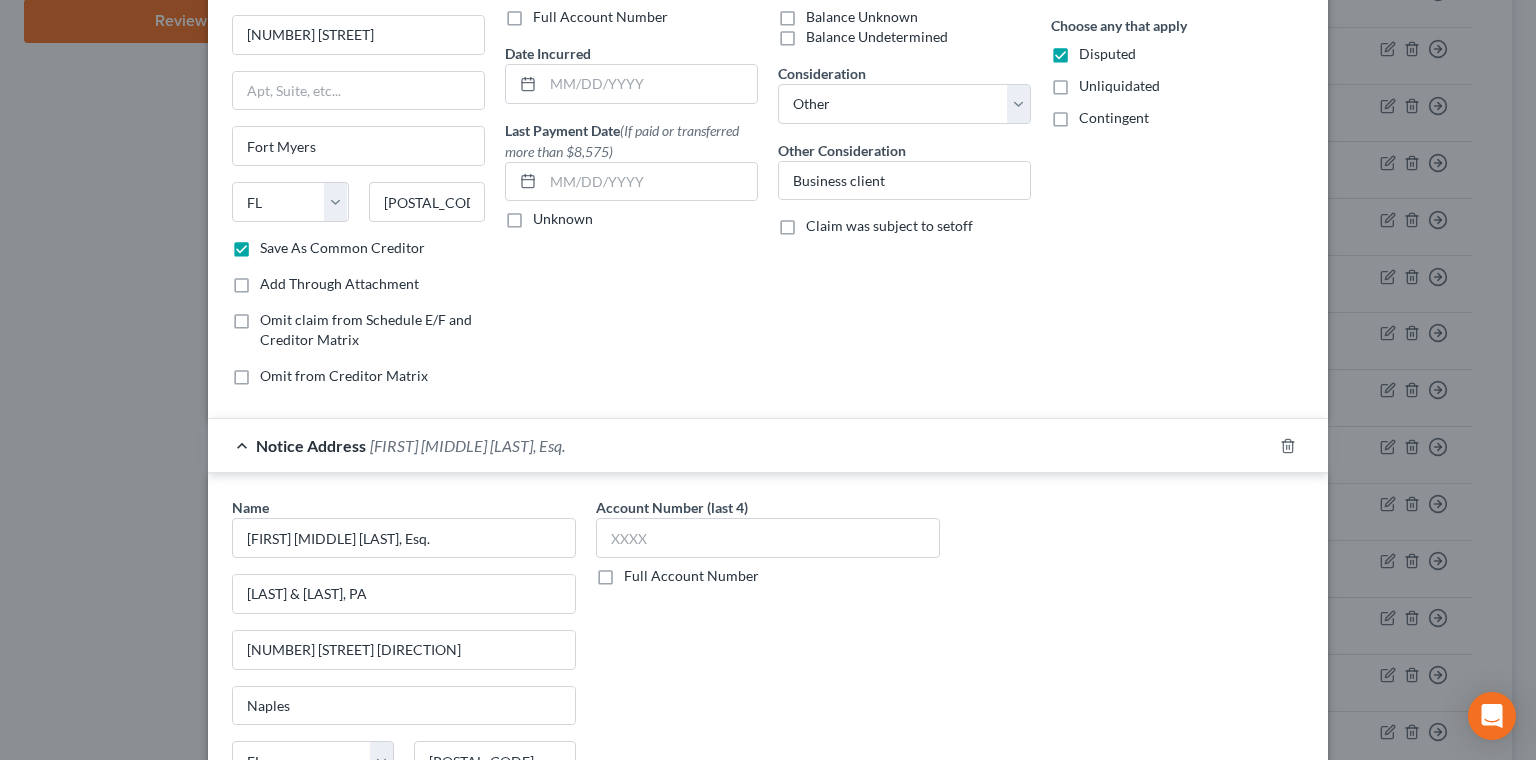 click on "Save As Notice Address" at bounding box center [333, 807] 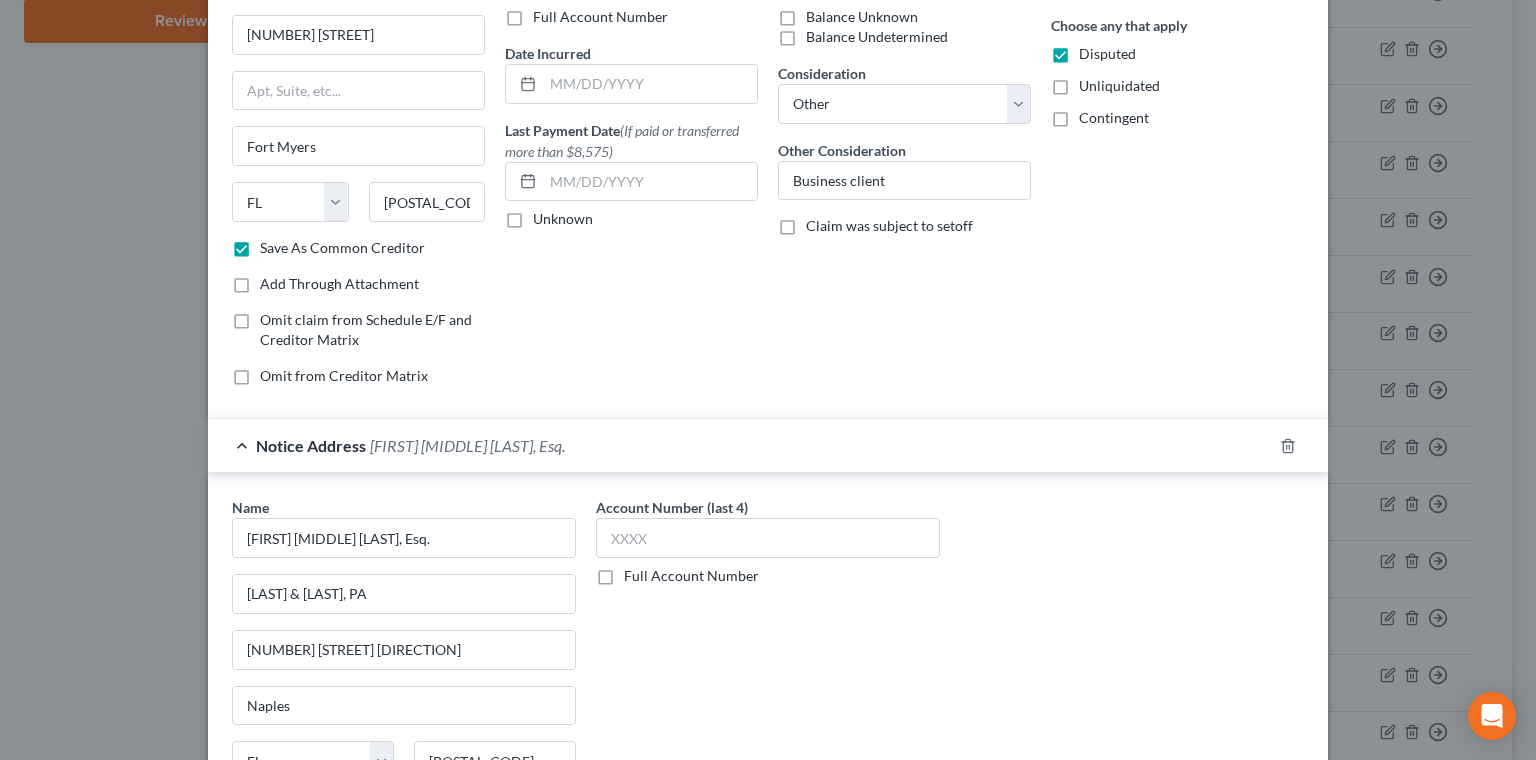 click on "Save As Notice Address" at bounding box center (274, 803) 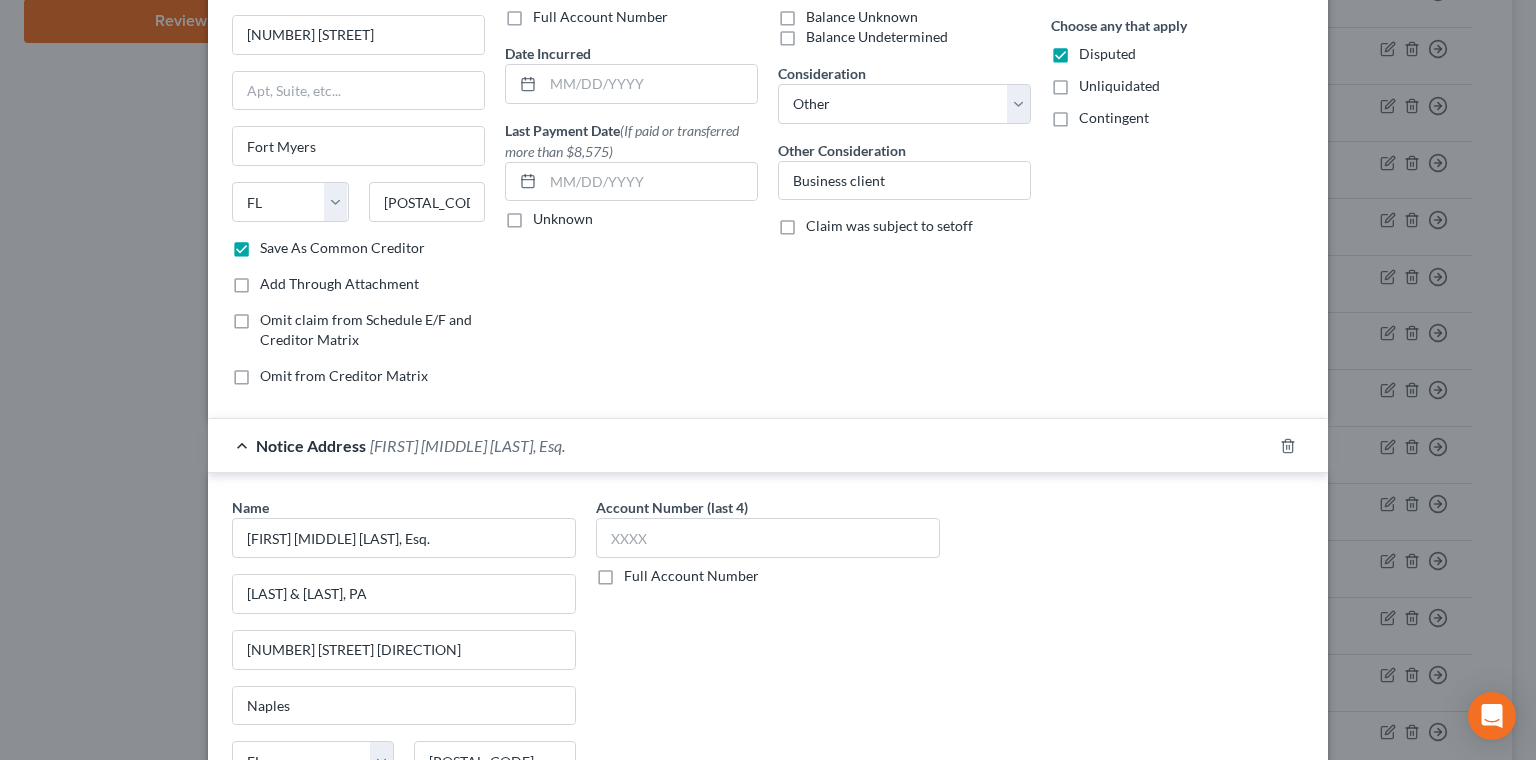 click on "Save & Close" at bounding box center (1236, 934) 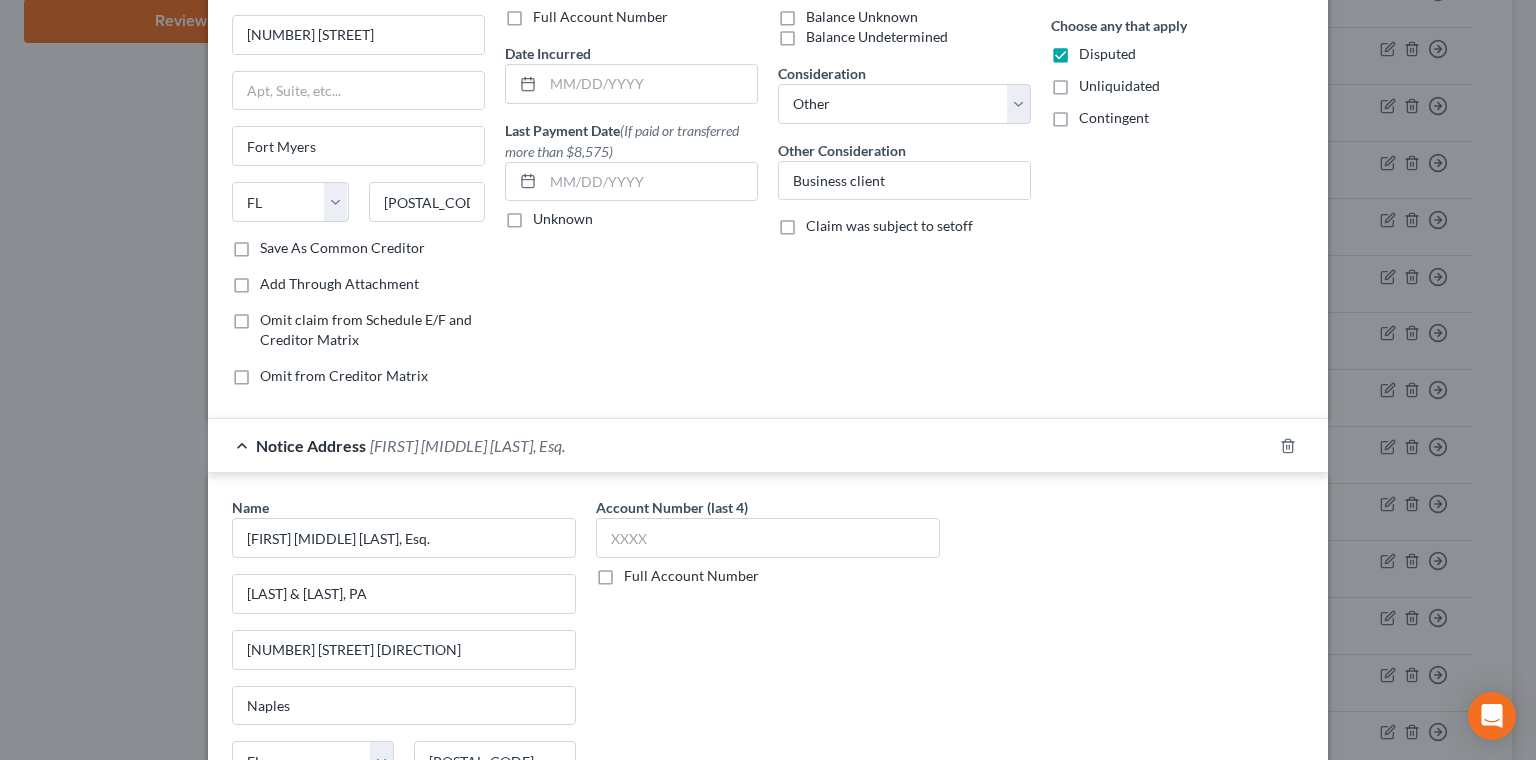 checkbox on "false" 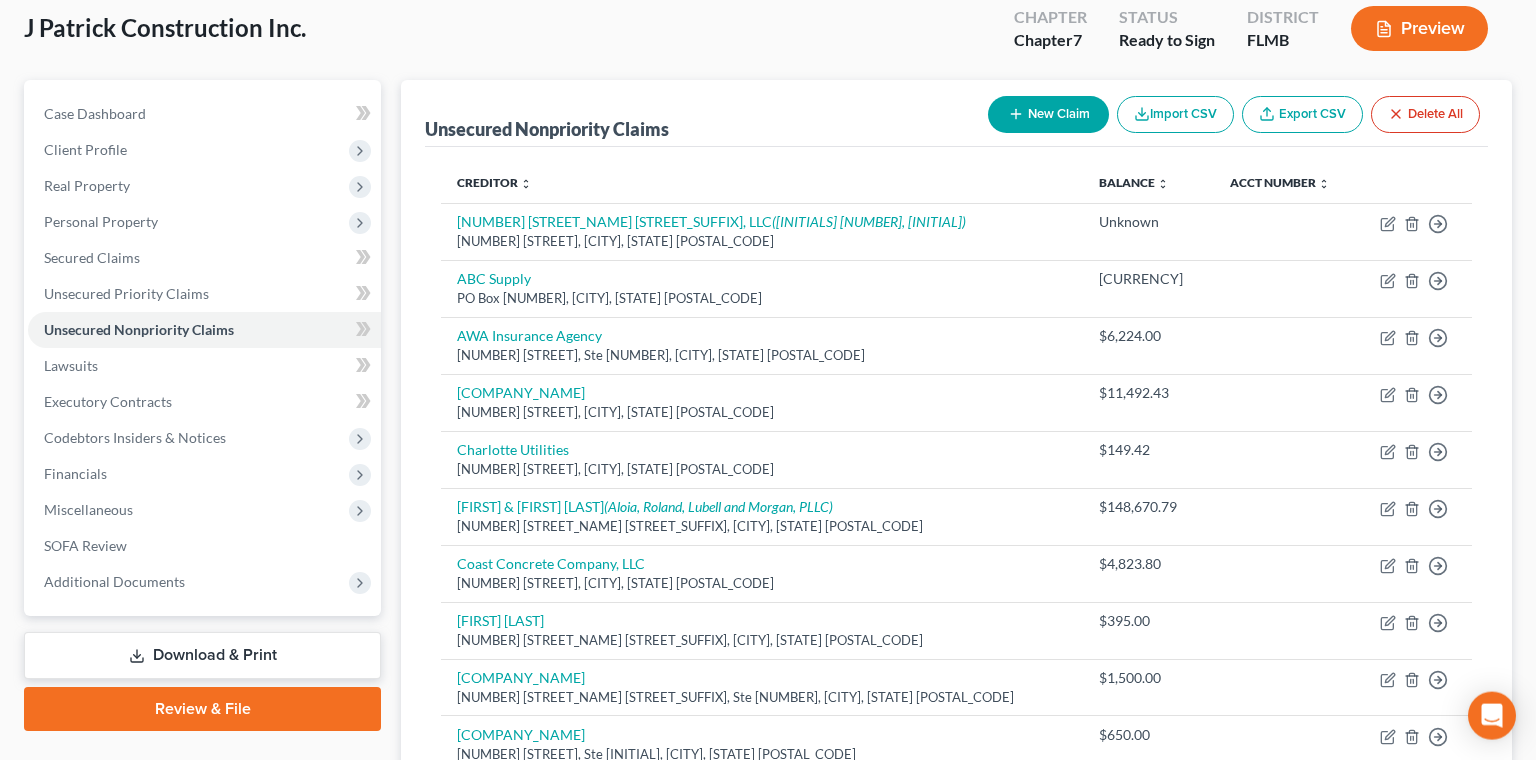scroll, scrollTop: 109, scrollLeft: 0, axis: vertical 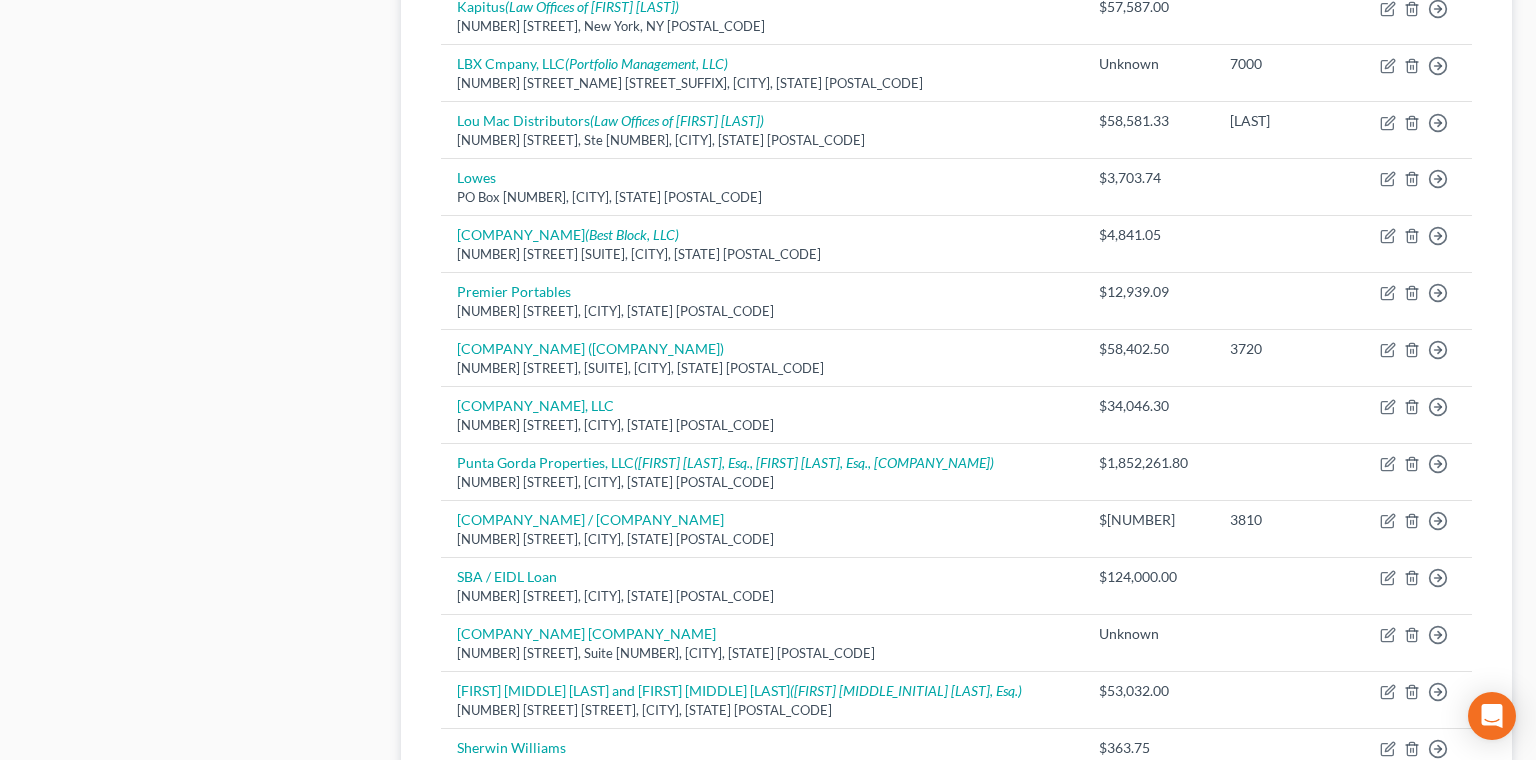 click on "2" at bounding box center [577, 1230] 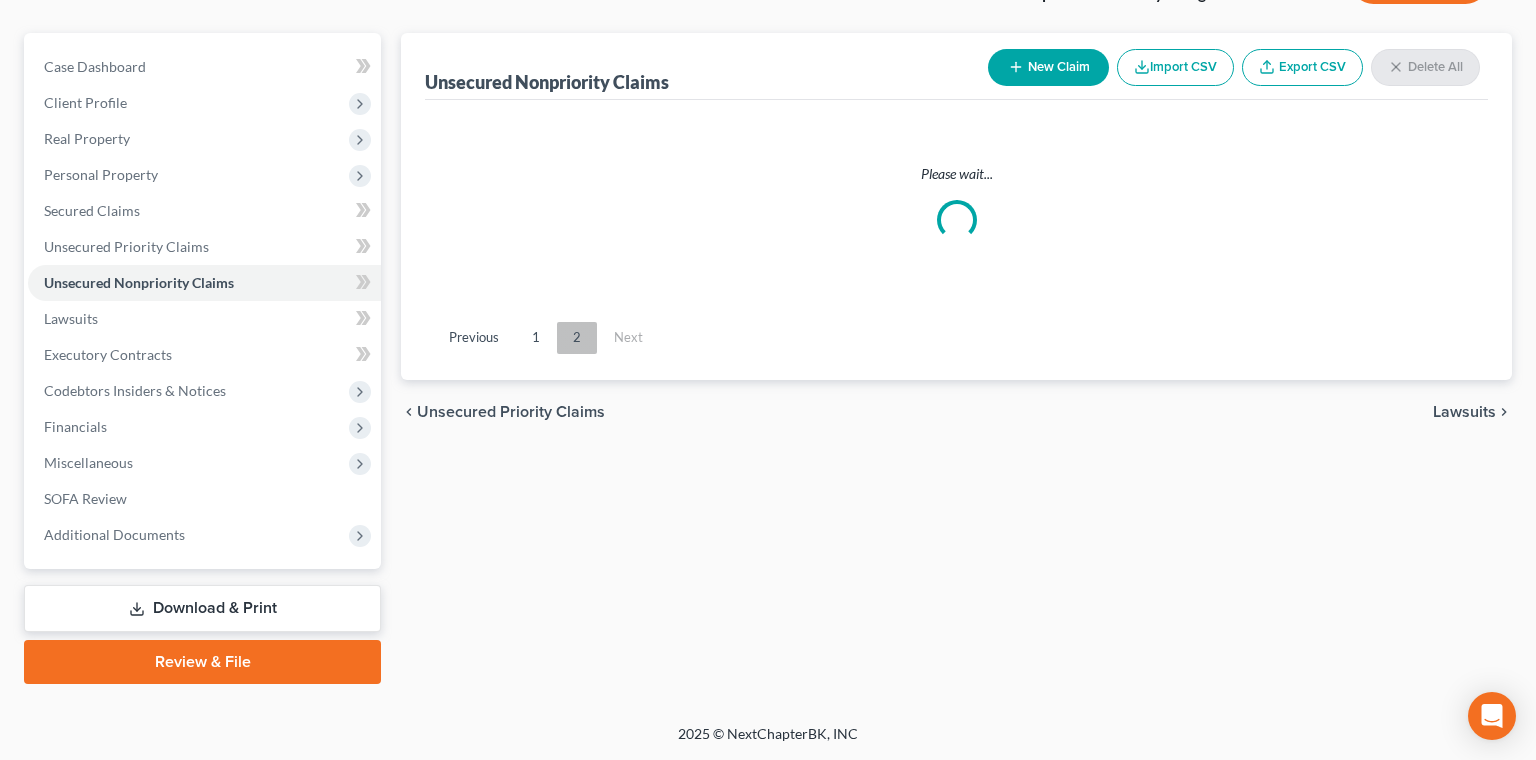 scroll, scrollTop: 0, scrollLeft: 0, axis: both 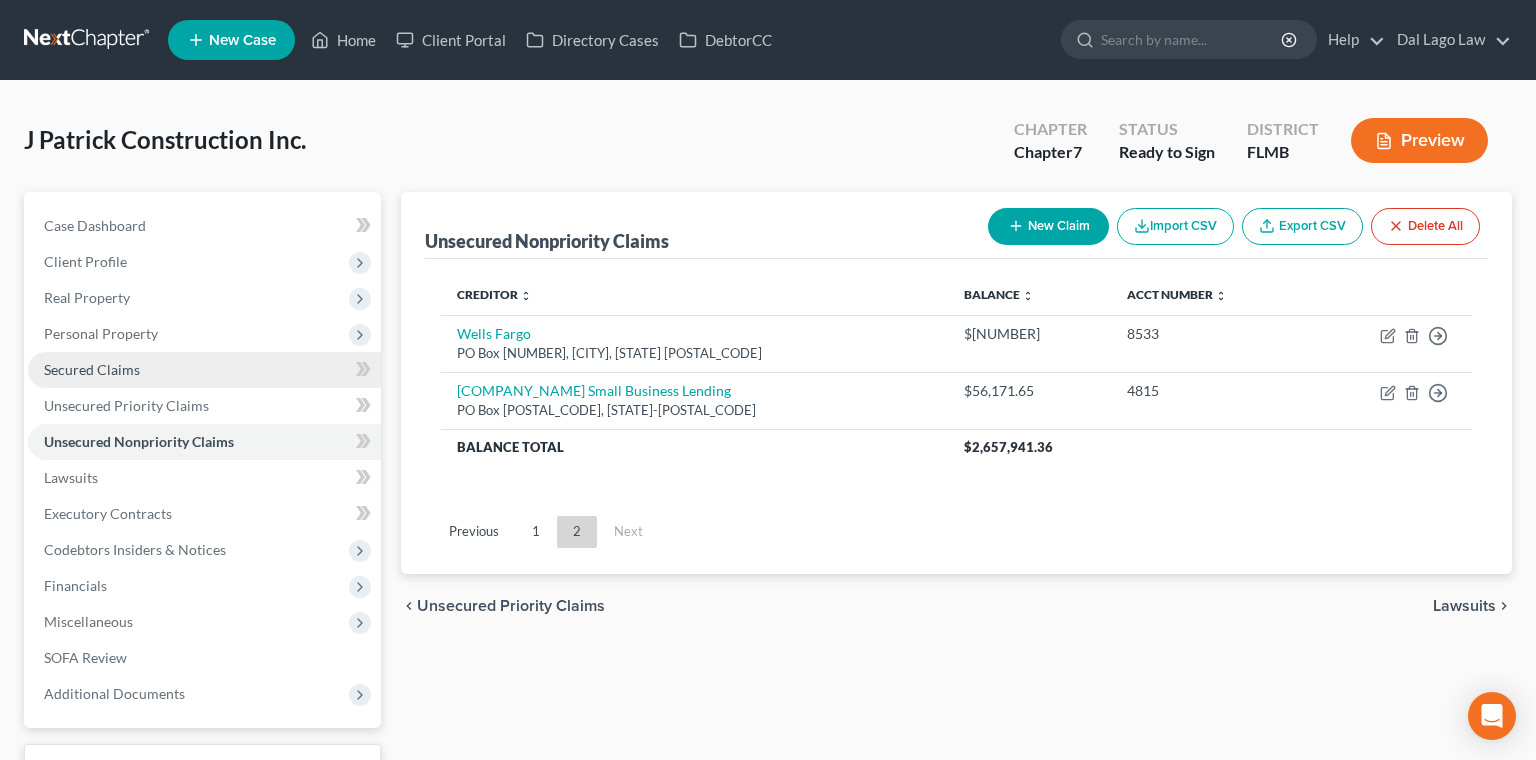 click on "Secured Claims" at bounding box center [204, 370] 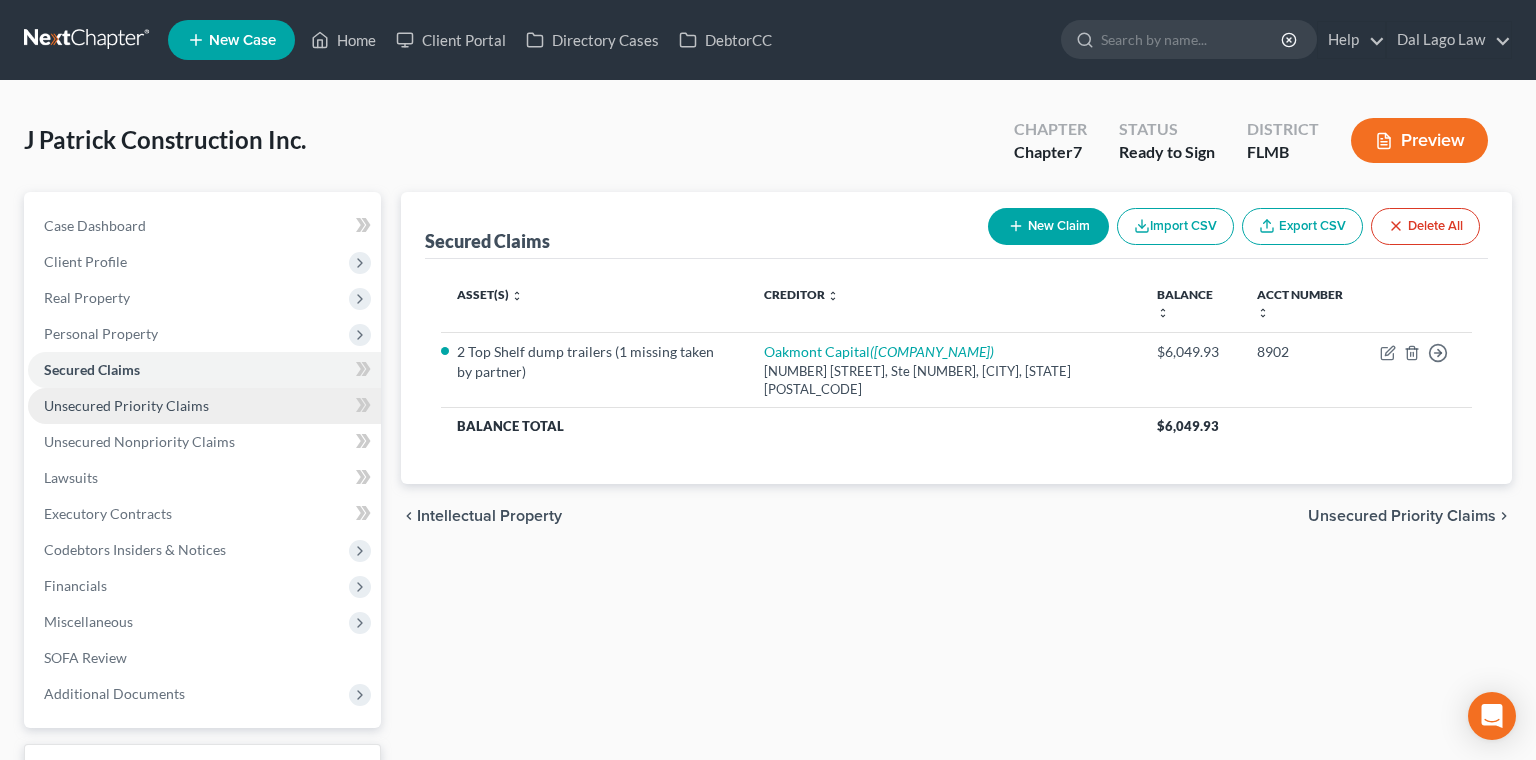 click on "Unsecured Priority Claims" at bounding box center [126, 405] 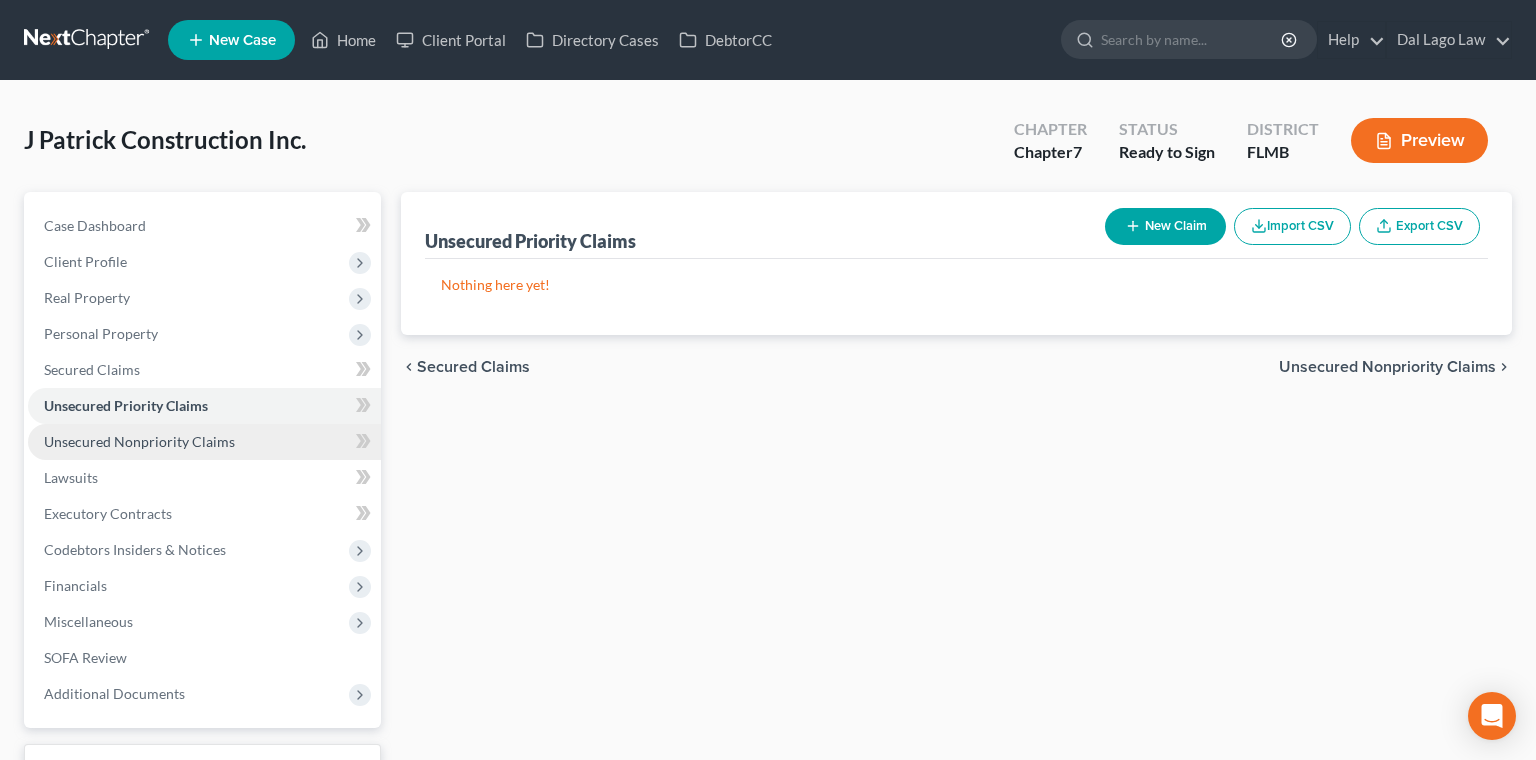 click on "Unsecured Nonpriority Claims" at bounding box center (204, 442) 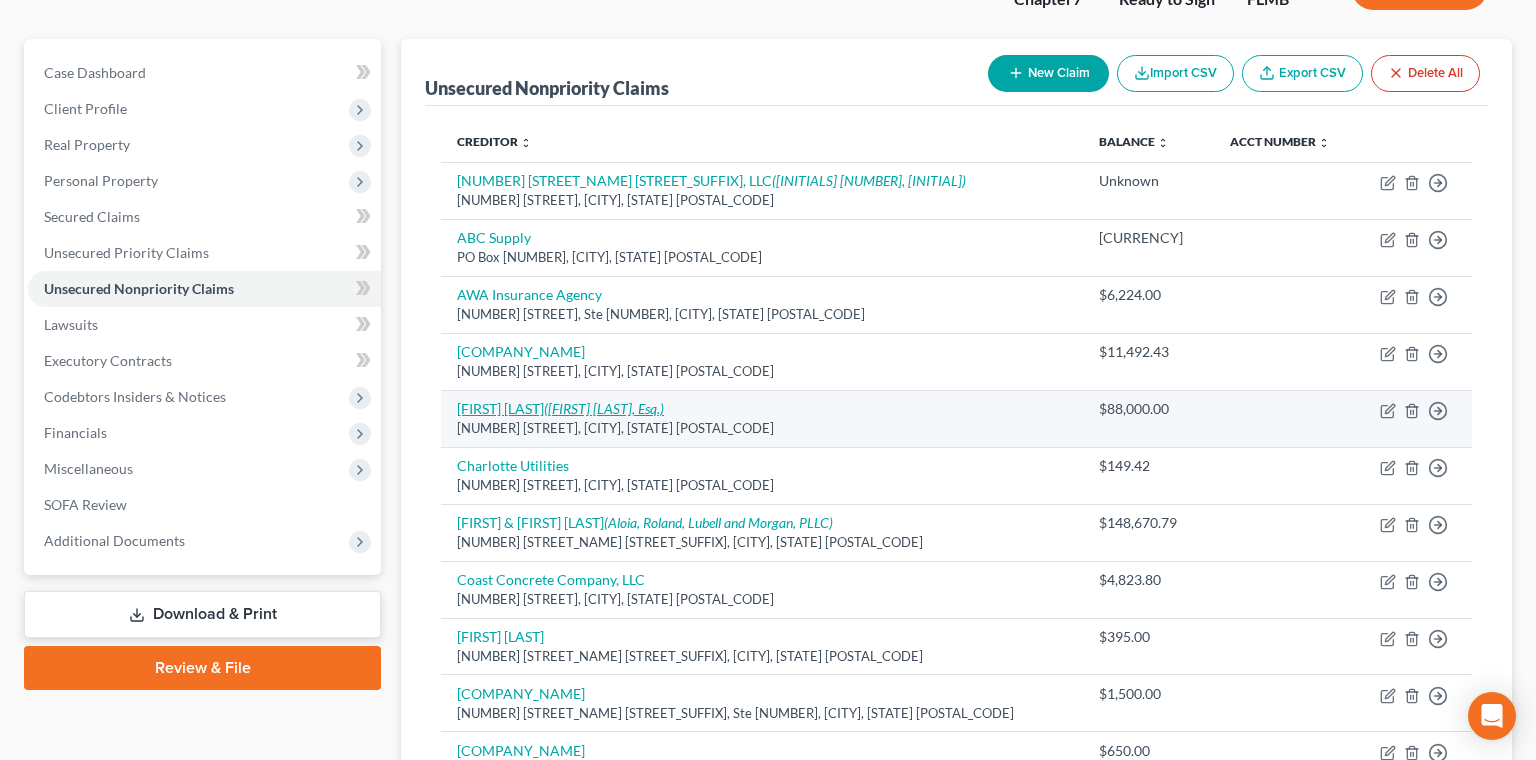 scroll, scrollTop: 0, scrollLeft: 0, axis: both 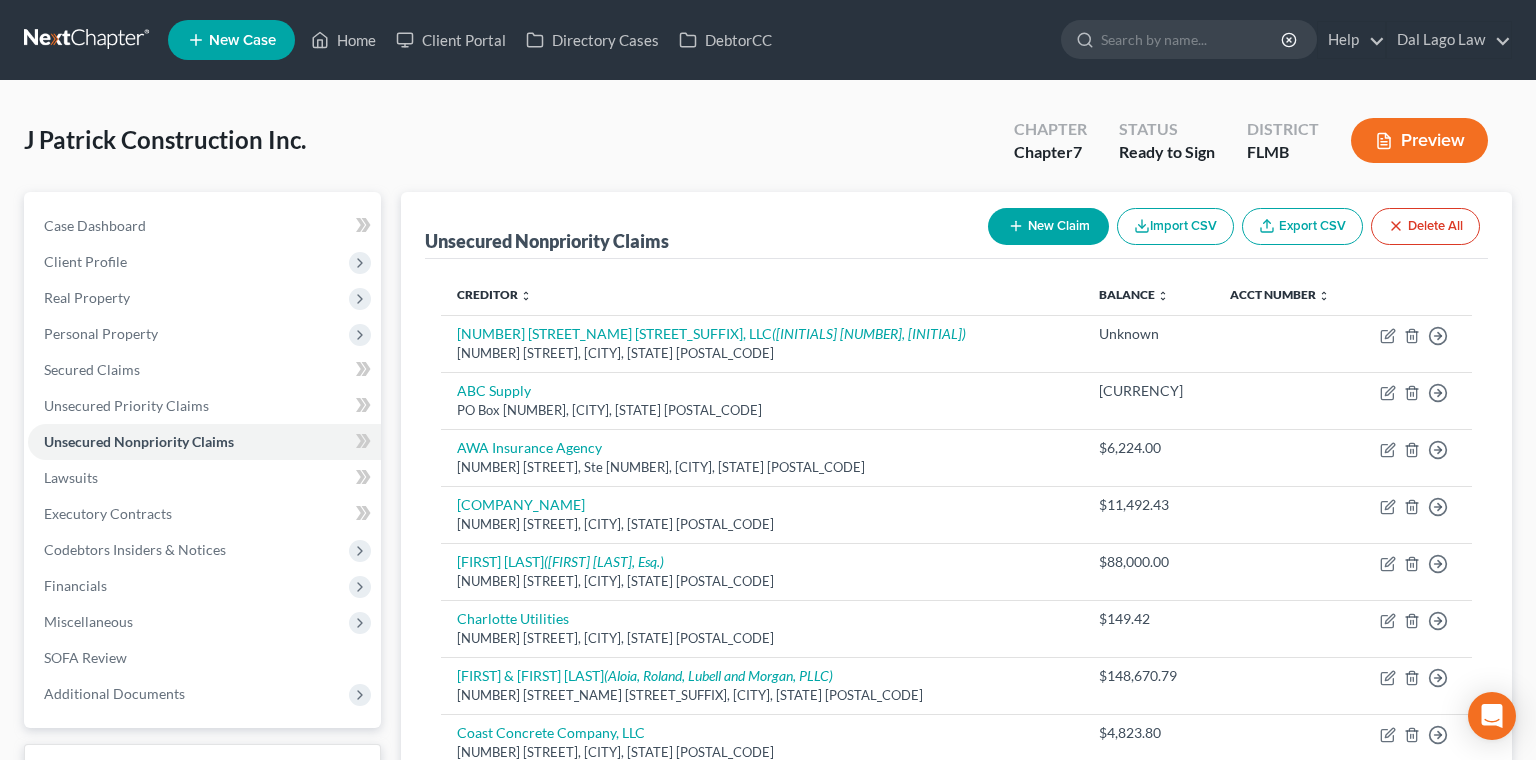 click on "New Claim" at bounding box center [1048, 226] 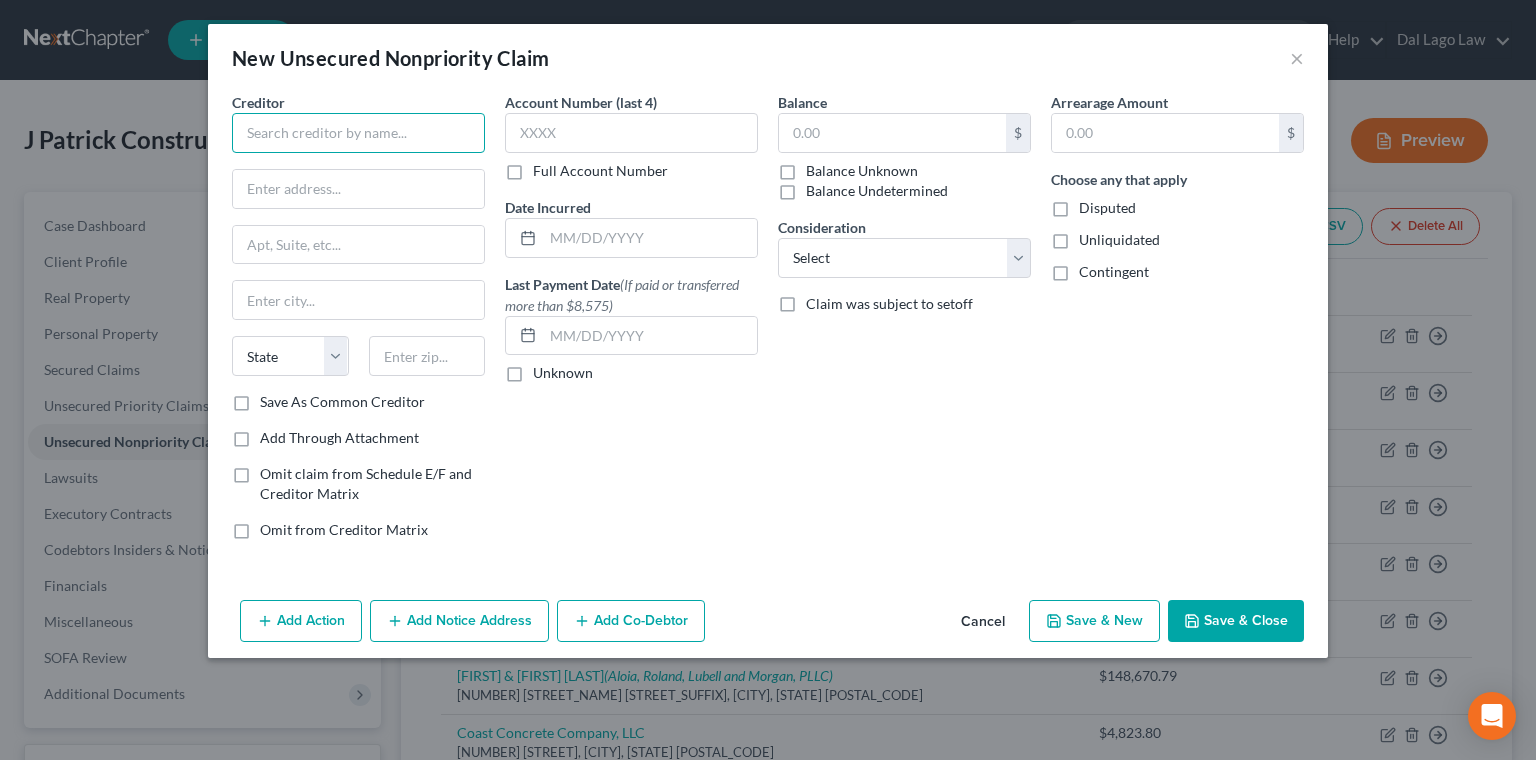 click at bounding box center (358, 133) 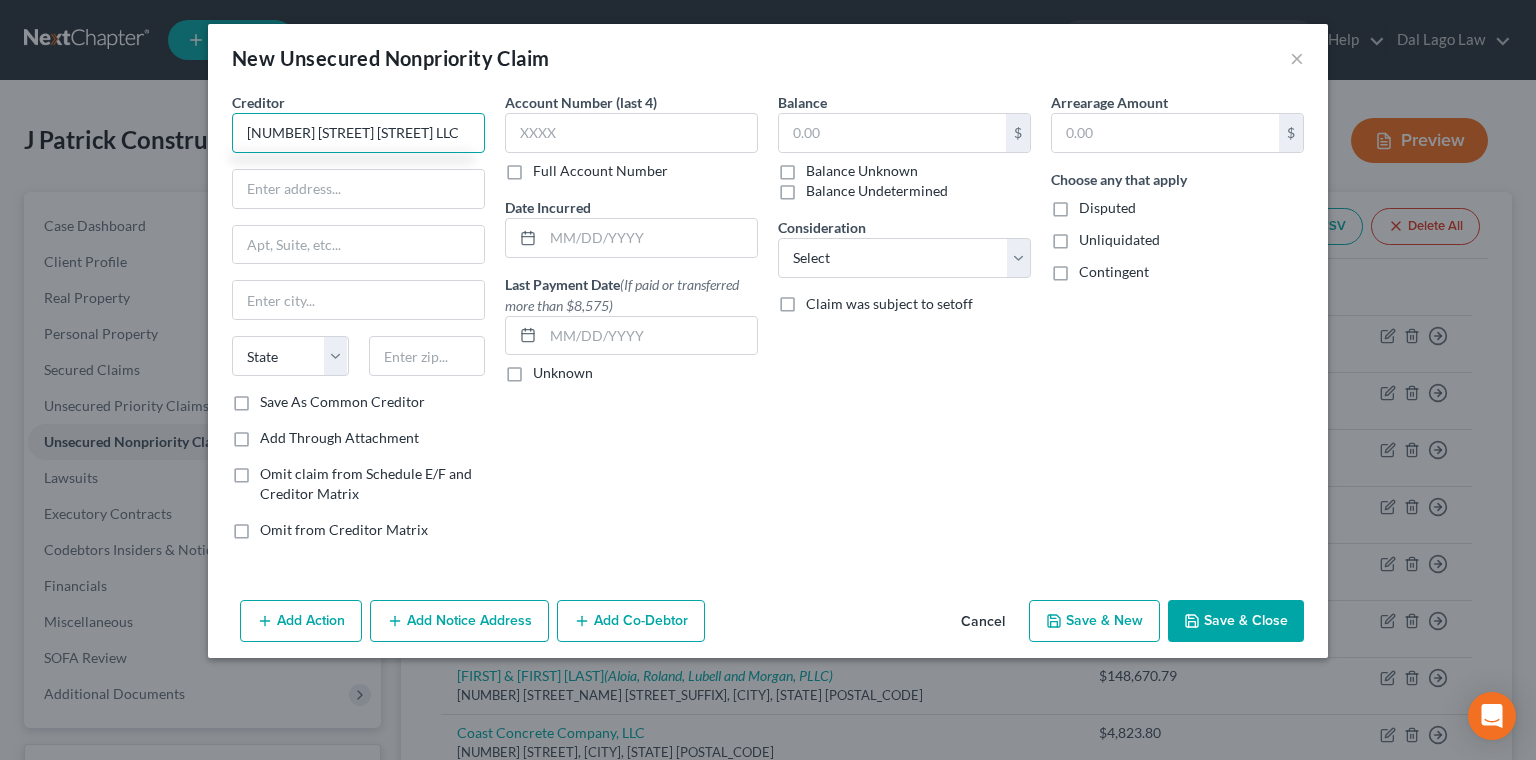 type on "[NUMBER] [STREET] [STREET] LLC" 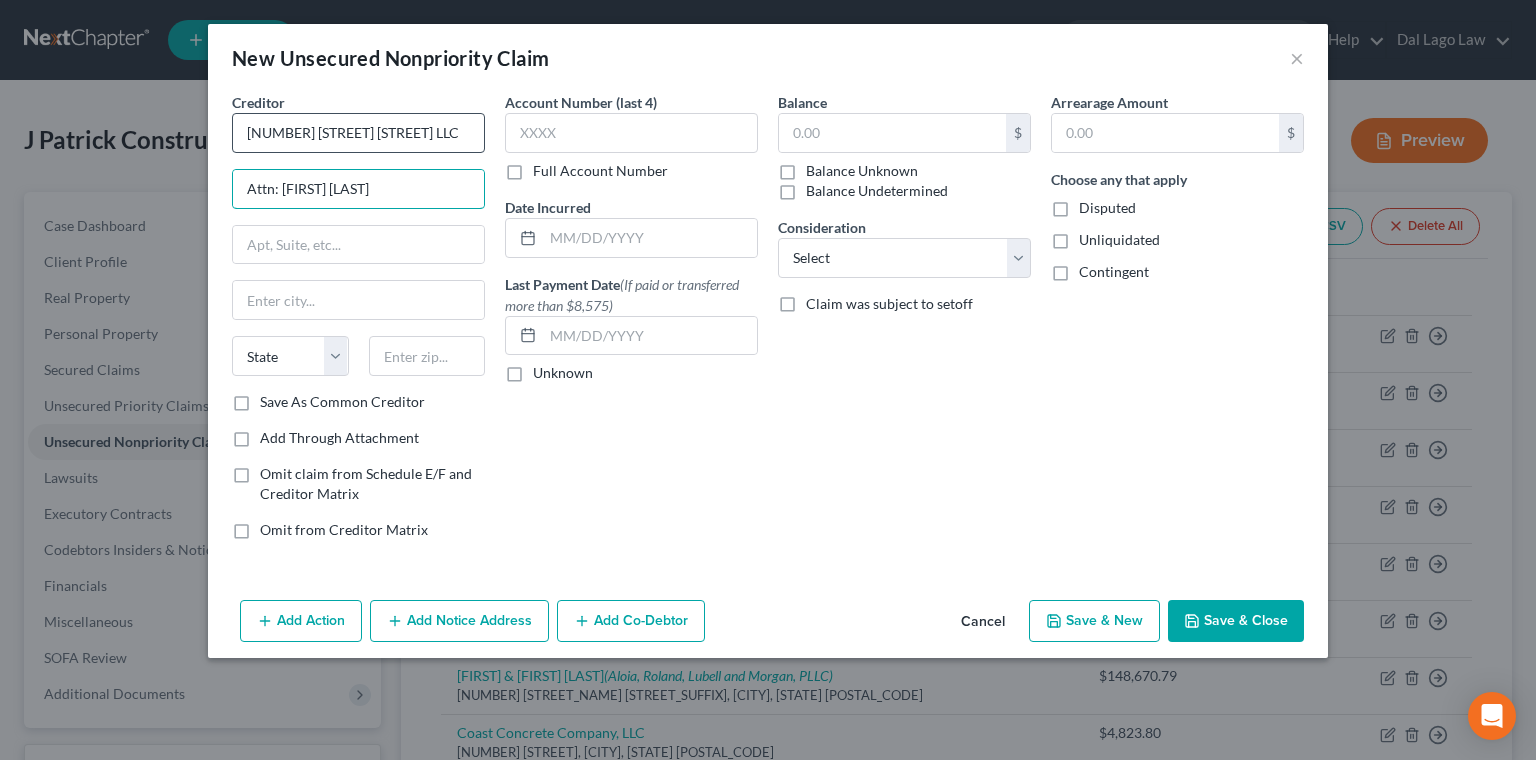 type on "Attn: [FIRST] [LAST]" 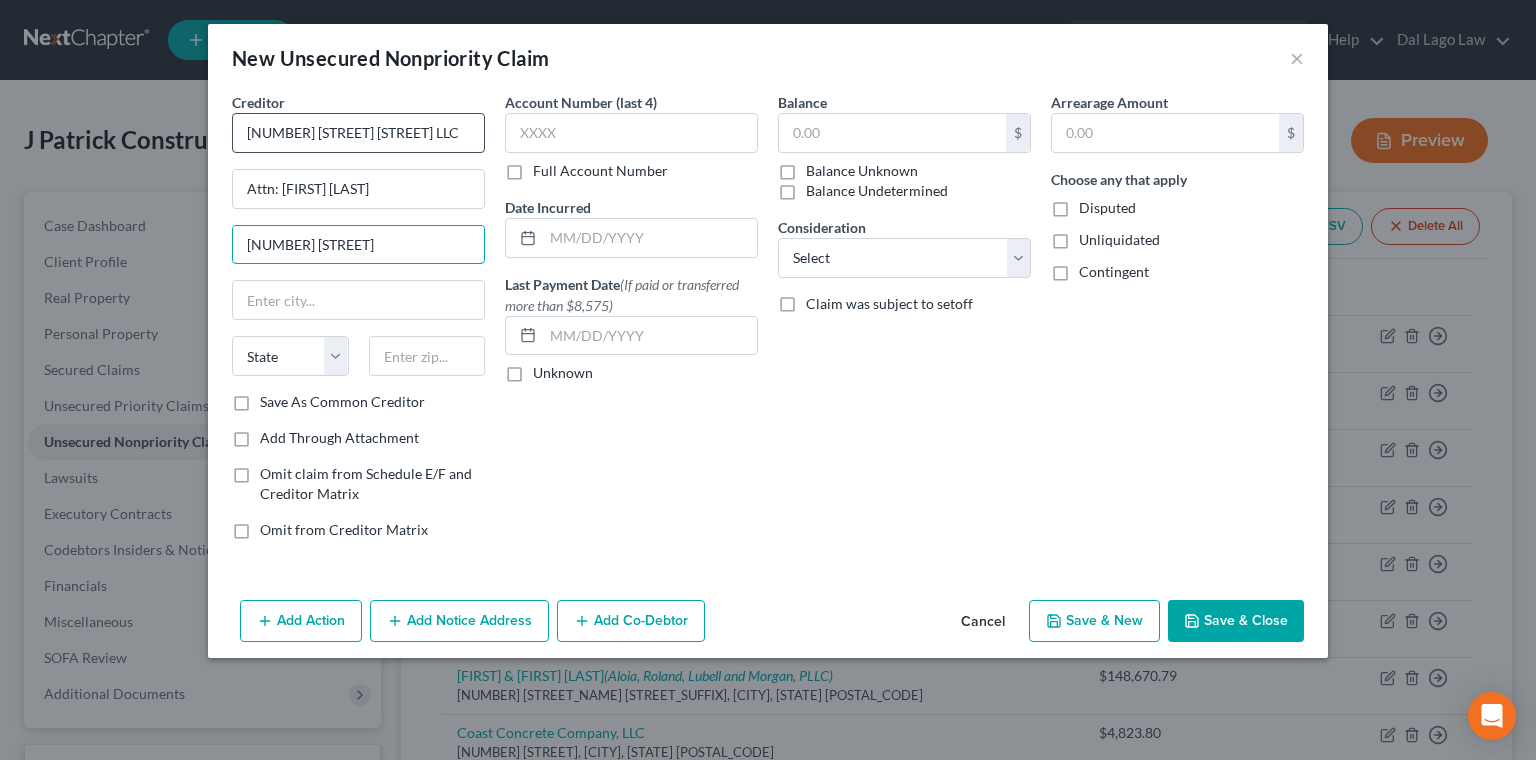 type on "[NUMBER] [STREET]" 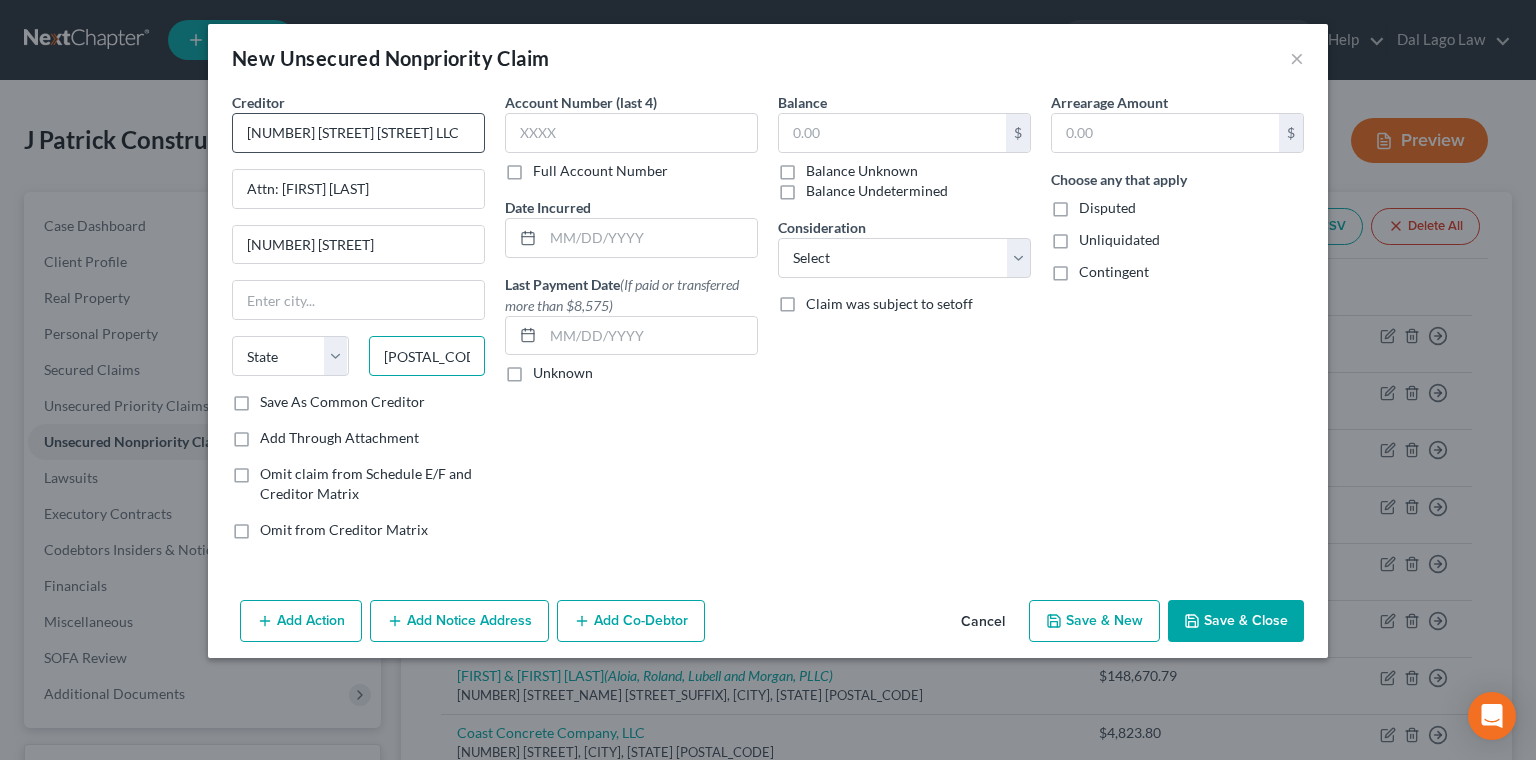type on "[POSTAL_CODE]" 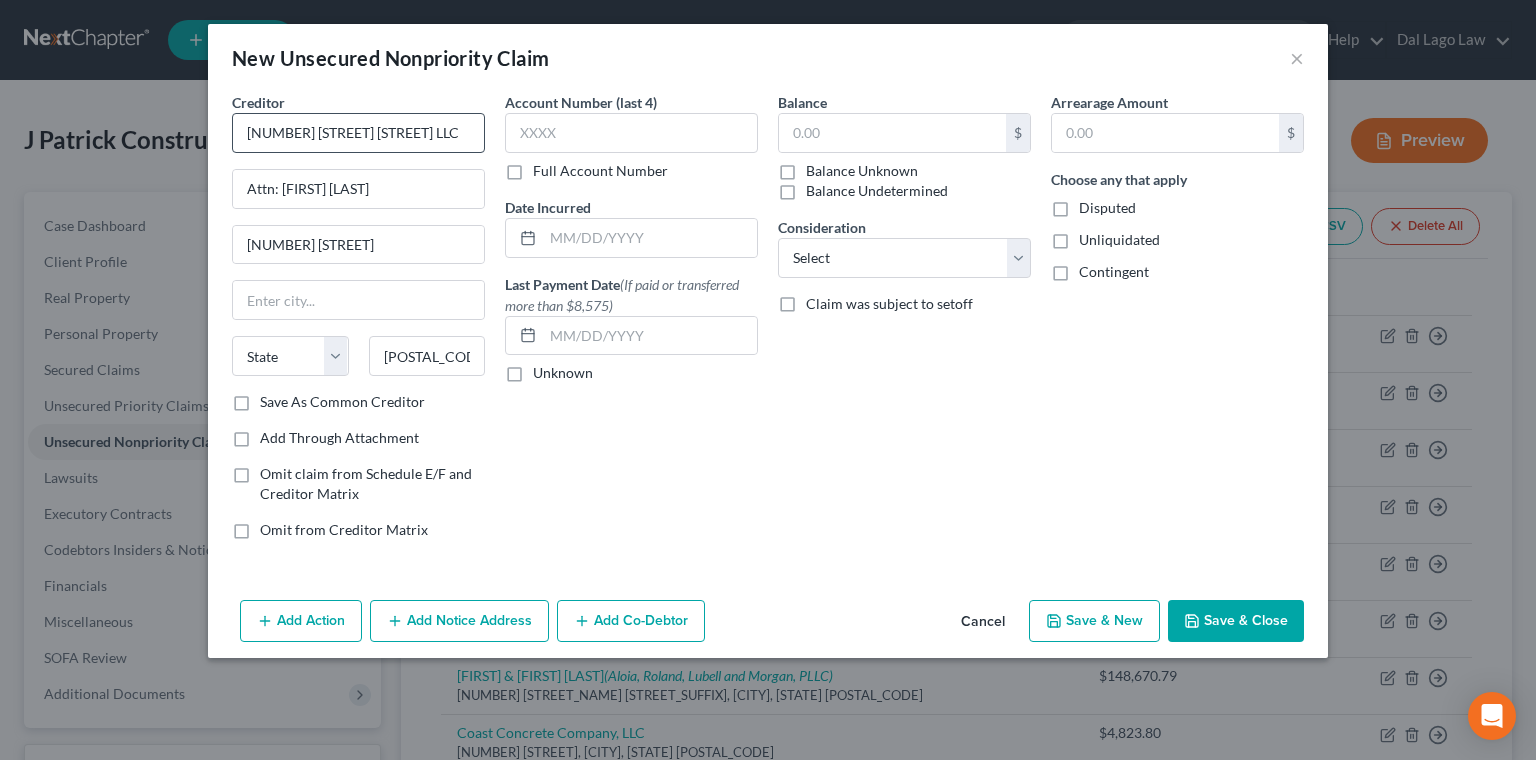 type on "[CITY]" 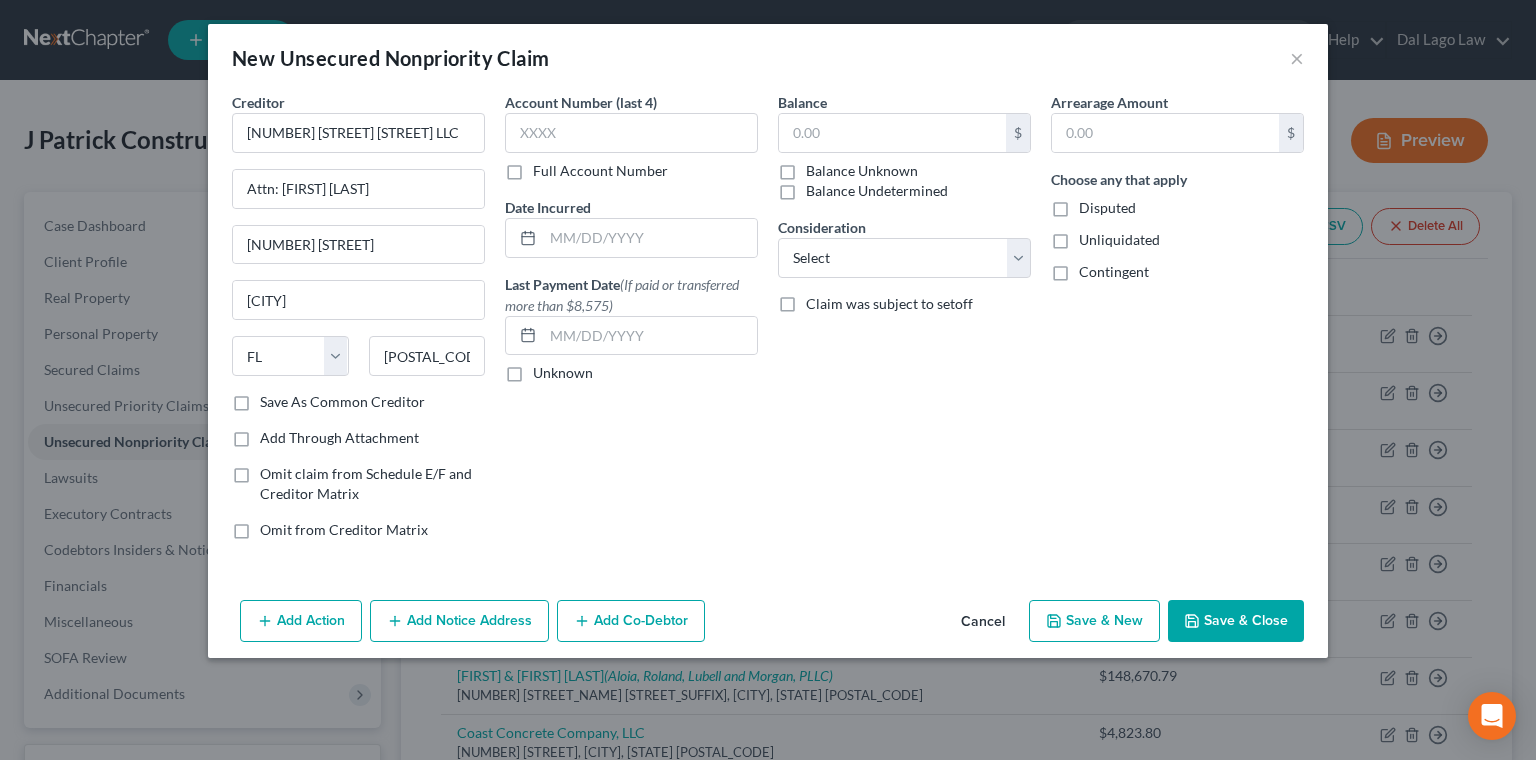 click on "Save As Common Creditor" at bounding box center [342, 402] 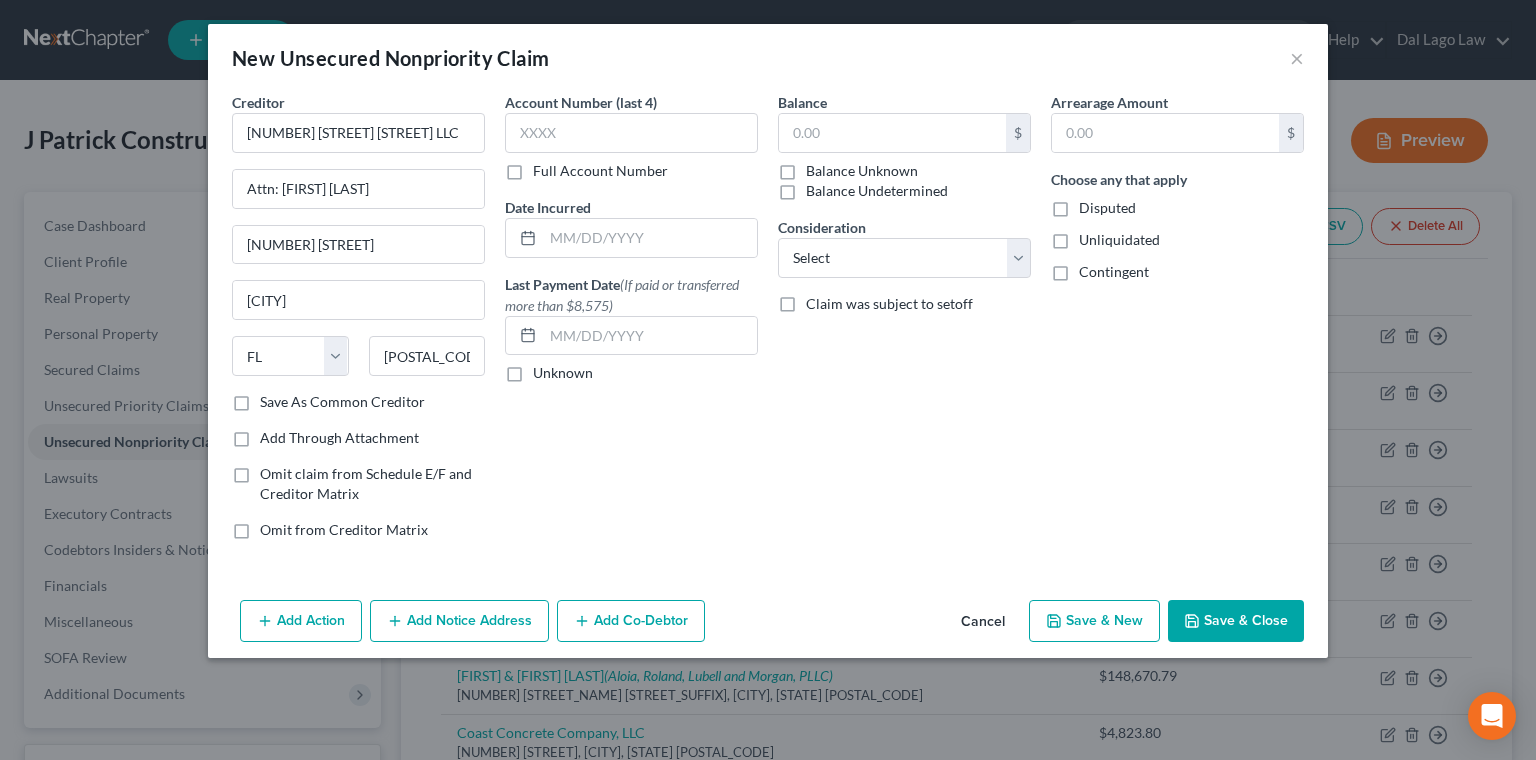 click on "Save As Common Creditor" at bounding box center (274, 398) 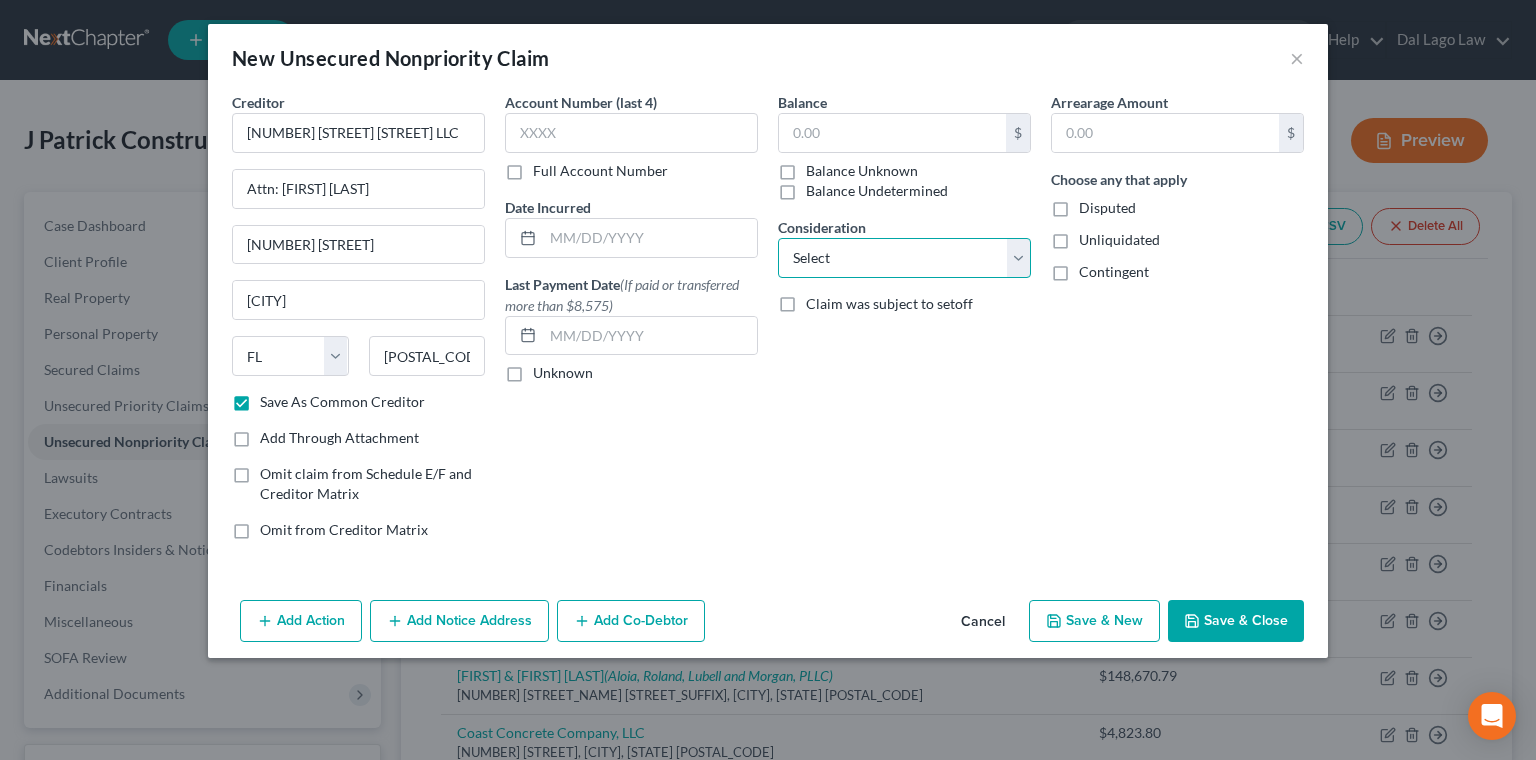 select on "11" 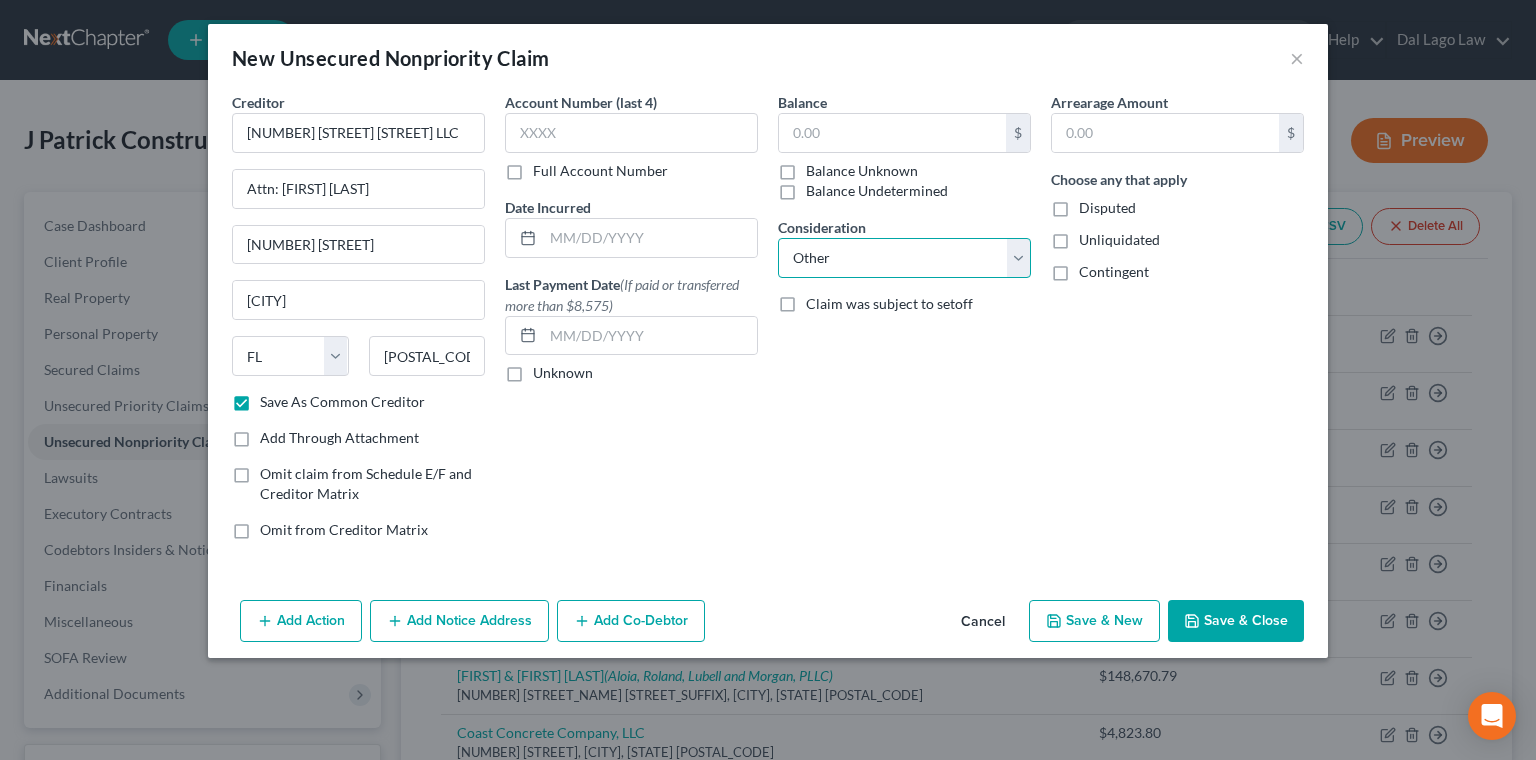 click on "Other" at bounding box center (0, 0) 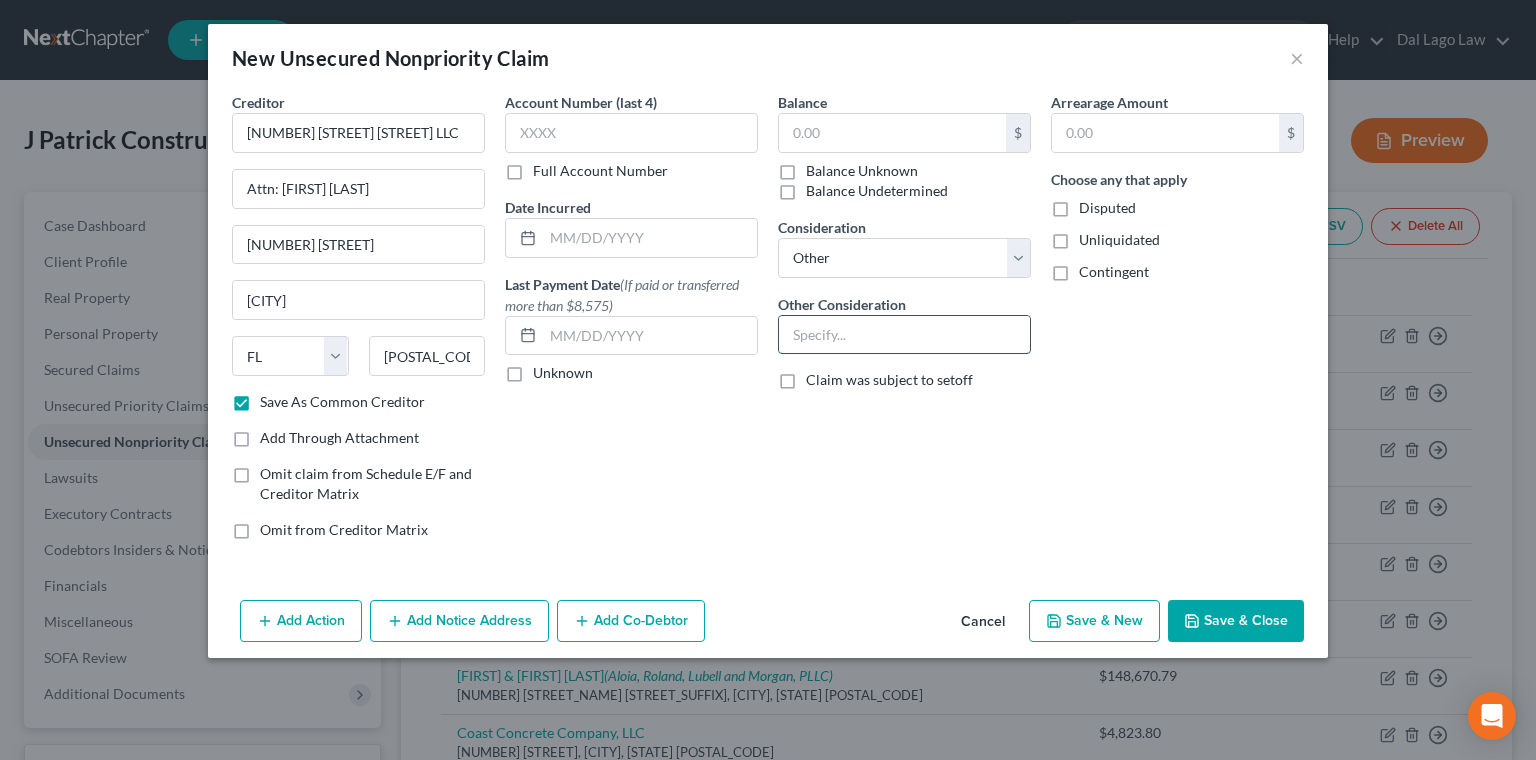 click at bounding box center [904, 335] 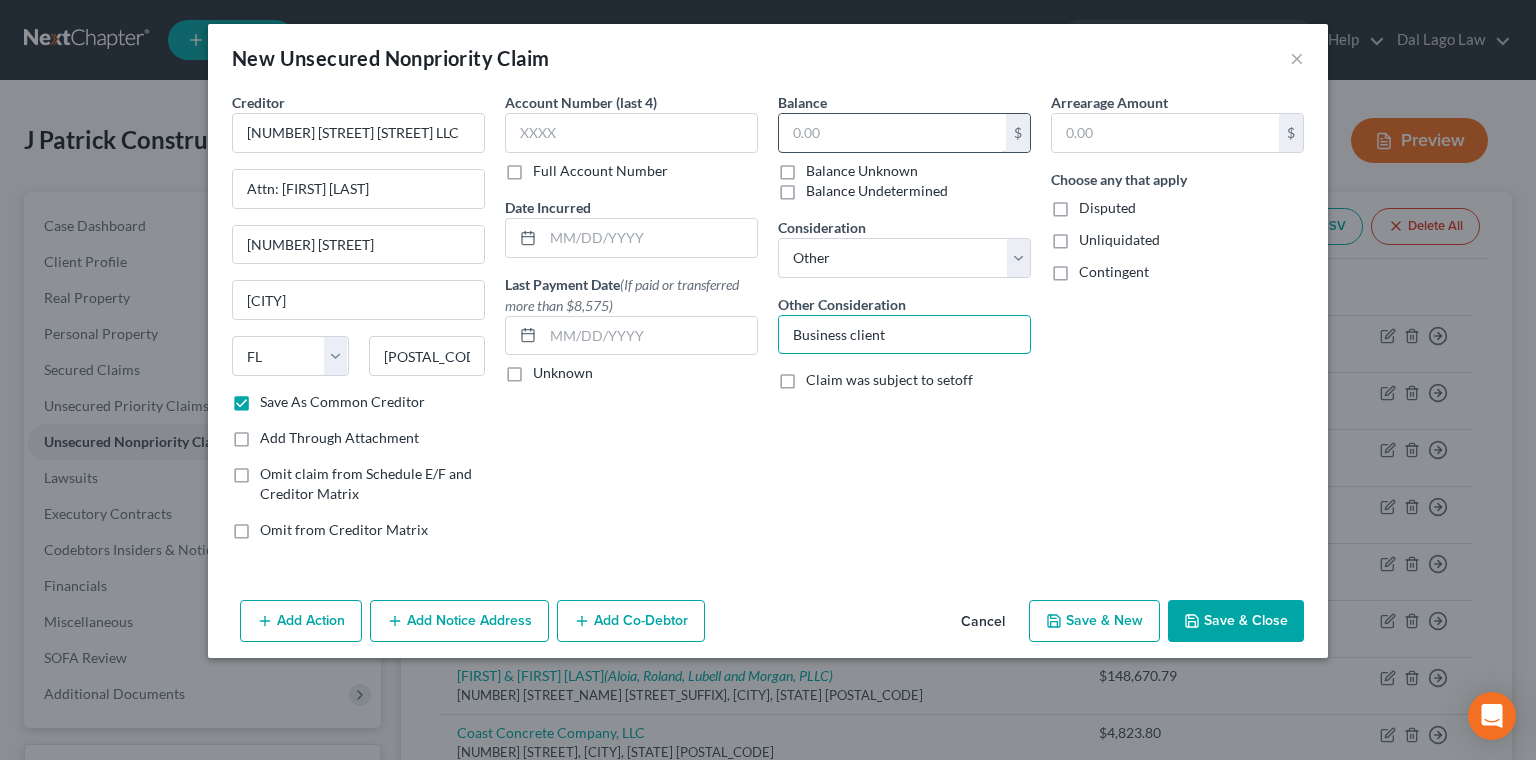 type on "Business client" 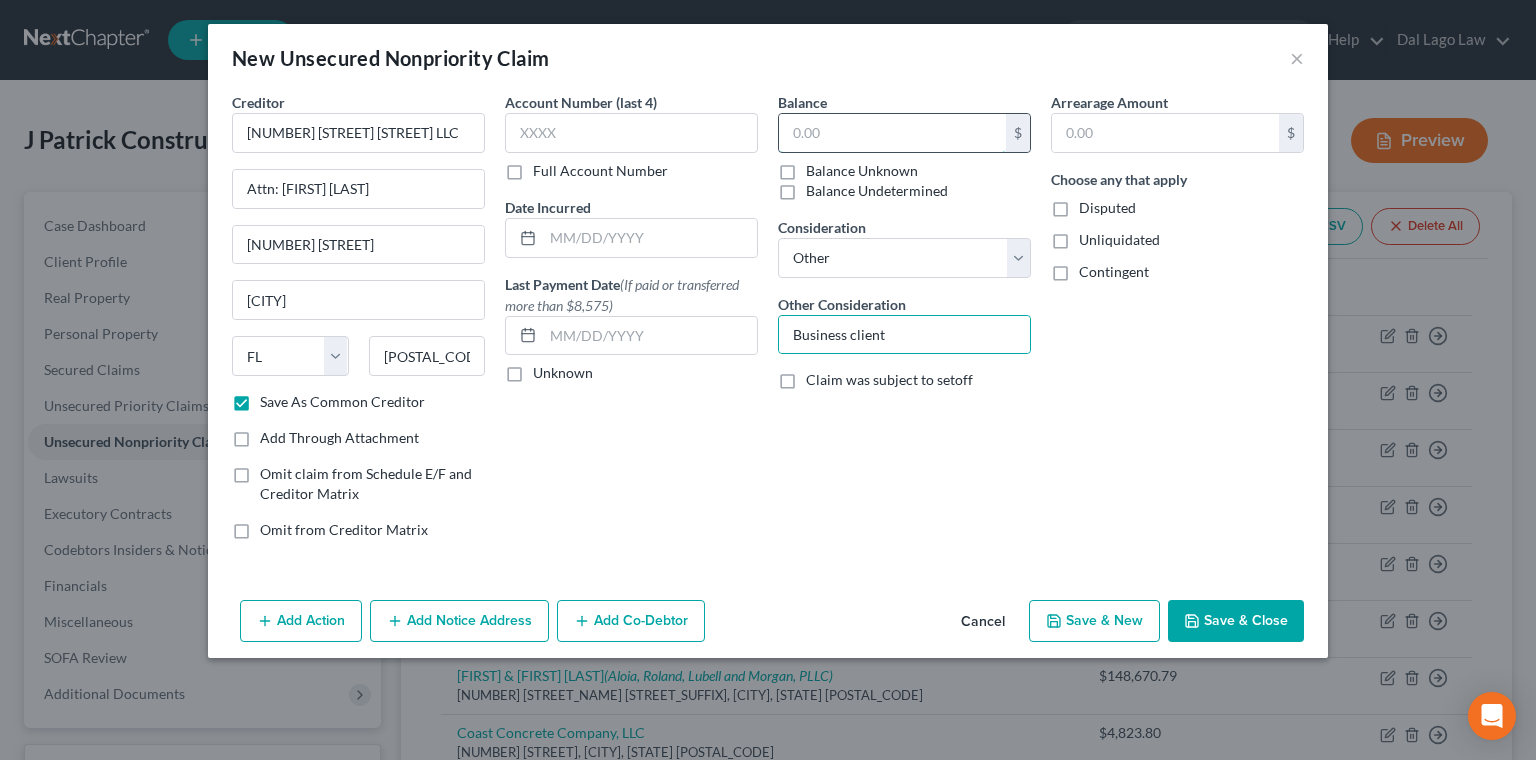 click at bounding box center [892, 133] 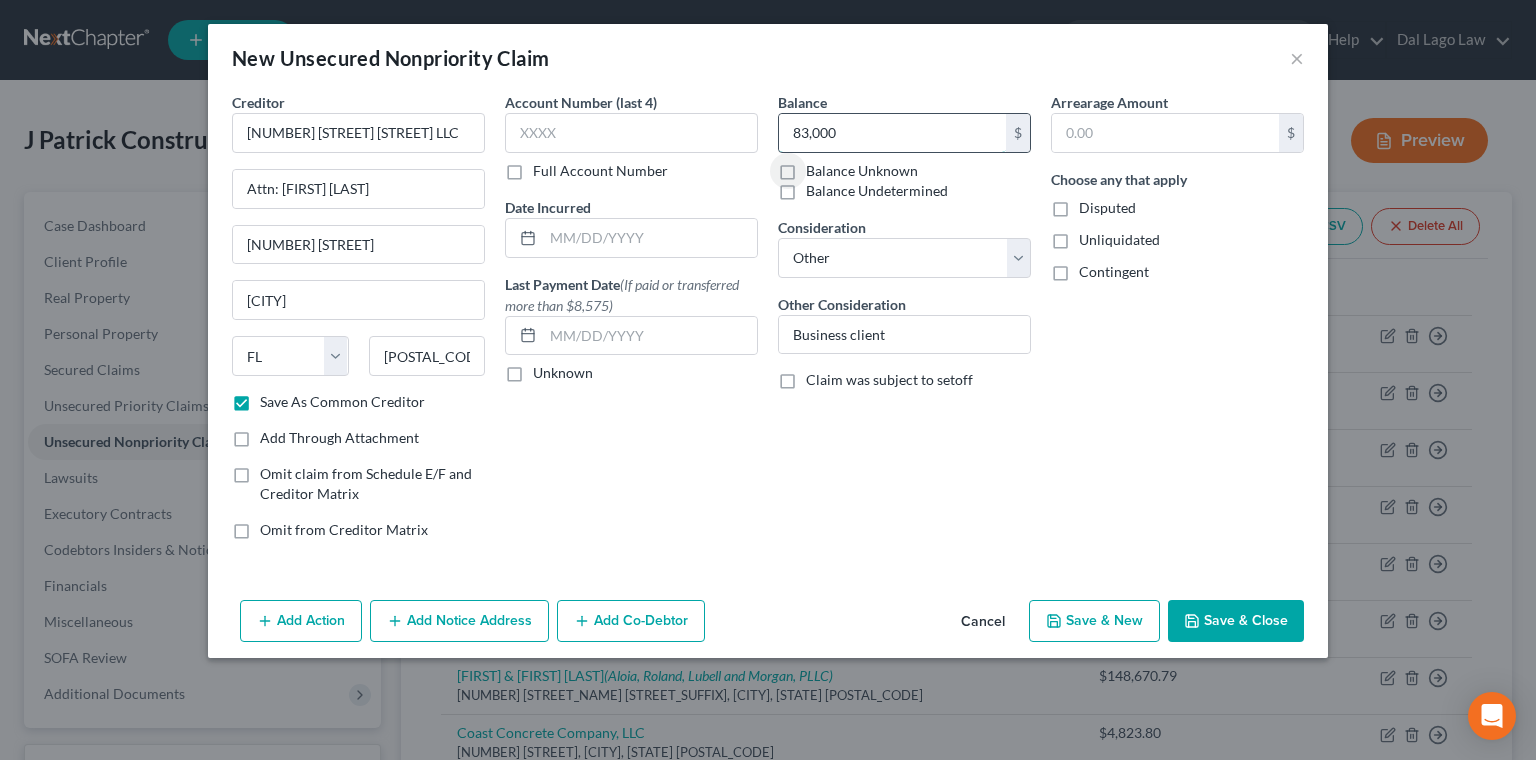 click on "83,000" at bounding box center [892, 133] 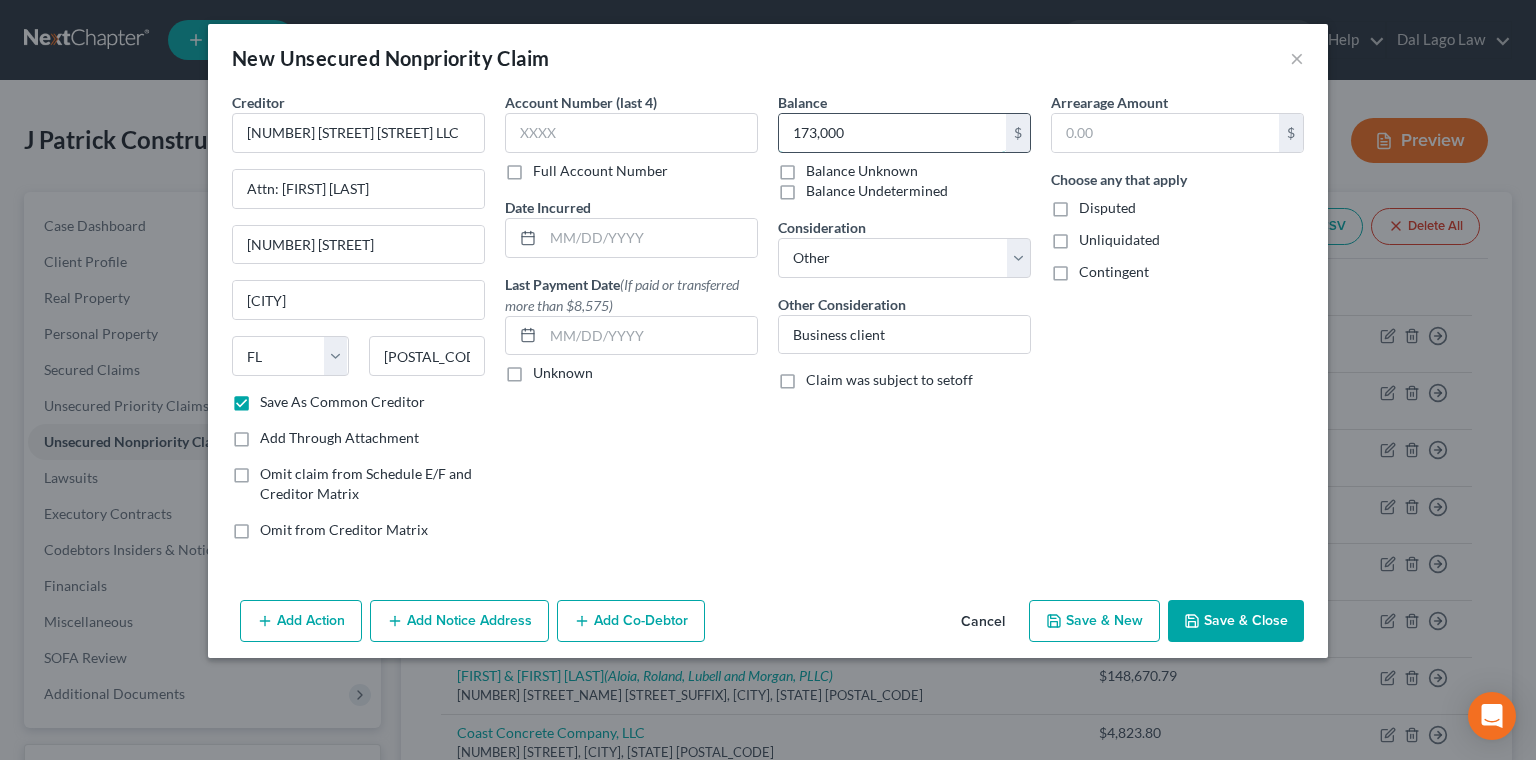 type on "173,000" 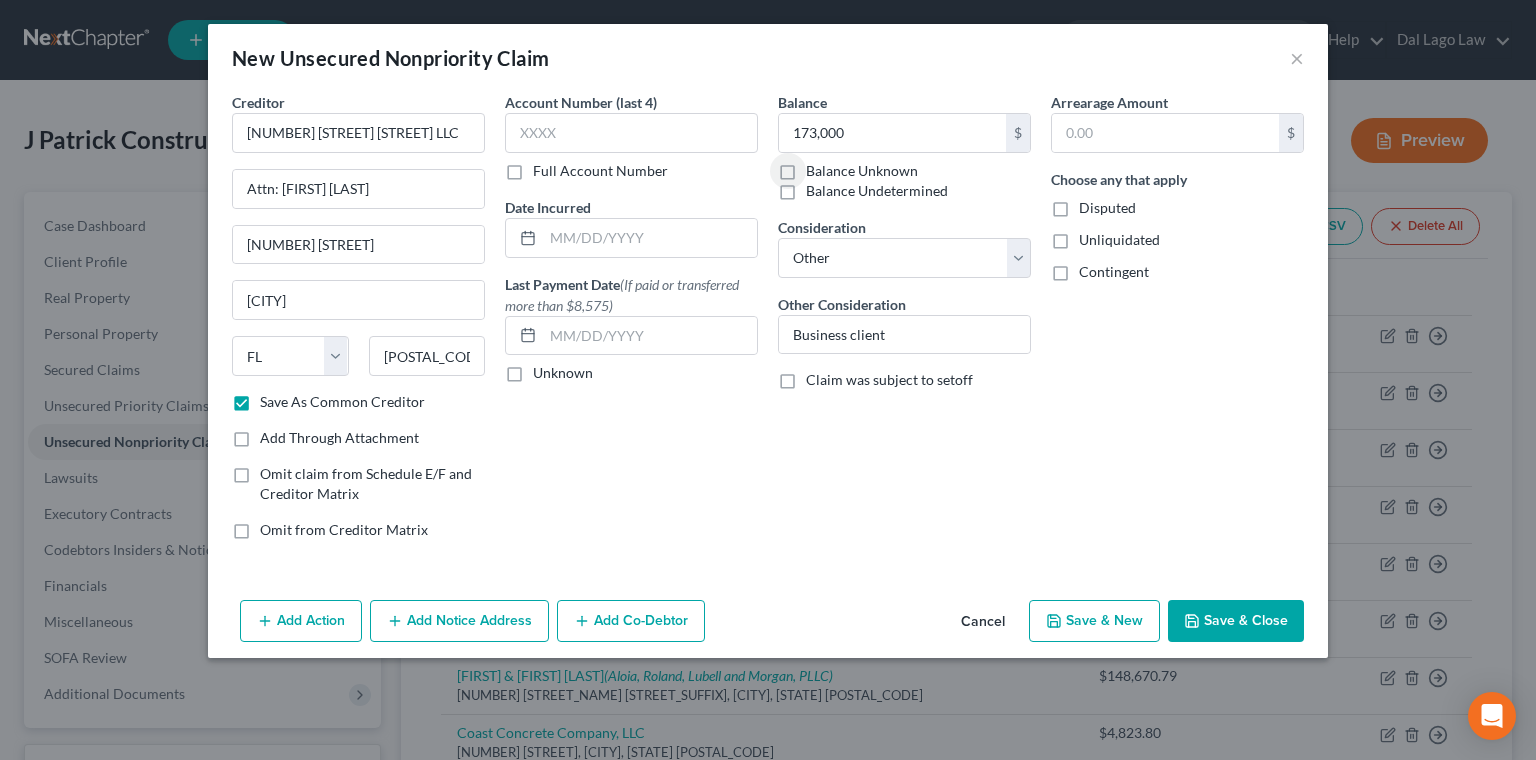 click on "Add Notice Address" at bounding box center [459, 621] 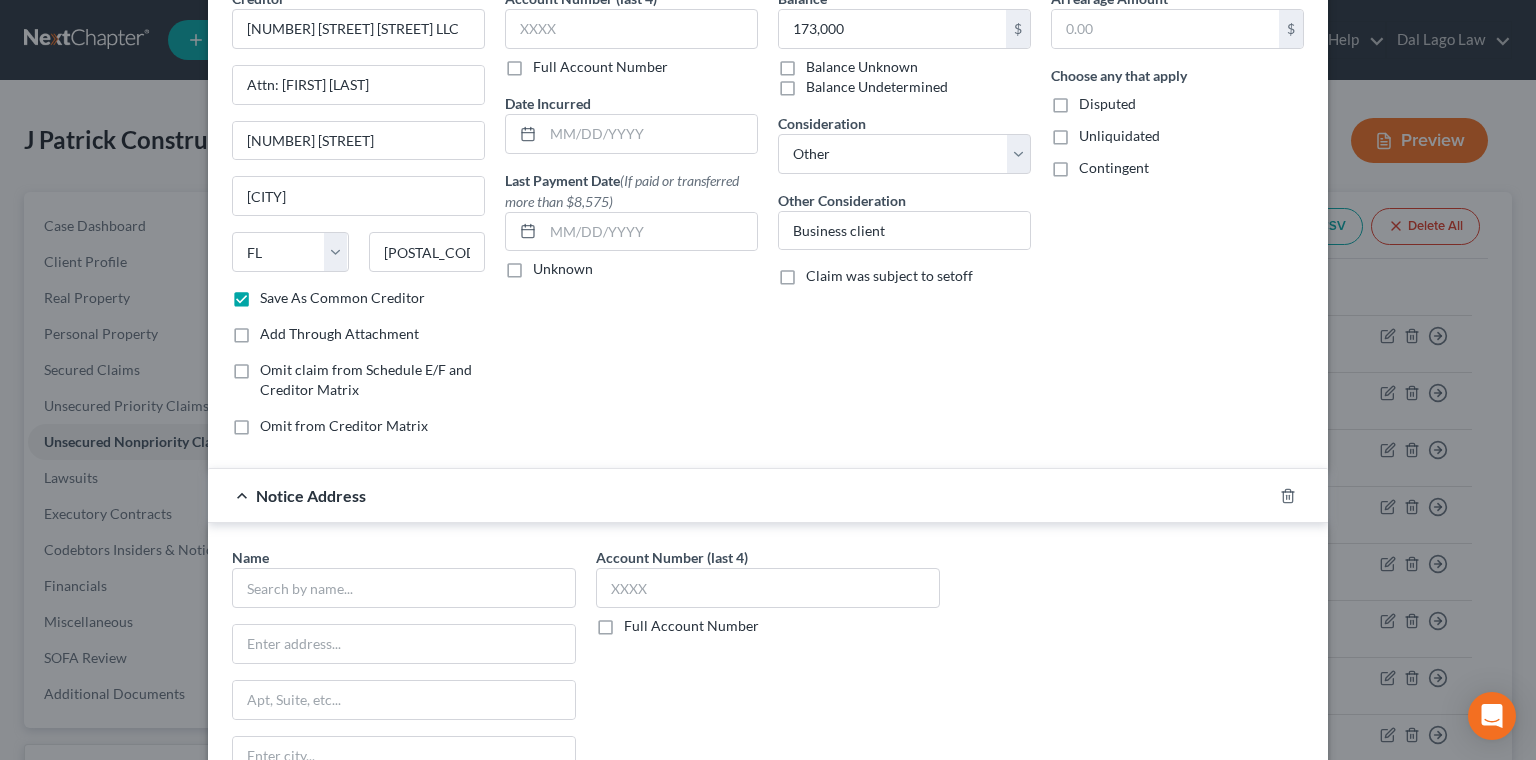 scroll, scrollTop: 107, scrollLeft: 0, axis: vertical 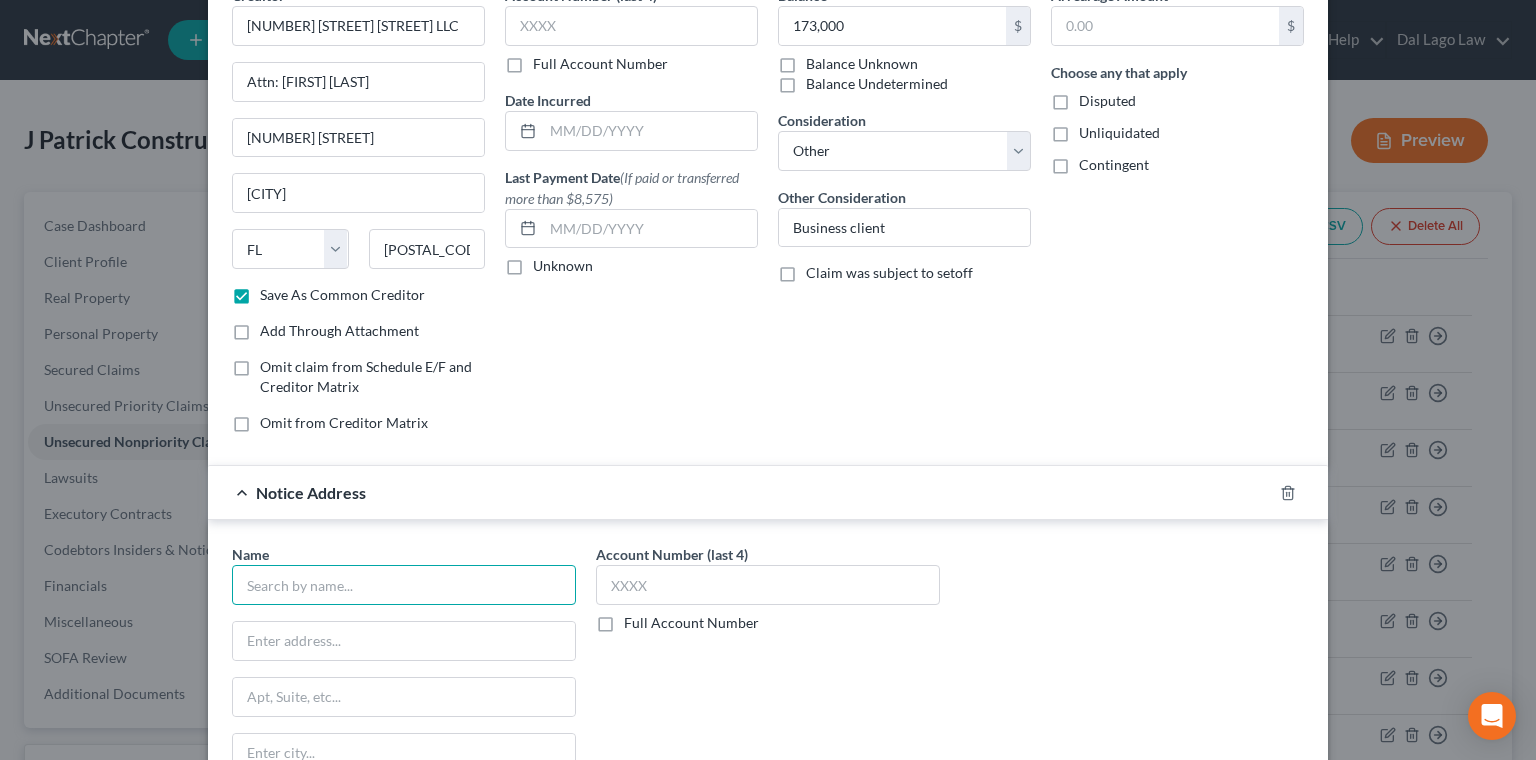 click at bounding box center (404, 585) 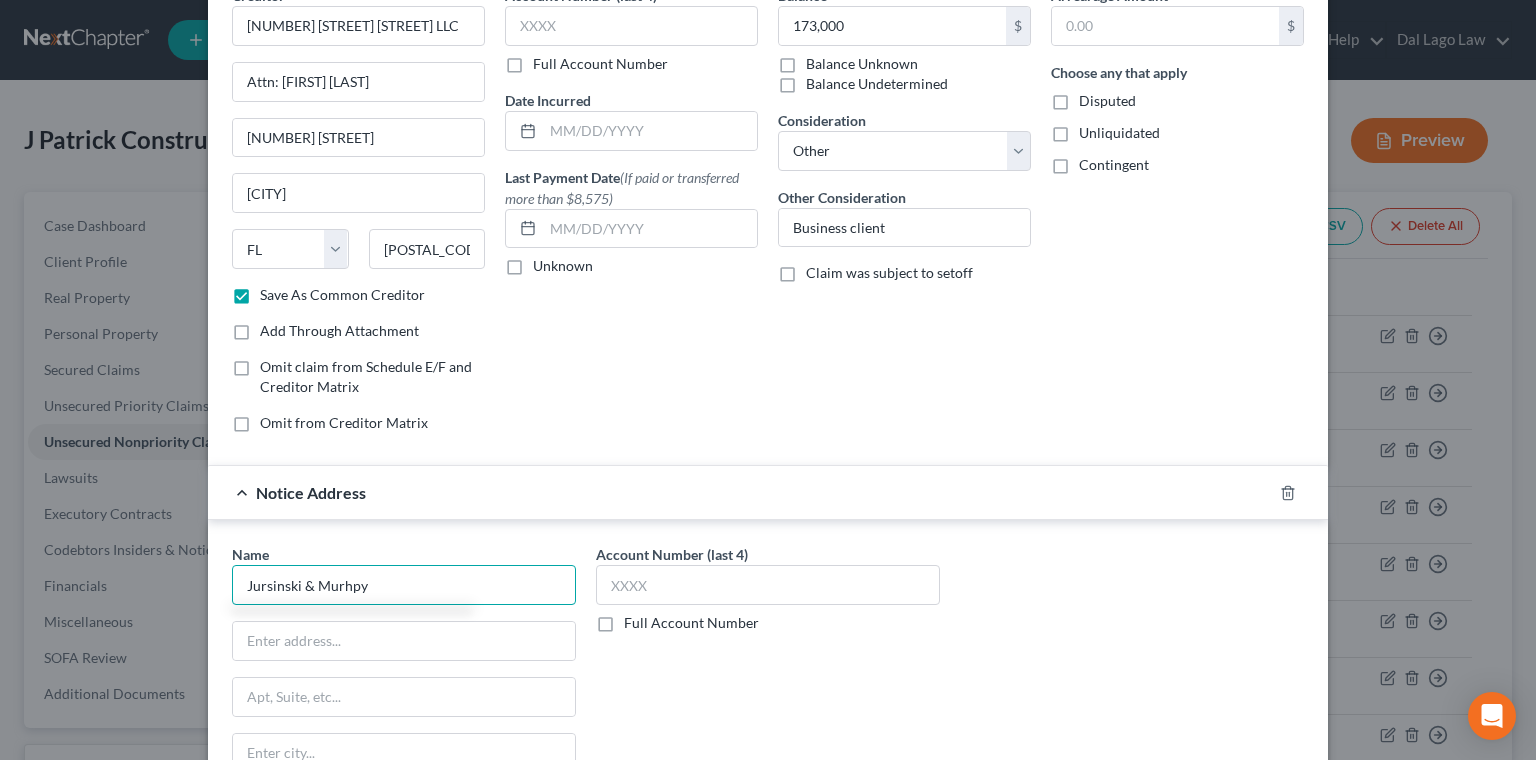 type on "Jursinski & Murhpy" 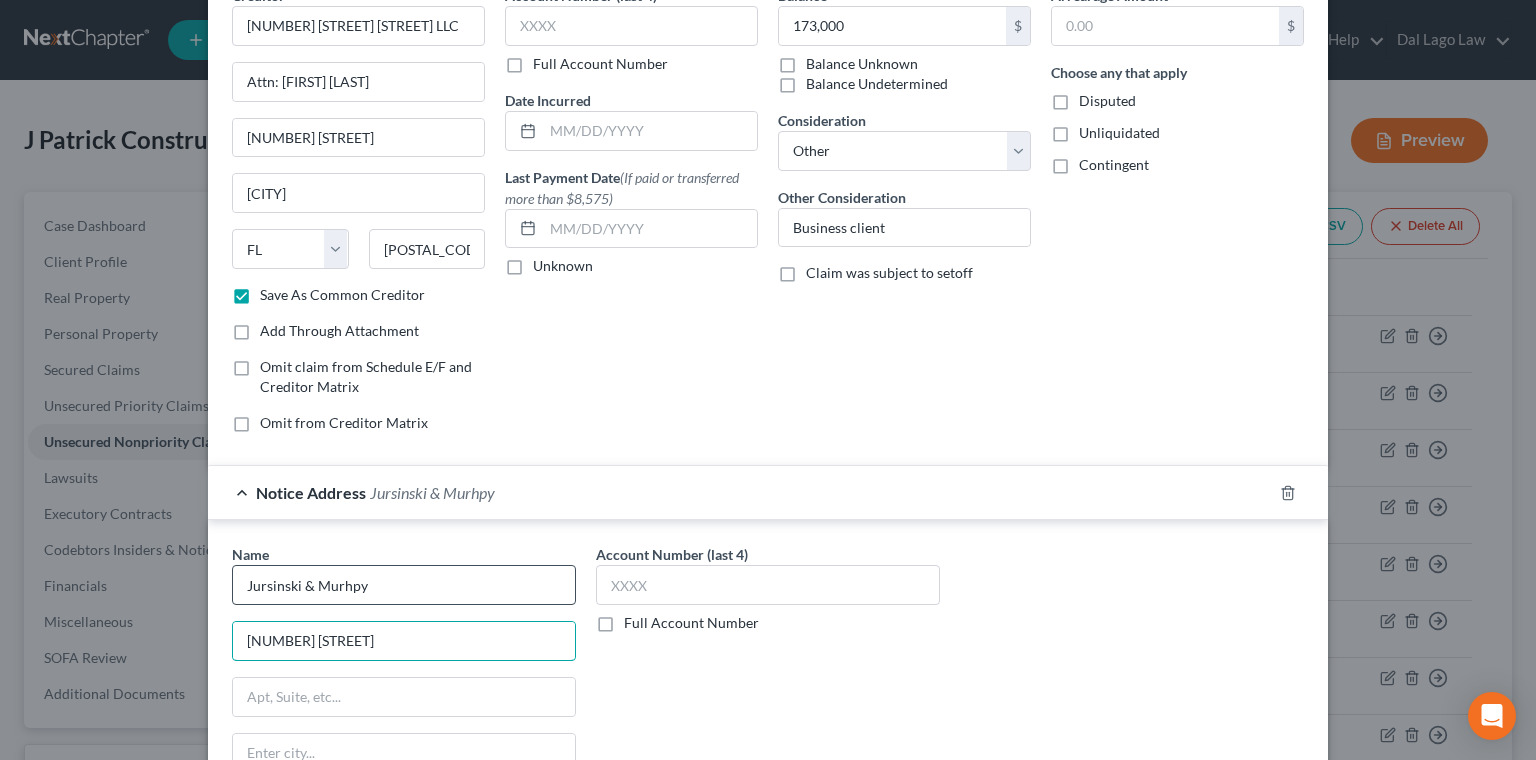 type on "[NUMBER] [STREET]" 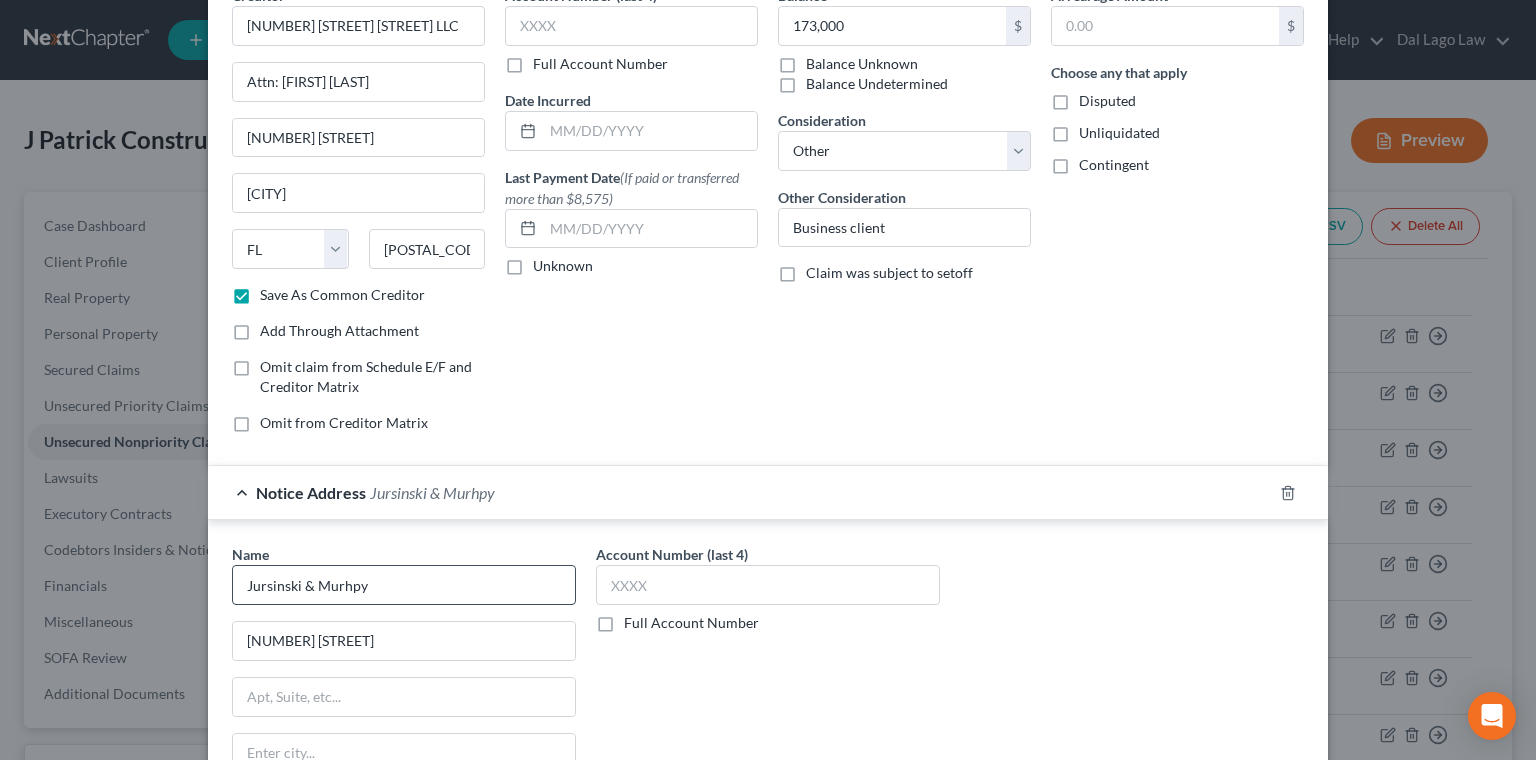 type on "33908" 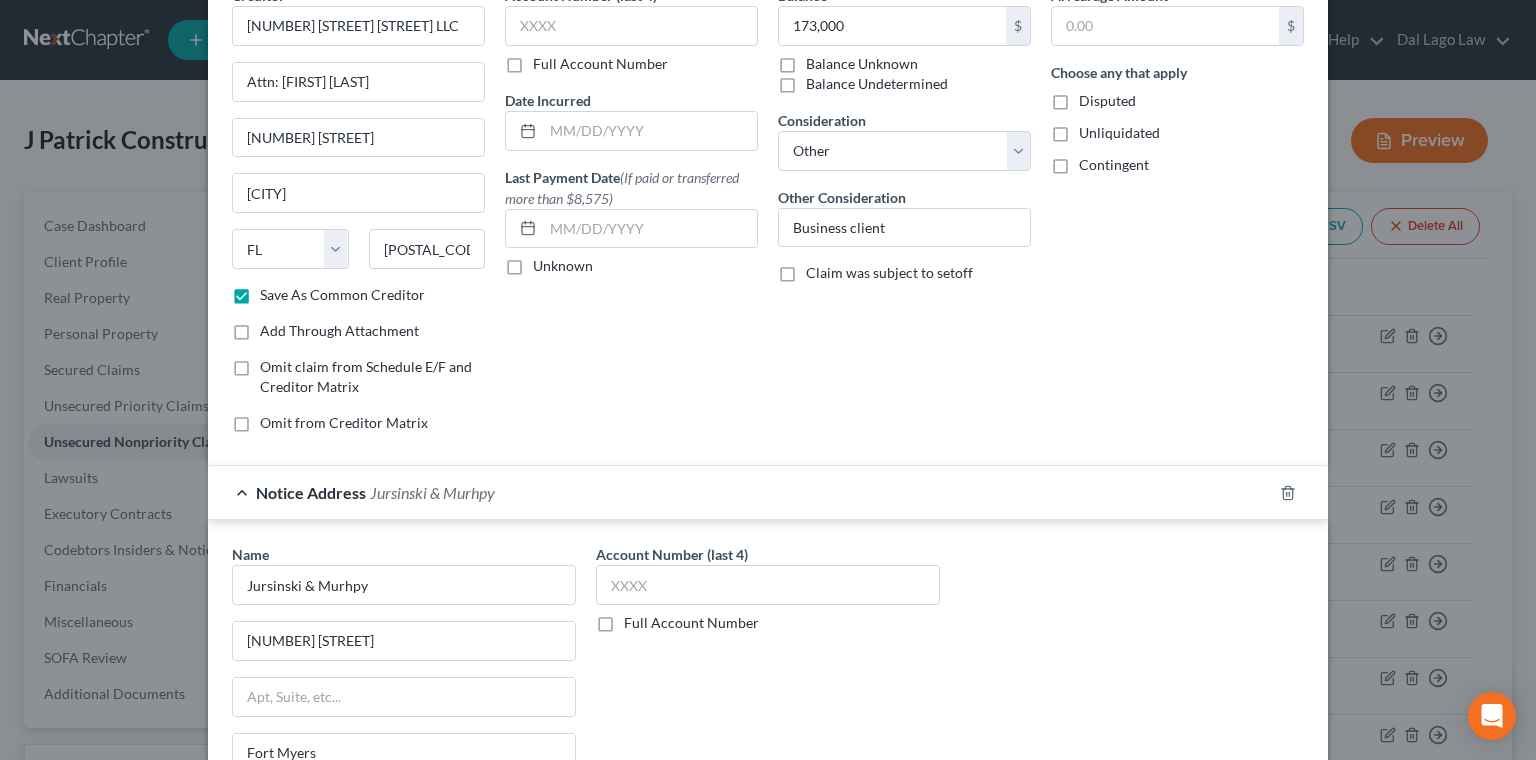 click on "Save As Notice Address" at bounding box center [333, 854] 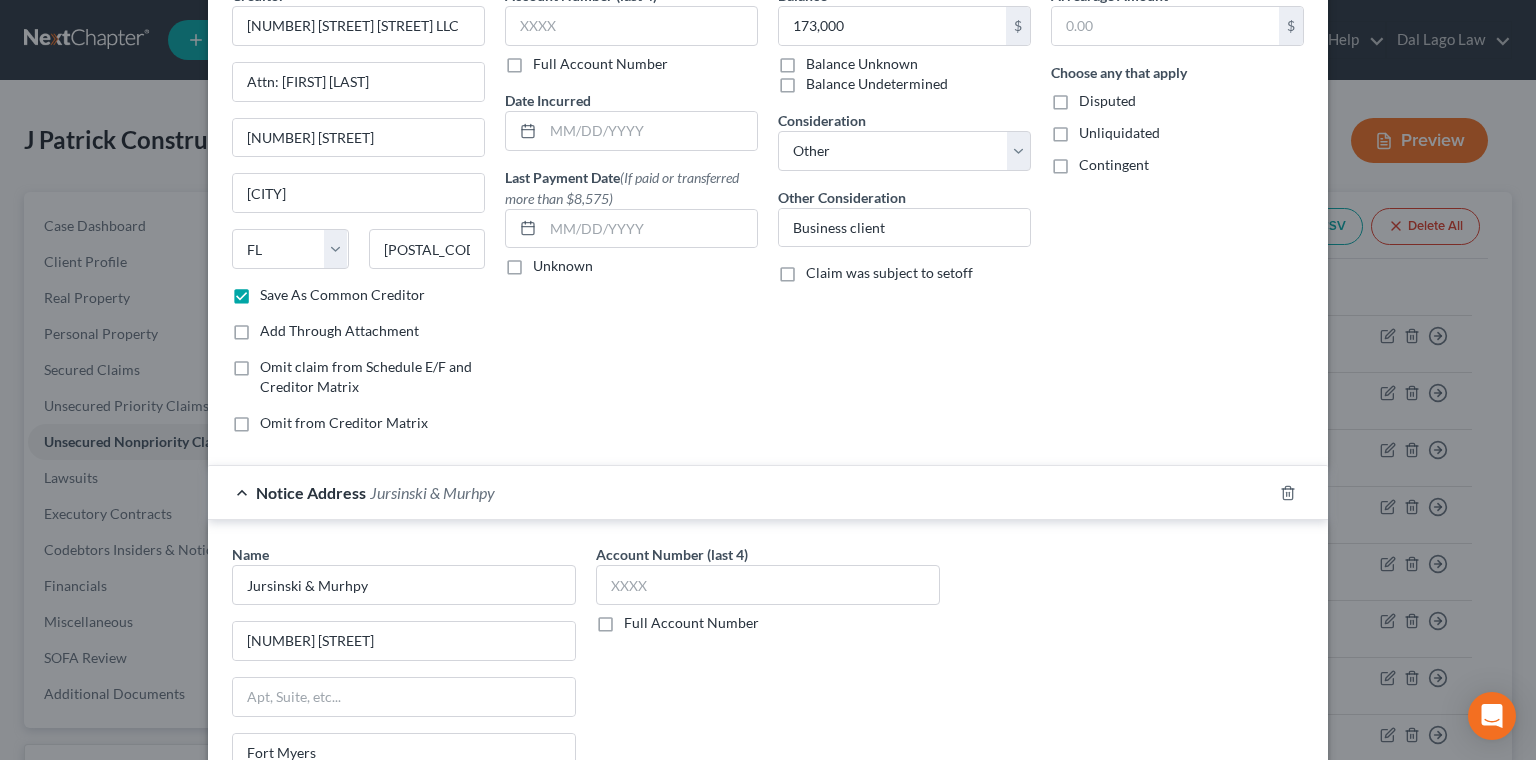 checkbox on "true" 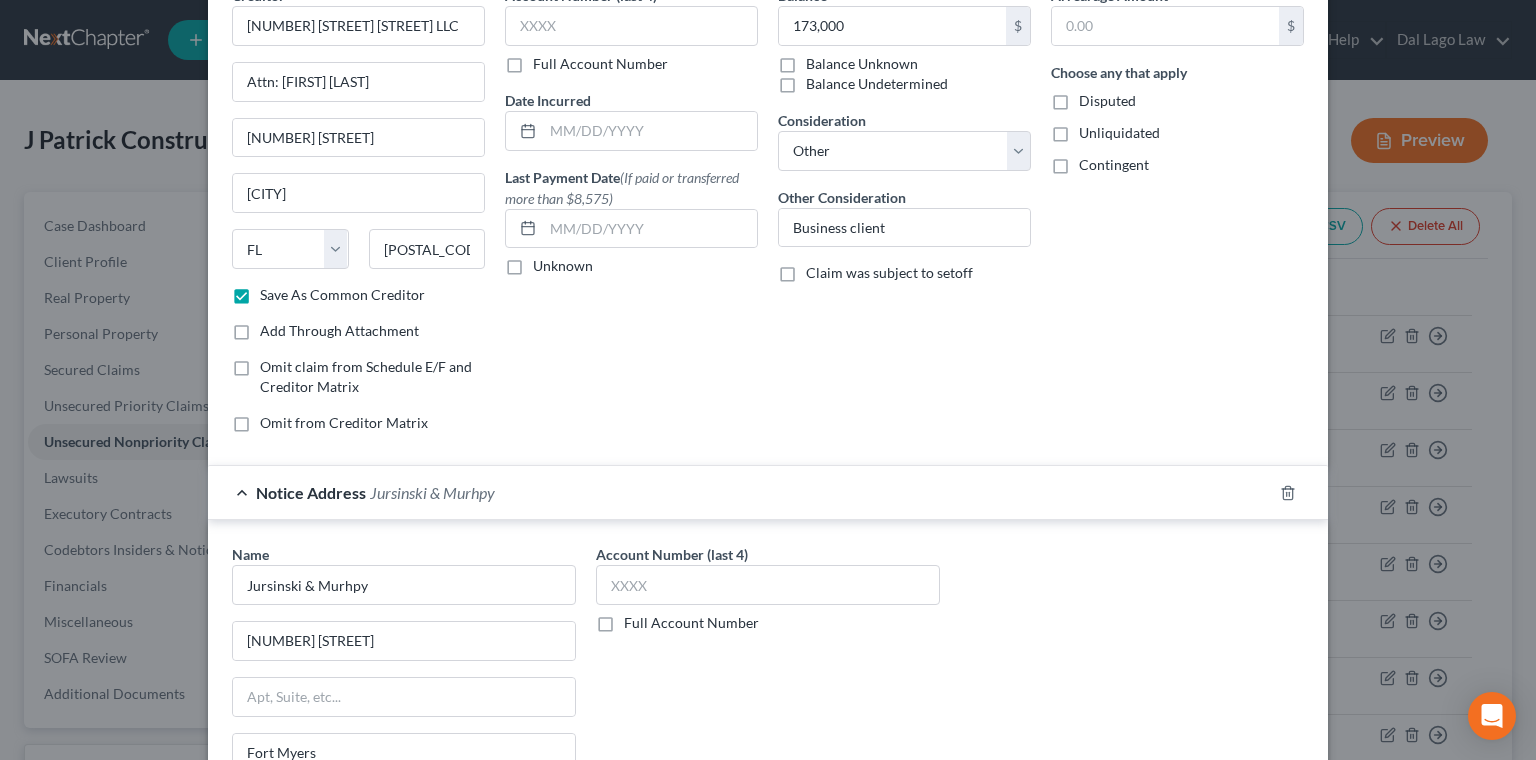 click on "Save & Close" at bounding box center (1236, 981) 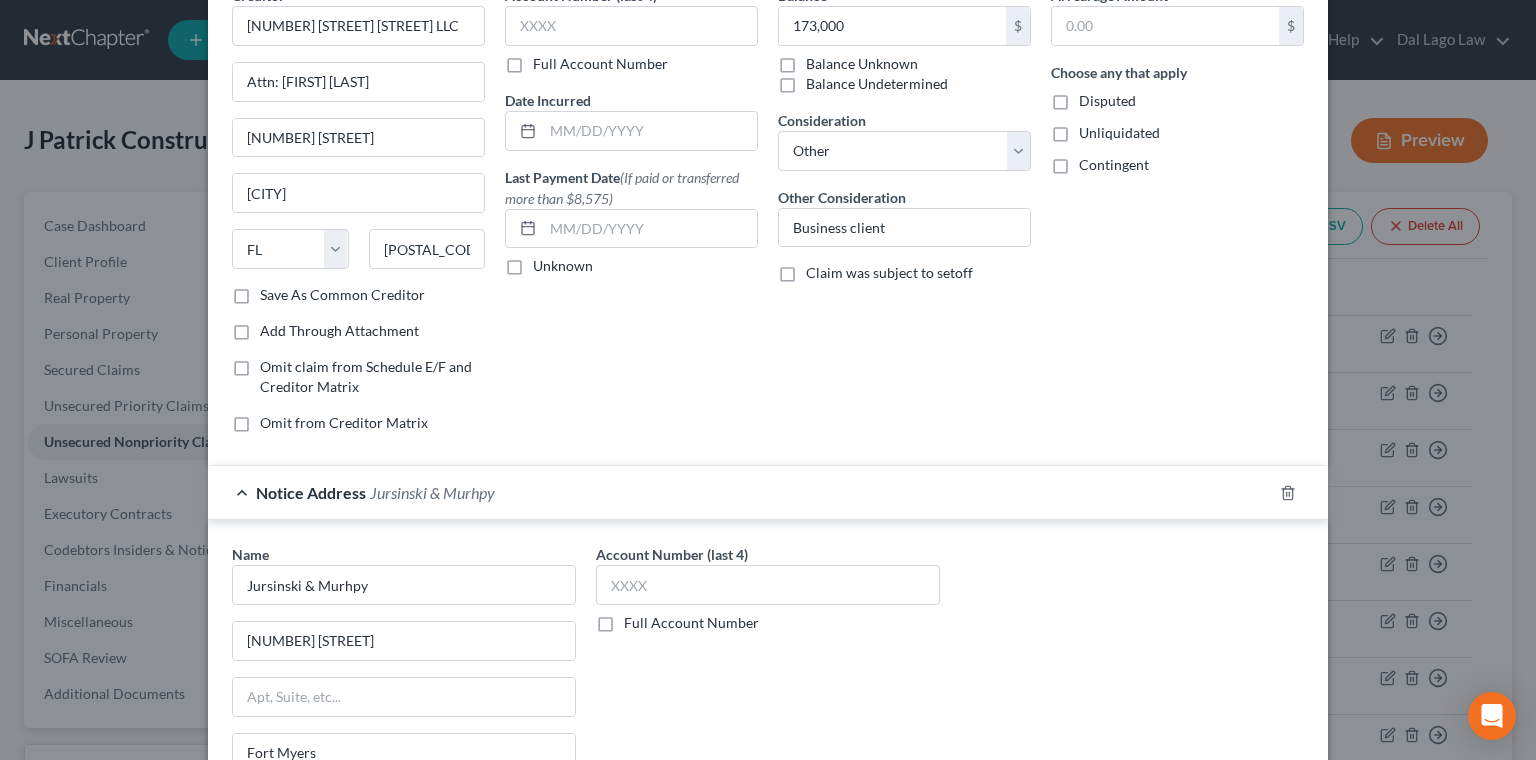 checkbox on "false" 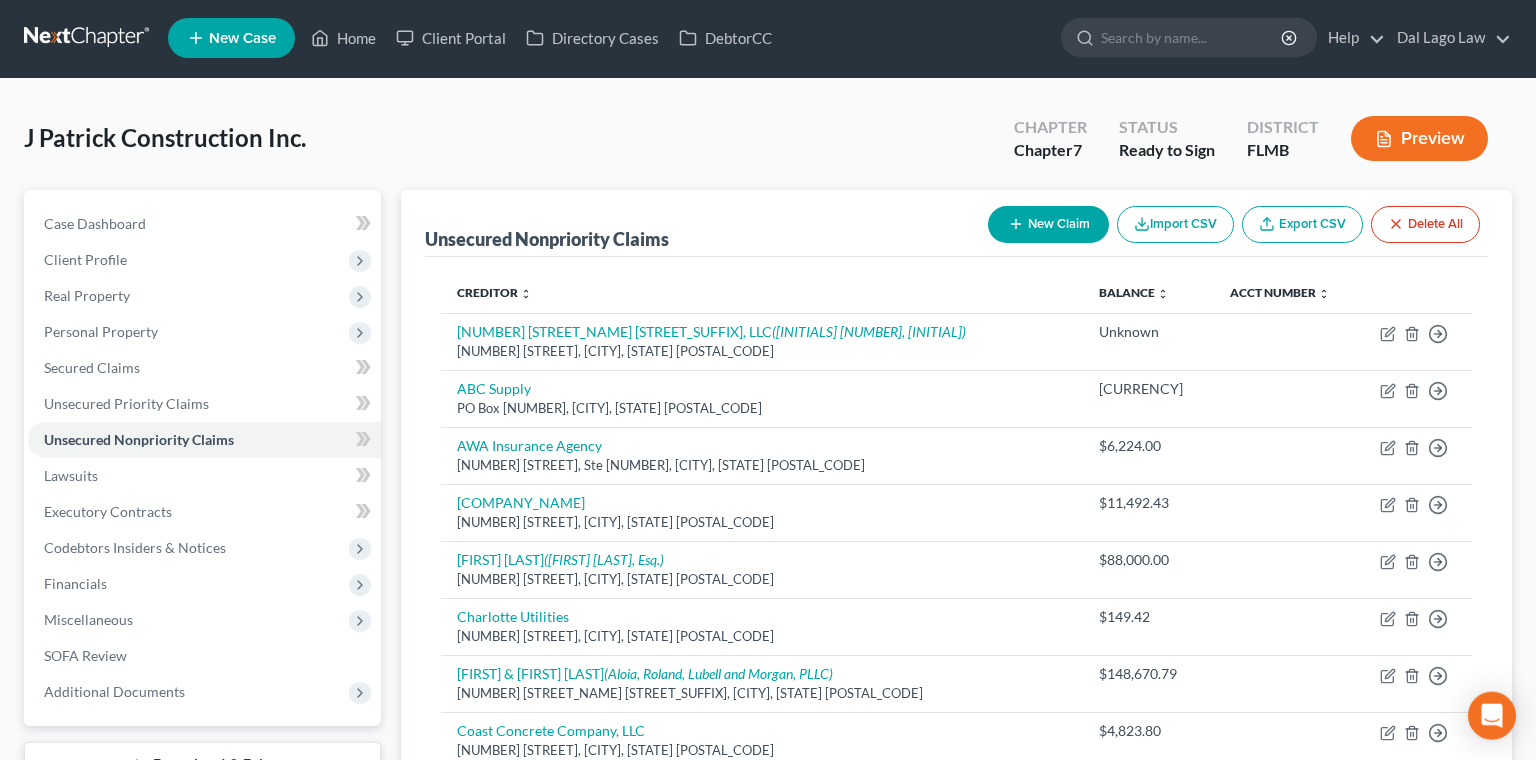scroll, scrollTop: 0, scrollLeft: 0, axis: both 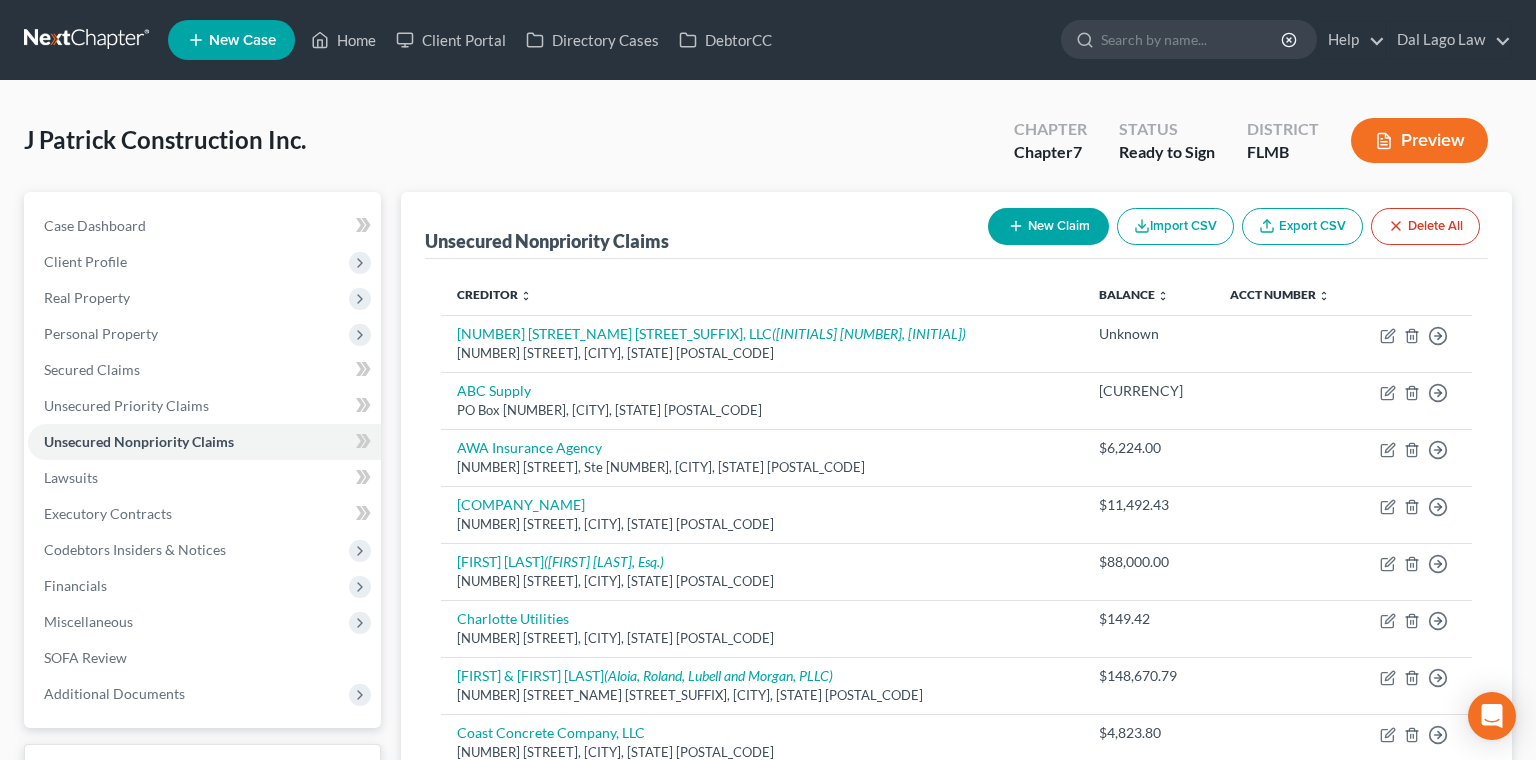 click on "New Claim" at bounding box center (1048, 226) 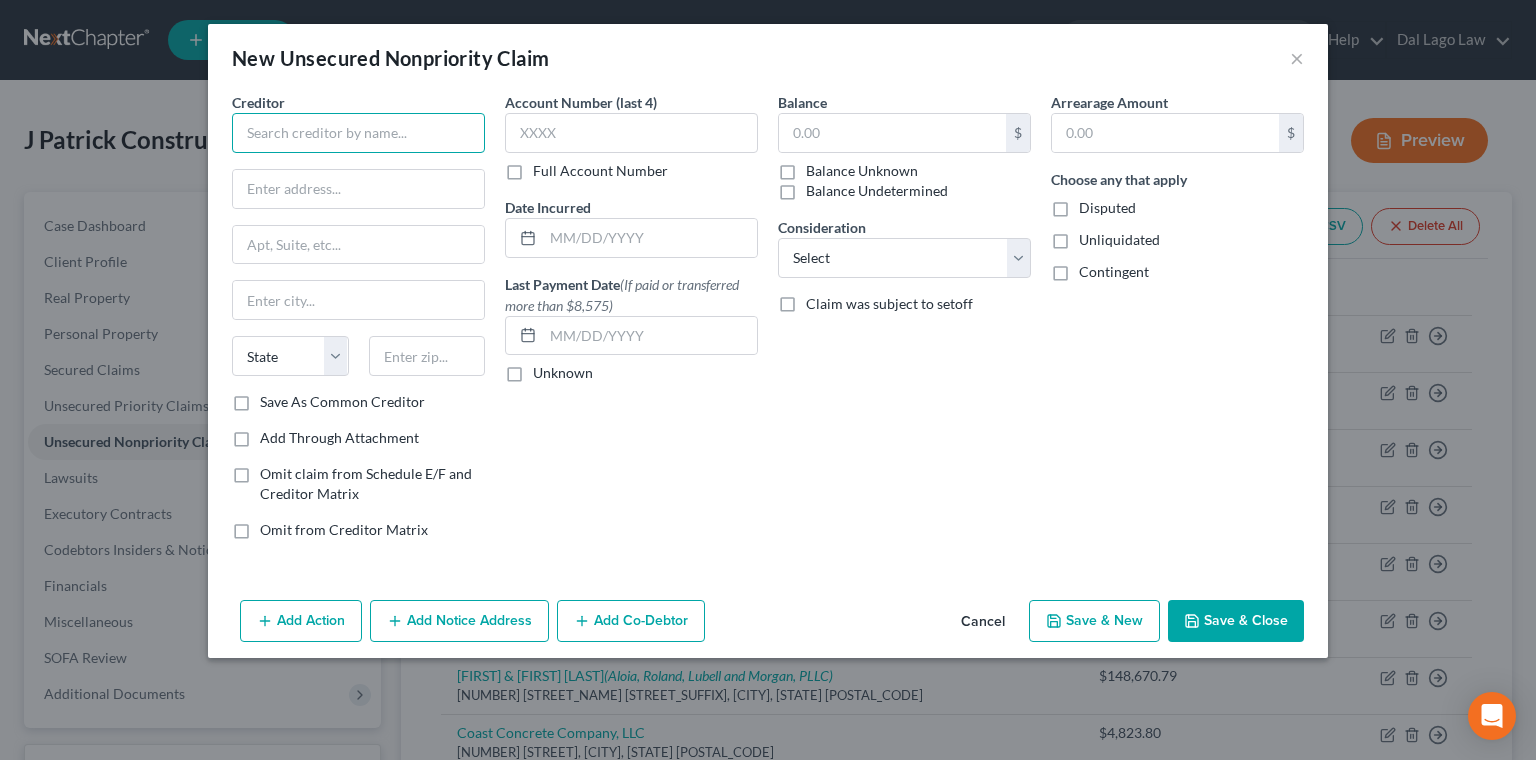 click at bounding box center (358, 133) 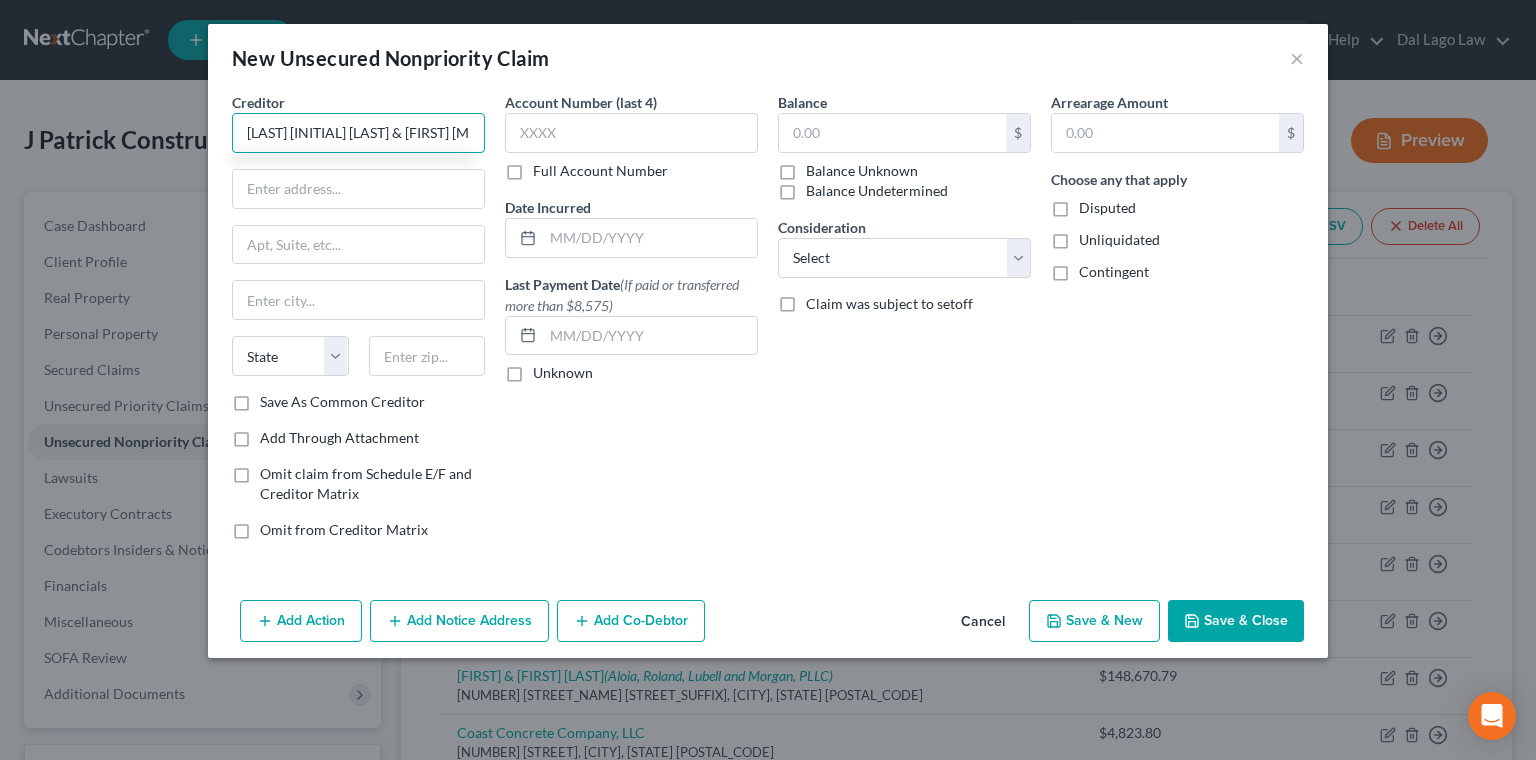 type on "[LAST] [INITIAL] [LAST] & [FIRST] [MIDDLE] [LAST]" 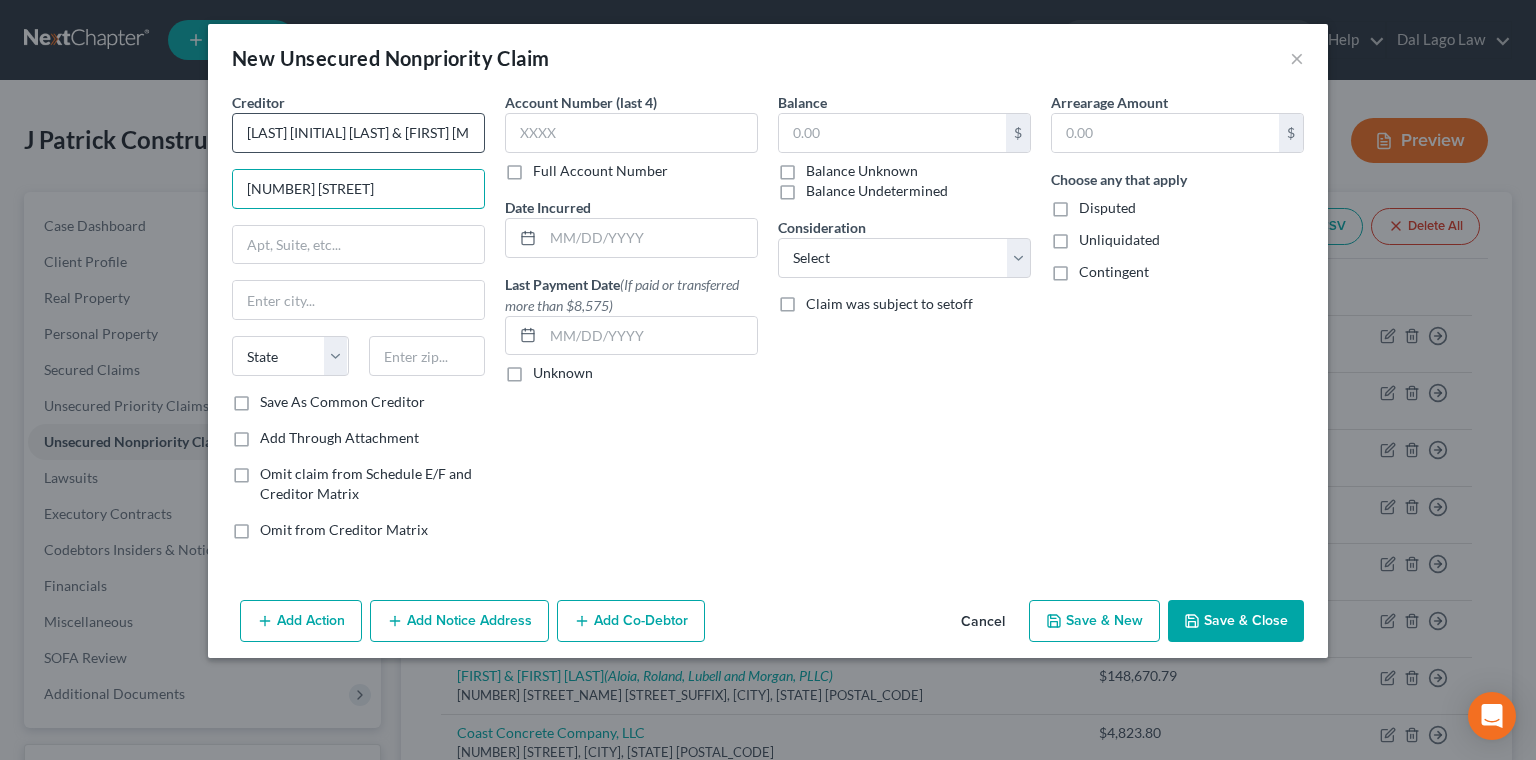 type on "[NUMBER] [STREET]" 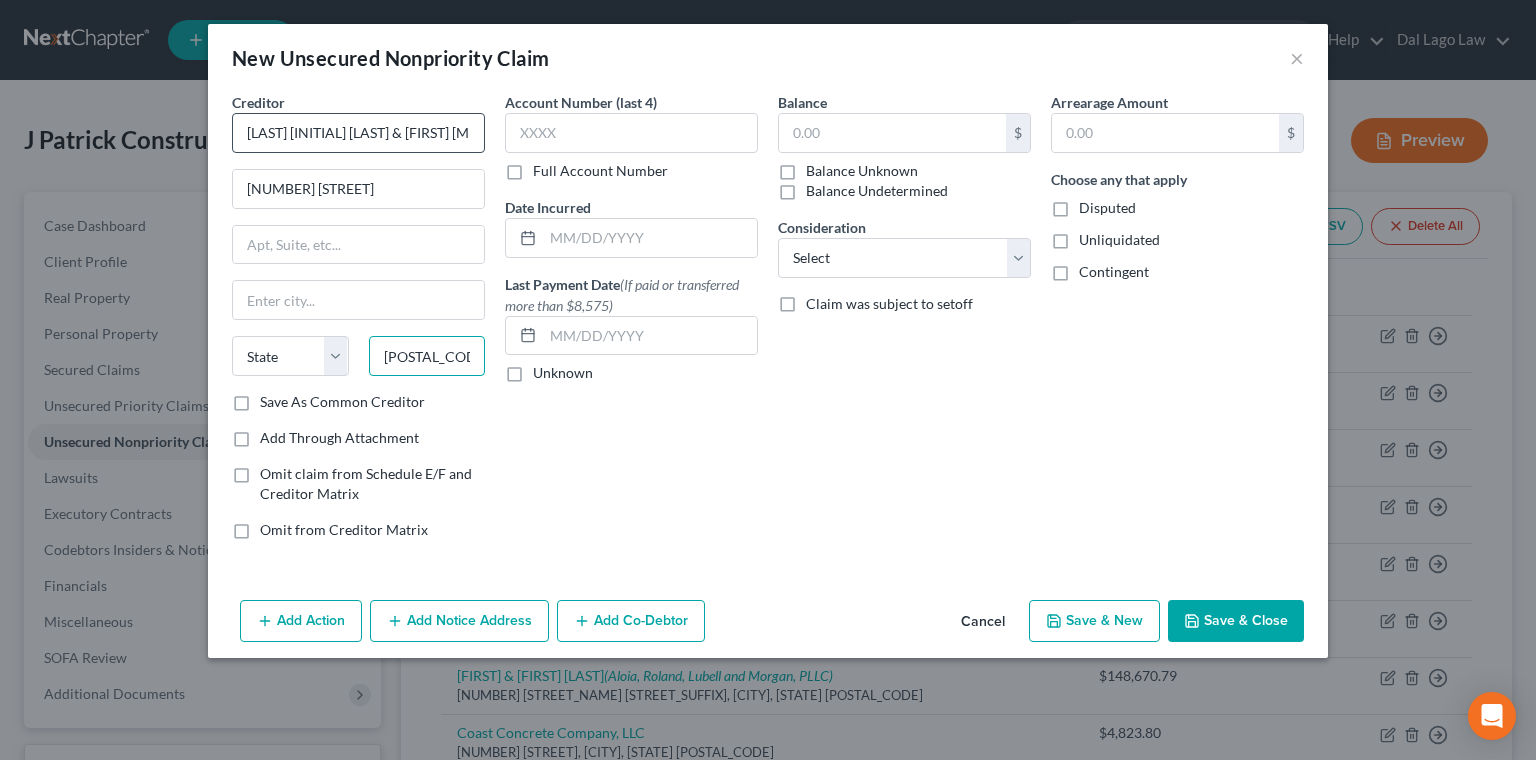 type on "[POSTAL_CODE]" 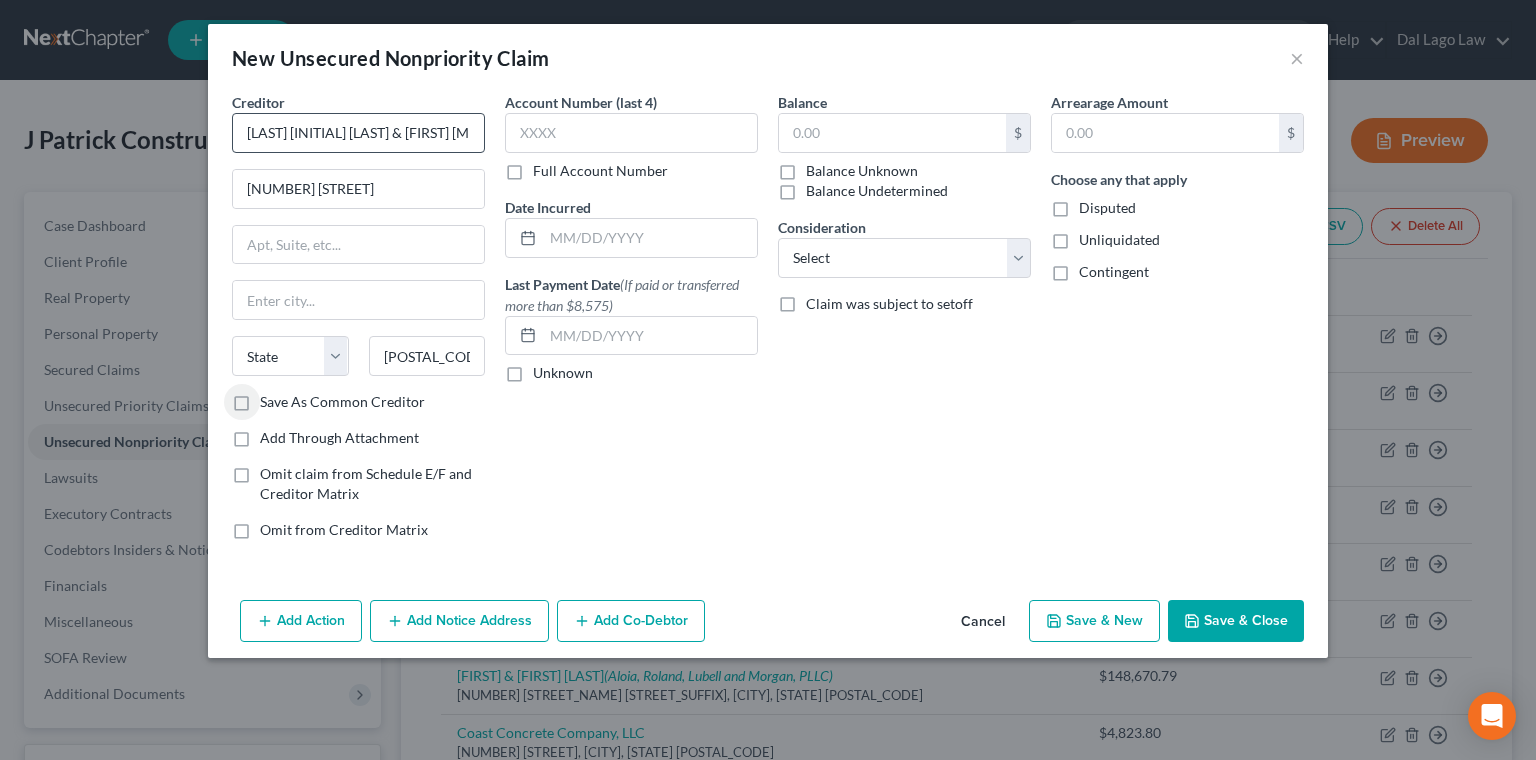 type on "[CITY]" 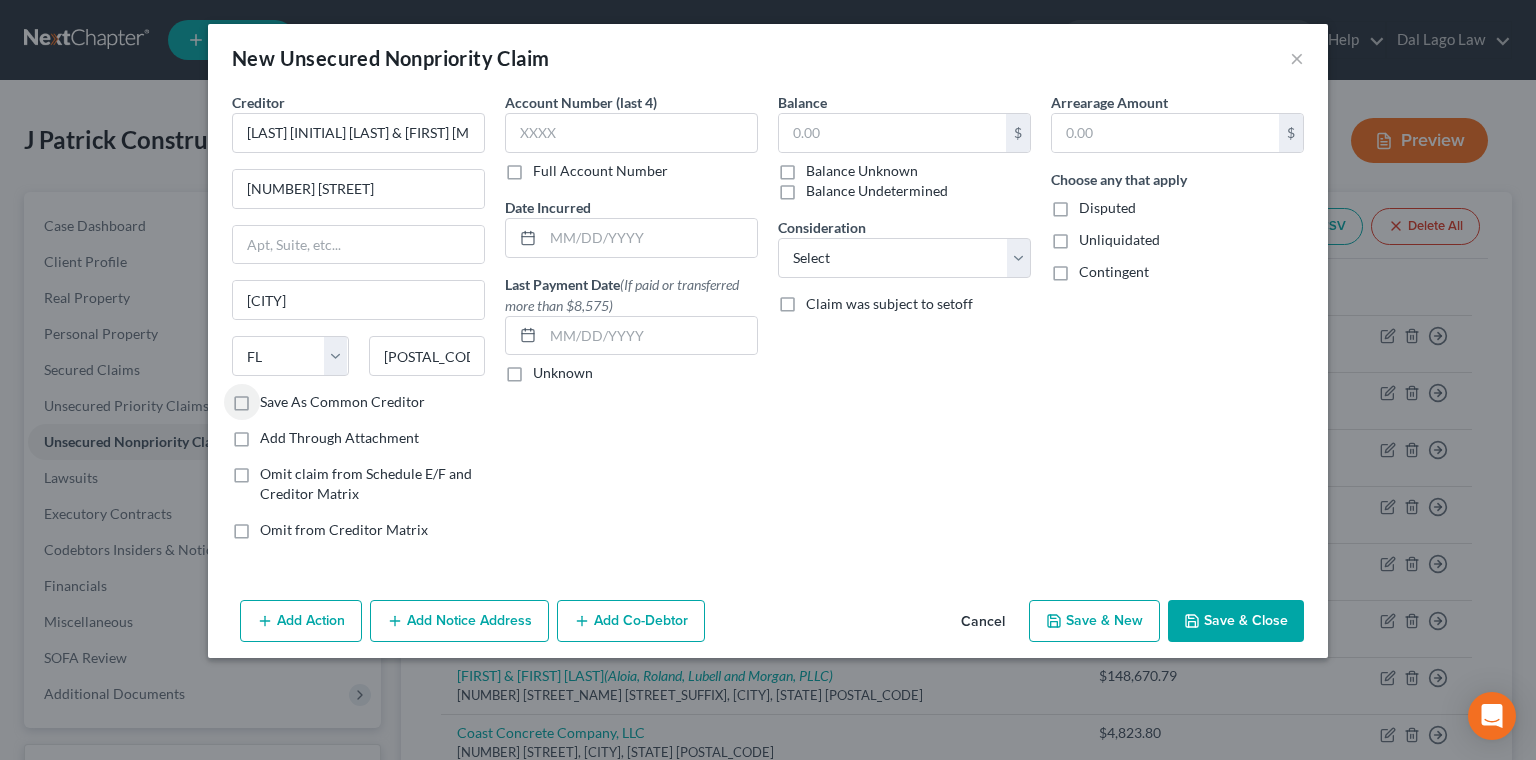 click on "Save As Common Creditor" at bounding box center (342, 402) 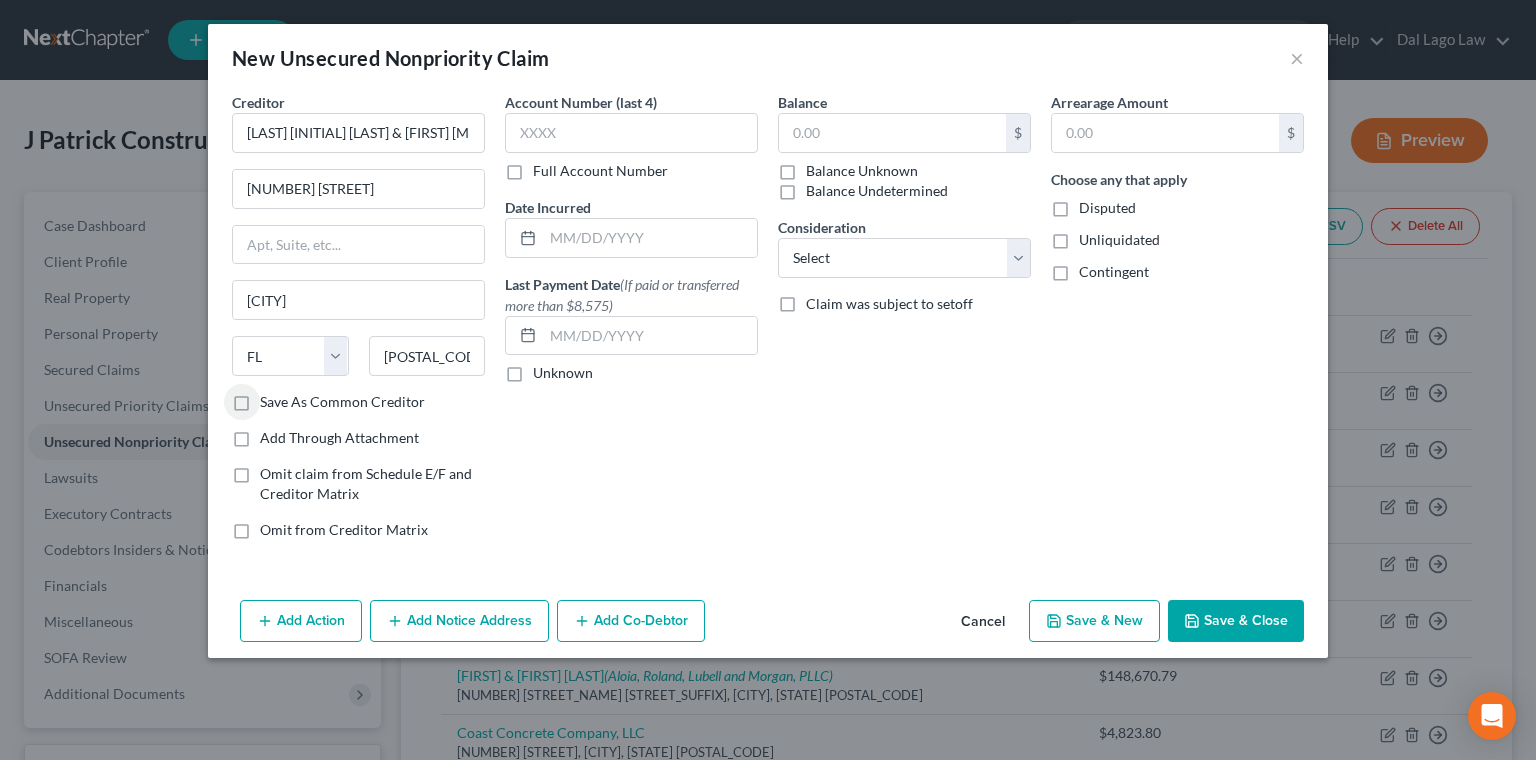 click on "Save As Common Creditor" at bounding box center [274, 398] 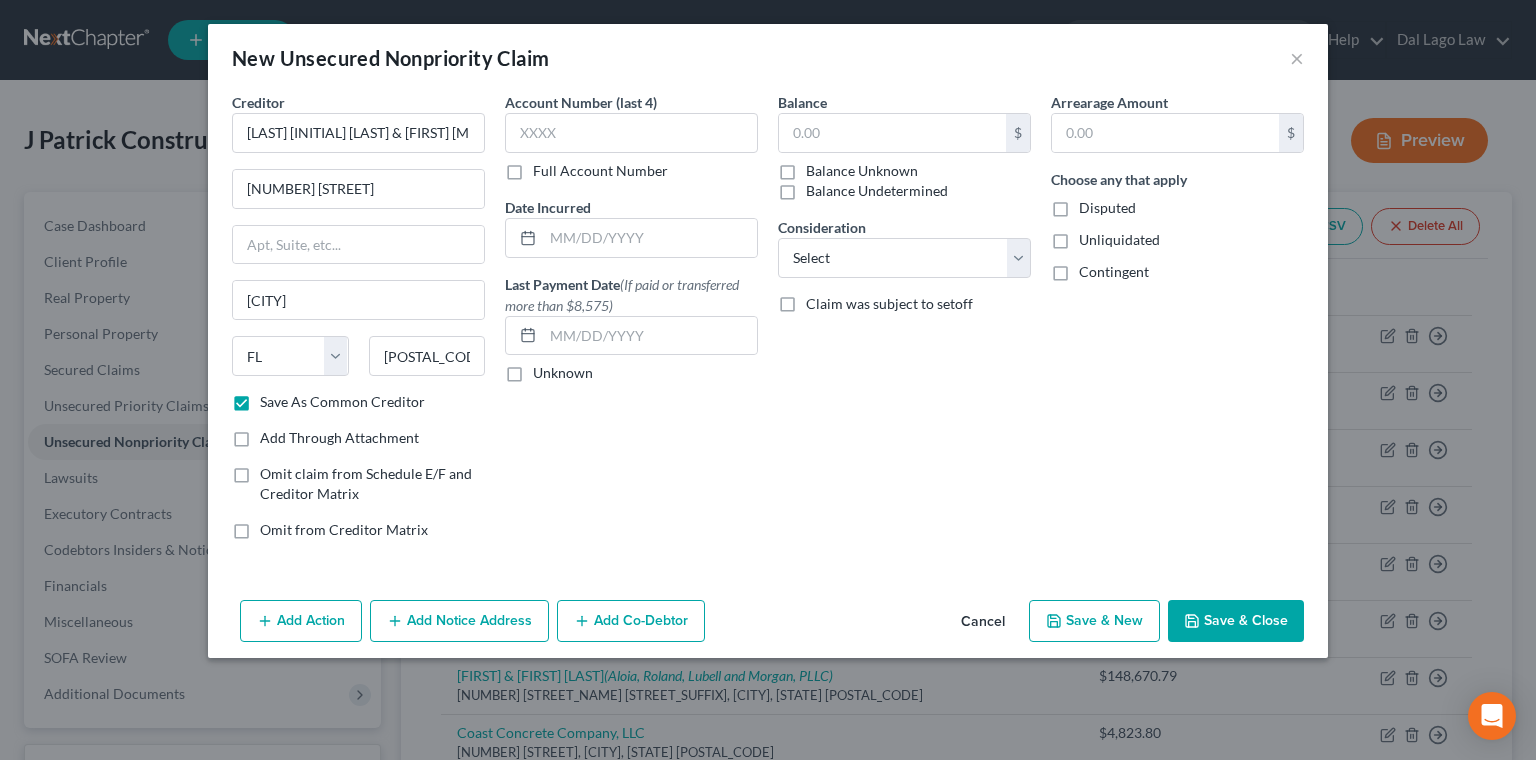 drag, startPoint x: 785, startPoint y: 133, endPoint x: 806, endPoint y: 122, distance: 23.70654 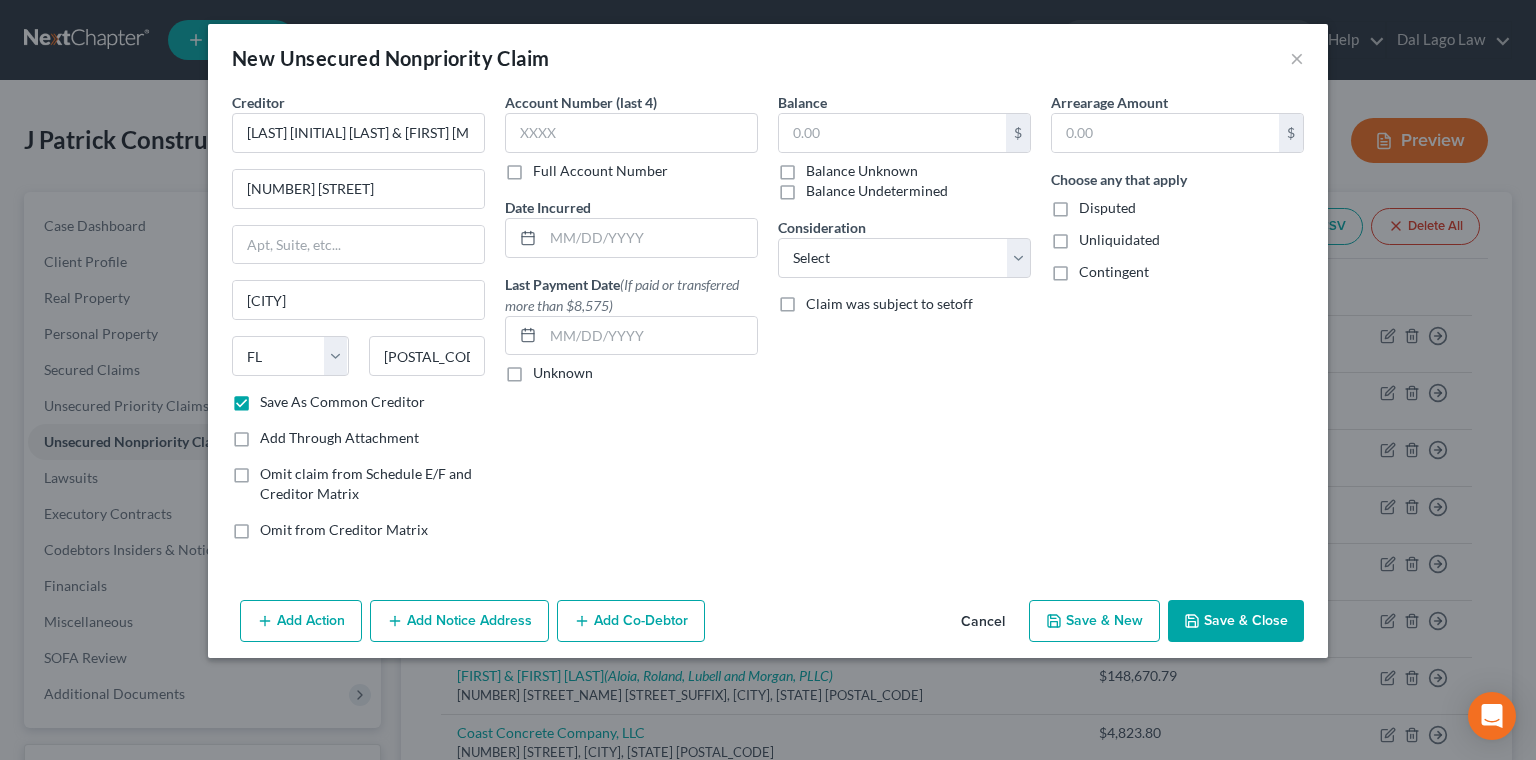 click on "Balance Undetermined" at bounding box center [820, 187] 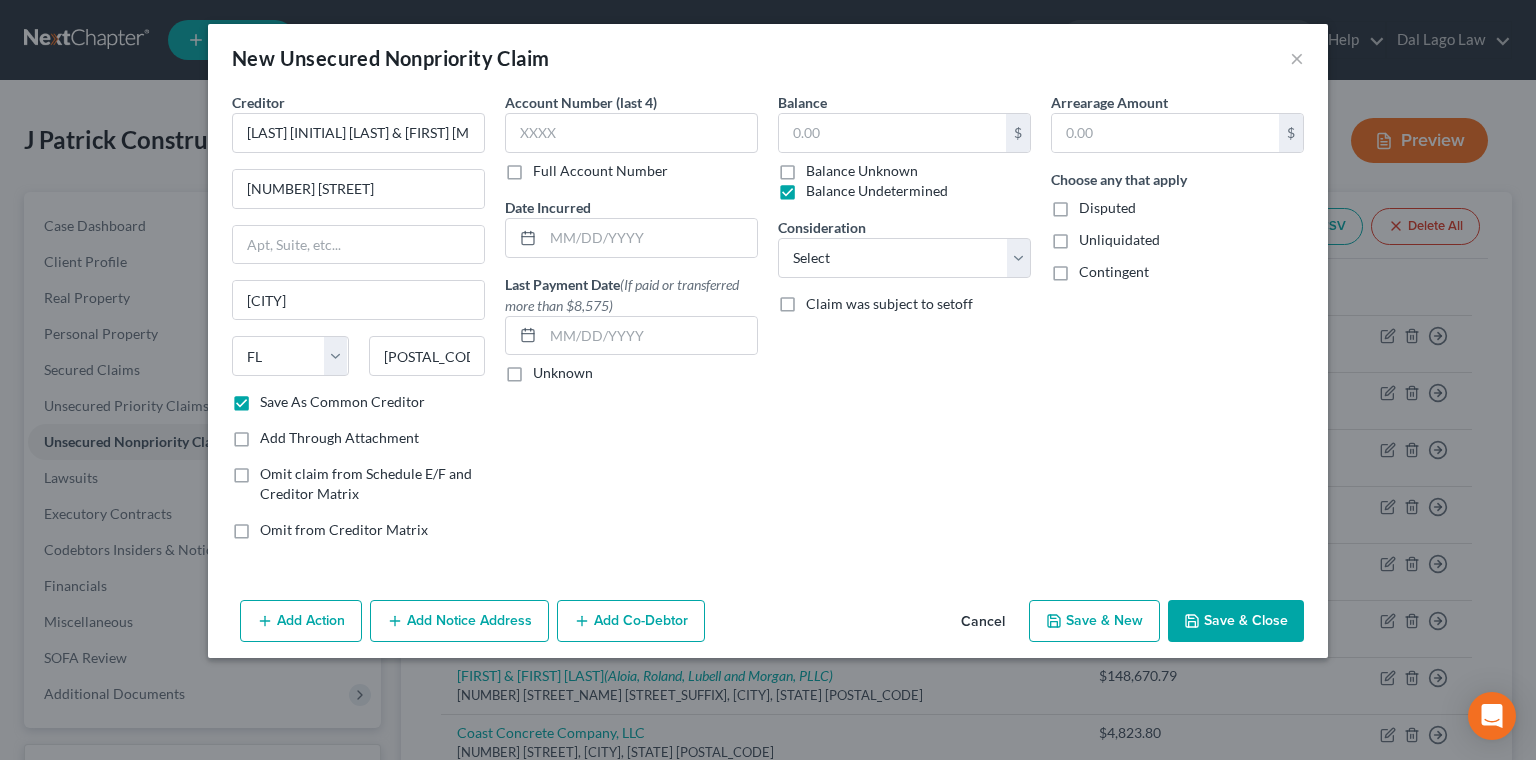 type on "0.00" 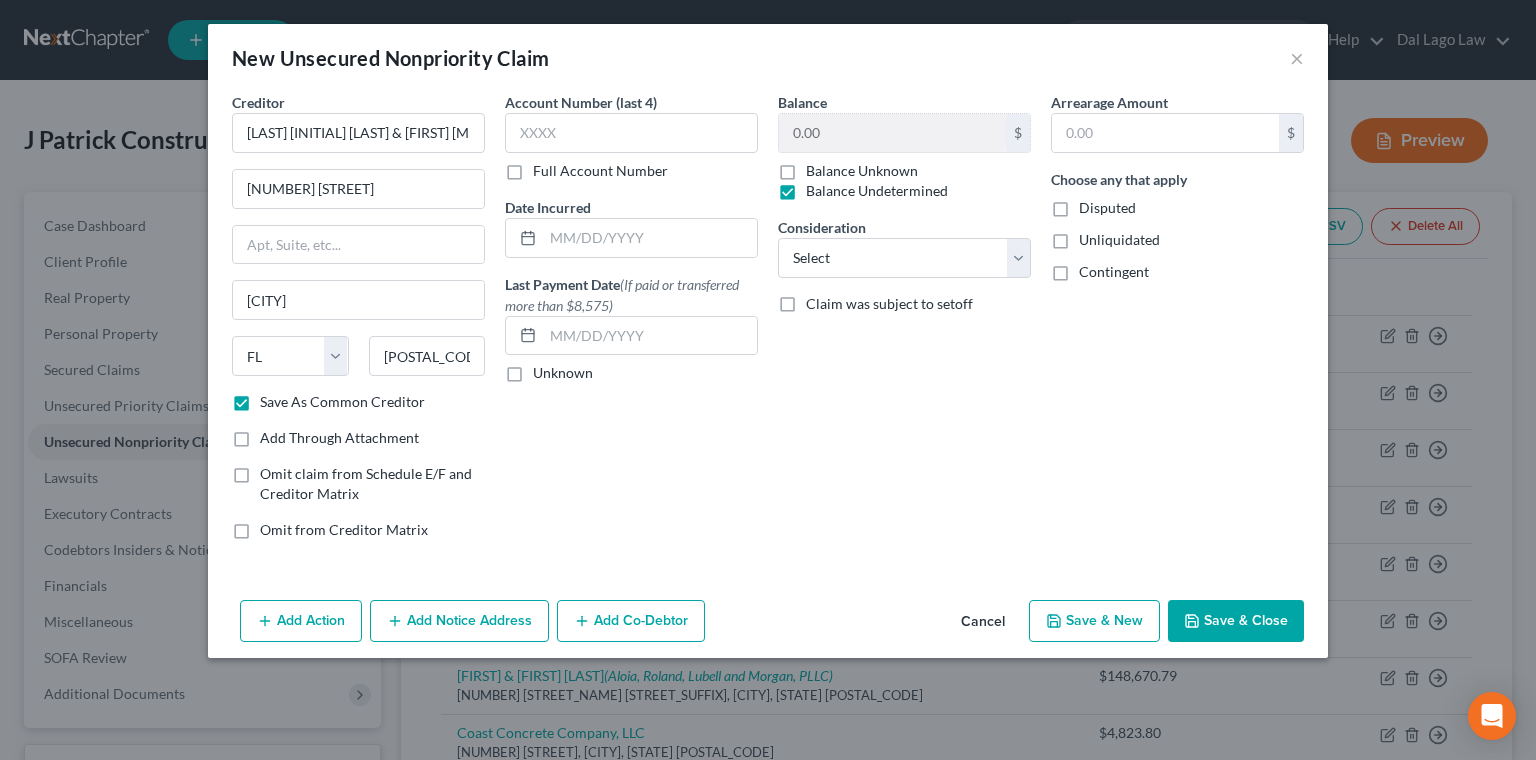 click on "Balance Undetermined" at bounding box center [877, 191] 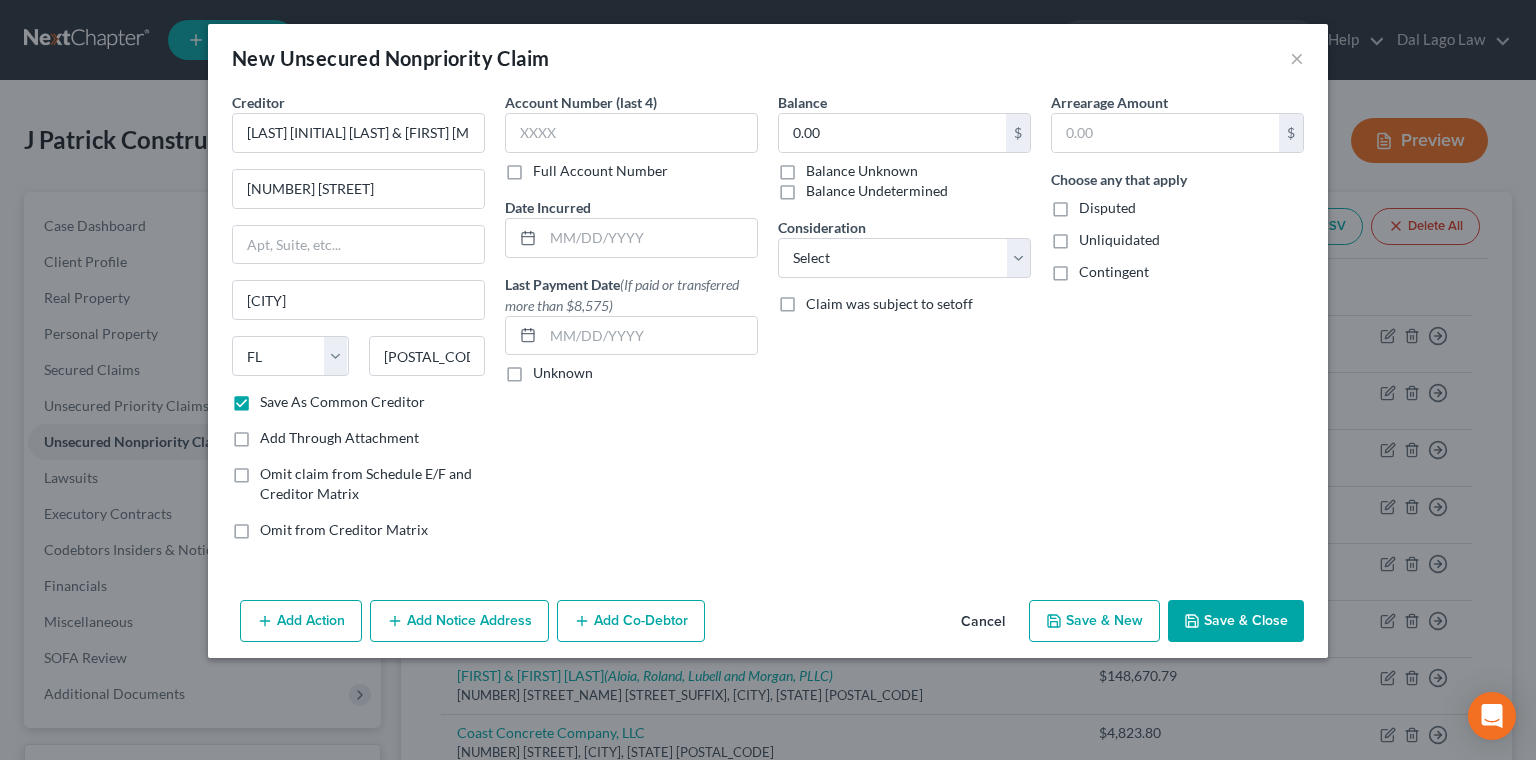 click on "Balance Unknown" at bounding box center [862, 171] 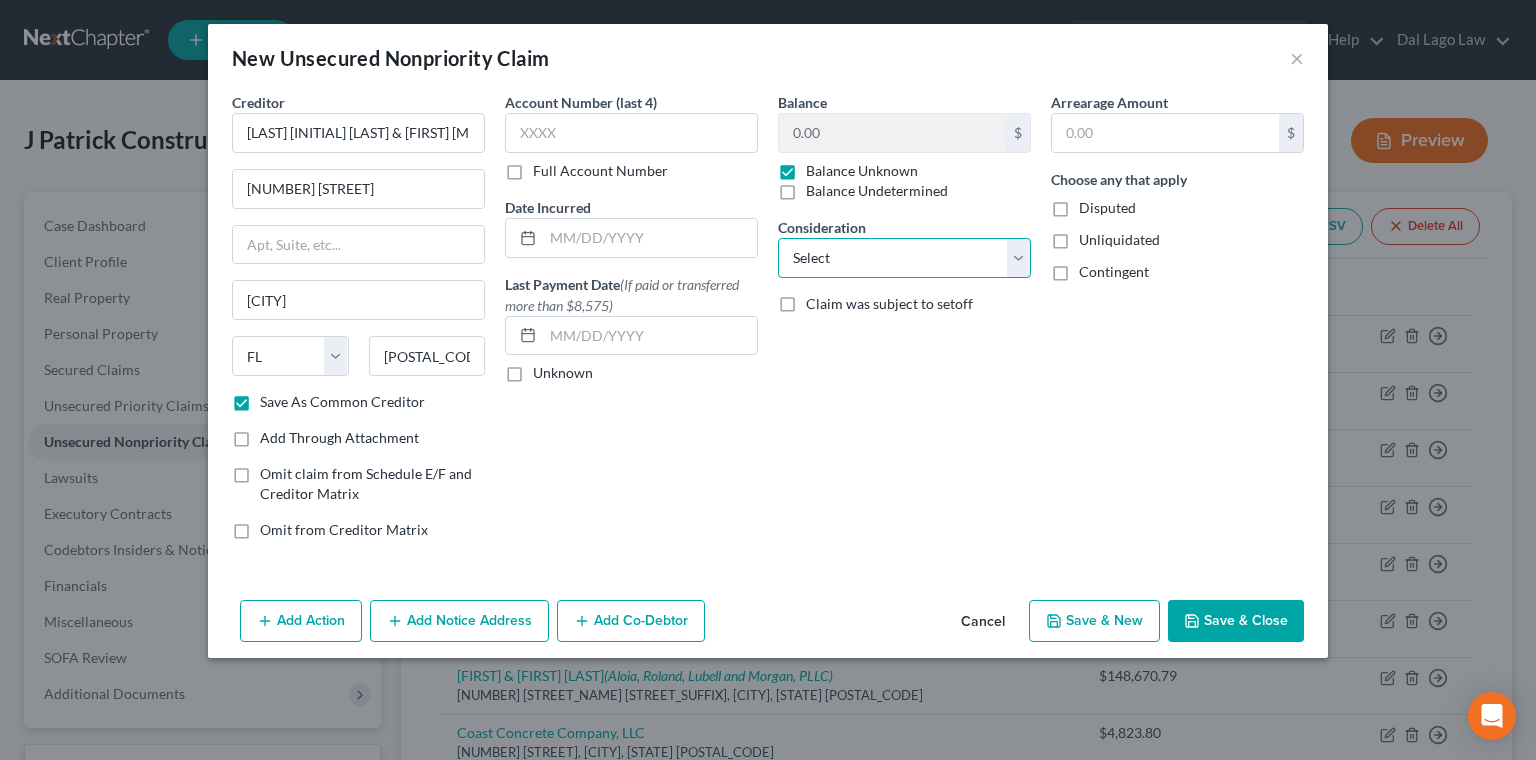 select on "11" 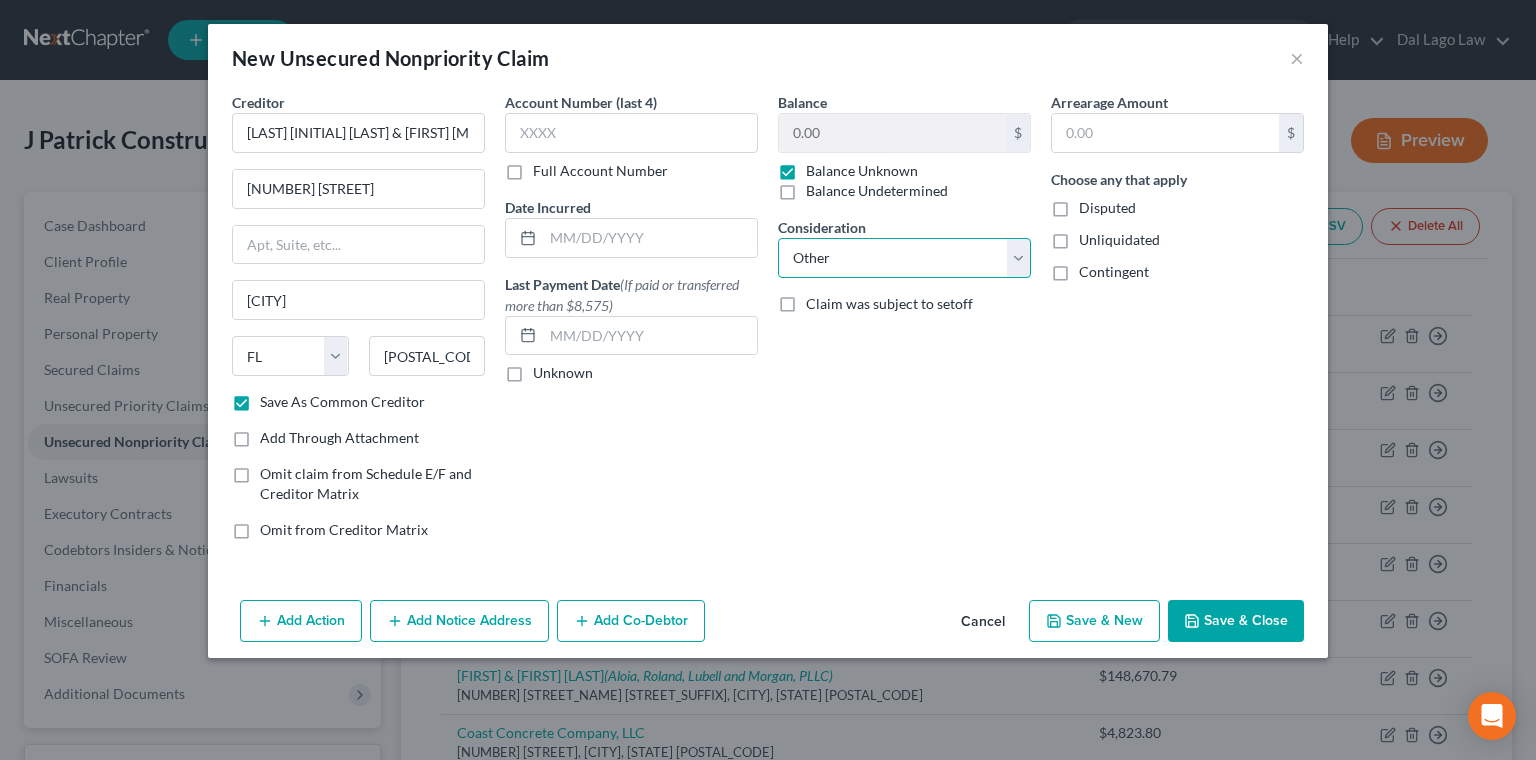 click on "Other" at bounding box center (0, 0) 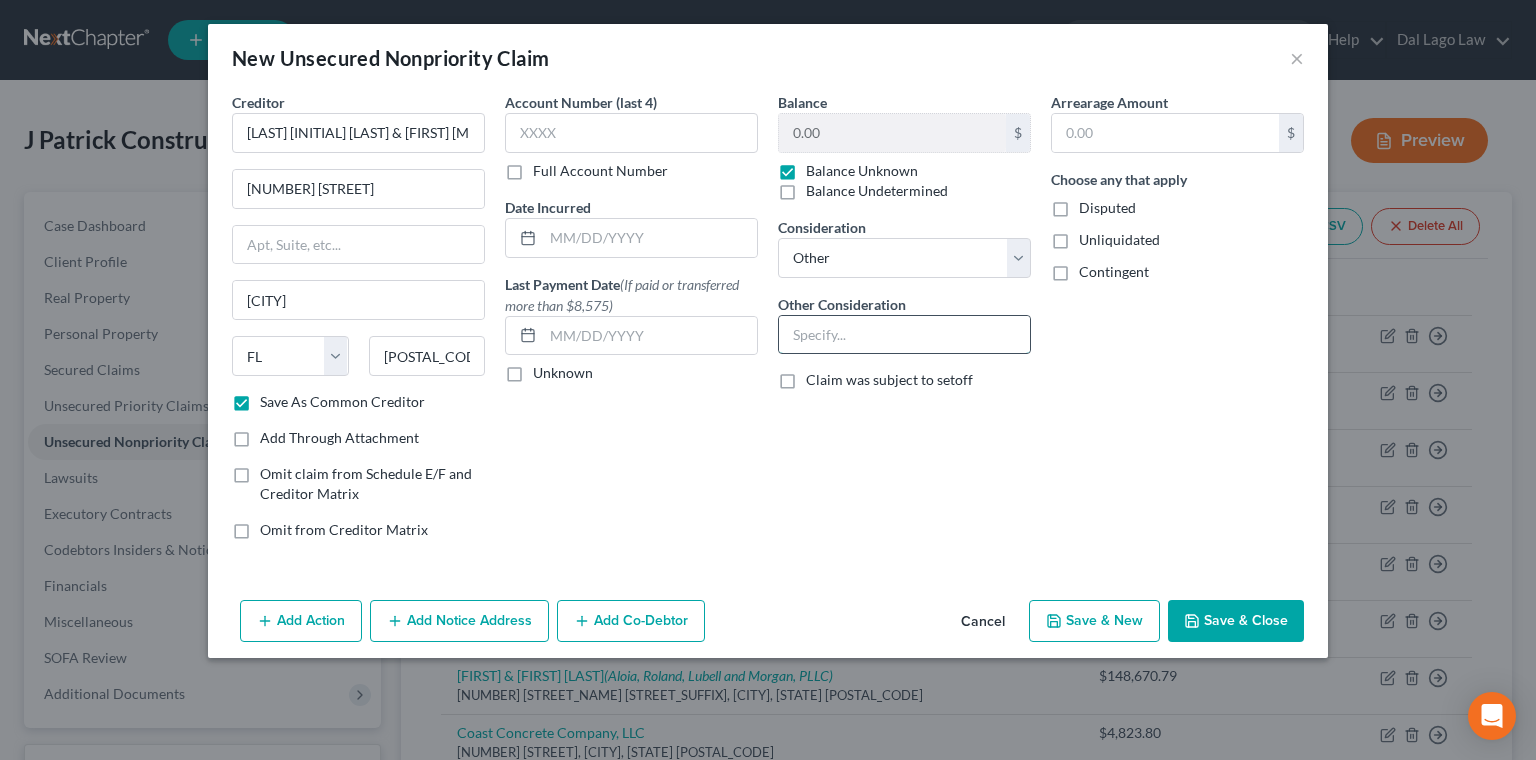 click at bounding box center [904, 335] 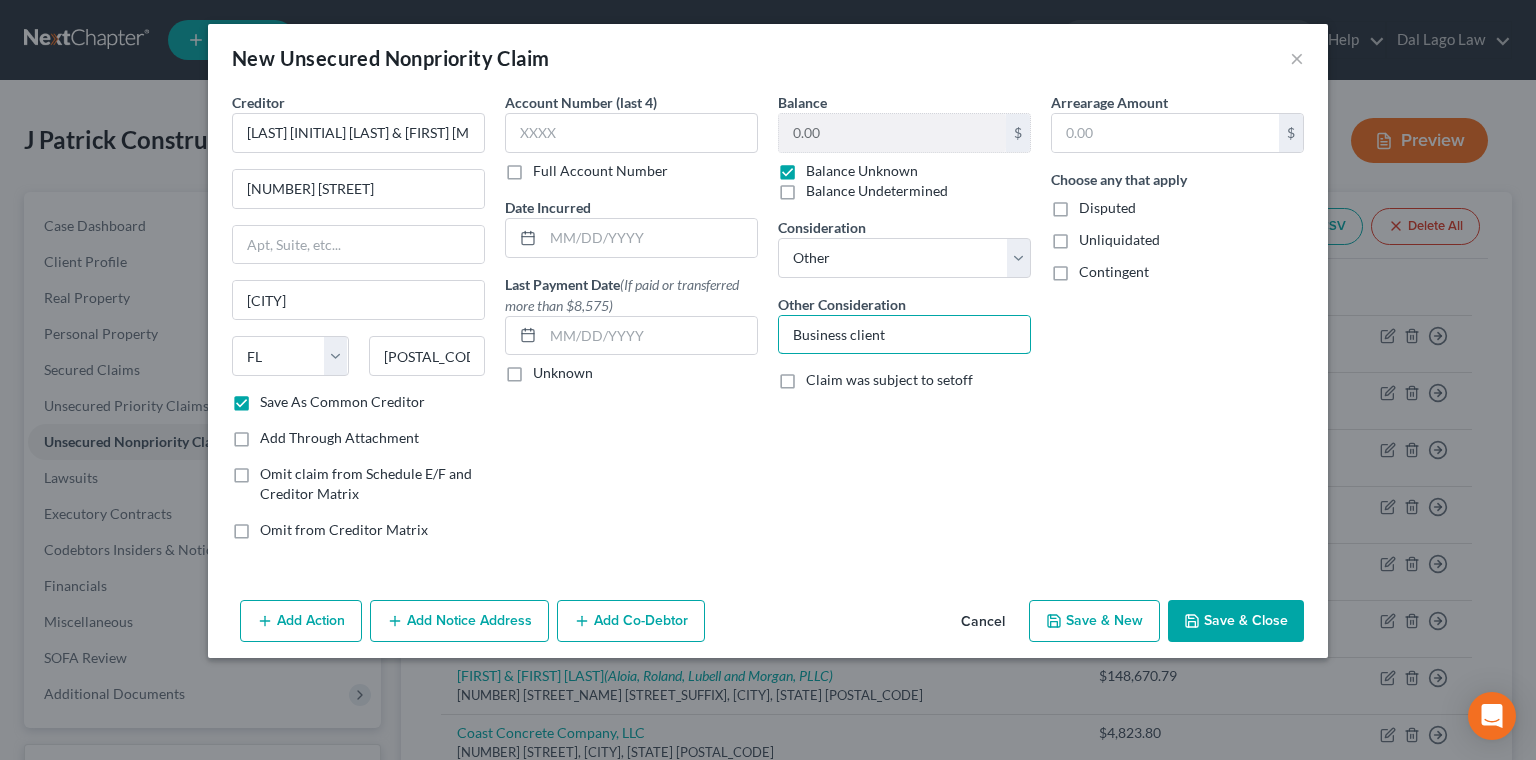 type on "Business client" 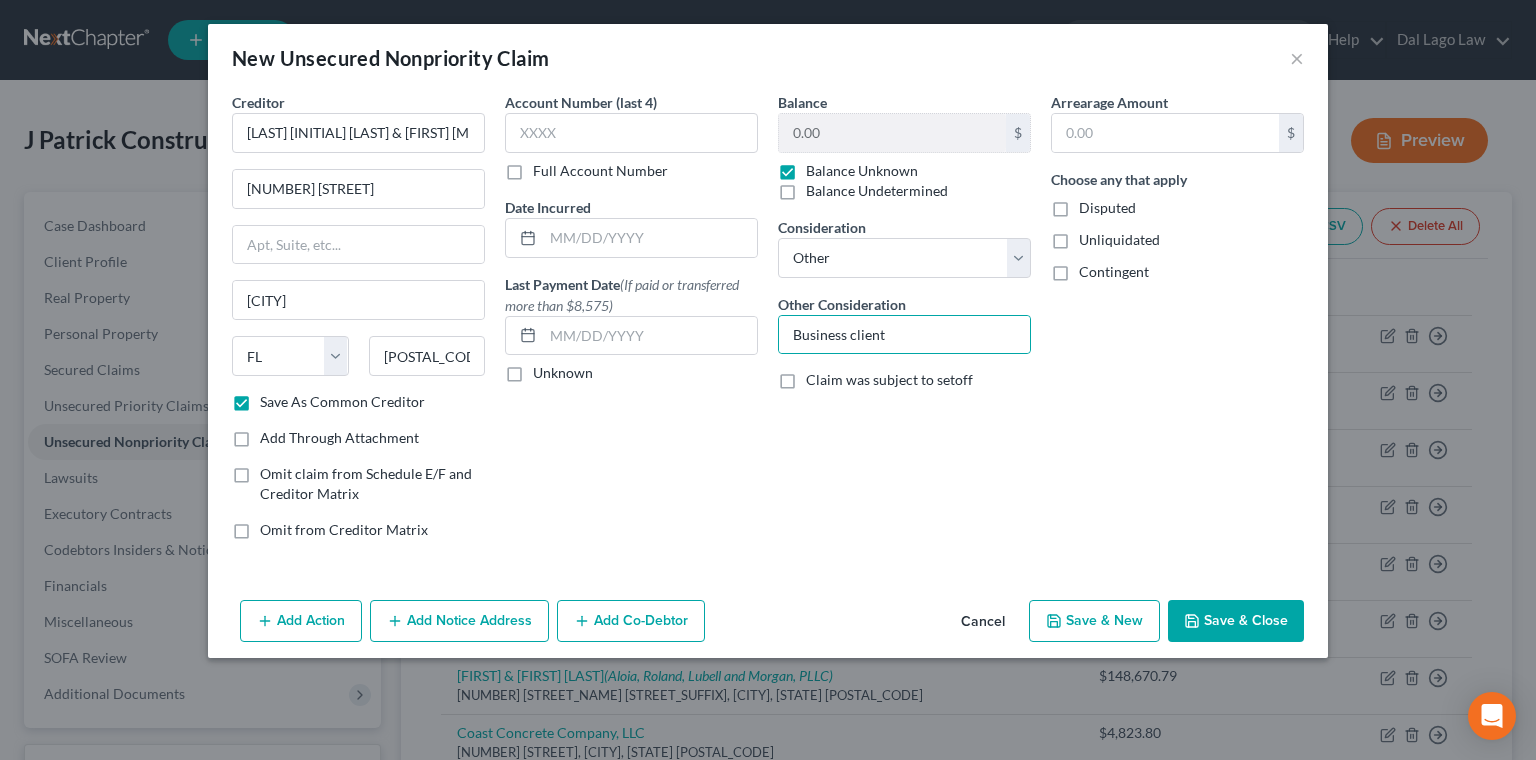 click on "Save & New" at bounding box center (1094, 621) 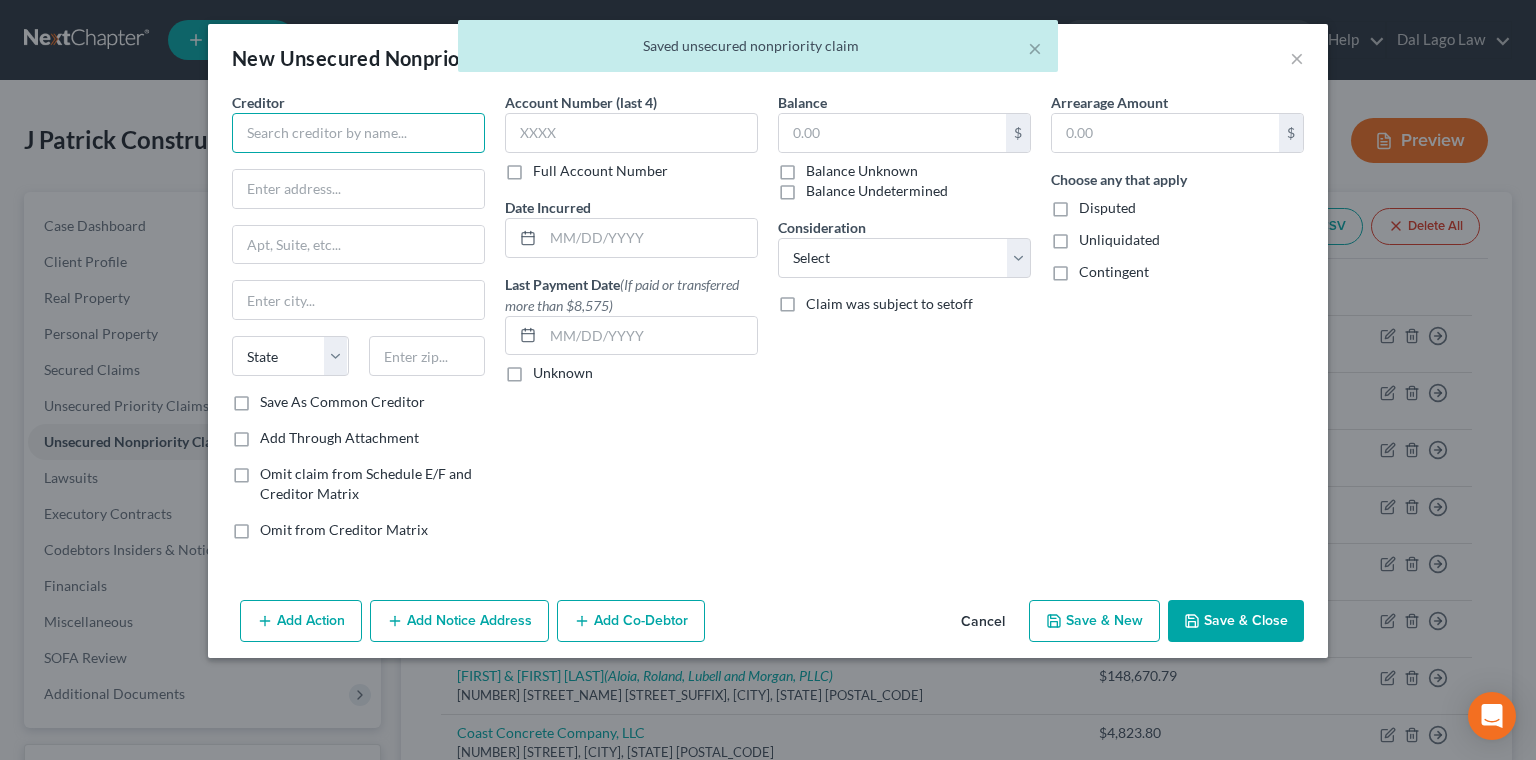 click at bounding box center [358, 133] 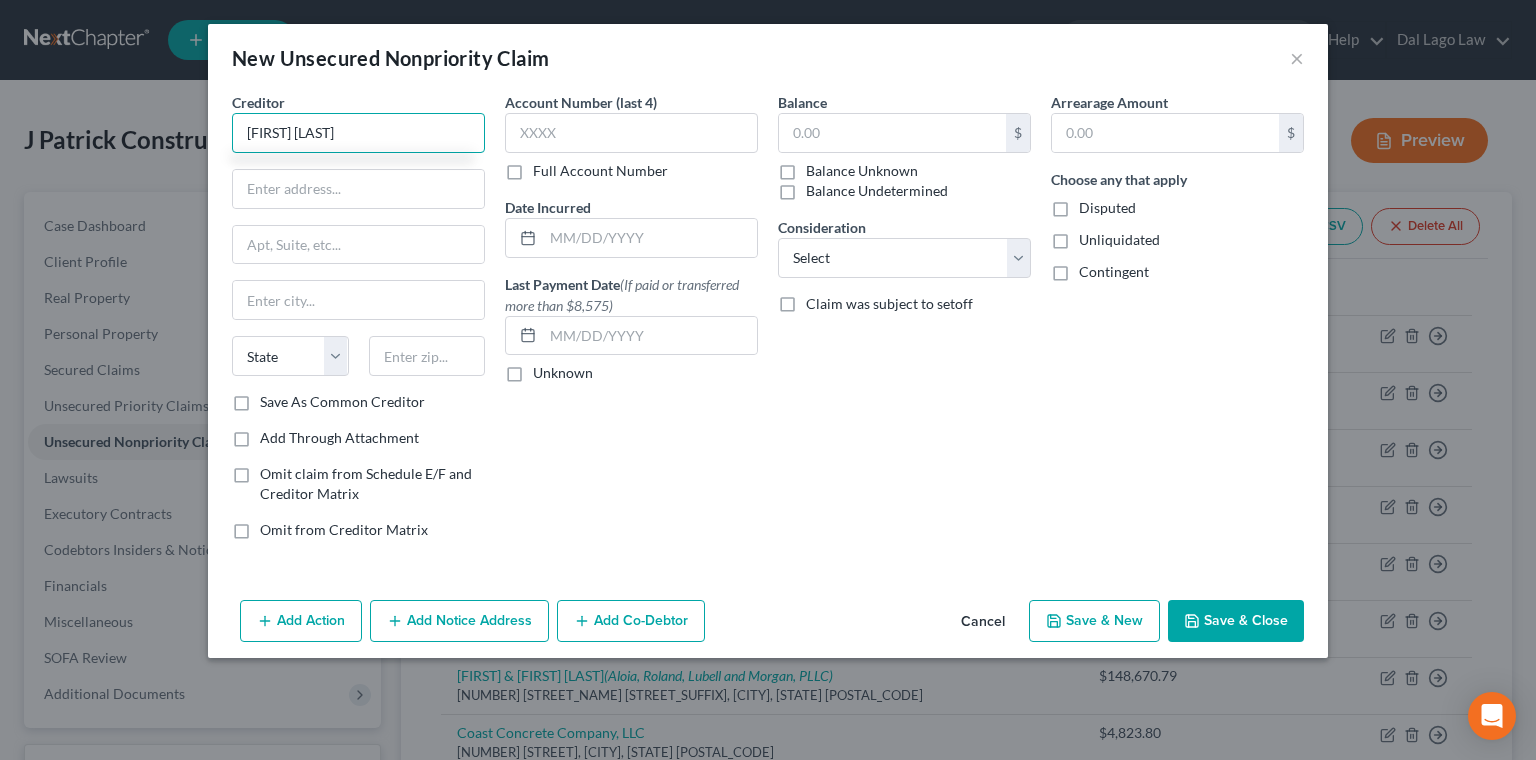 type on "[FIRST] [LAST]" 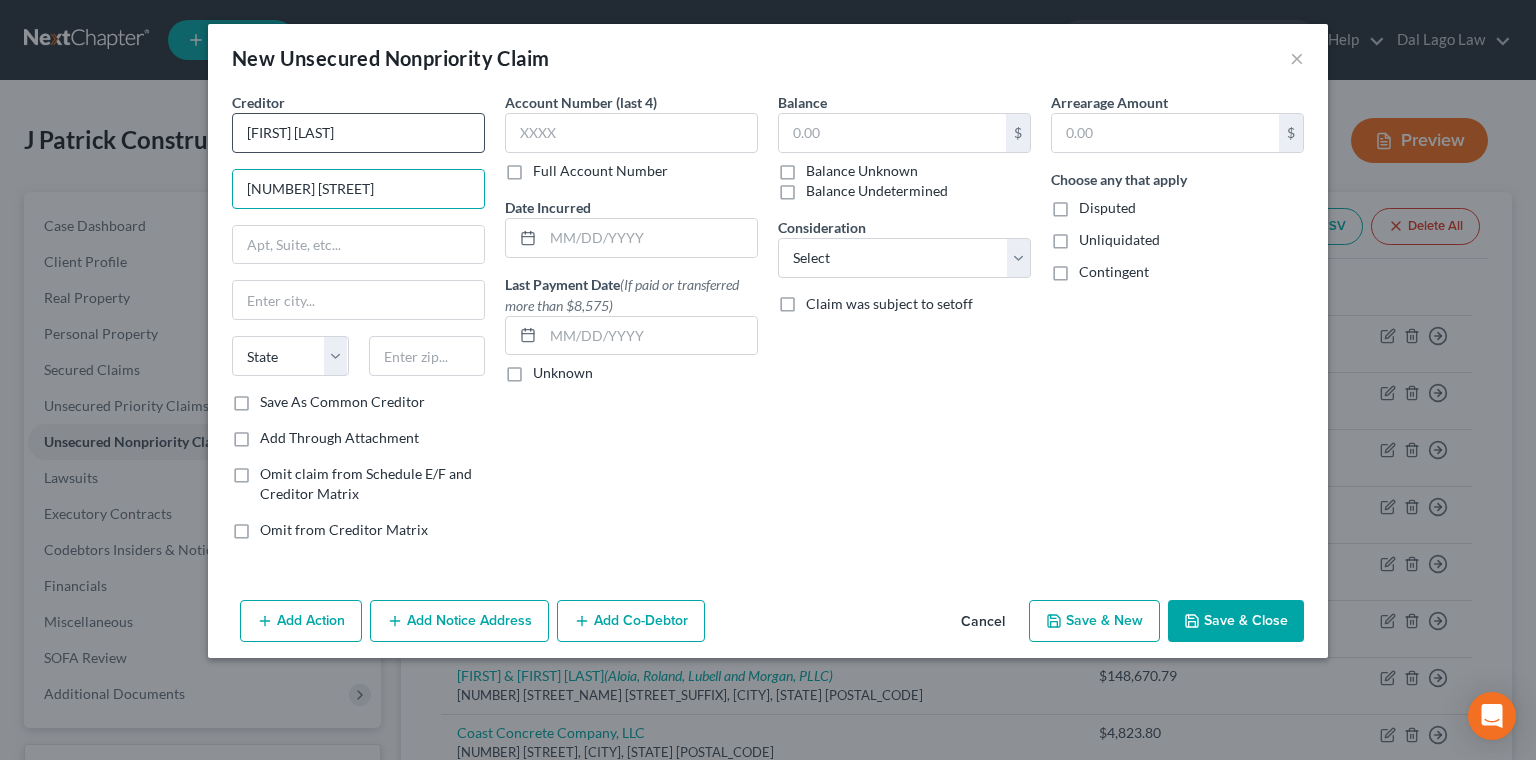 type on "[NUMBER] [STREET]" 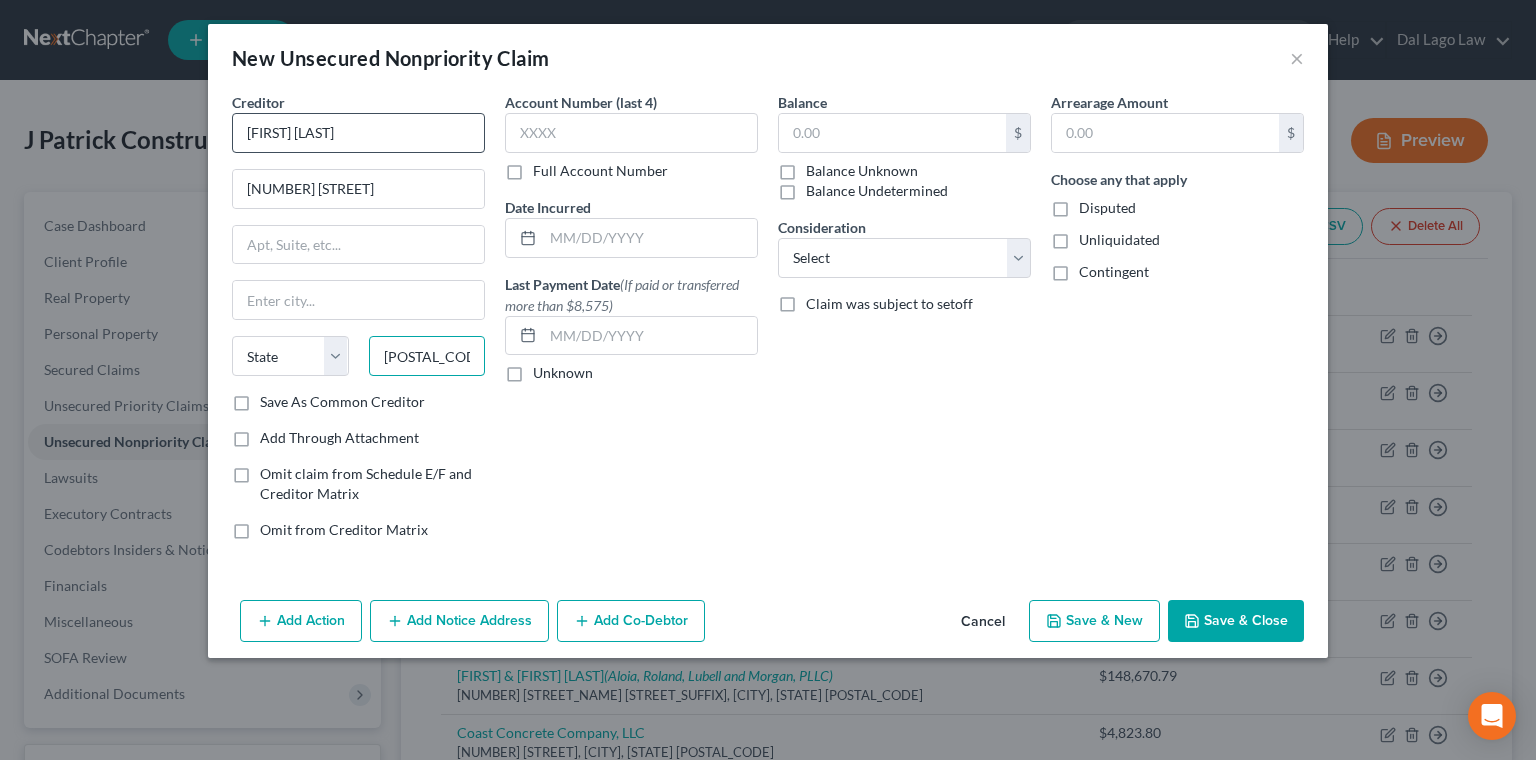 type on "[POSTAL_CODE]" 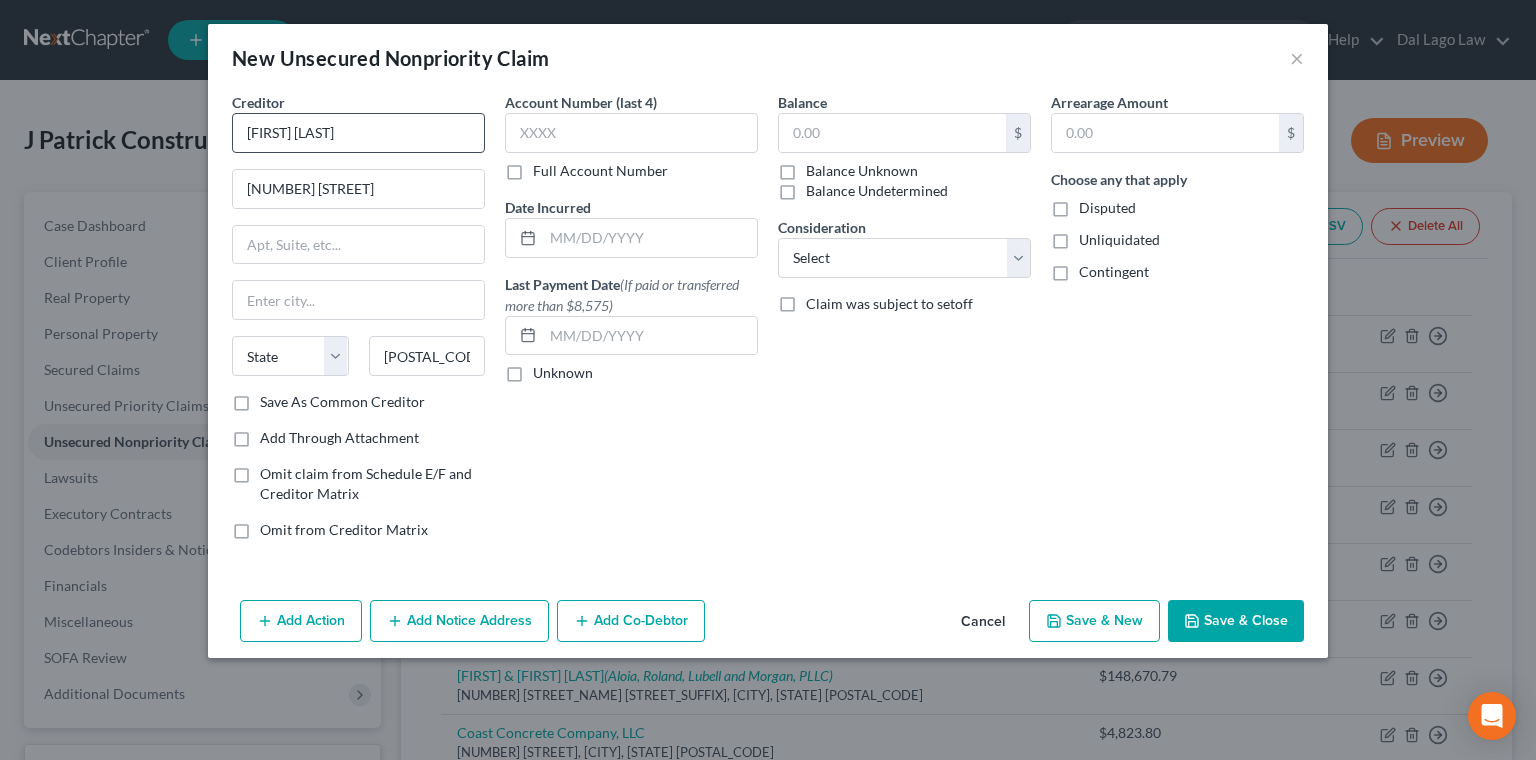 type on "[CITY]" 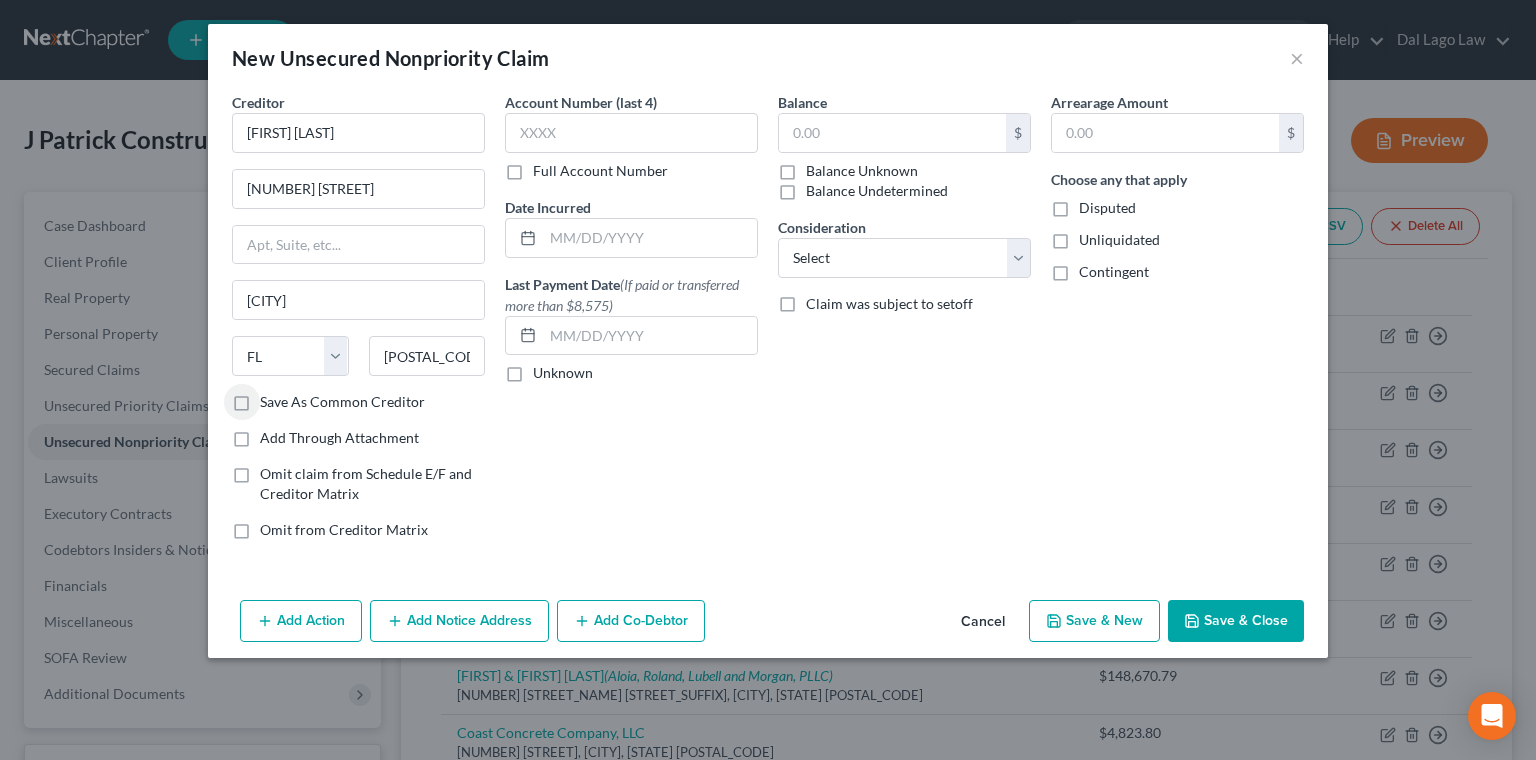 click on "Save As Common Creditor" at bounding box center (342, 402) 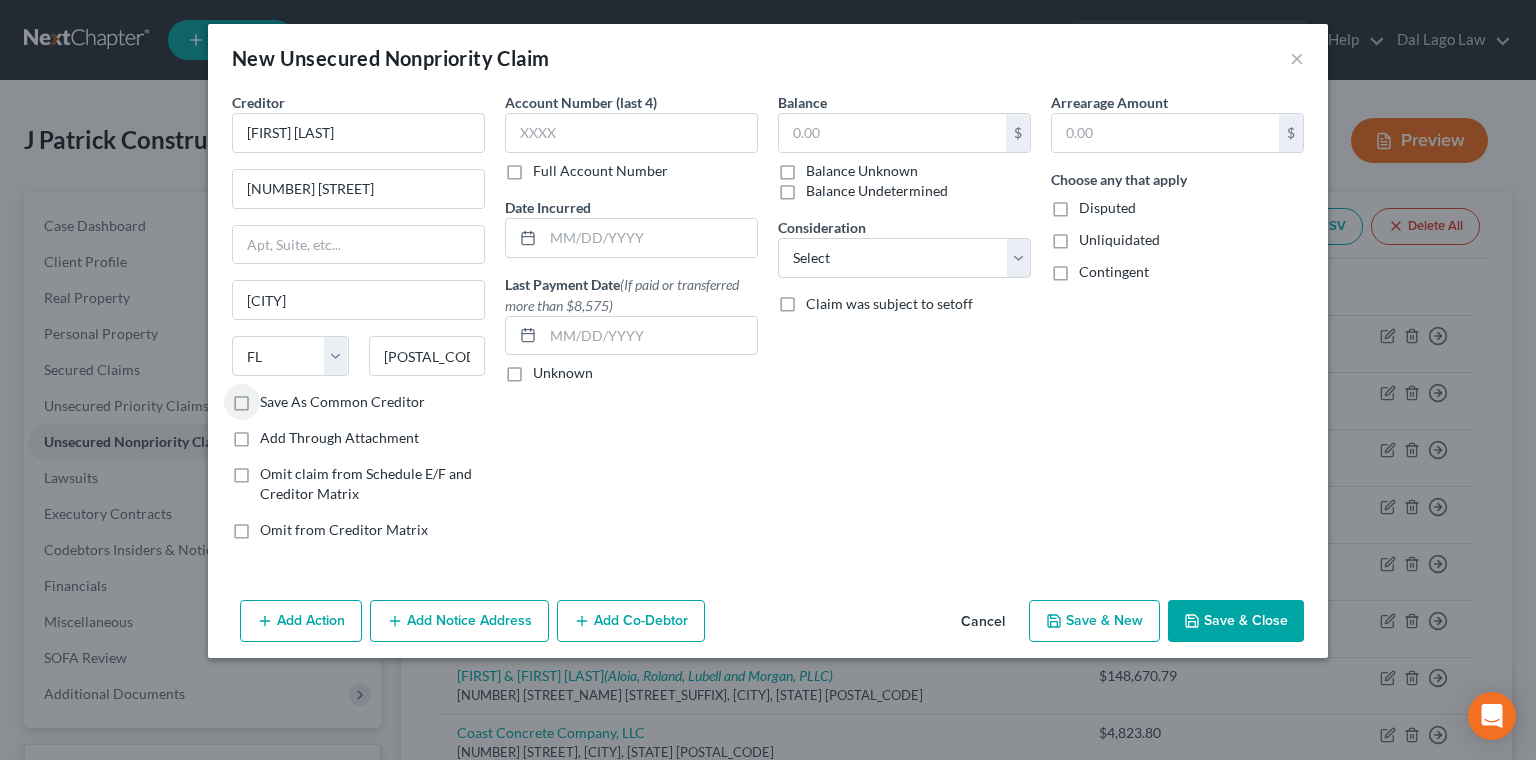 click on "Save As Common Creditor" at bounding box center (274, 398) 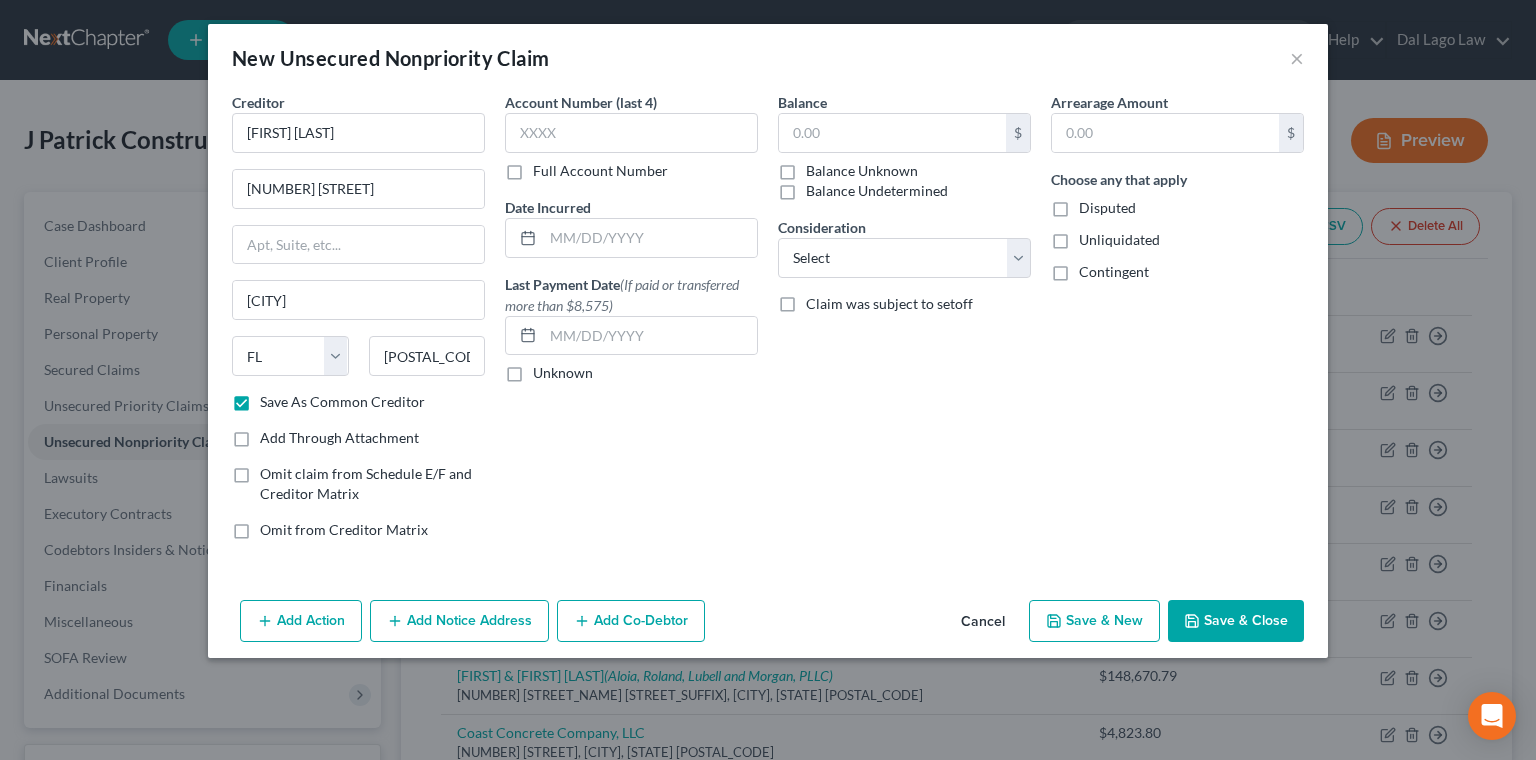 click on "Balance Unknown" at bounding box center (862, 171) 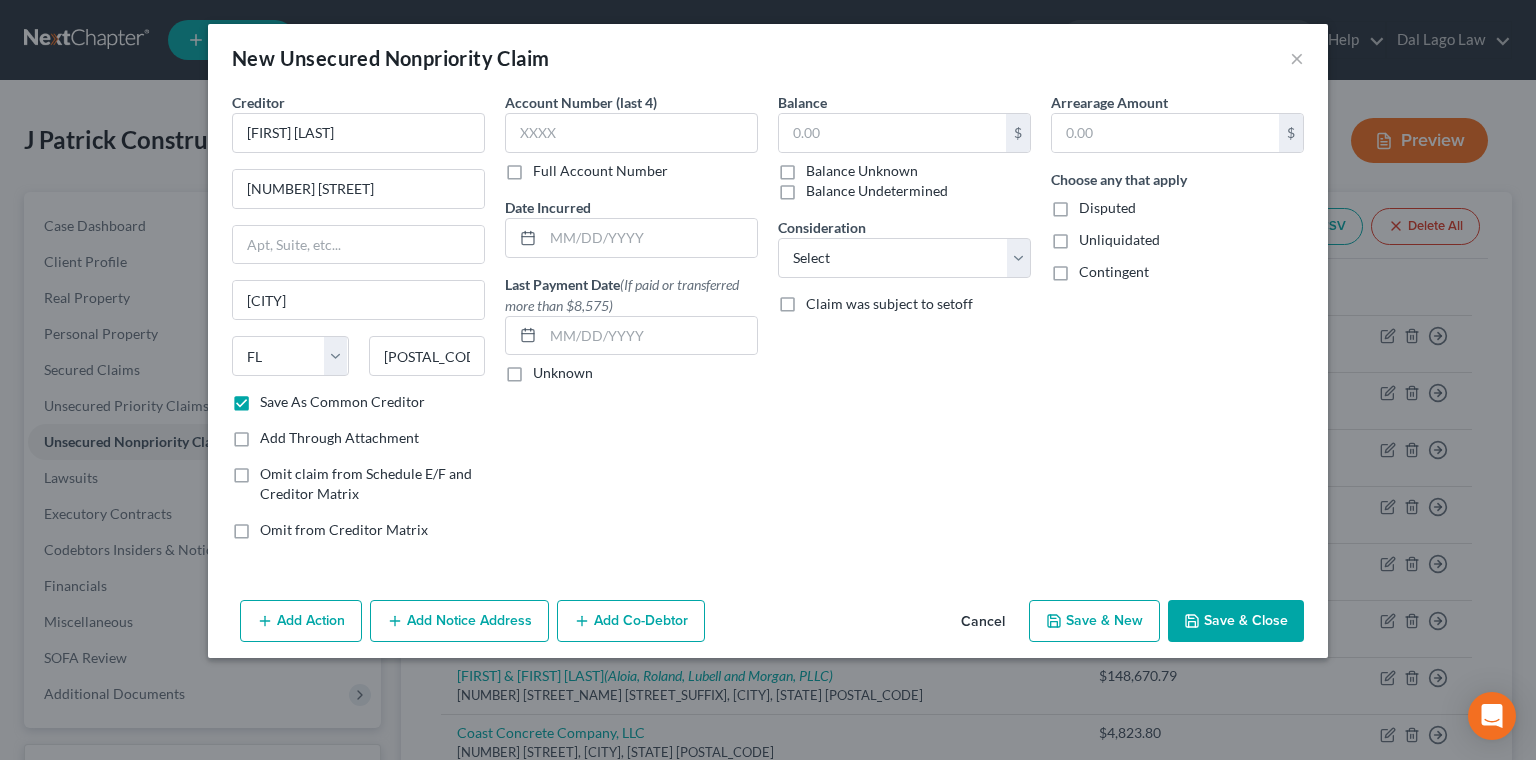click on "Balance Unknown" at bounding box center [820, 167] 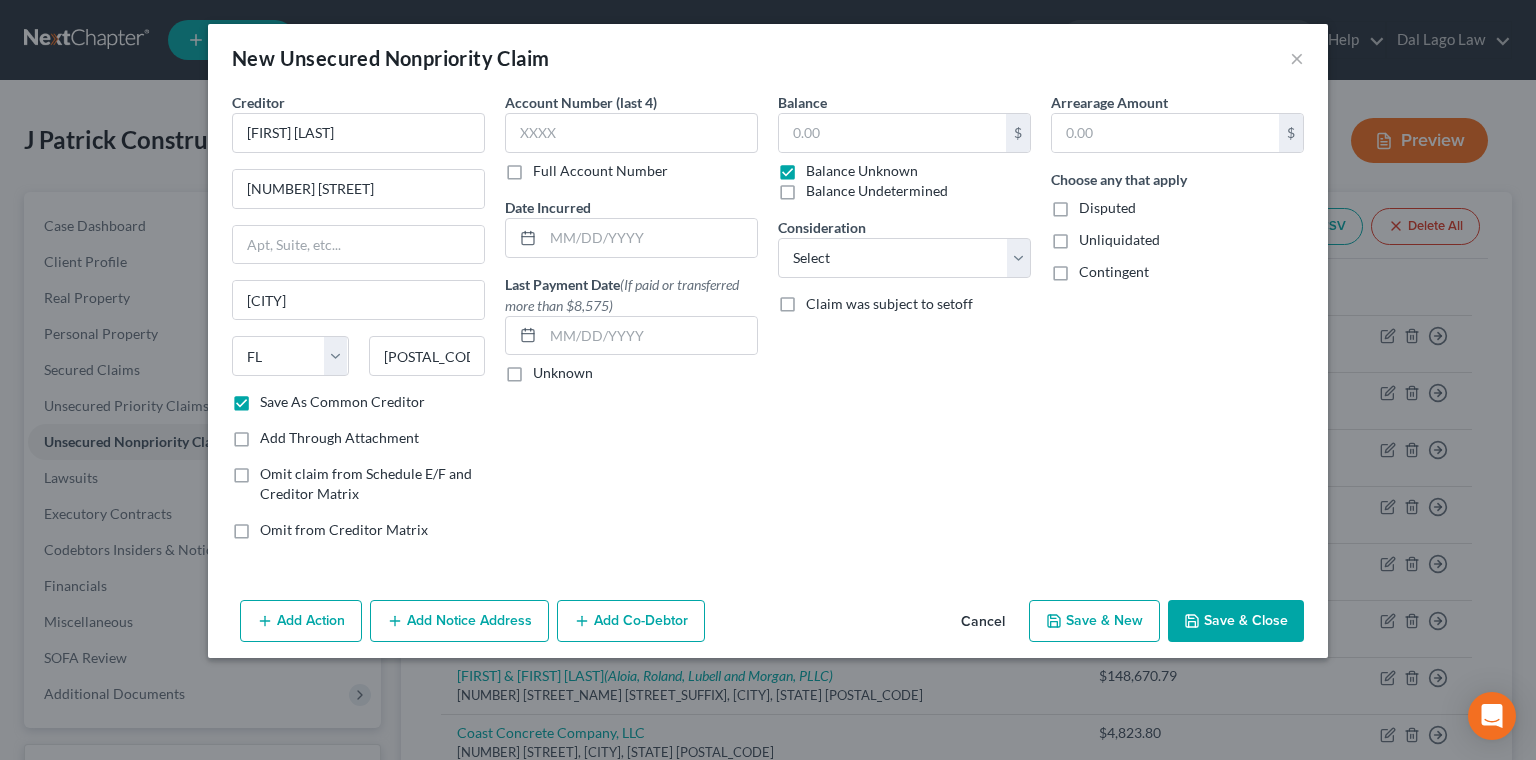 type on "0.00" 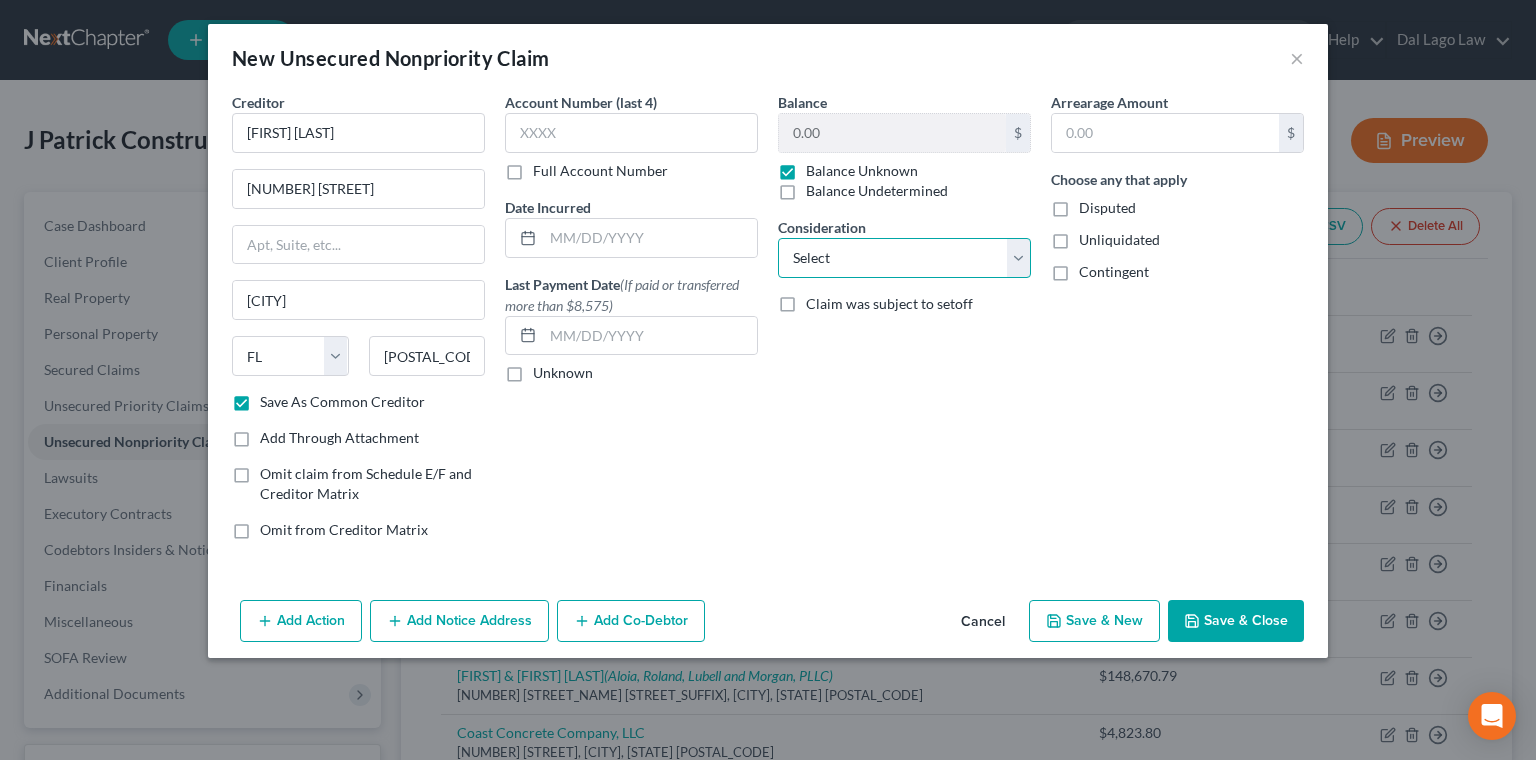 select on "11" 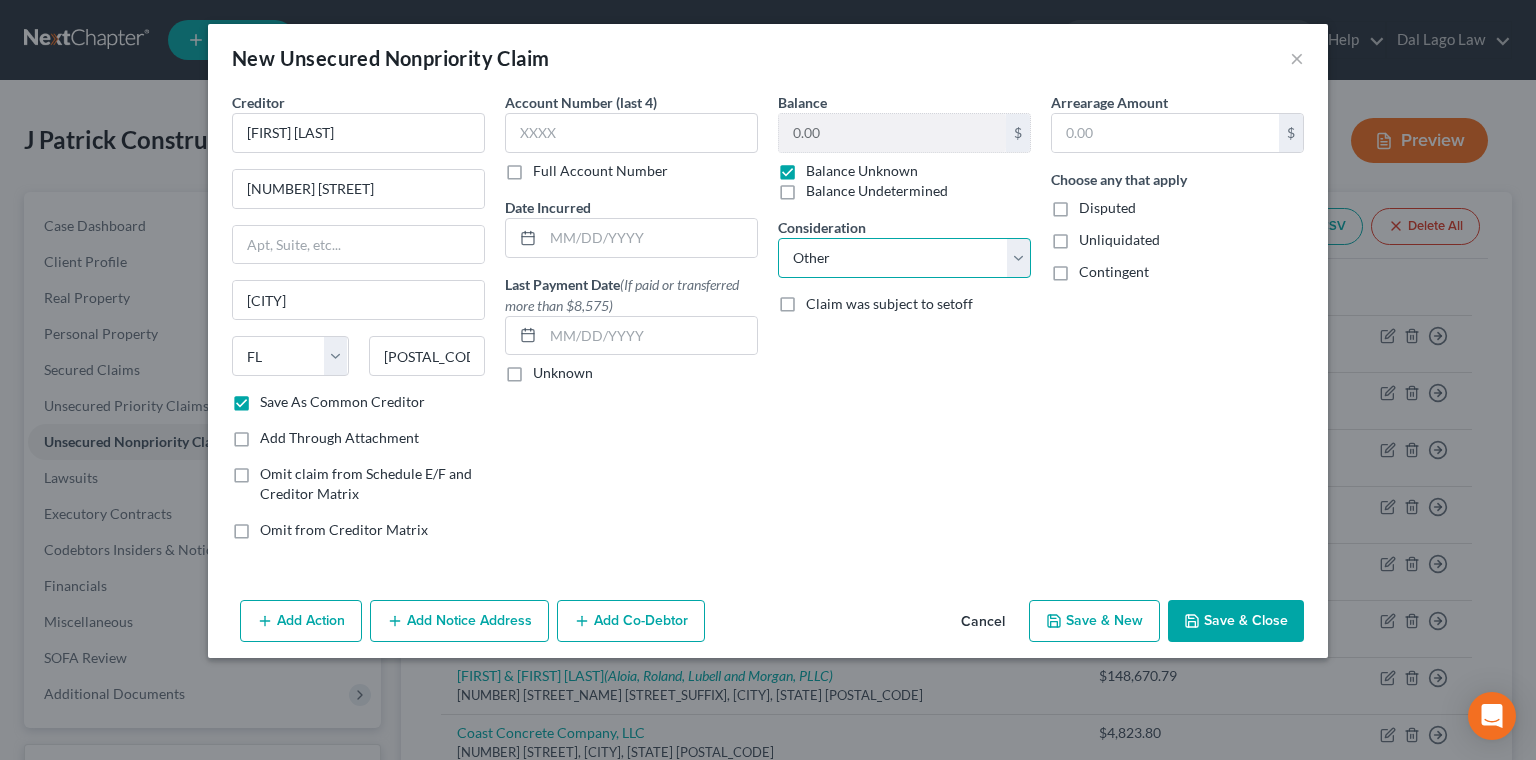 click on "Other" at bounding box center (0, 0) 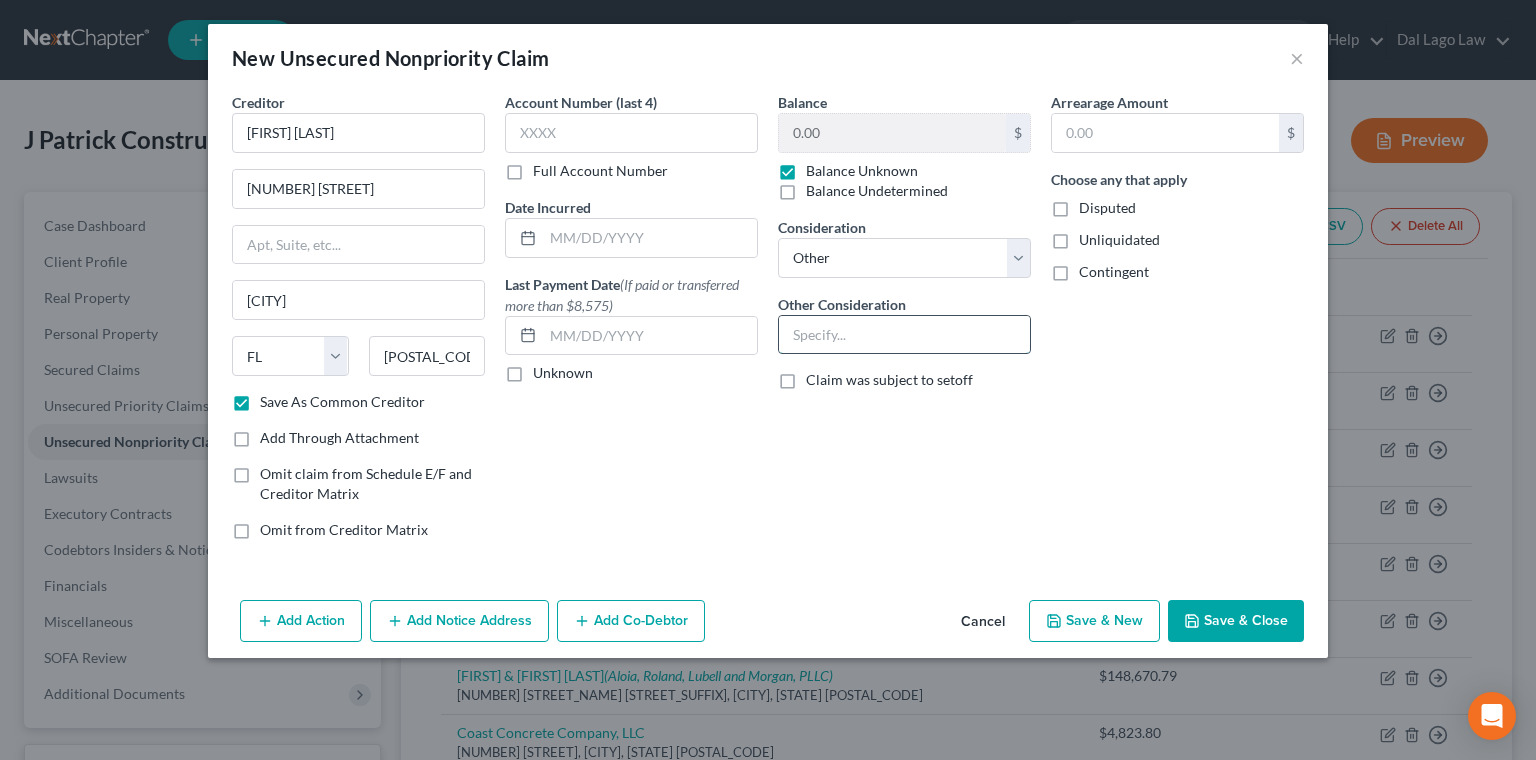 click at bounding box center (904, 335) 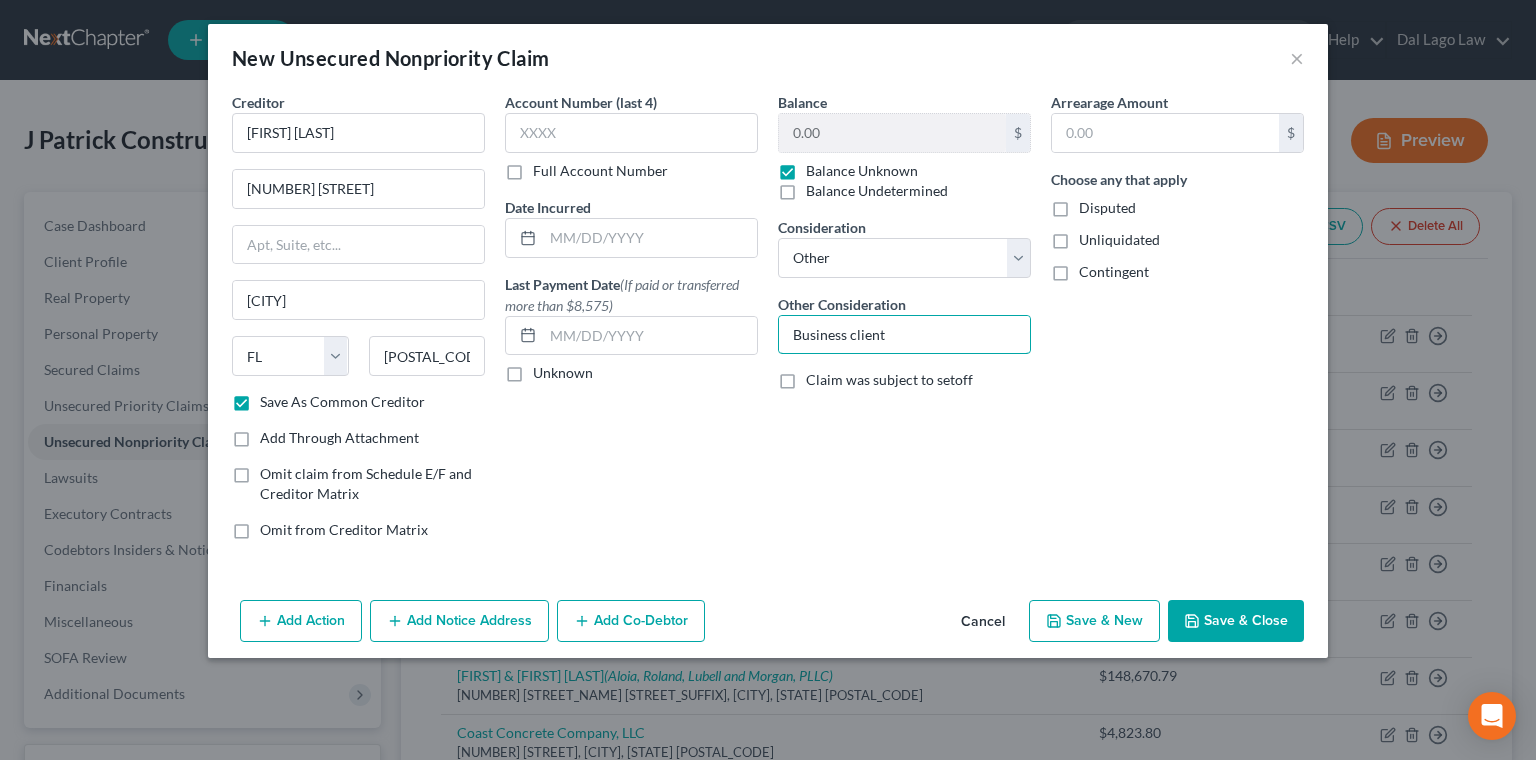 type on "Business client" 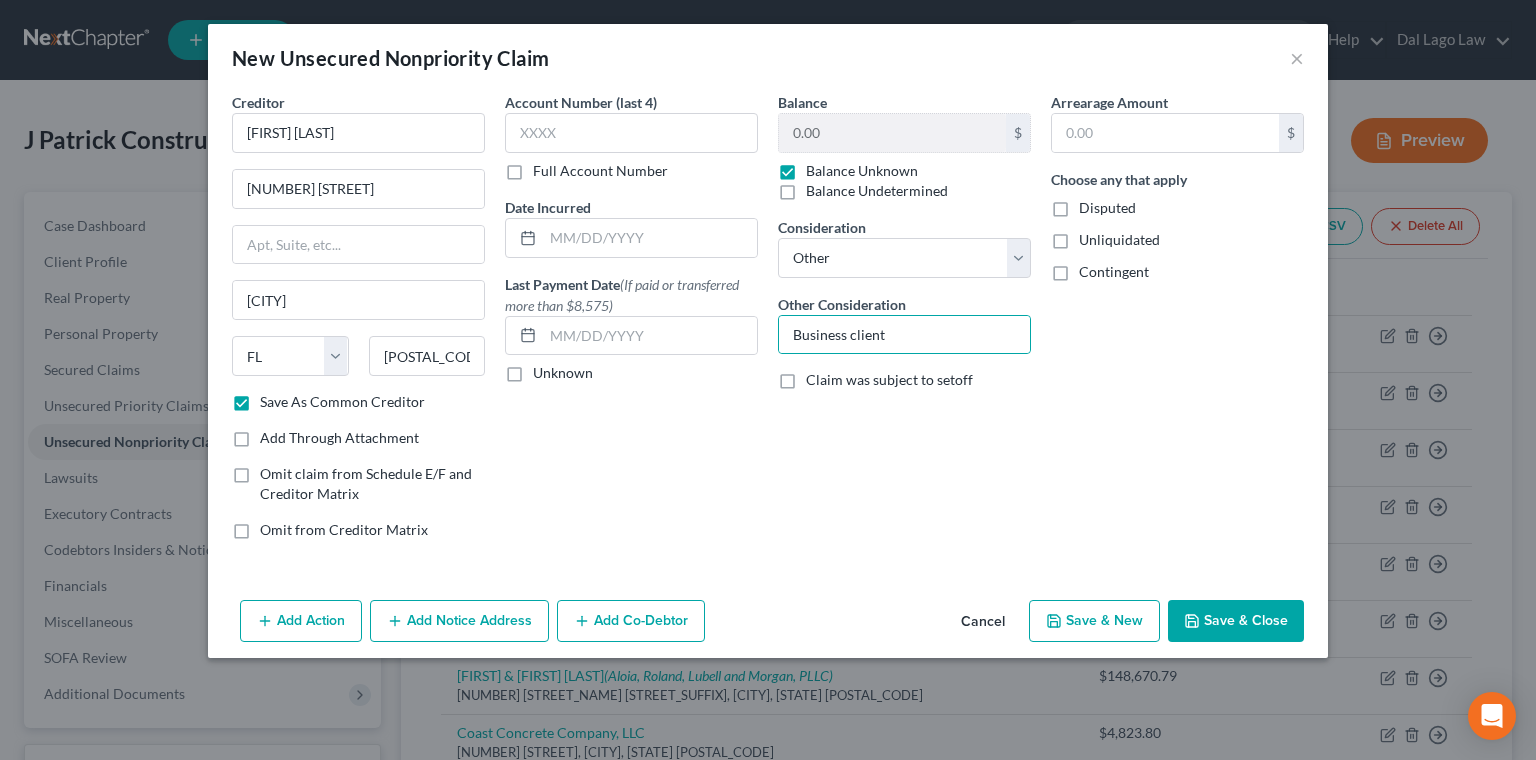 click on "Add Notice Address" at bounding box center (459, 621) 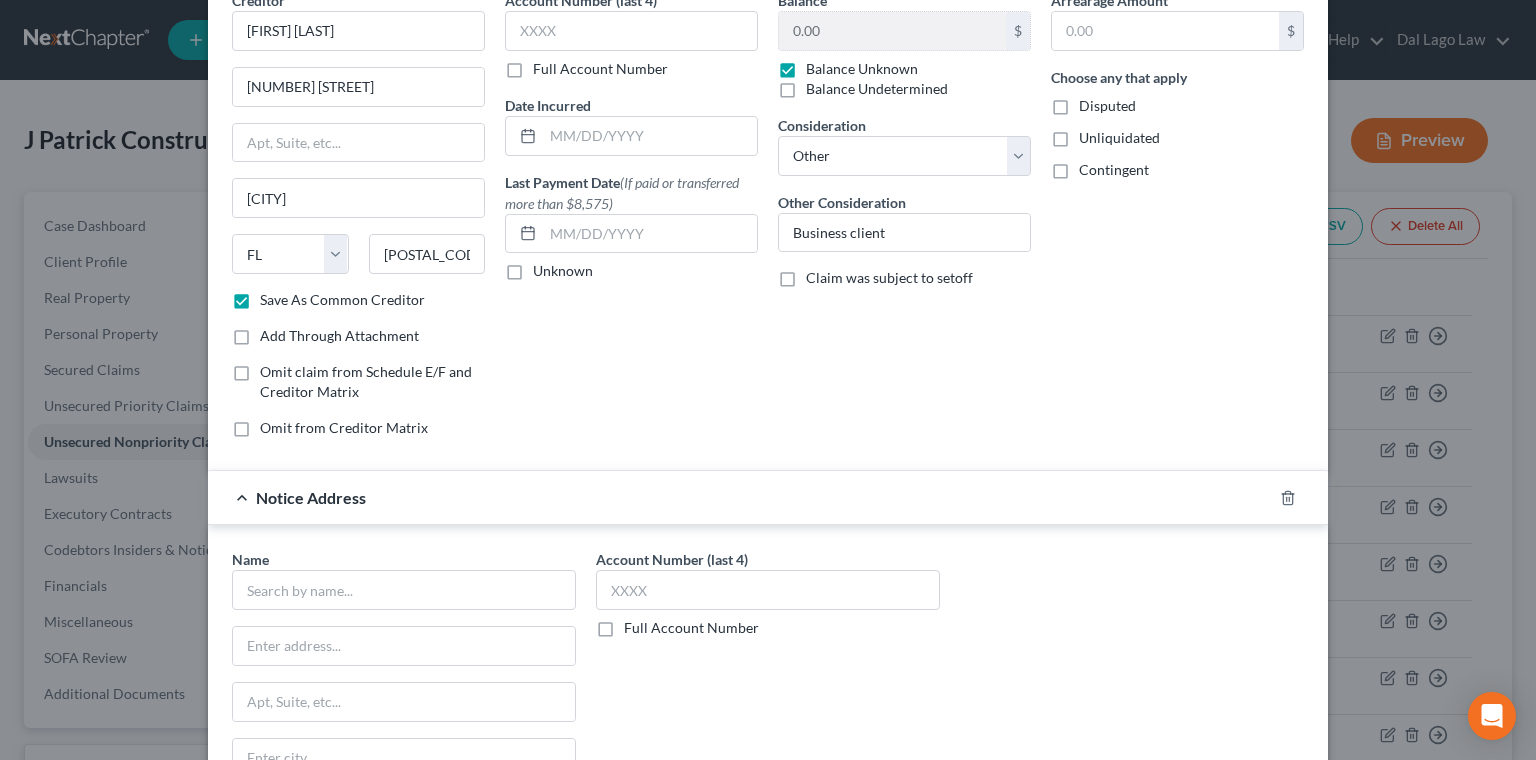 scroll, scrollTop: 107, scrollLeft: 0, axis: vertical 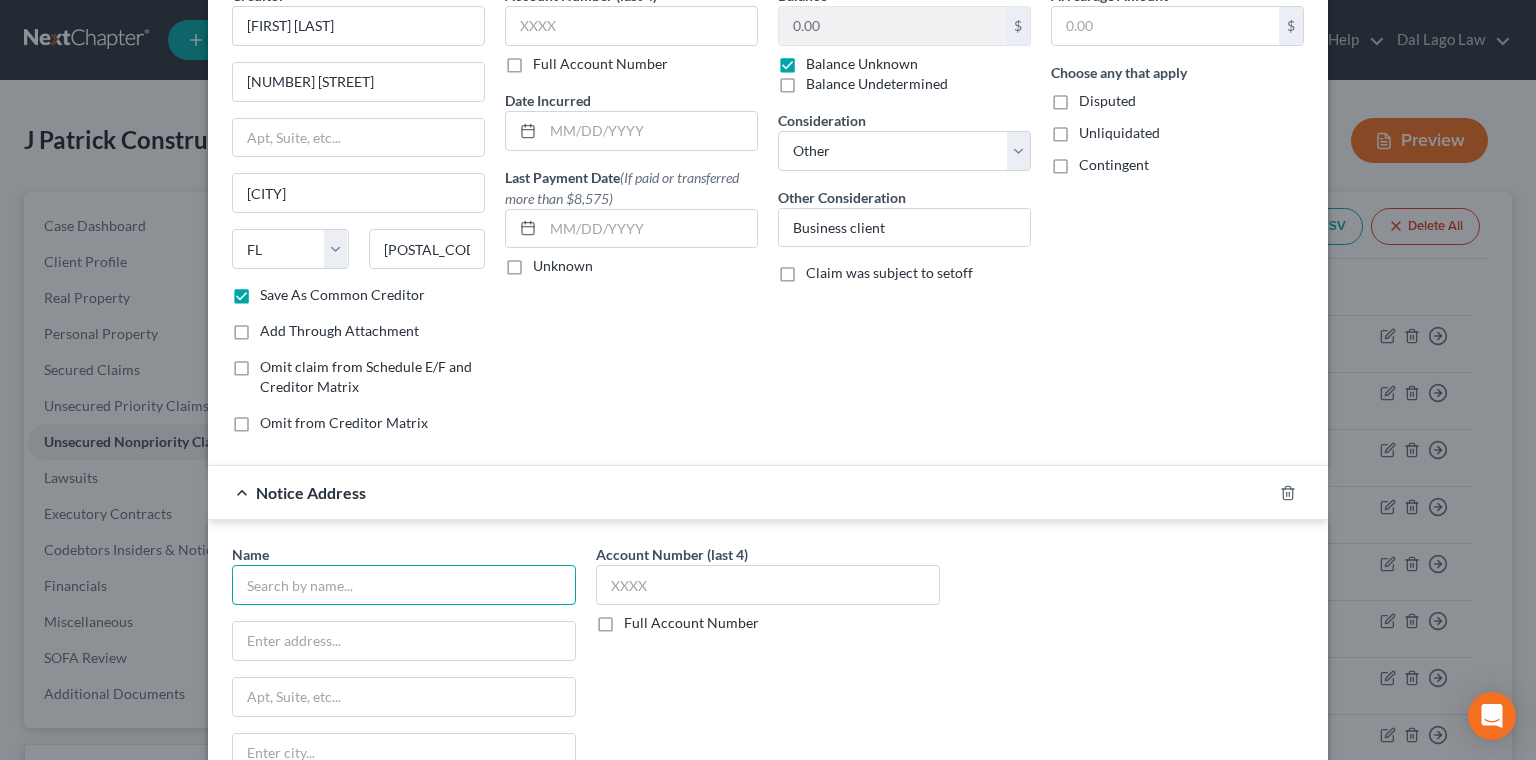 click at bounding box center (404, 585) 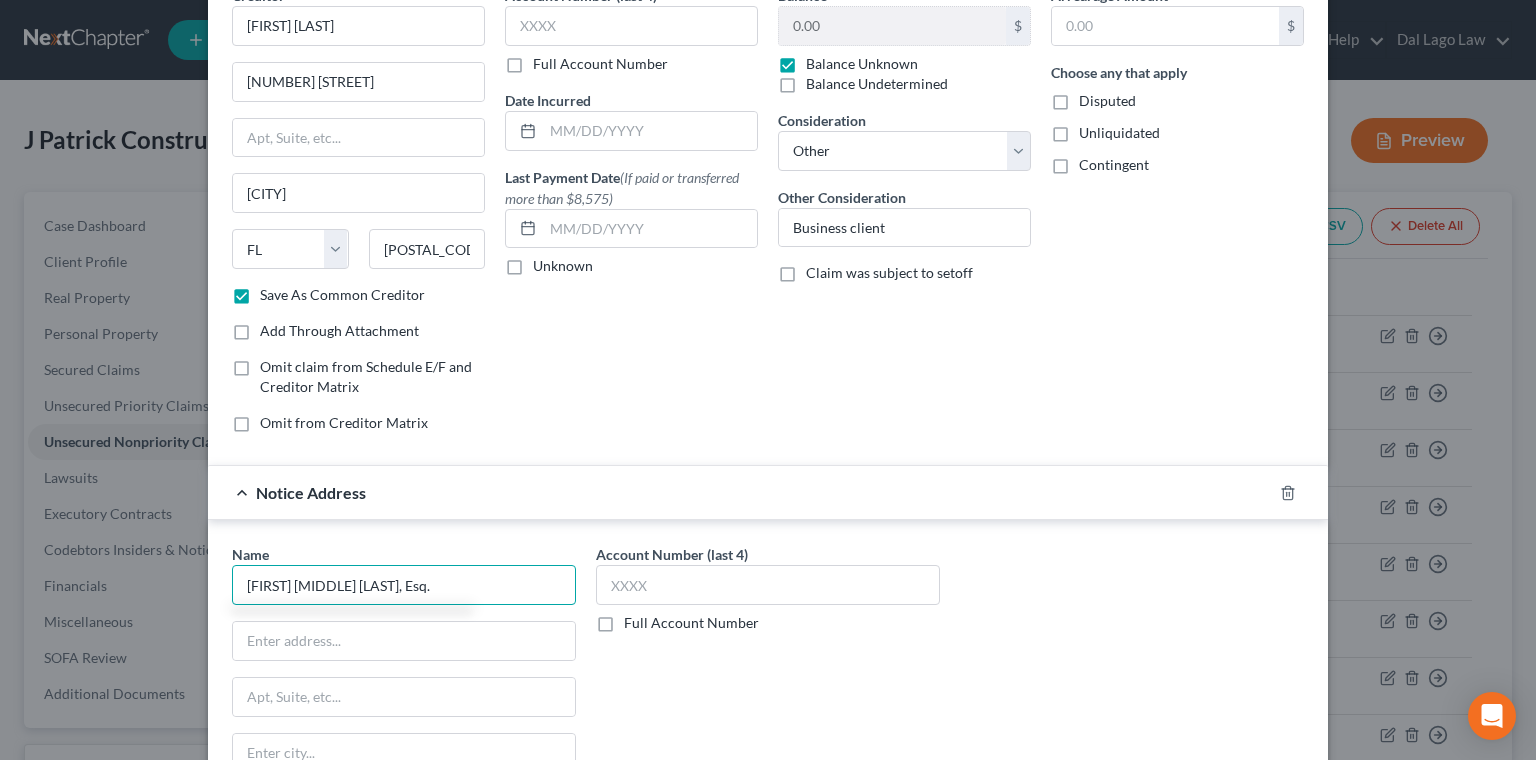 type on "[FIRST] [MIDDLE] [LAST], Esq." 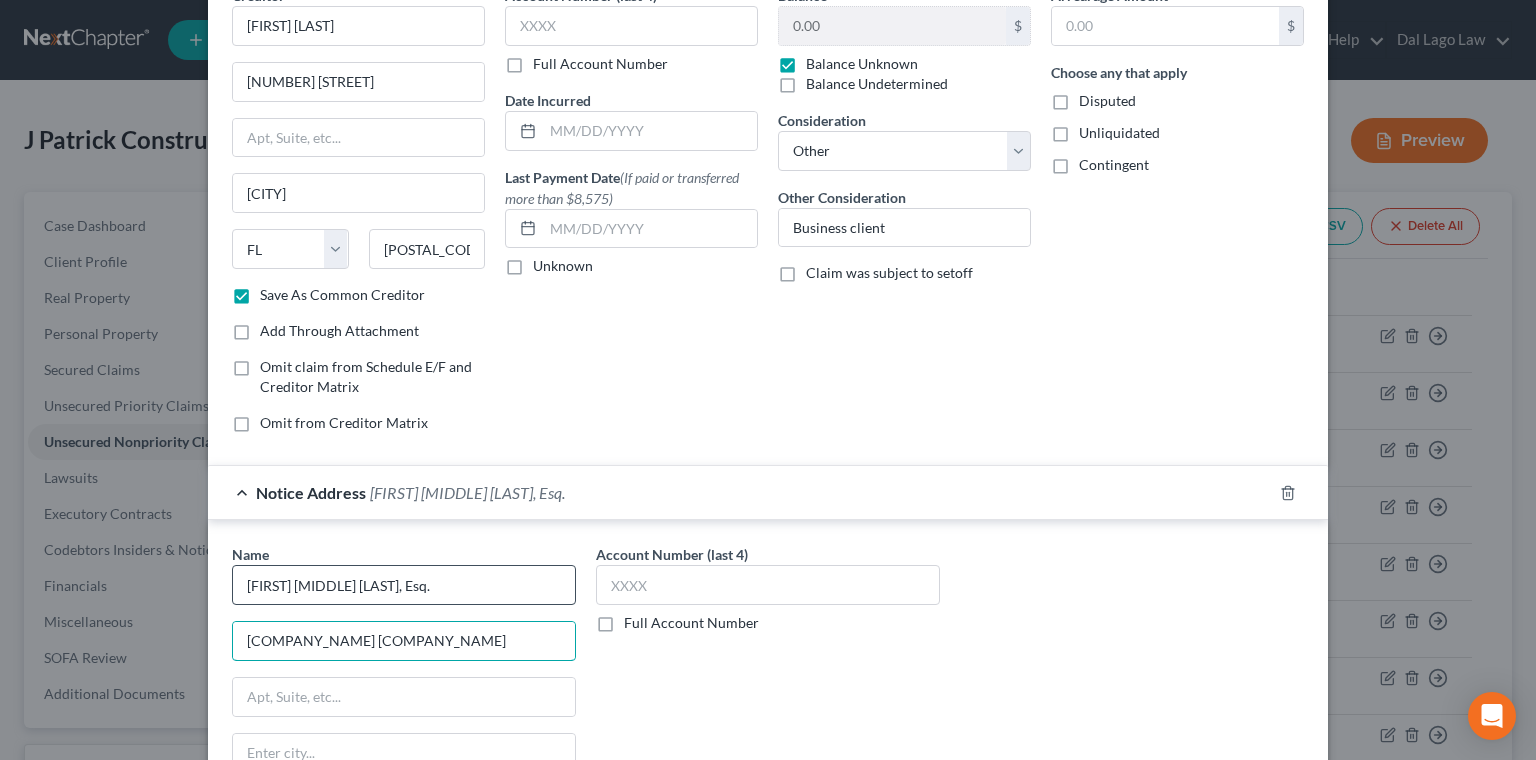 type on "[COMPANY_NAME] [COMPANY_NAME]" 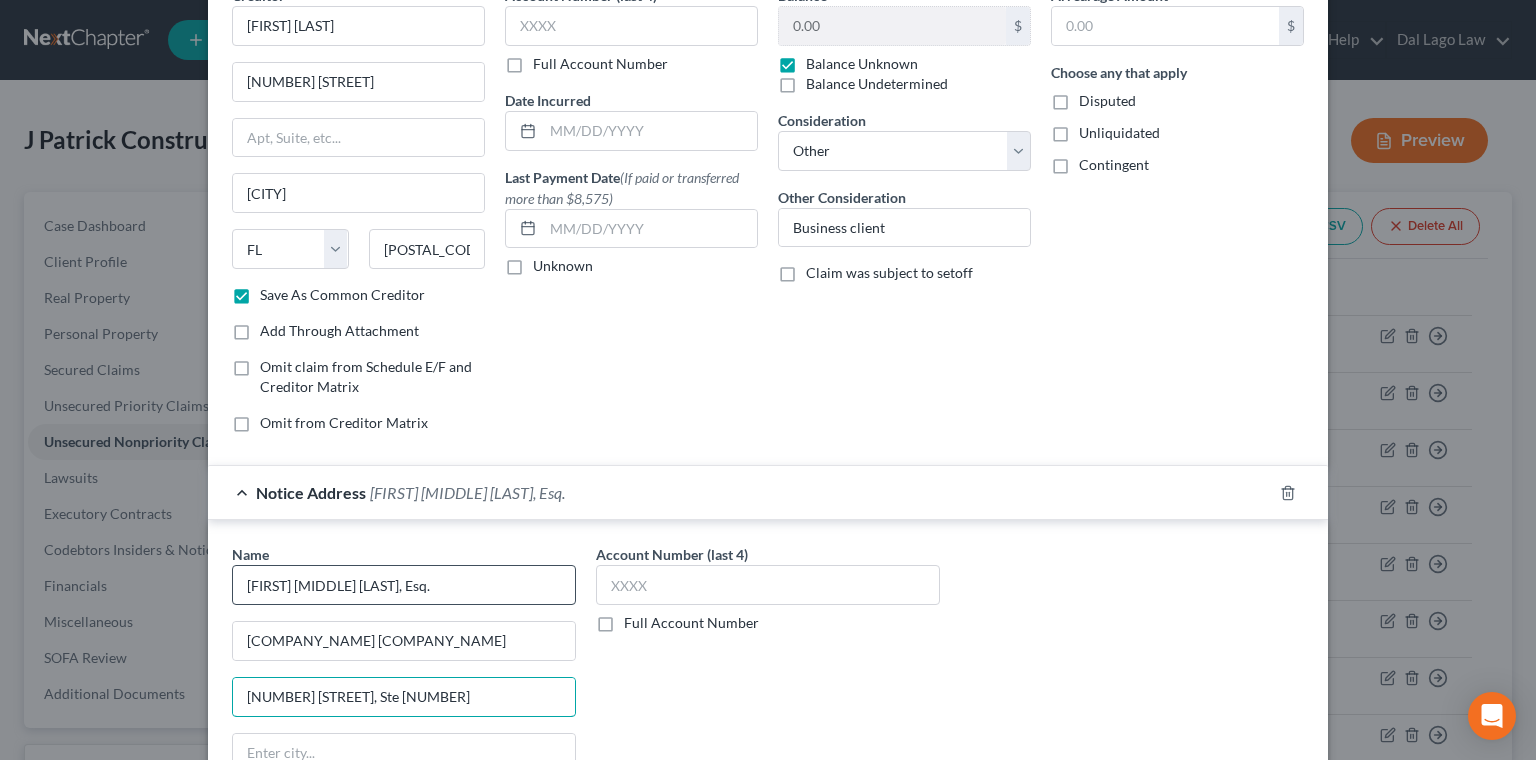 type on "[NUMBER] [STREET], Ste [NUMBER]" 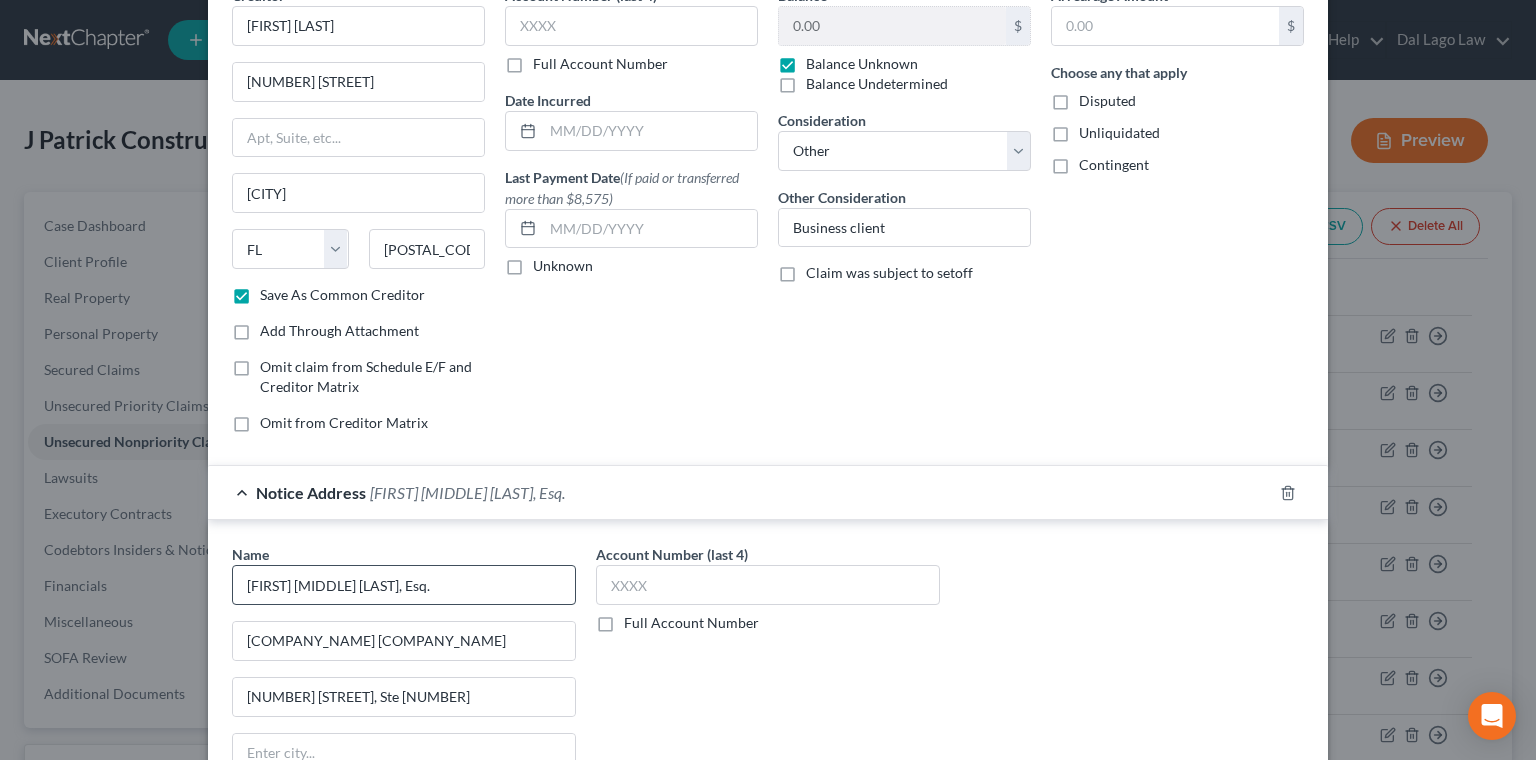 type on "[POSTAL_CODE]" 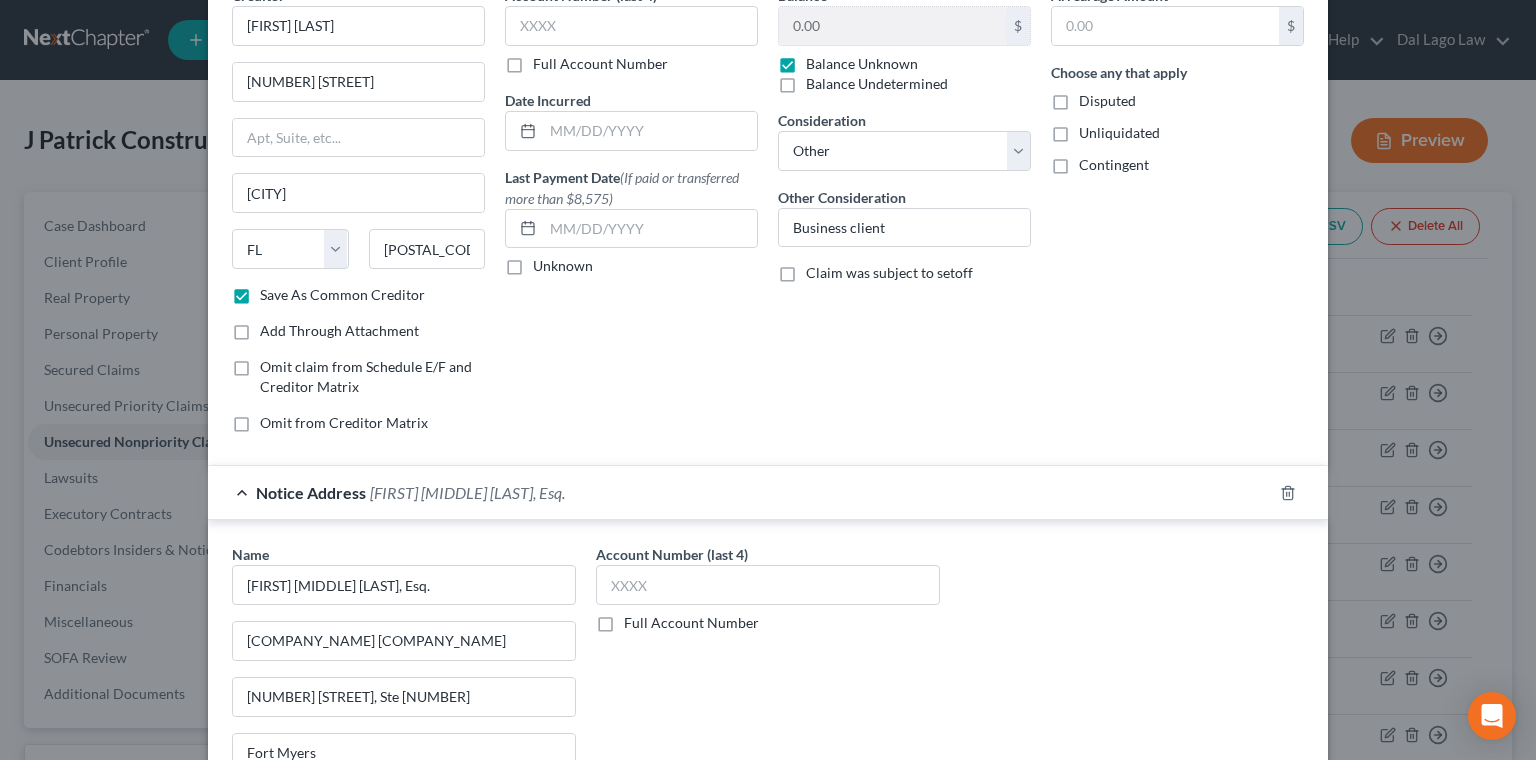 click on "Save As Notice Address" at bounding box center [333, 854] 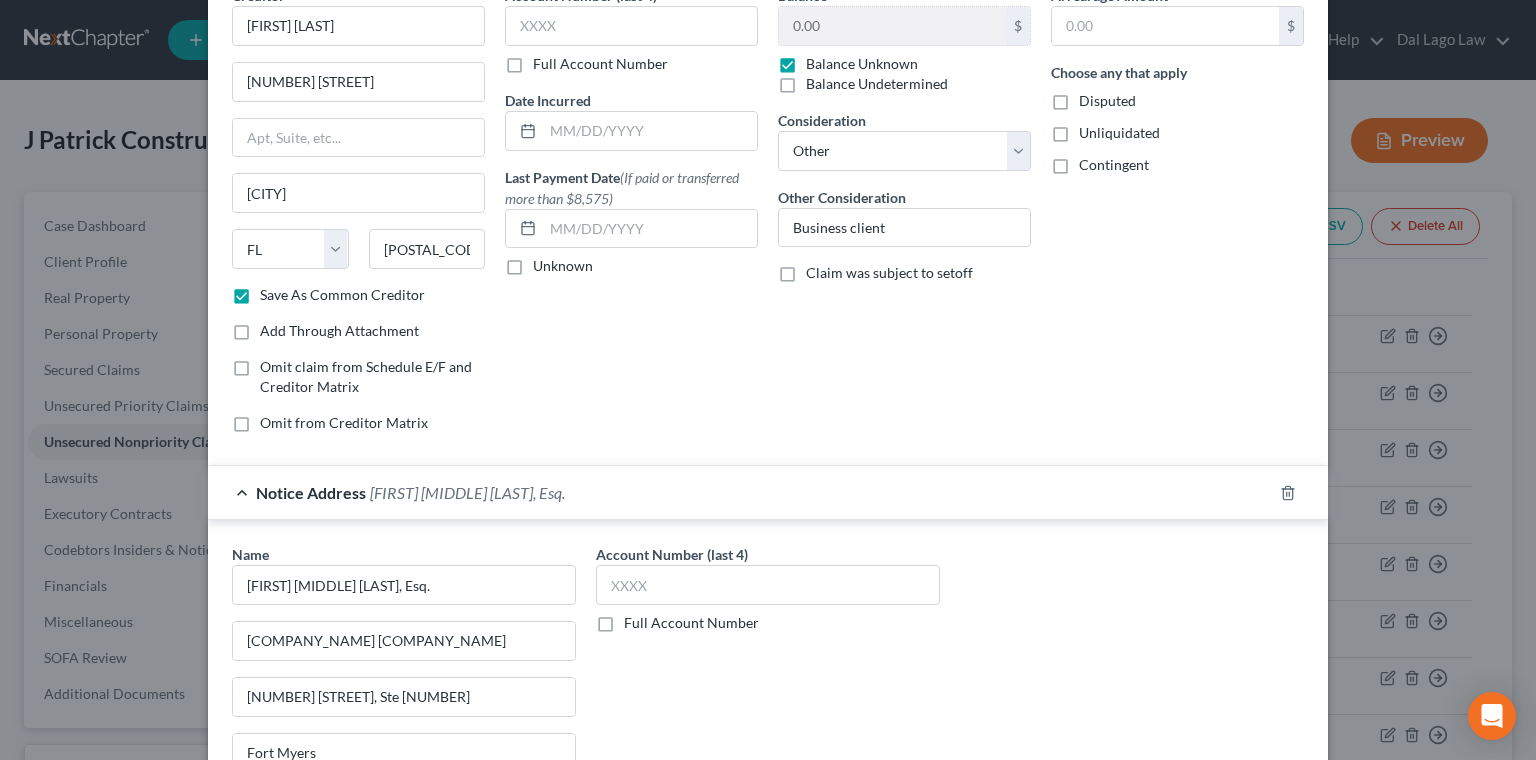 click on "Save As Notice Address" at bounding box center [274, 850] 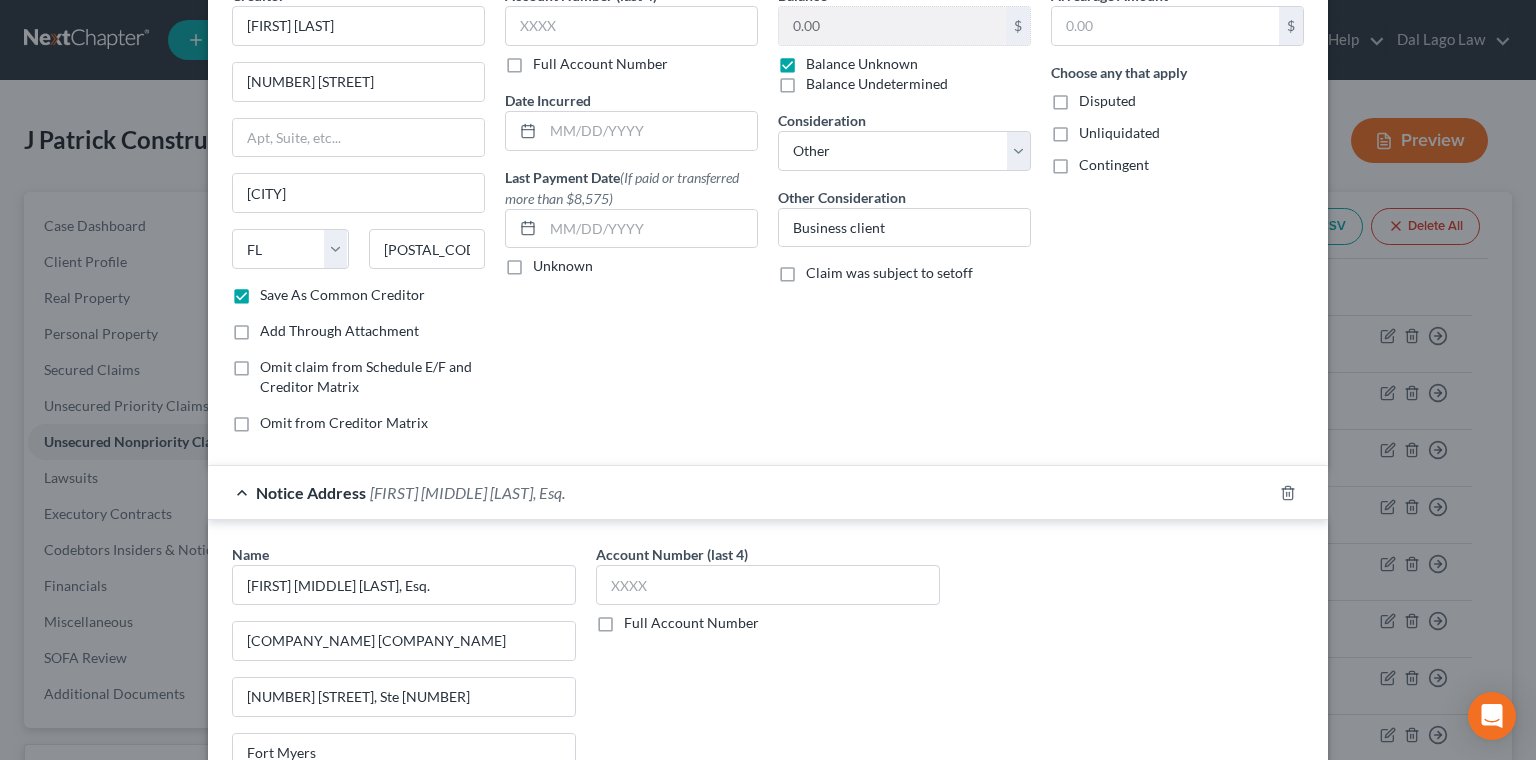 click on "Save & Close" at bounding box center (1236, 981) 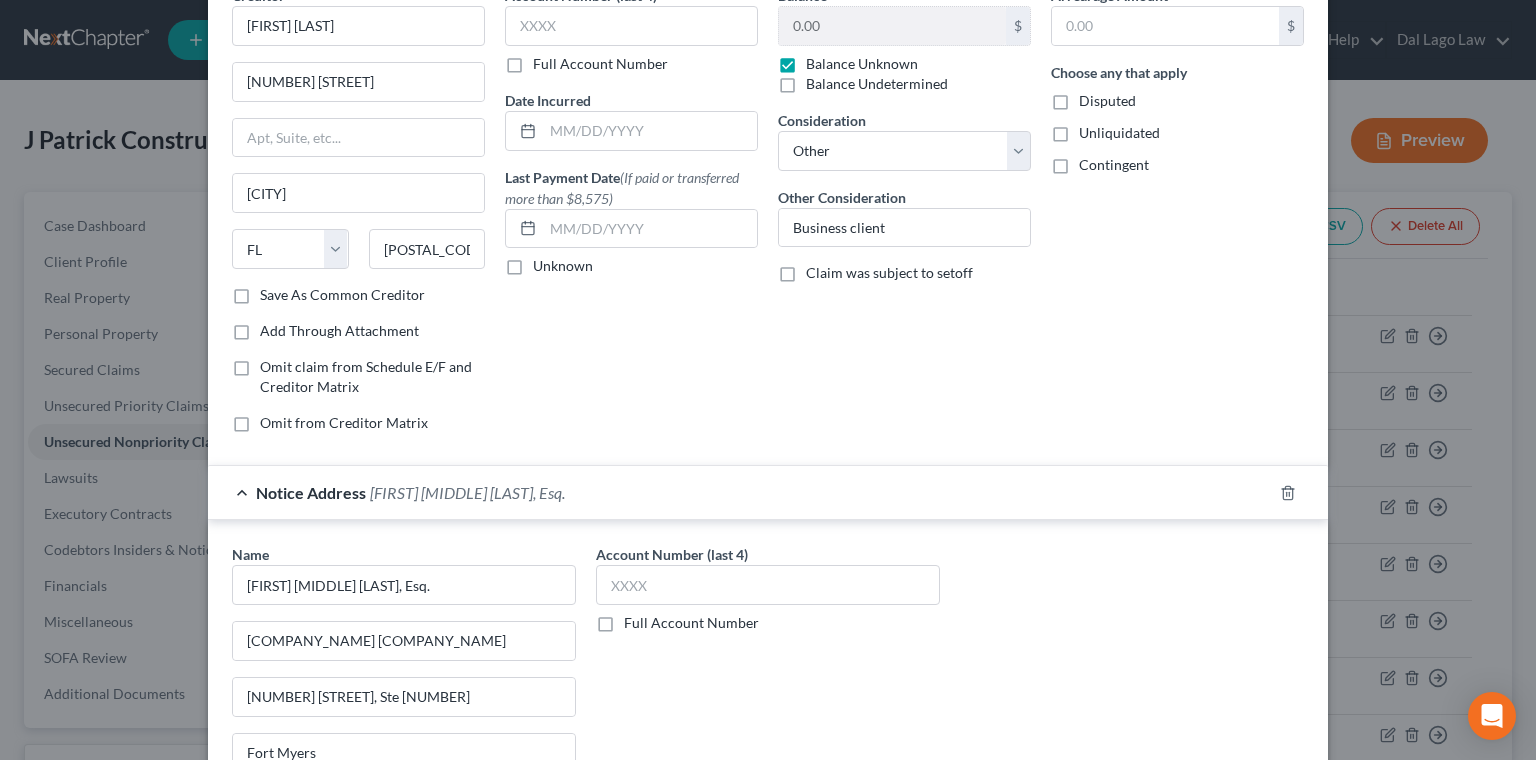 checkbox on "false" 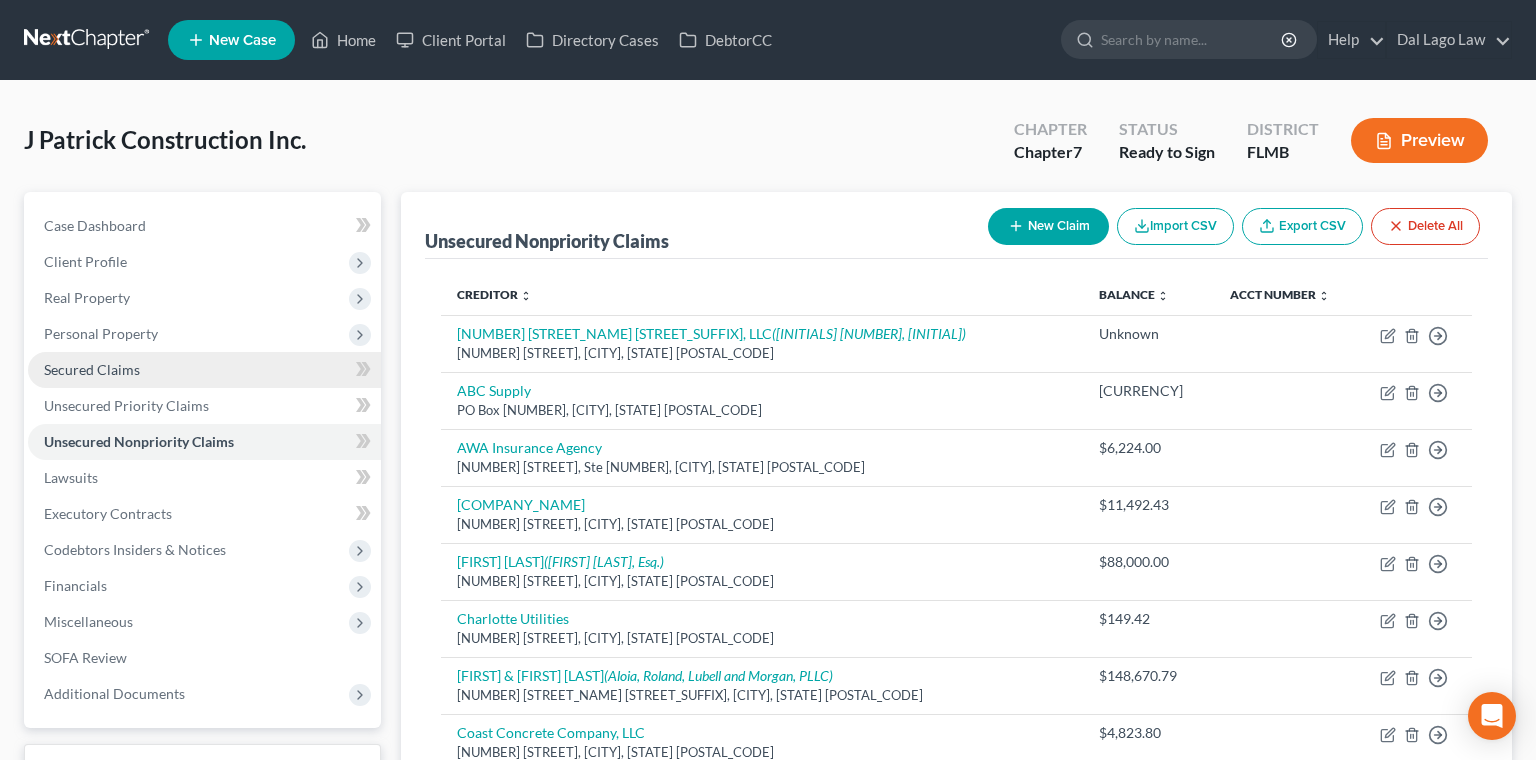 click on "Secured Claims" at bounding box center [92, 369] 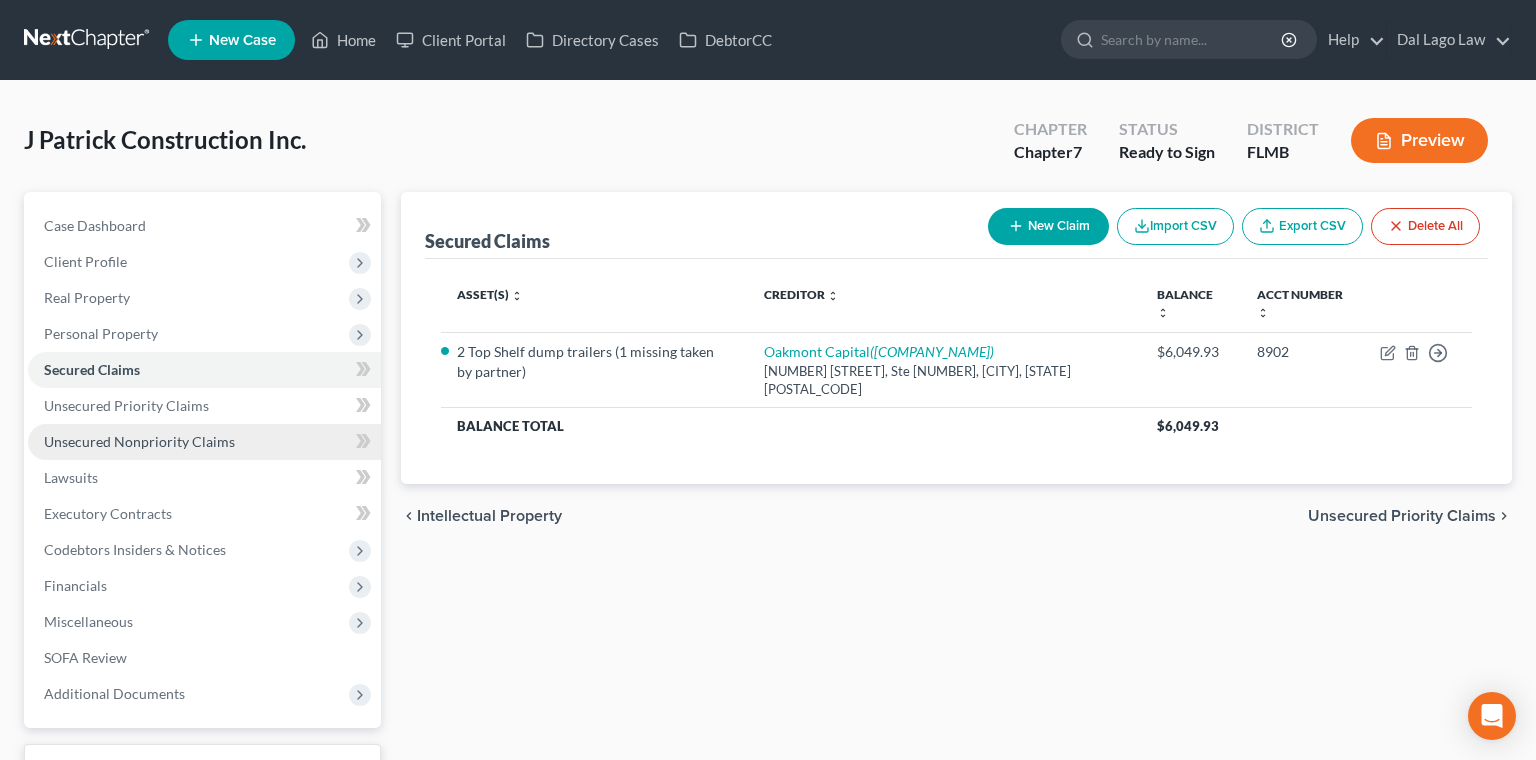 click on "Unsecured Nonpriority Claims" at bounding box center [139, 441] 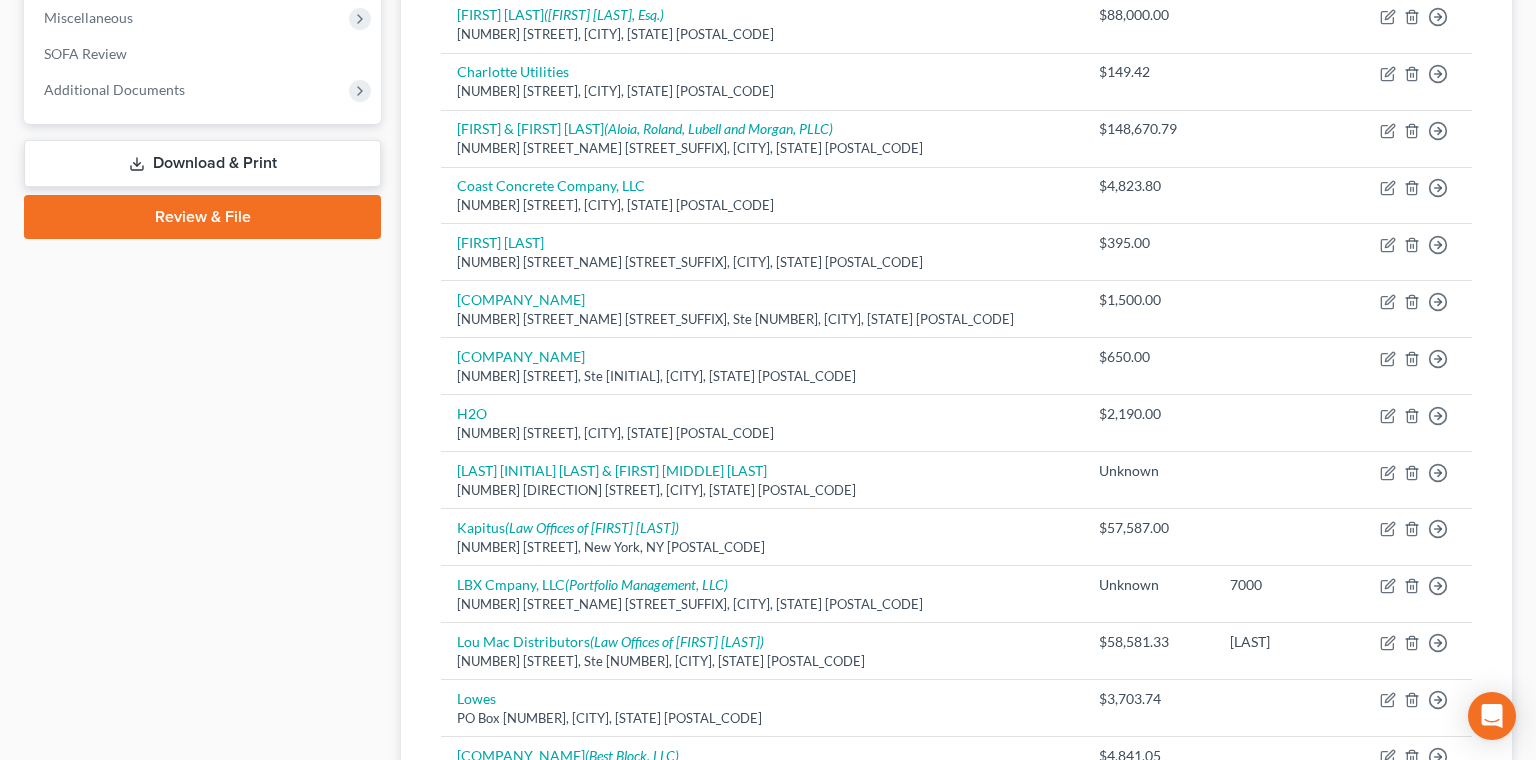 scroll, scrollTop: 988, scrollLeft: 0, axis: vertical 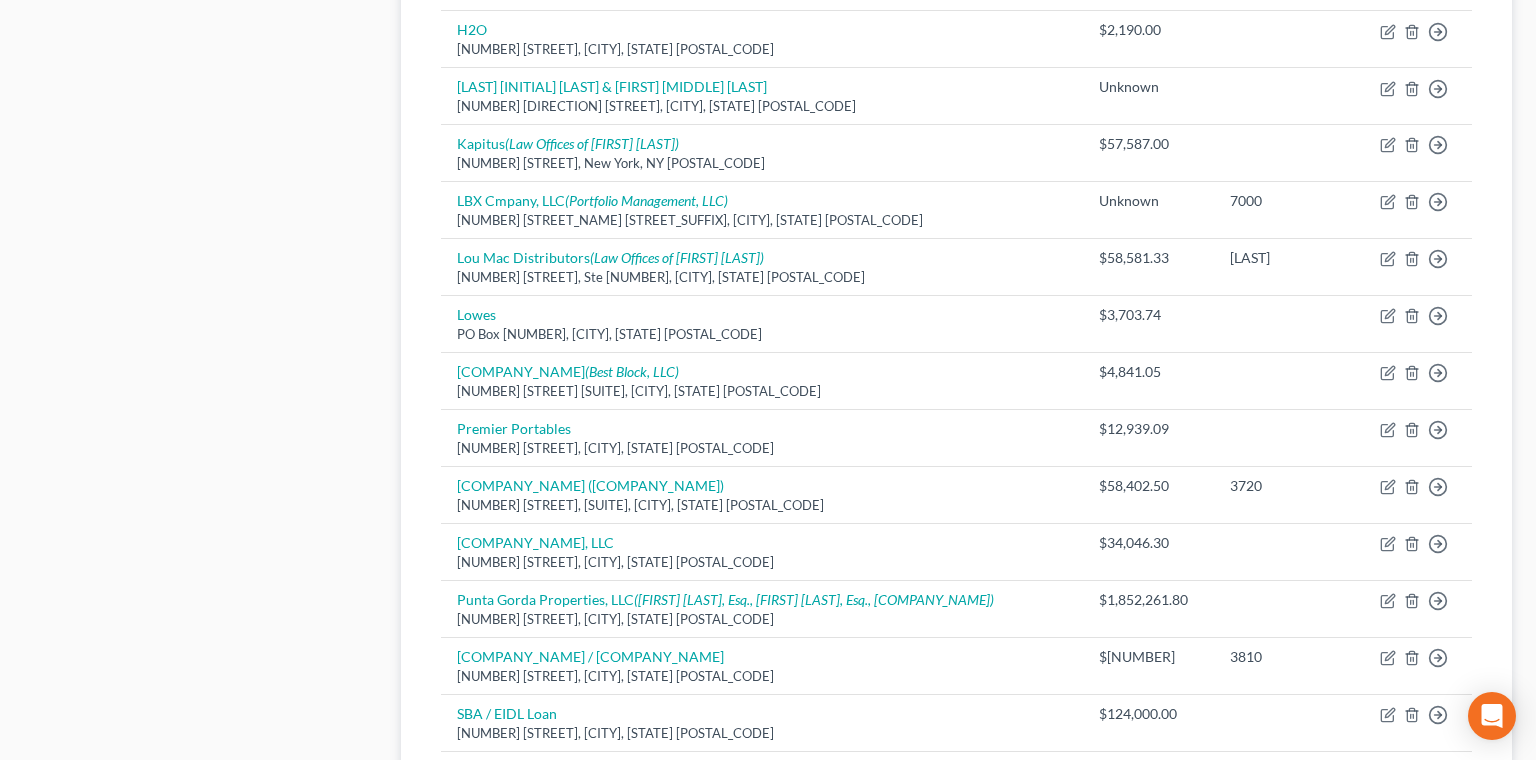 click on "2" at bounding box center [577, 1139] 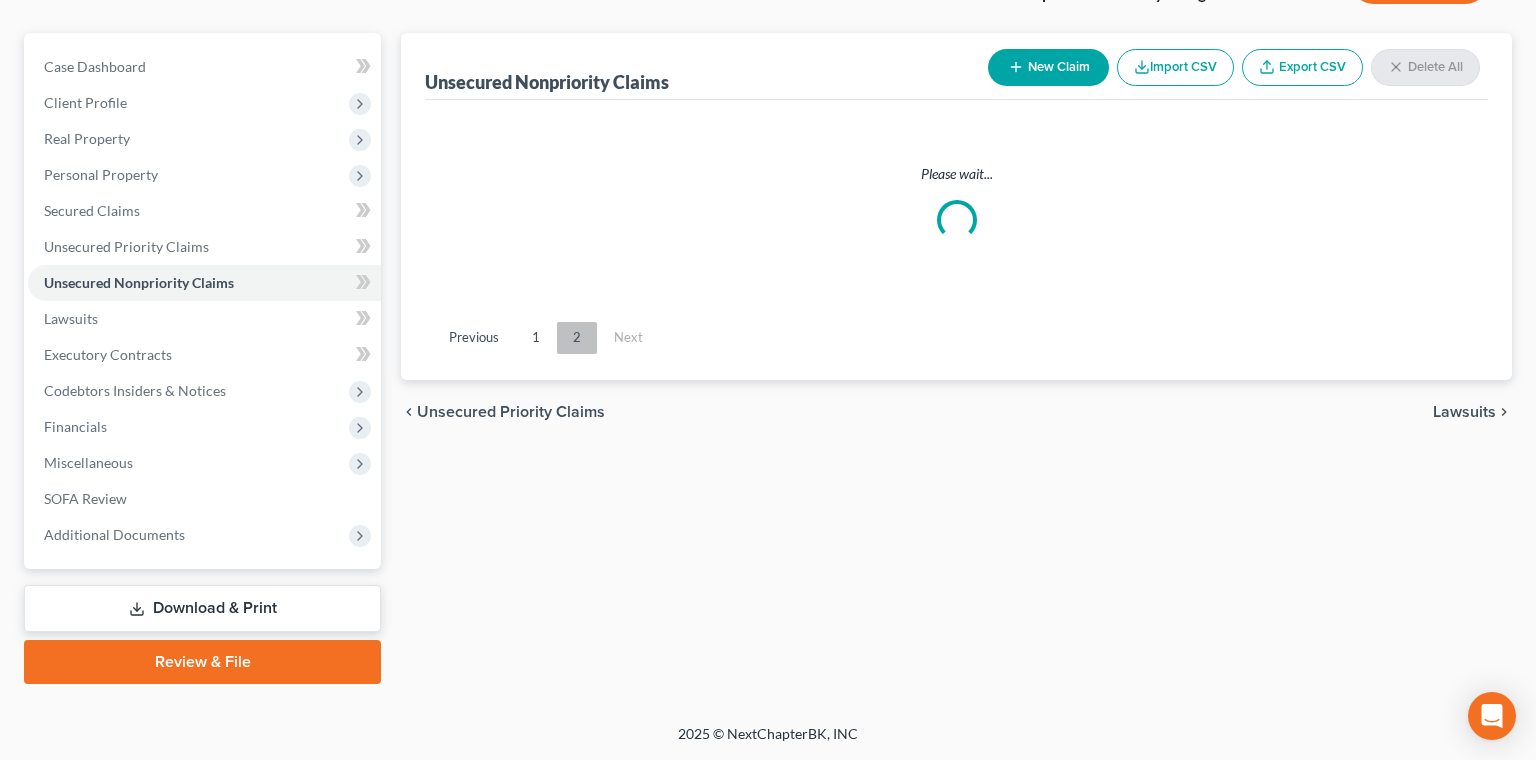 scroll, scrollTop: 0, scrollLeft: 0, axis: both 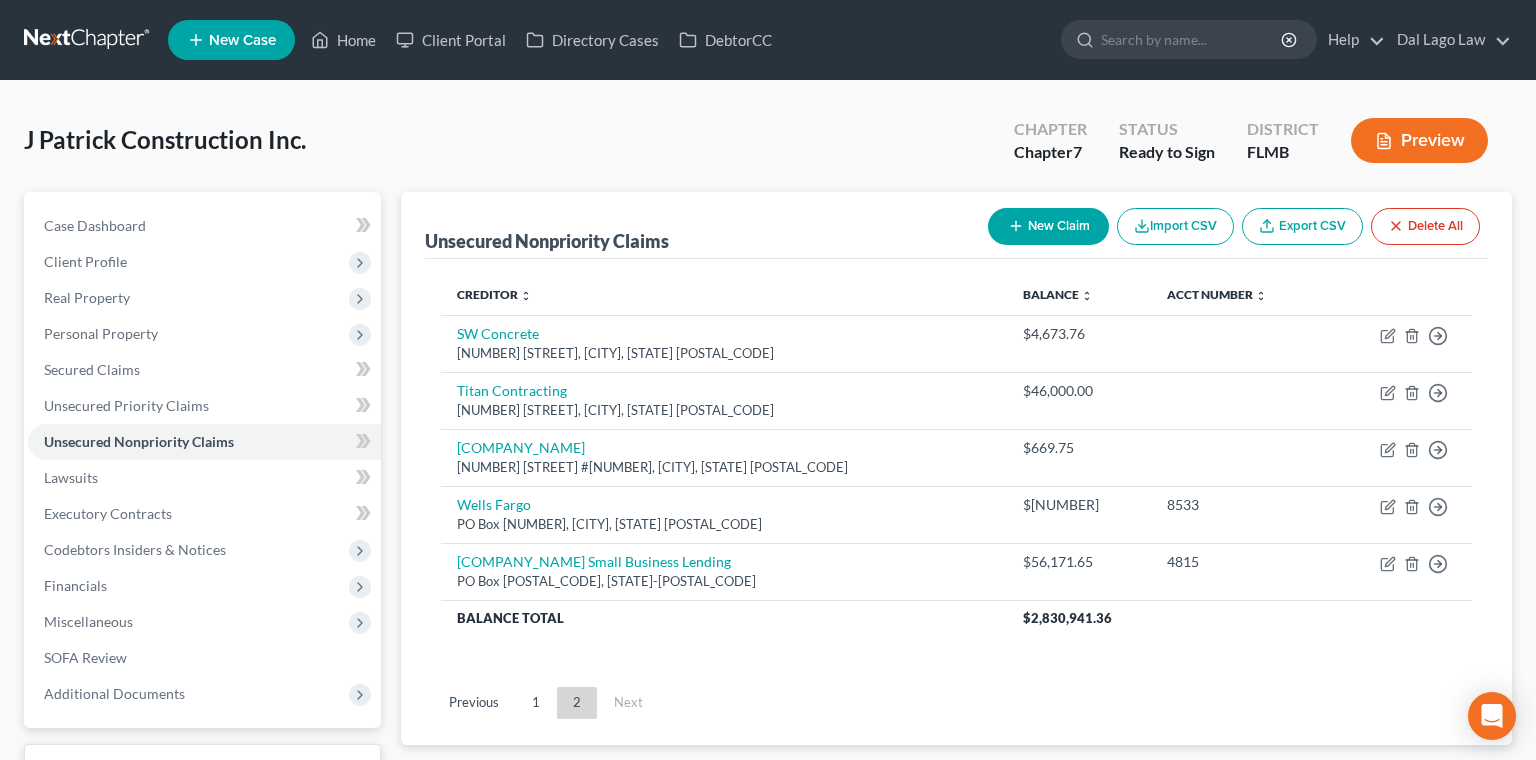click on "New Claim
Import CSV
Export CSV Delete All" at bounding box center (1234, 226) 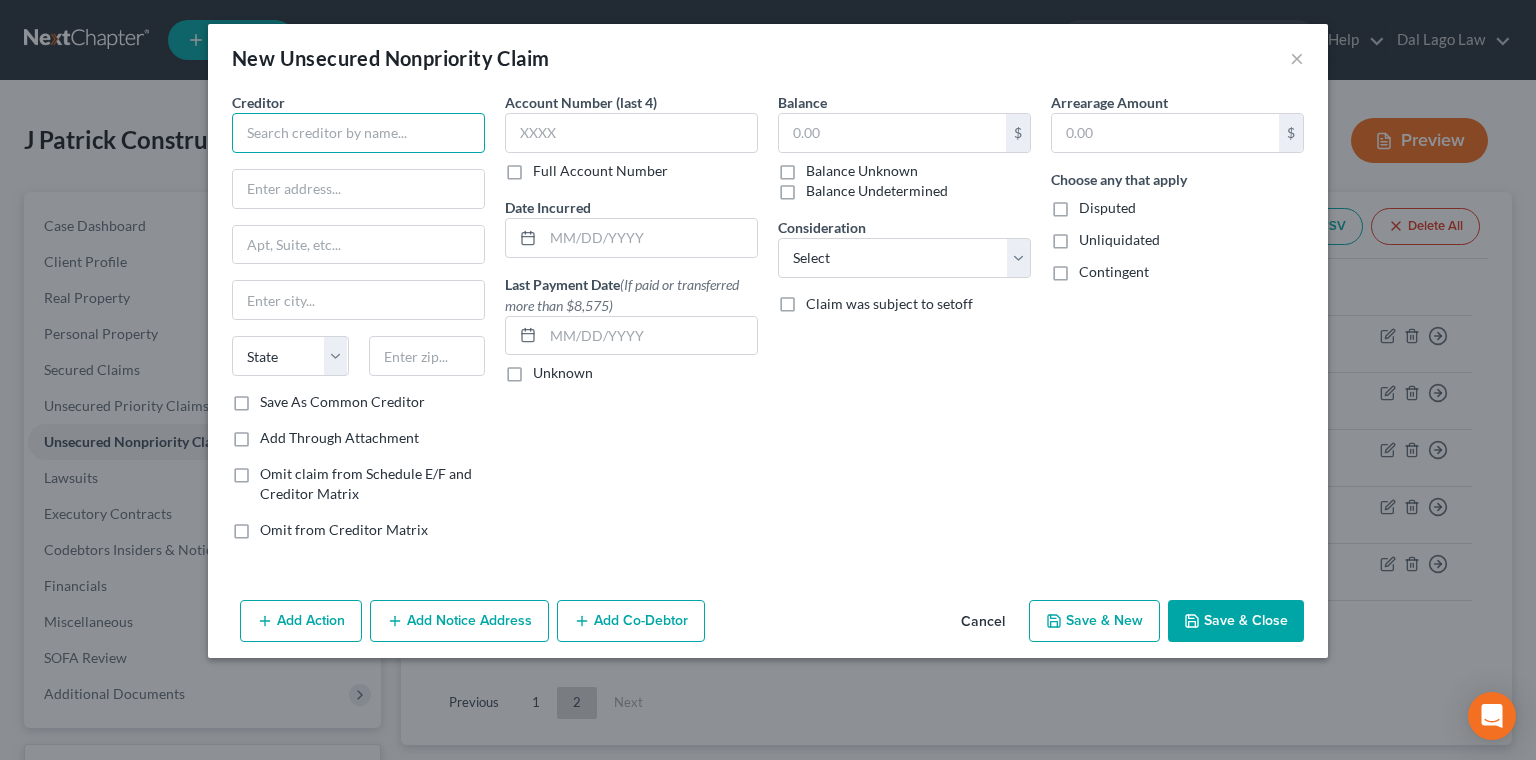 click at bounding box center [358, 133] 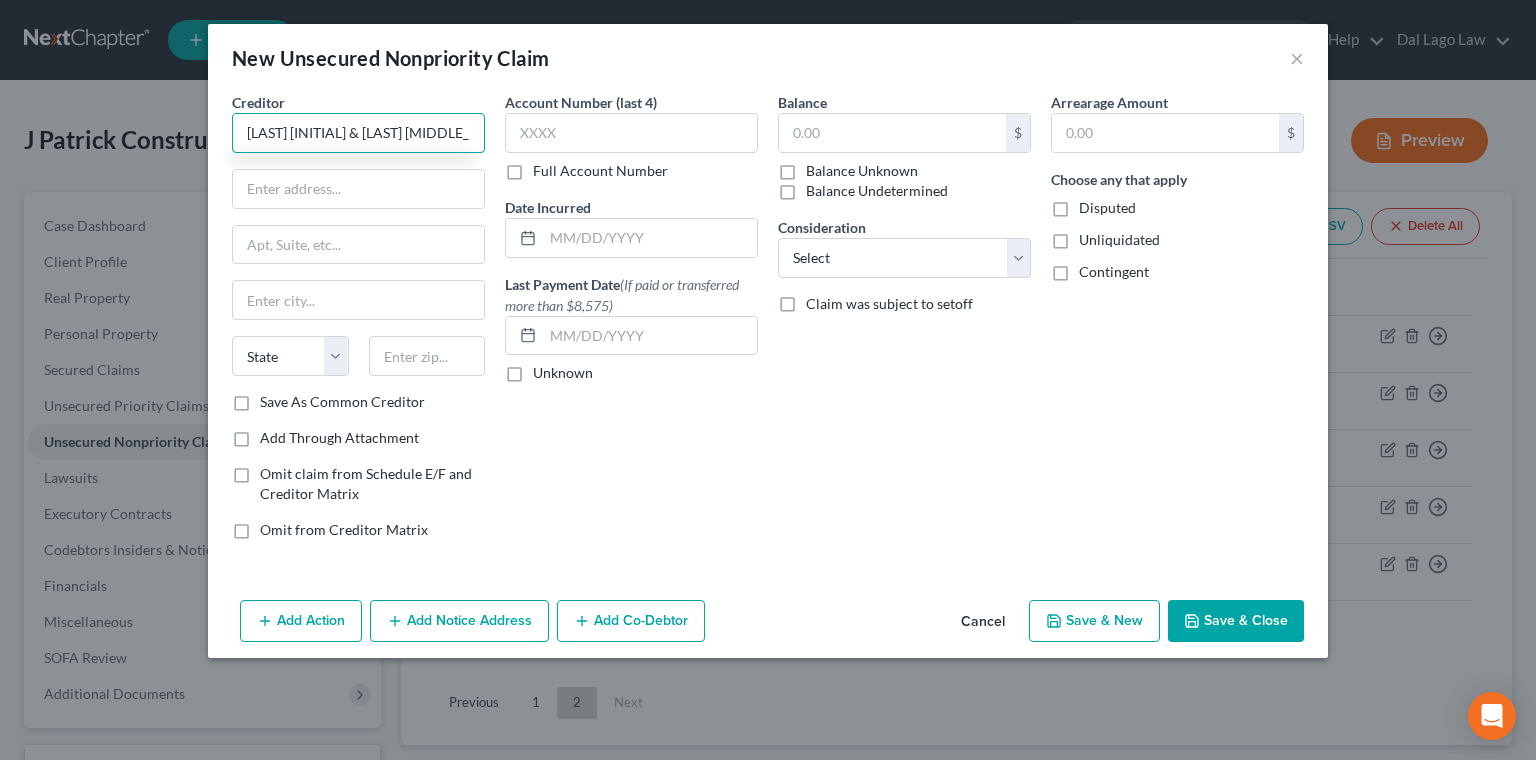 type on "[LAST] [INITIAL] & [LAST] [MIDDLE_INITIAL] [LAST]" 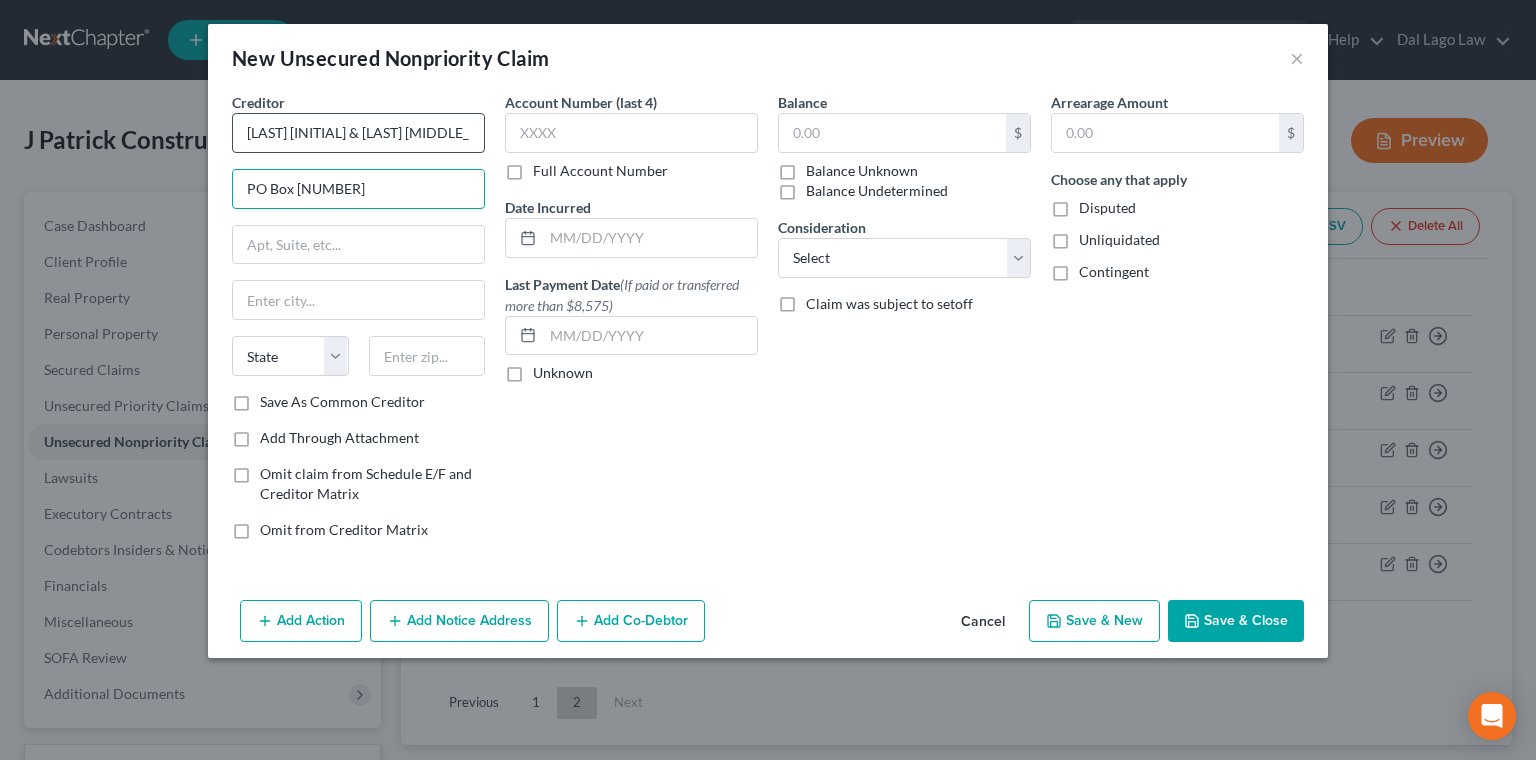 type on "PO Box [NUMBER]" 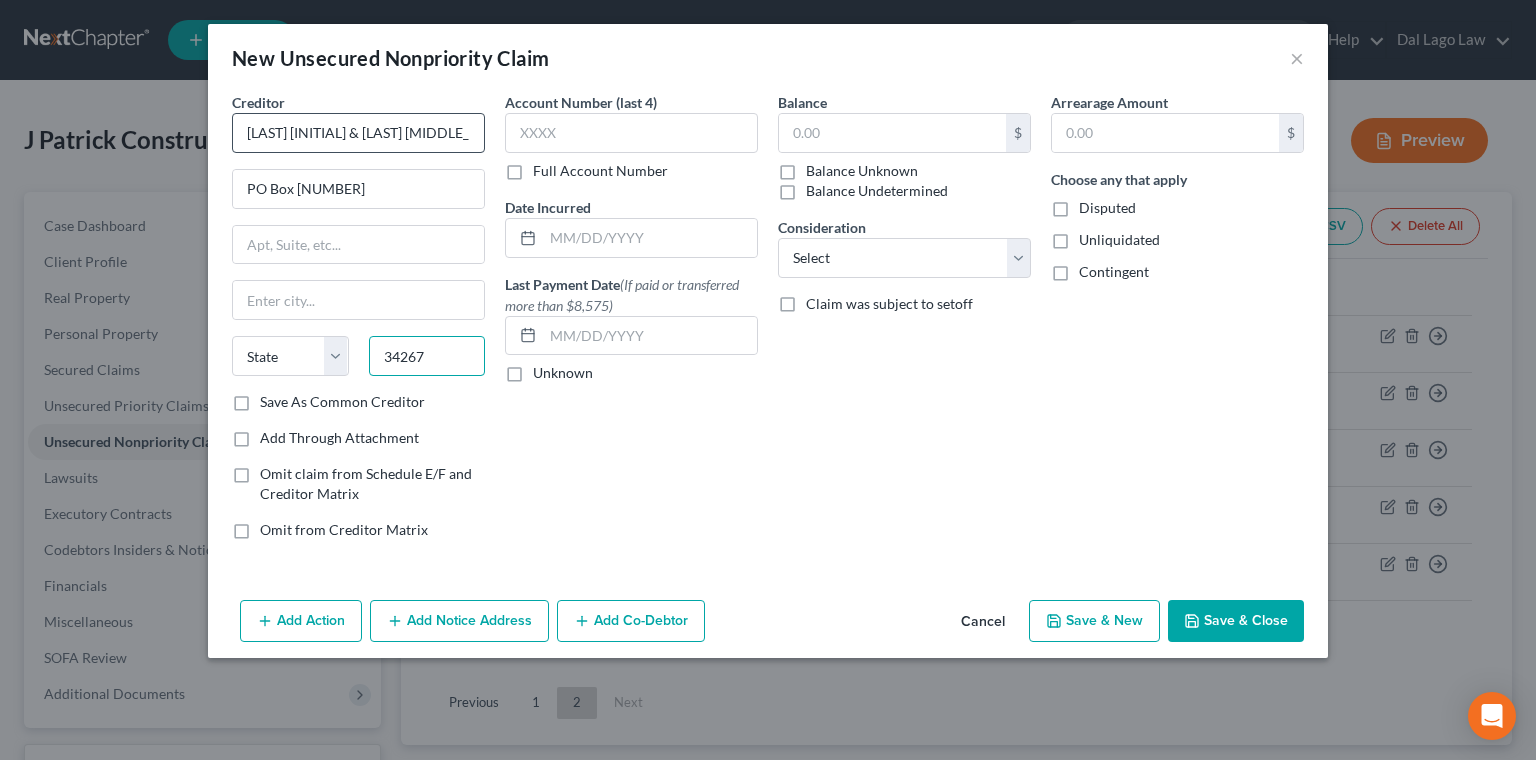 type on "34267" 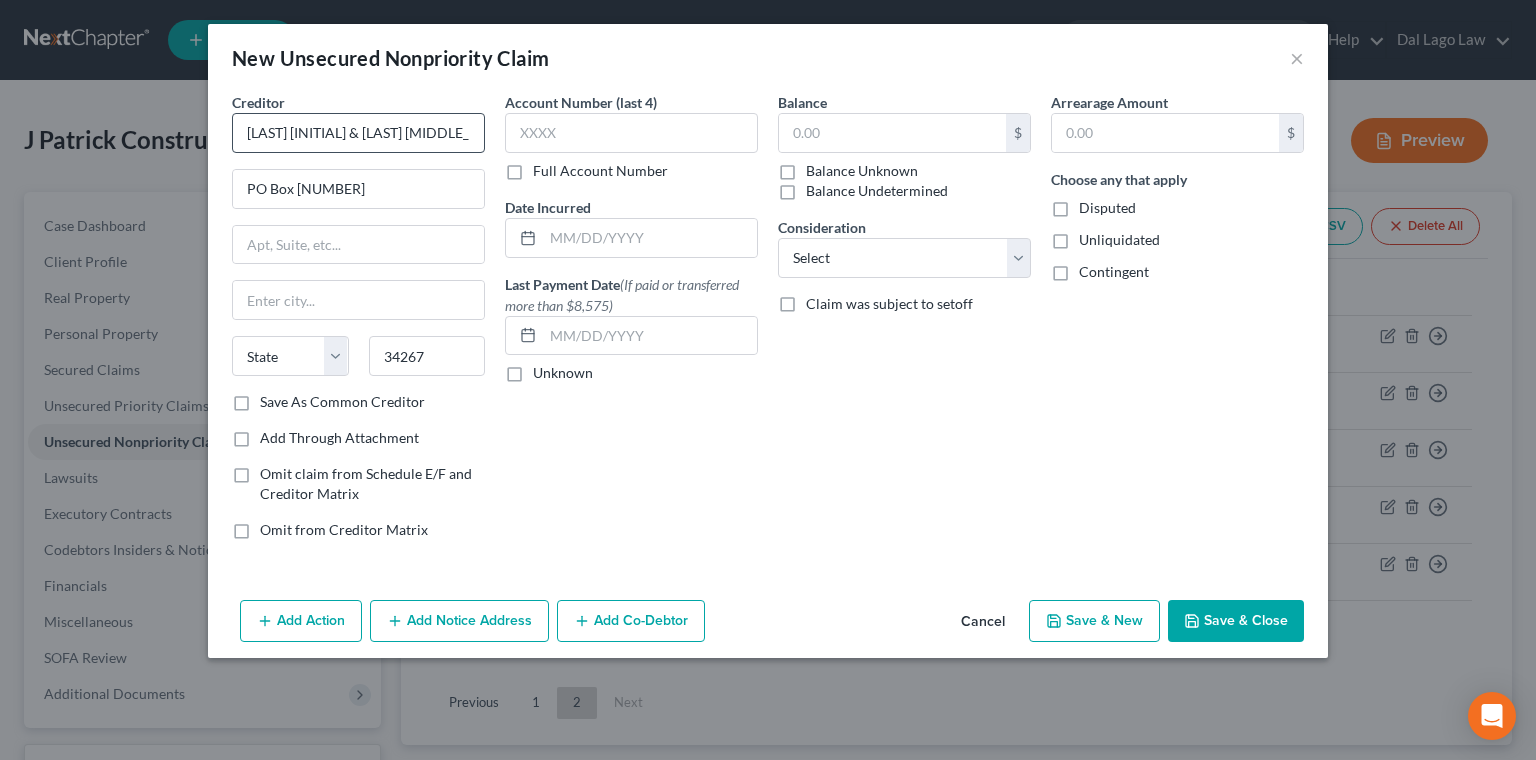 type on "[CITY]" 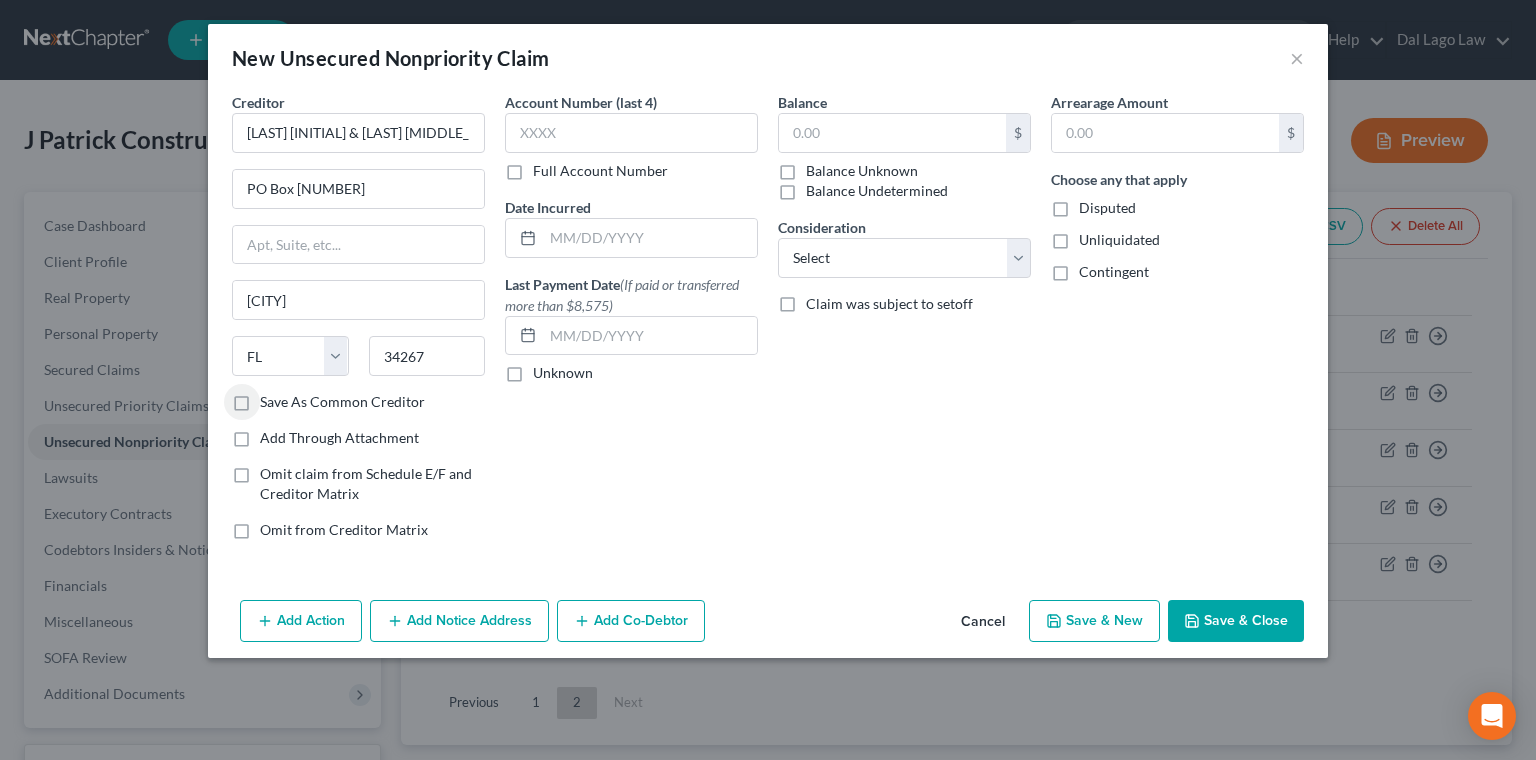 drag, startPoint x: 377, startPoint y: 306, endPoint x: 393, endPoint y: 290, distance: 22.627417 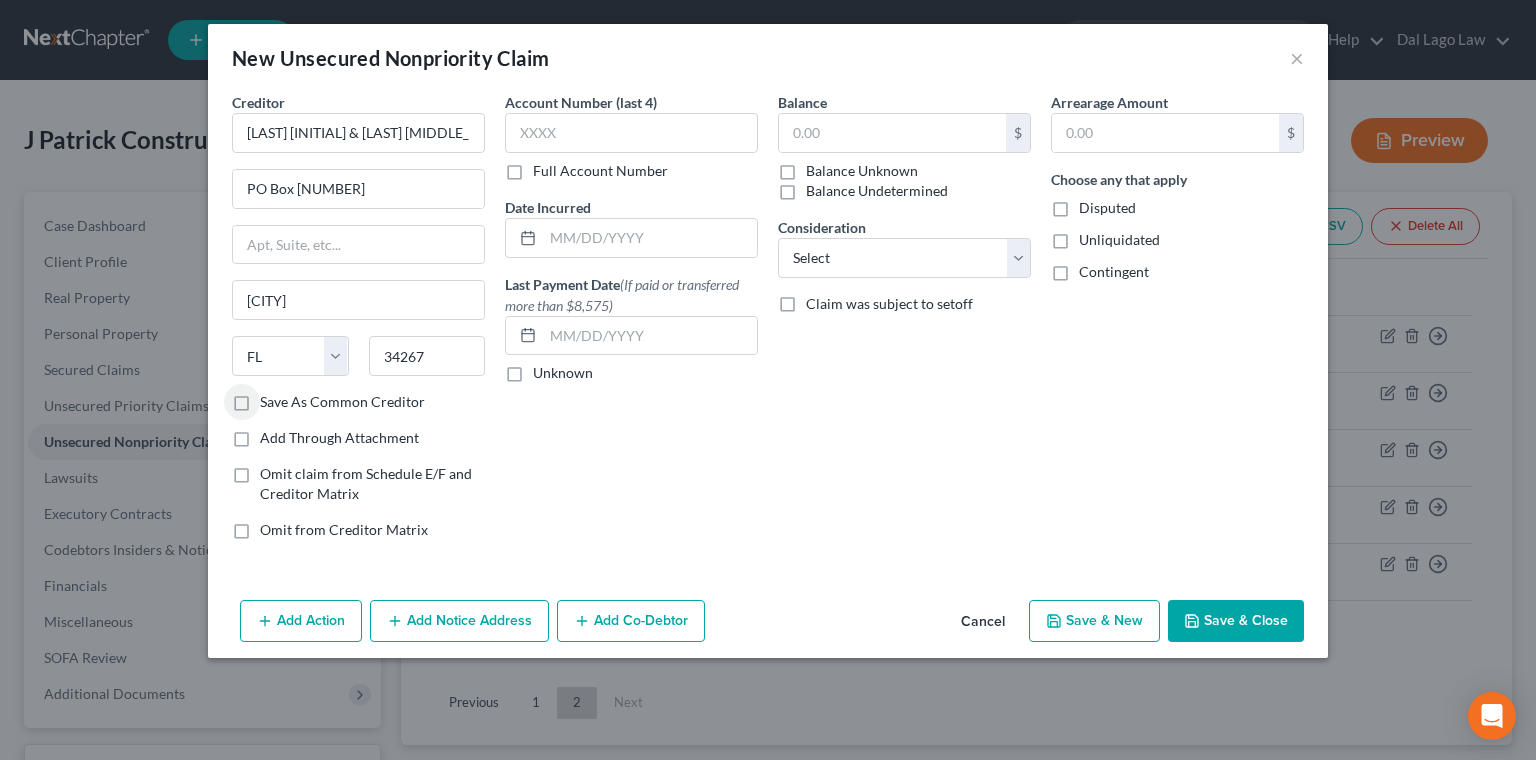 click on "Save As Common Creditor" at bounding box center (274, 398) 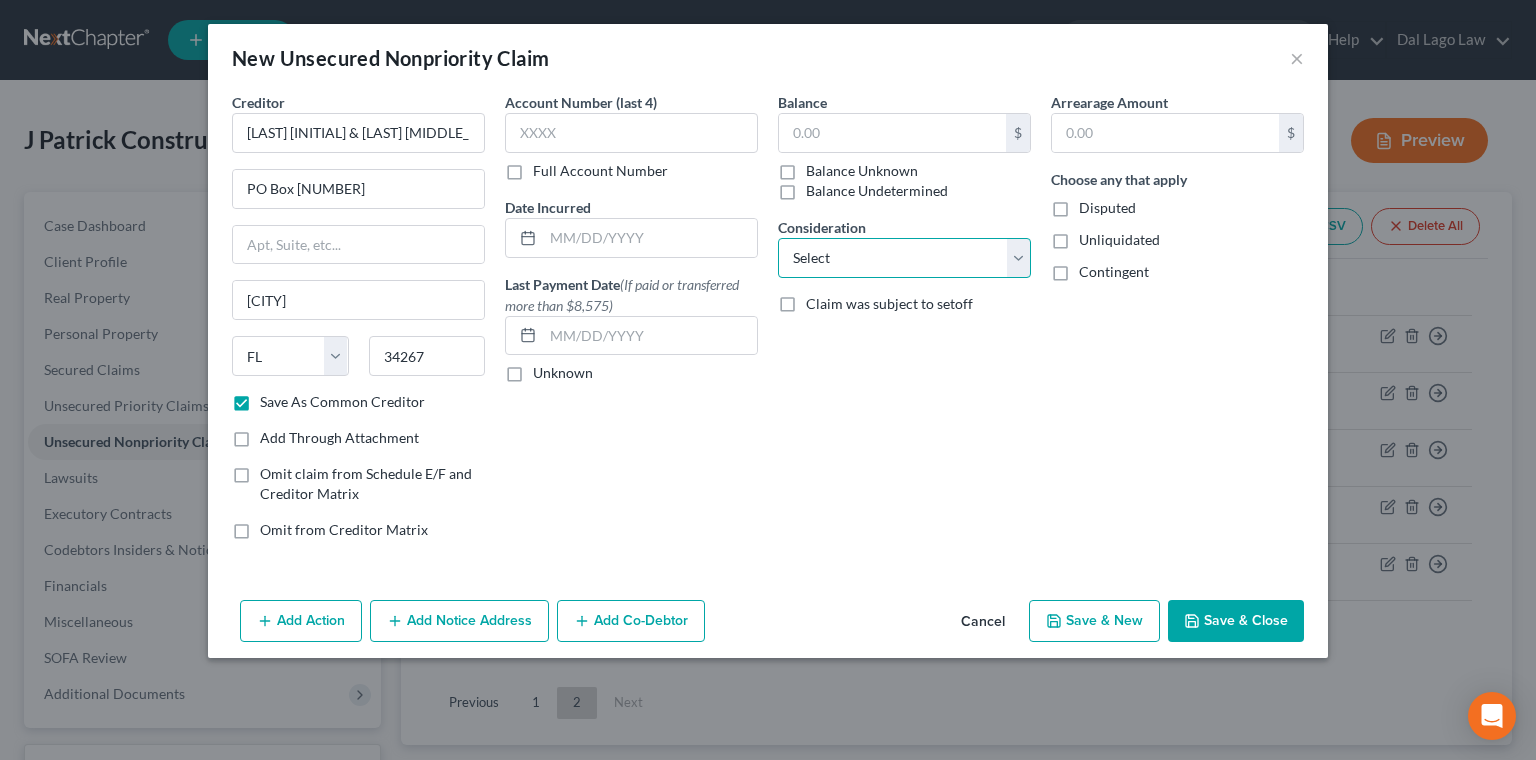 select on "11" 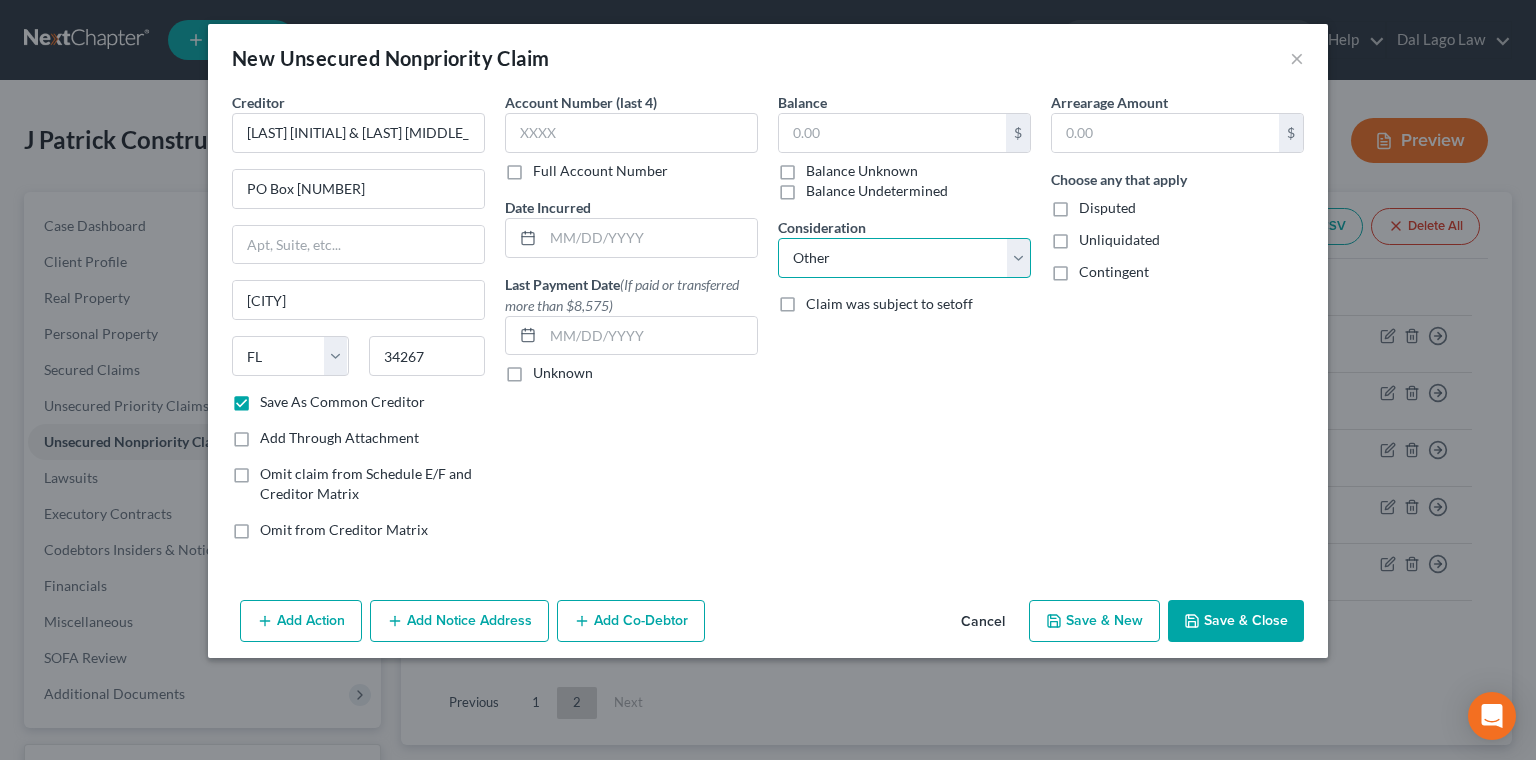 click on "Other" at bounding box center (0, 0) 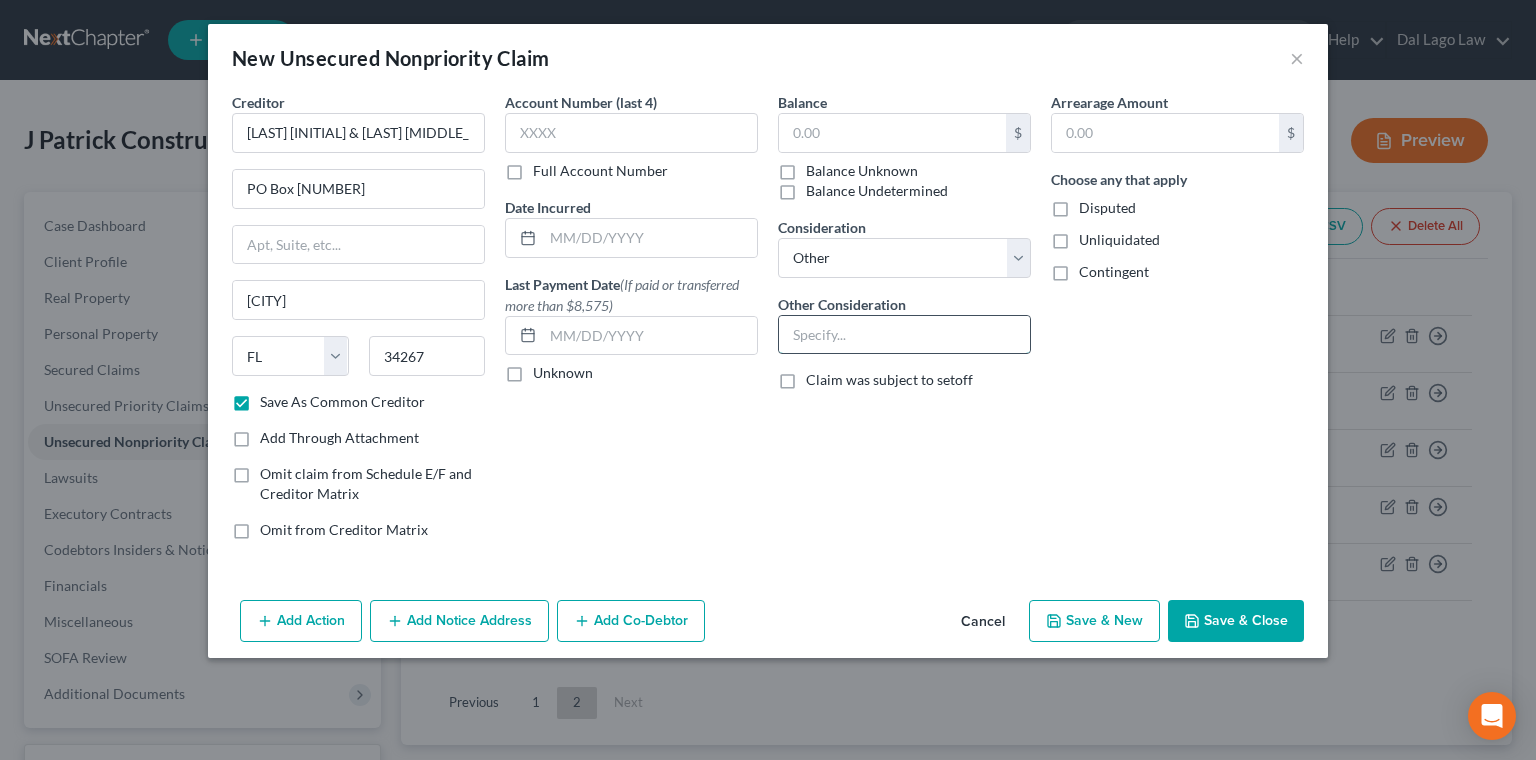 click at bounding box center (904, 335) 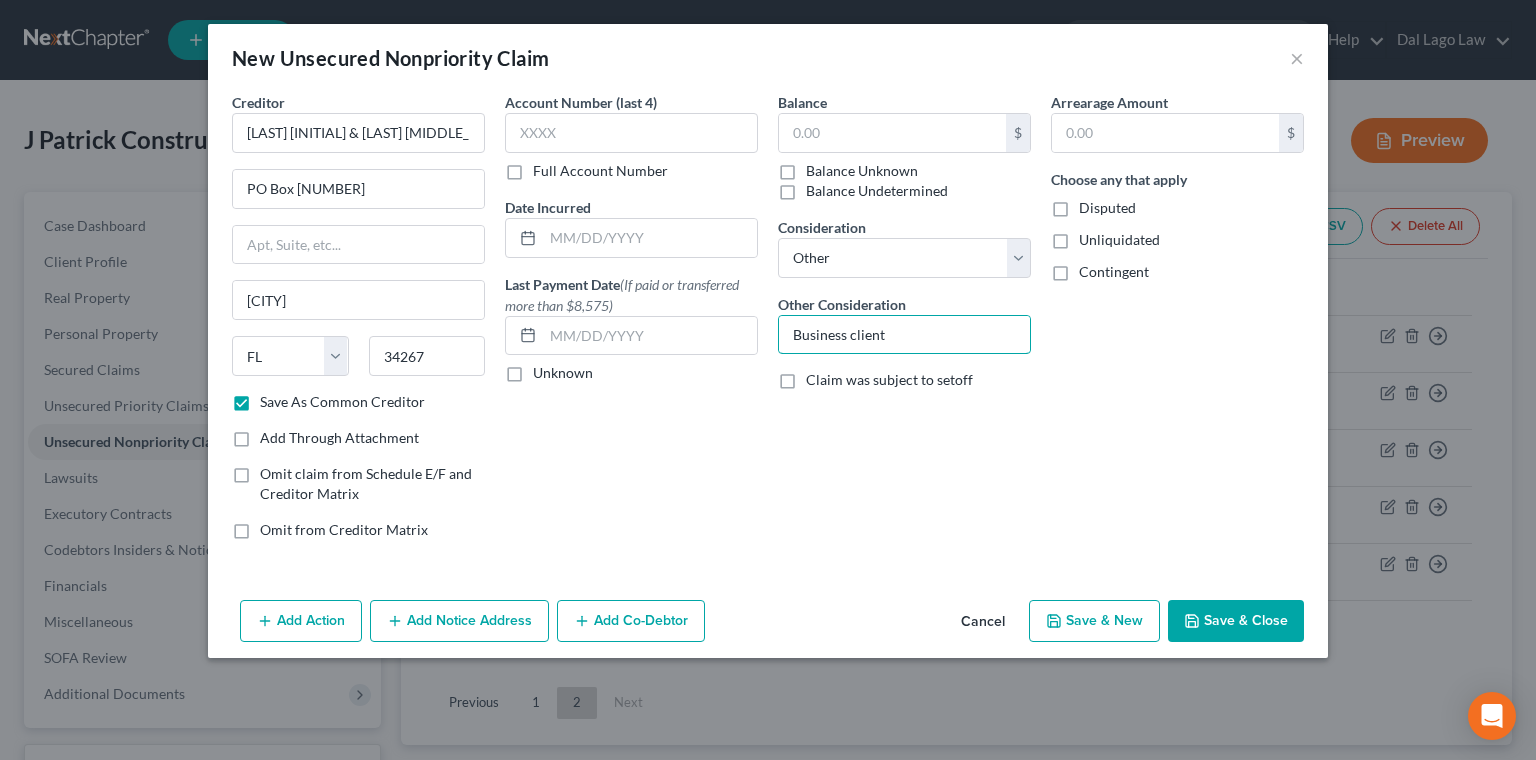 type on "Business client" 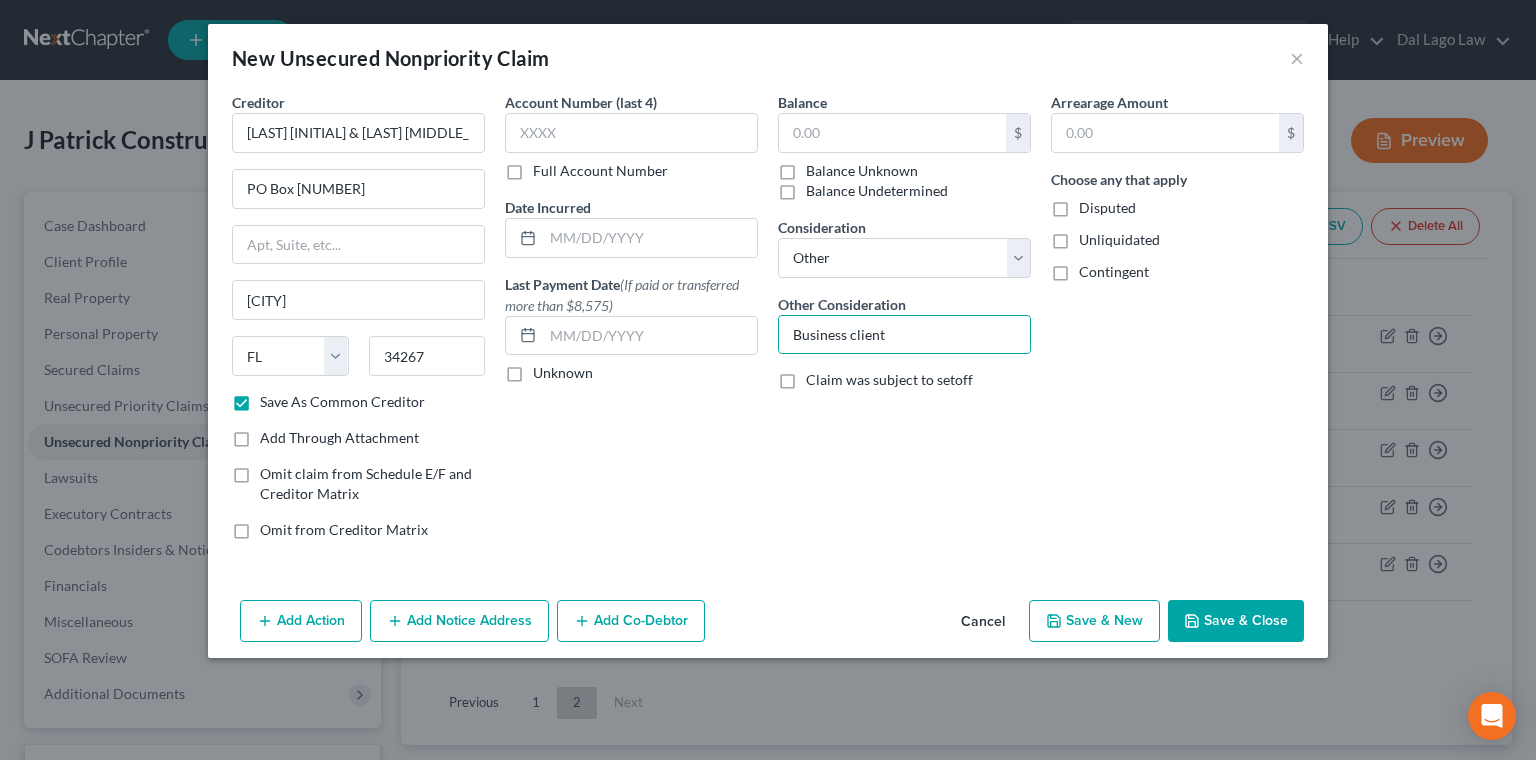 click on "Add Notice Address" at bounding box center (459, 621) 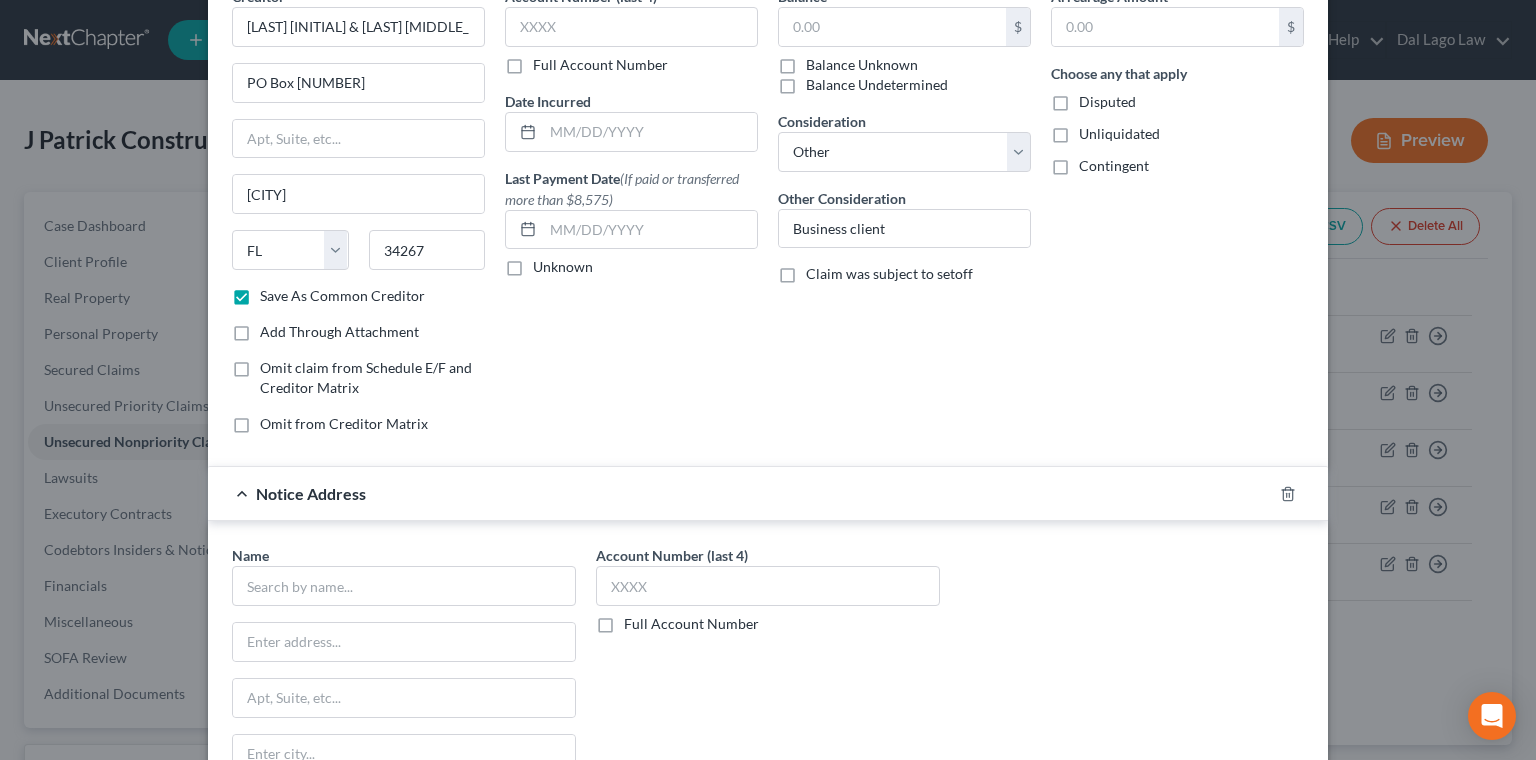 scroll, scrollTop: 107, scrollLeft: 0, axis: vertical 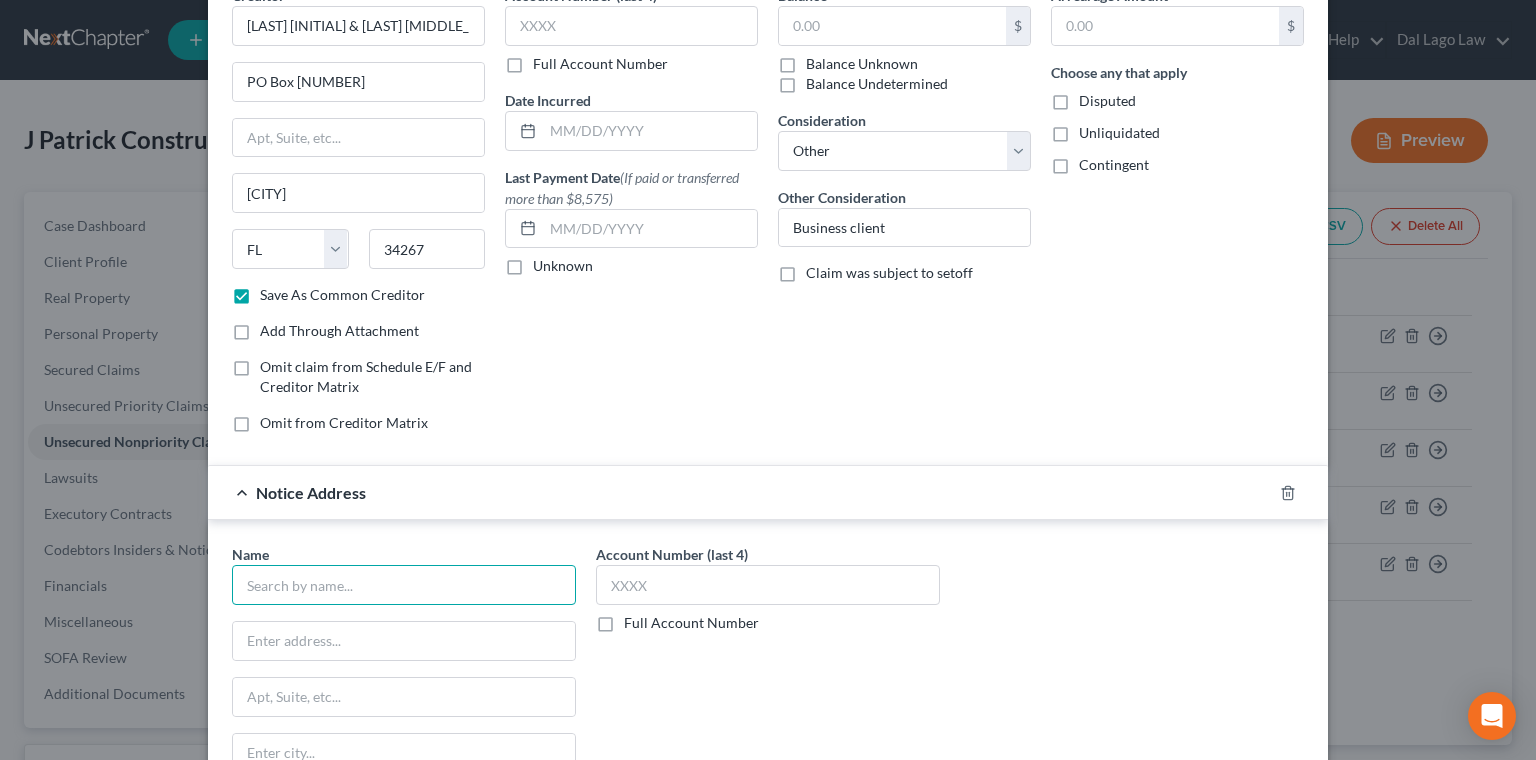 click at bounding box center [404, 585] 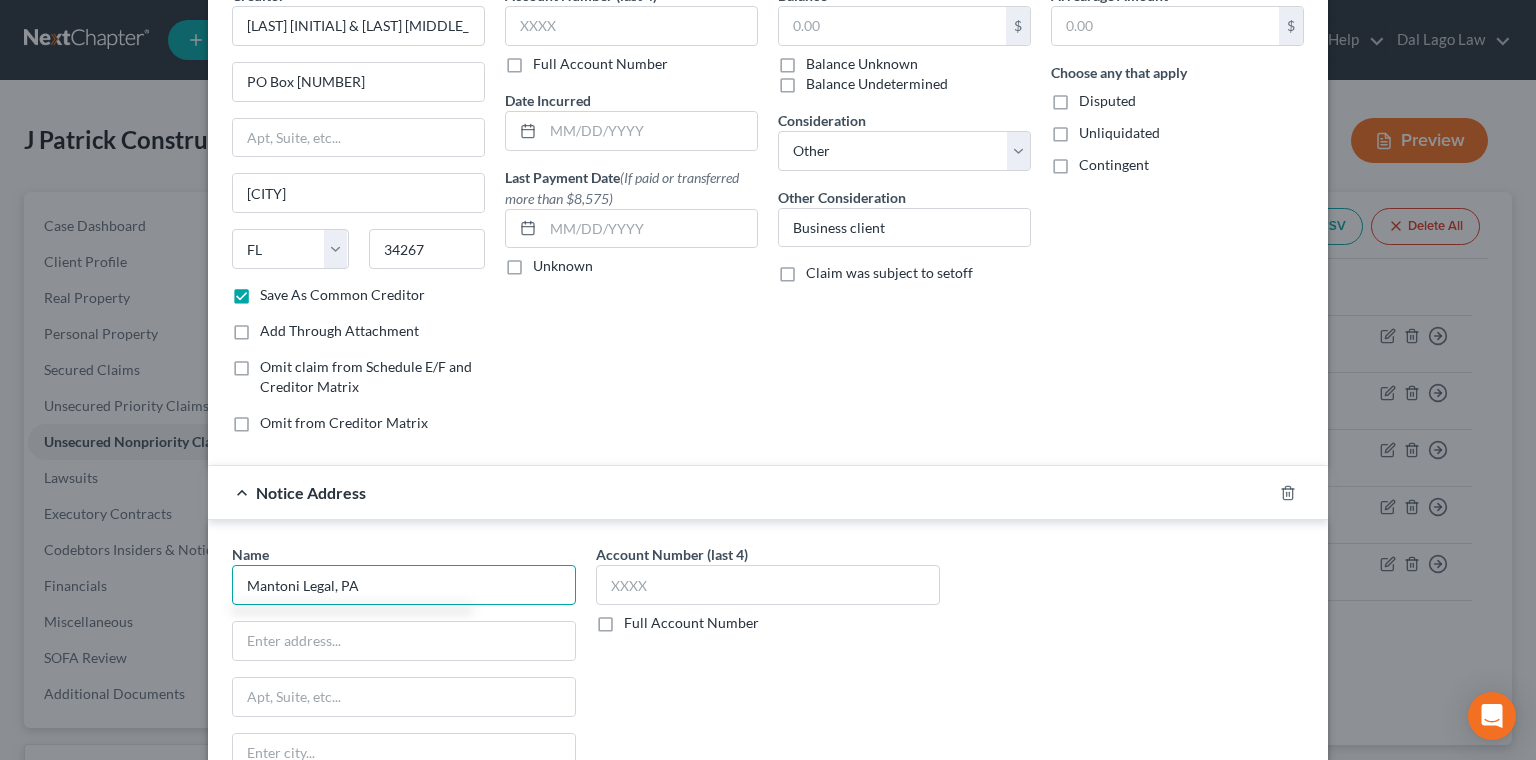 type on "Mantoni Legal, PA" 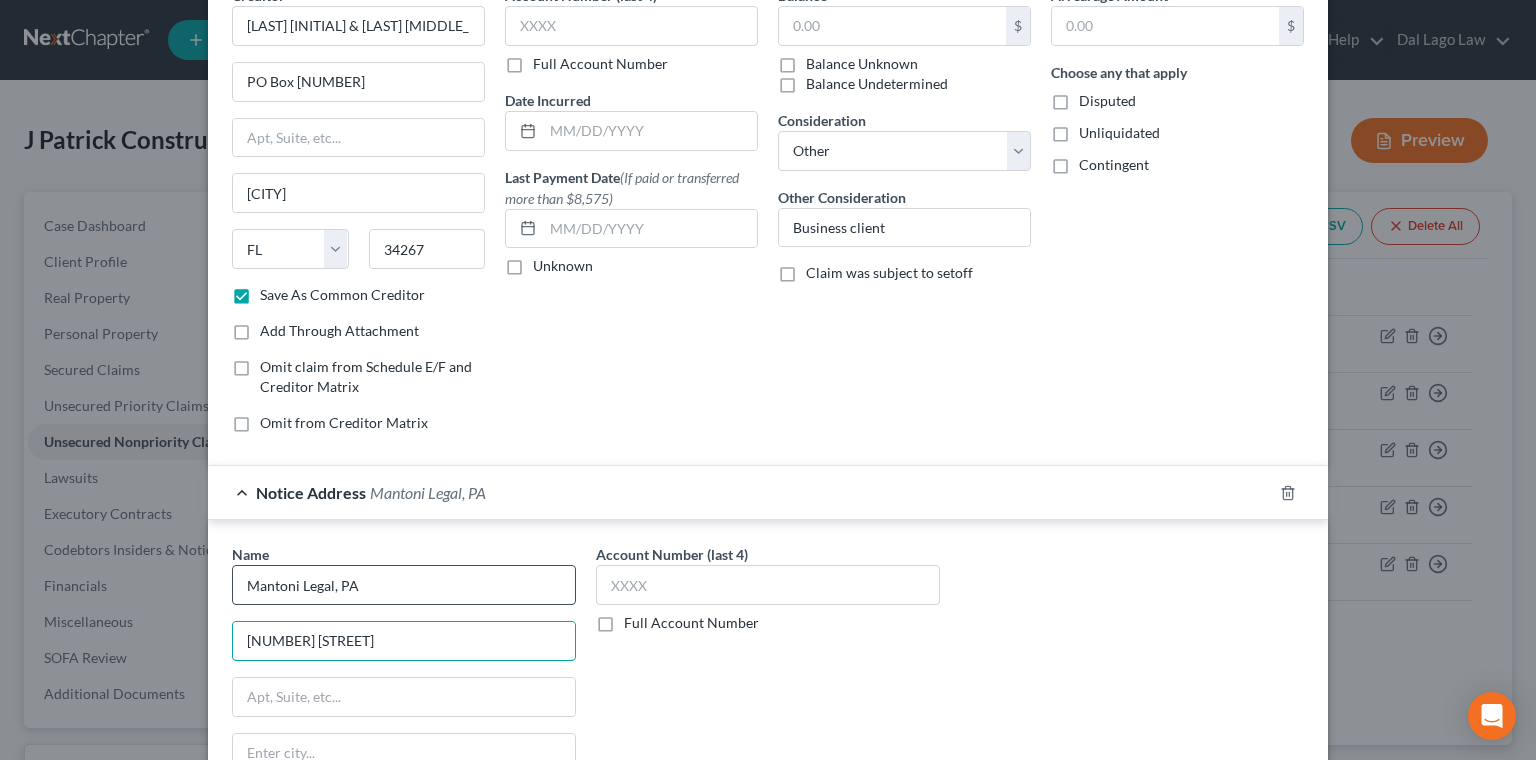 type on "[NUMBER] [STREET]" 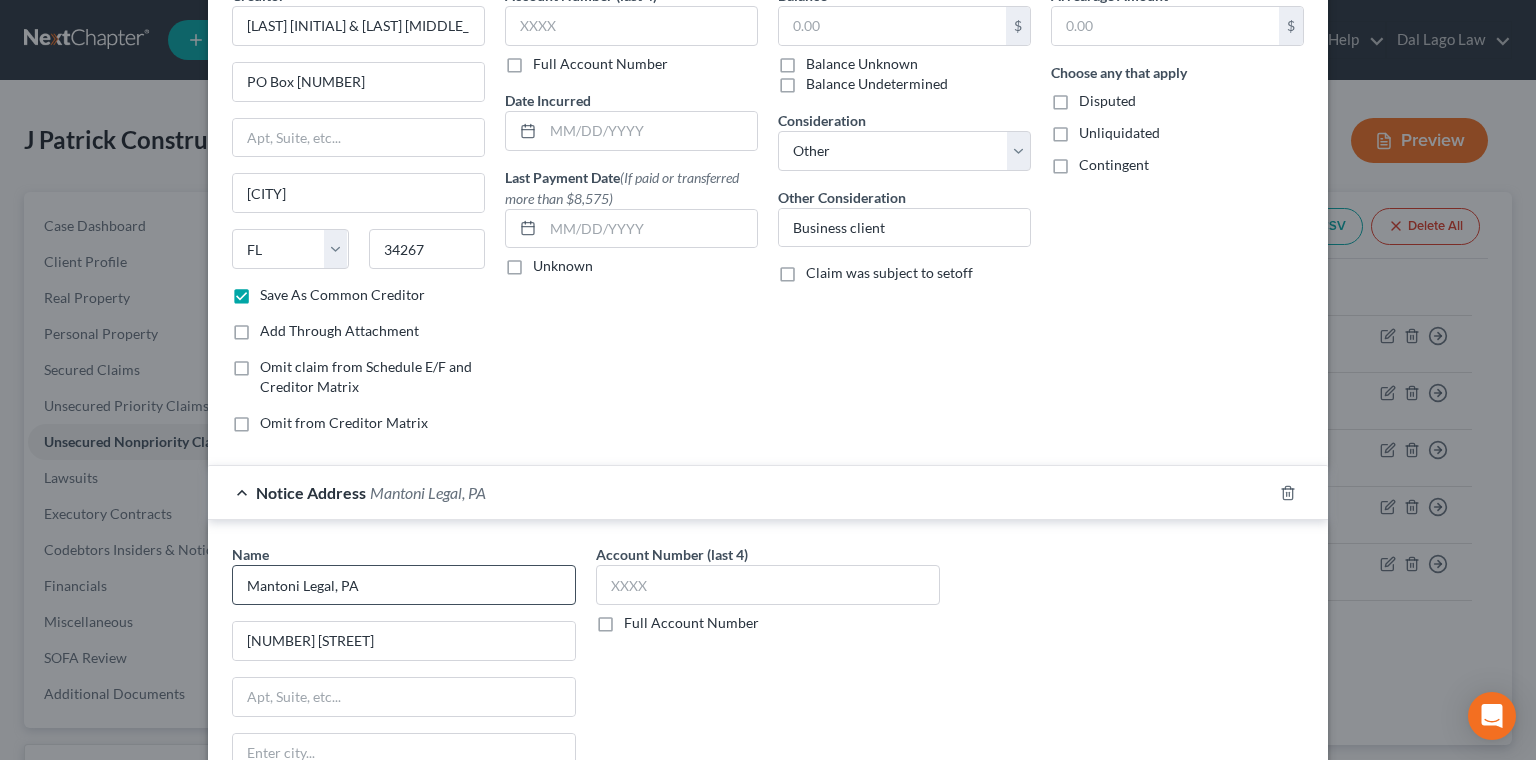 type on "[POSTAL_CODE]" 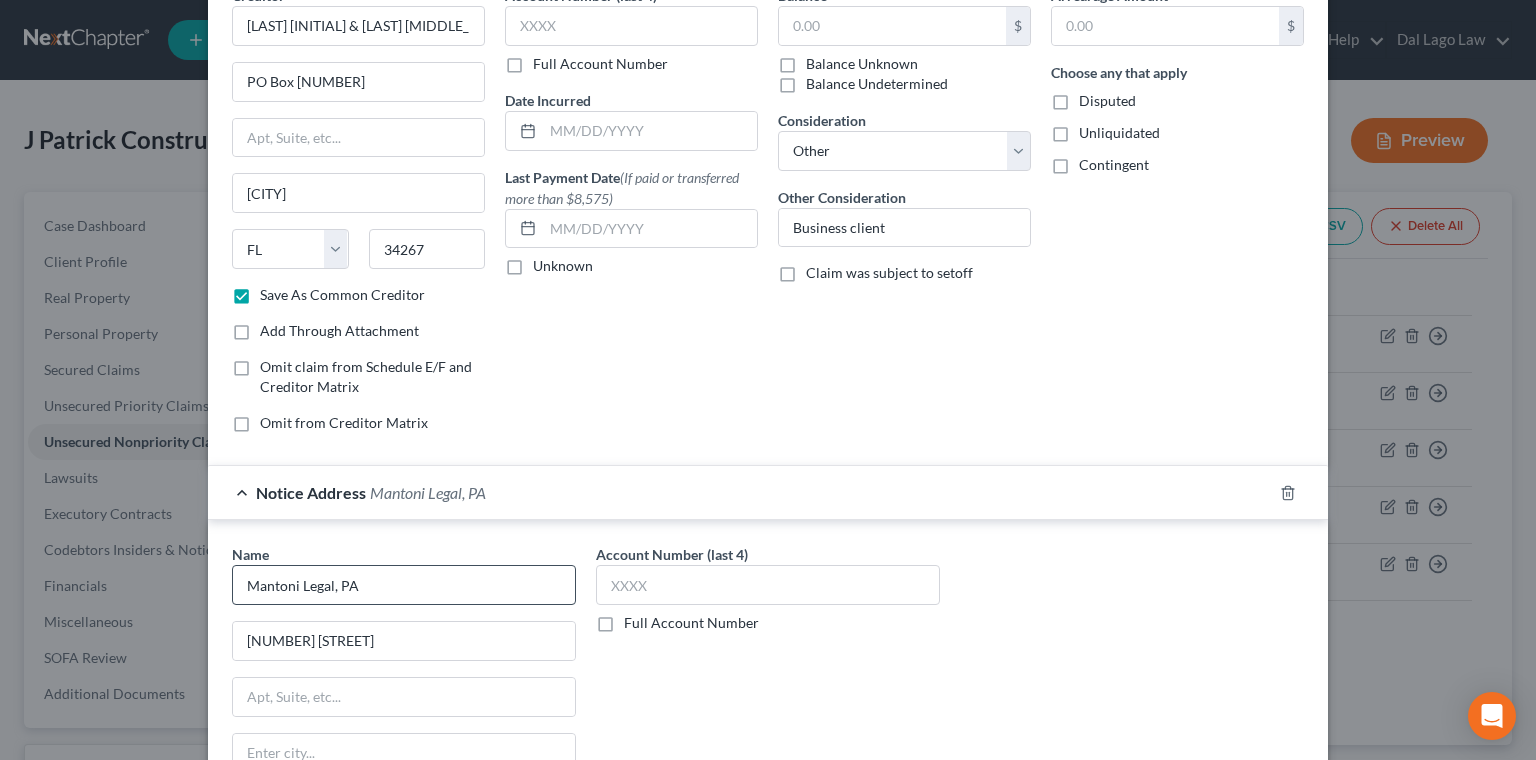 type on "Port Charlotte" 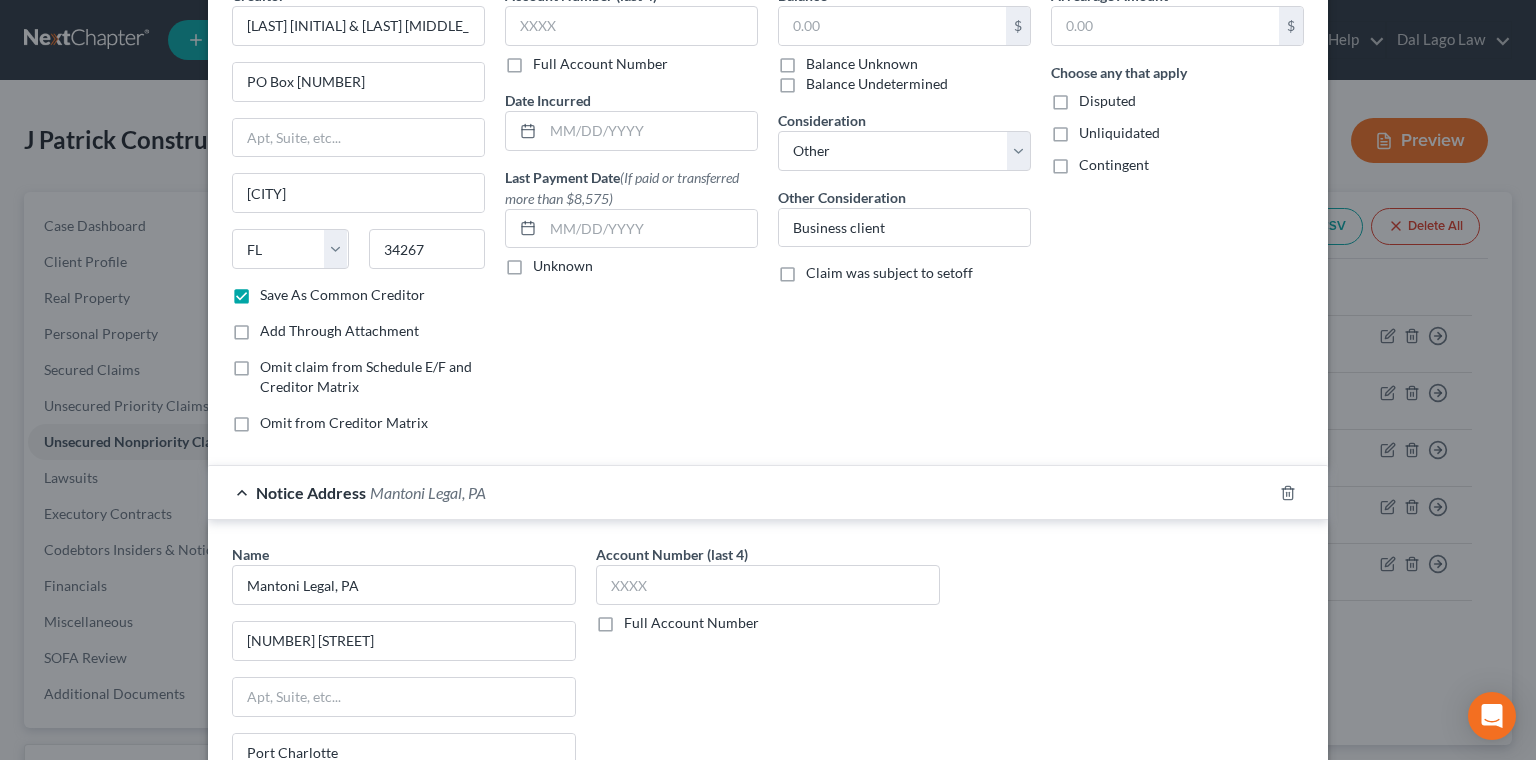click on "Save As Notice Address" at bounding box center (333, 854) 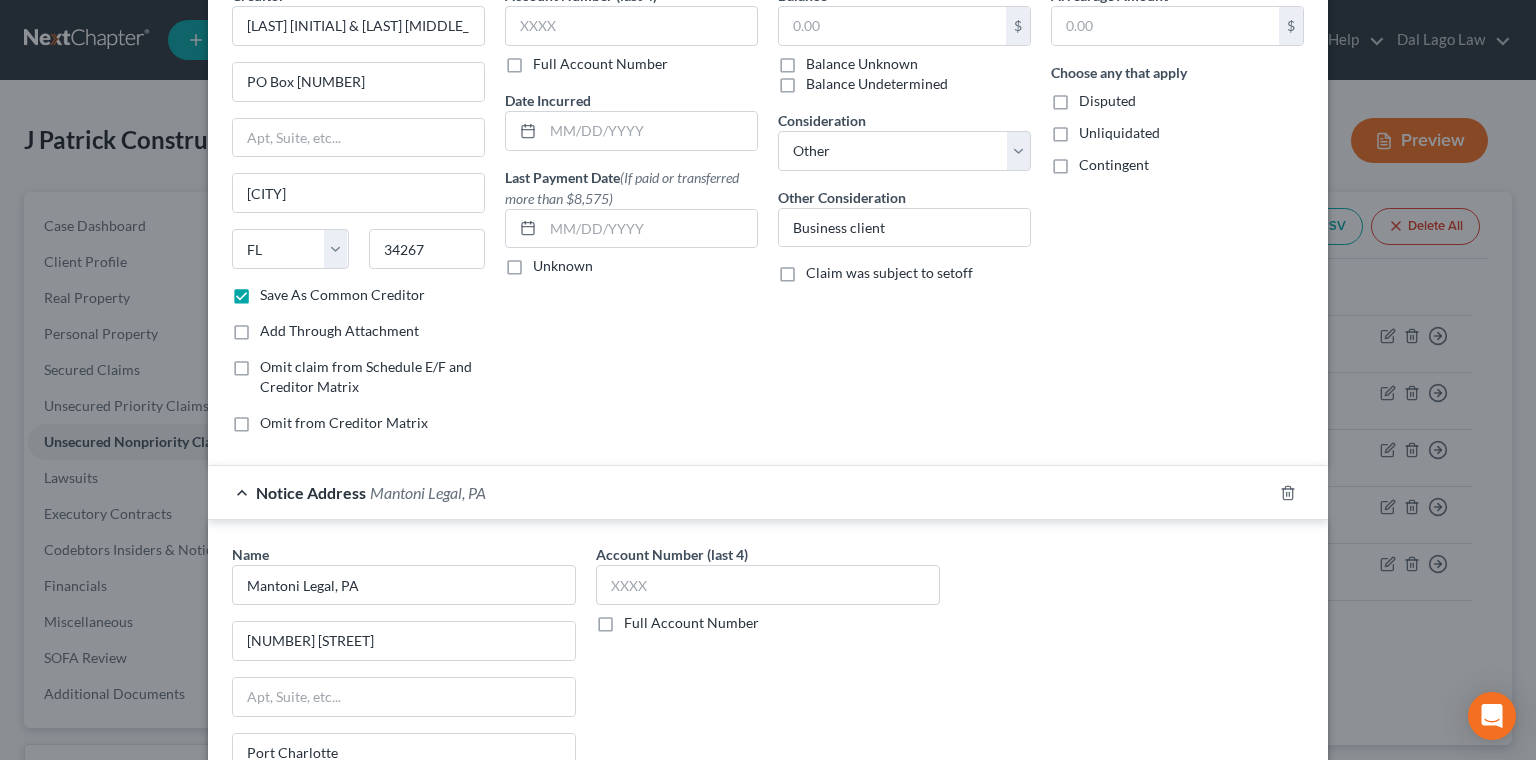 click on "Save As Notice Address" at bounding box center [274, 850] 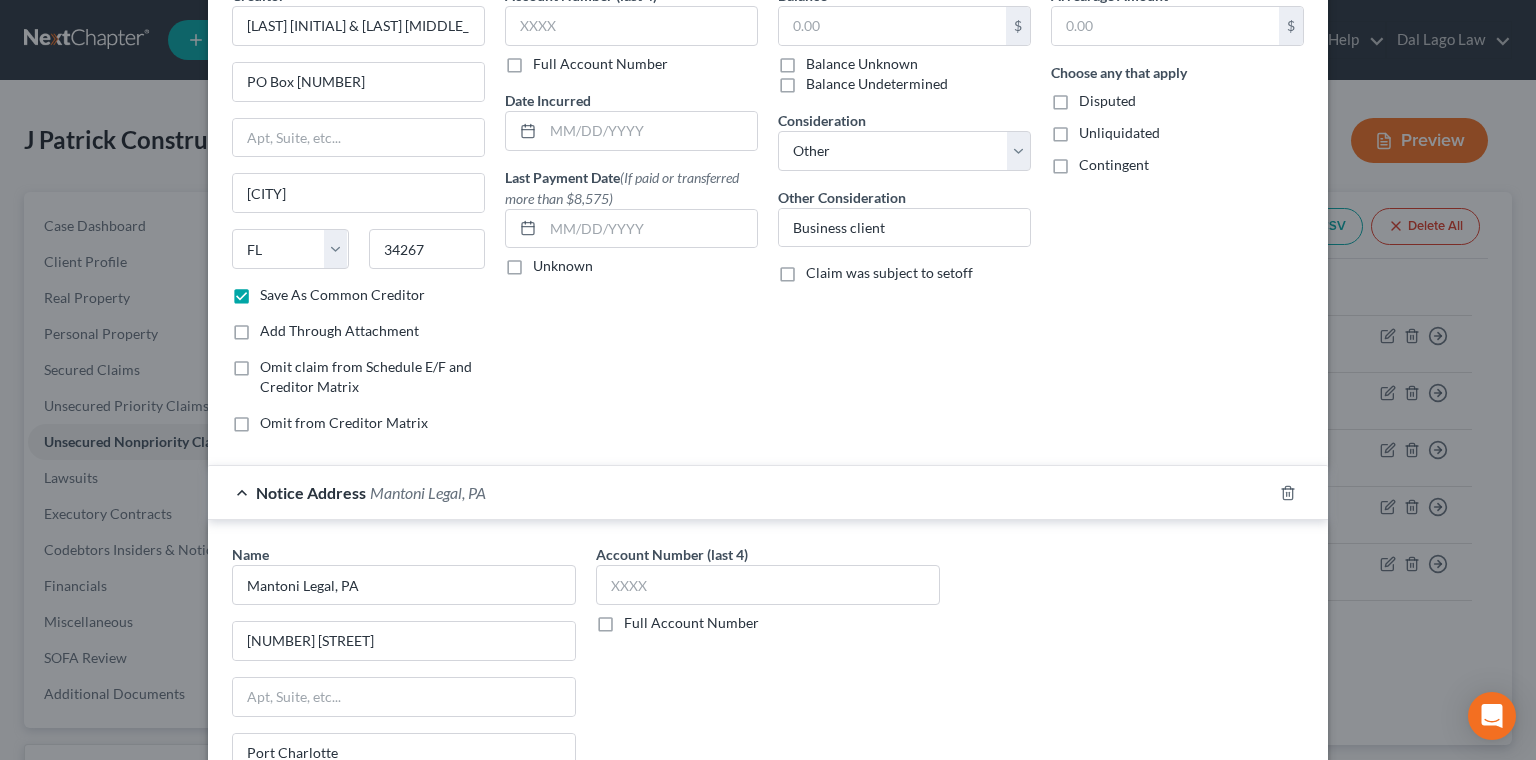 scroll, scrollTop: 0, scrollLeft: 0, axis: both 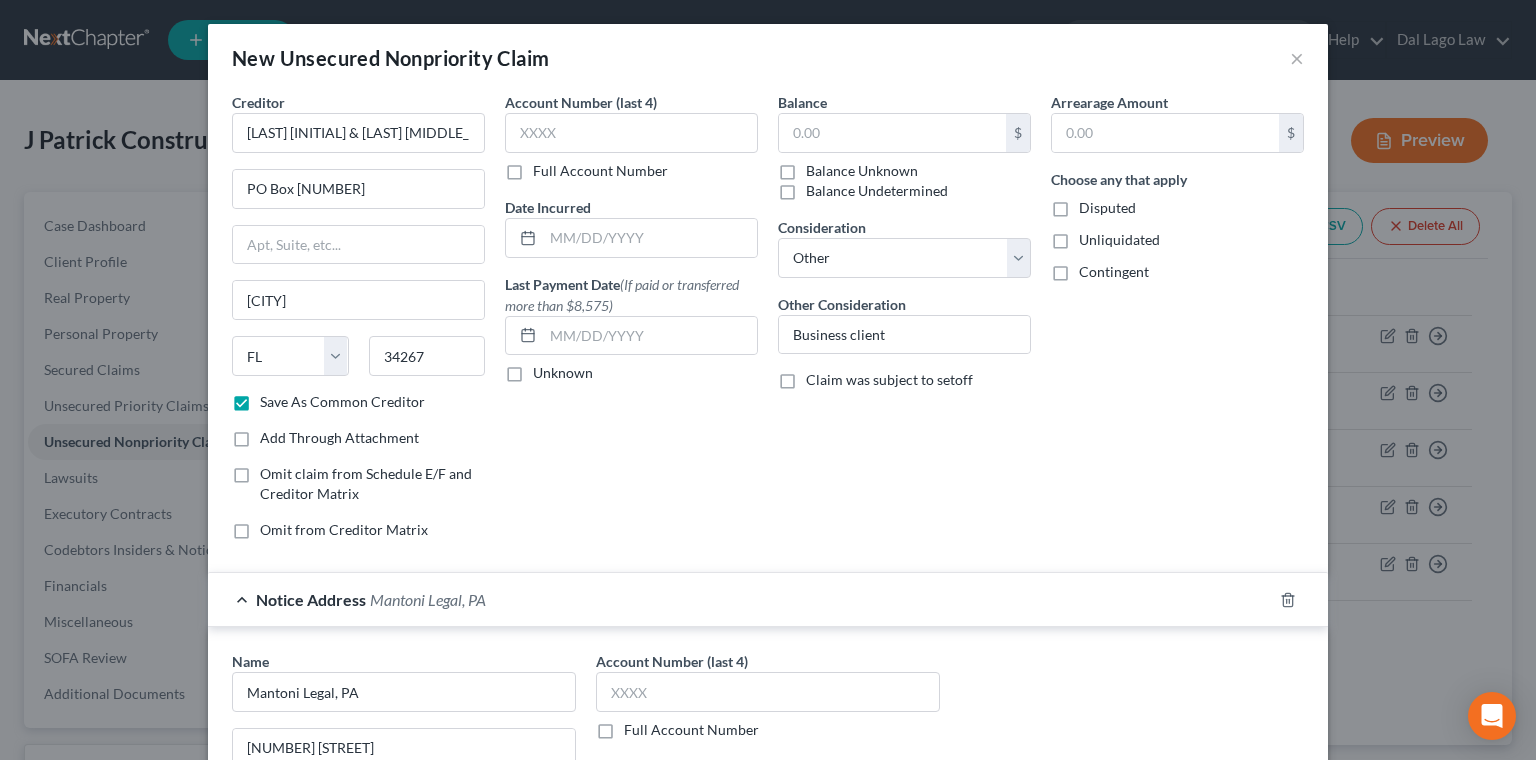 click on "Balance Unknown" at bounding box center (862, 171) 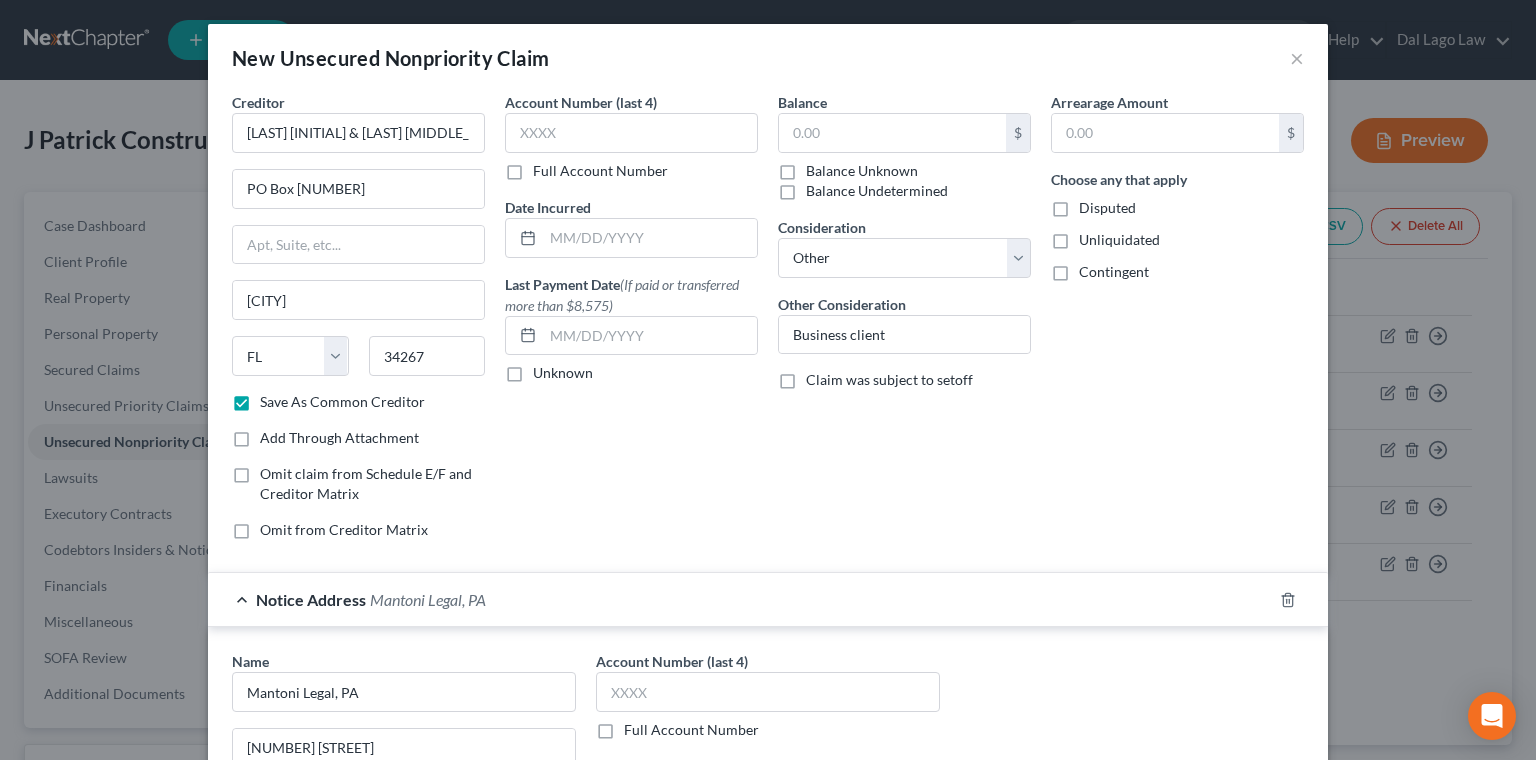 click on "Balance Unknown" at bounding box center [820, 167] 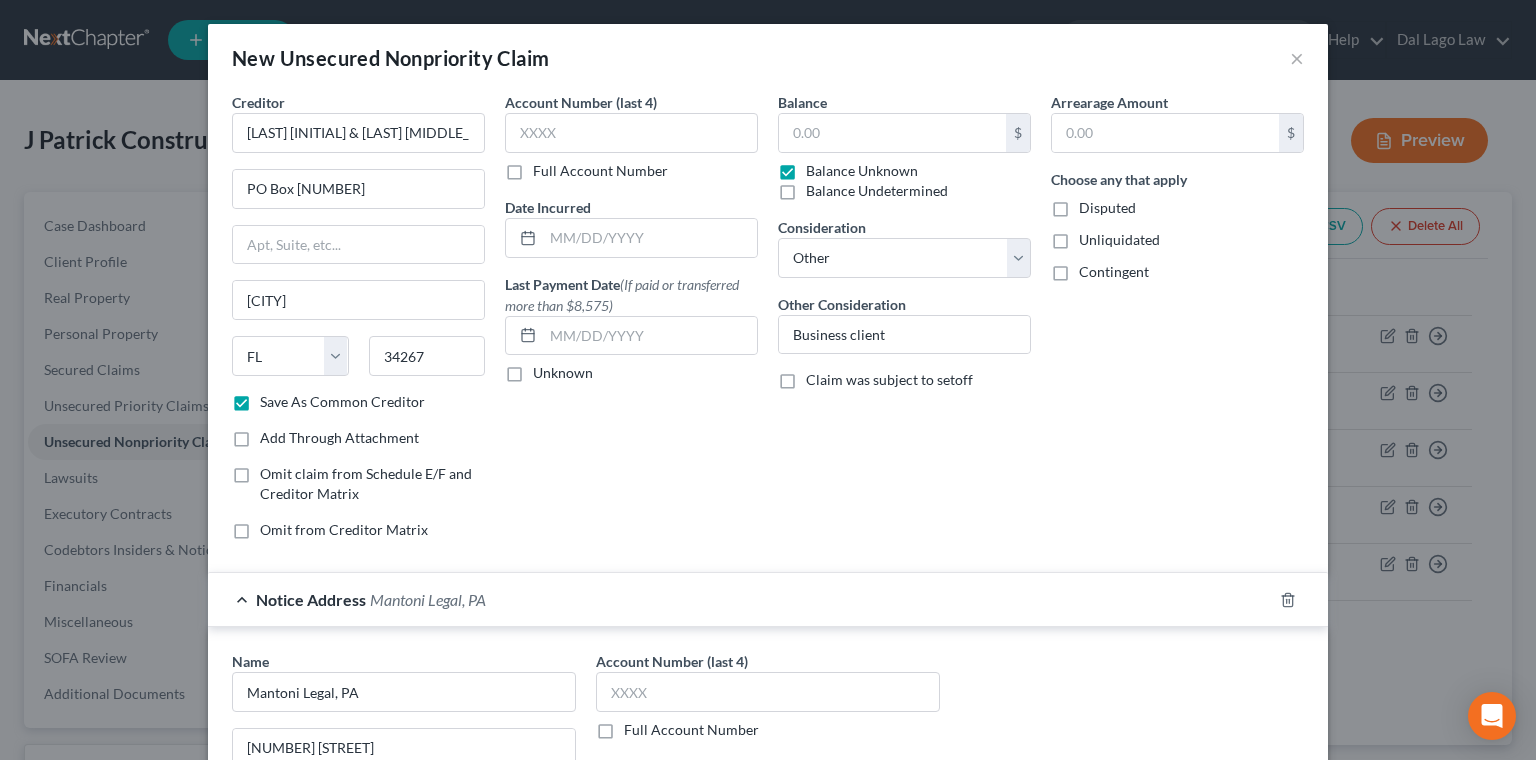 type on "0.00" 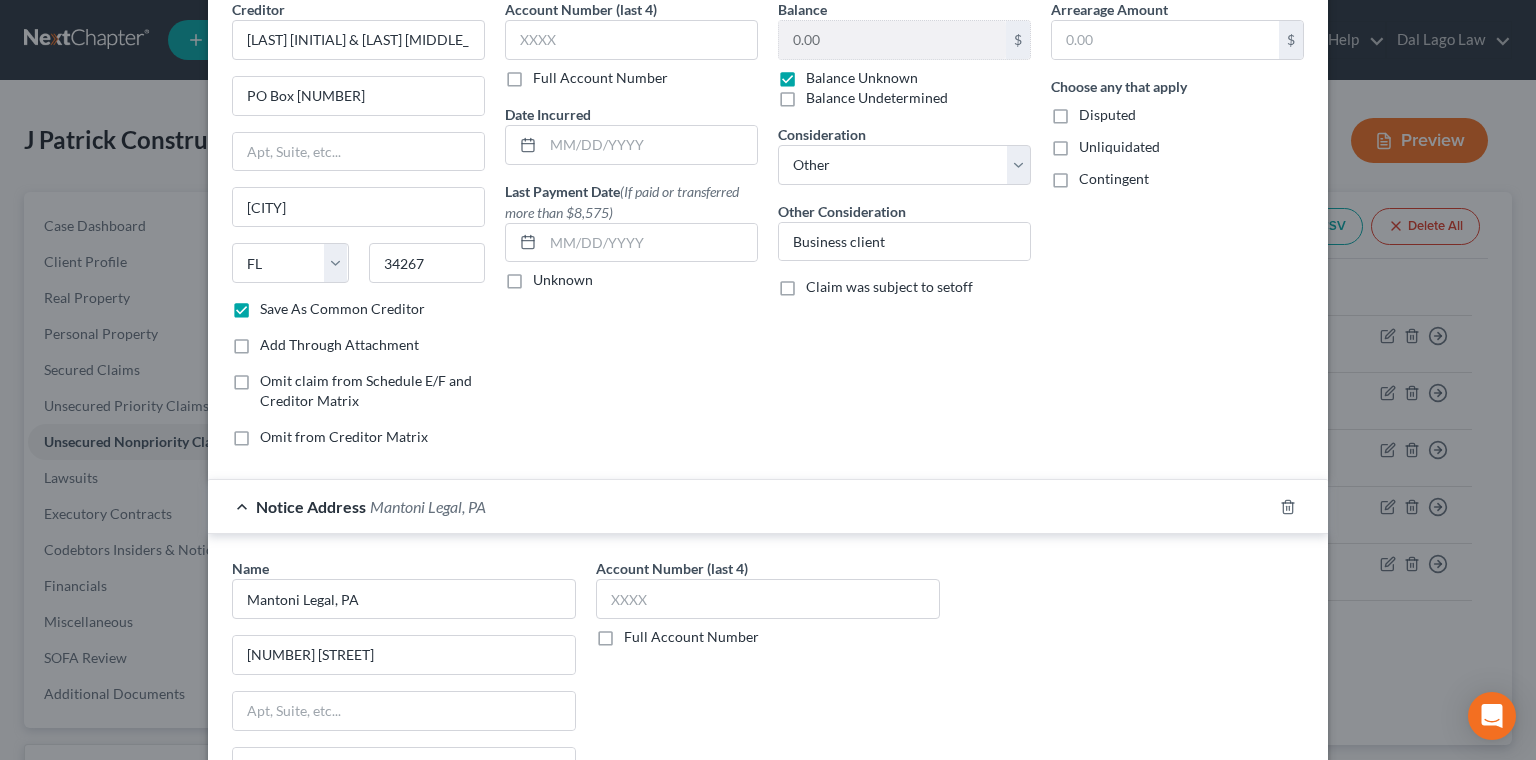 scroll, scrollTop: 107, scrollLeft: 0, axis: vertical 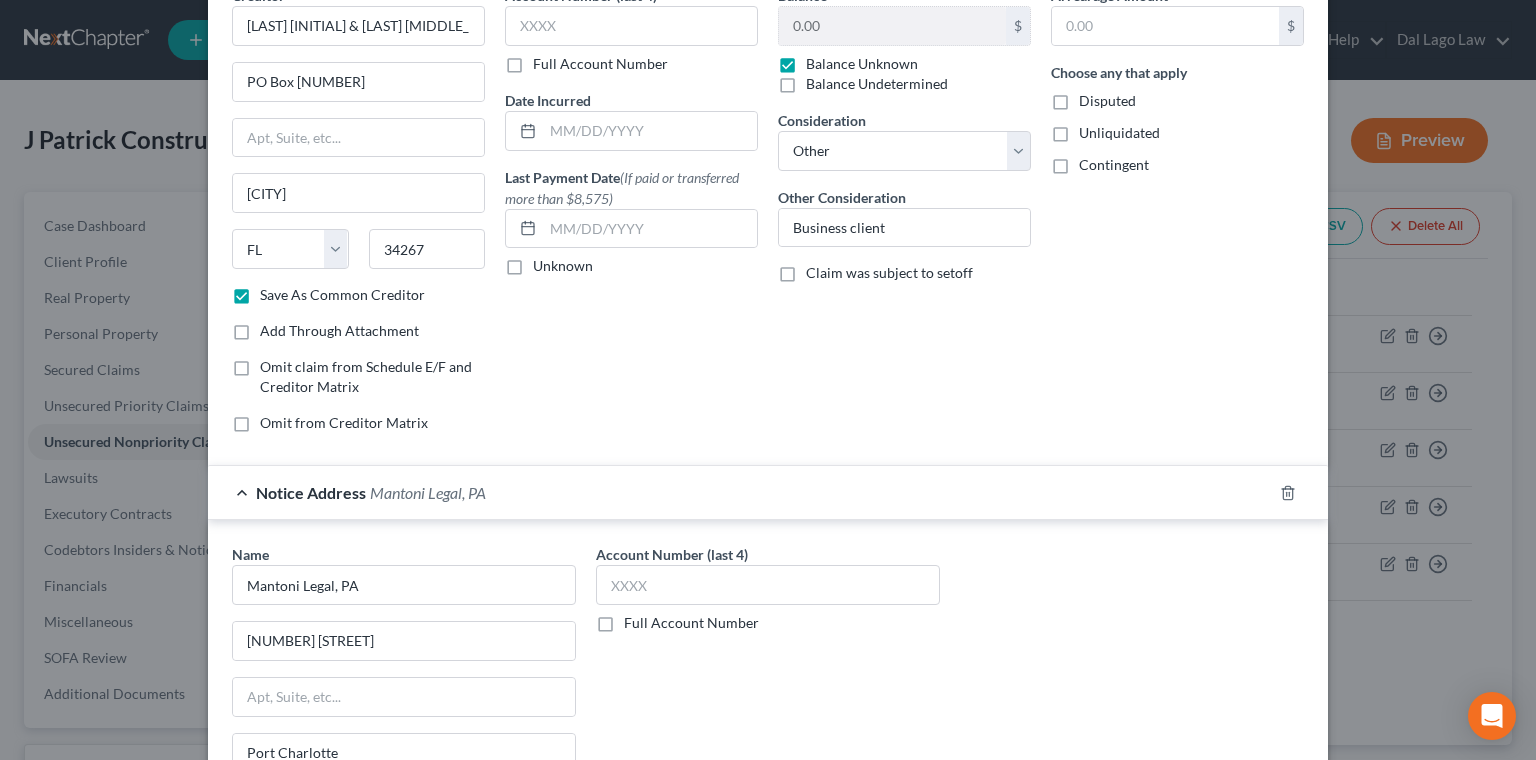 click on "Save & New" at bounding box center [1094, 981] 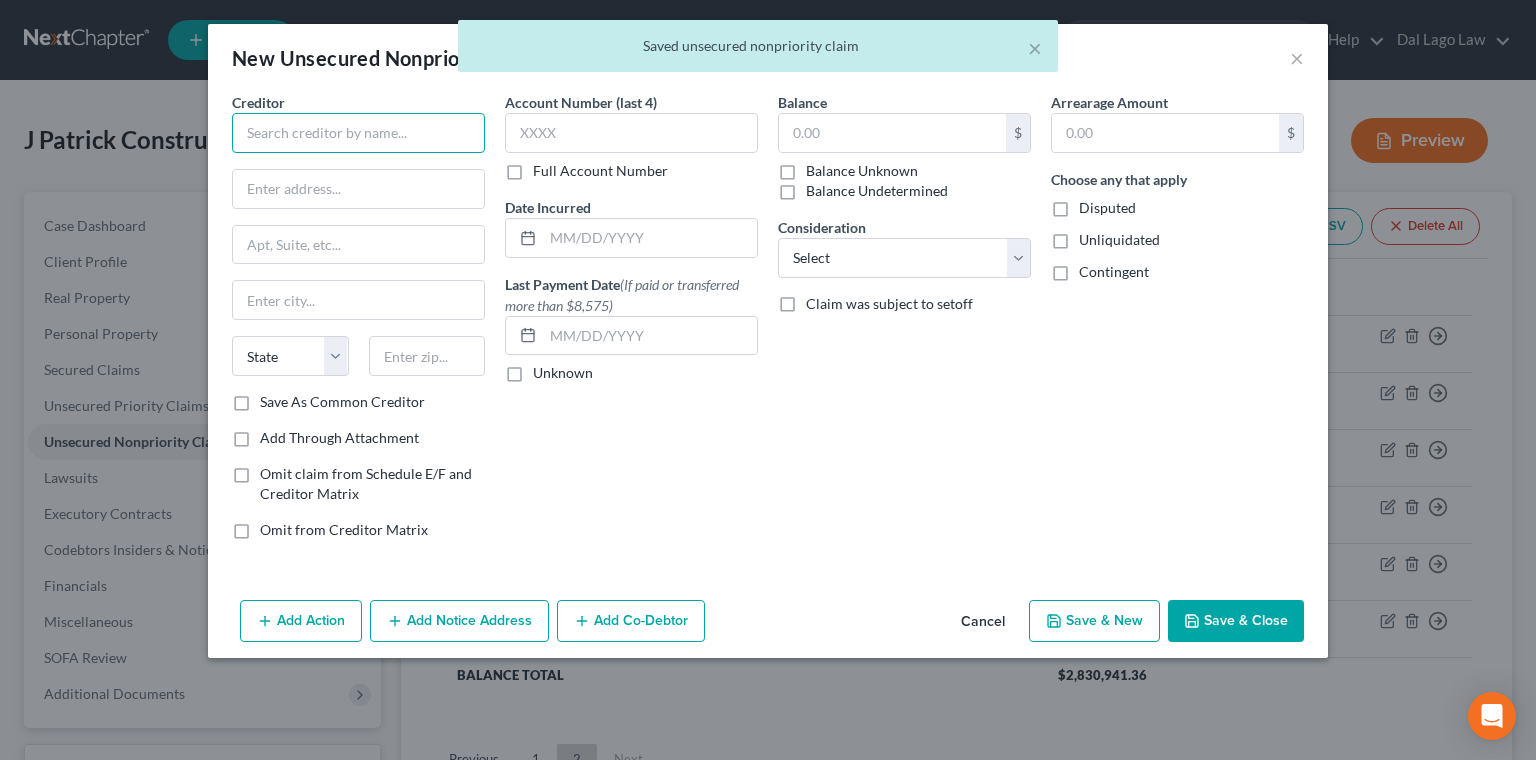 click at bounding box center (358, 133) 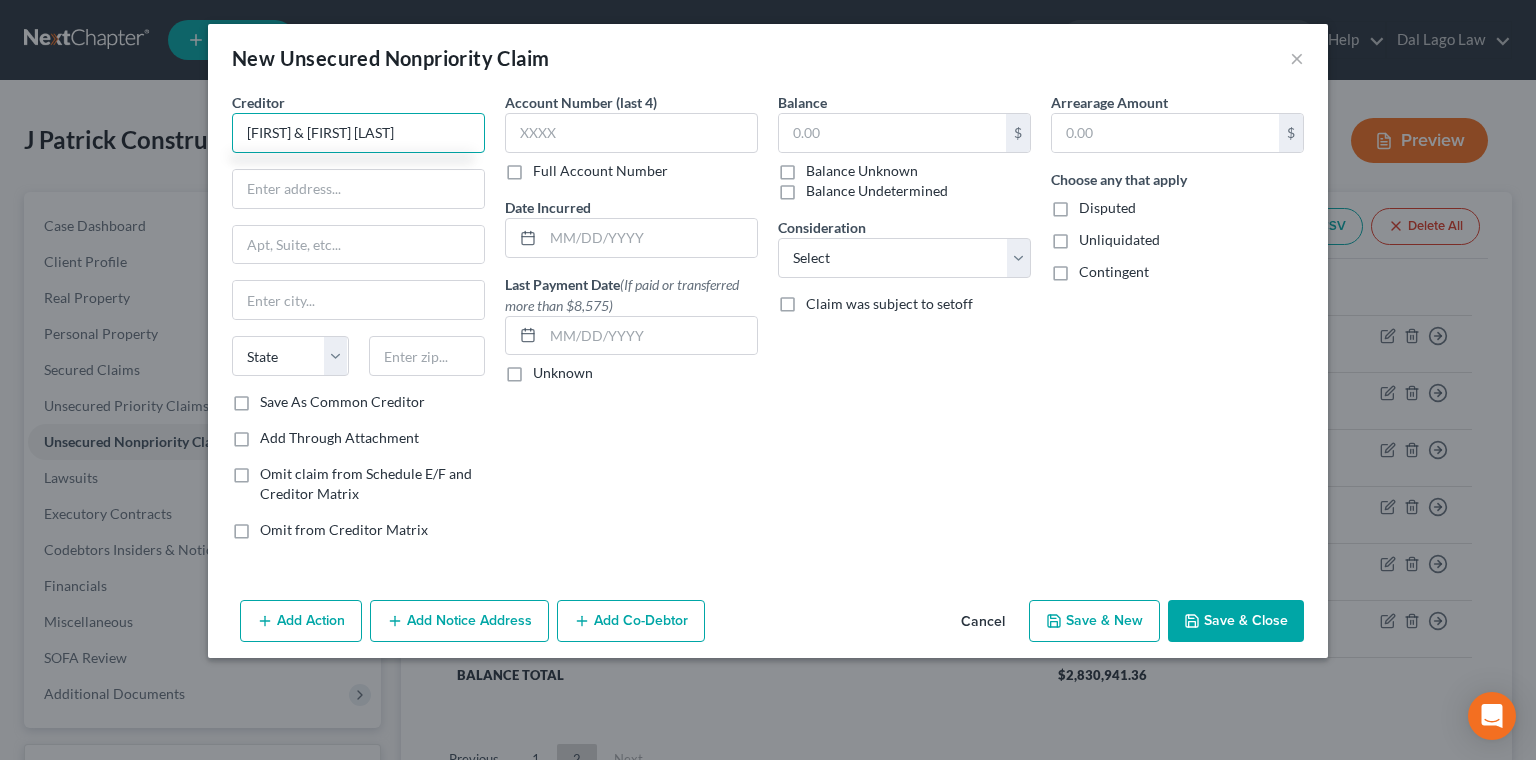 type on "[FIRST] & [FIRST] [LAST]" 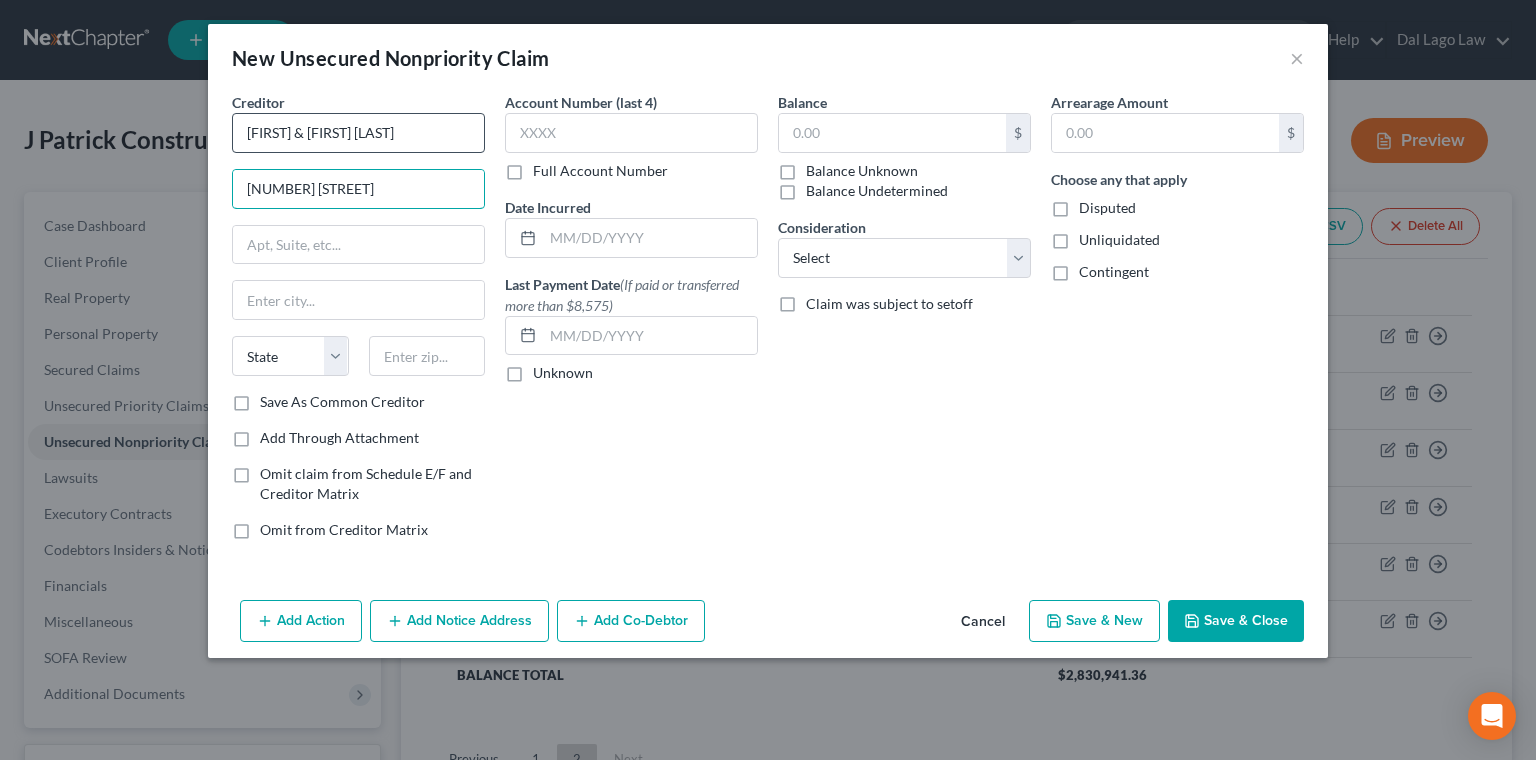 type on "[NUMBER] [STREET]" 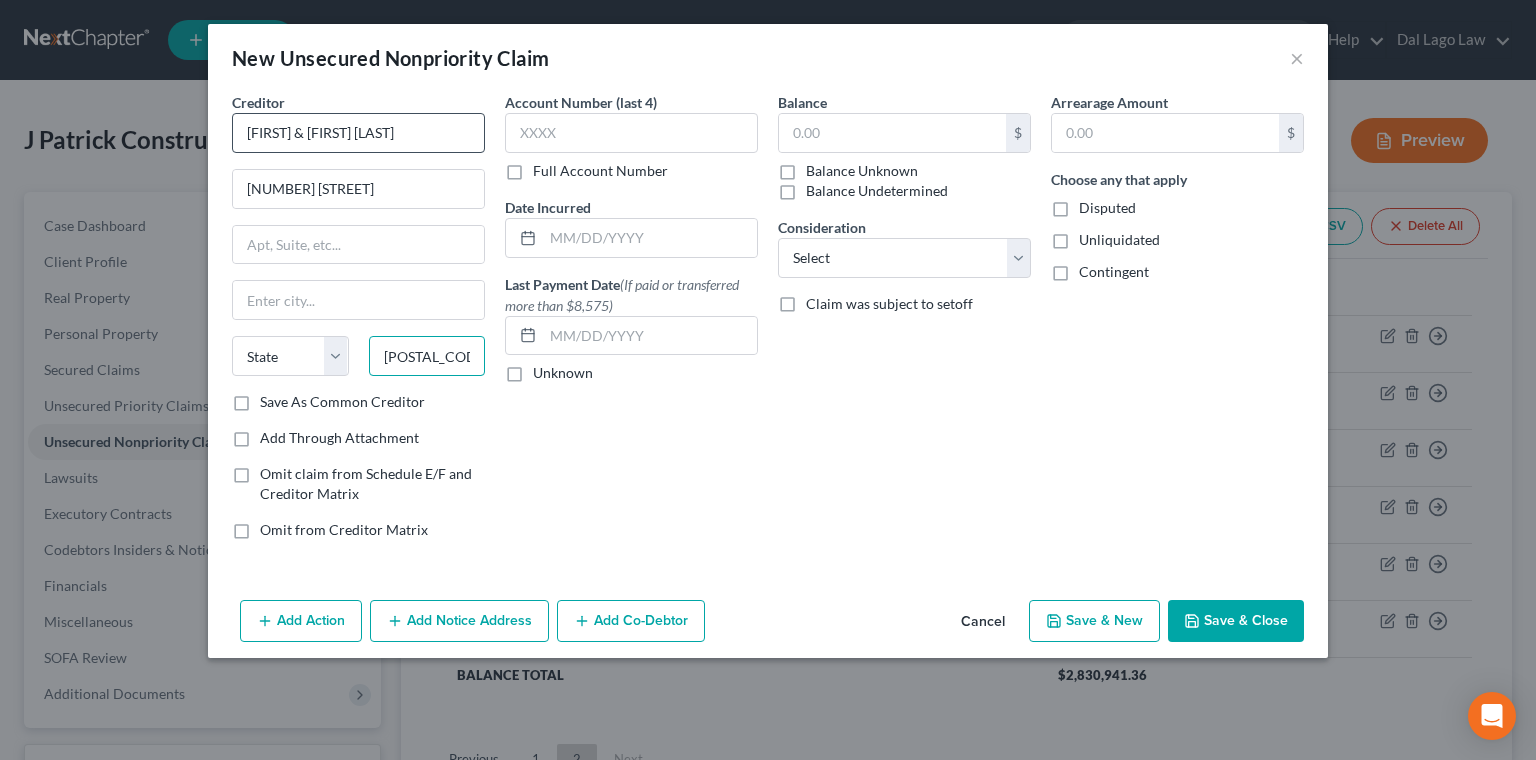 type on "[POSTAL_CODE]" 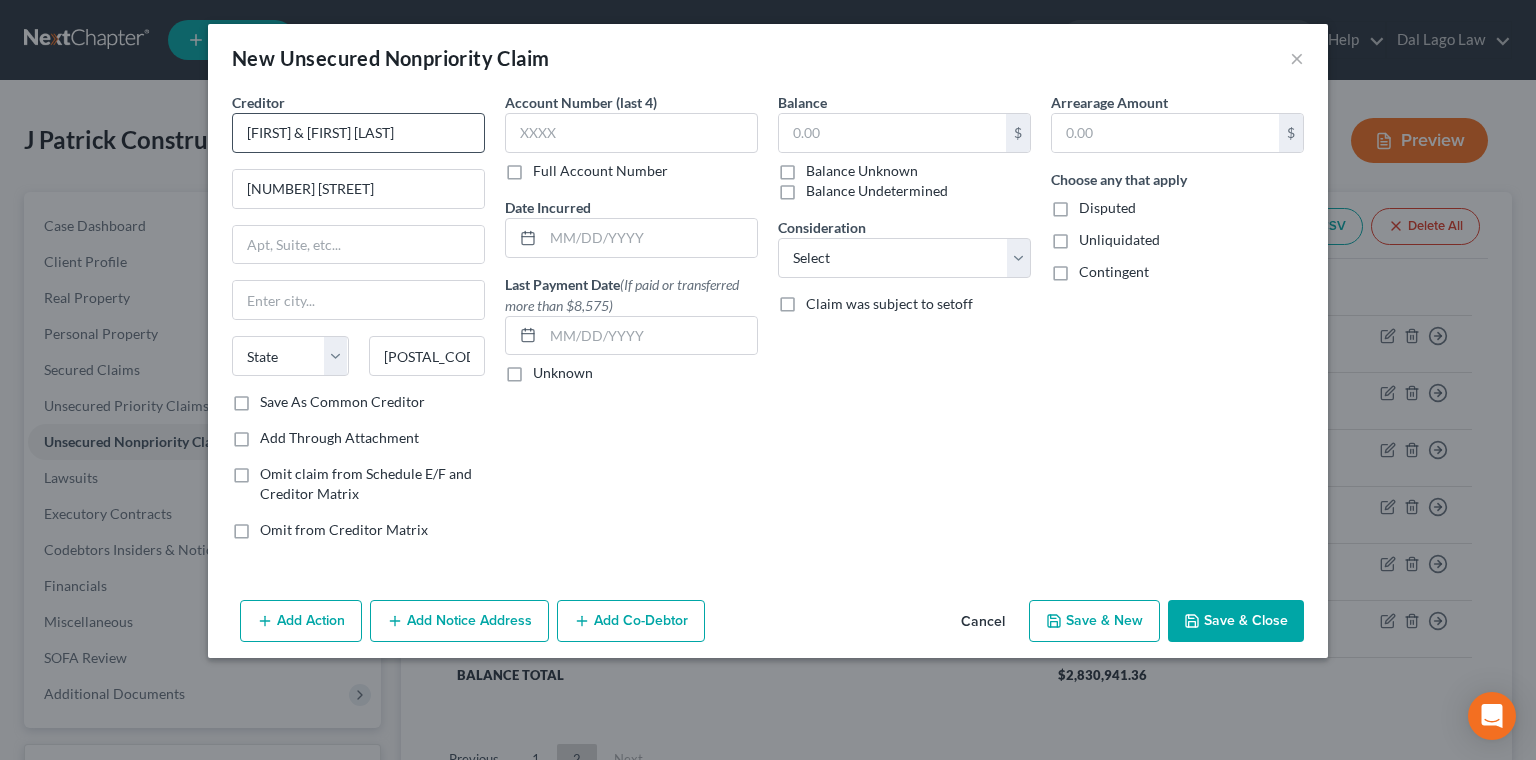 type on "Punta Gorda" 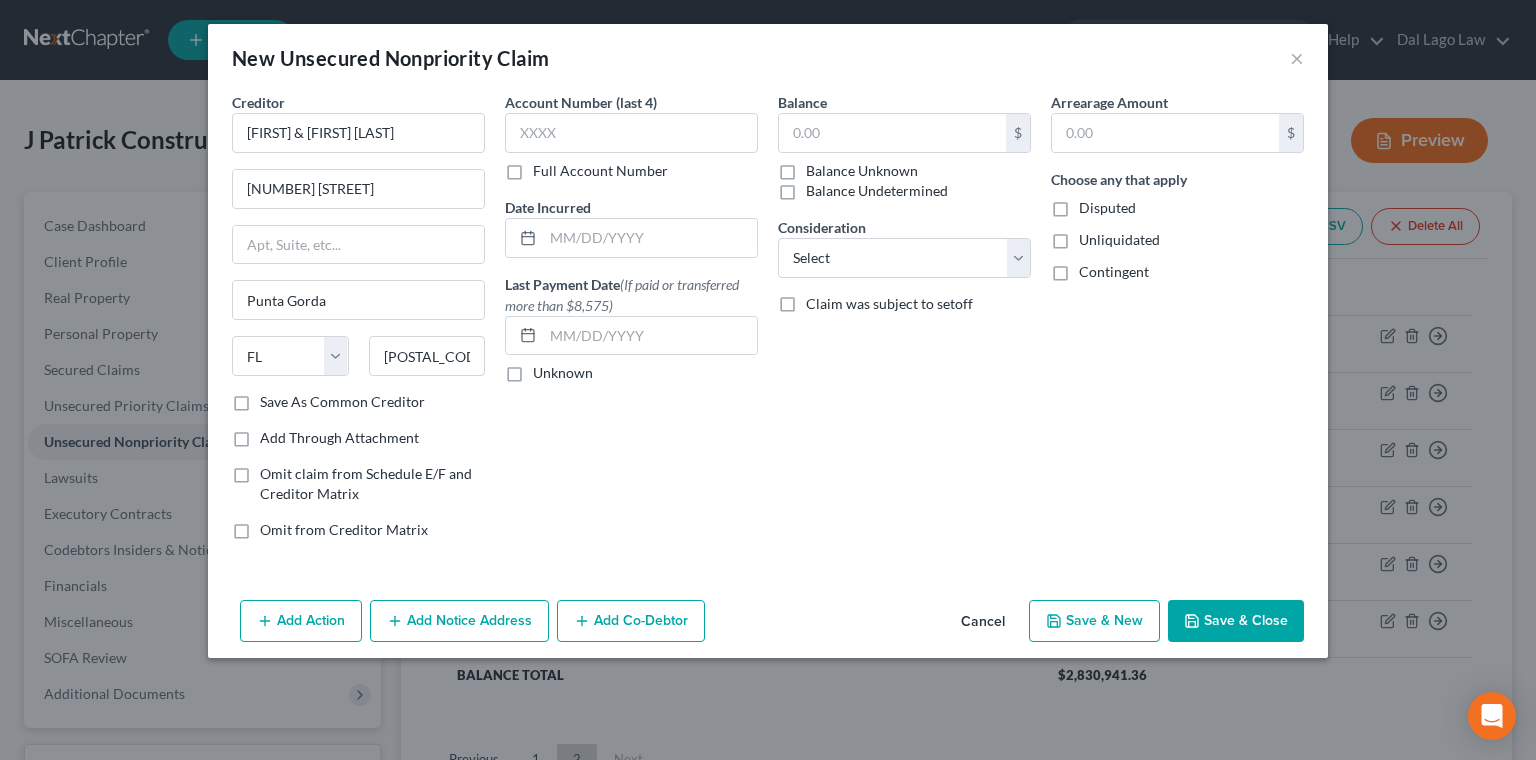 click on "Save As Common Creditor" at bounding box center [342, 402] 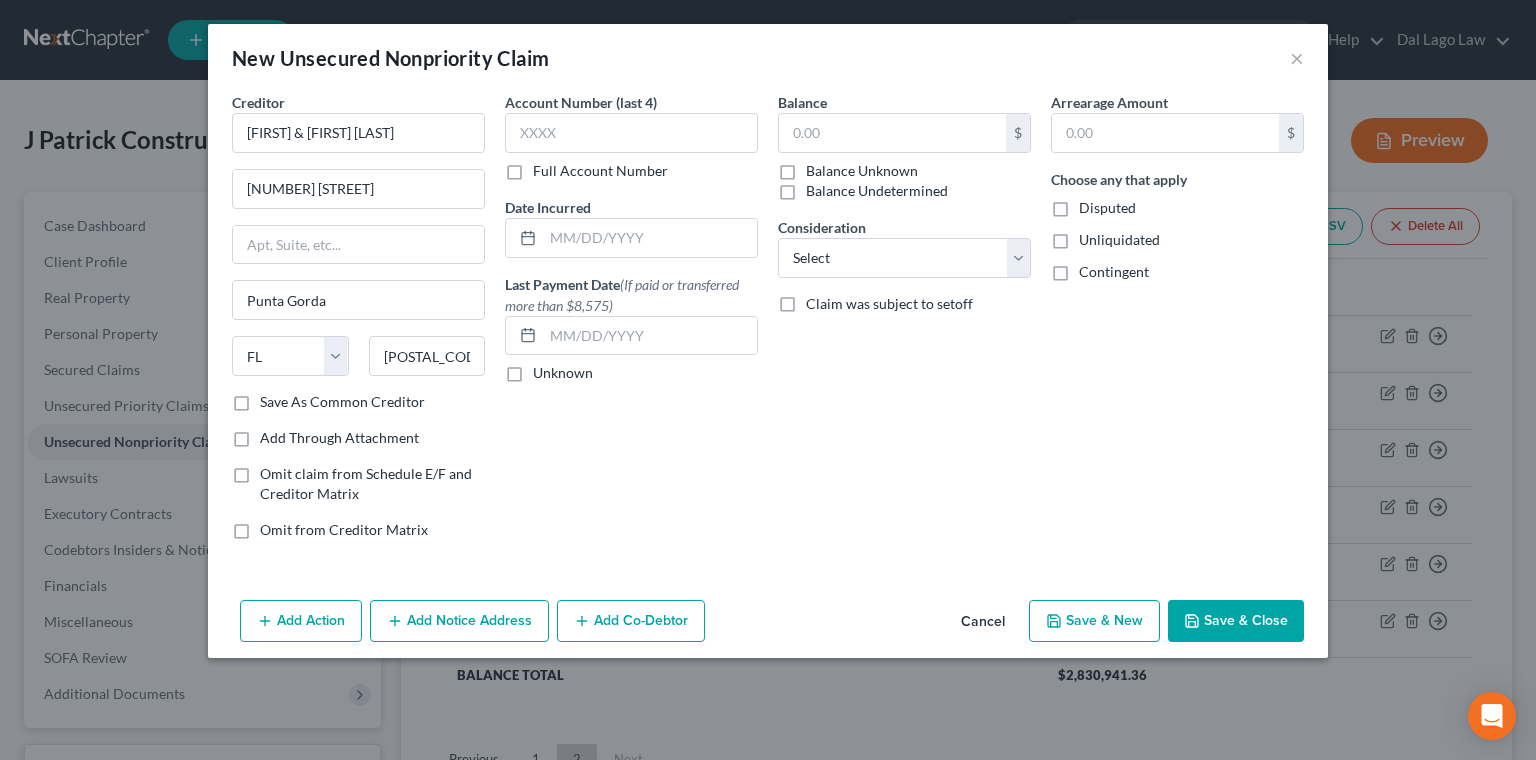 checkbox on "true" 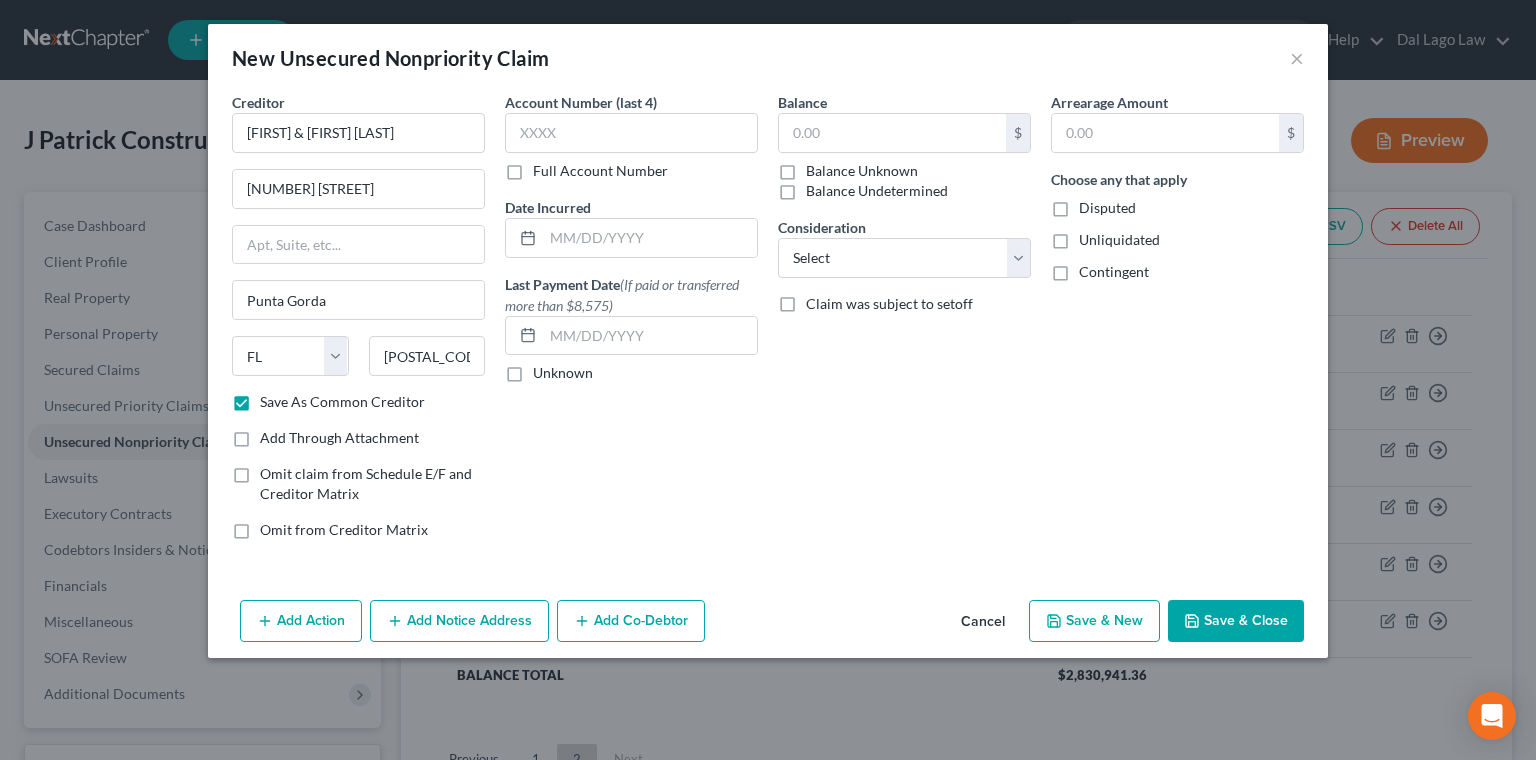 click on "Balance Unknown" at bounding box center [862, 171] 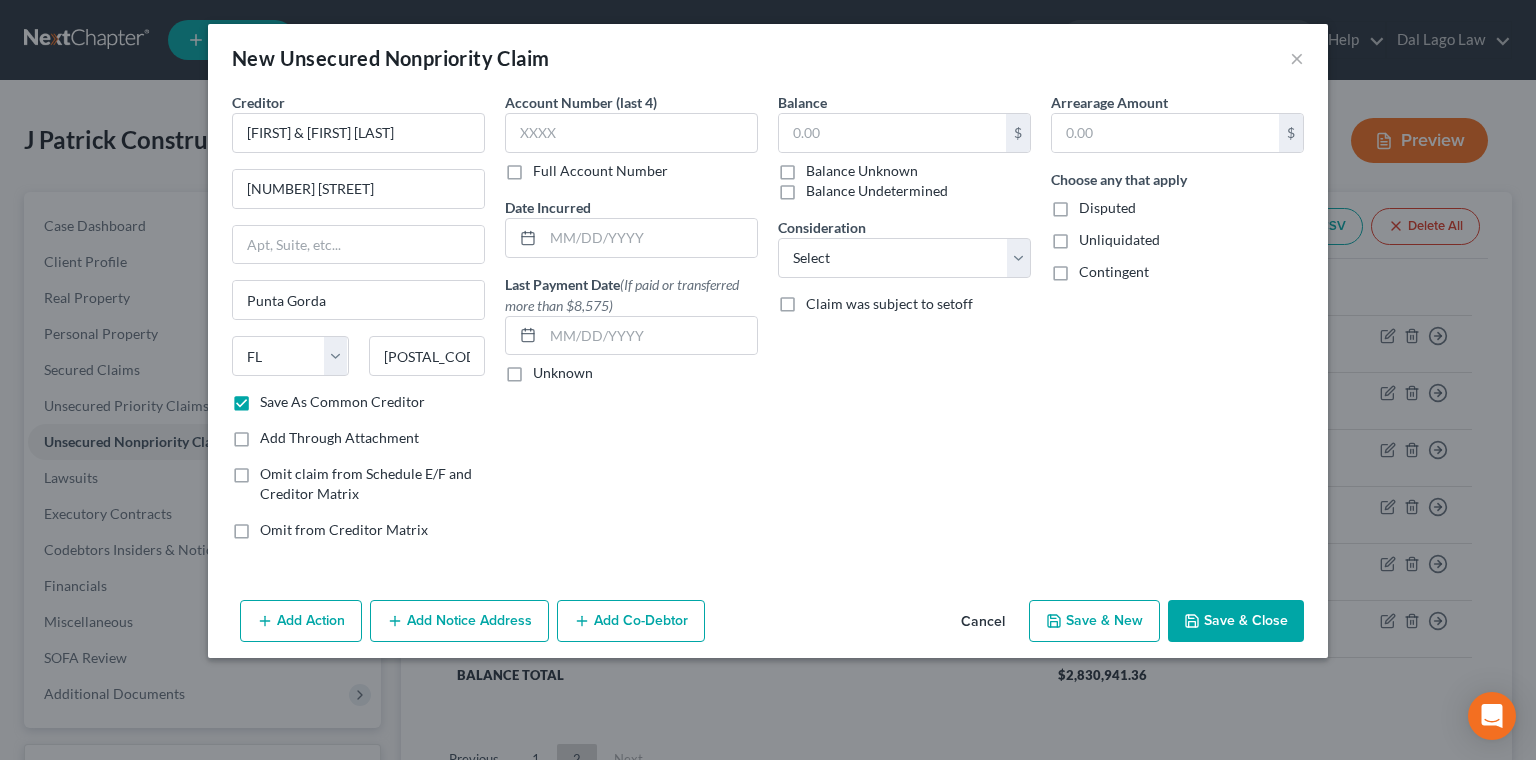 click on "Balance Unknown" at bounding box center [820, 167] 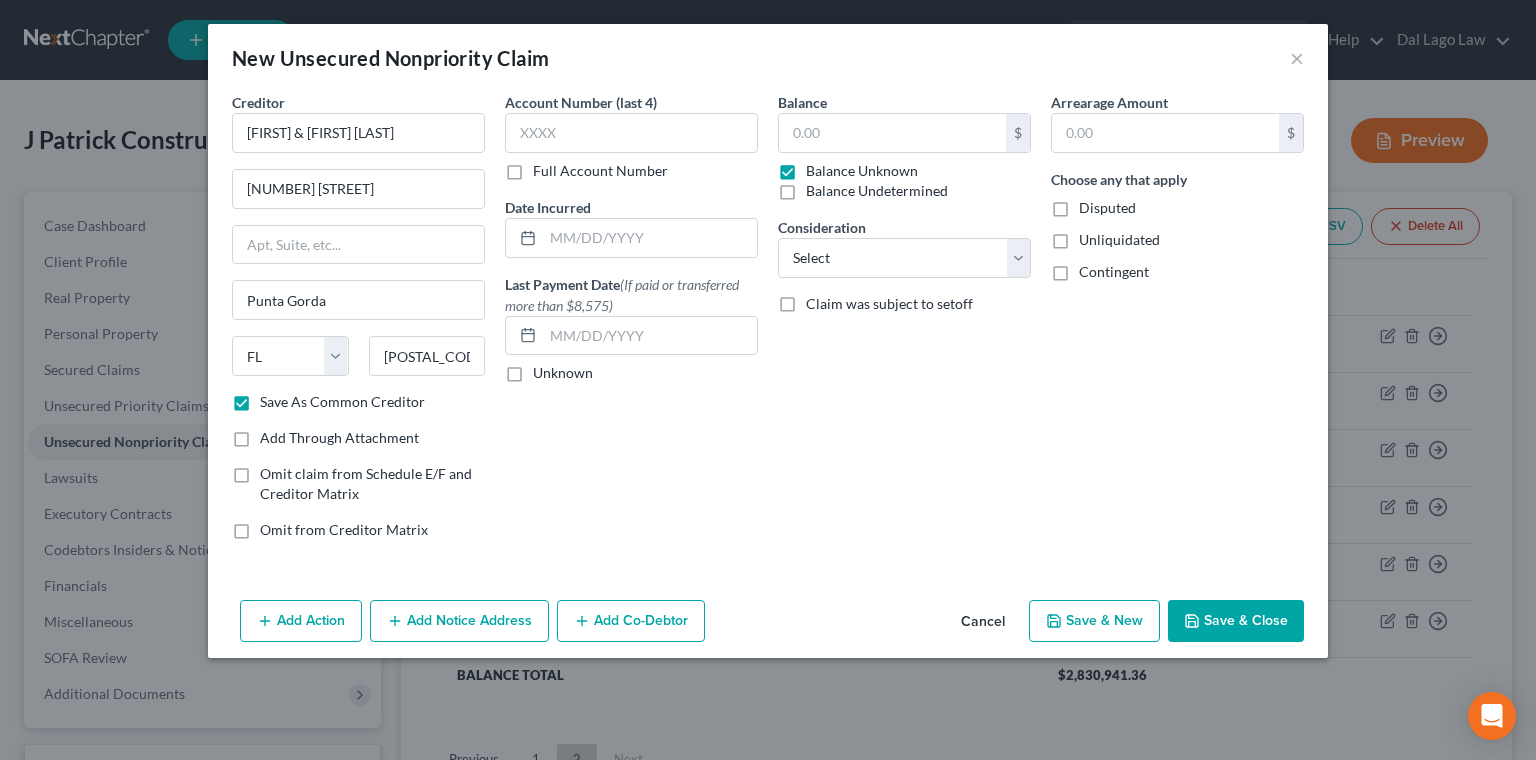 type on "0.00" 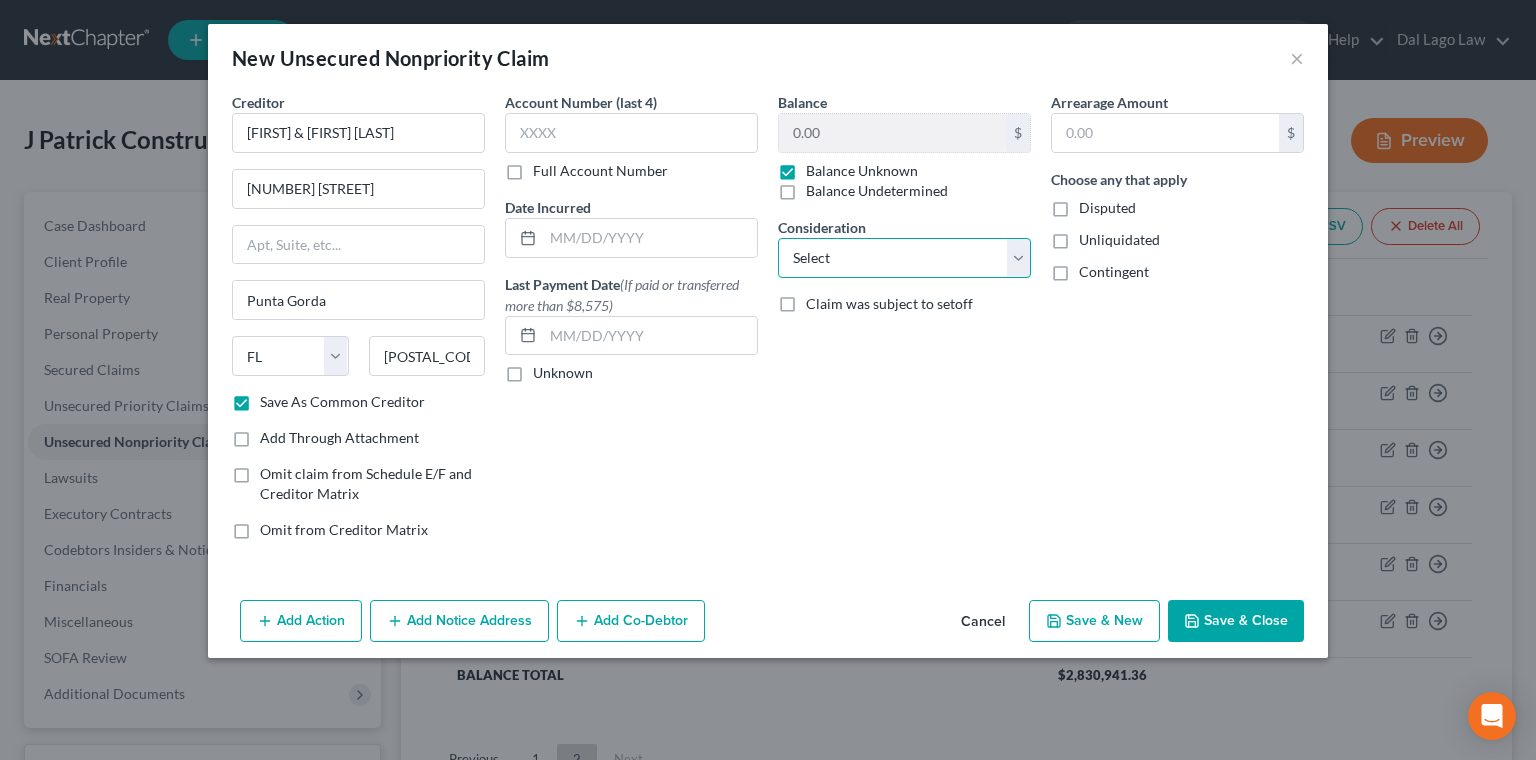 select on "11" 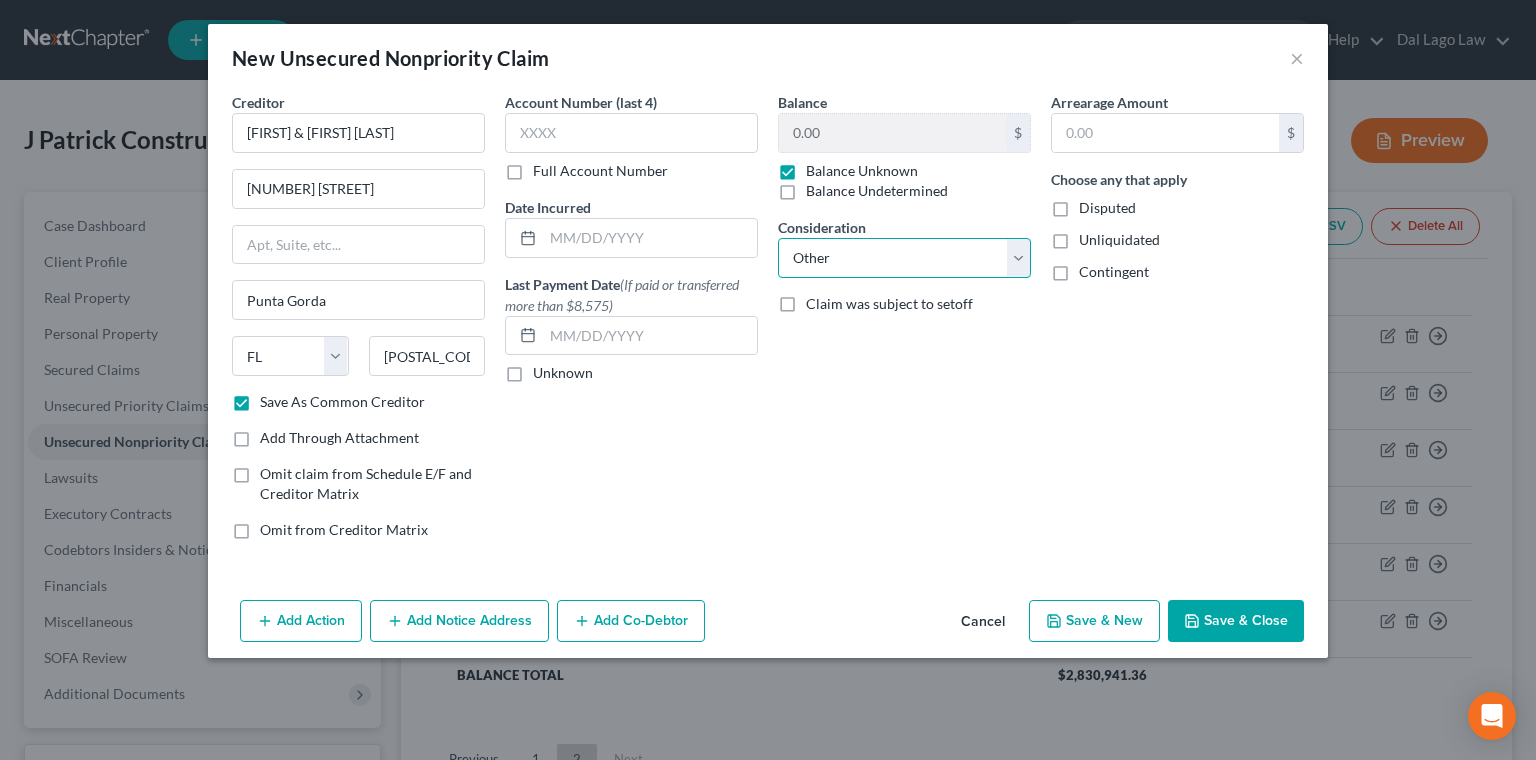 click on "Other" at bounding box center [0, 0] 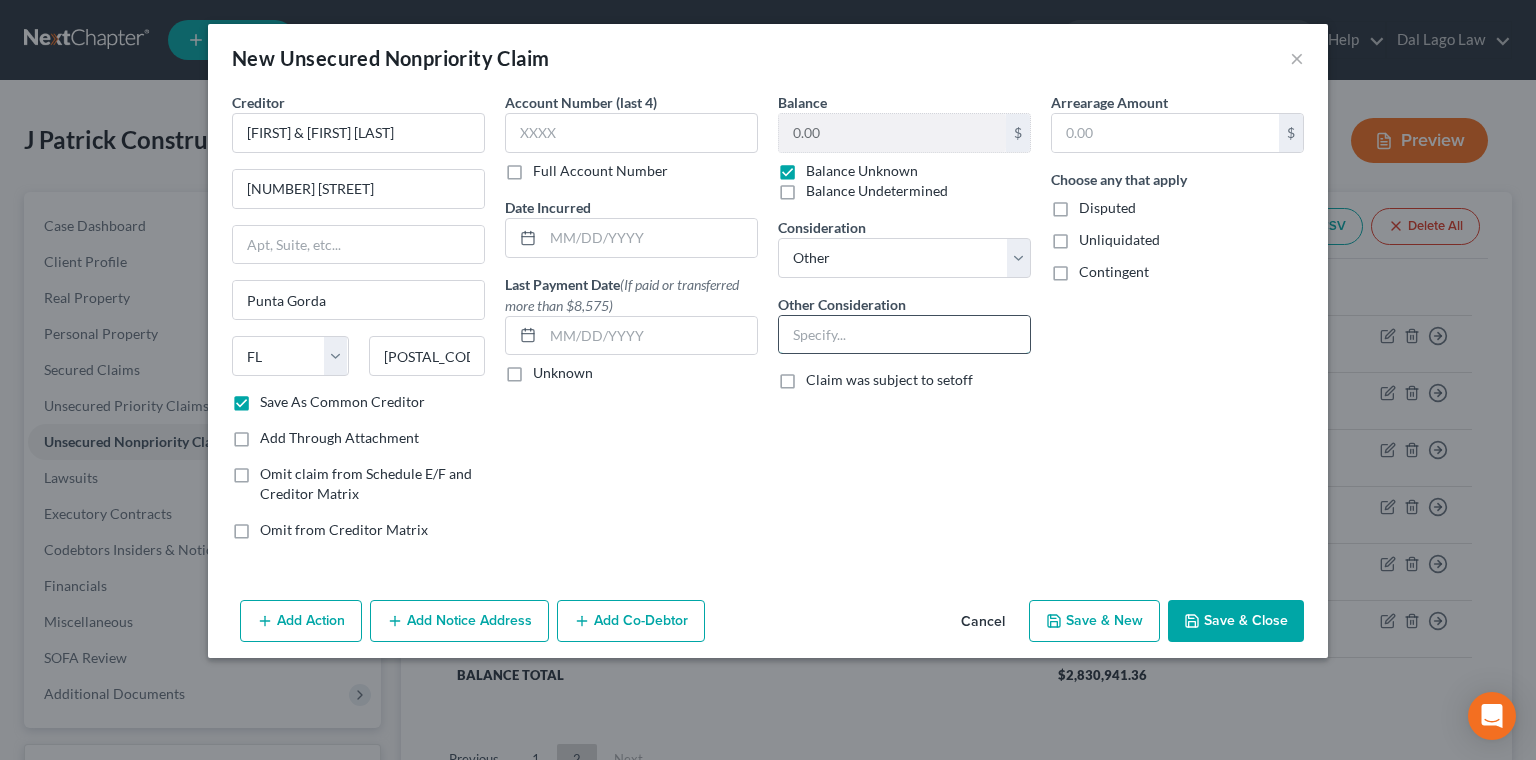 click at bounding box center (904, 335) 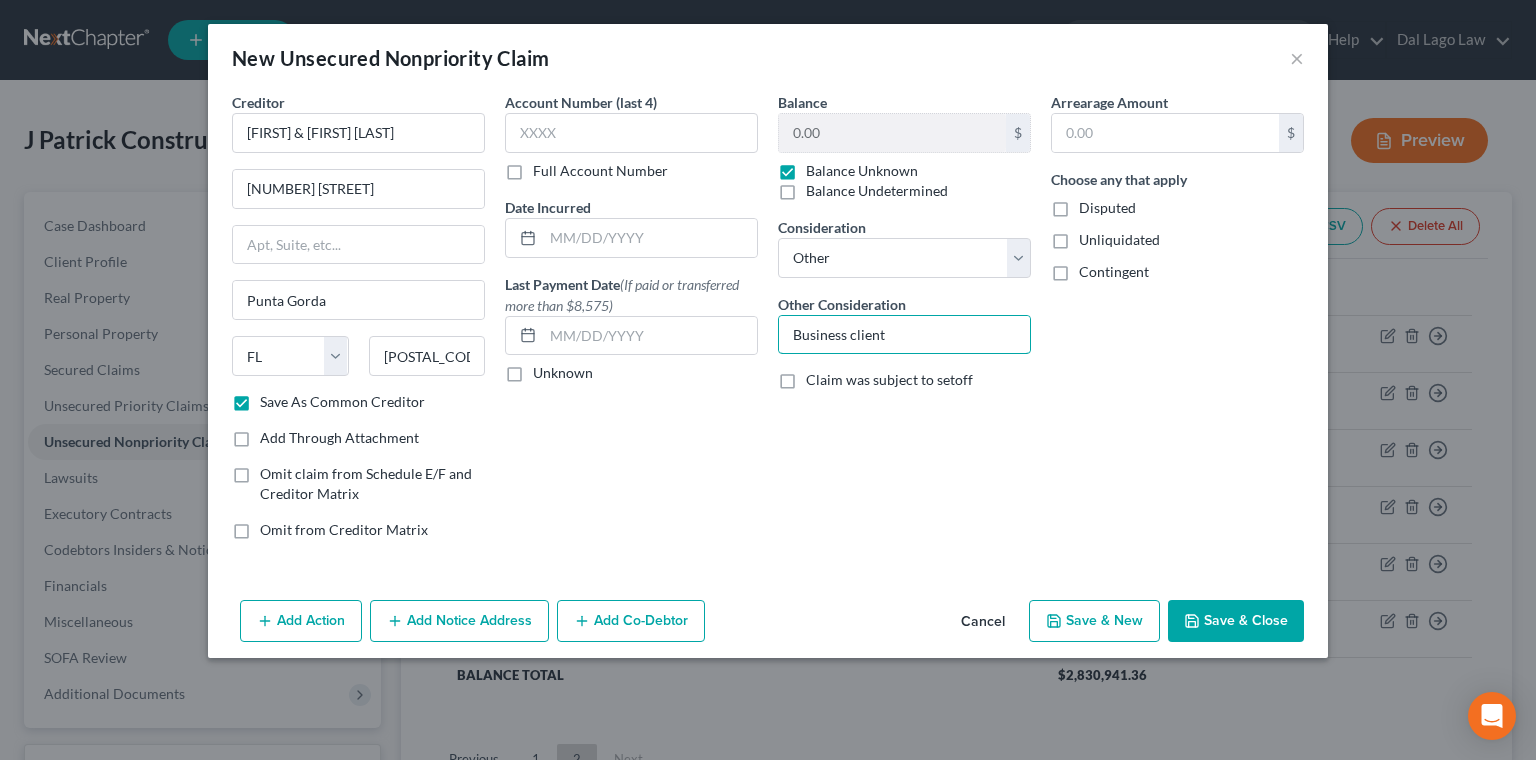type on "Business client" 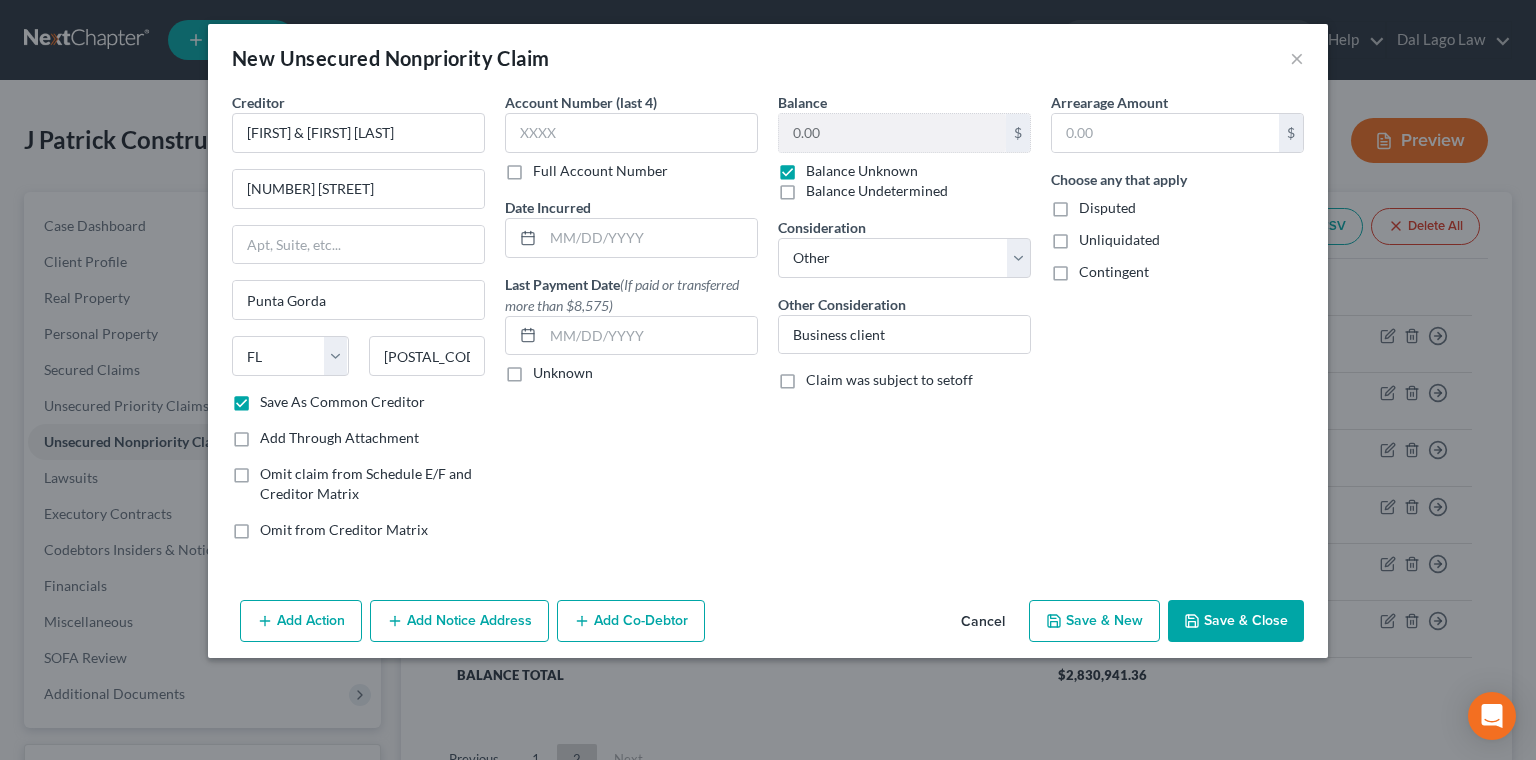 click on "Add Notice Address" at bounding box center [459, 621] 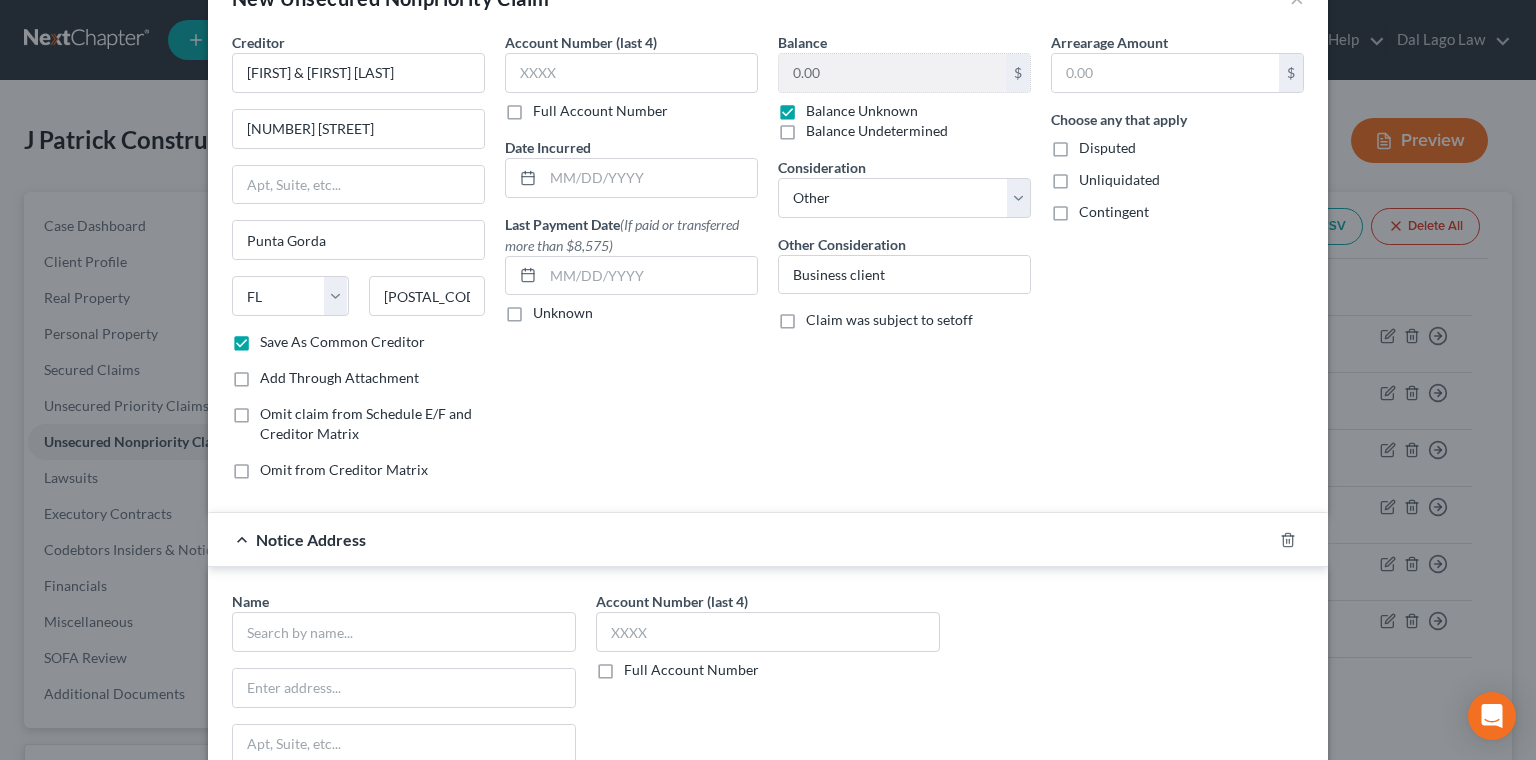 scroll, scrollTop: 107, scrollLeft: 0, axis: vertical 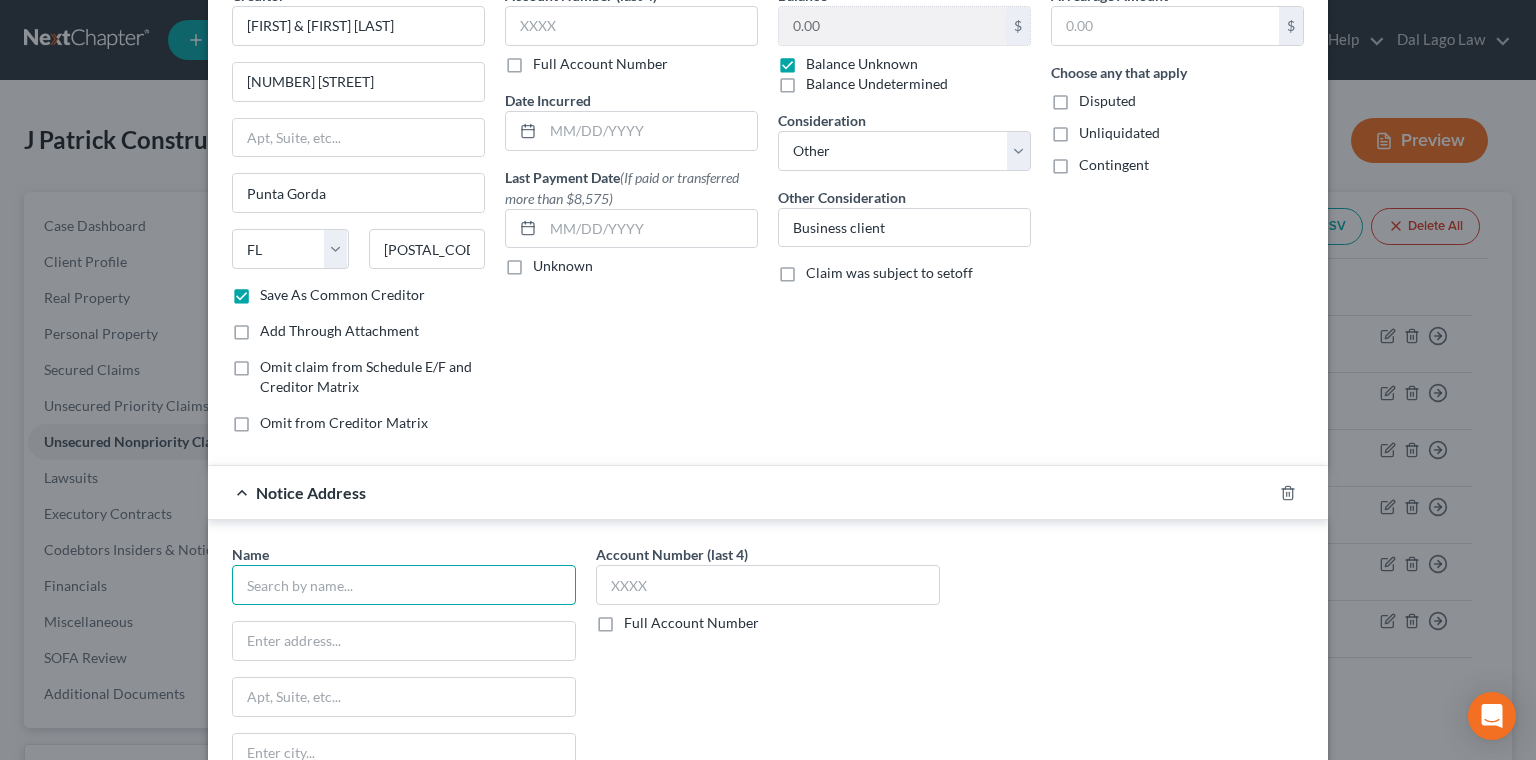click at bounding box center (404, 585) 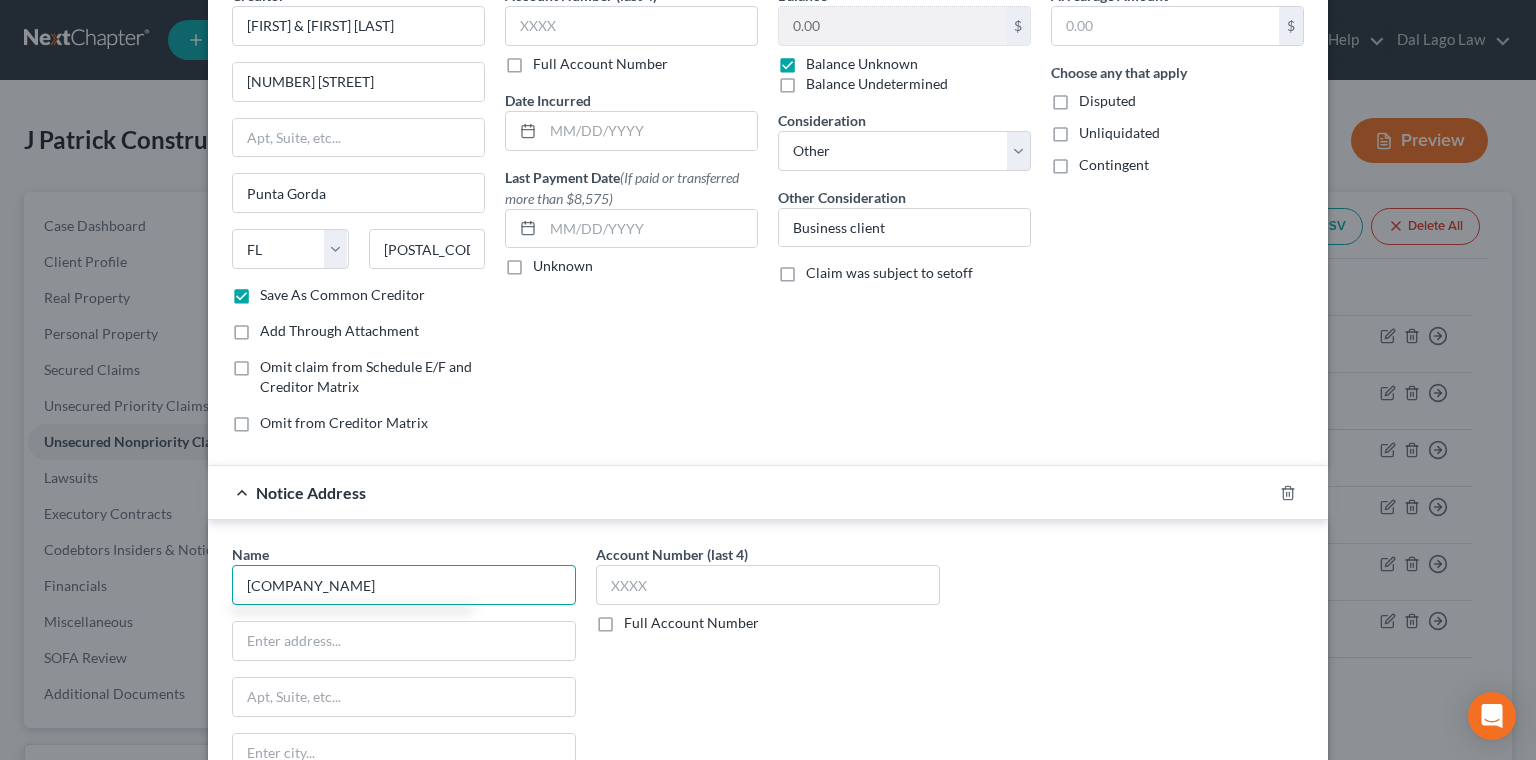 type on "[COMPANY_NAME]" 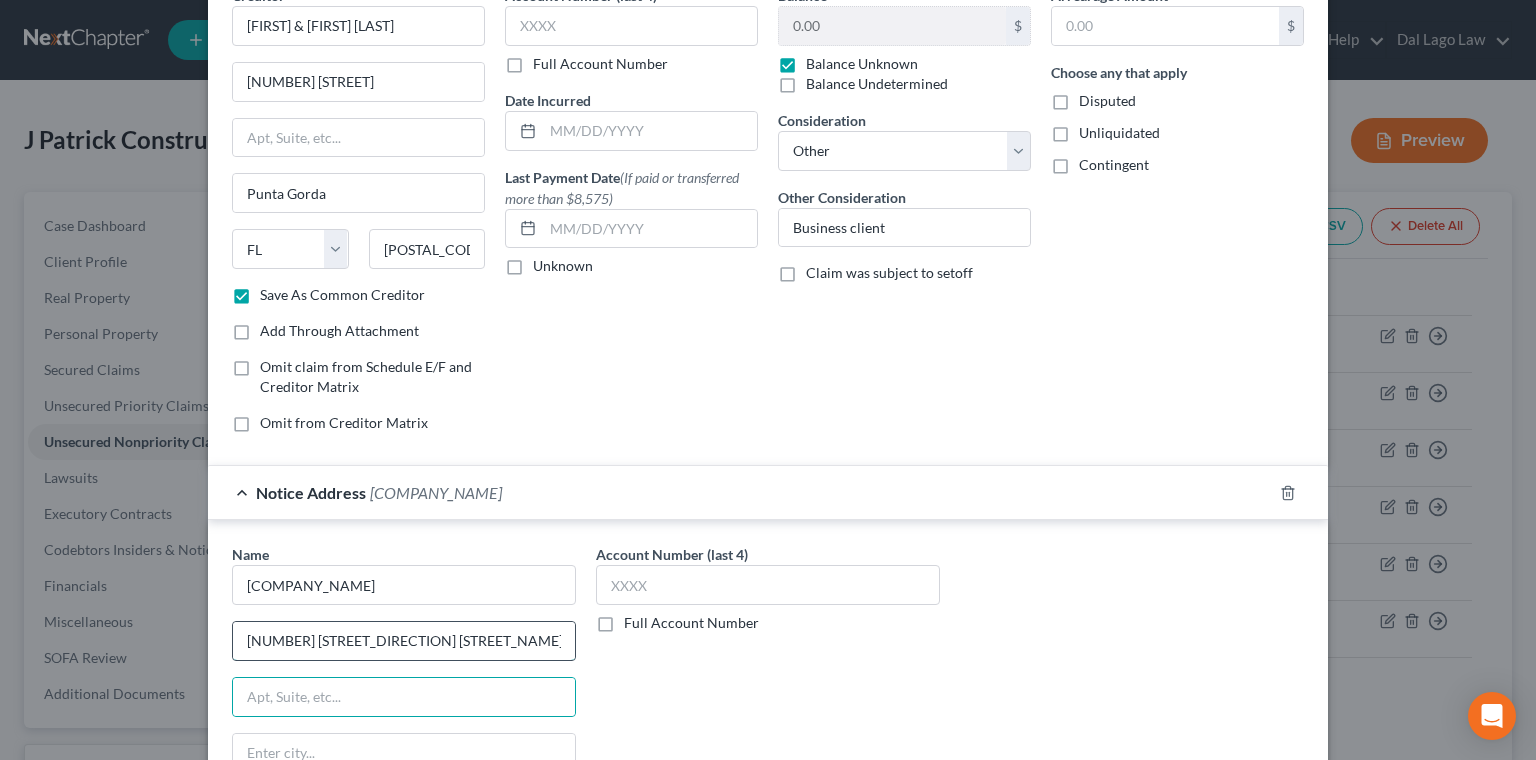 click on "[NUMBER] [STREET_DIRECTION] [STREET_NAME] [STREET_SUFFIX], Ste [NUMBER]" at bounding box center [404, 641] 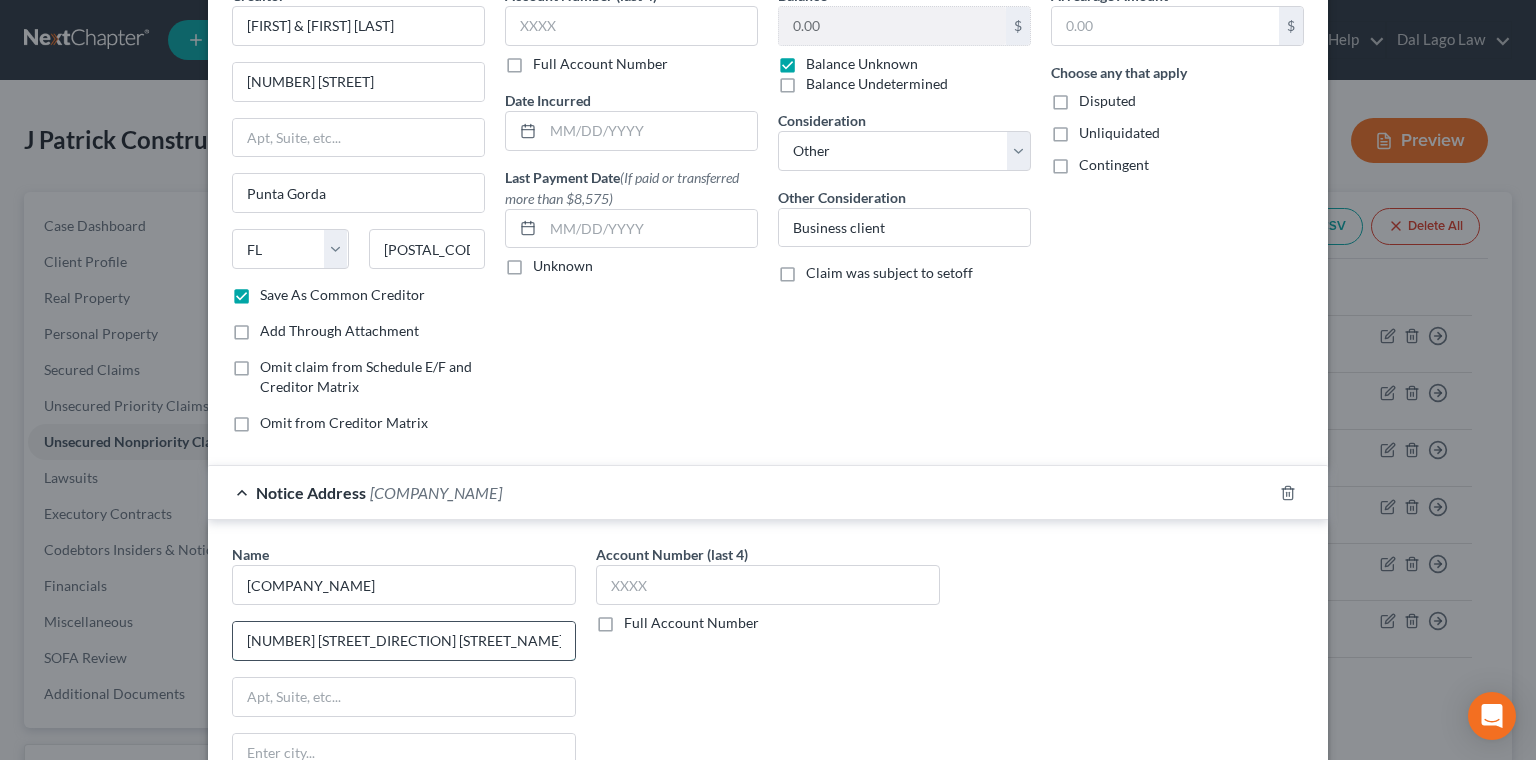 type on "[NUMBER] [STREET_DIRECTION] [STREET_NAME] [STREET_SUFFIX], Ste [NUMBER]" 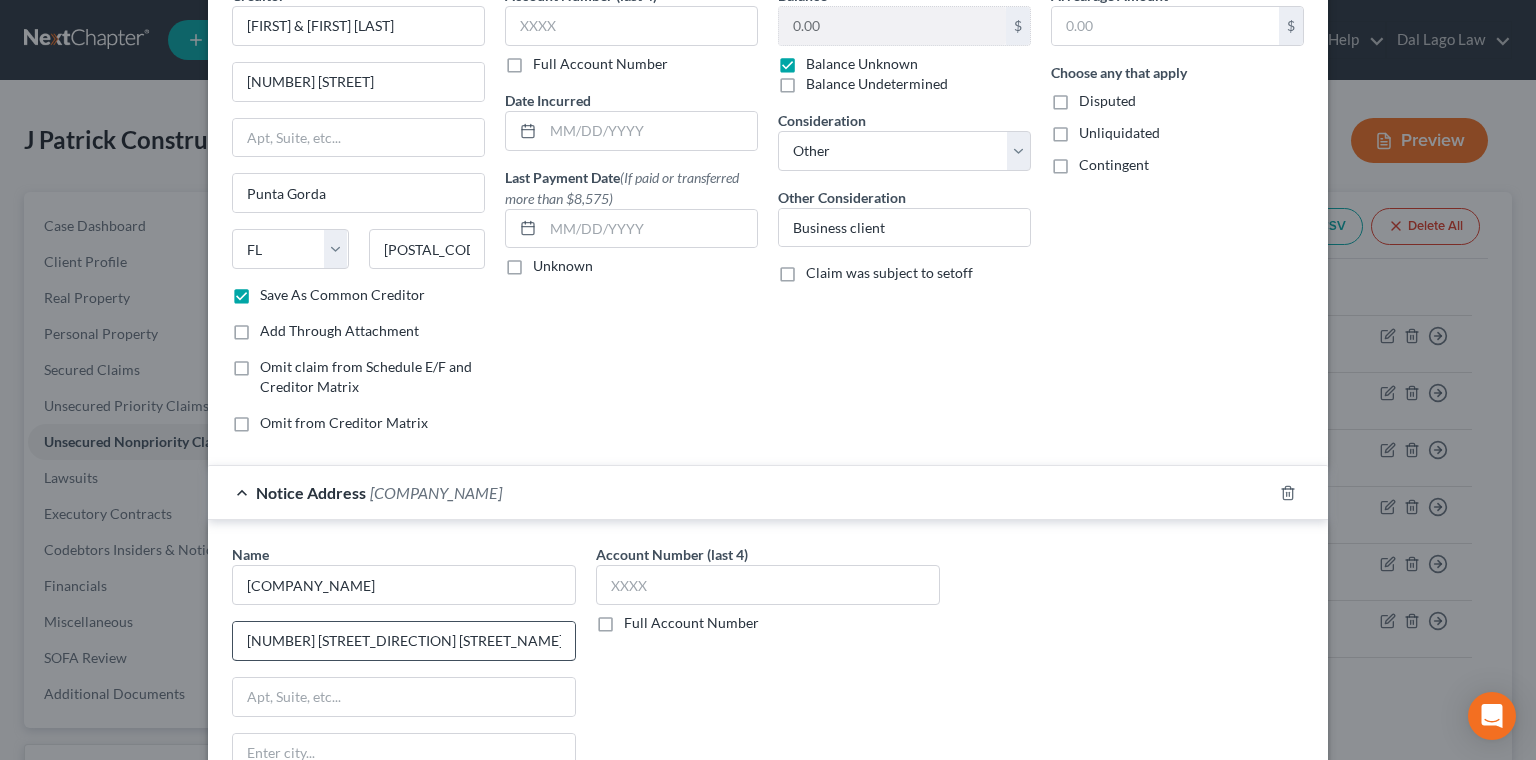 type on "33431" 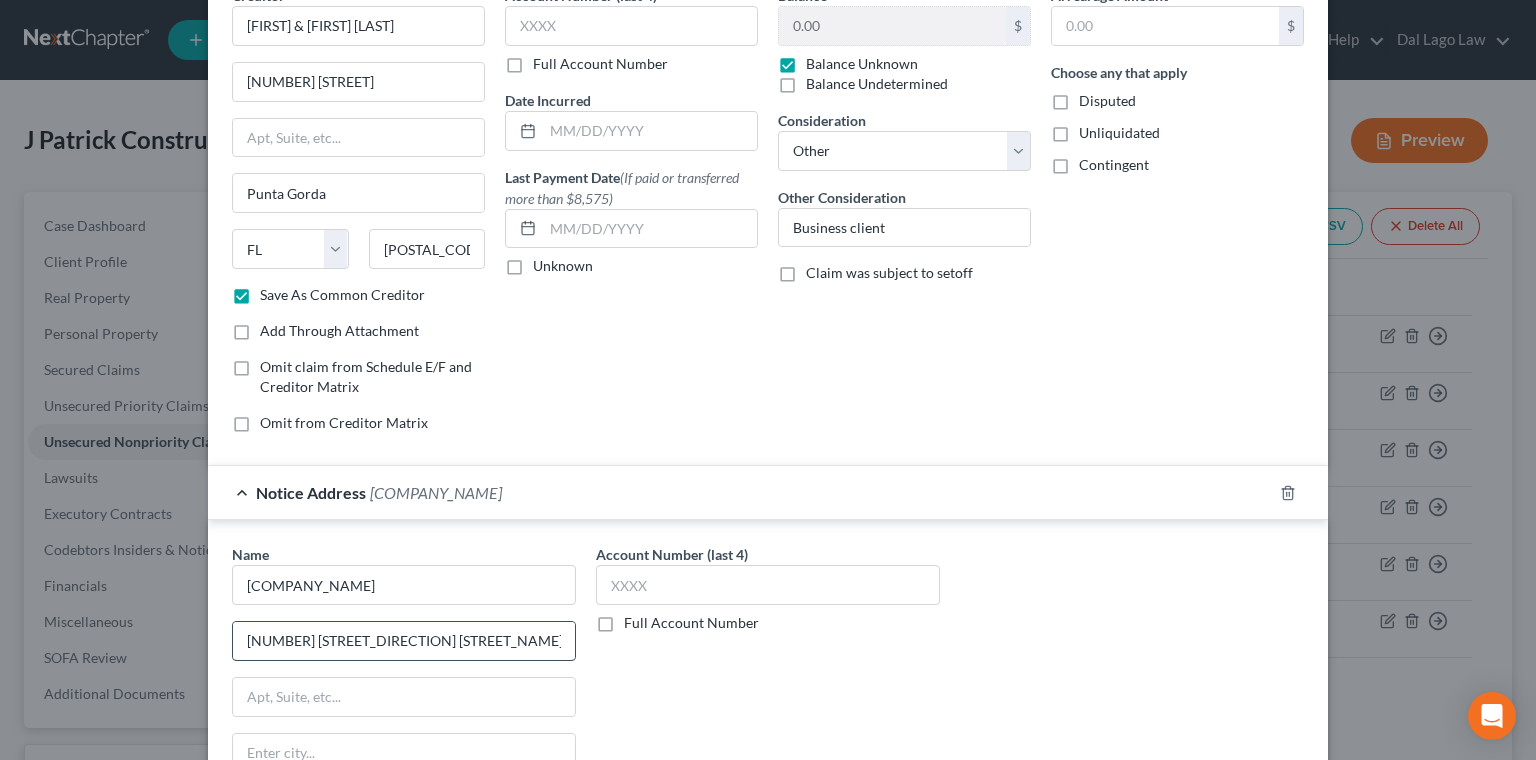 type on "Boca Raton" 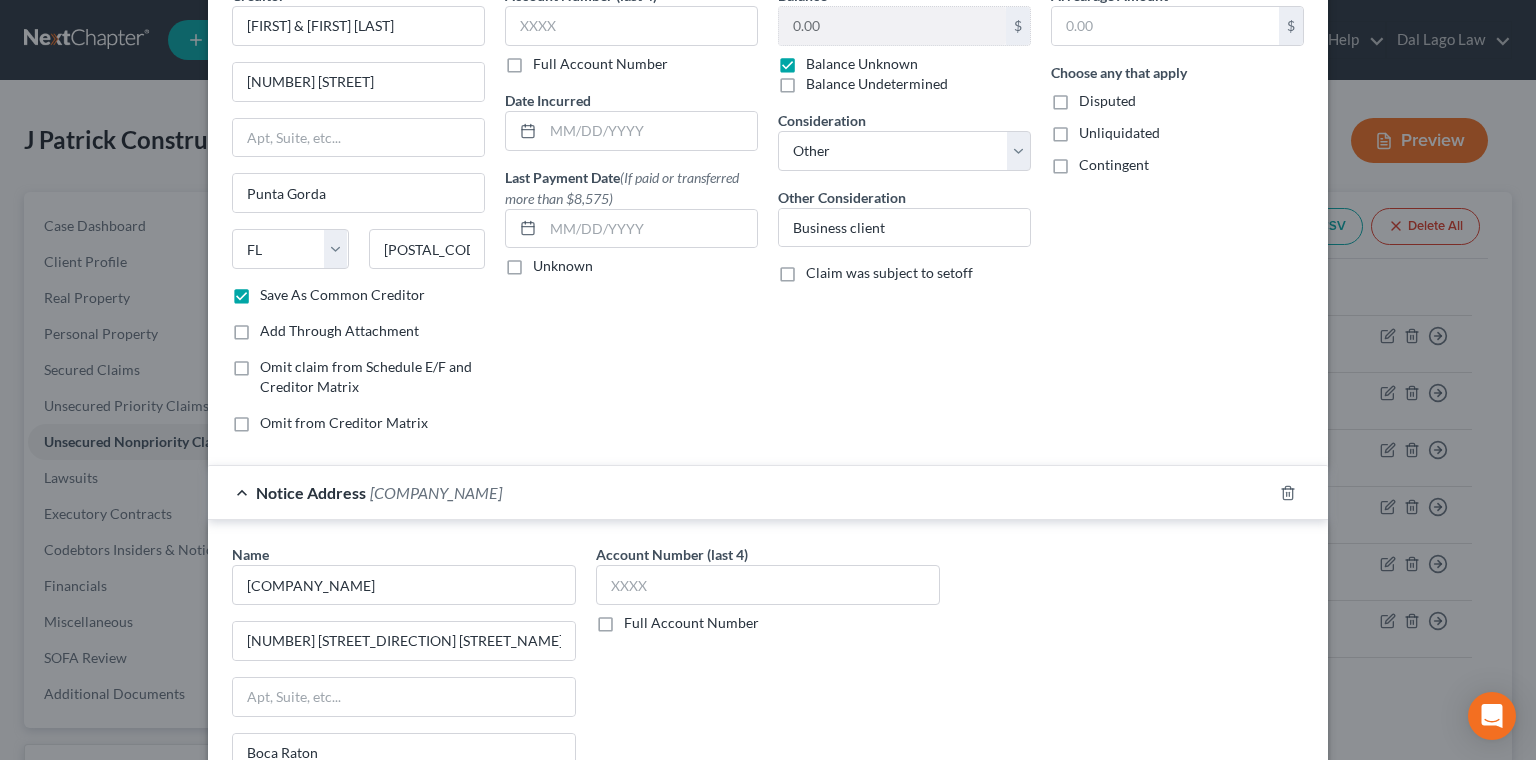 click on "Save As Notice Address" at bounding box center (333, 854) 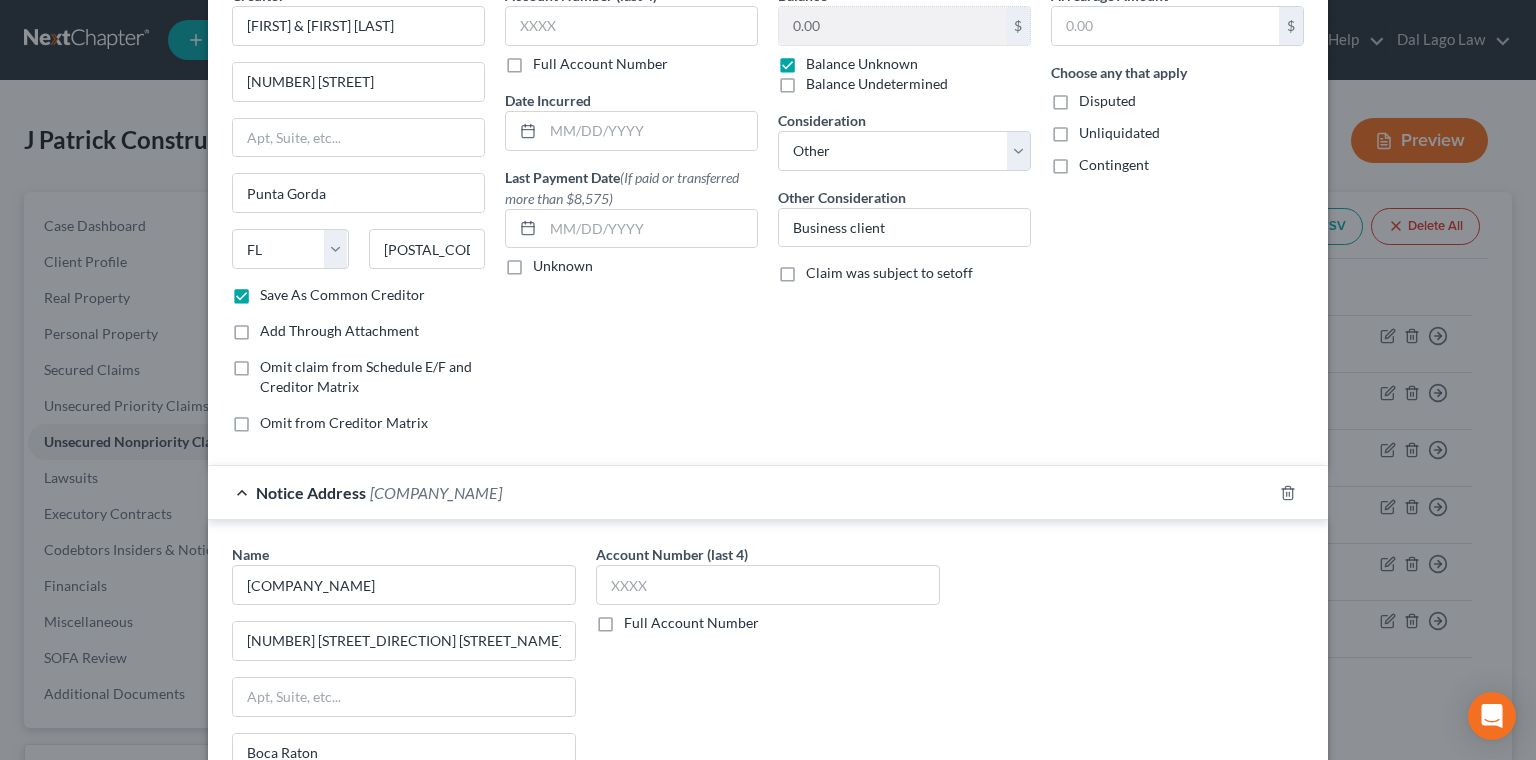 click on "Save As Notice Address" at bounding box center [274, 850] 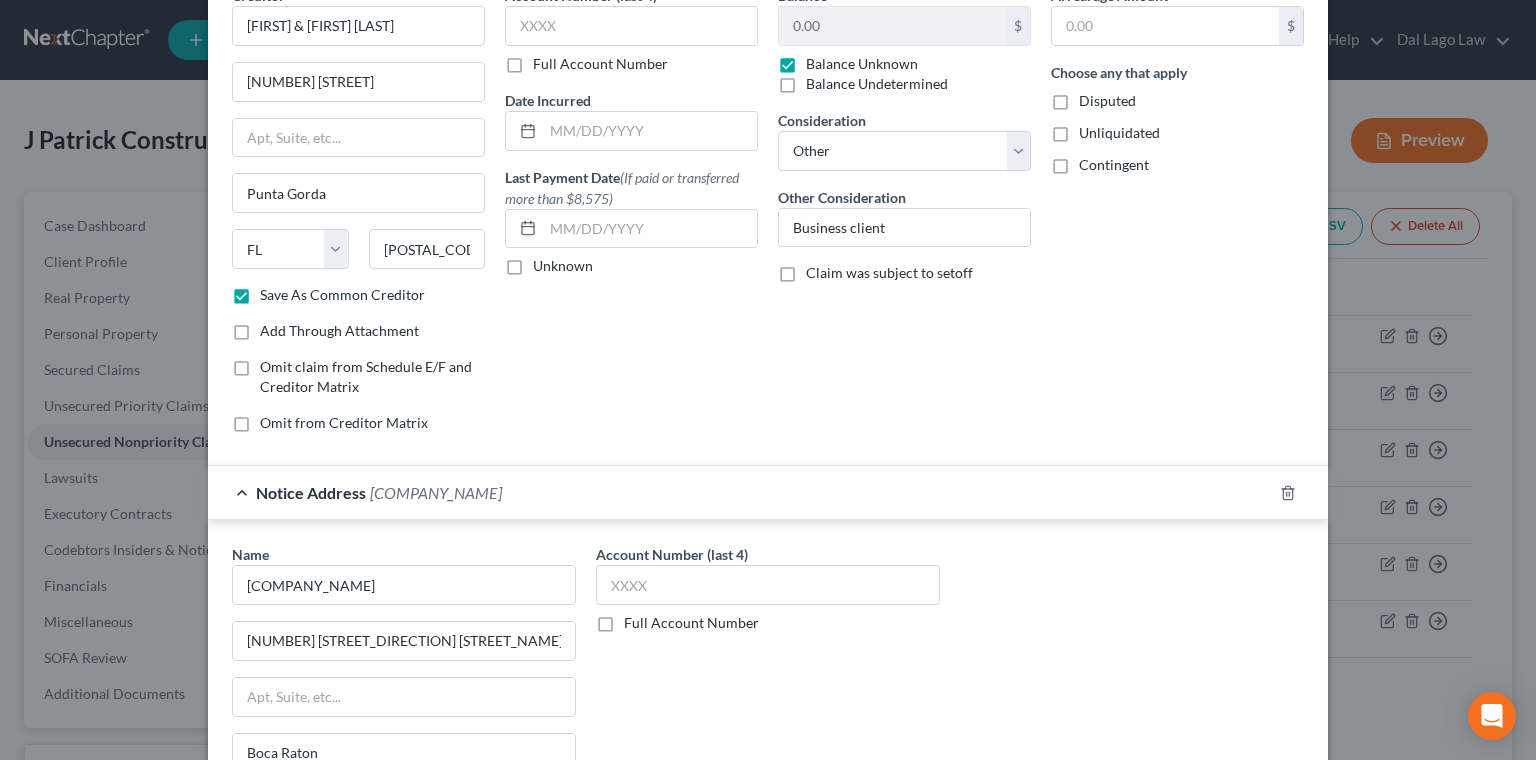 click on "Save & Close" at bounding box center [1236, 981] 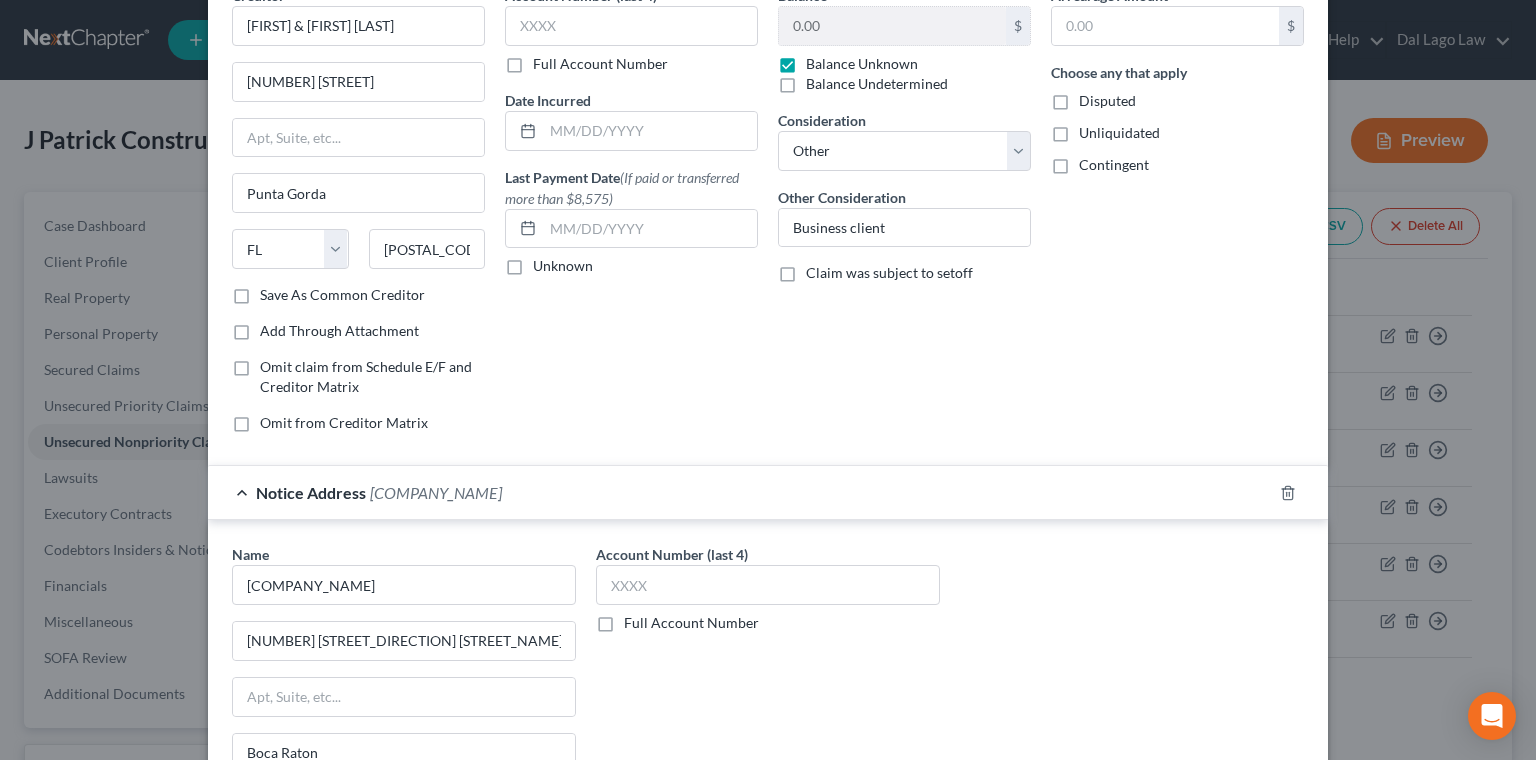 checkbox on "false" 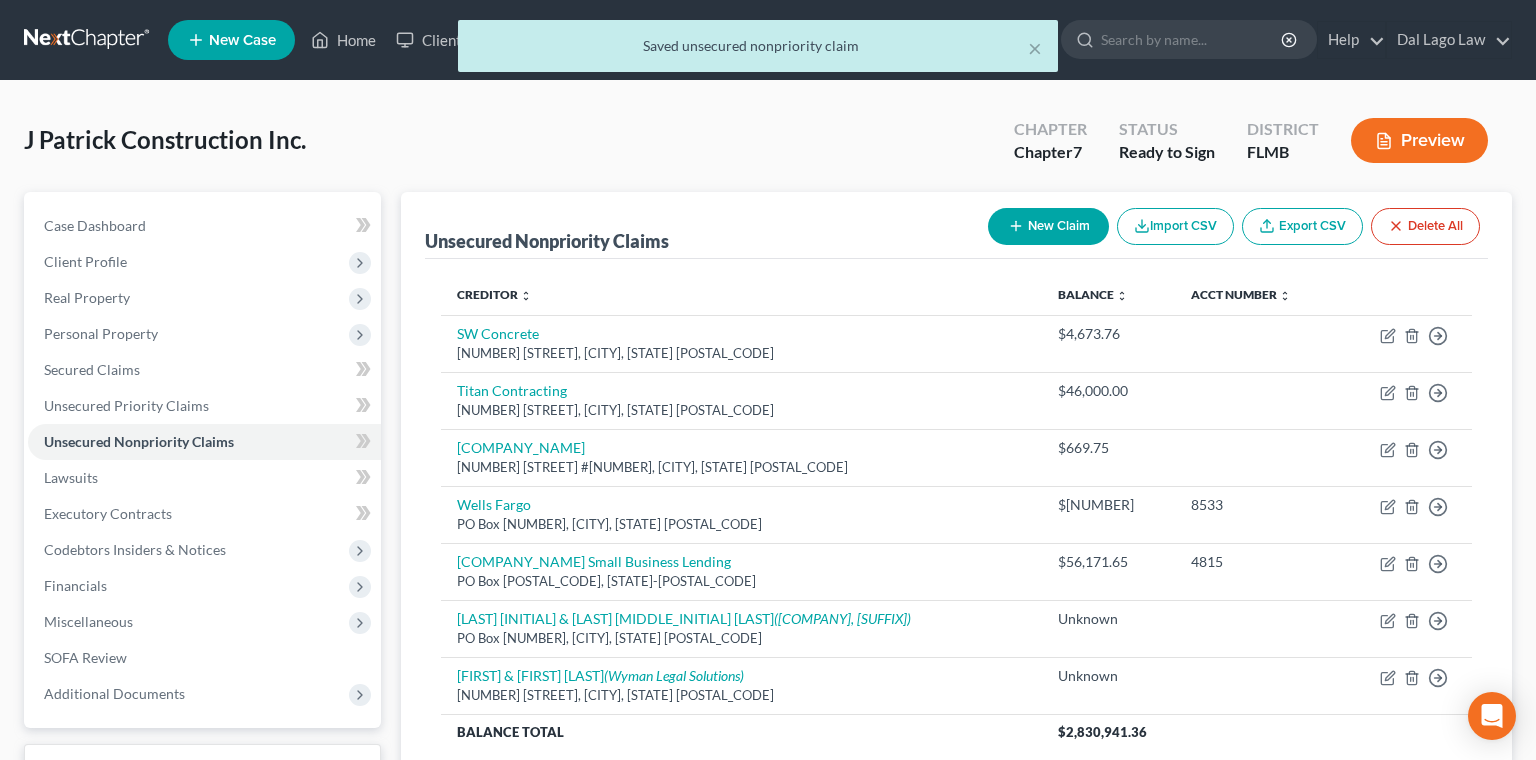 click on "1" at bounding box center (536, 817) 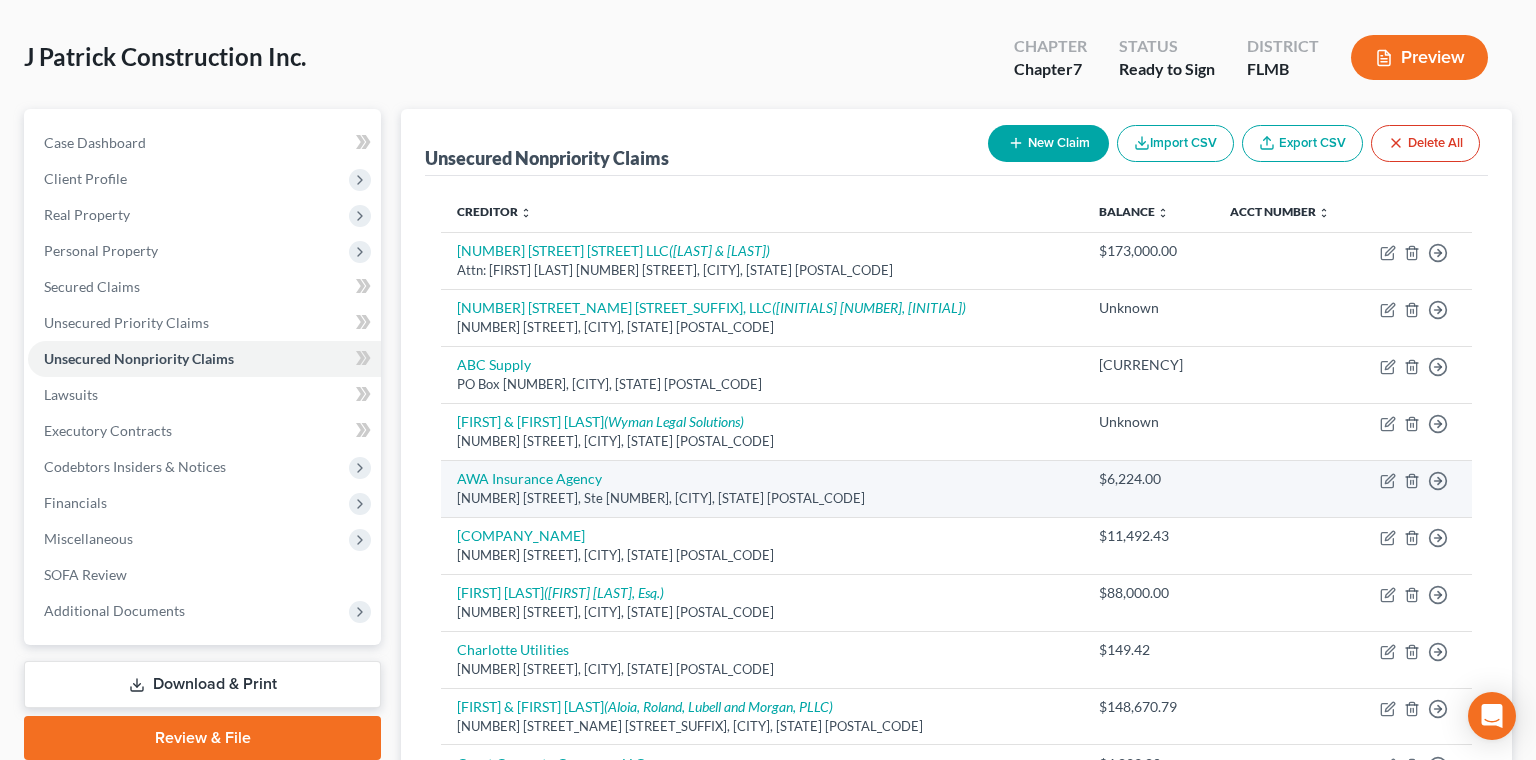 scroll, scrollTop: 76, scrollLeft: 0, axis: vertical 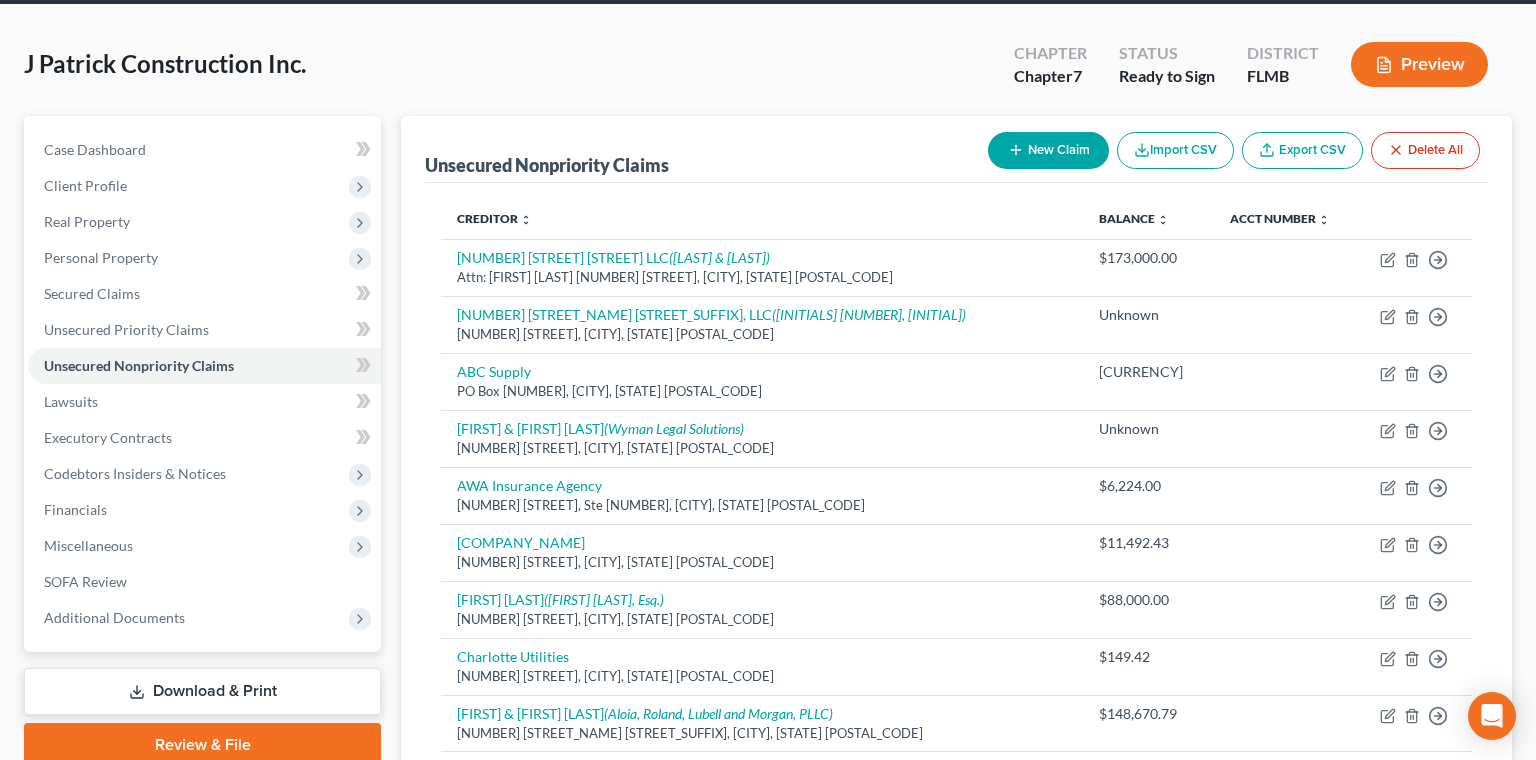 click on "New Claim" at bounding box center [1048, 150] 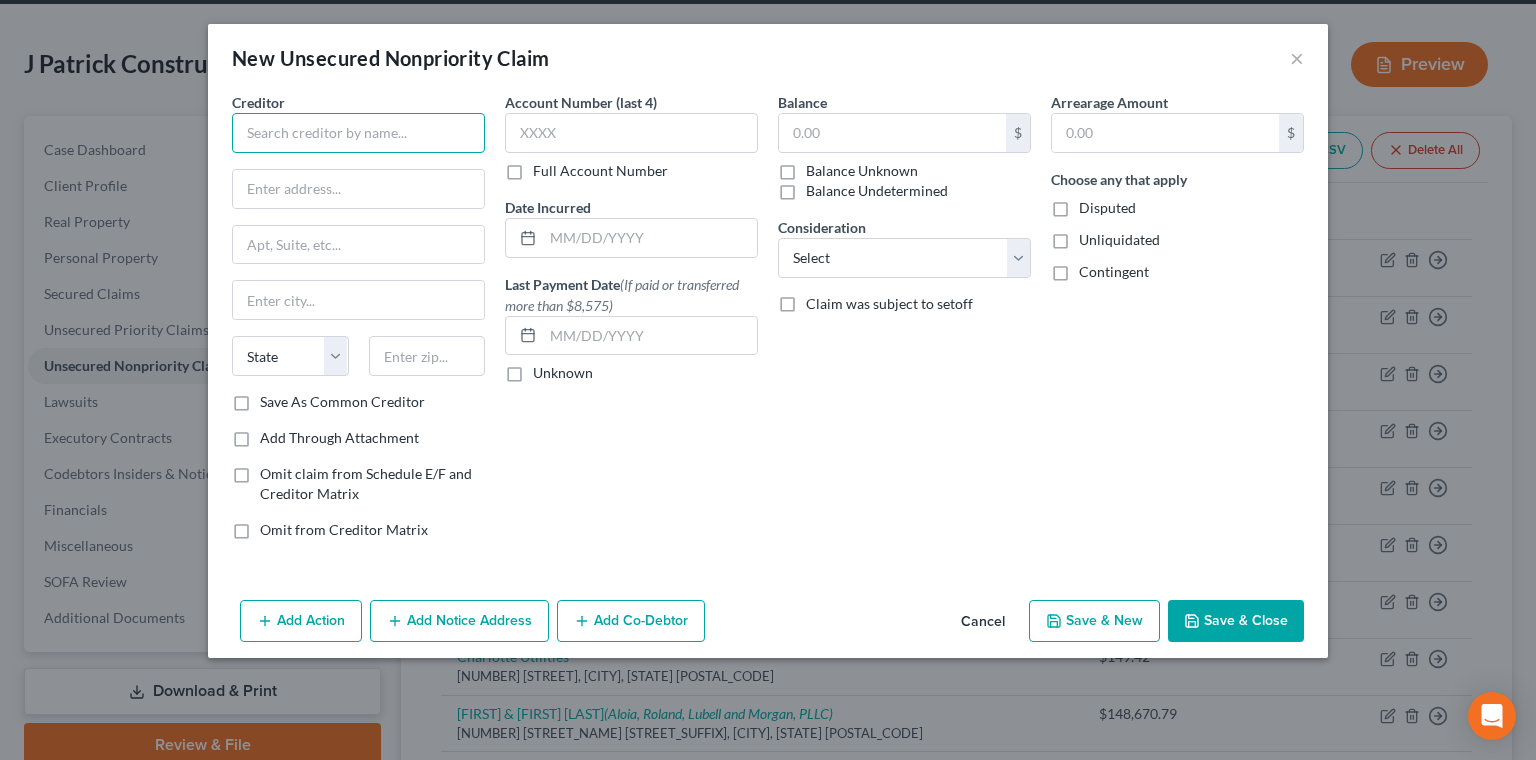 click at bounding box center (358, 133) 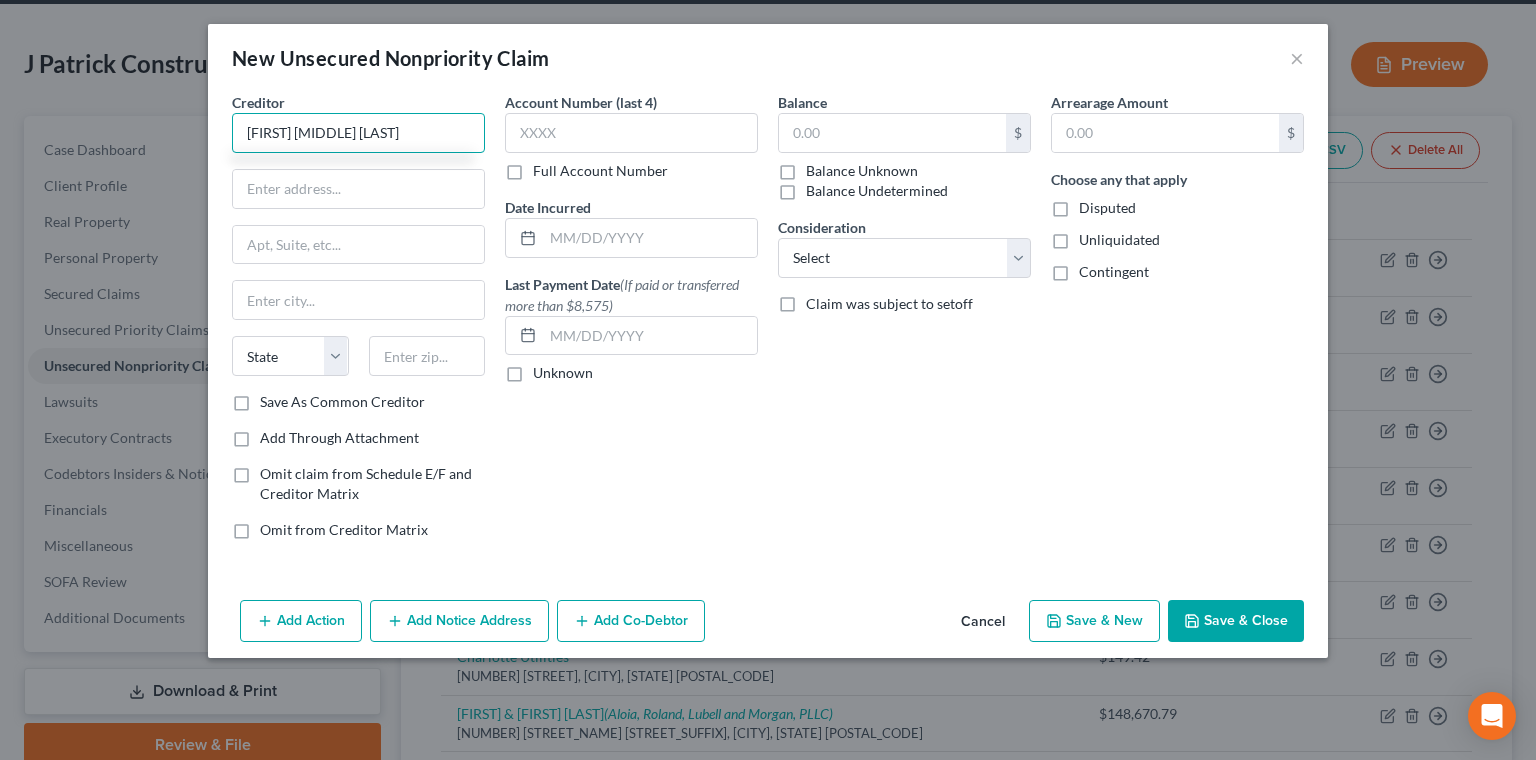type on "[FIRST] [MIDDLE] [LAST]" 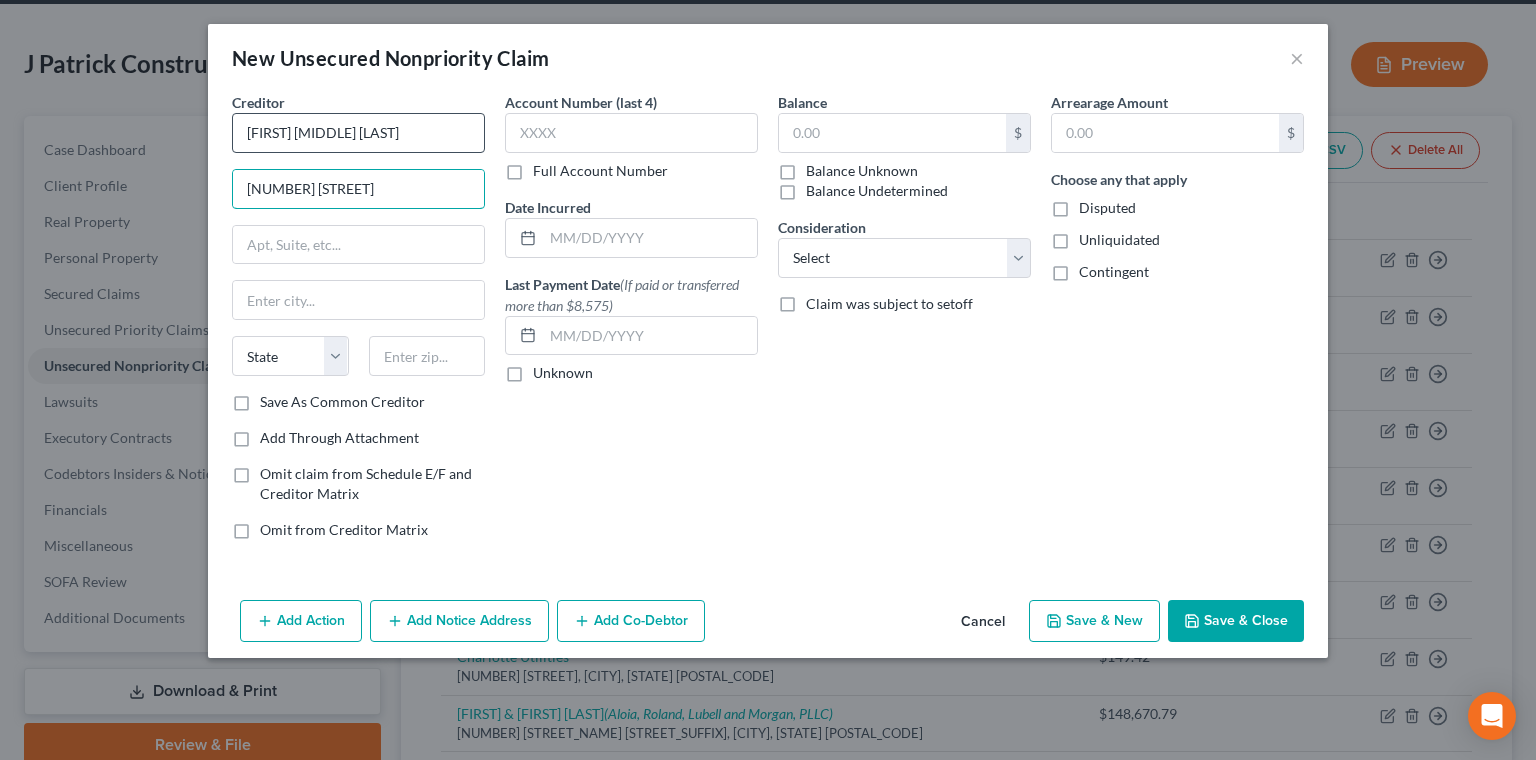 type on "[NUMBER] [STREET]" 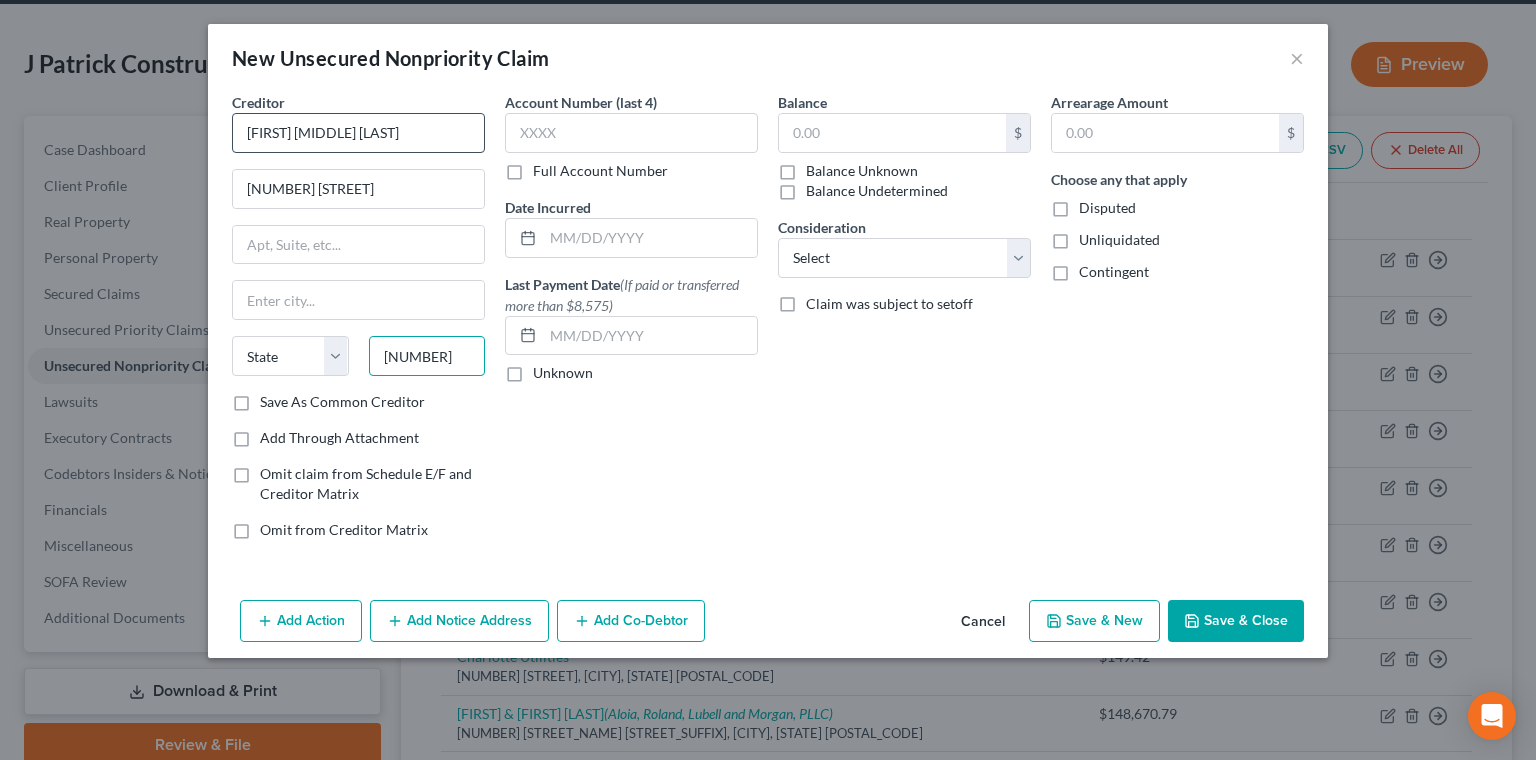 type on "[NUMBER]" 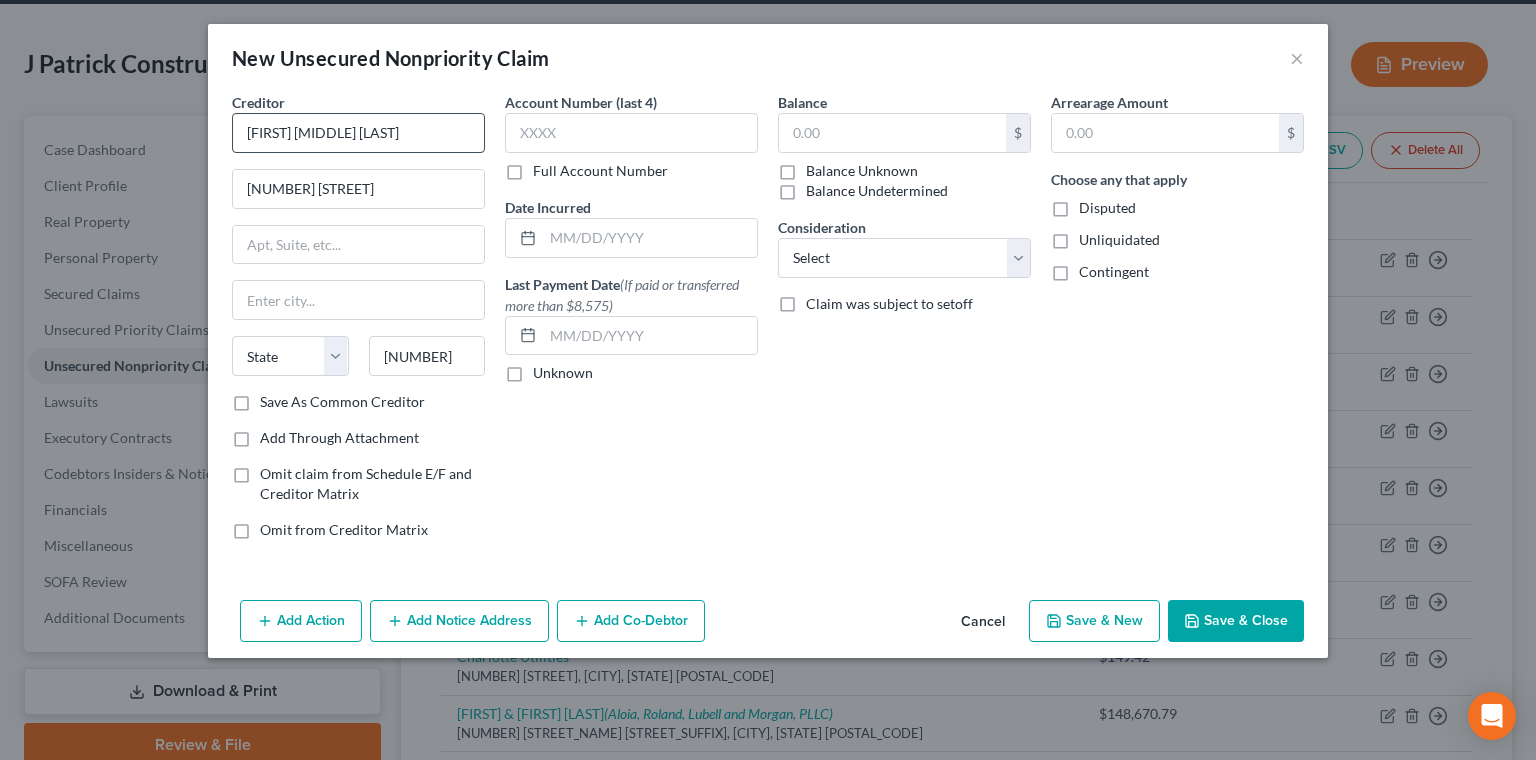 type on "Canton" 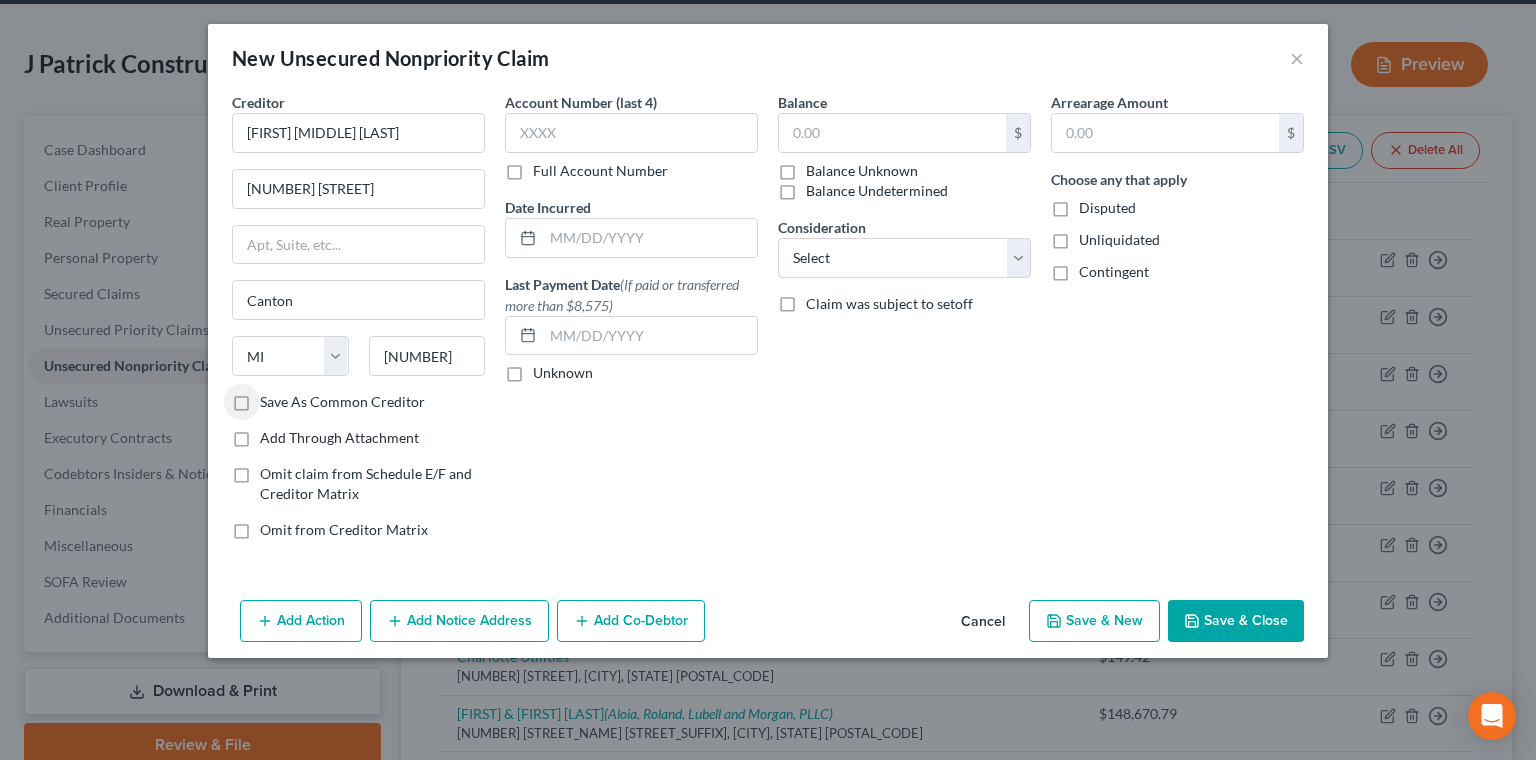 click on "Save As Common Creditor" at bounding box center [342, 402] 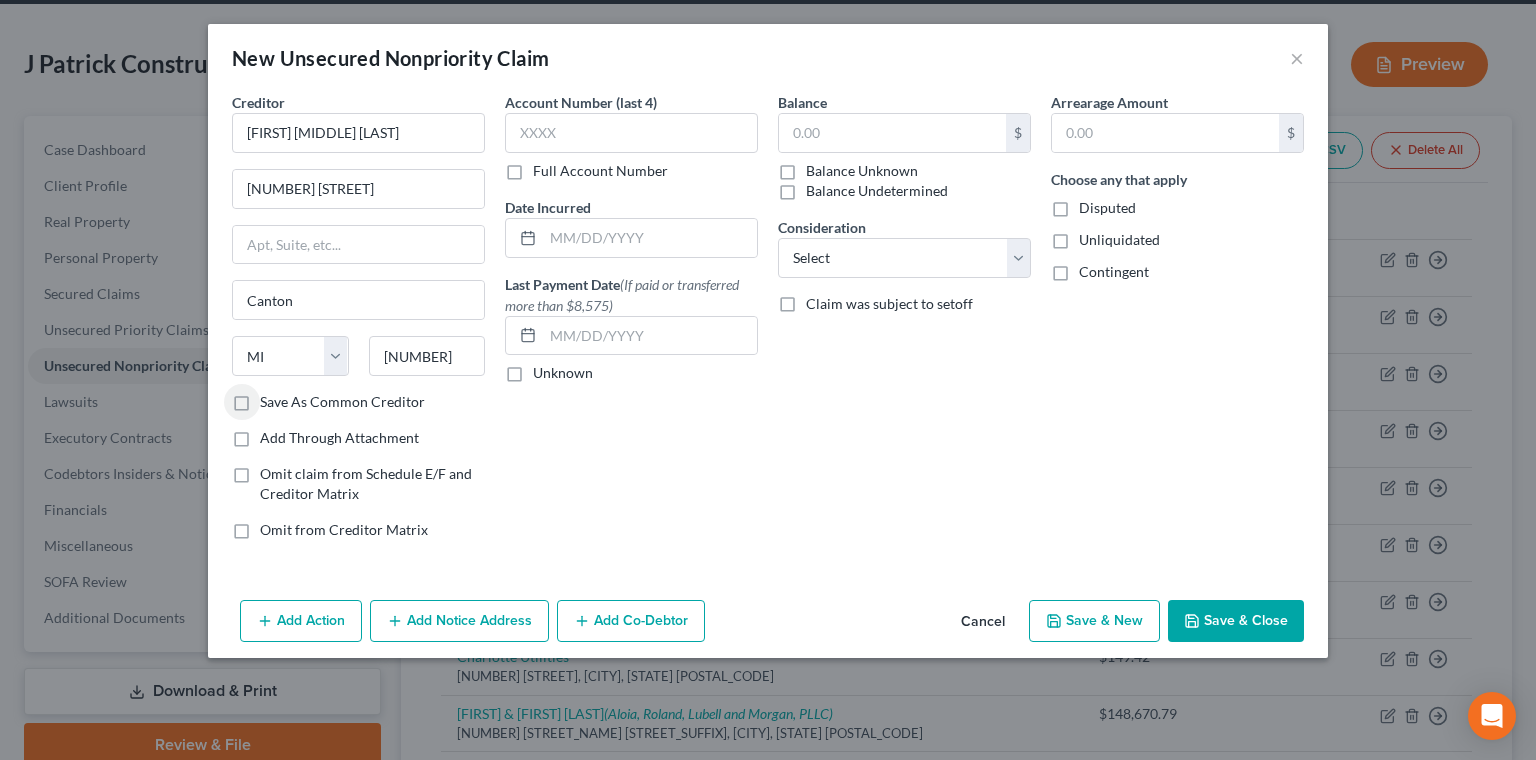 click on "Save As Common Creditor" at bounding box center [274, 398] 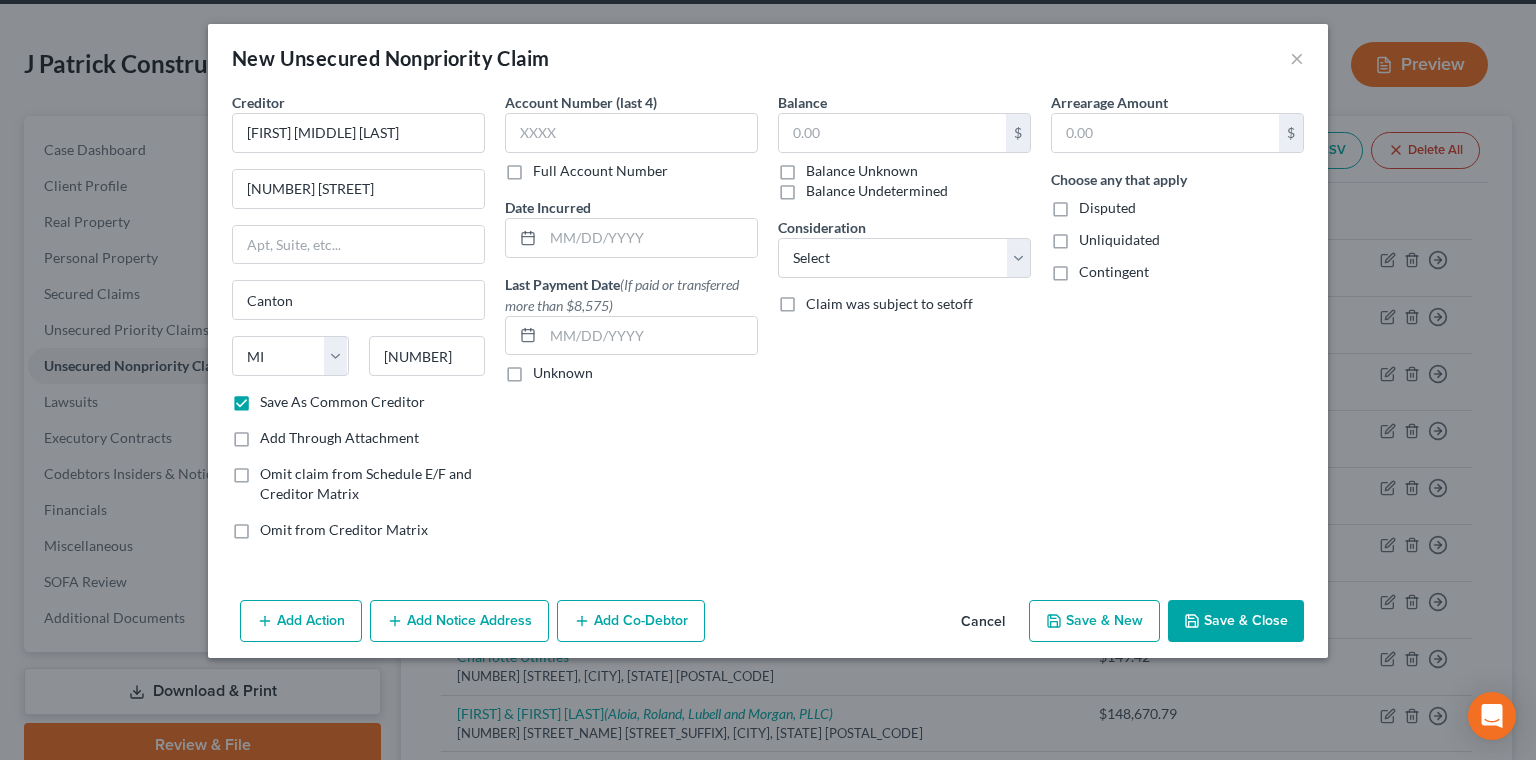 click on "Balance Unknown" at bounding box center (862, 171) 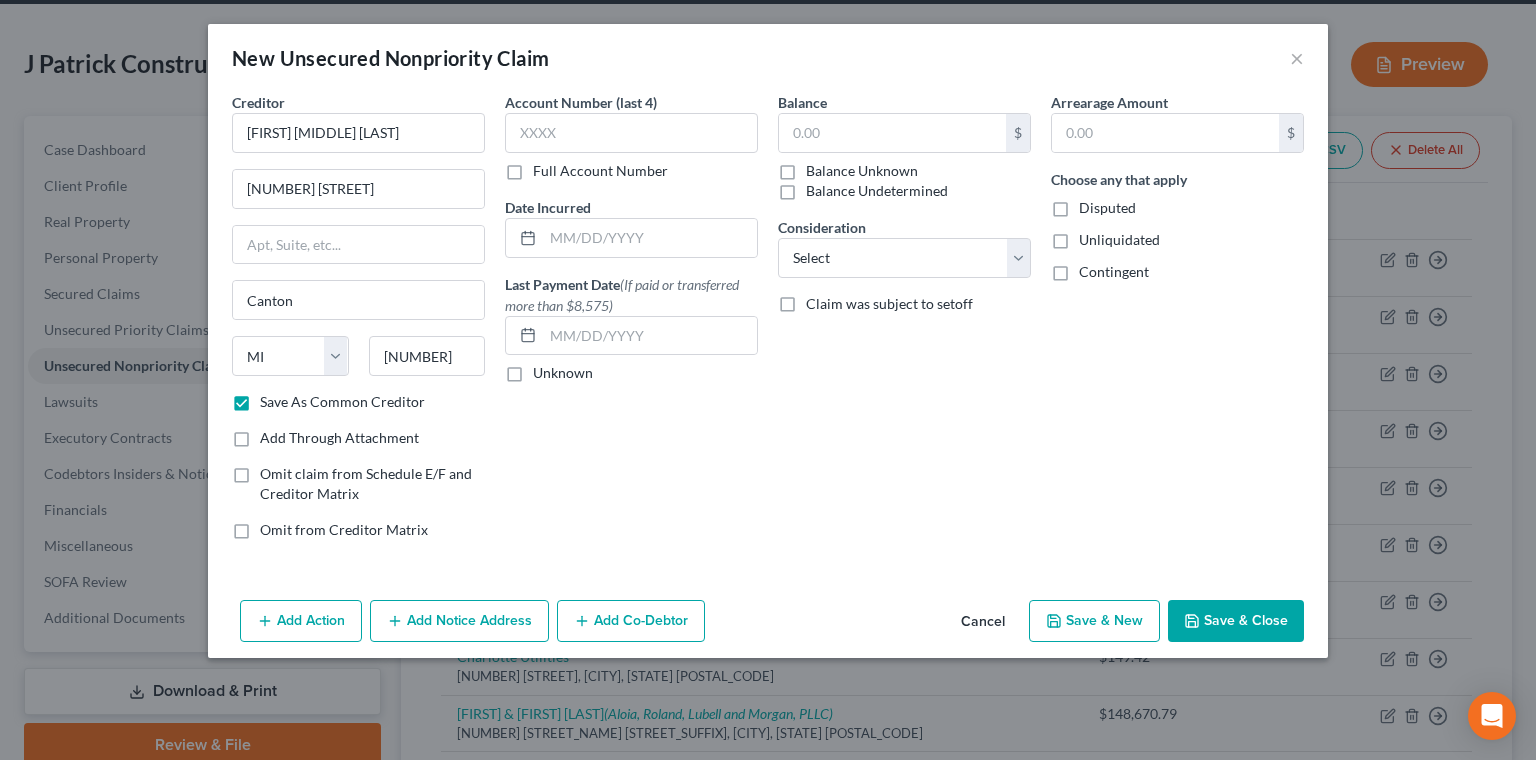 click on "Balance Unknown" at bounding box center [820, 167] 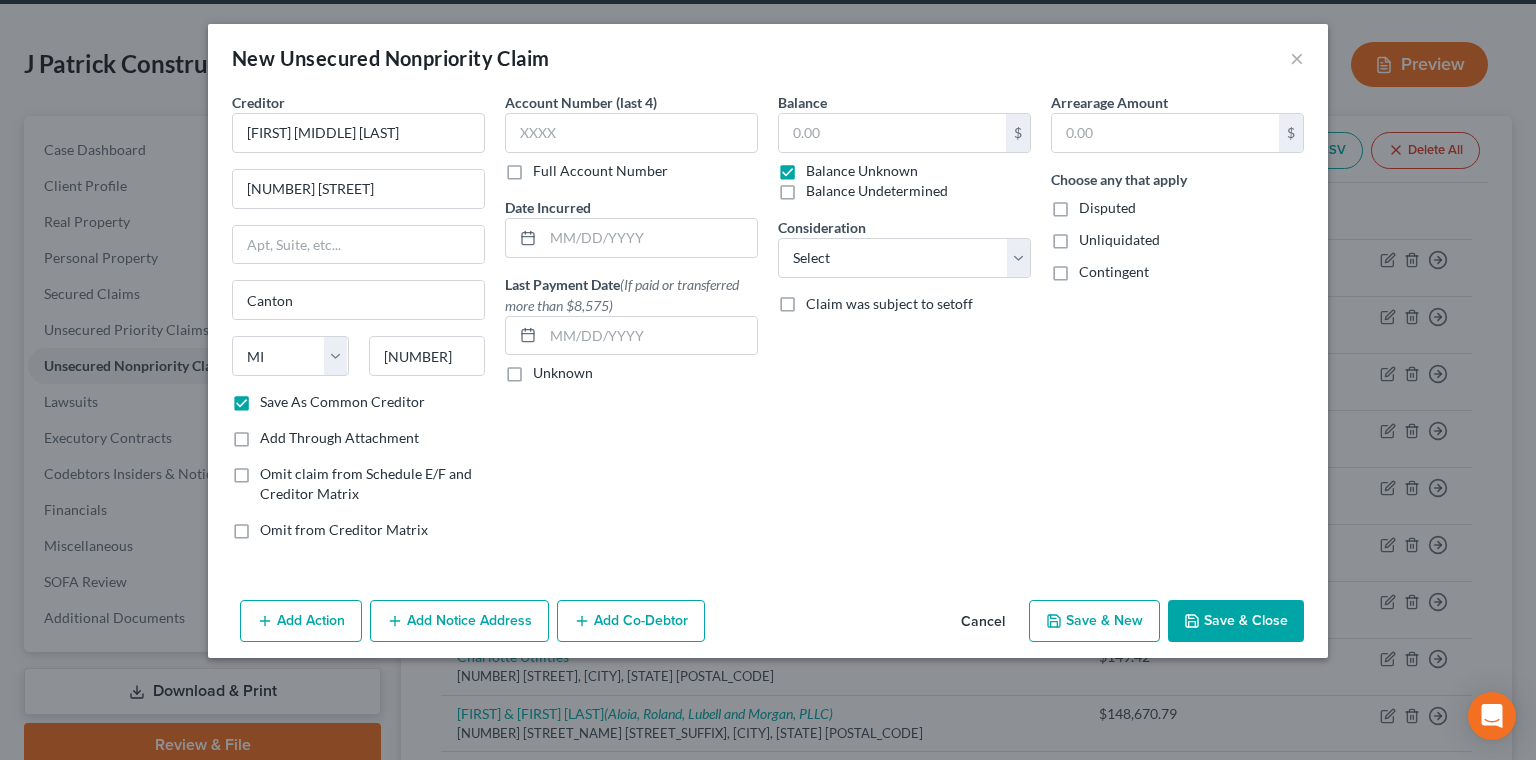 type on "0.00" 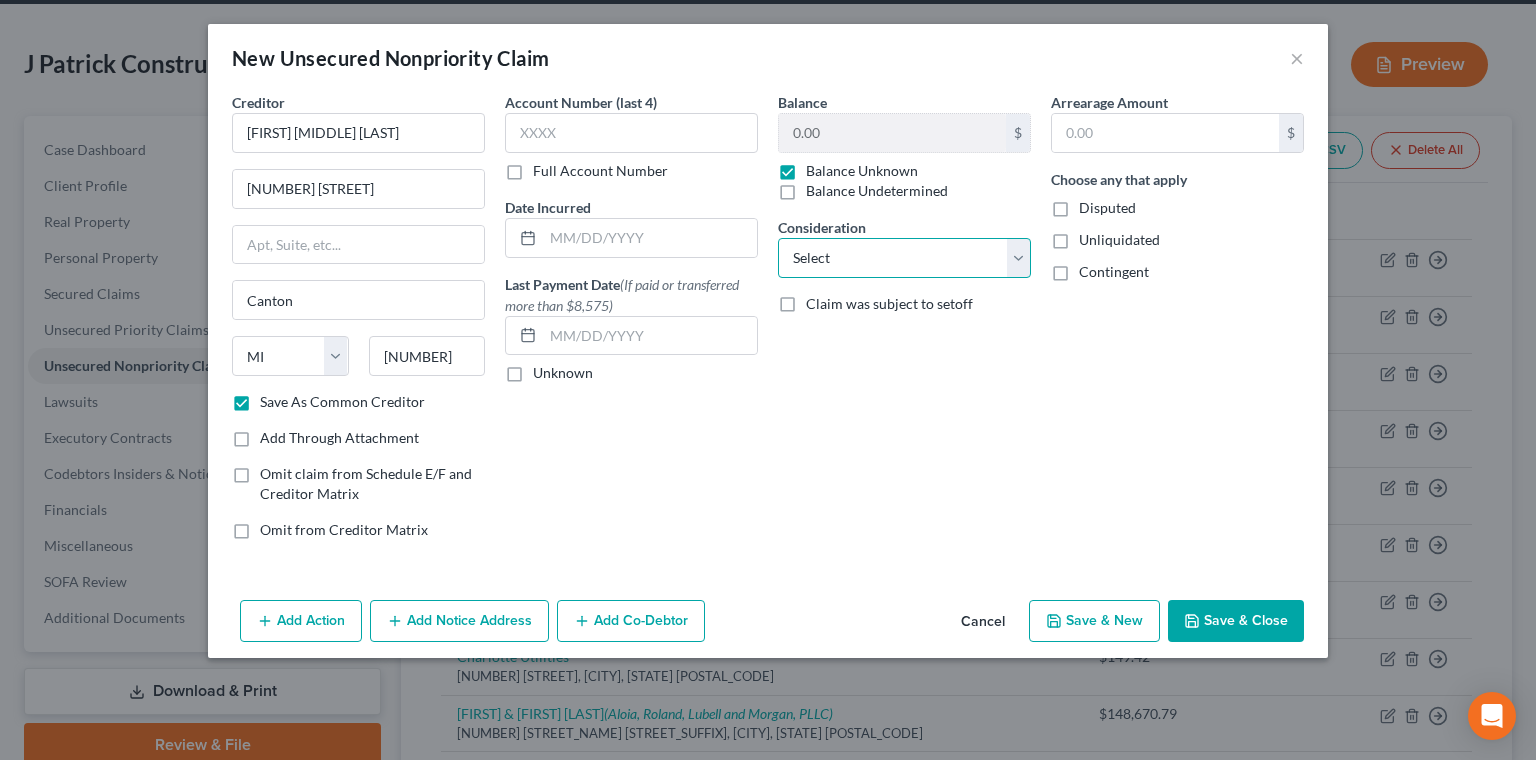 click on "Select Cable / Satellite Services Collection Agency Credit Card Debt Debt Counseling / Attorneys Deficiency Balance Home / Car Repairs Income Taxes Judgment Liens Monies Loaned / Advanced Mortgage Obligation To Pensions Other Overdrawn Bank Account Promised To Help Pay Creditors Services Suppliers Or Vendors Telephone / Internet Services Unsecured Loan Repayments Utility Services" at bounding box center [904, 258] 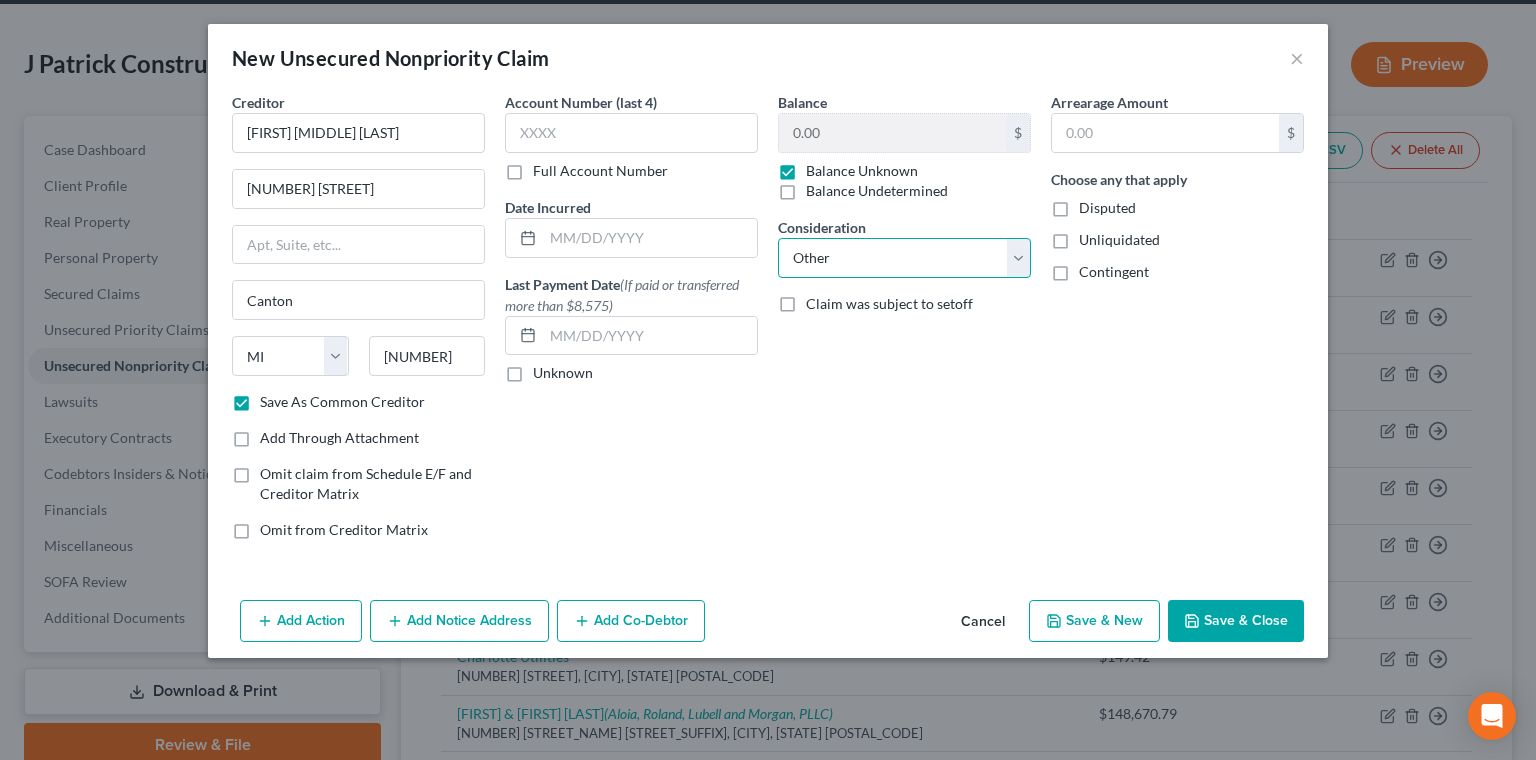 click on "Other" at bounding box center [0, 0] 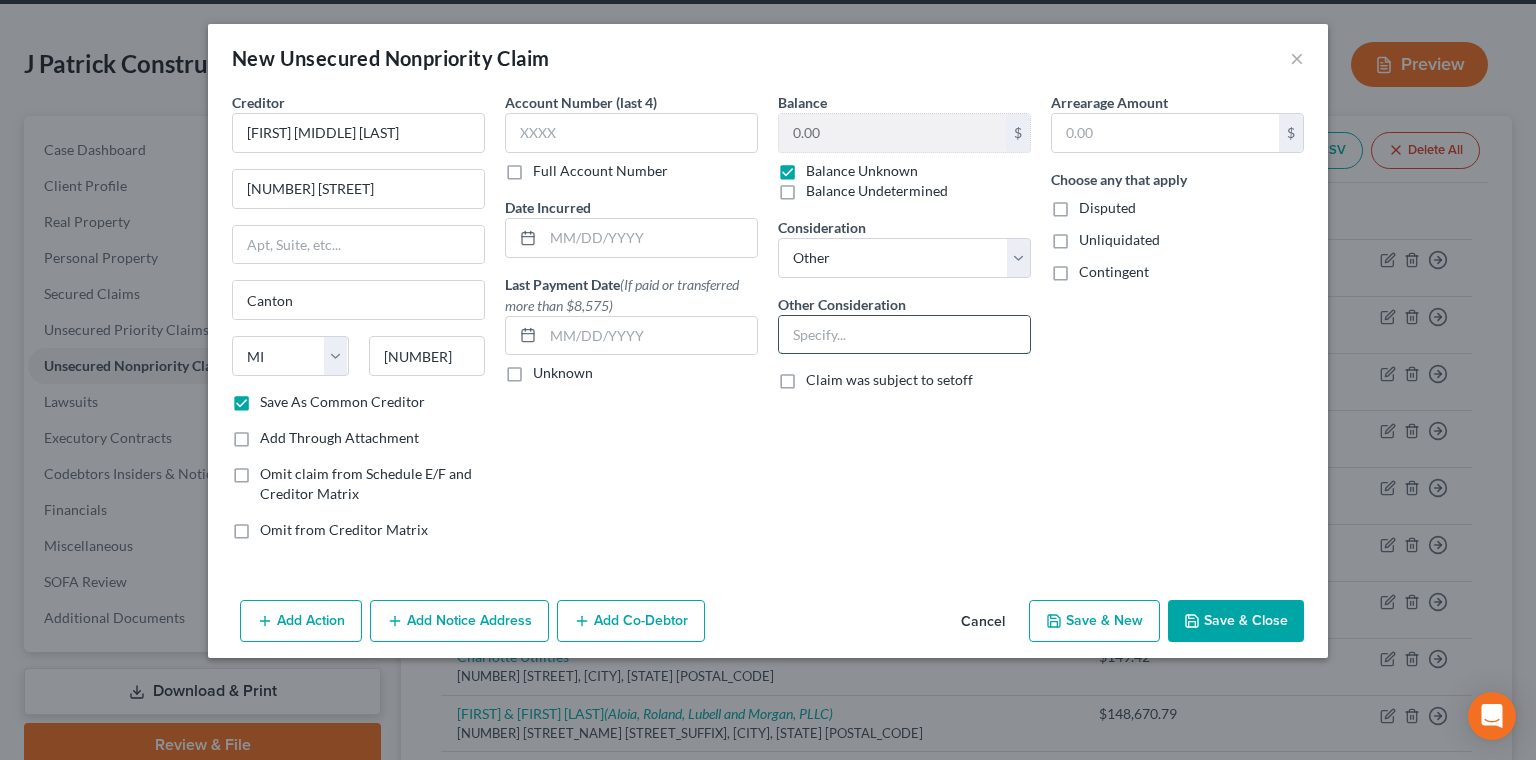 click at bounding box center [904, 335] 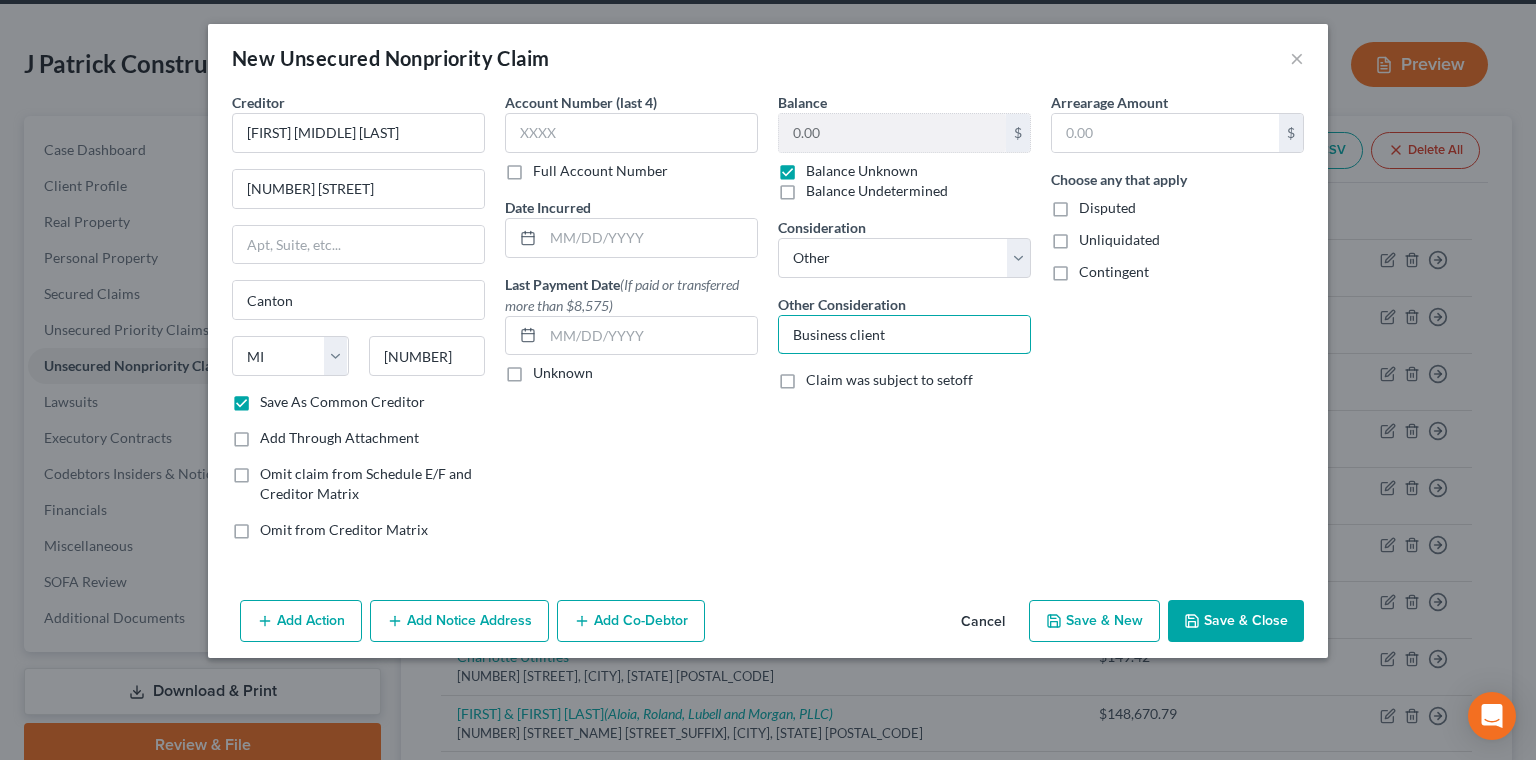 type on "Business client" 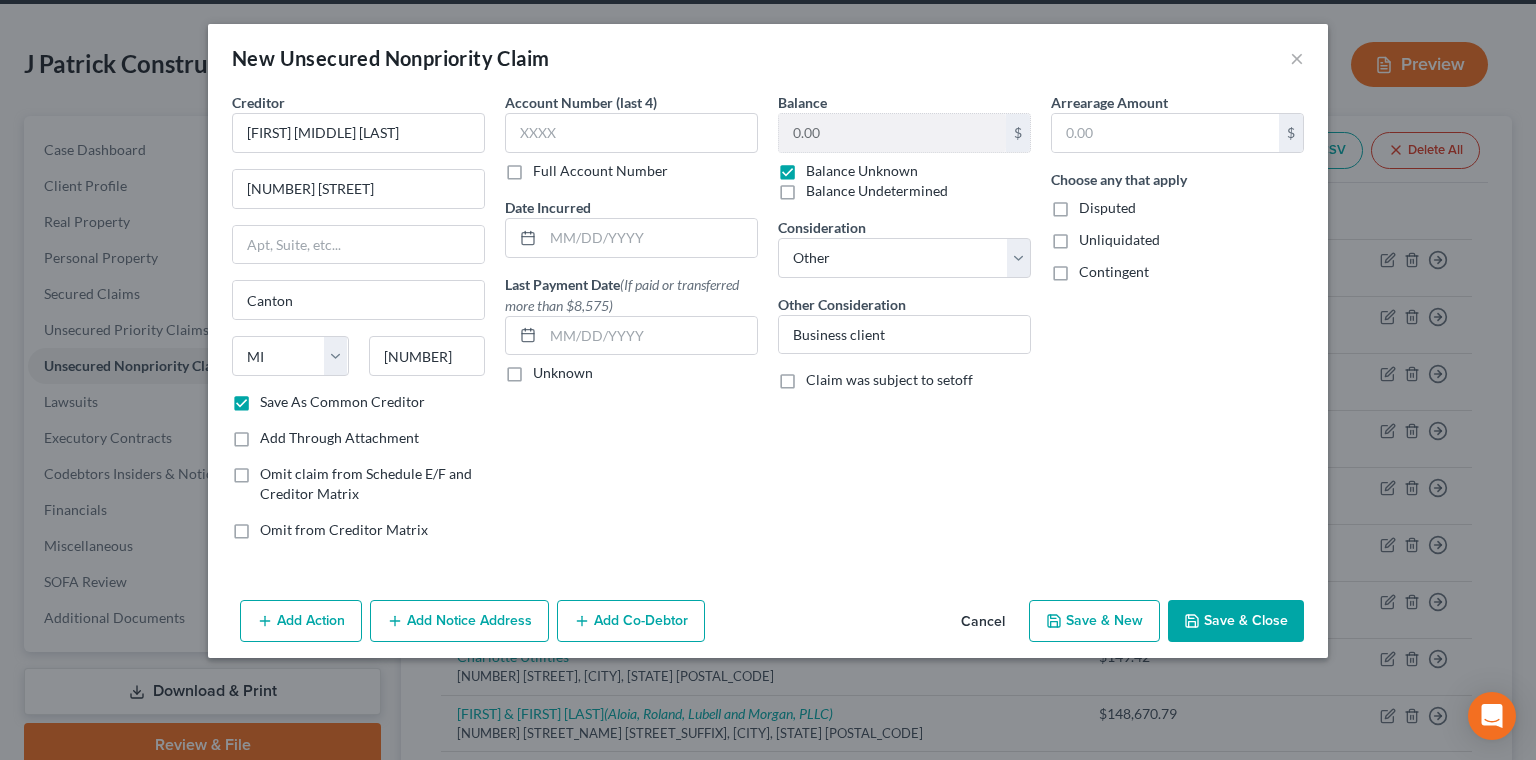 click on "Save & Close" at bounding box center [1236, 621] 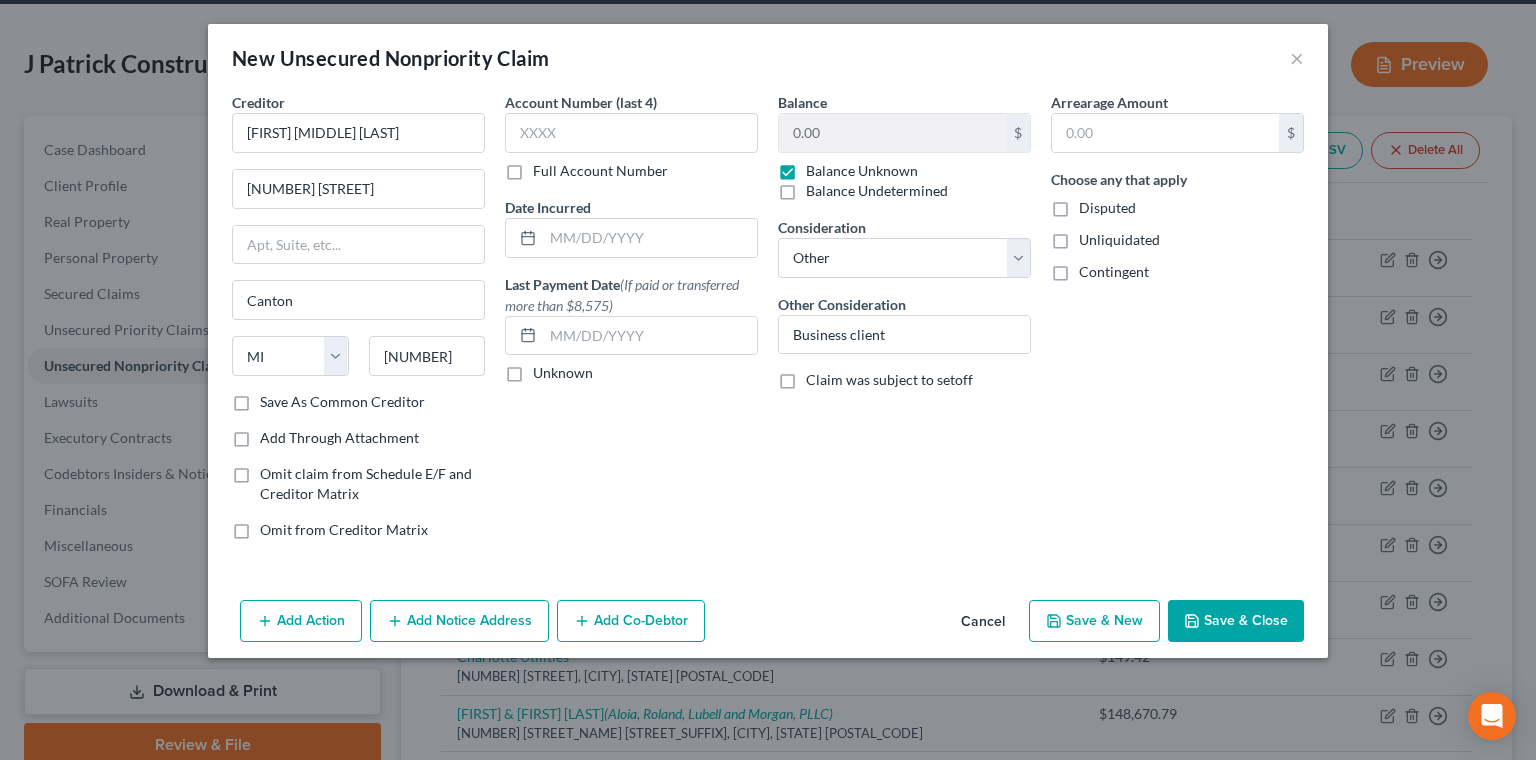 checkbox on "false" 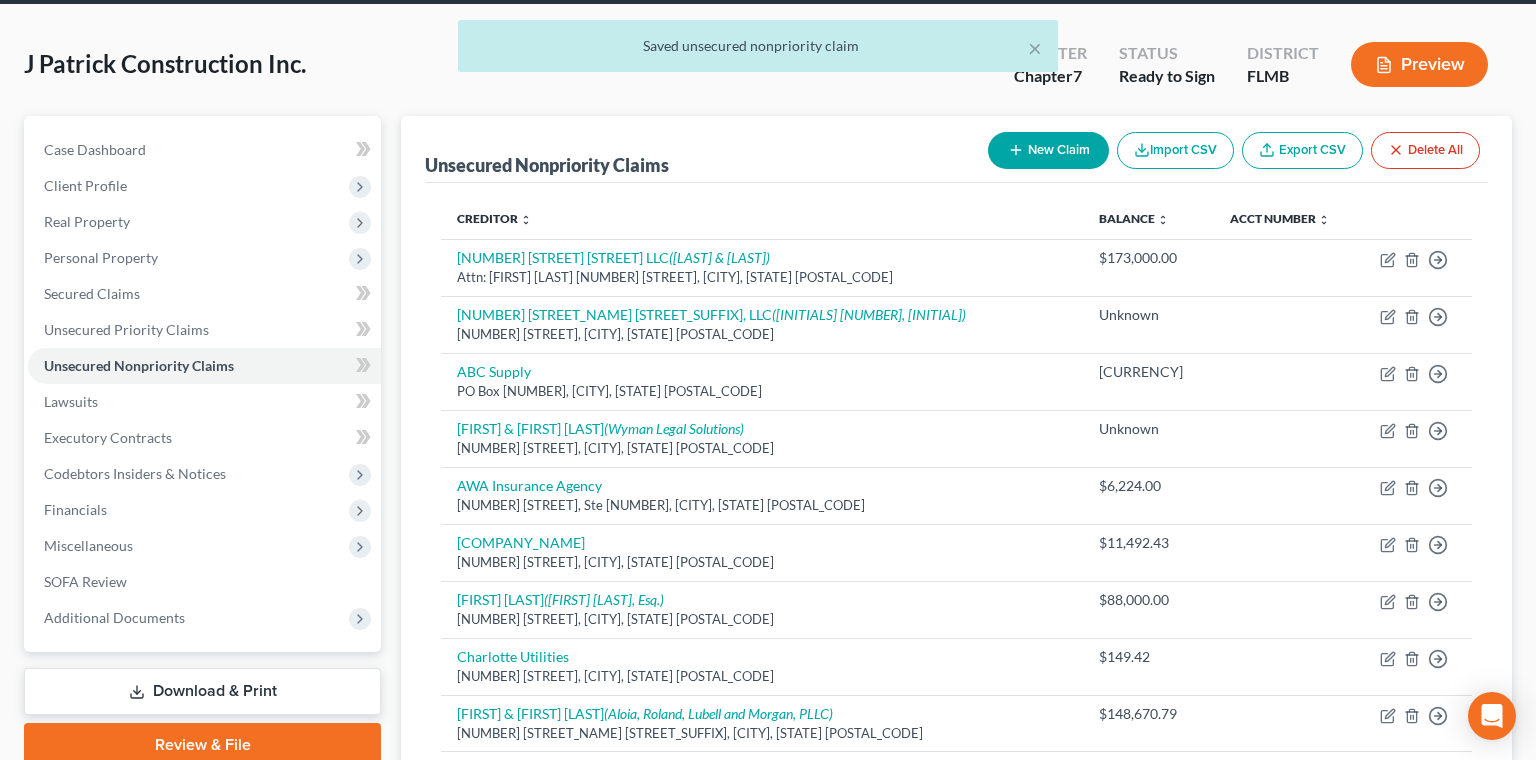click on "New Claim" at bounding box center [1048, 150] 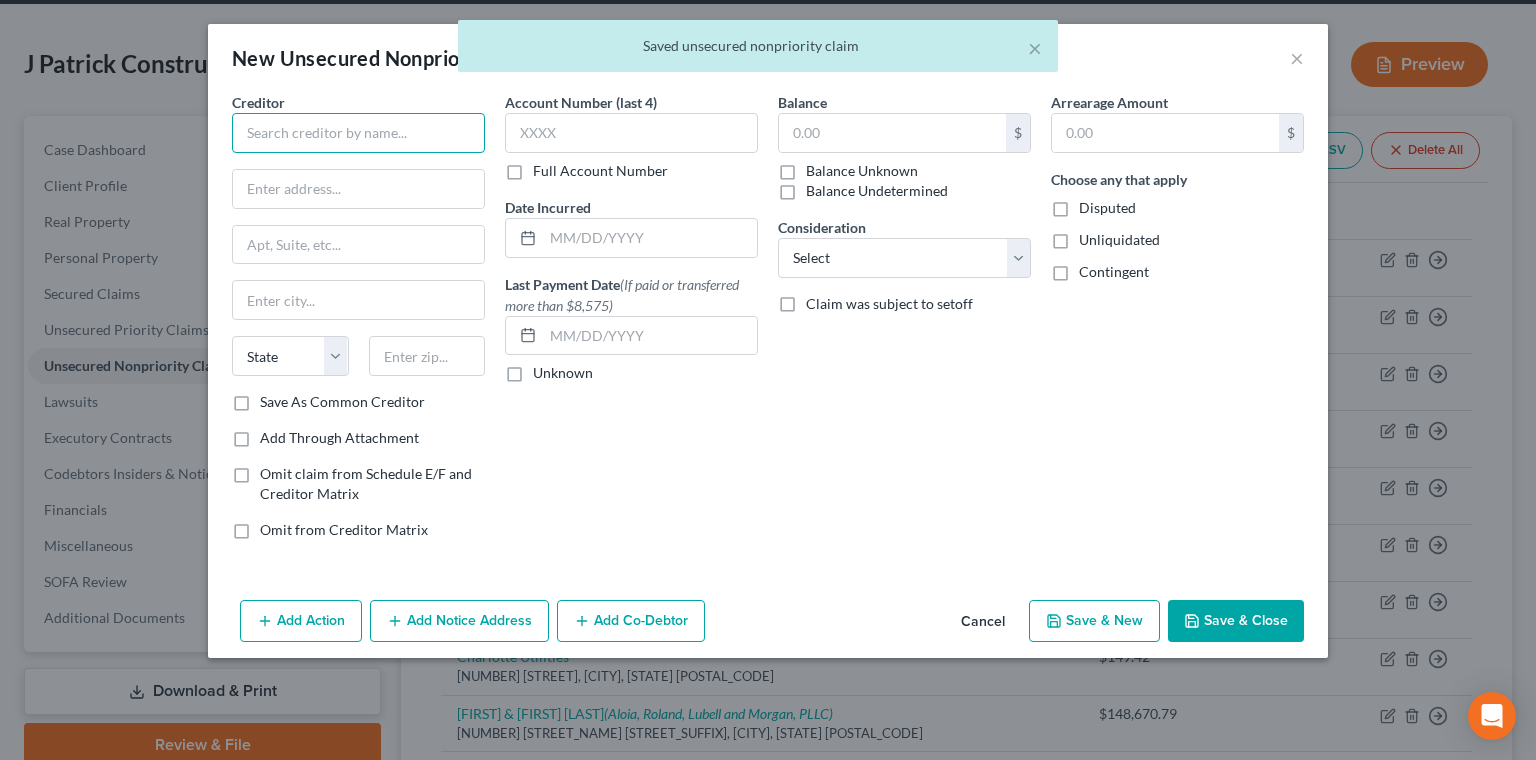 click at bounding box center (358, 133) 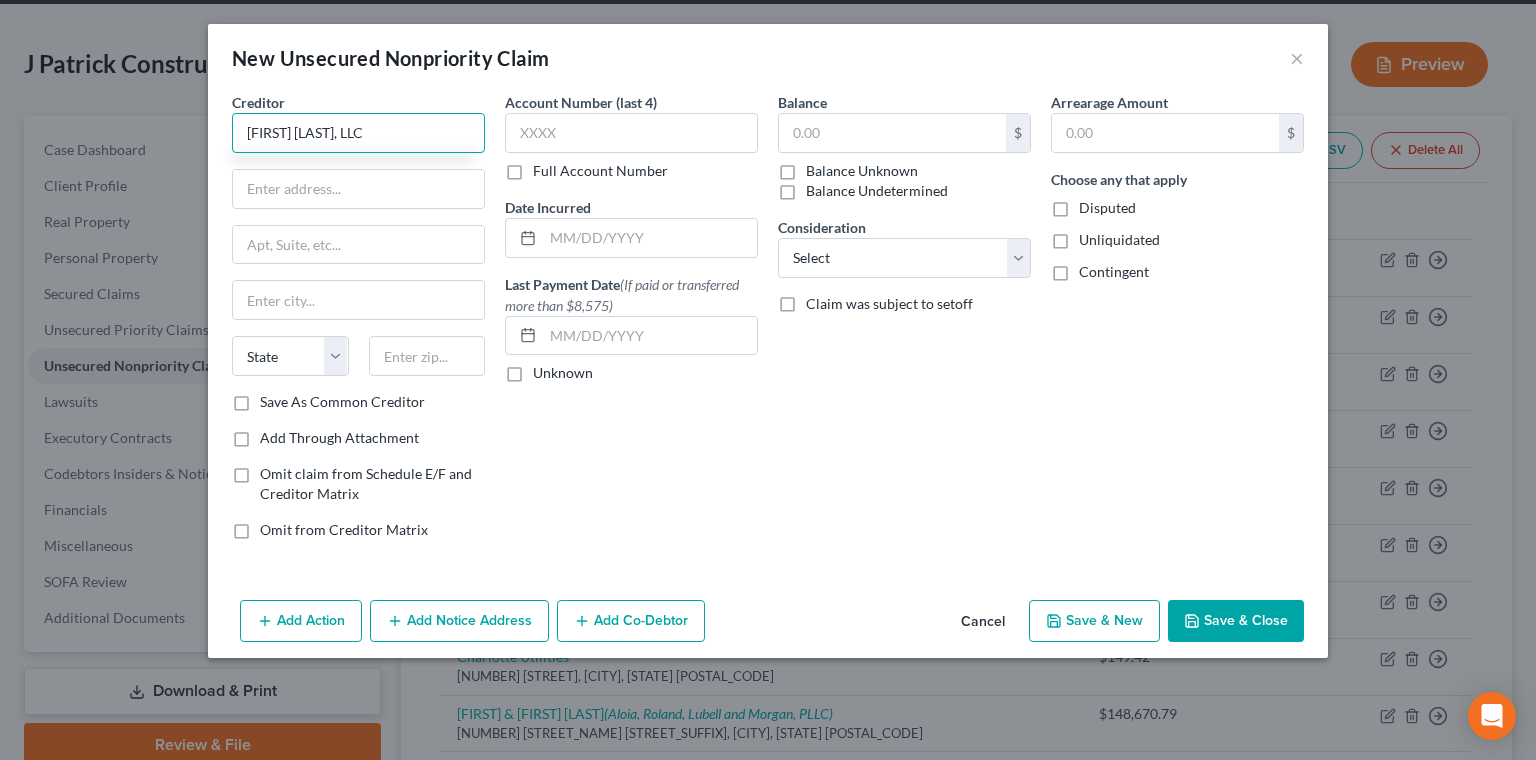 type on "[FIRST] [LAST], LLC" 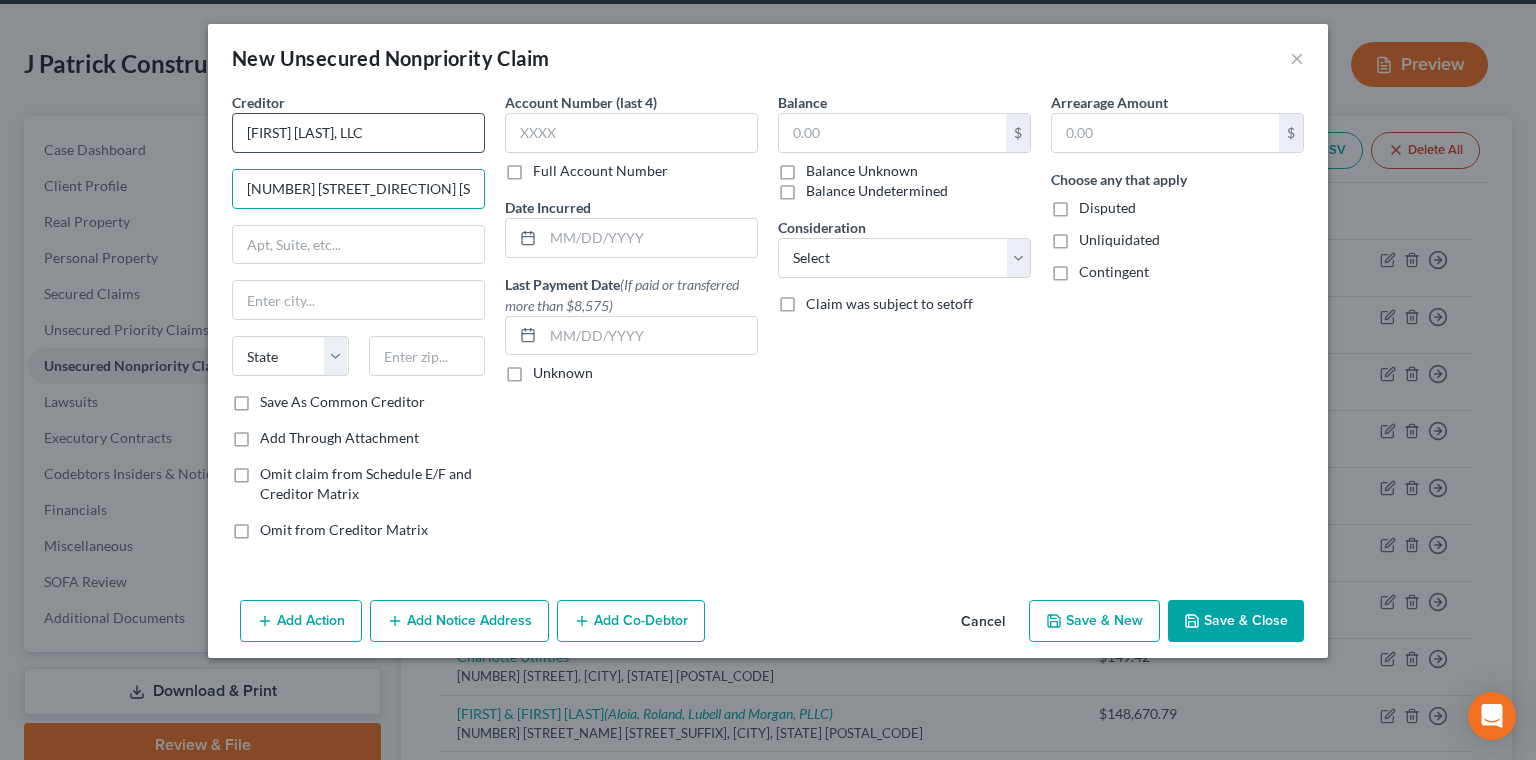 type on "[NUMBER] [STREET_DIRECTION] [STREET_NAME] [STREET_SUFFIX], Apt [NUMBER]" 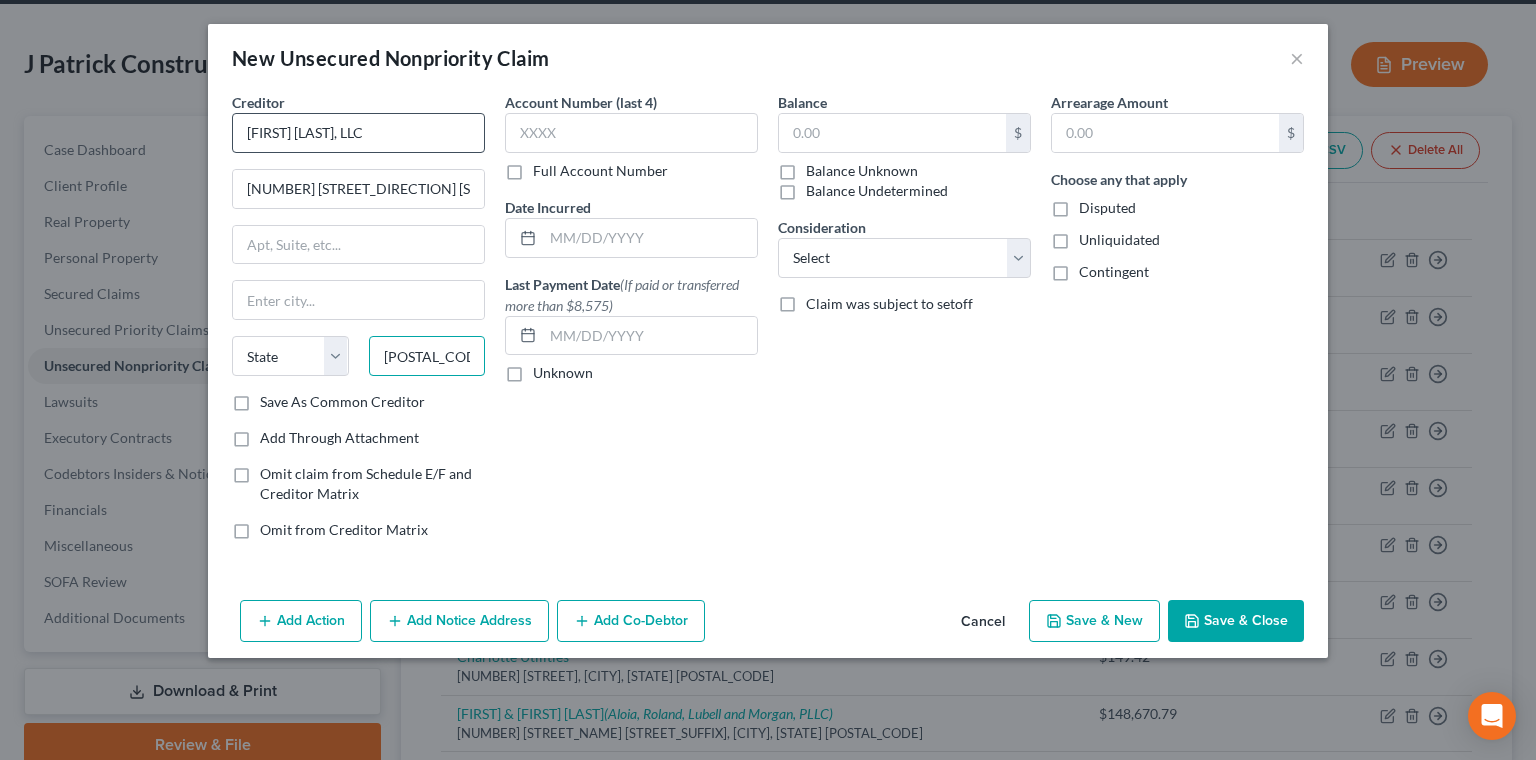 type on "[POSTAL_CODE]" 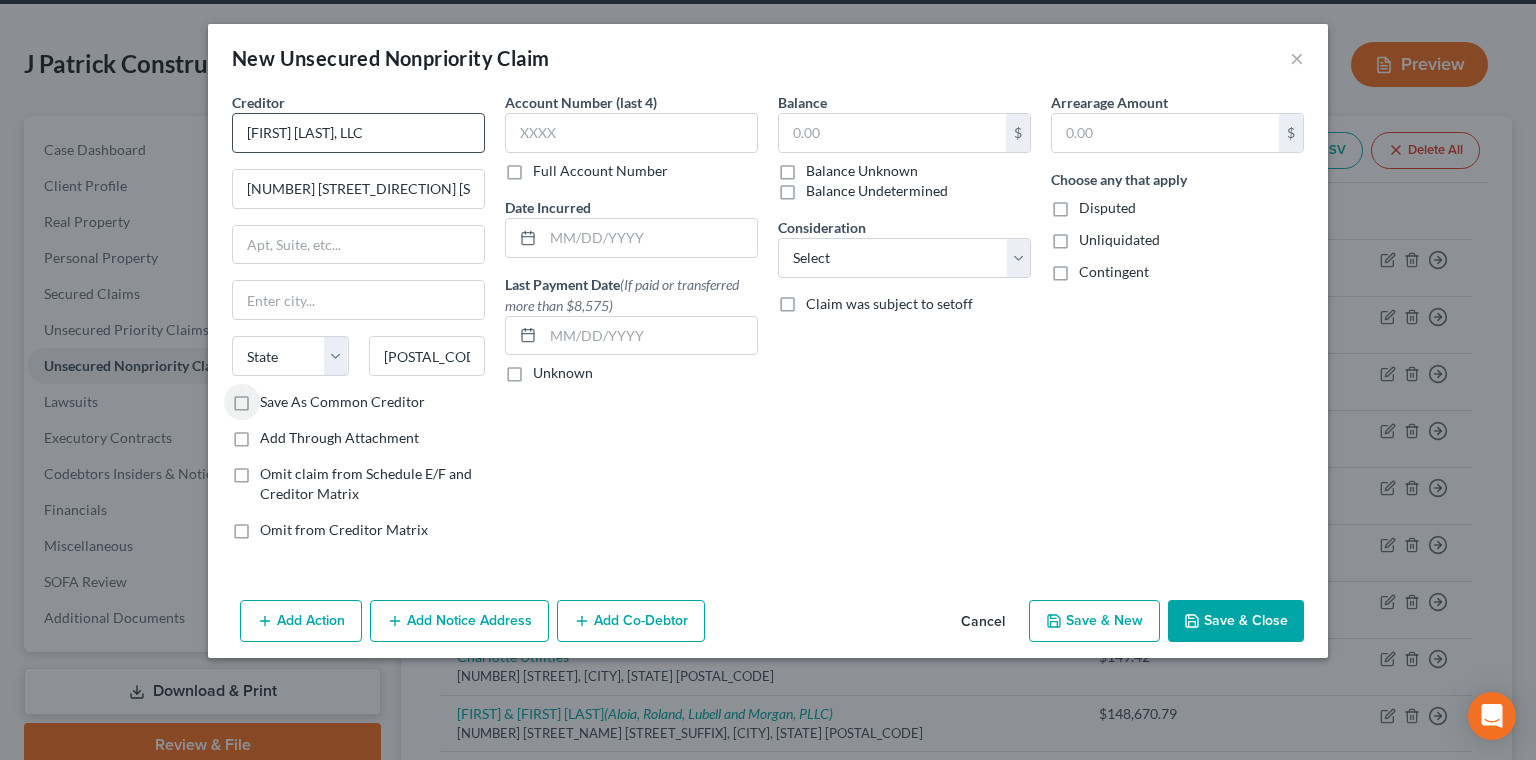 type on "Fort Lauderdale" 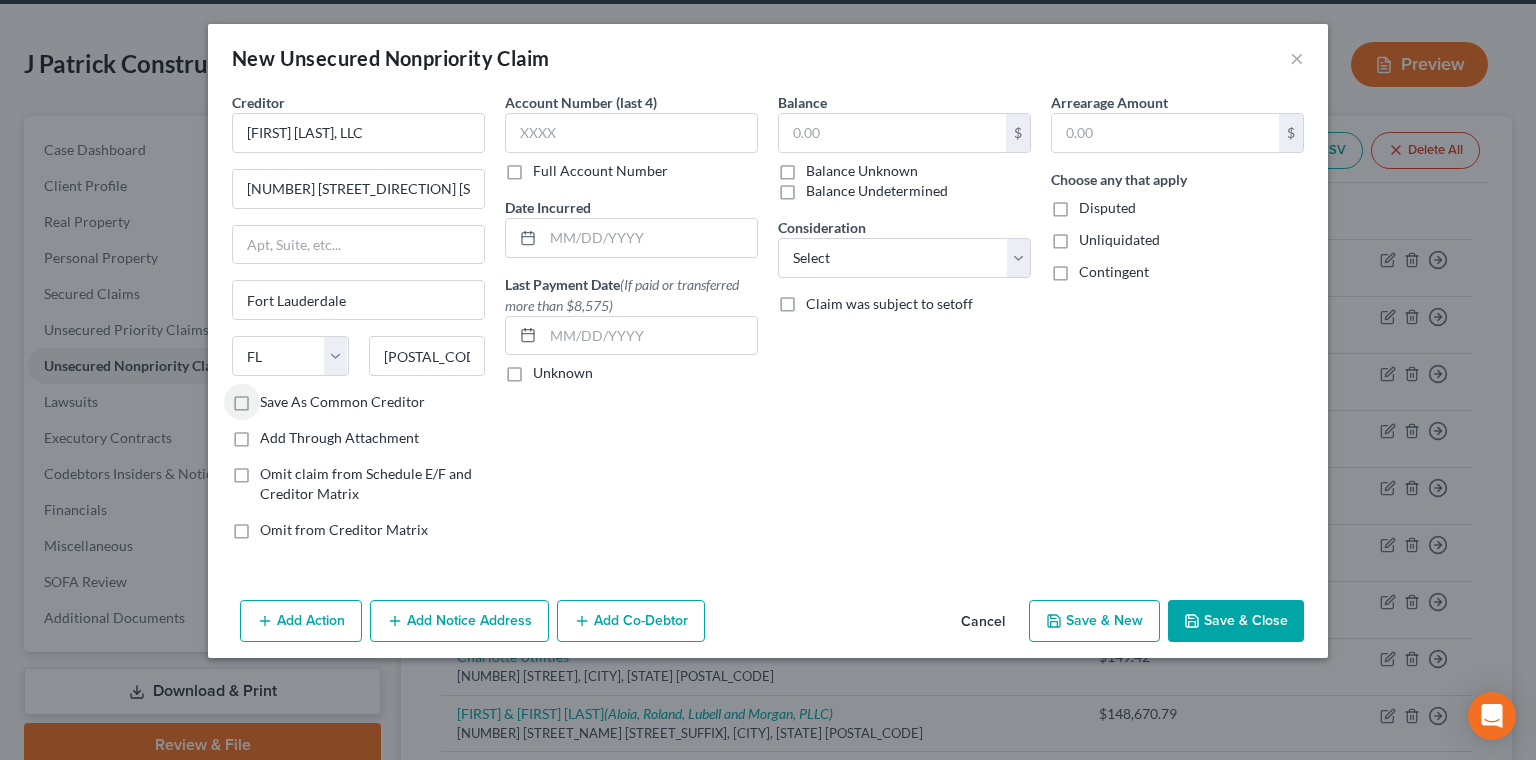 click on "Save As Common Creditor" at bounding box center (342, 402) 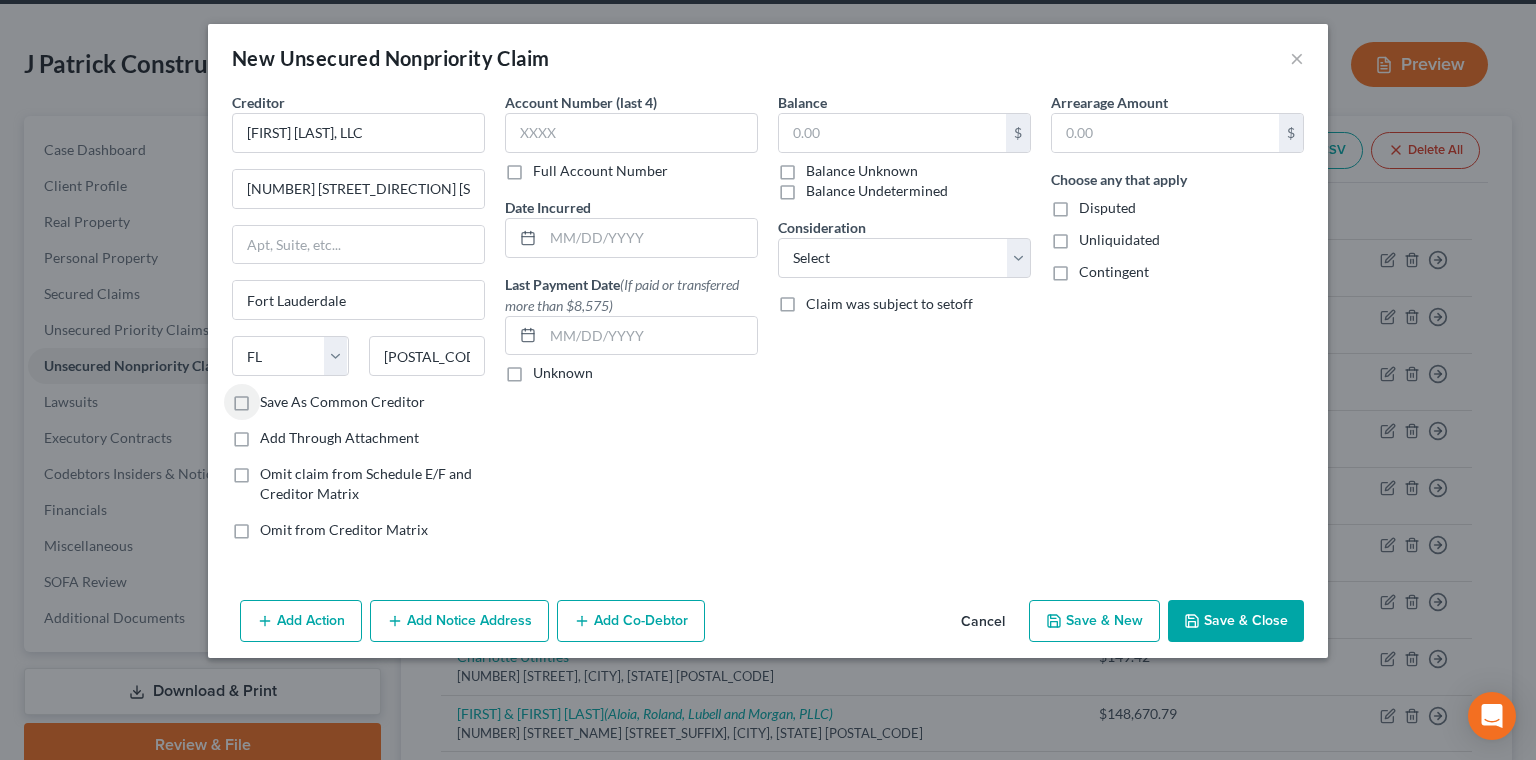 click on "Save As Common Creditor" at bounding box center (274, 398) 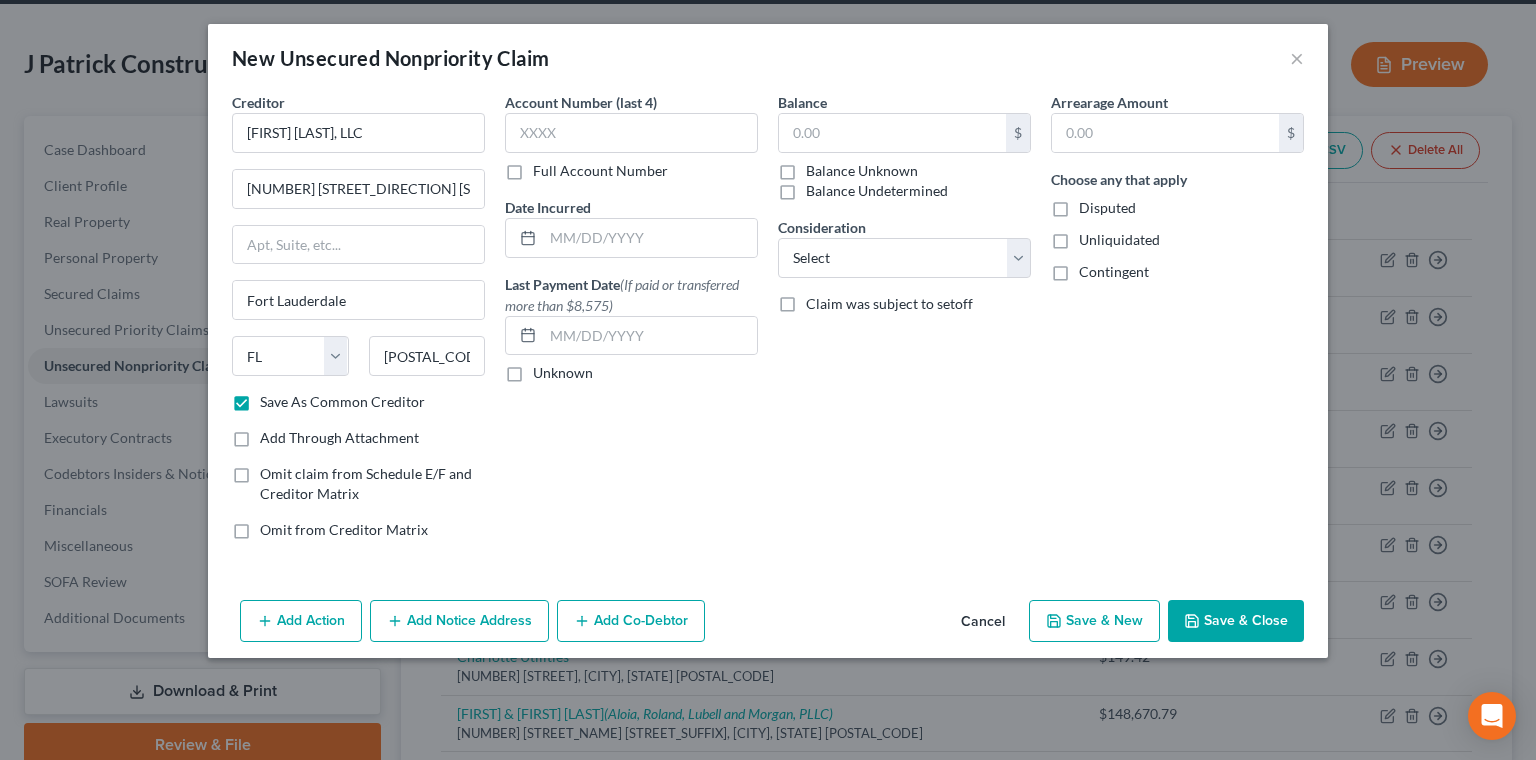 click on "Balance Undetermined" at bounding box center (877, 191) 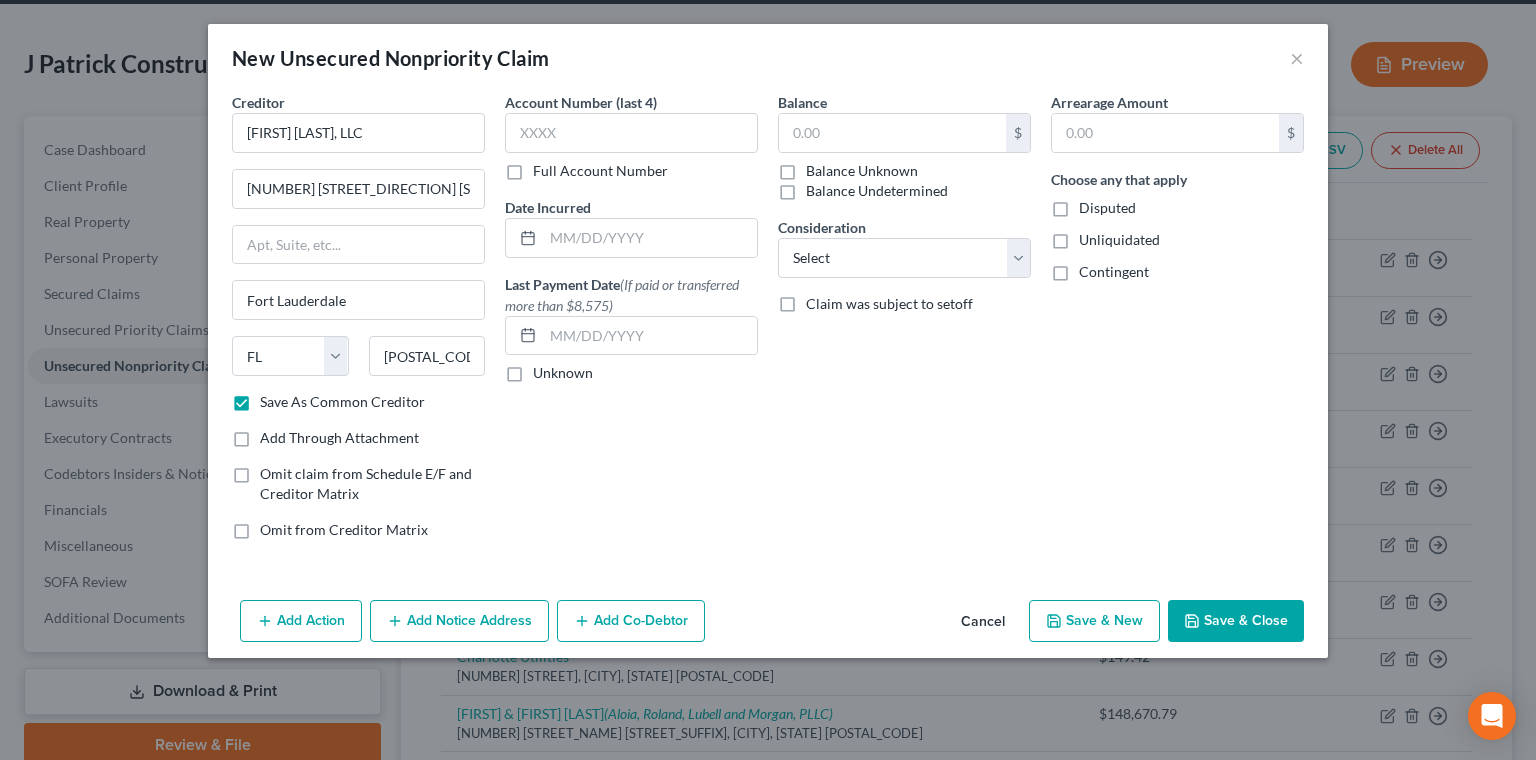 click on "Balance Undetermined" at bounding box center [820, 187] 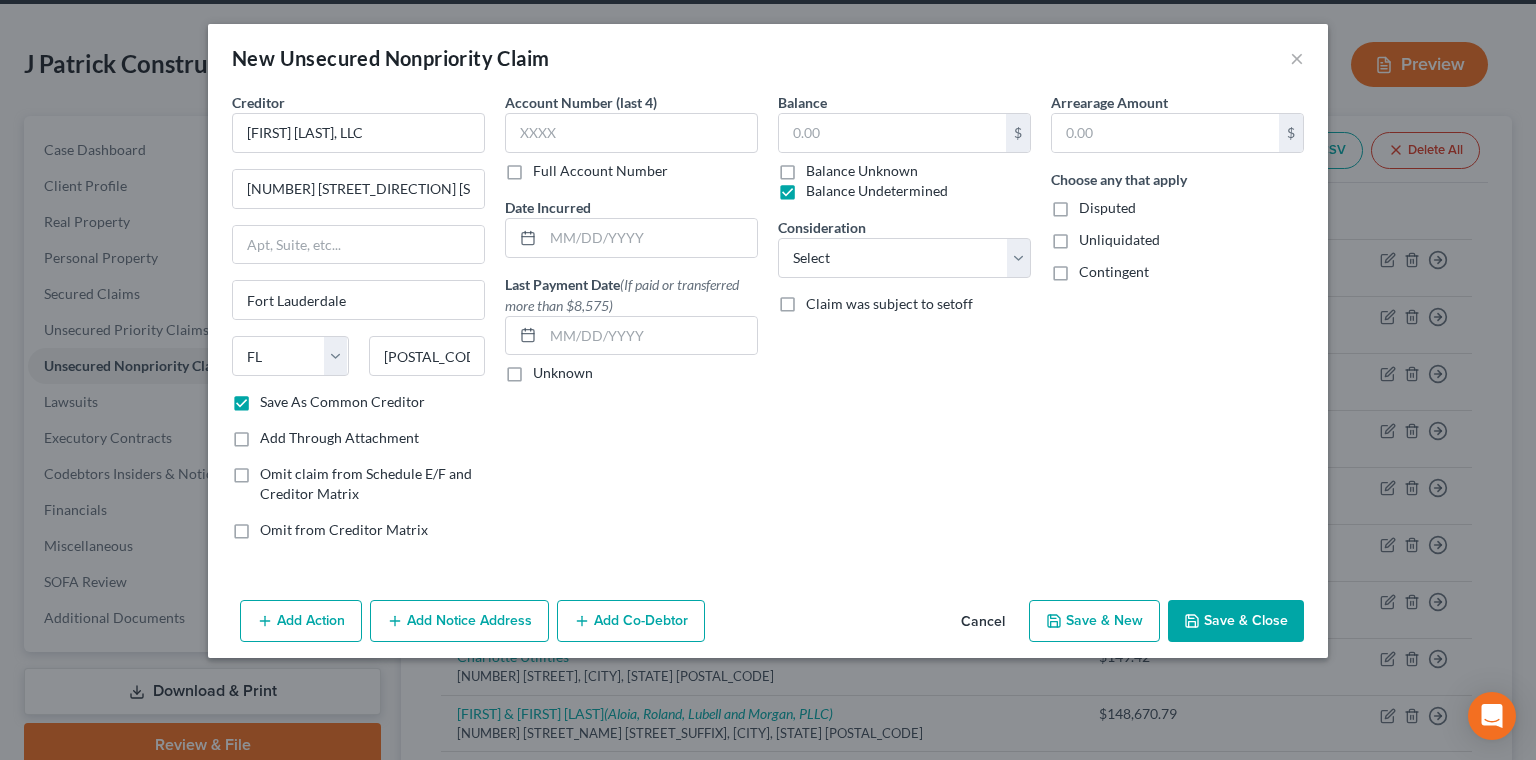 type on "0.00" 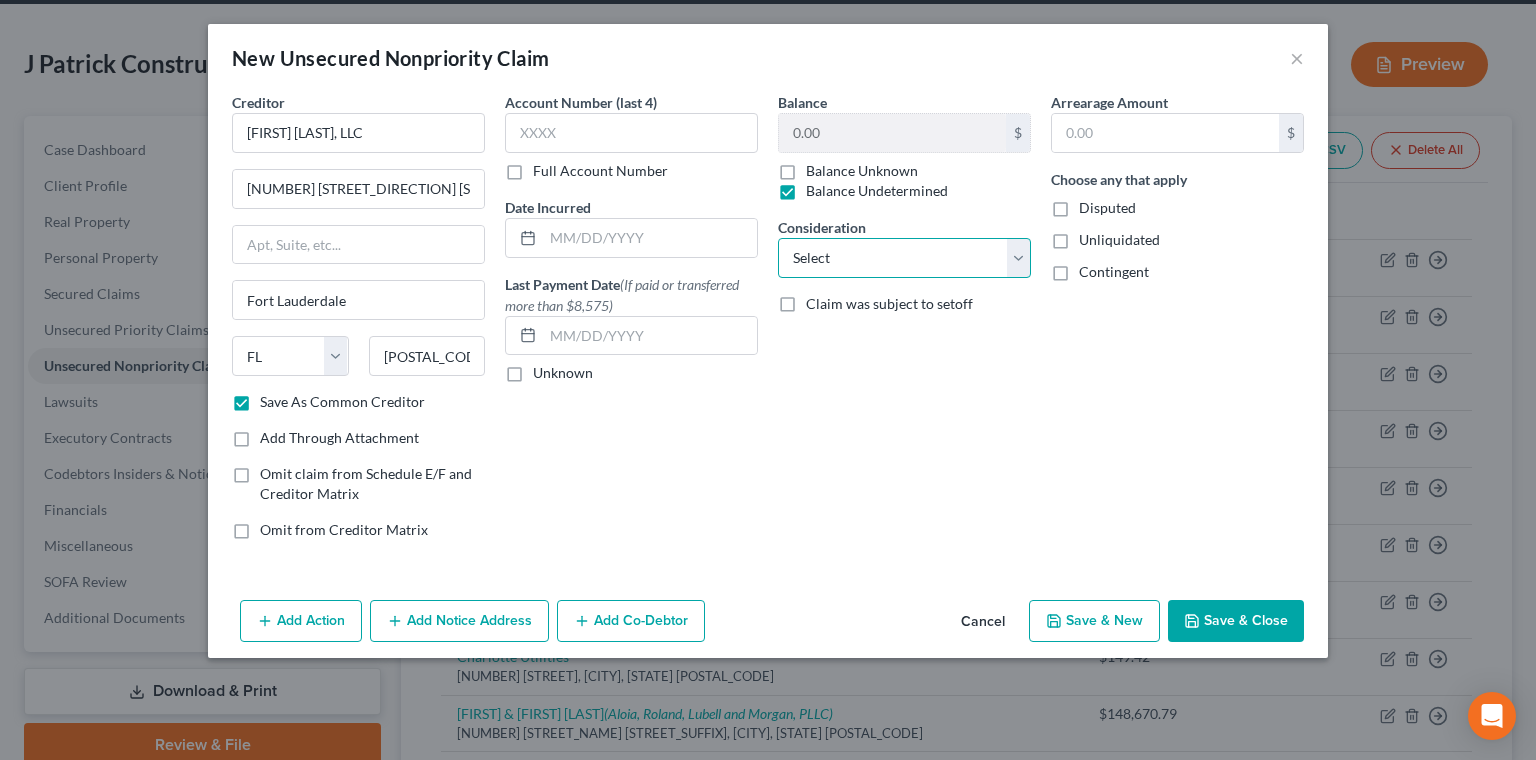 click on "Select Cable / Satellite Services Collection Agency Credit Card Debt Debt Counseling / Attorneys Deficiency Balance Home / Car Repairs Income Taxes Judgment Liens Monies Loaned / Advanced Mortgage Obligation To Pensions Other Overdrawn Bank Account Promised To Help Pay Creditors Services Suppliers Or Vendors Telephone / Internet Services Unsecured Loan Repayments Utility Services" at bounding box center [904, 258] 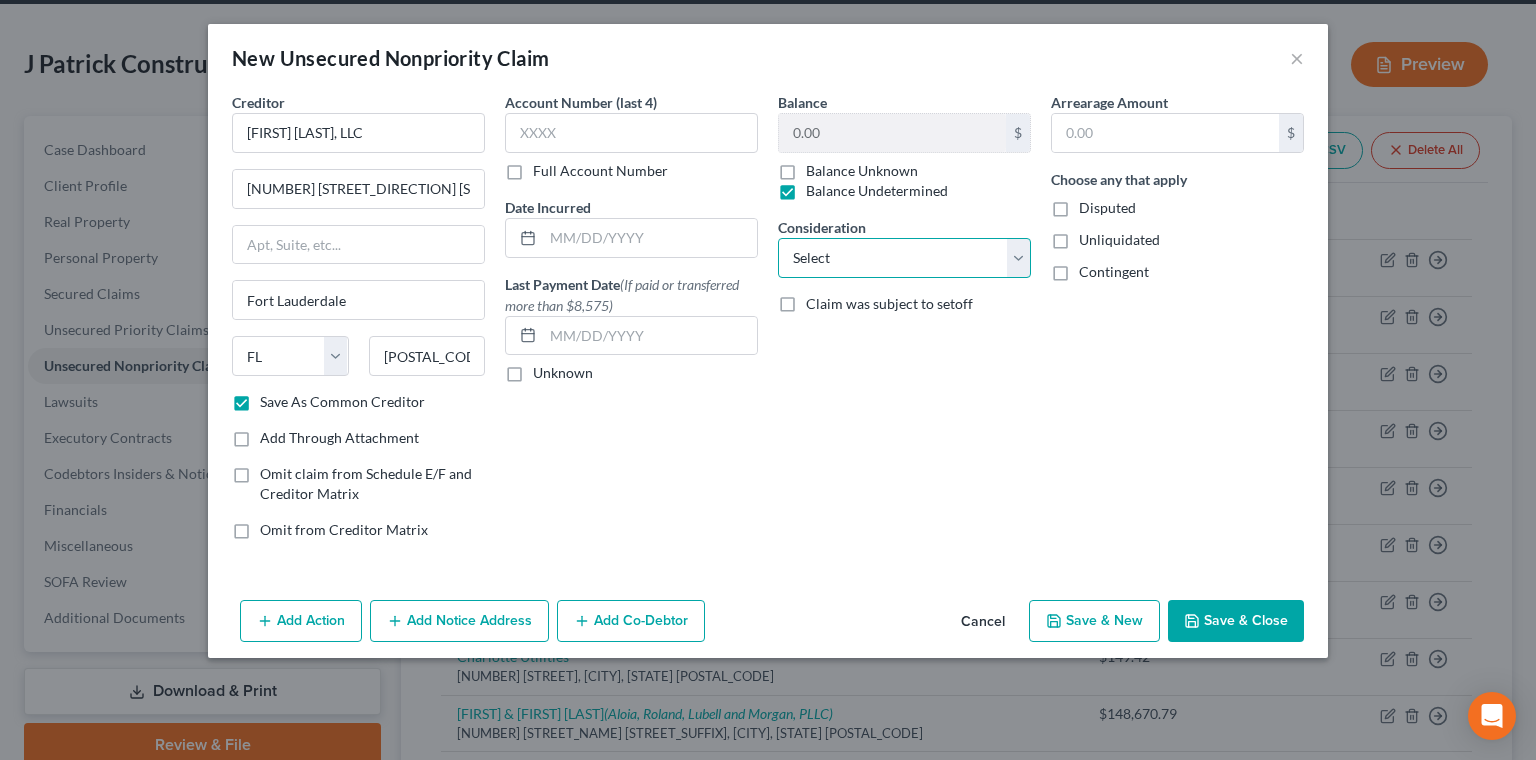 select on "11" 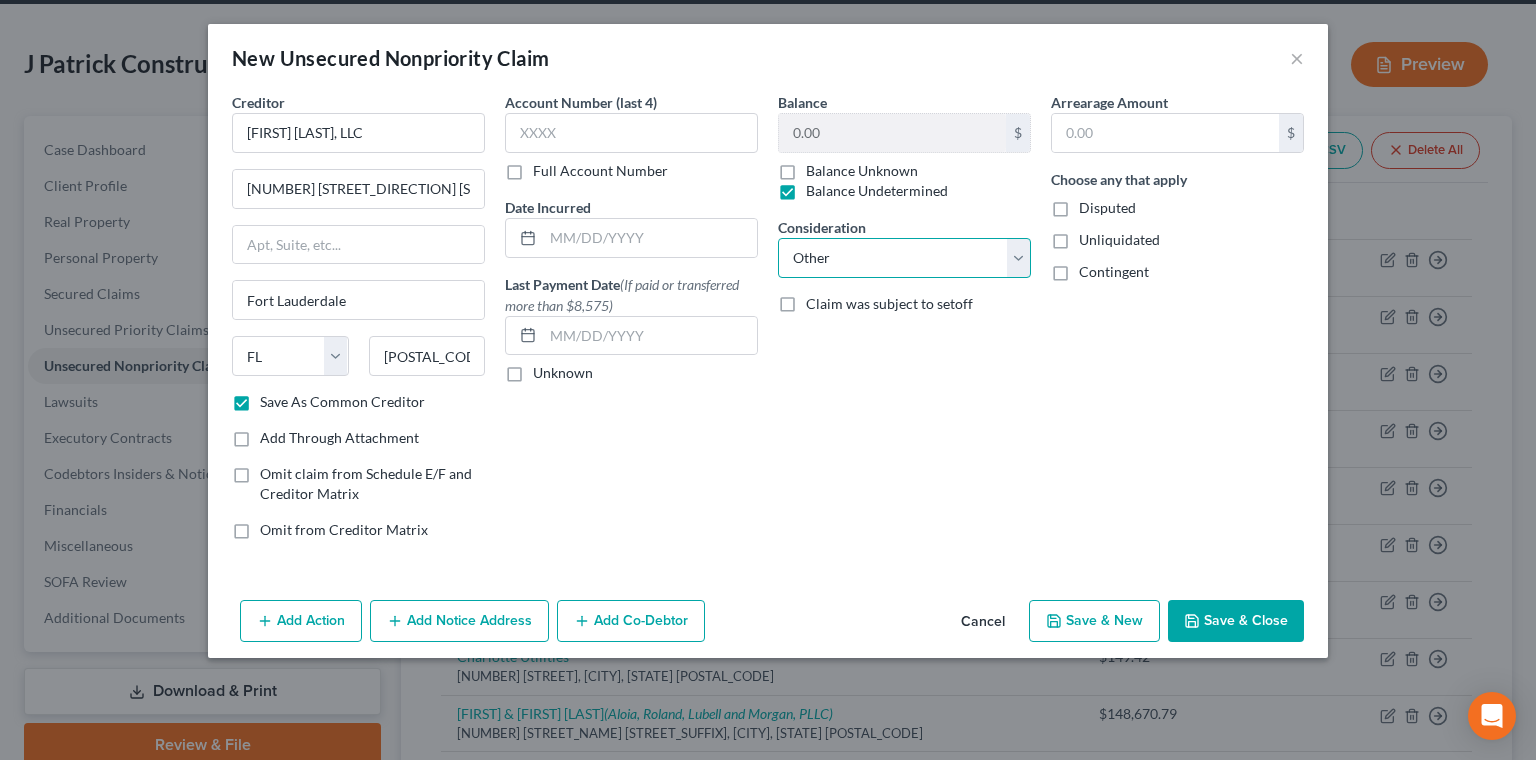 click on "Other" at bounding box center (0, 0) 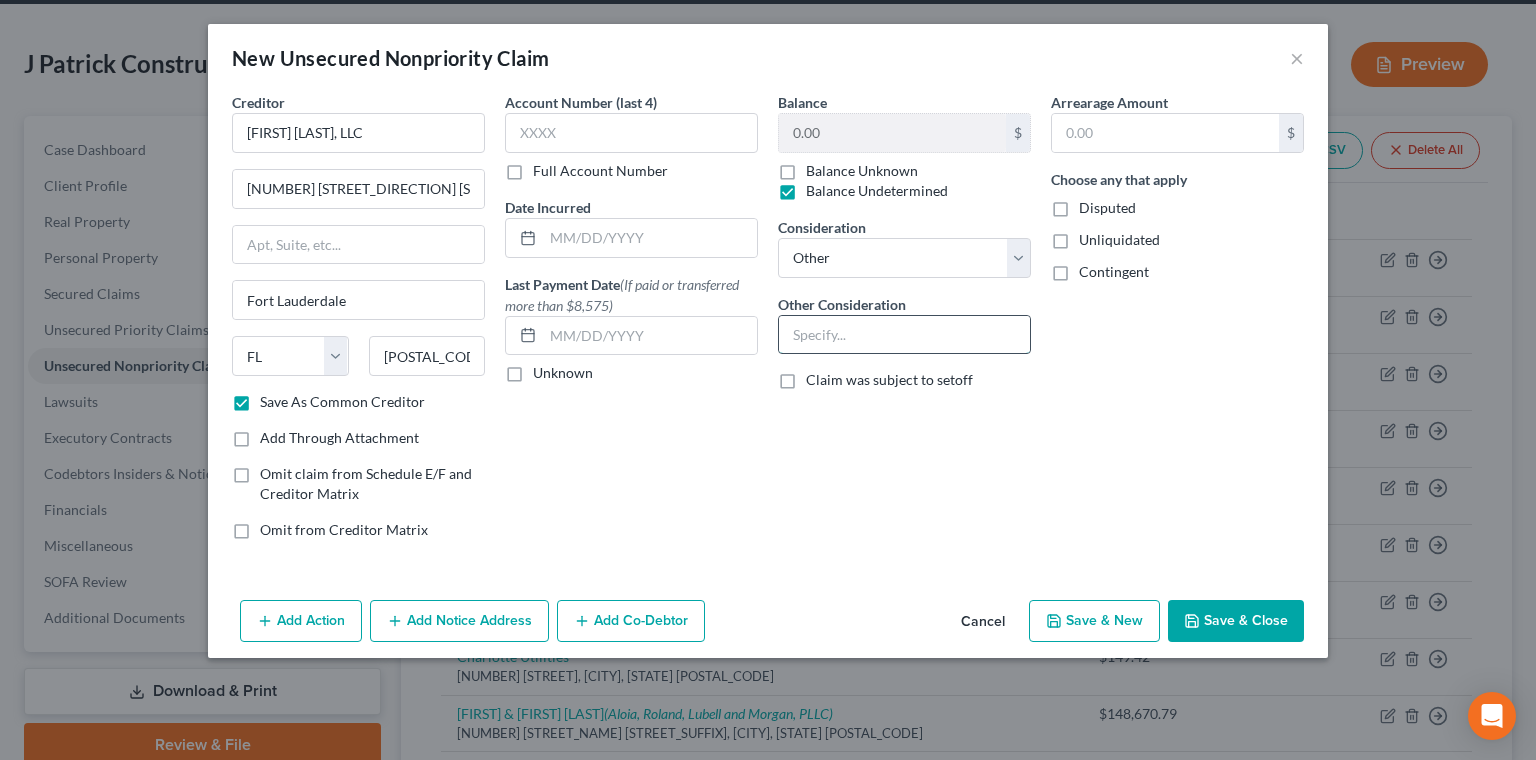 drag, startPoint x: 815, startPoint y: 253, endPoint x: 804, endPoint y: 245, distance: 13.601471 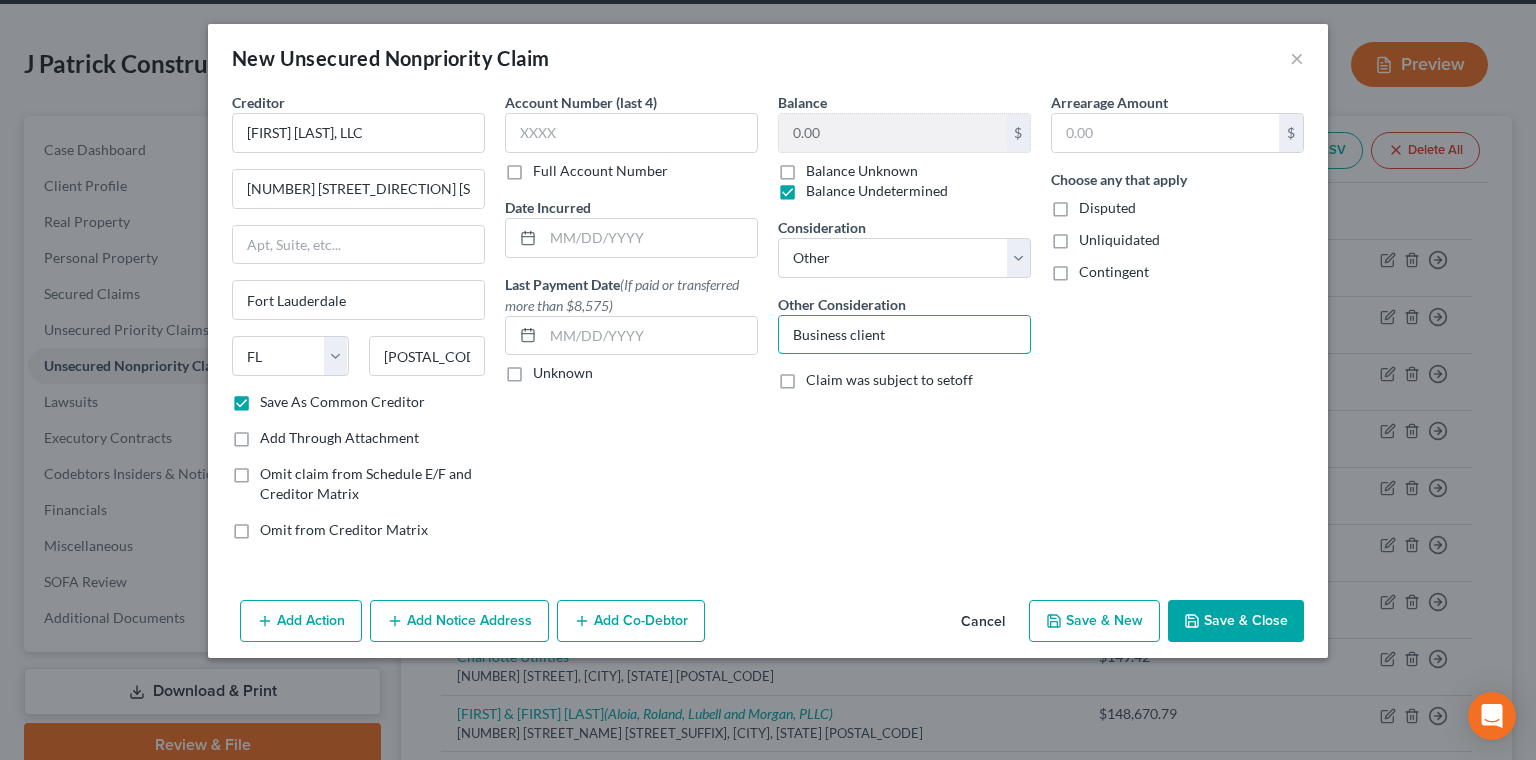 type on "Business client" 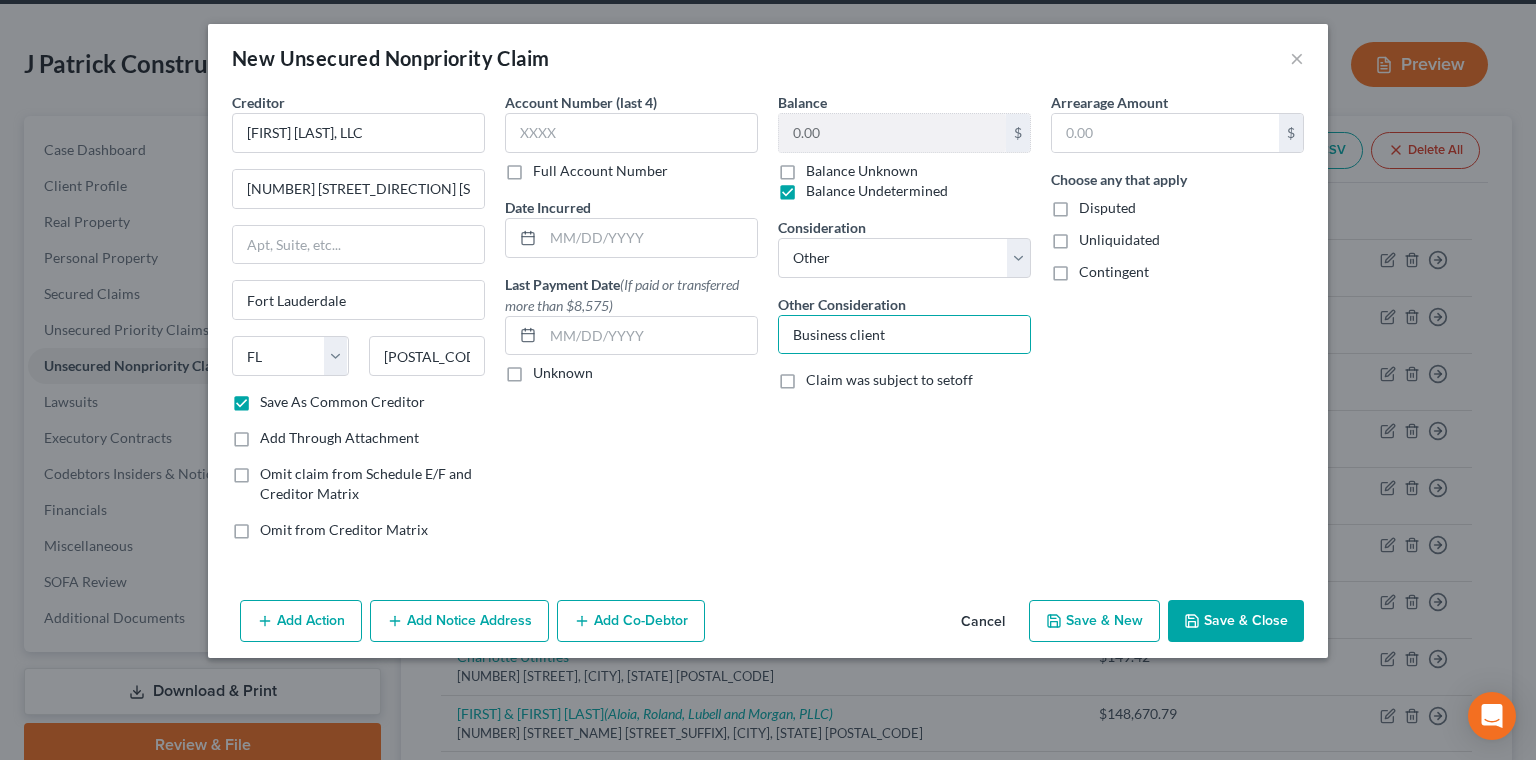 click on "Add Notice Address" at bounding box center (459, 621) 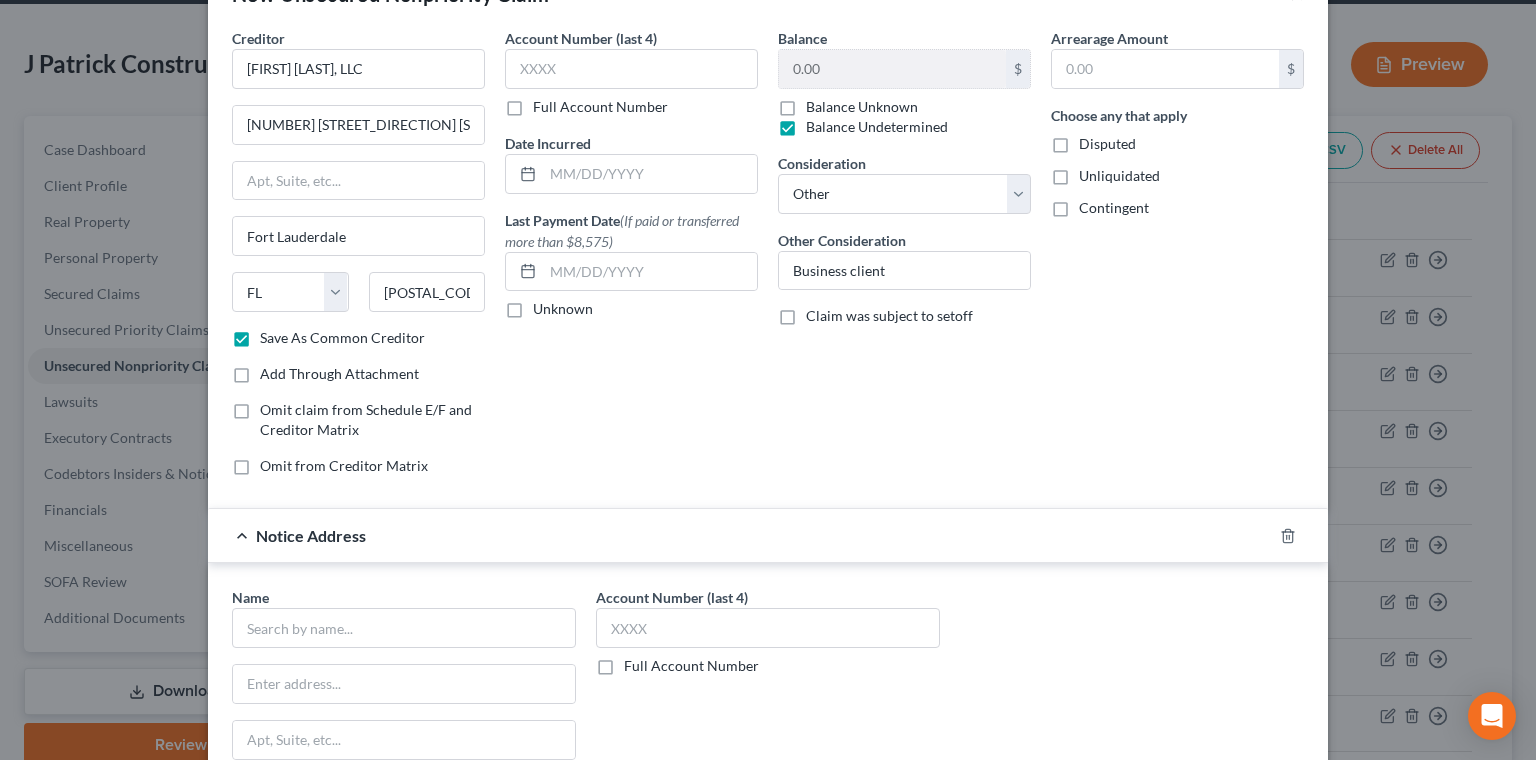 scroll, scrollTop: 107, scrollLeft: 0, axis: vertical 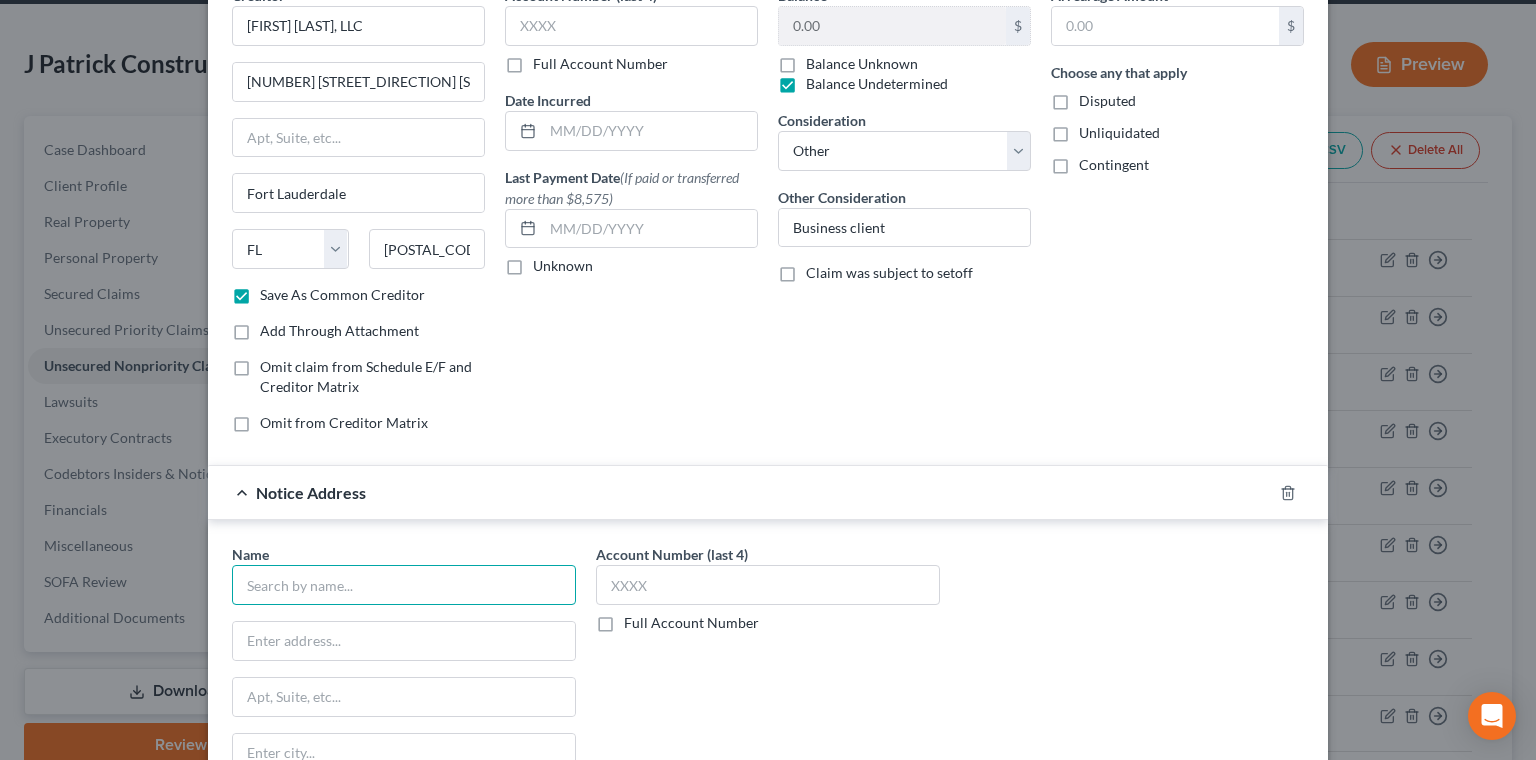 click at bounding box center [404, 585] 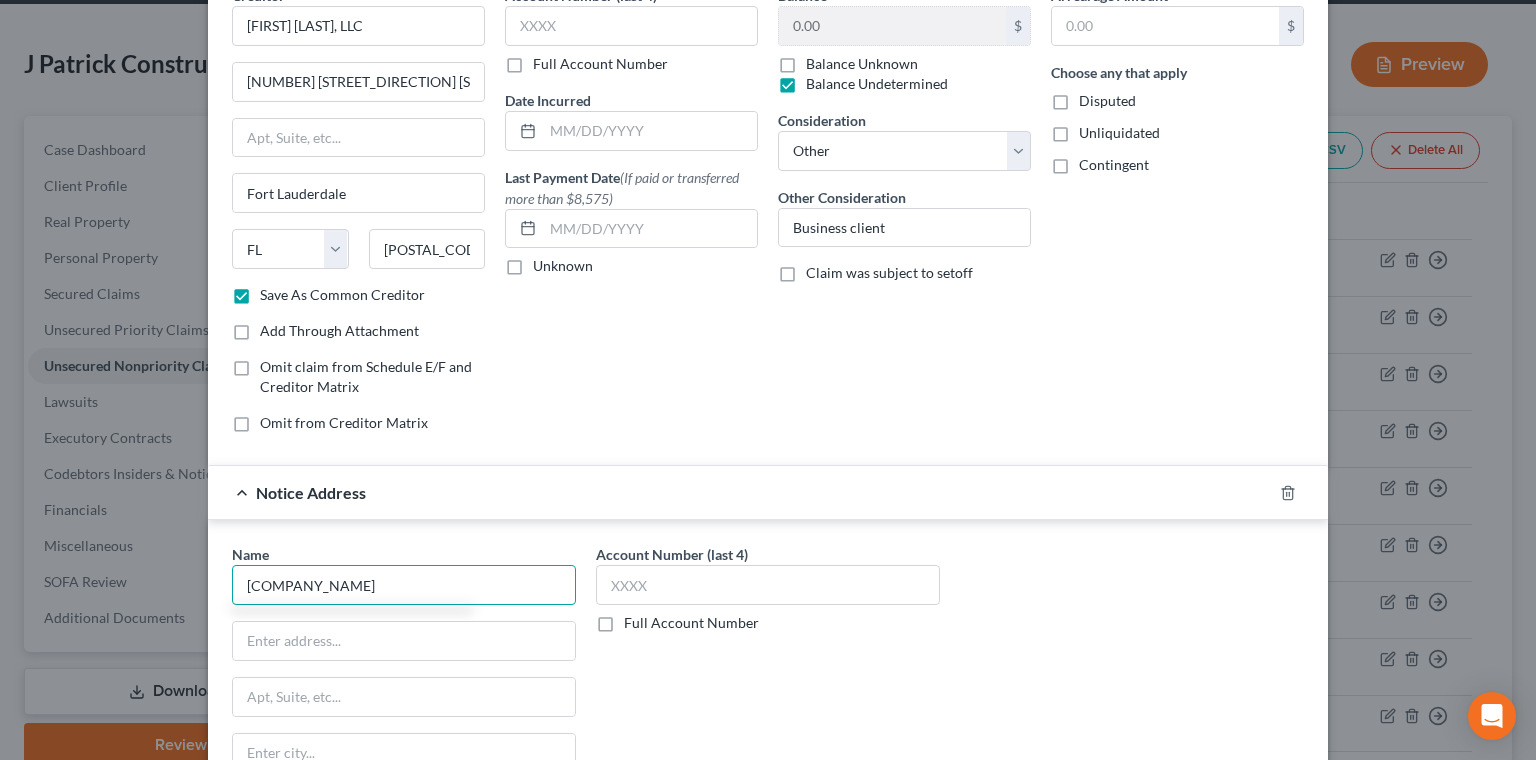 type on "[COMPANY_NAME]" 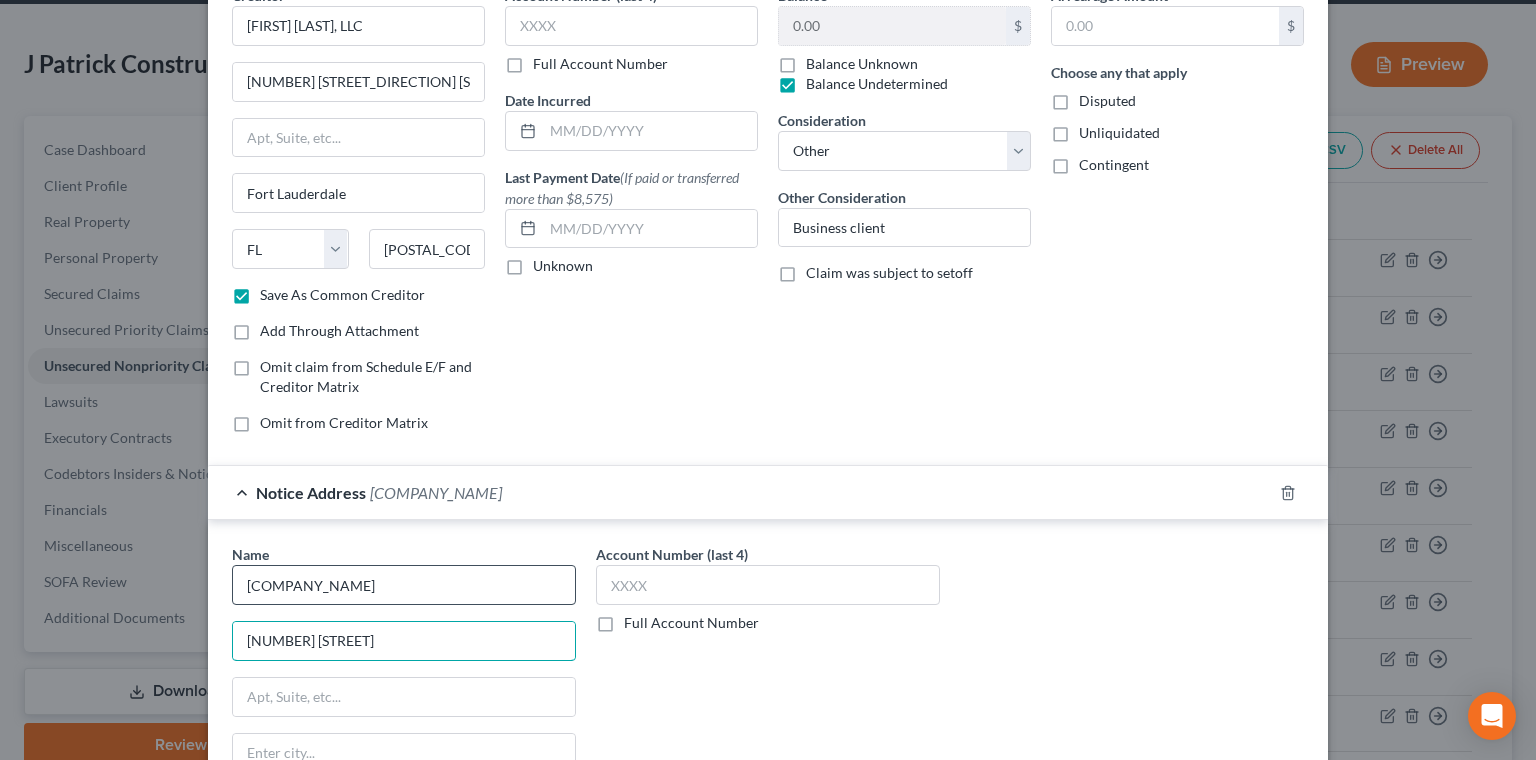type on "[NUMBER] [STREET]" 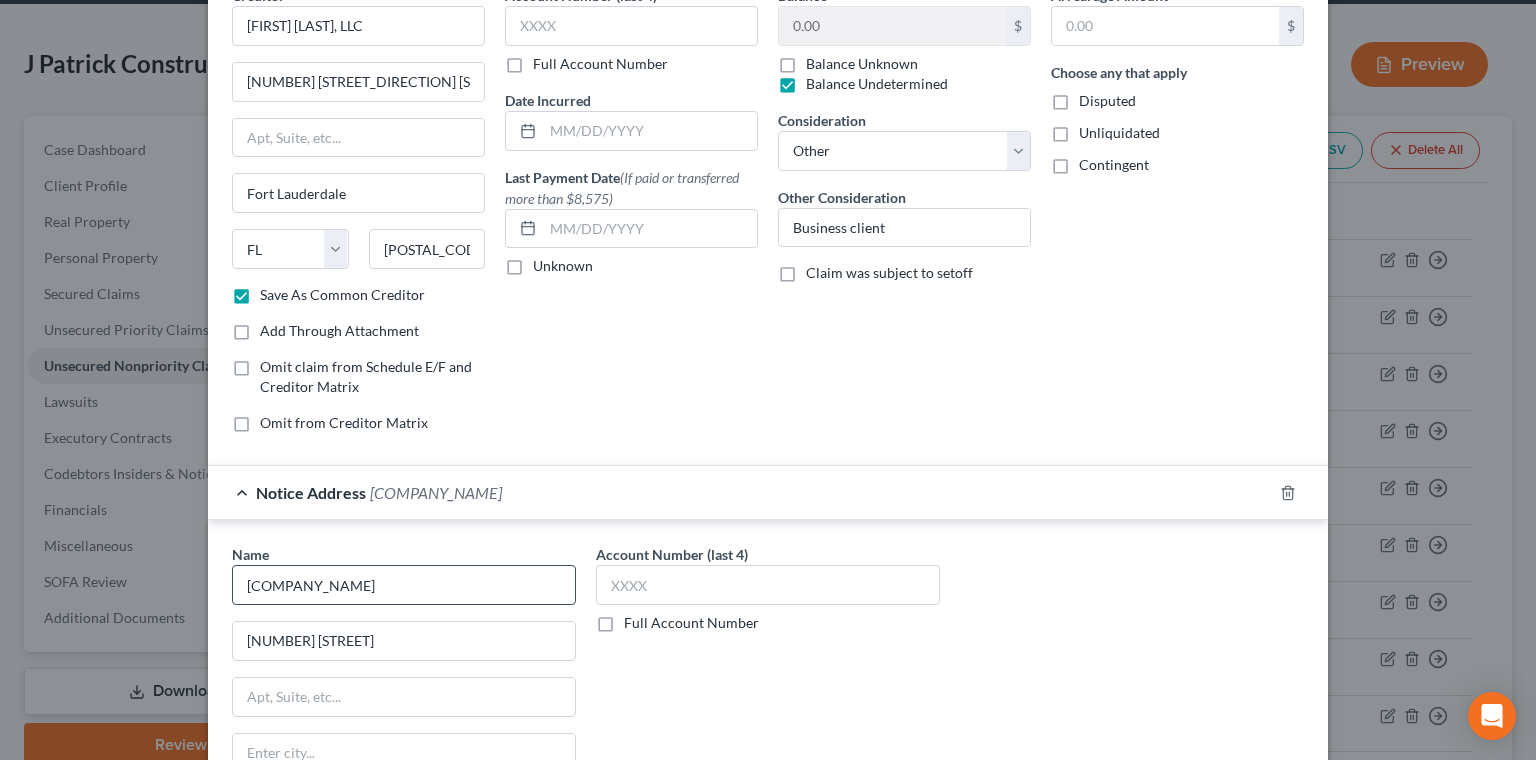 type on "33950" 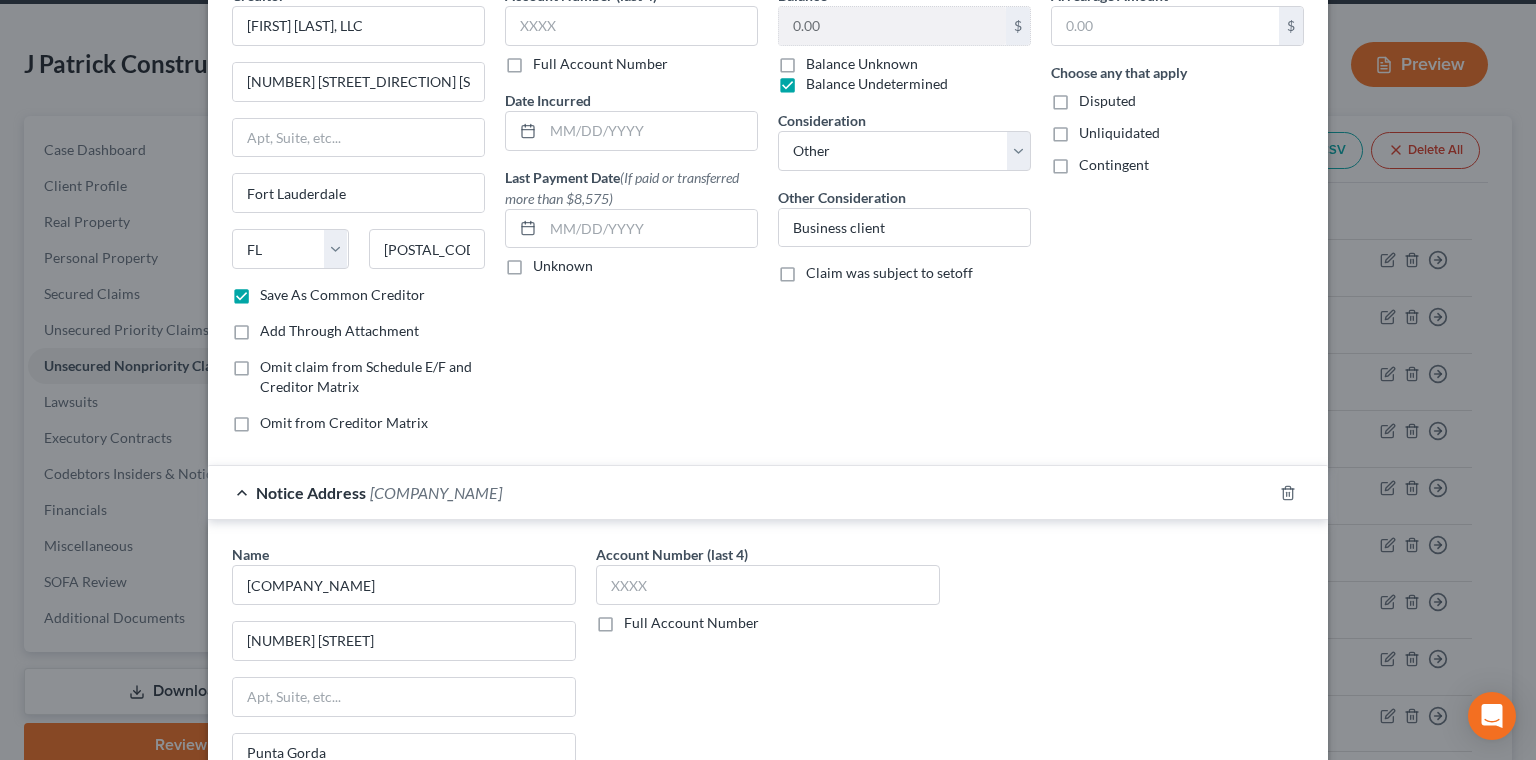 click on "Save As Notice Address" at bounding box center (333, 854) 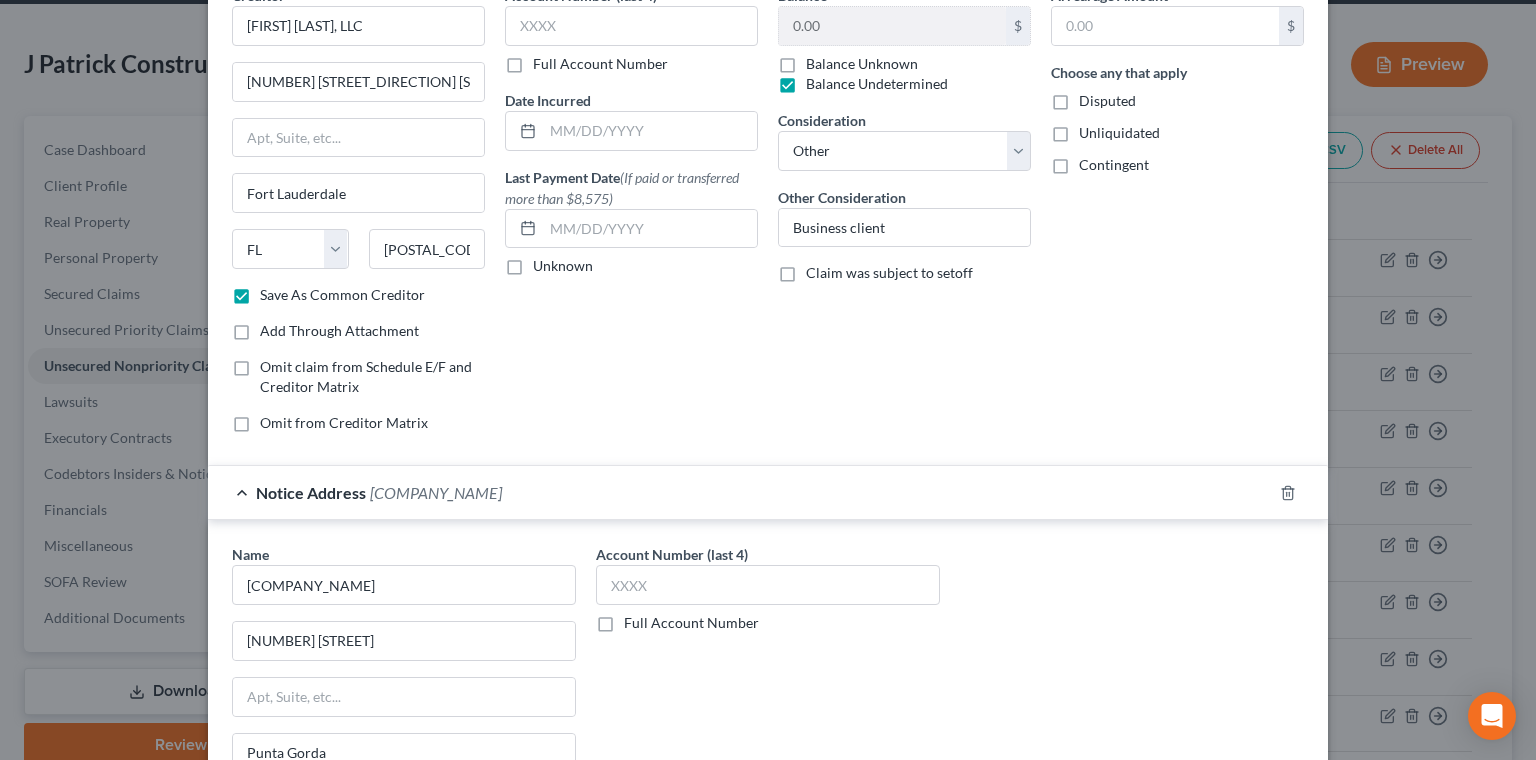 click on "Save As Notice Address" at bounding box center [274, 850] 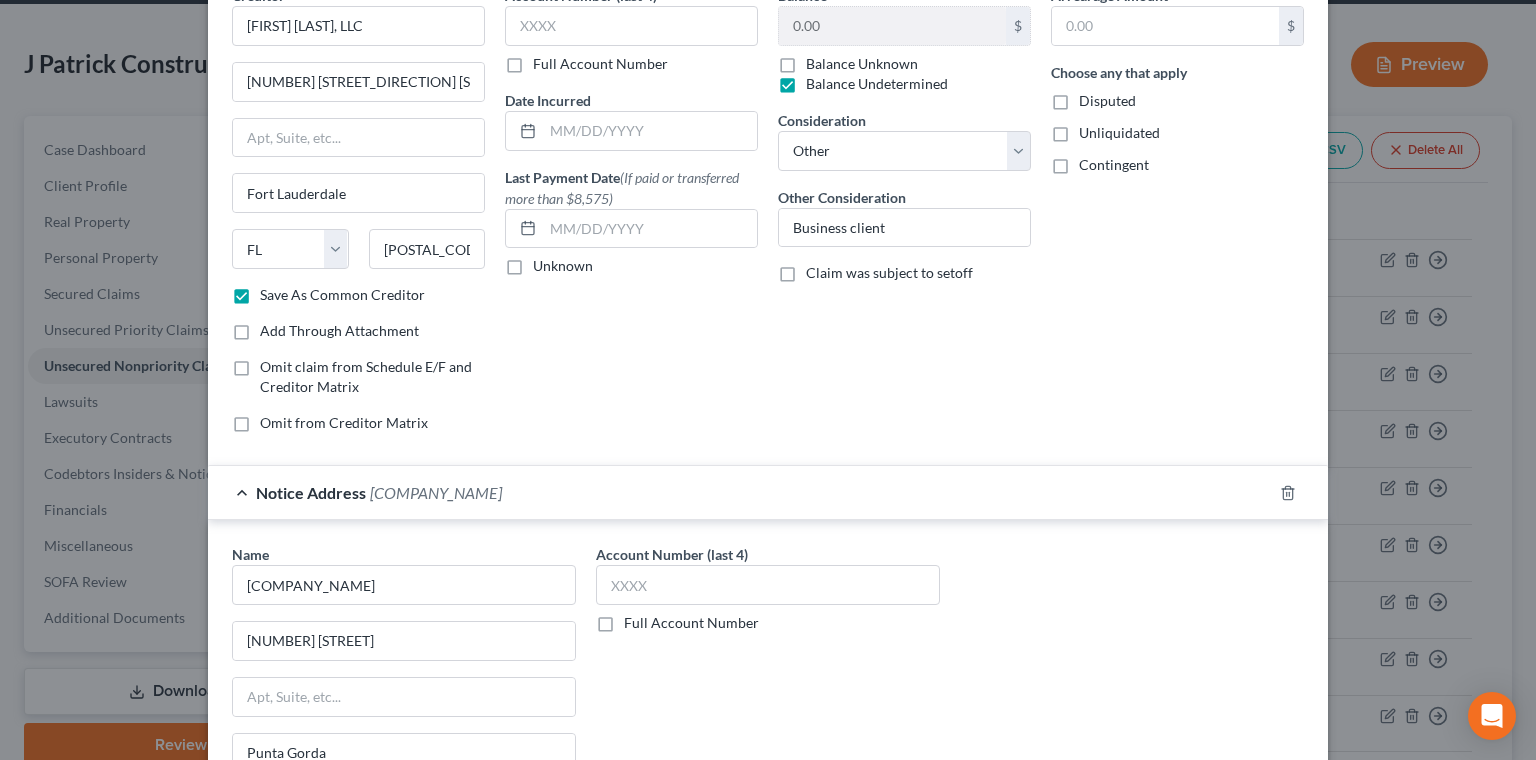 click on "Save & Close" at bounding box center [1236, 981] 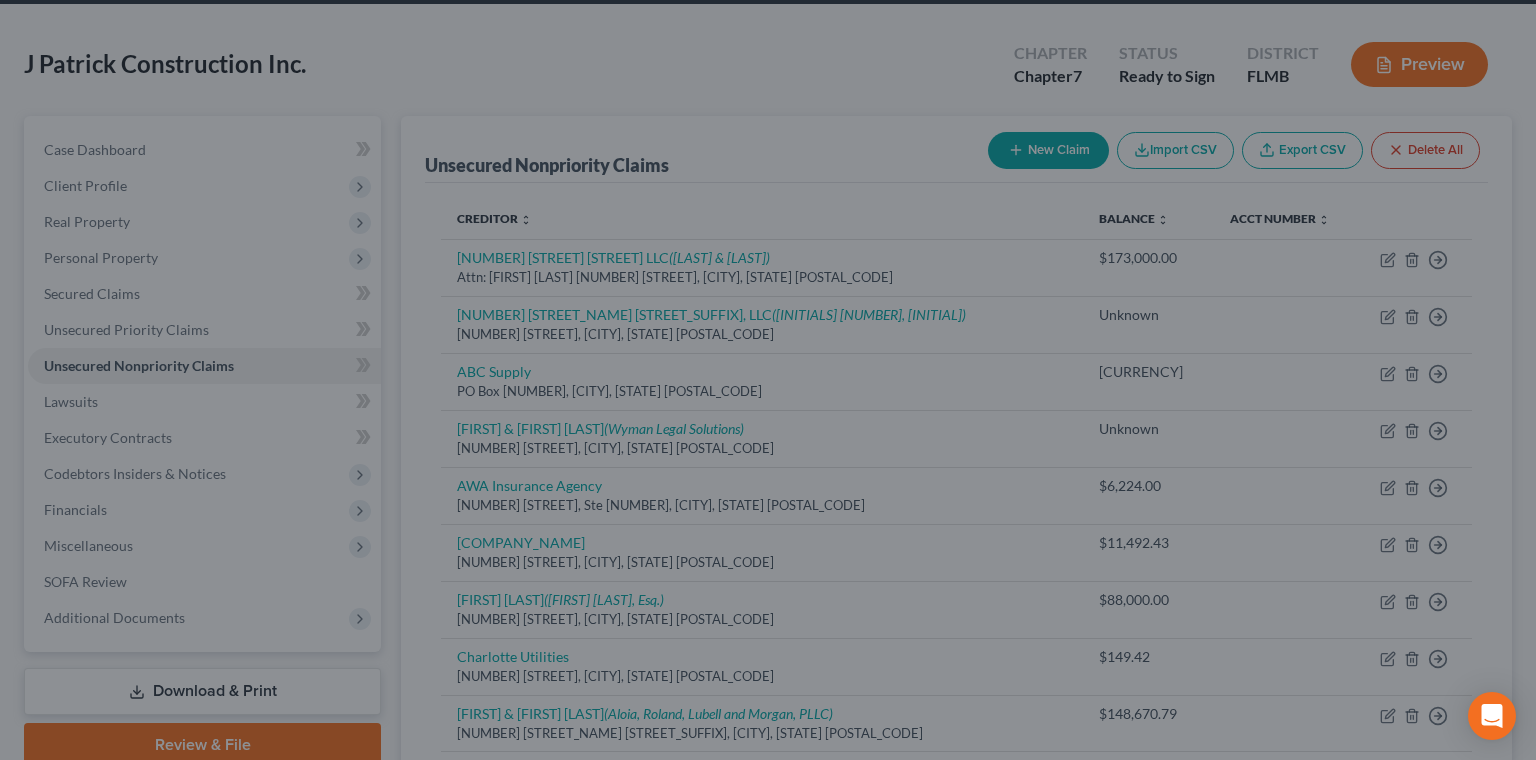 checkbox on "false" 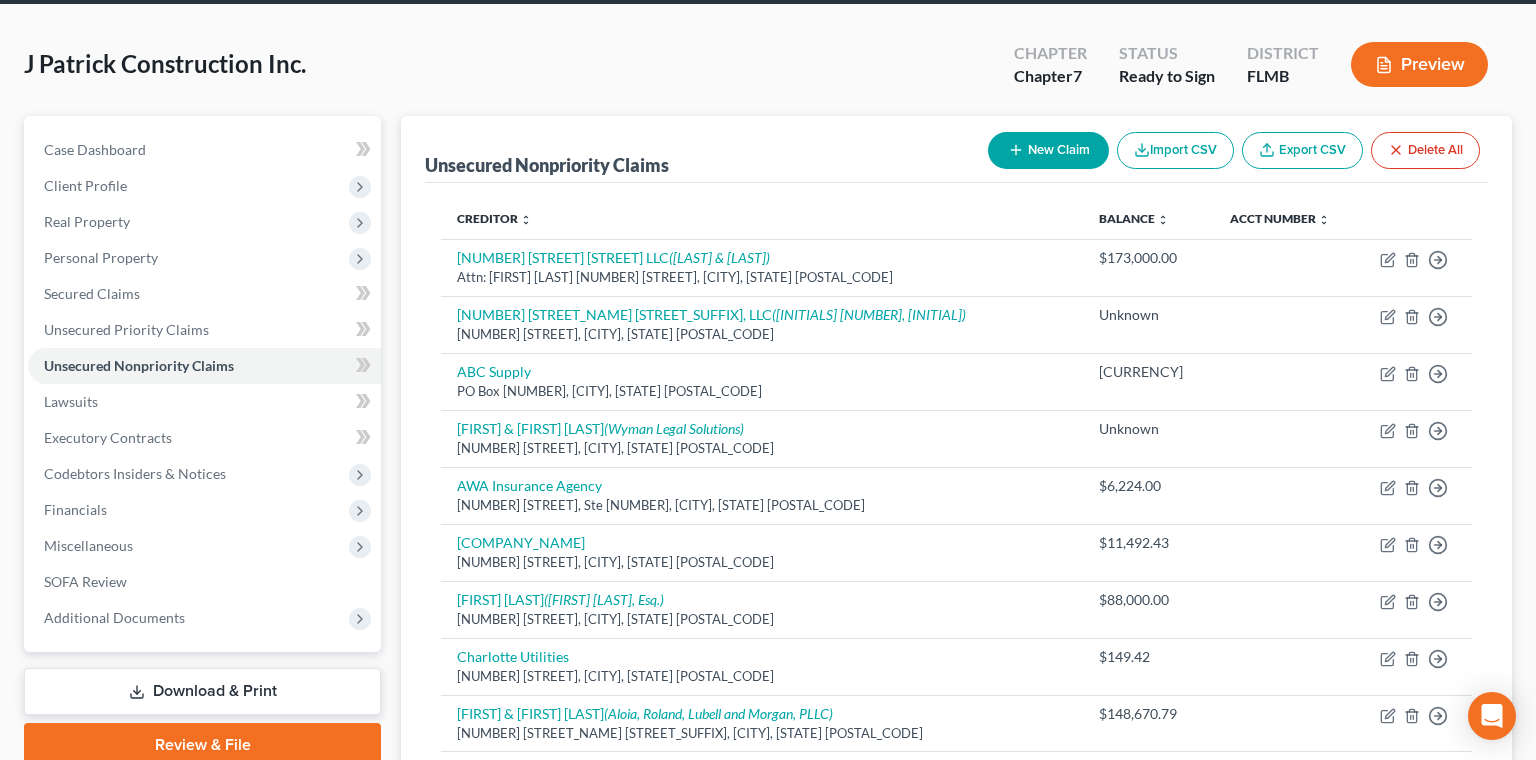 click on "New Claim" at bounding box center (1048, 150) 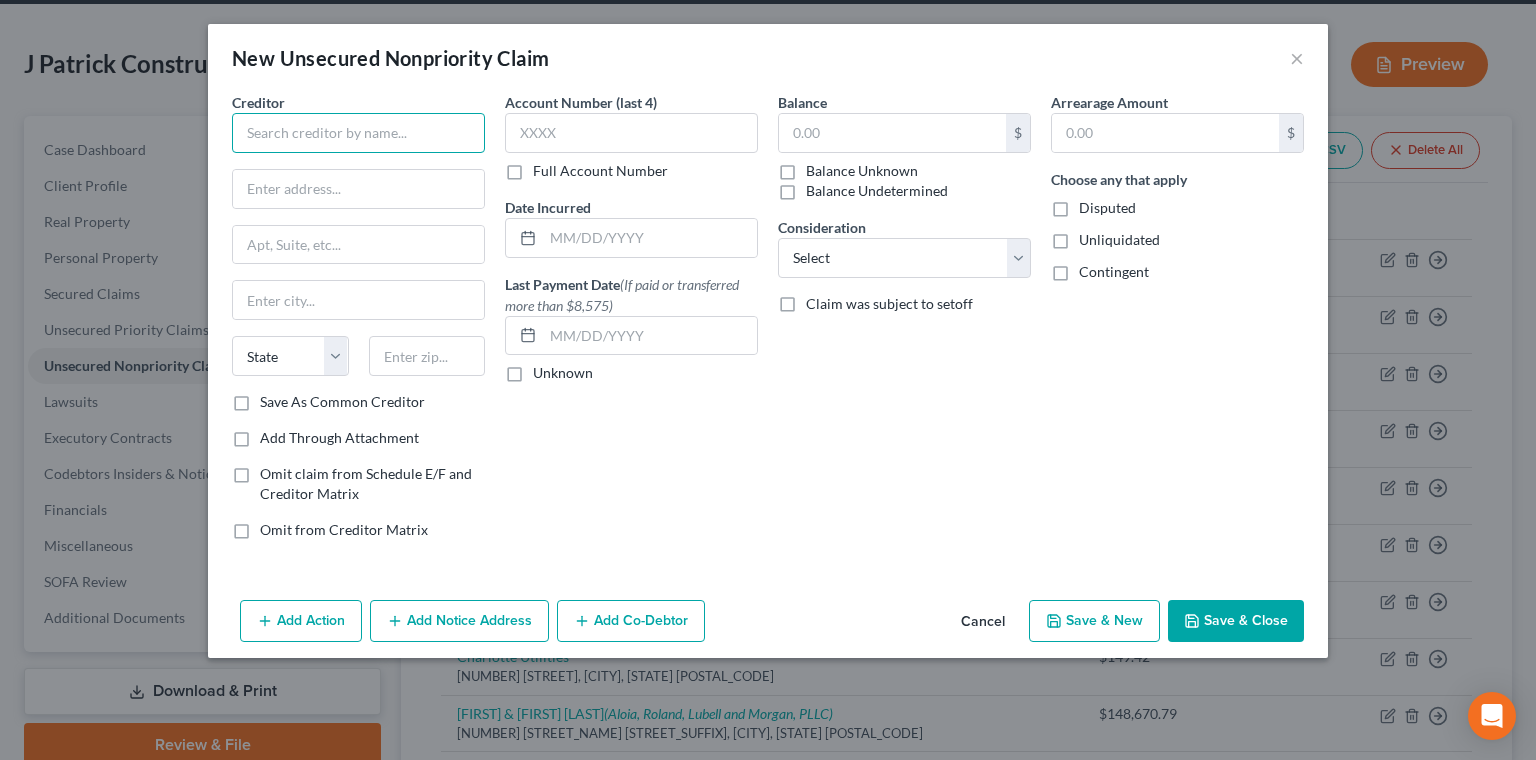 click at bounding box center (358, 133) 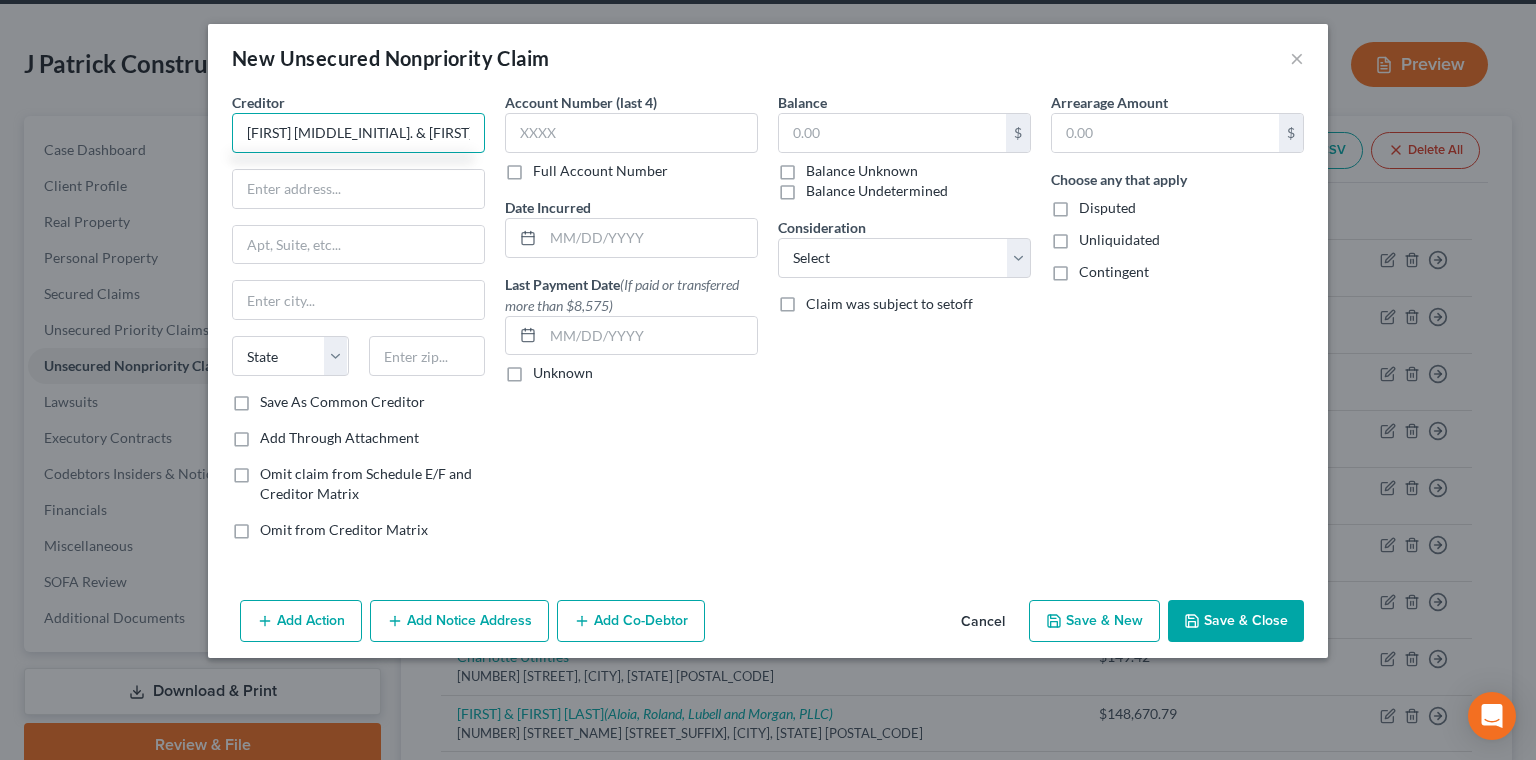 type on "[FIRST] [MIDDLE_INITIAL]. & [FIRST] [FIRST] [LAST]" 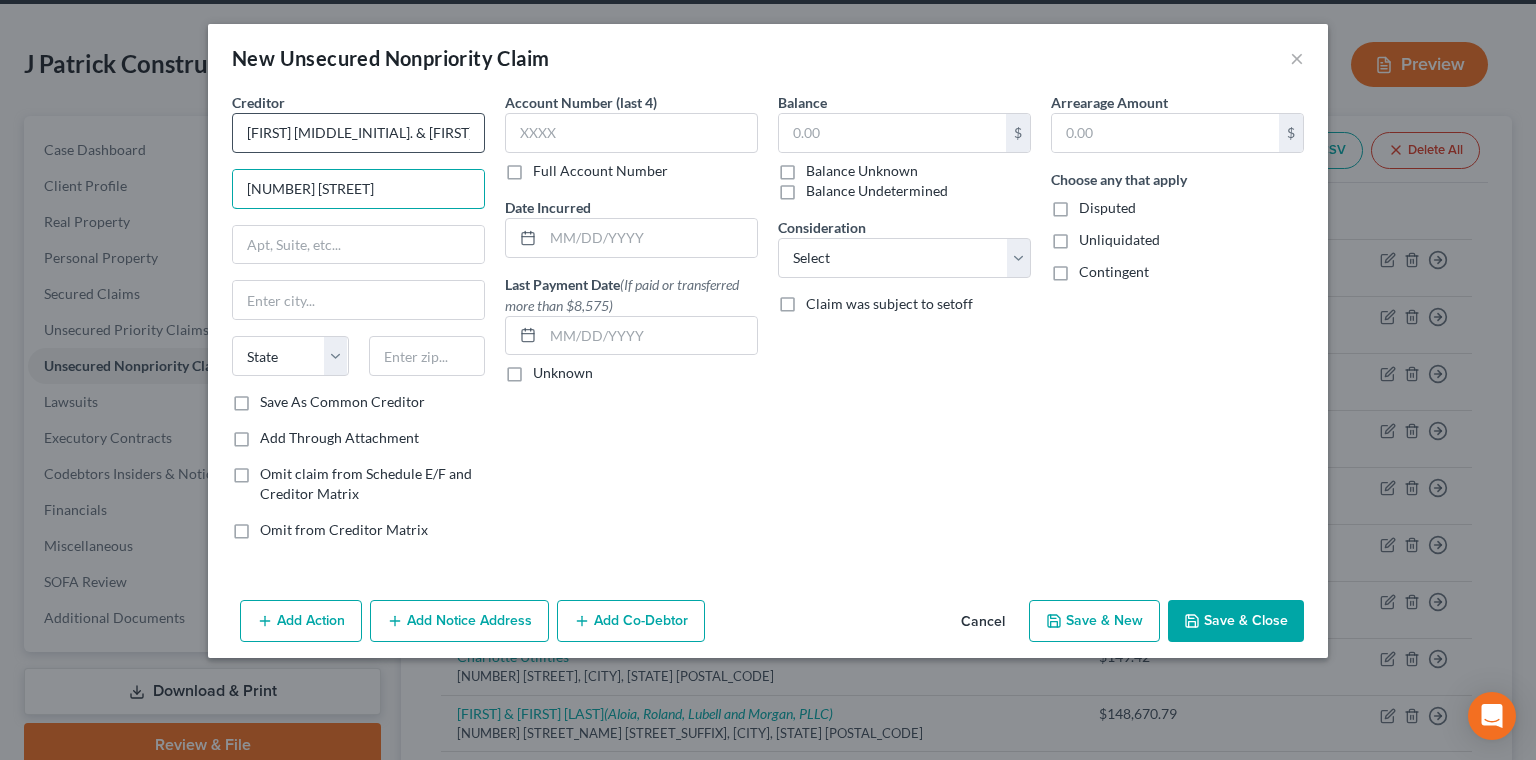type on "[NUMBER] [STREET]" 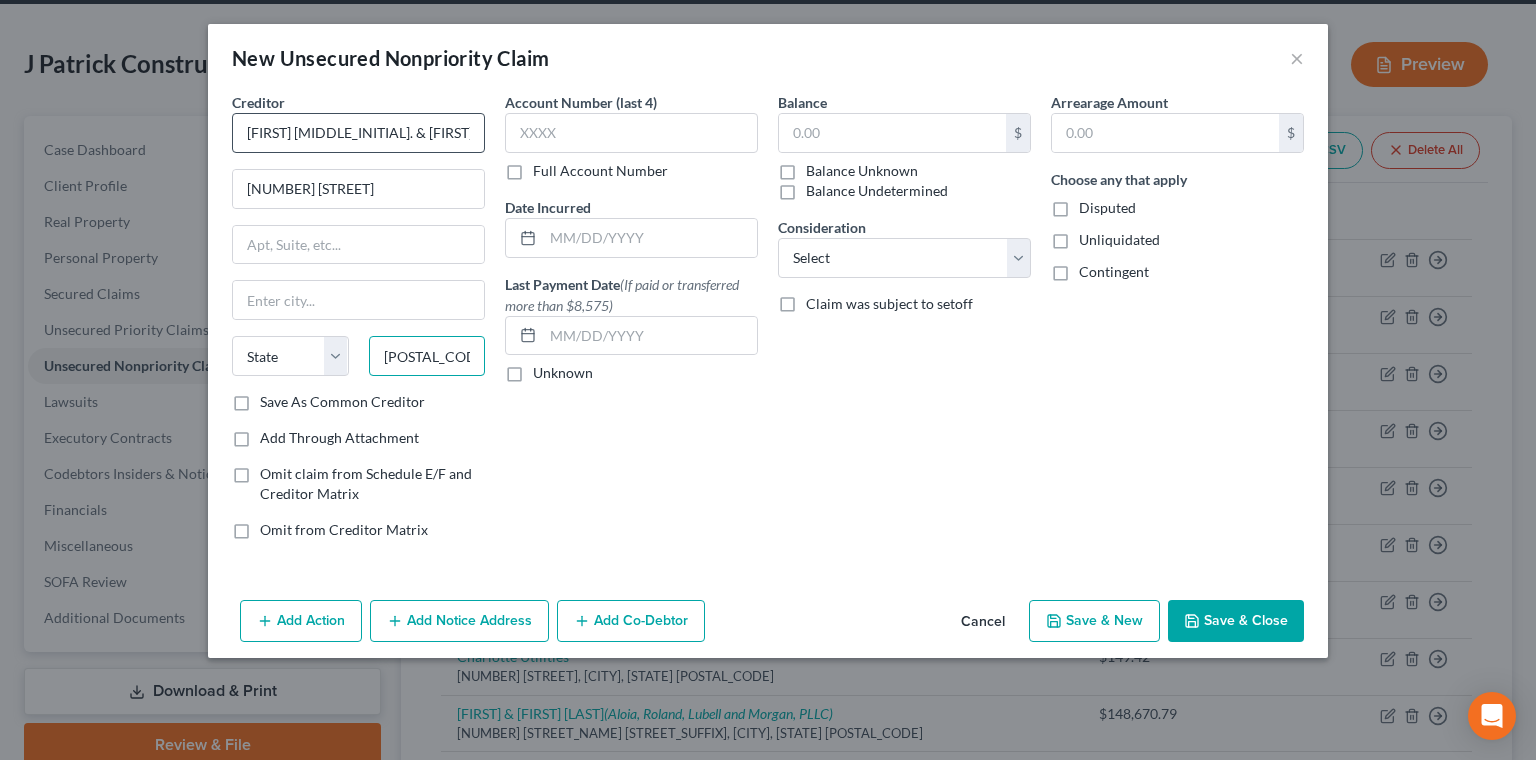 type on "[POSTAL_CODE]" 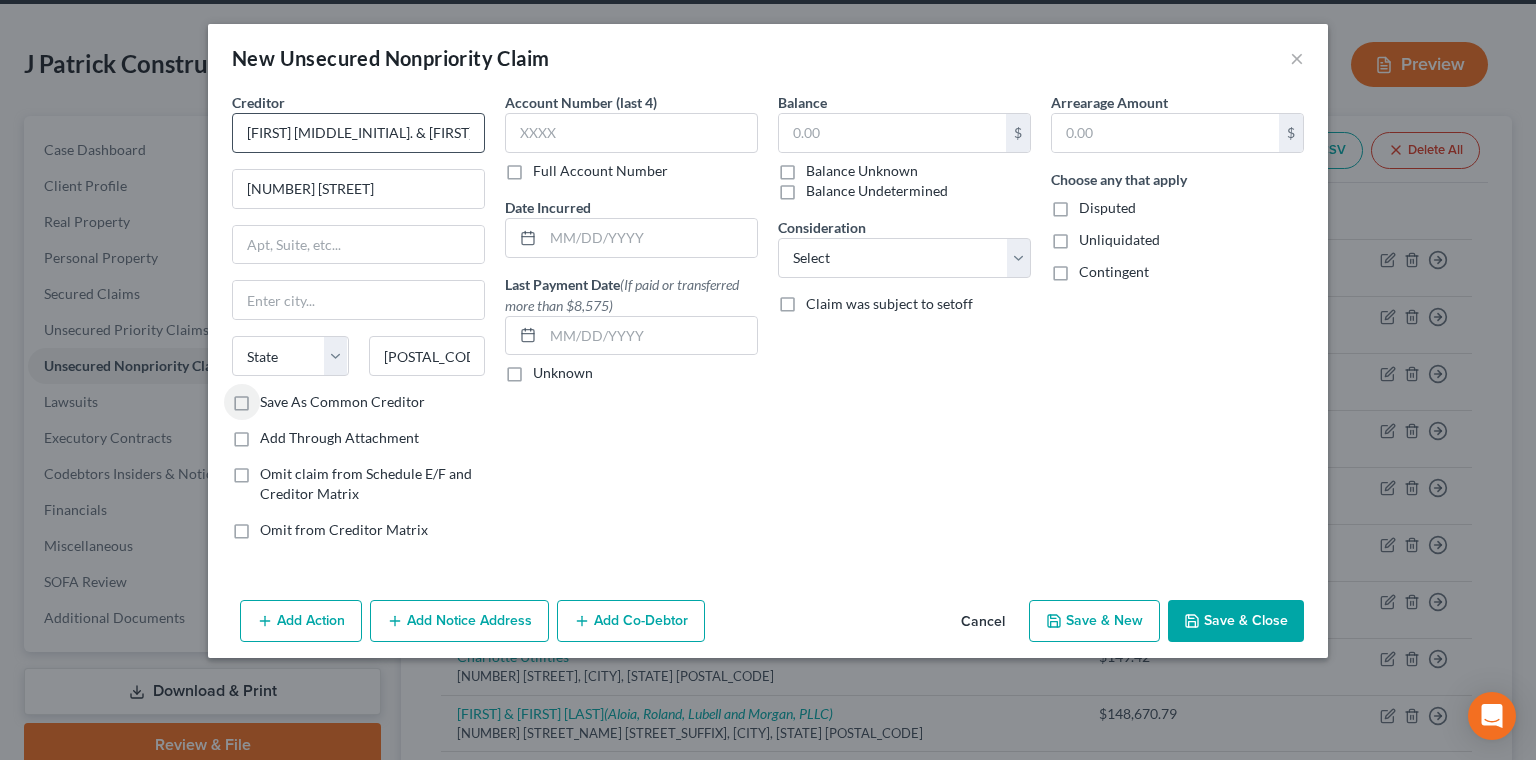 type on "Punta Gorda" 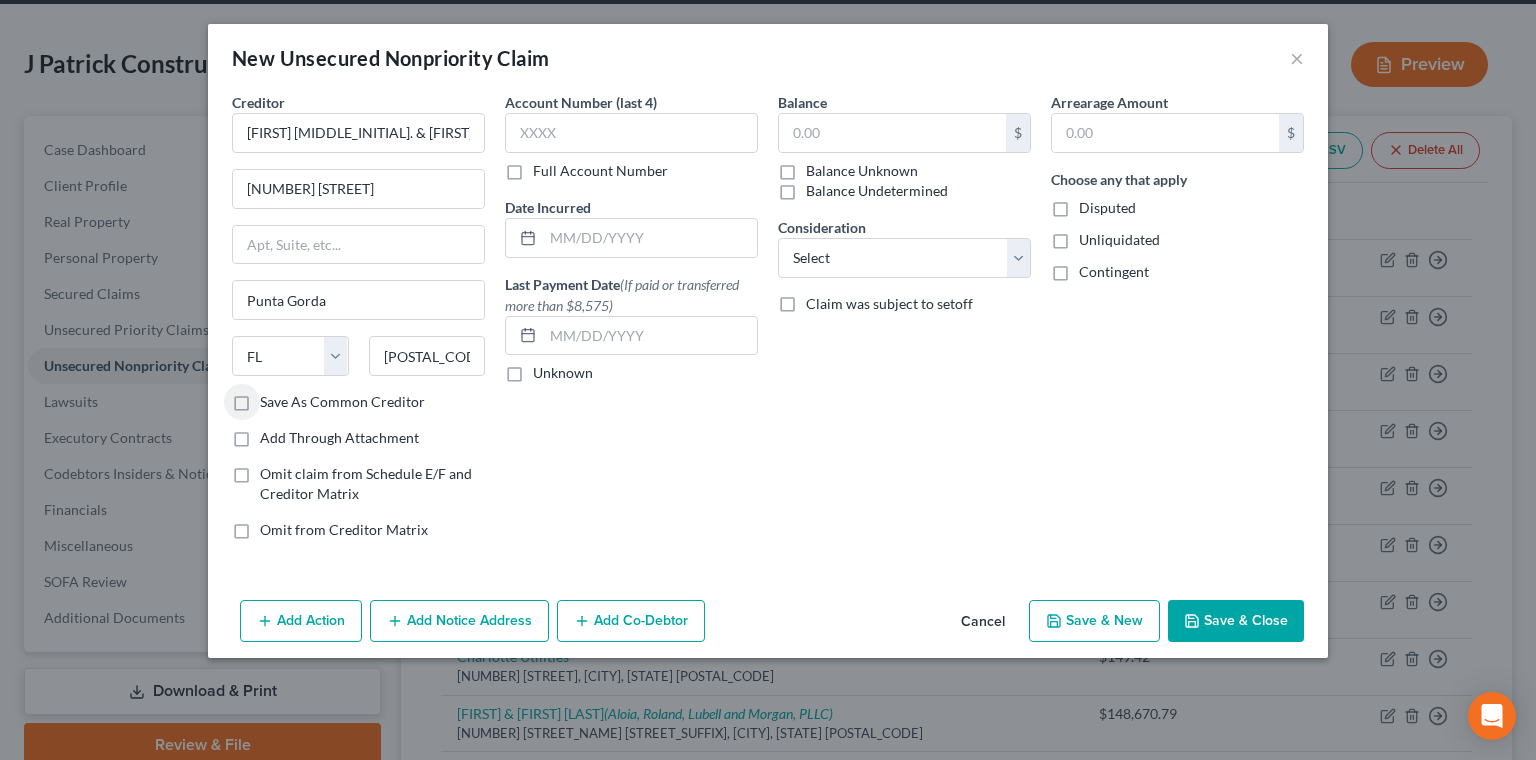 click on "Save As Common Creditor" at bounding box center [342, 402] 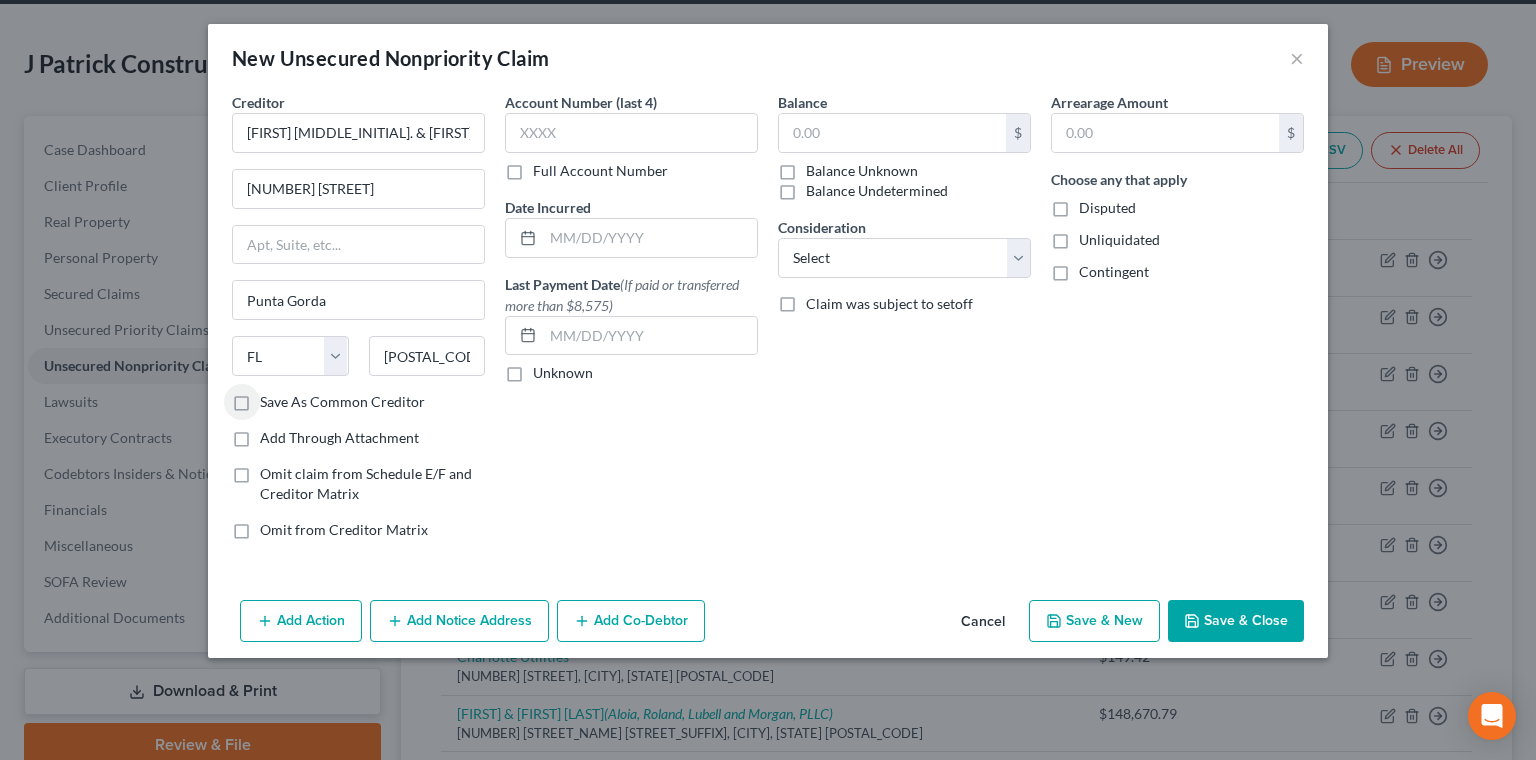 click on "Save As Common Creditor" at bounding box center (274, 398) 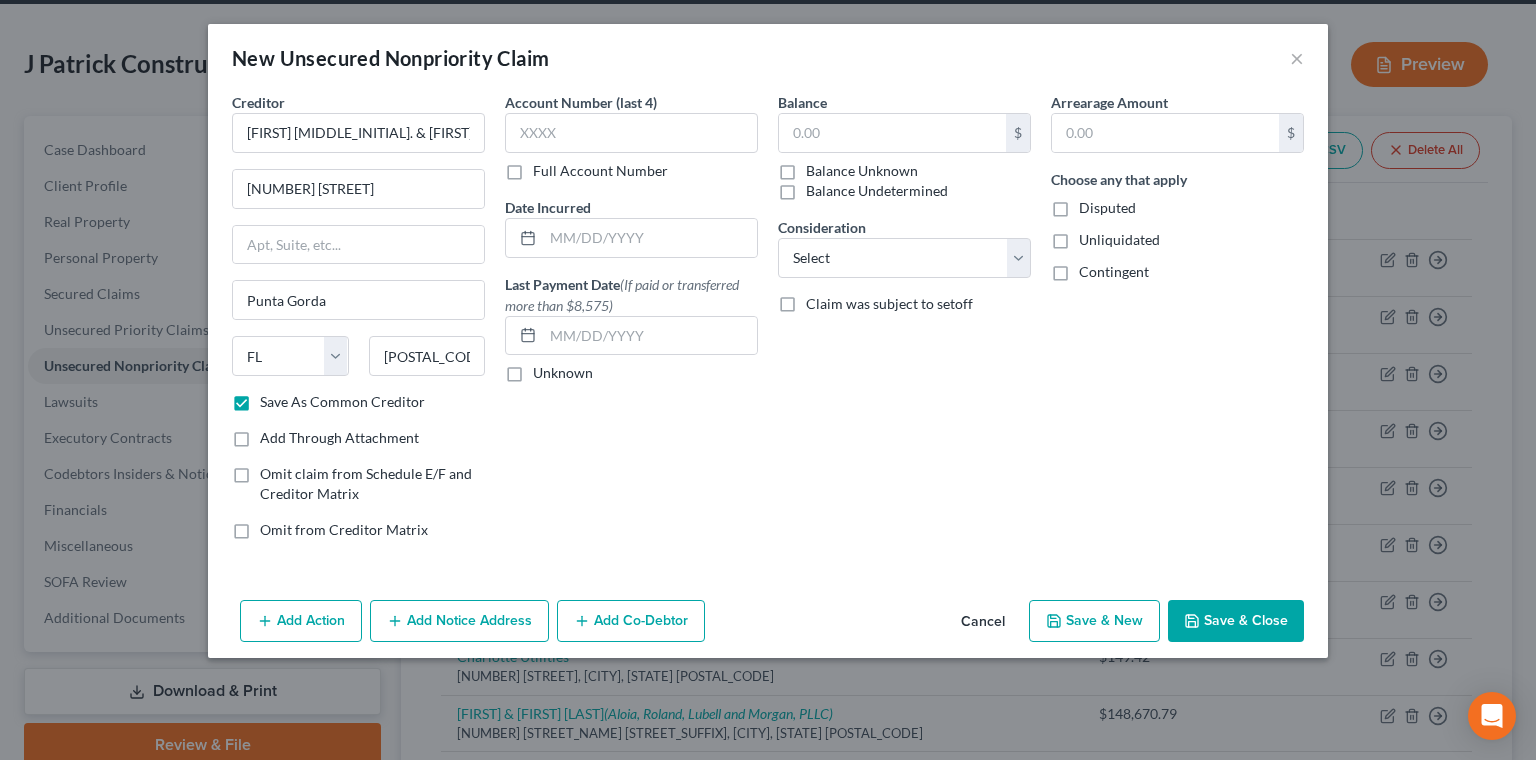 click on "Balance Unknown" at bounding box center (862, 171) 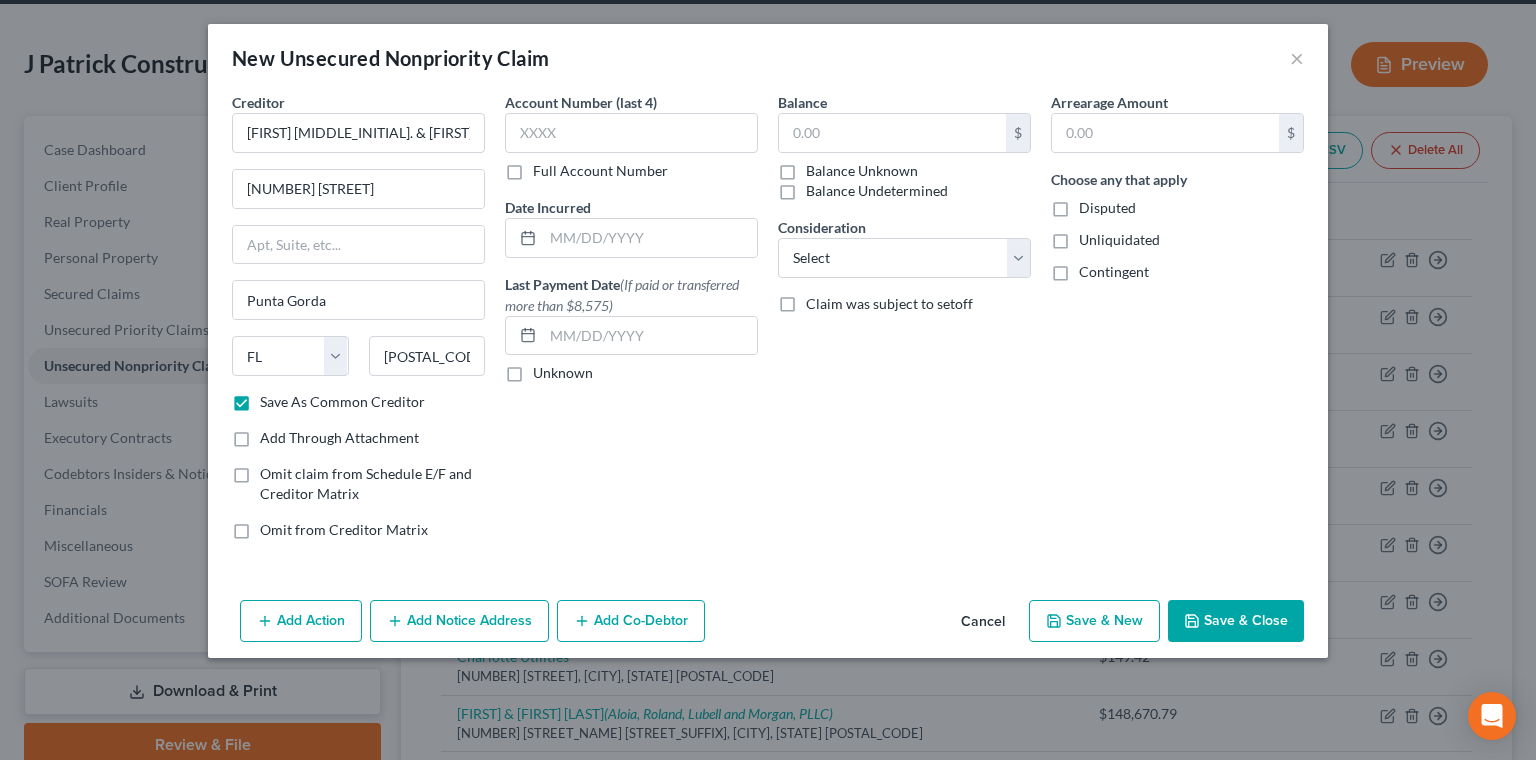 click on "Balance Unknown" at bounding box center [820, 167] 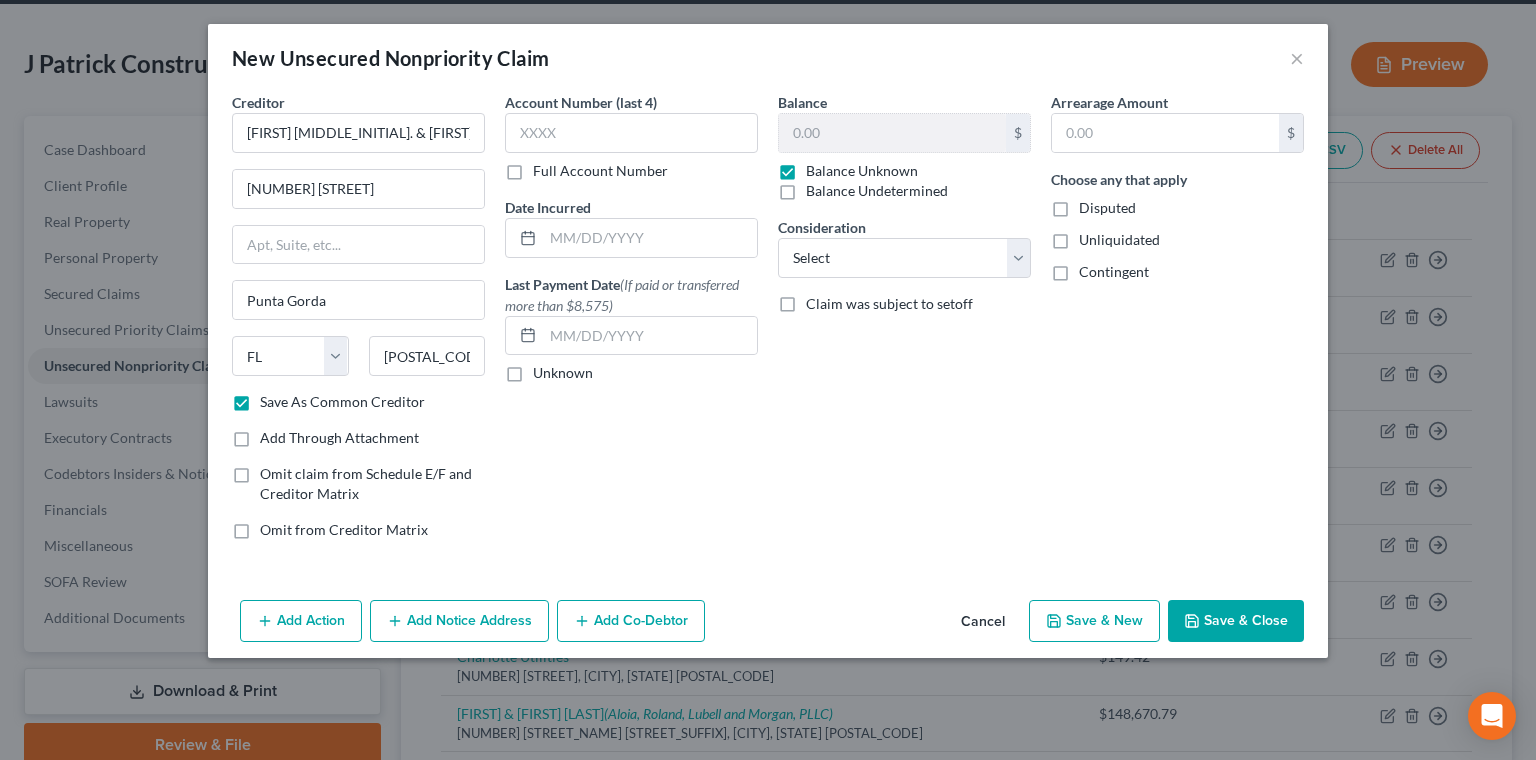 type on "0.00" 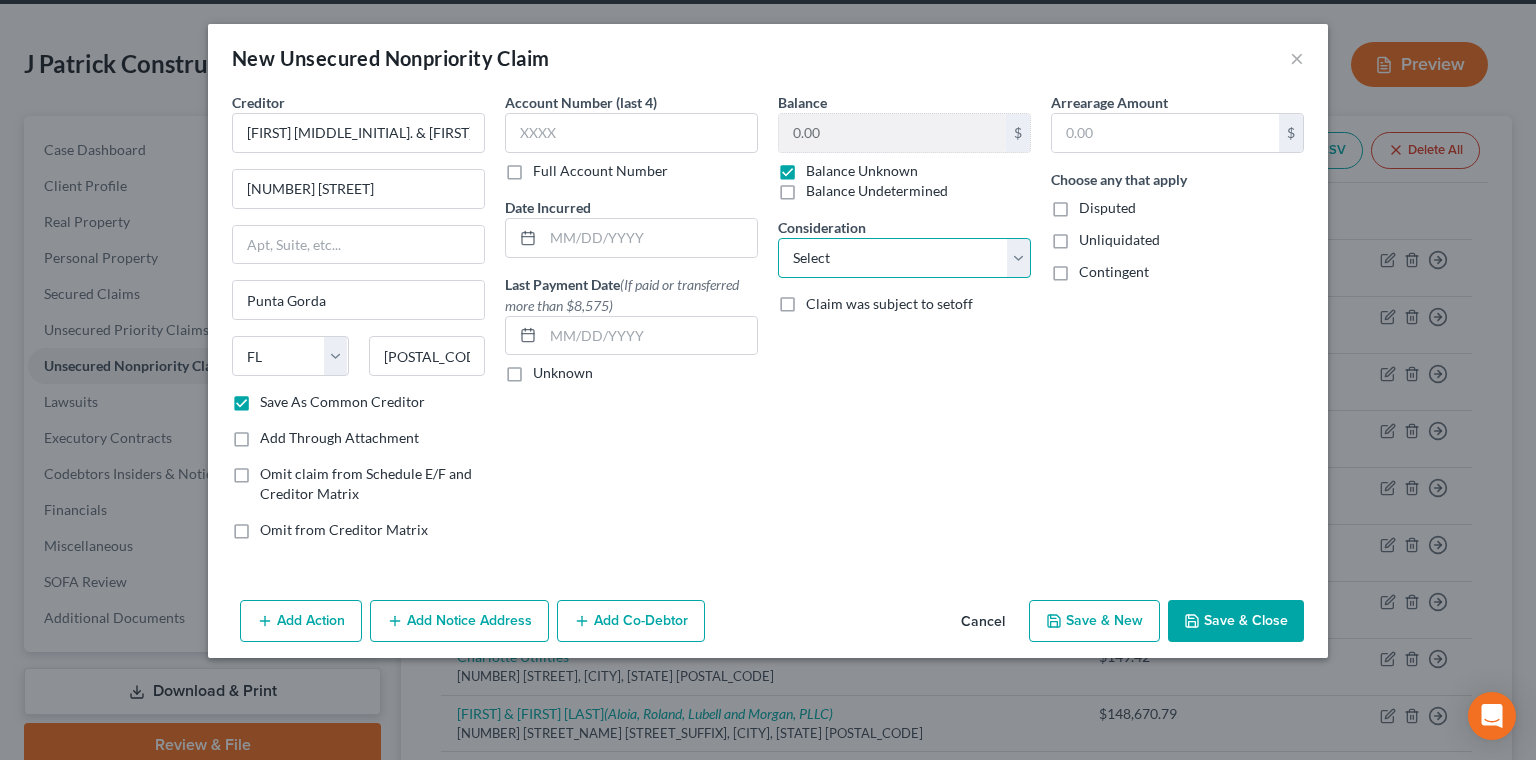 click on "Select Cable / Satellite Services Collection Agency Credit Card Debt Debt Counseling / Attorneys Deficiency Balance Home / Car Repairs Income Taxes Judgment Liens Monies Loaned / Advanced Mortgage Obligation To Pensions Other Overdrawn Bank Account Promised To Help Pay Creditors Services Suppliers Or Vendors Telephone / Internet Services Unsecured Loan Repayments Utility Services" at bounding box center (904, 258) 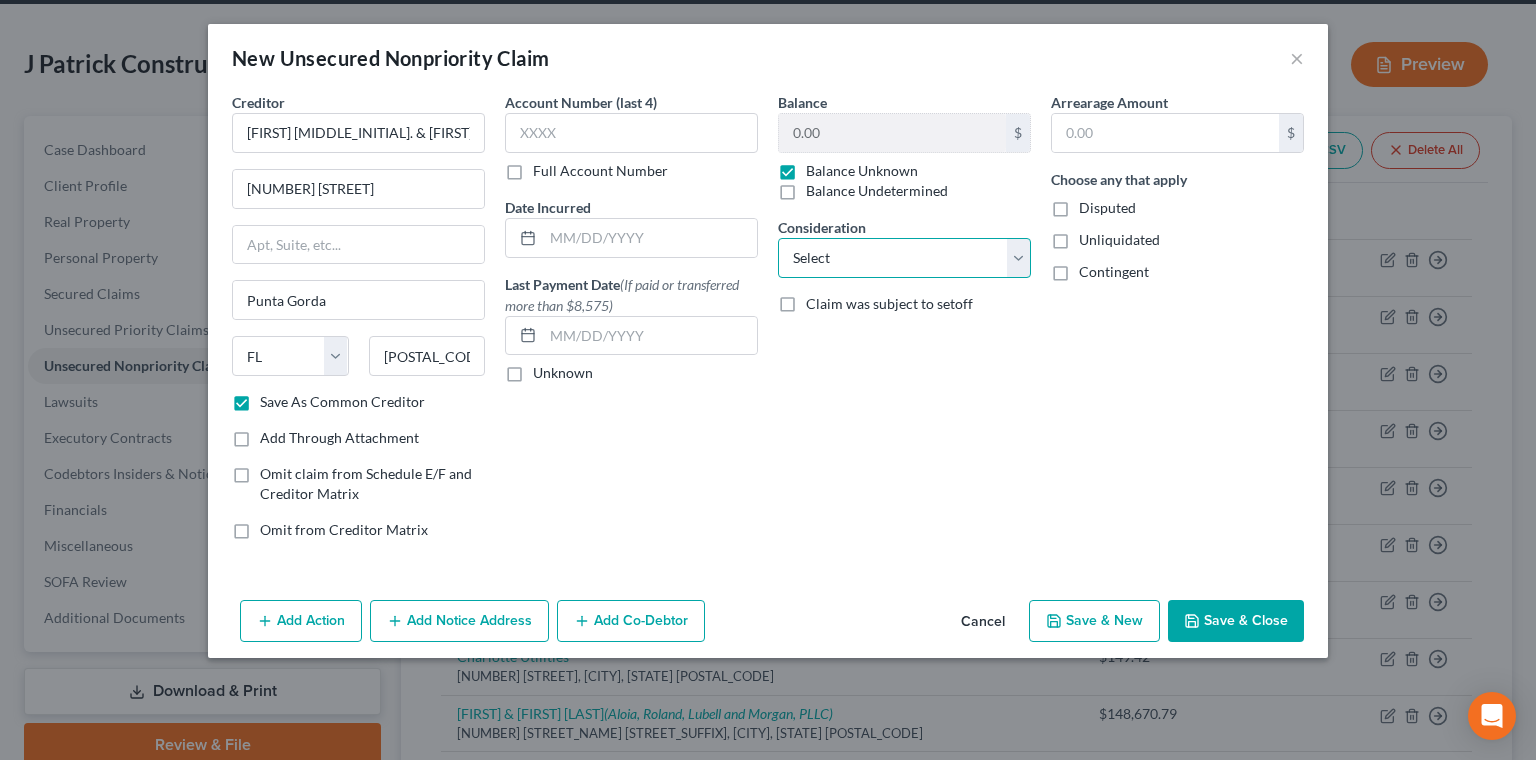 select on "11" 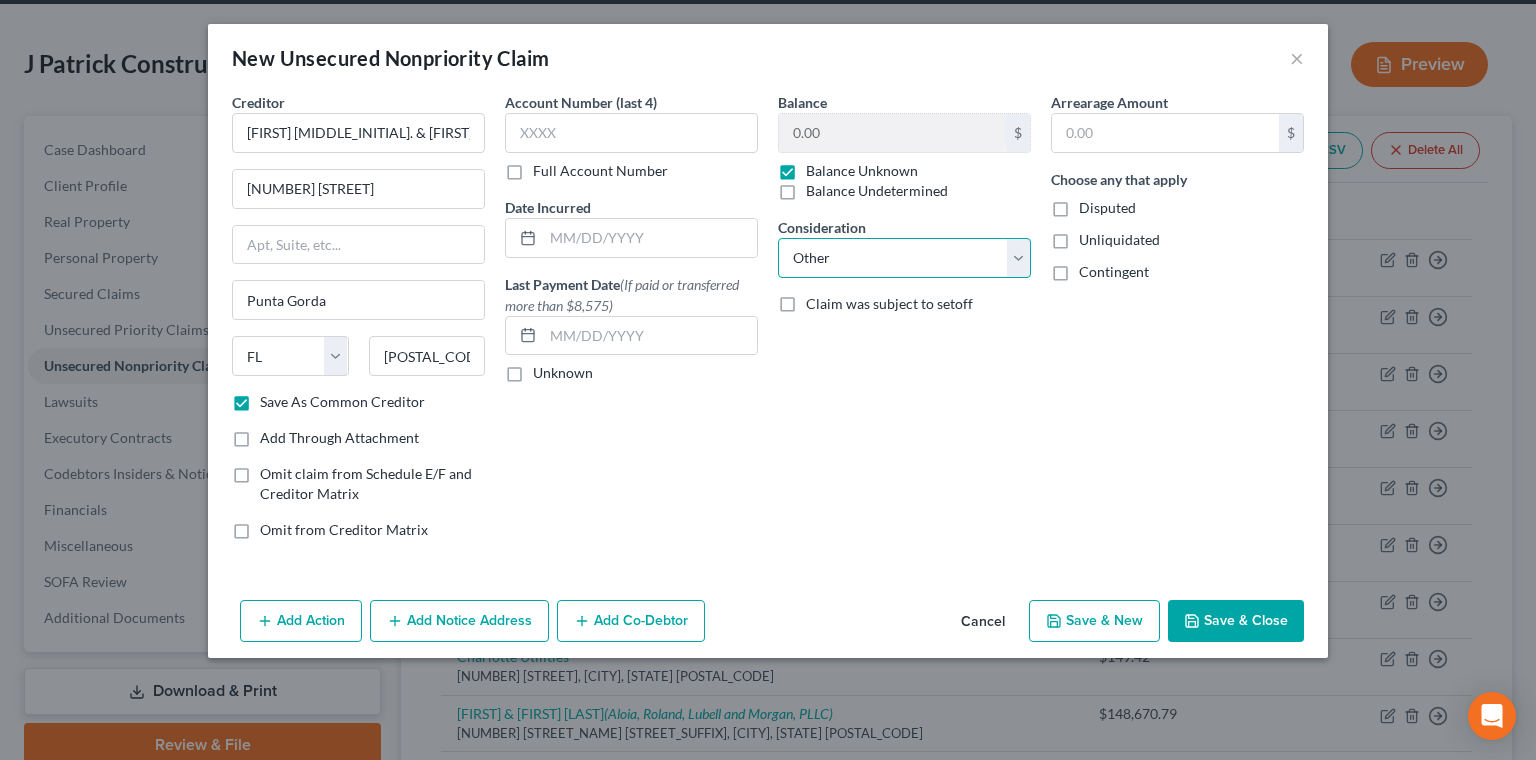 click on "Other" at bounding box center [0, 0] 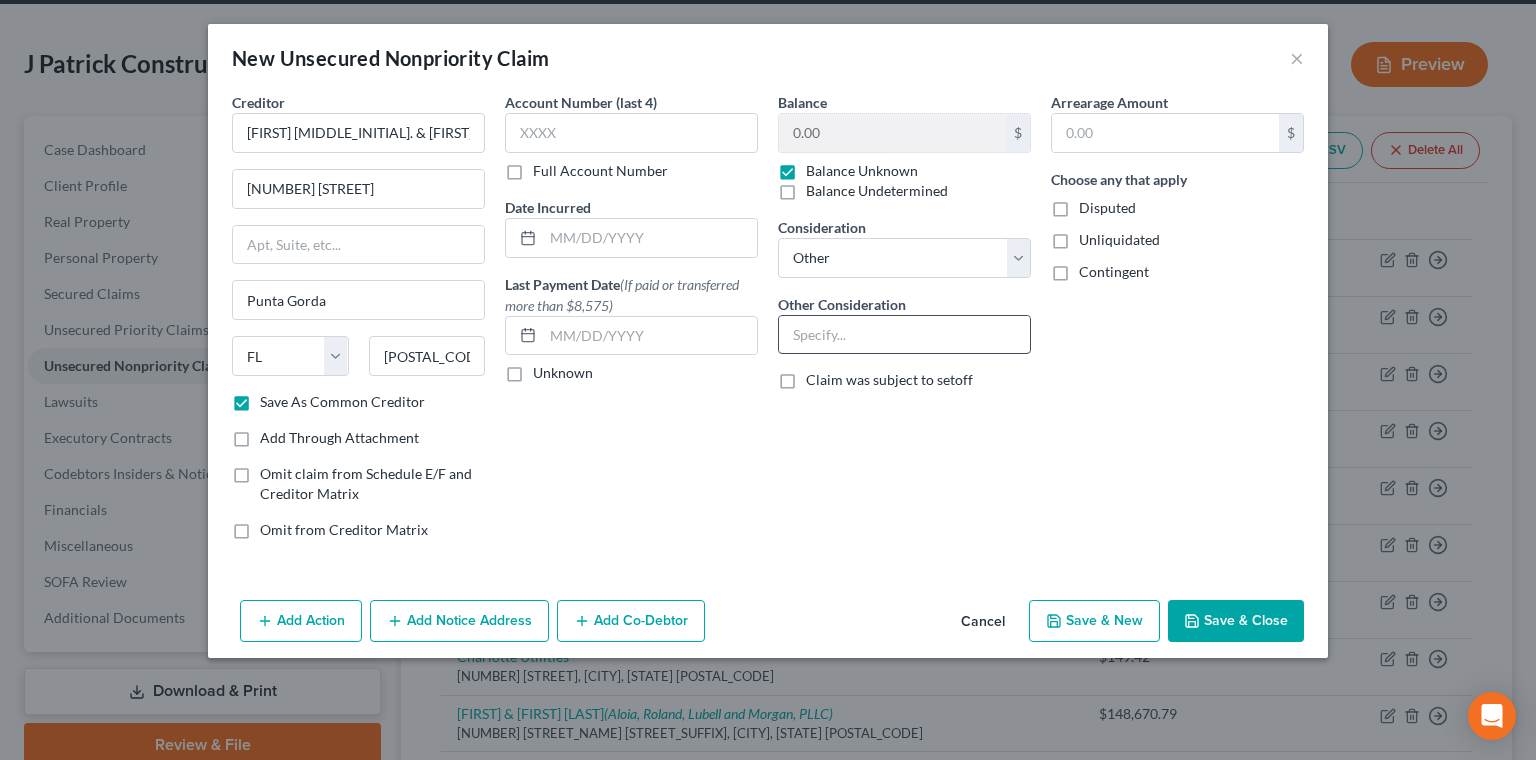 click at bounding box center (904, 335) 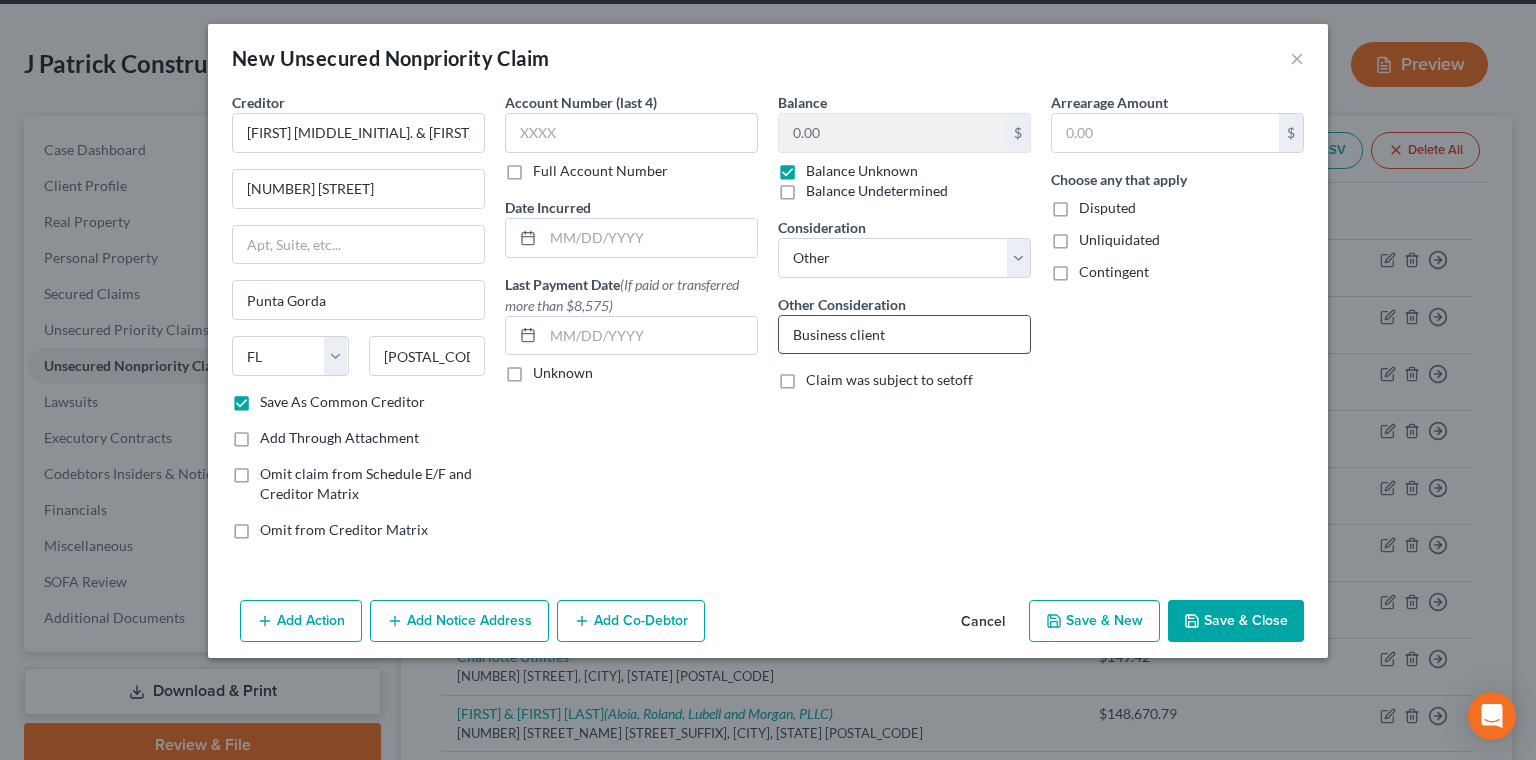drag, startPoint x: 886, startPoint y: 252, endPoint x: 737, endPoint y: 265, distance: 149.56604 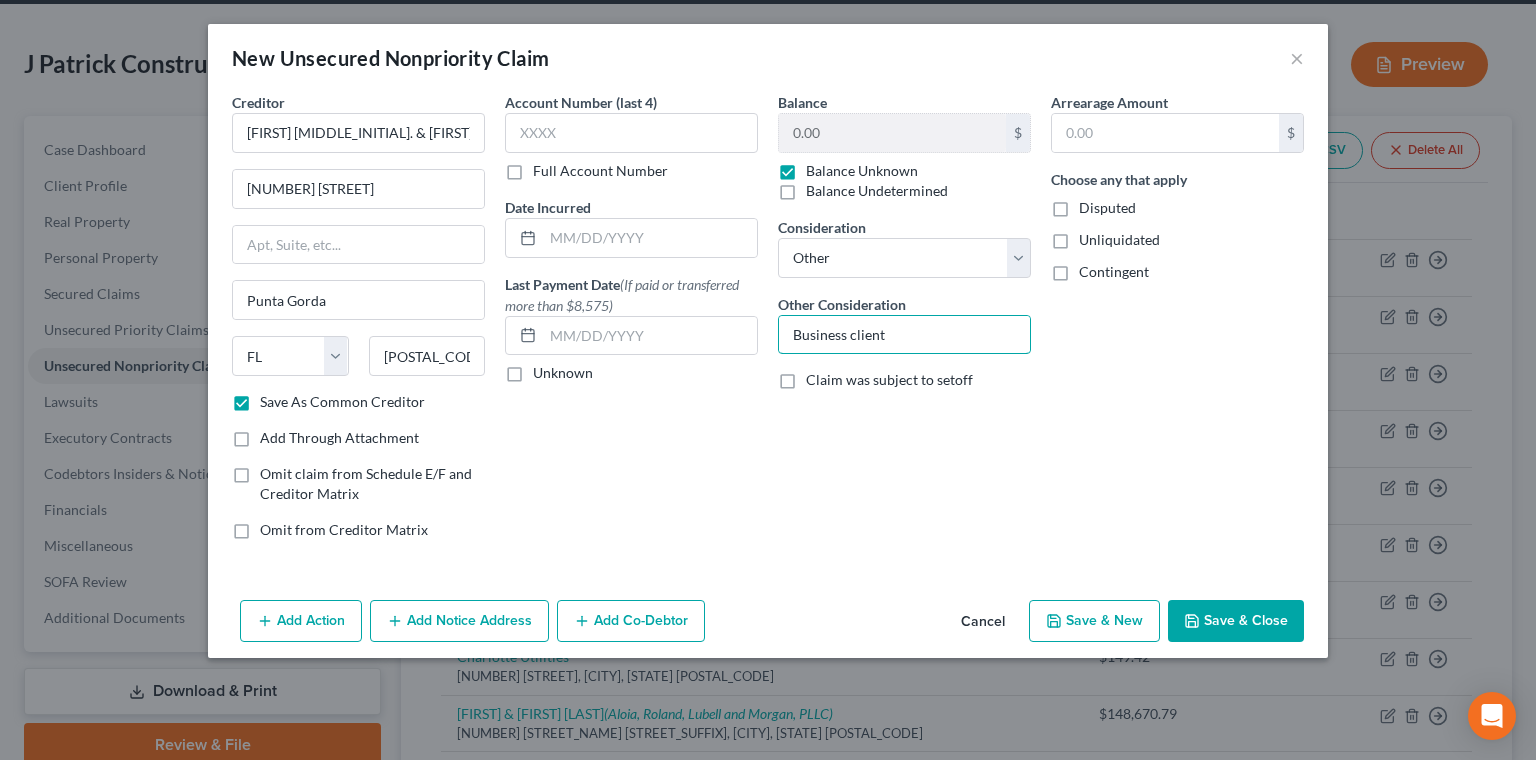 type on "Business client" 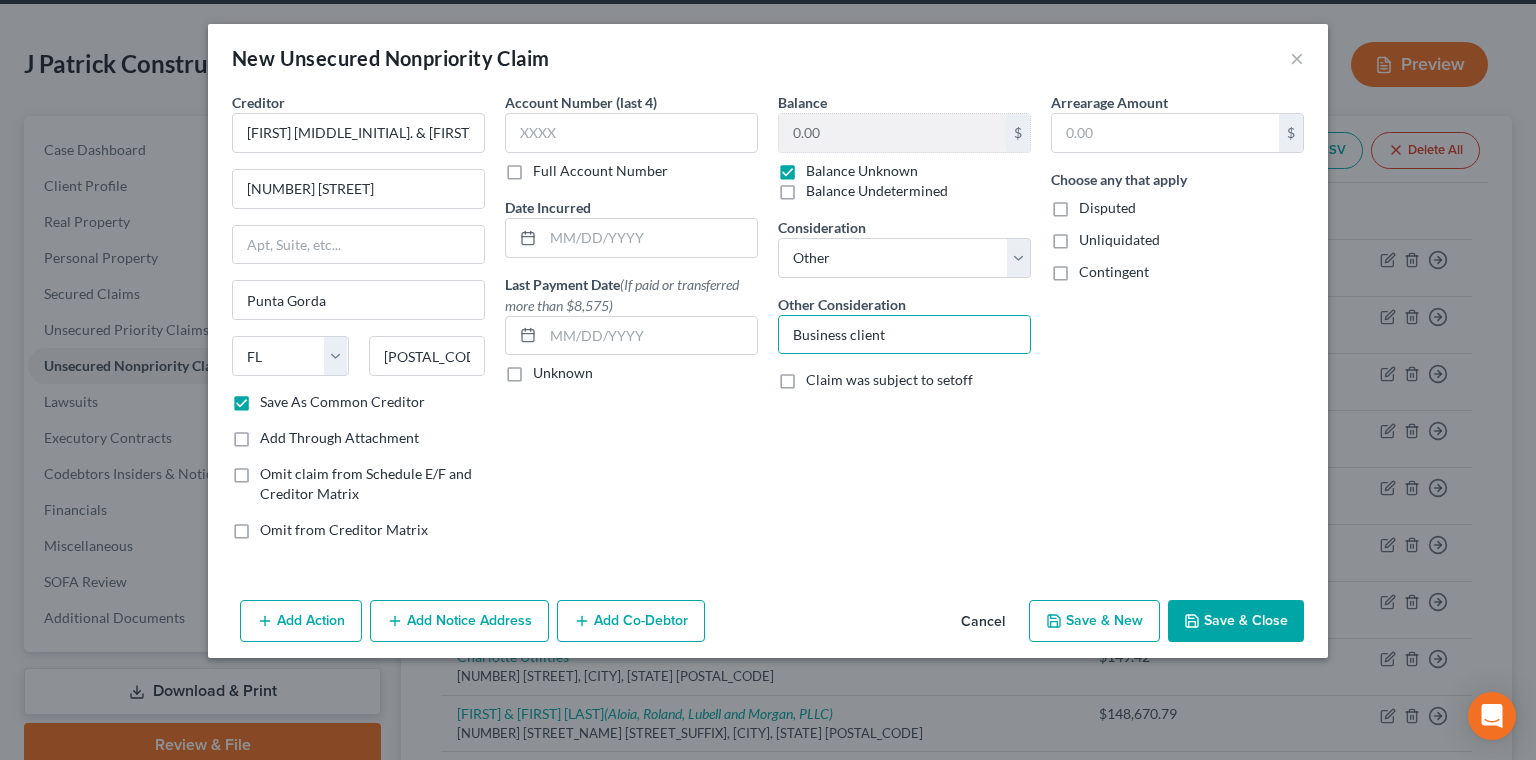 click on "Balance
$
Balance Unknown
Balance Undetermined
$
Balance Unknown
Consideration Select Cable / Satellite Services Collection Agency Credit Card Debt Debt Counseling / Attorneys Deficiency Balance Home / Car Repairs Income Taxes Judgment Liens Monies Loaned / Advanced Mortgage Obligation To Pensions Other Overdrawn Bank Account Promised To Help Pay Creditors Services Suppliers Or Vendors Telephone / Internet Services Unsecured Loan Repayments Utility Services Other Consideration Business client Claim was subject to setoff" at bounding box center (904, 324) 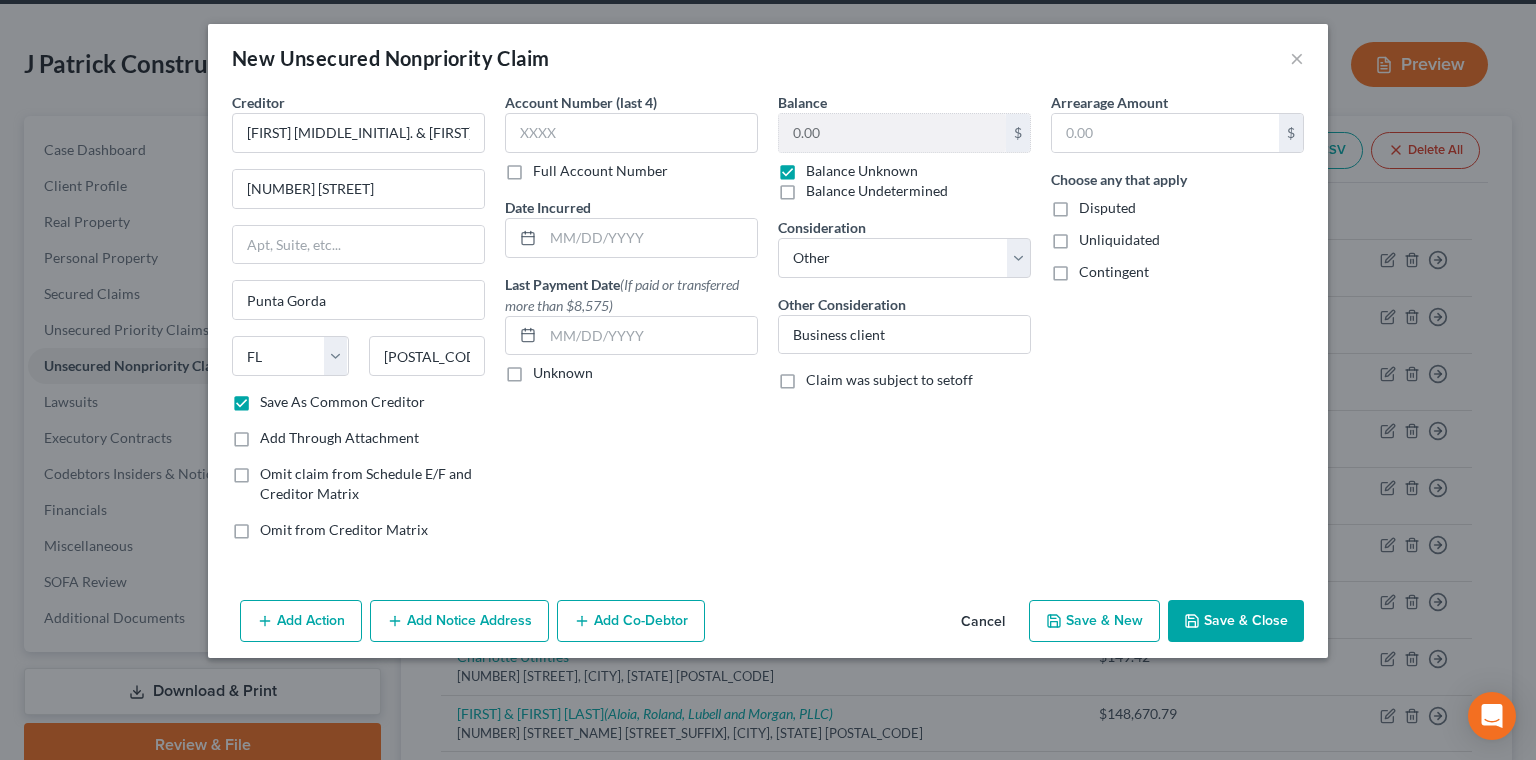click on "Save & New" at bounding box center [1094, 621] 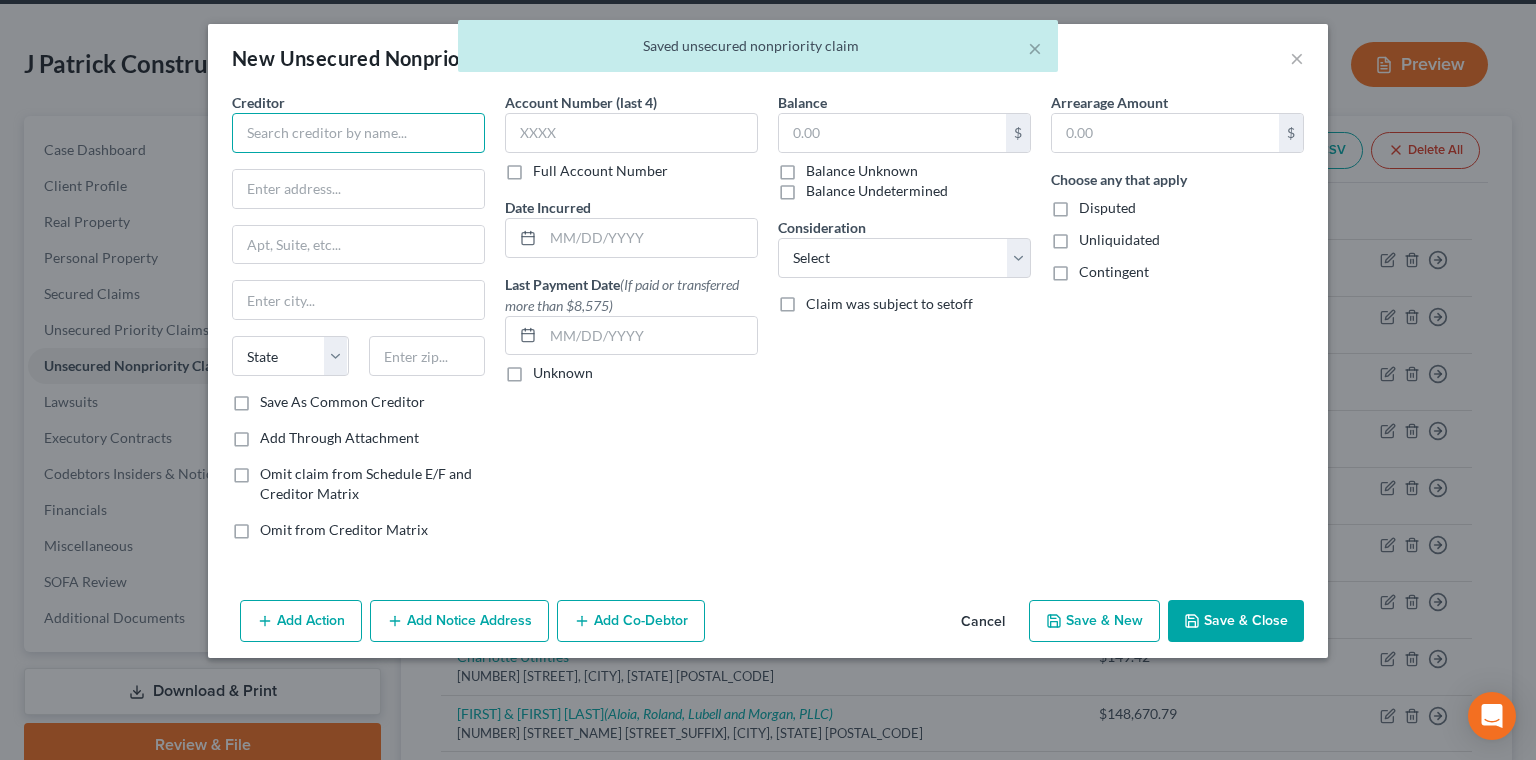 click at bounding box center (358, 133) 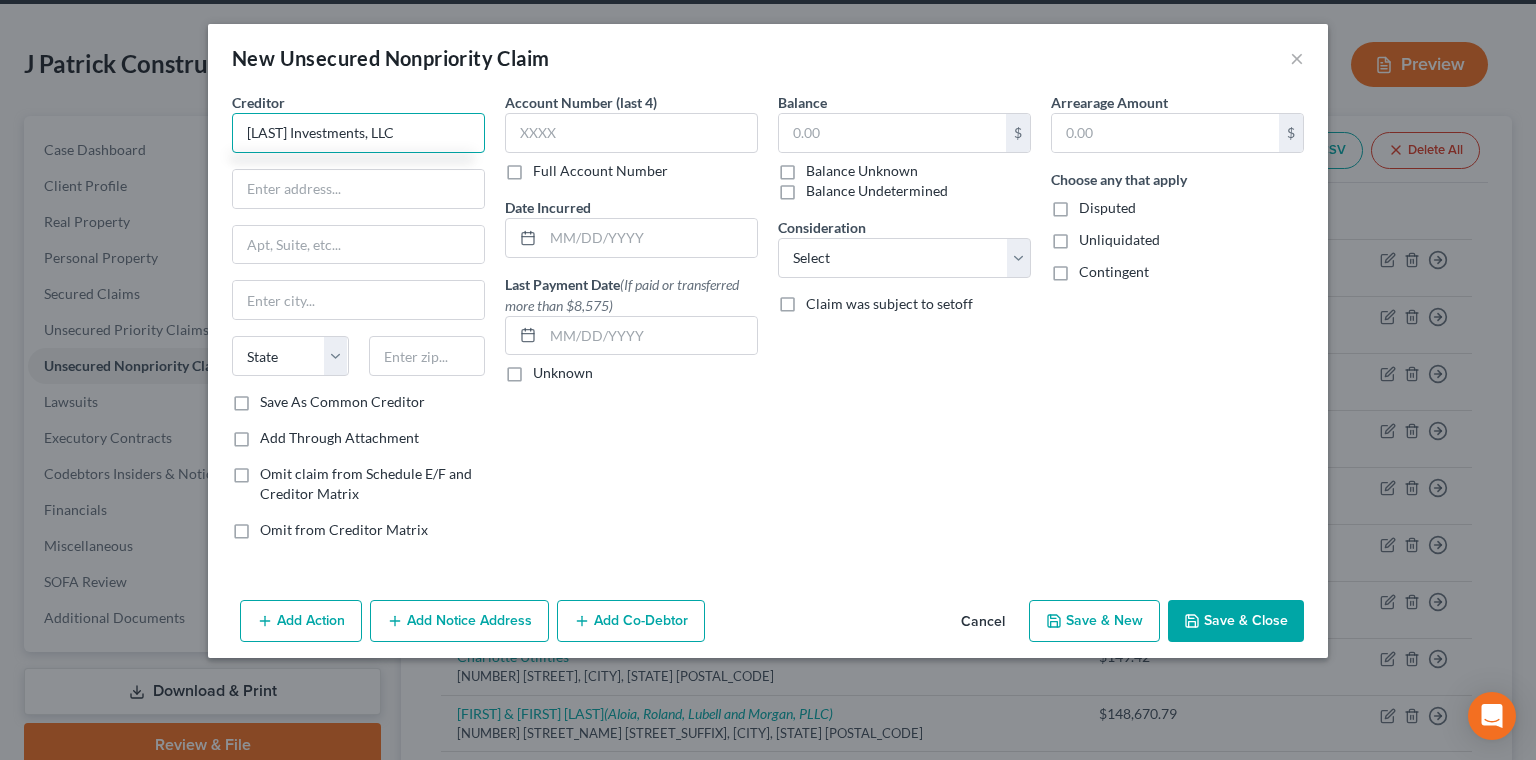 type on "[LAST] Investments, LLC" 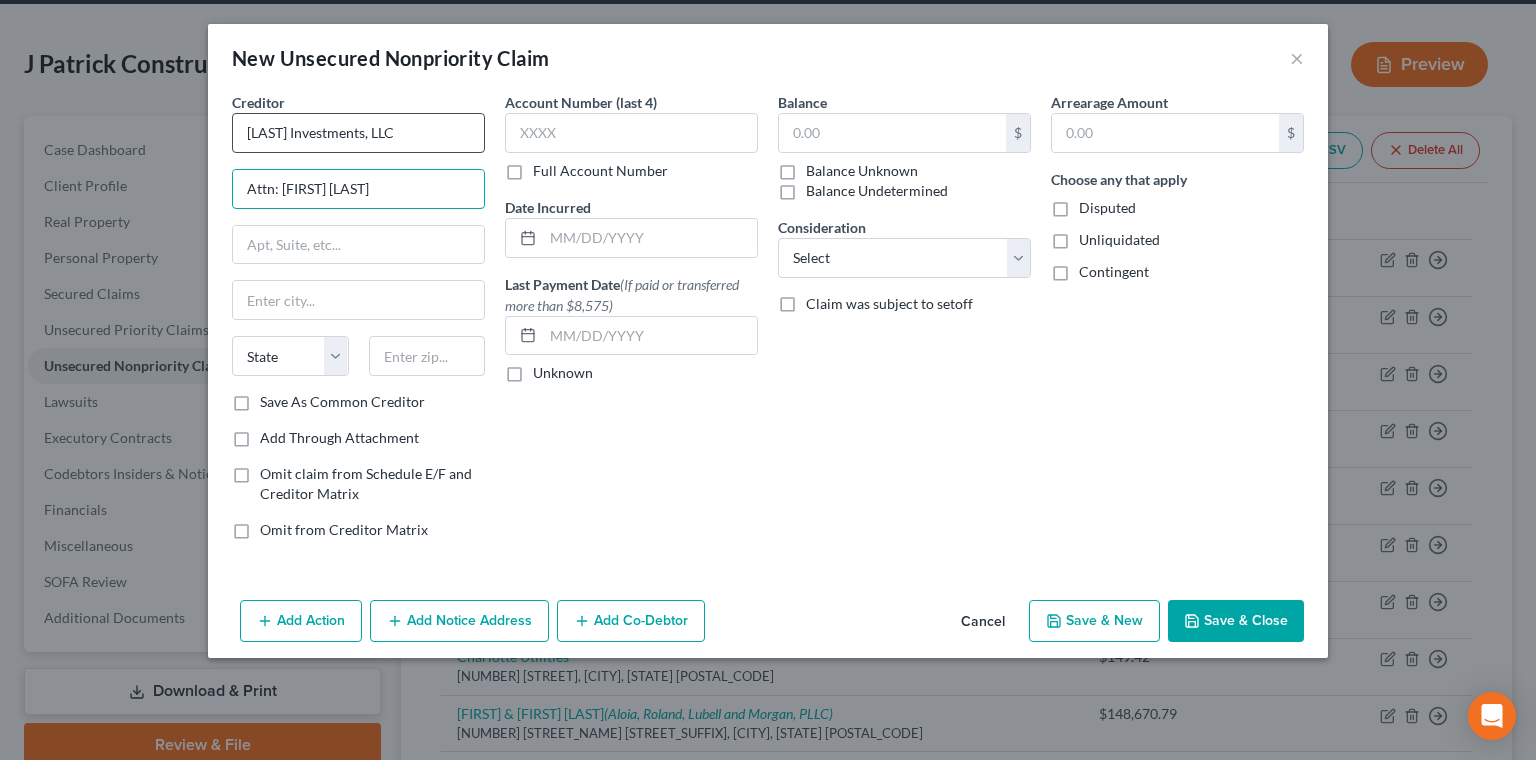 type on "Attn: [FIRST] [LAST]" 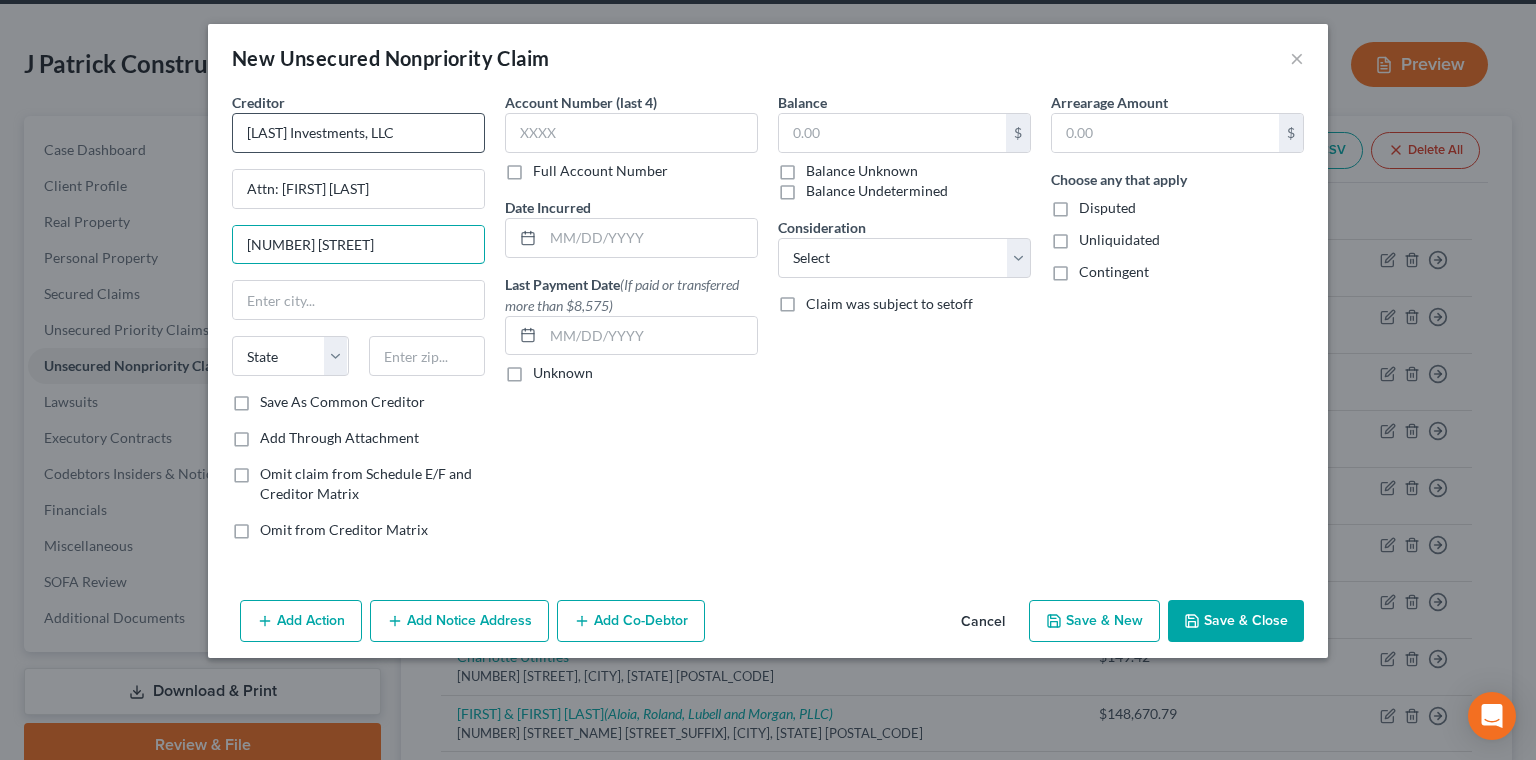 type on "[NUMBER] [STREET]" 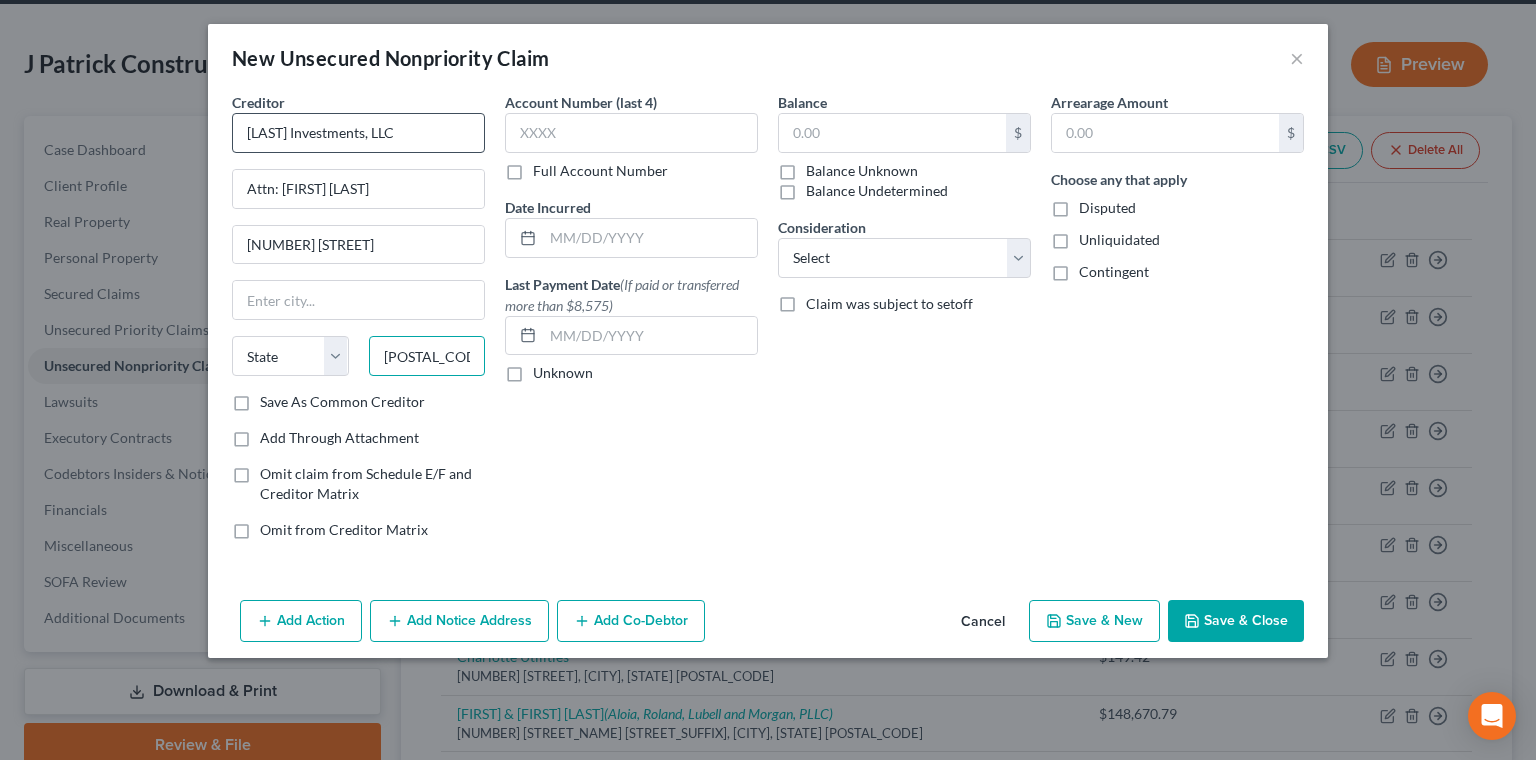 type on "[POSTAL_CODE]" 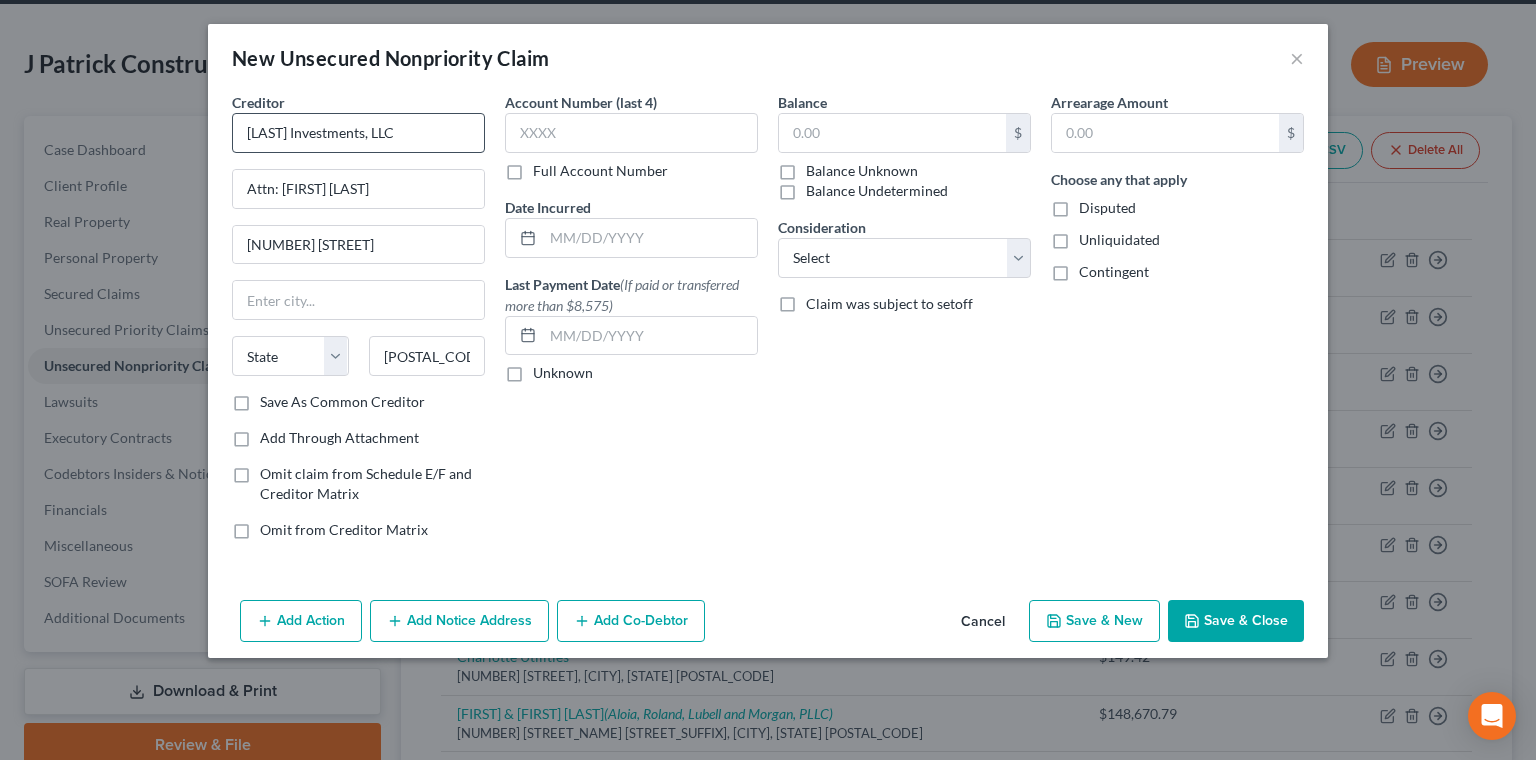 type on "[CITY]" 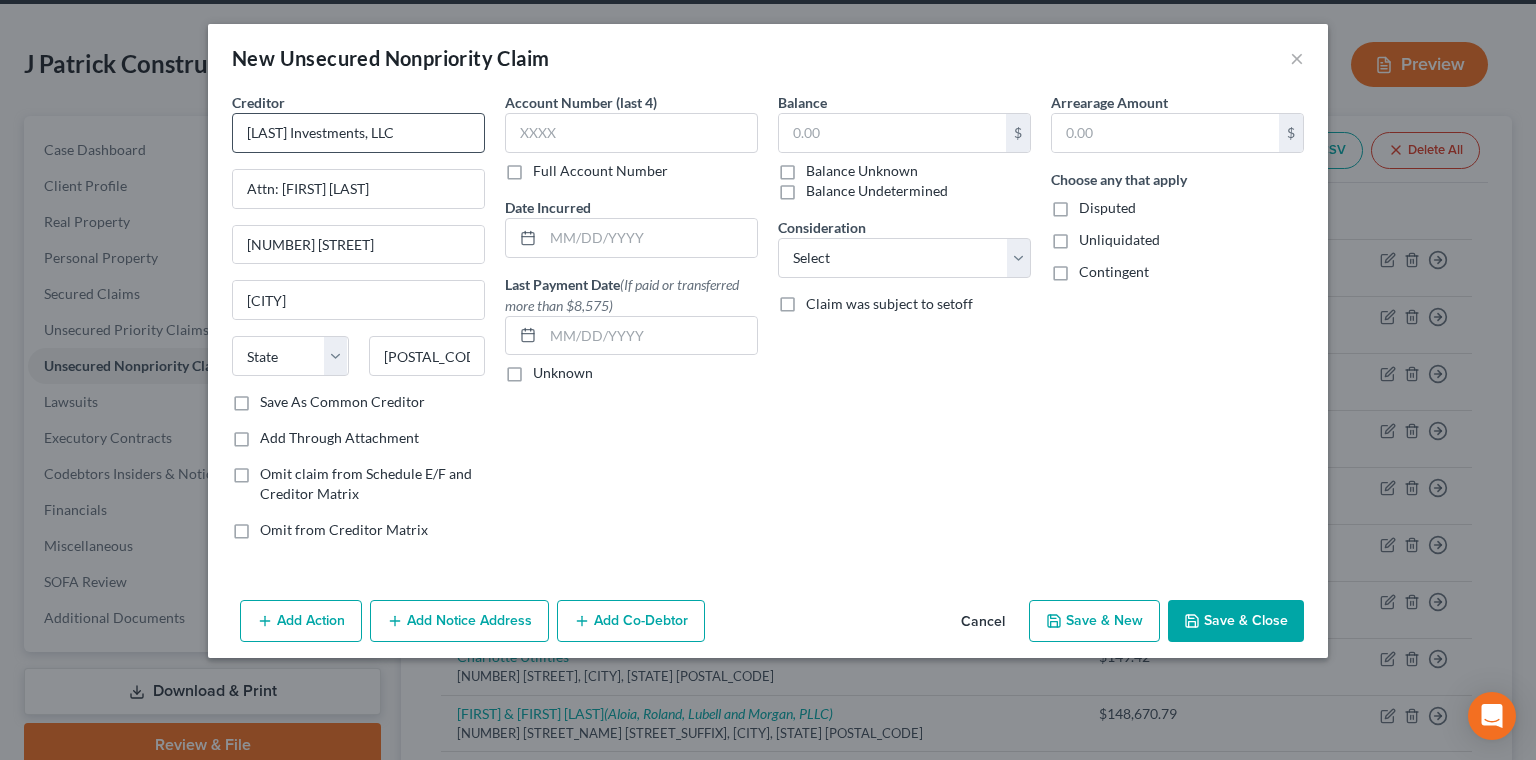 select on "33" 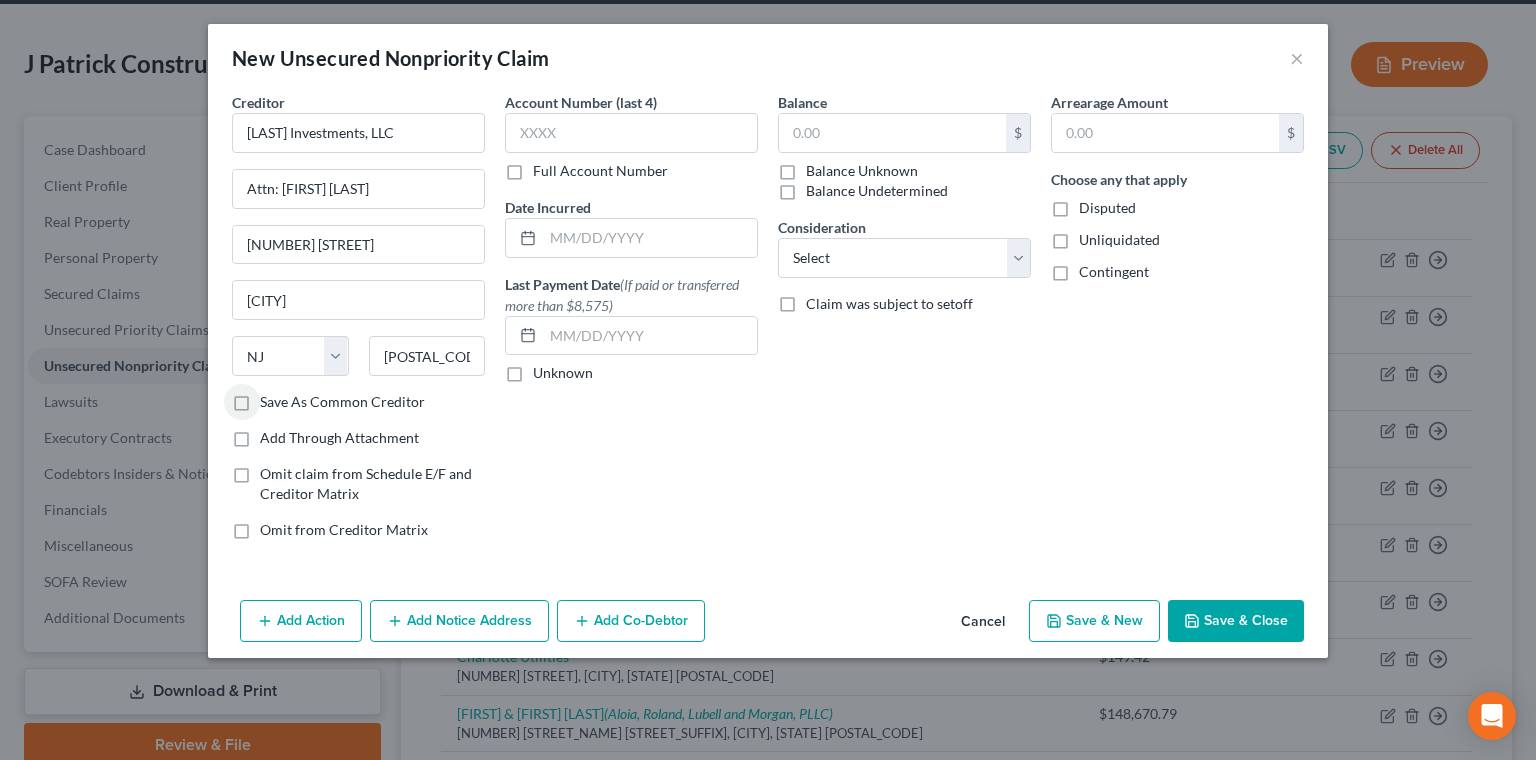click on "Save As Common Creditor" at bounding box center [342, 402] 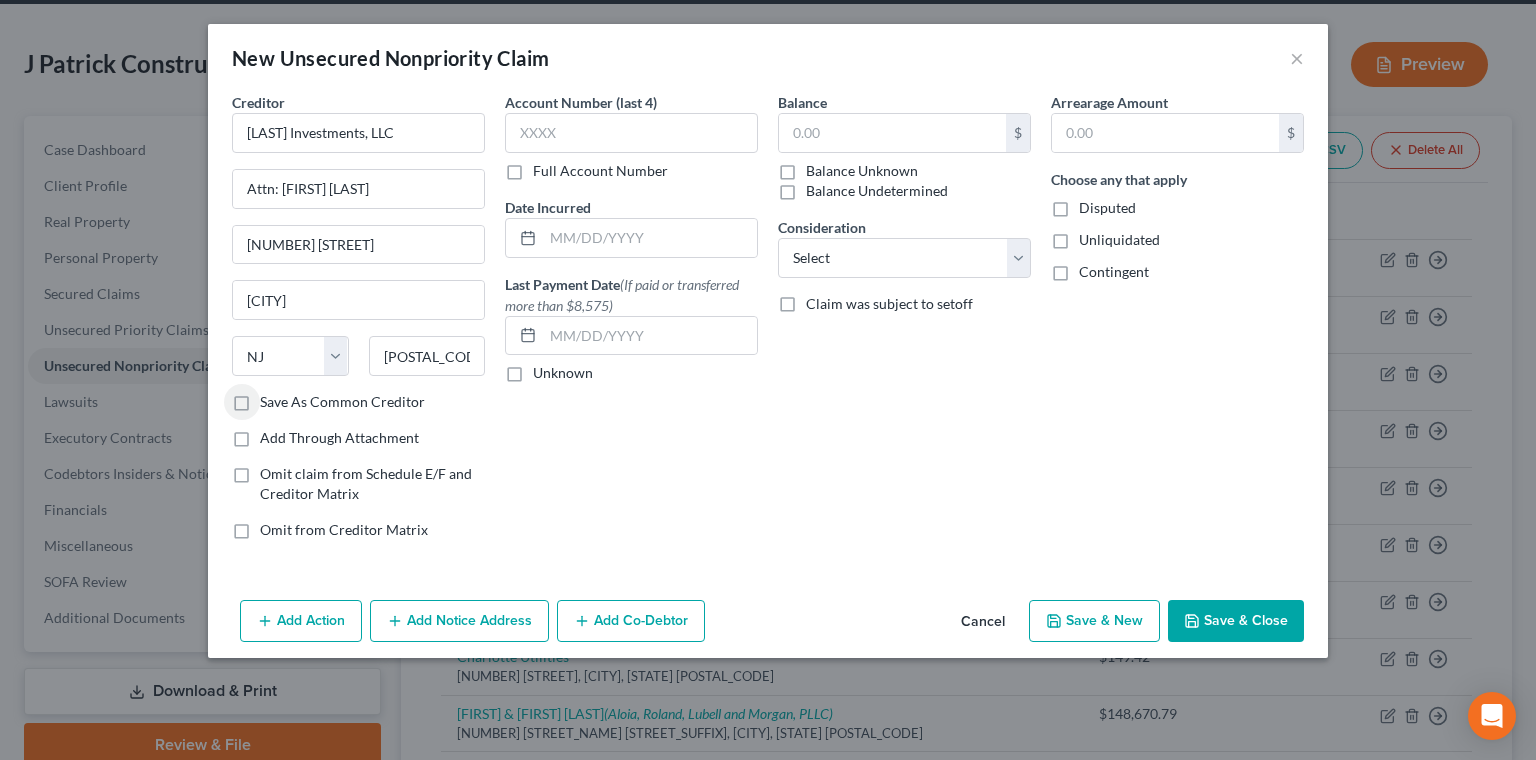 click on "Save As Common Creditor" at bounding box center (274, 398) 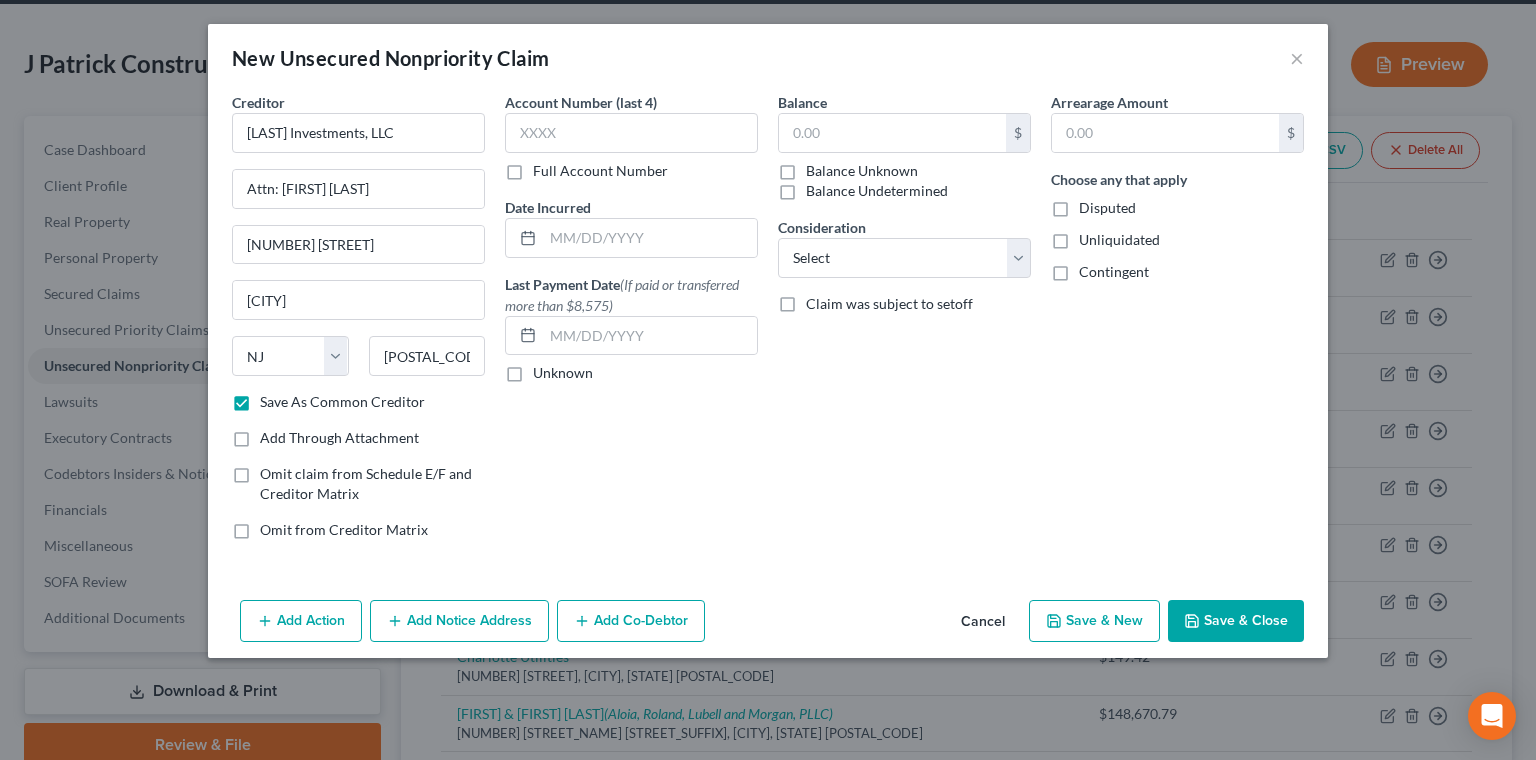 click on "Balance Unknown" at bounding box center (862, 171) 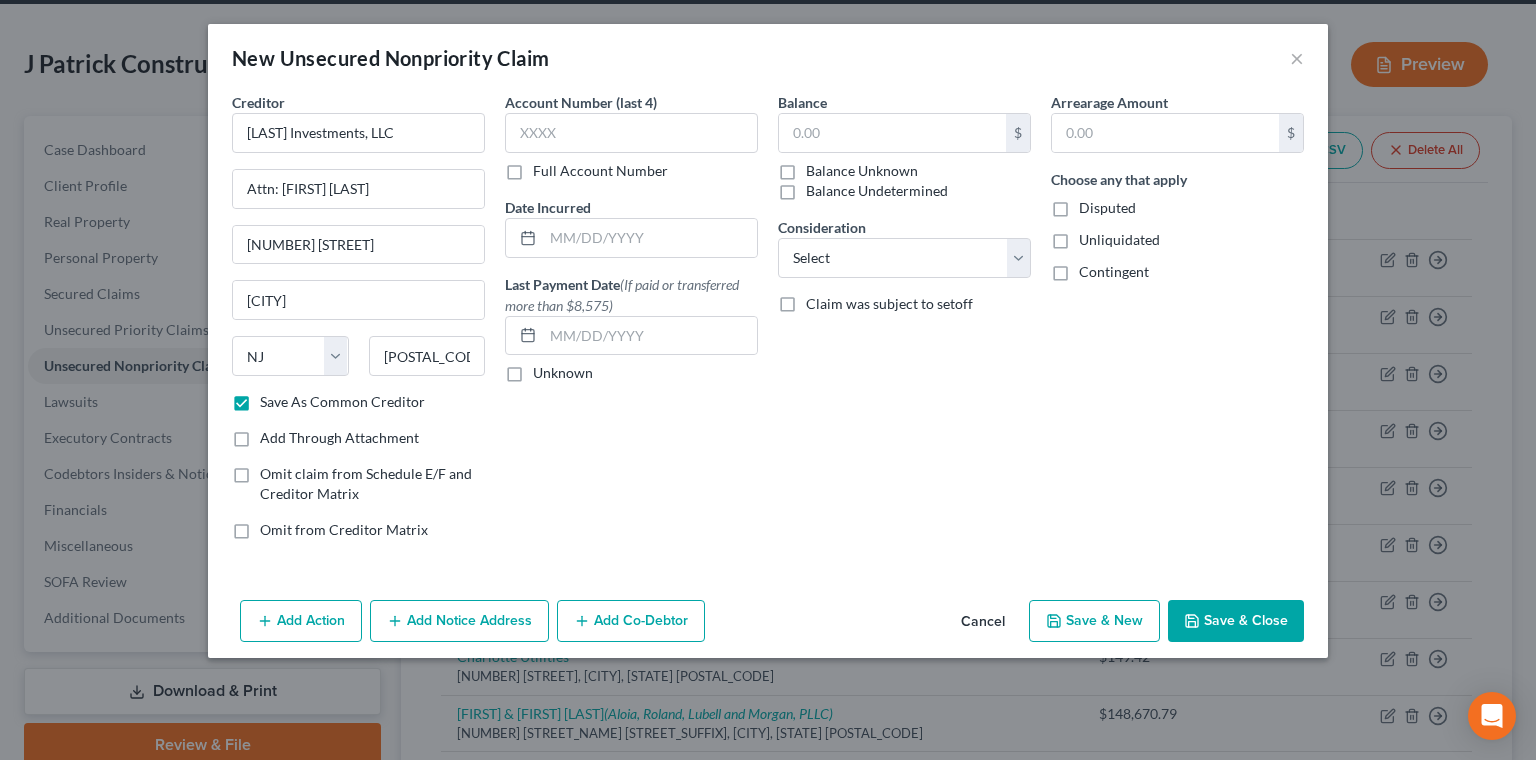 click on "Balance Unknown" at bounding box center (820, 167) 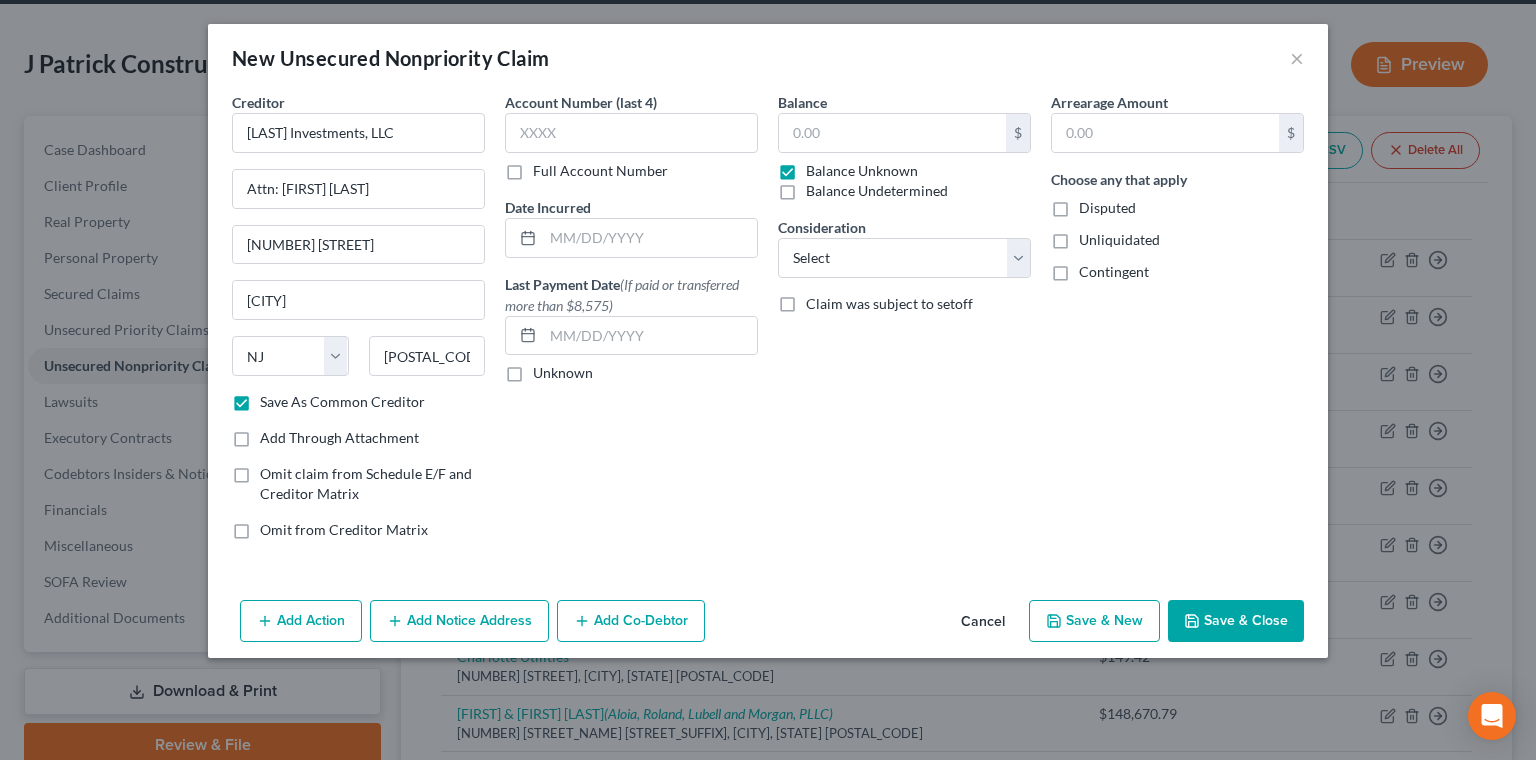 type on "0.00" 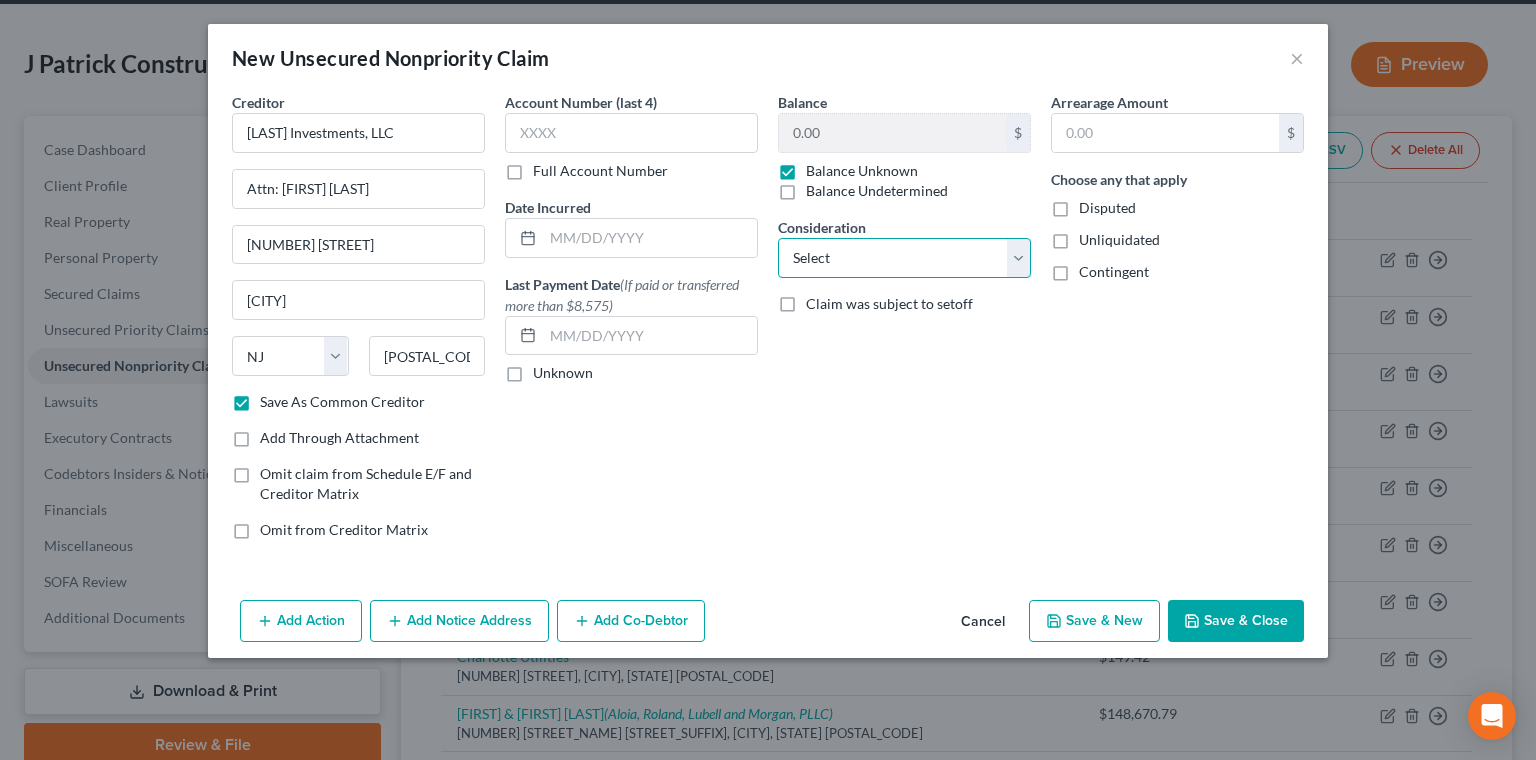 click on "Select Cable / Satellite Services Collection Agency Credit Card Debt Debt Counseling / Attorneys Deficiency Balance Home / Car Repairs Income Taxes Judgment Liens Monies Loaned / Advanced Mortgage Obligation To Pensions Other Overdrawn Bank Account Promised To Help Pay Creditors Services Suppliers Or Vendors Telephone / Internet Services Unsecured Loan Repayments Utility Services" at bounding box center (904, 258) 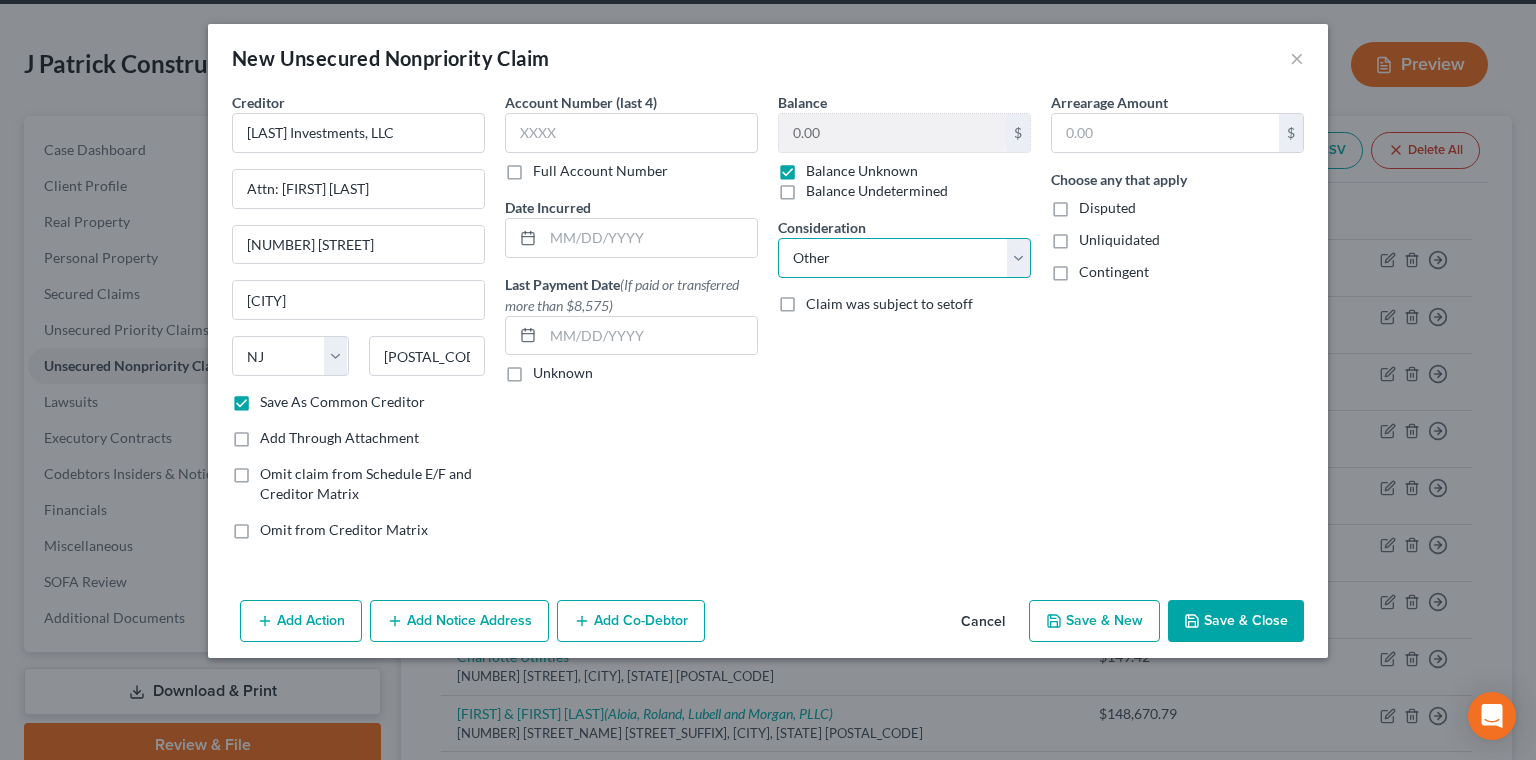 click on "Other" at bounding box center [0, 0] 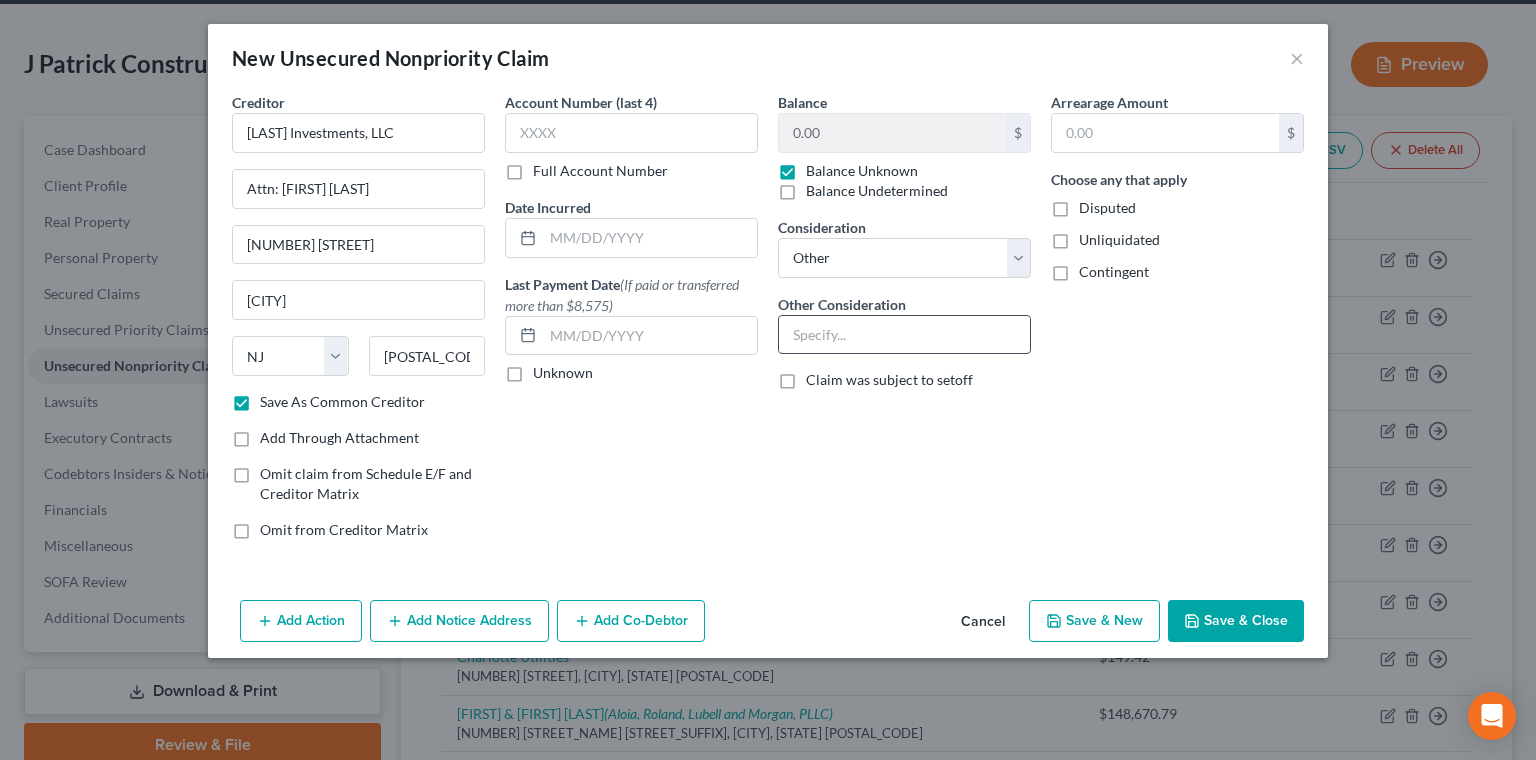 click at bounding box center (904, 335) 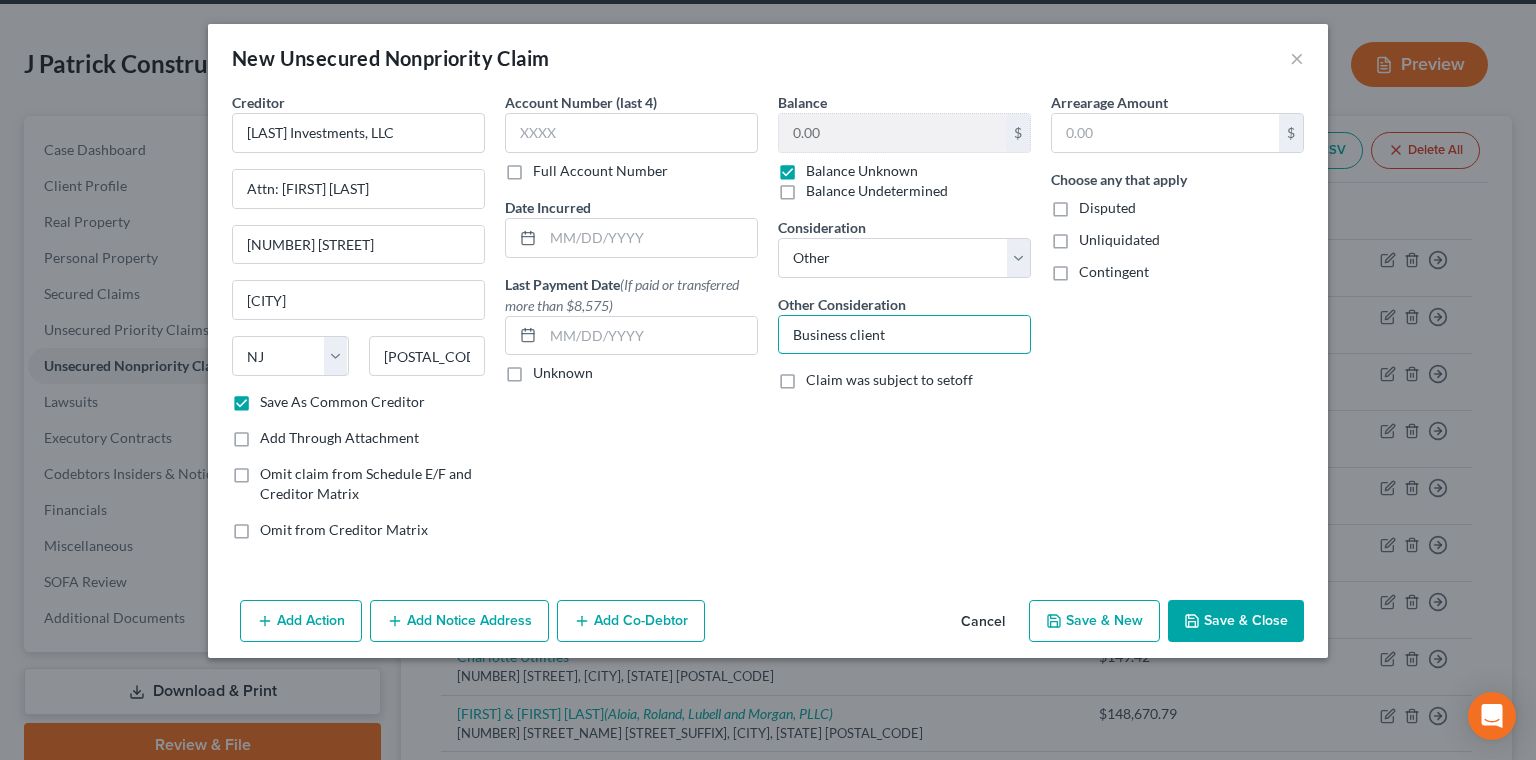 type on "Business client" 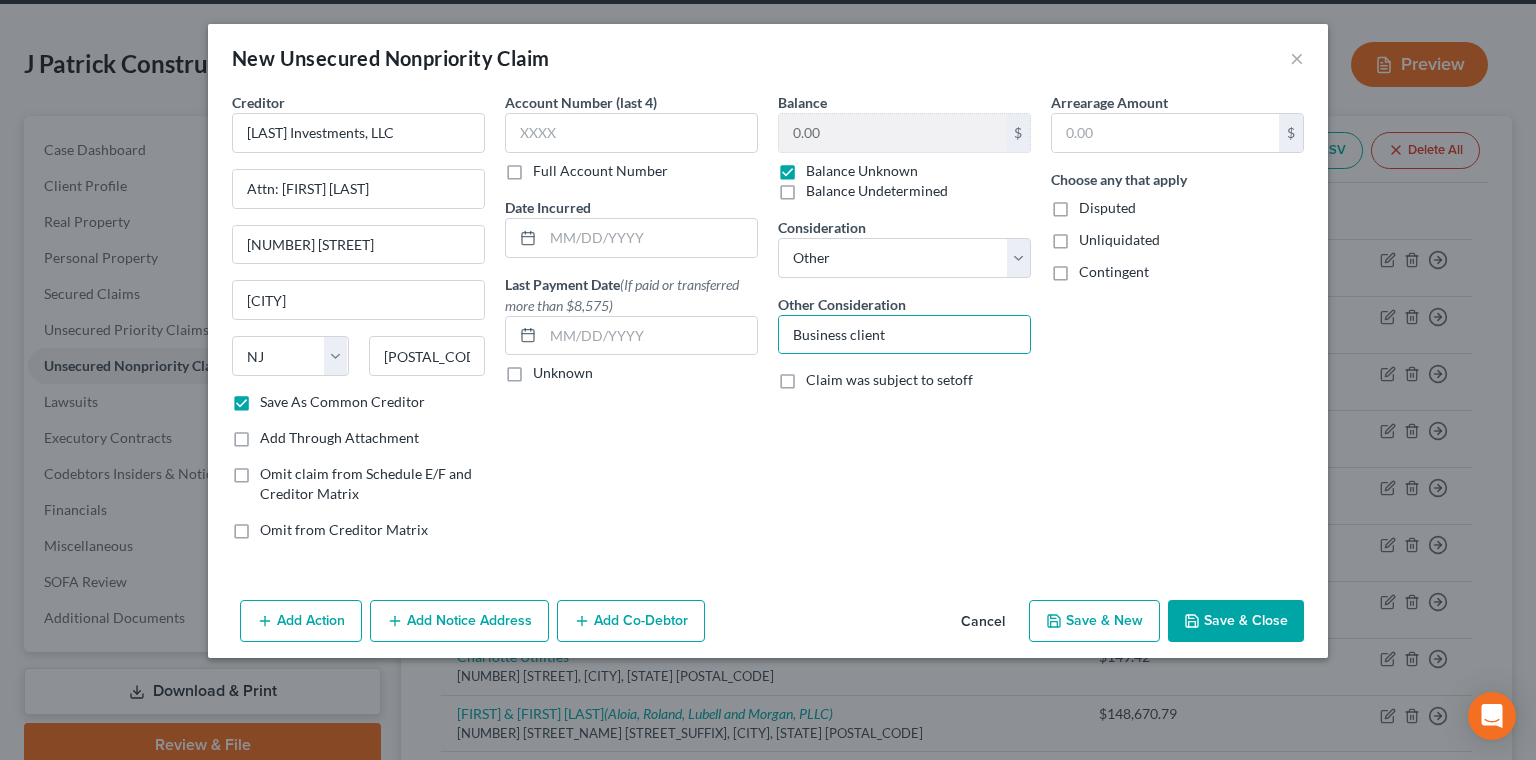click on "Save & New" at bounding box center (1094, 621) 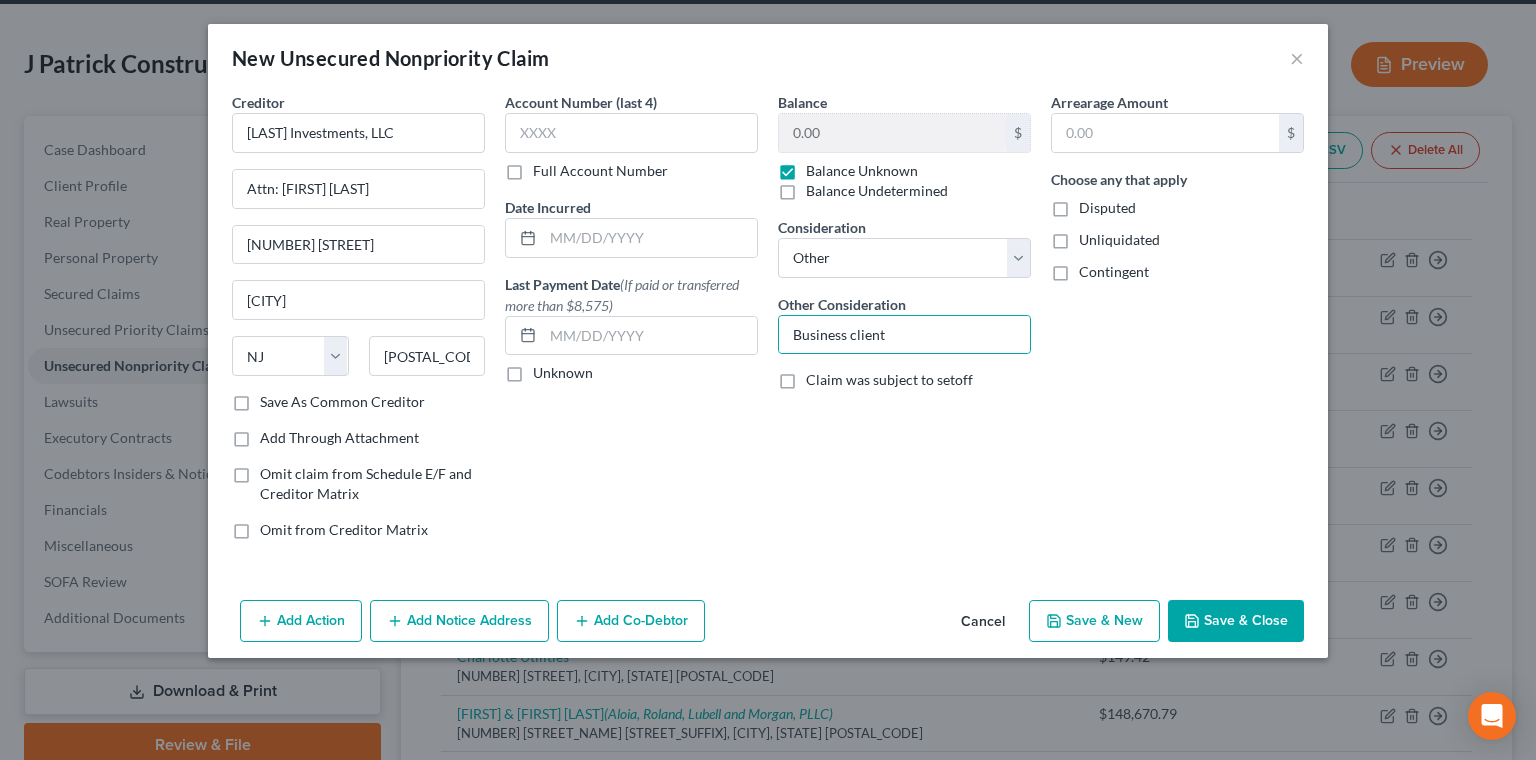 checkbox on "false" 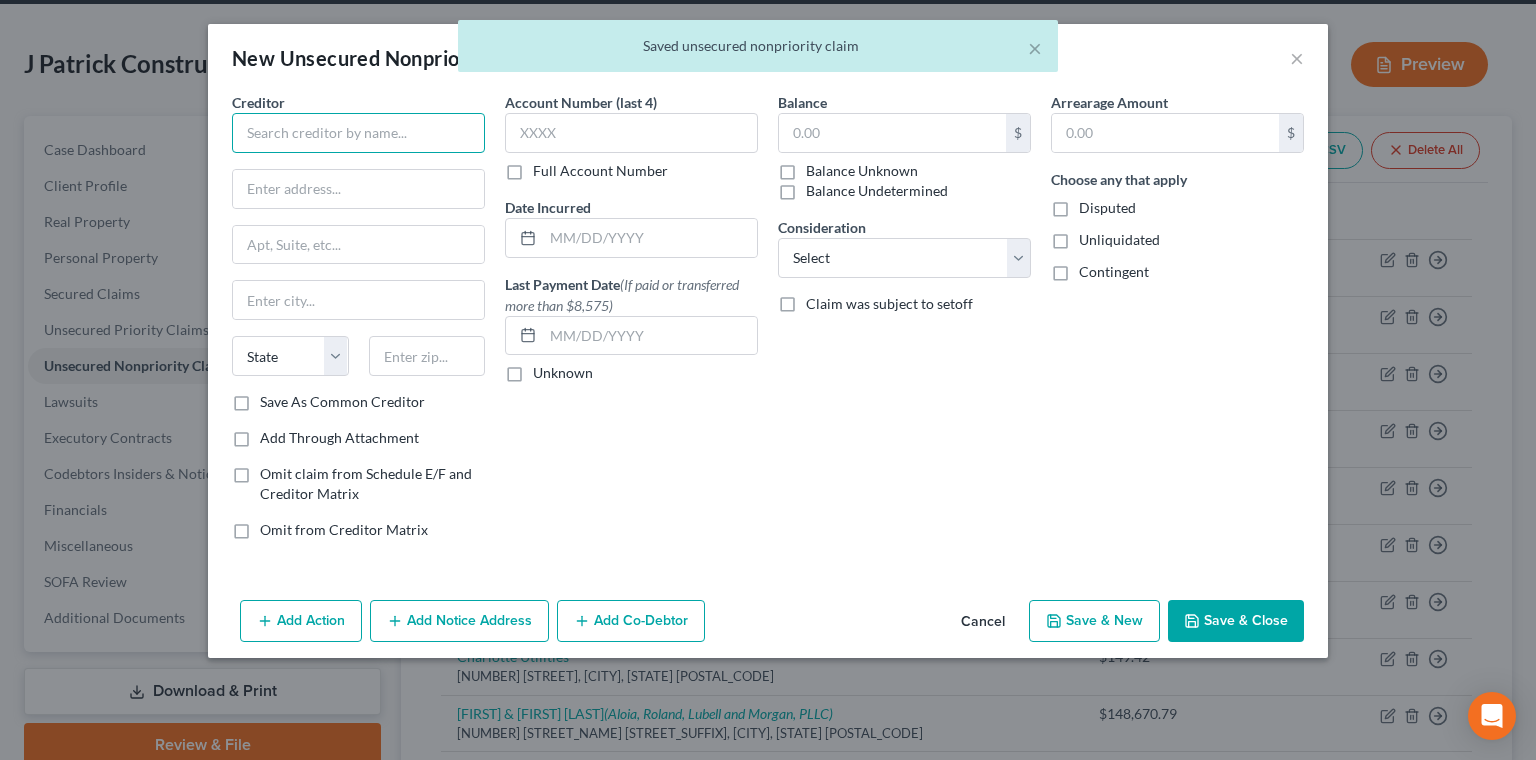 click at bounding box center [358, 133] 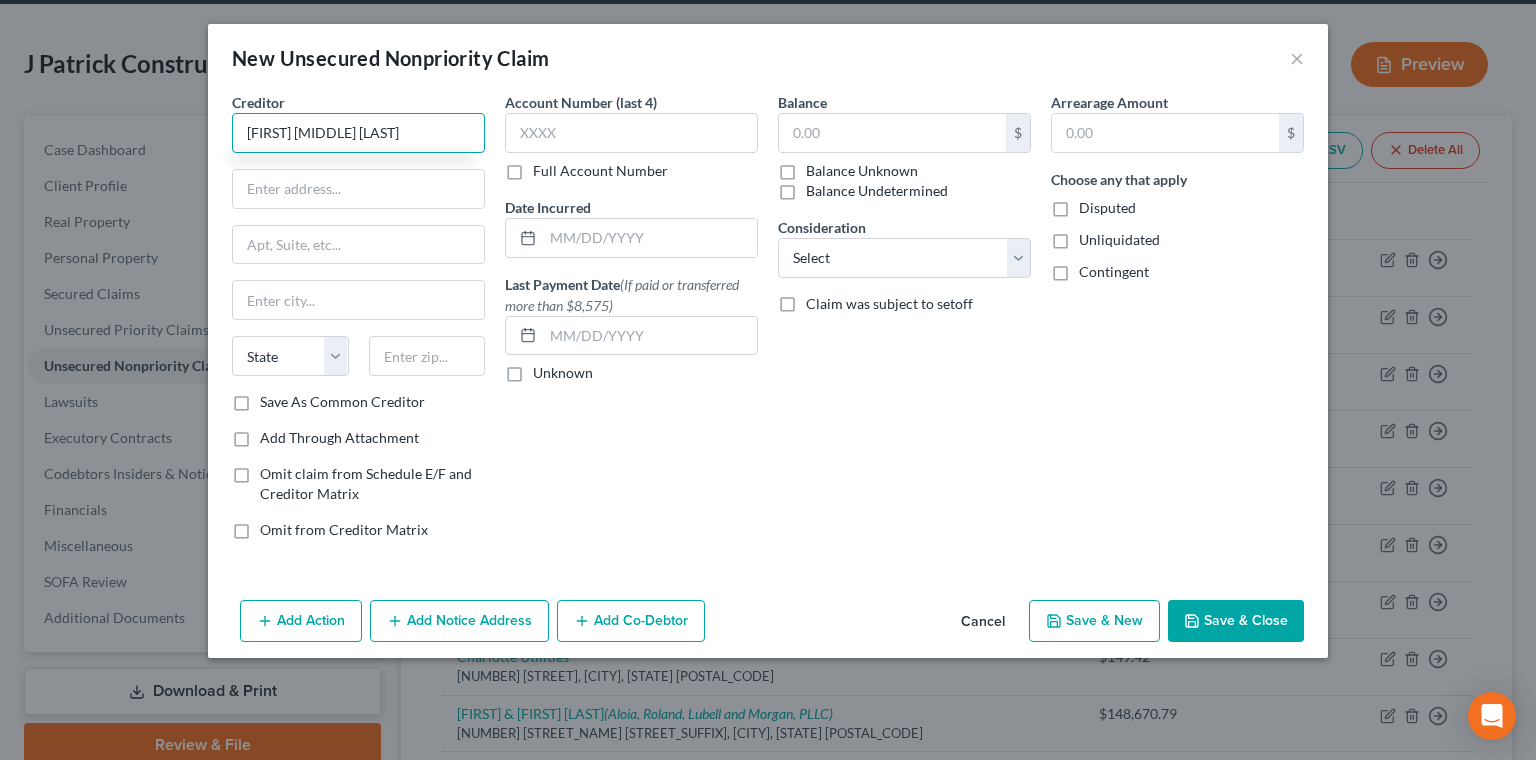 type on "[FIRST] [MIDDLE] [LAST]" 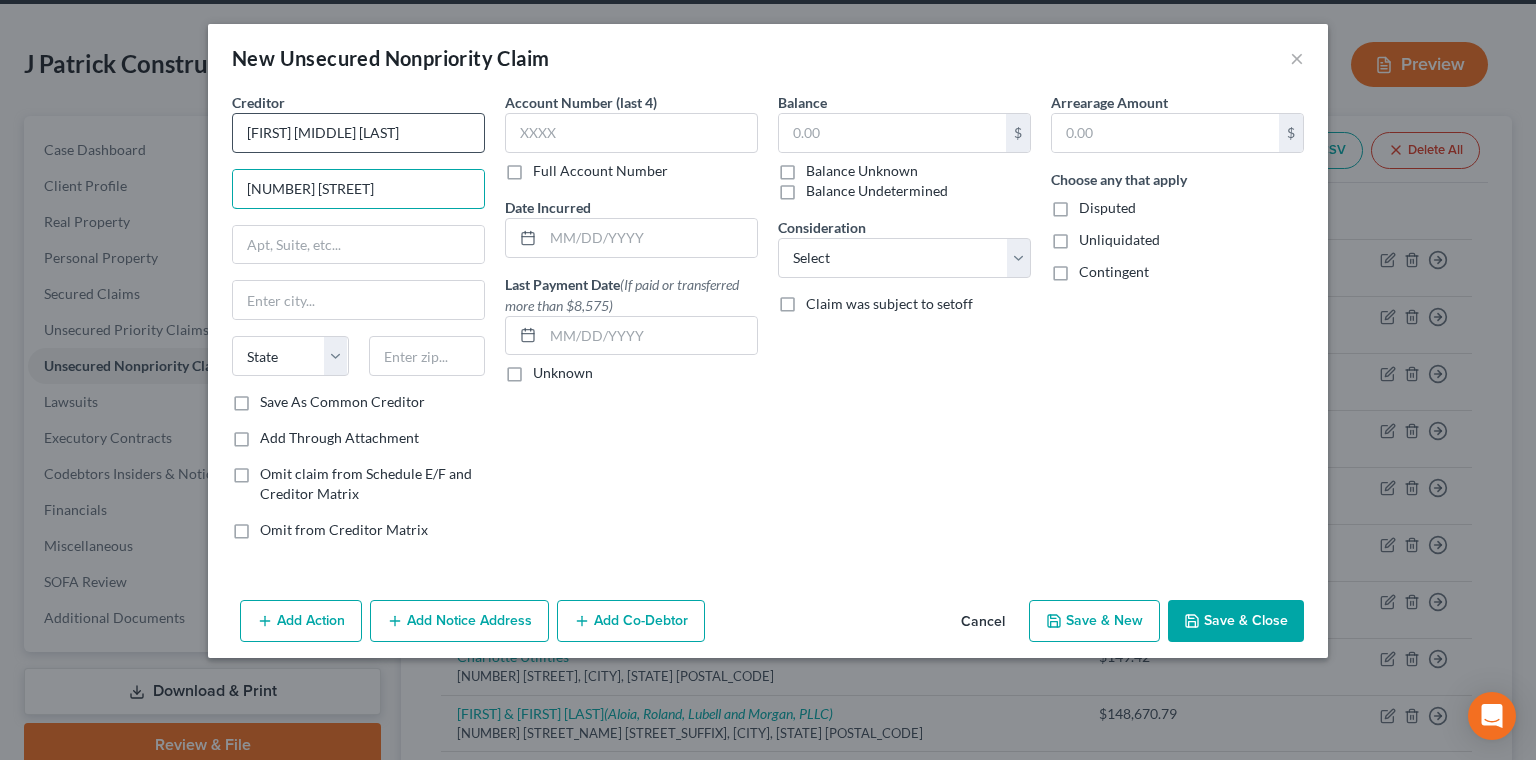type on "[NUMBER] [STREET]" 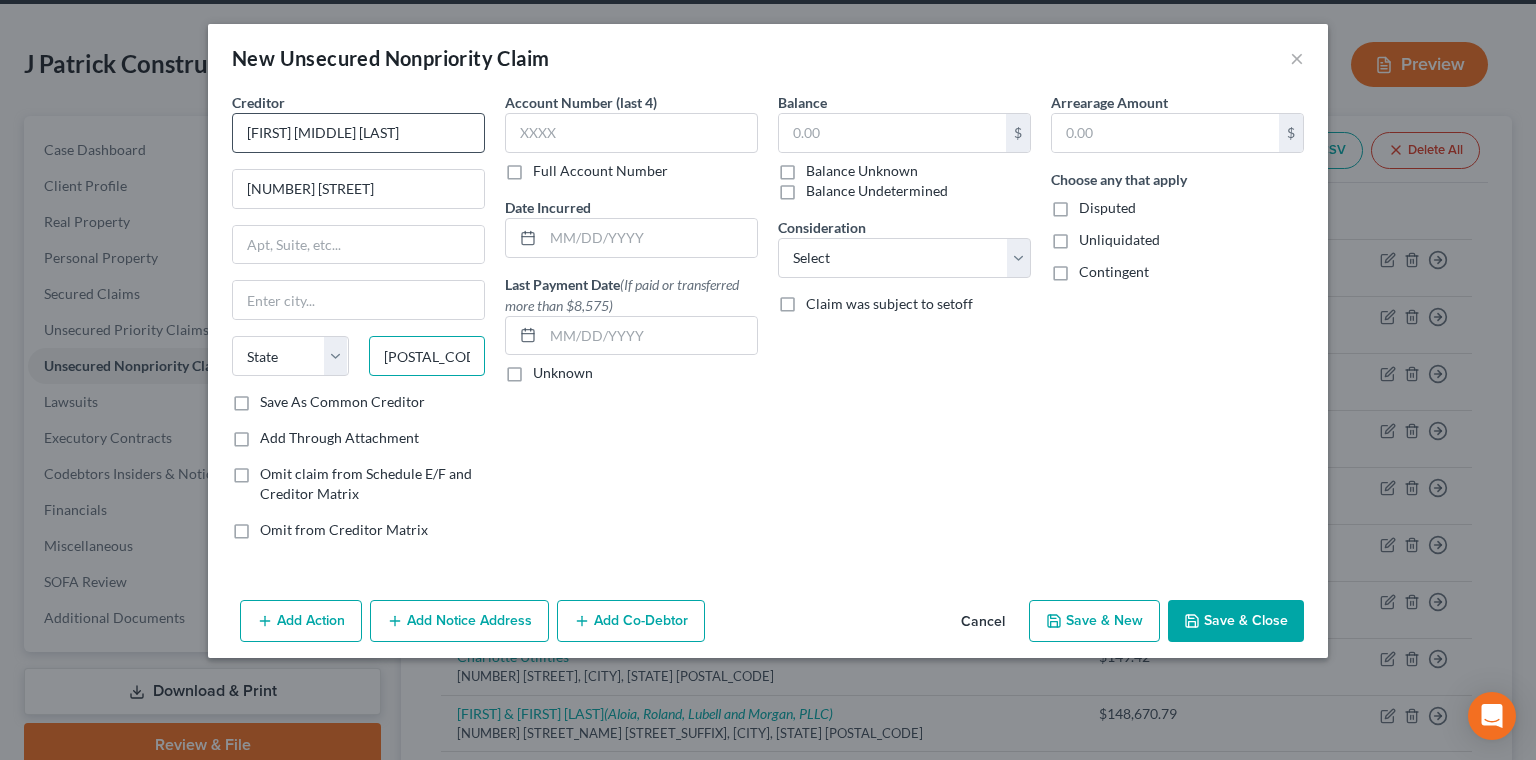 type on "[POSTAL_CODE]" 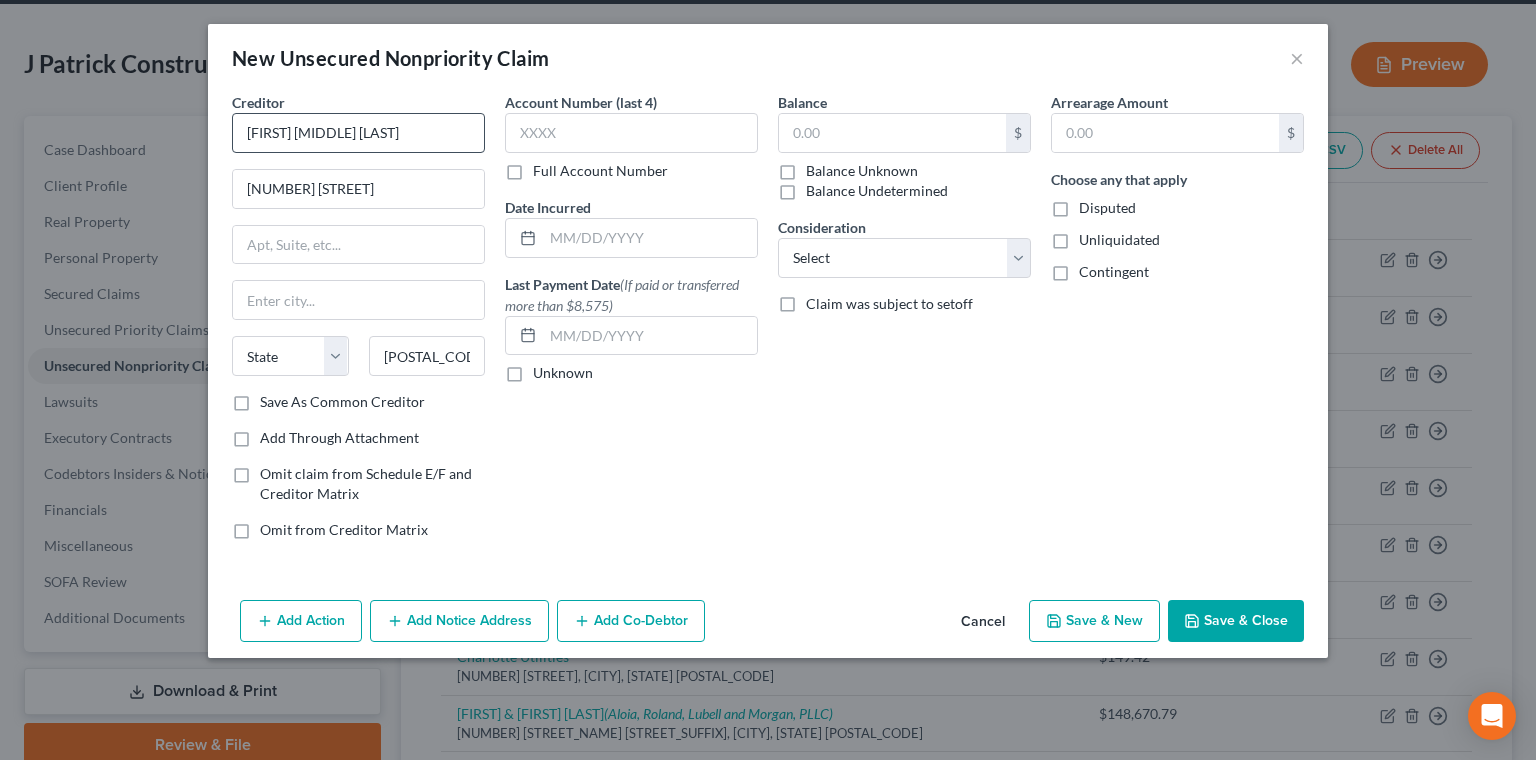 type on "[CITY]" 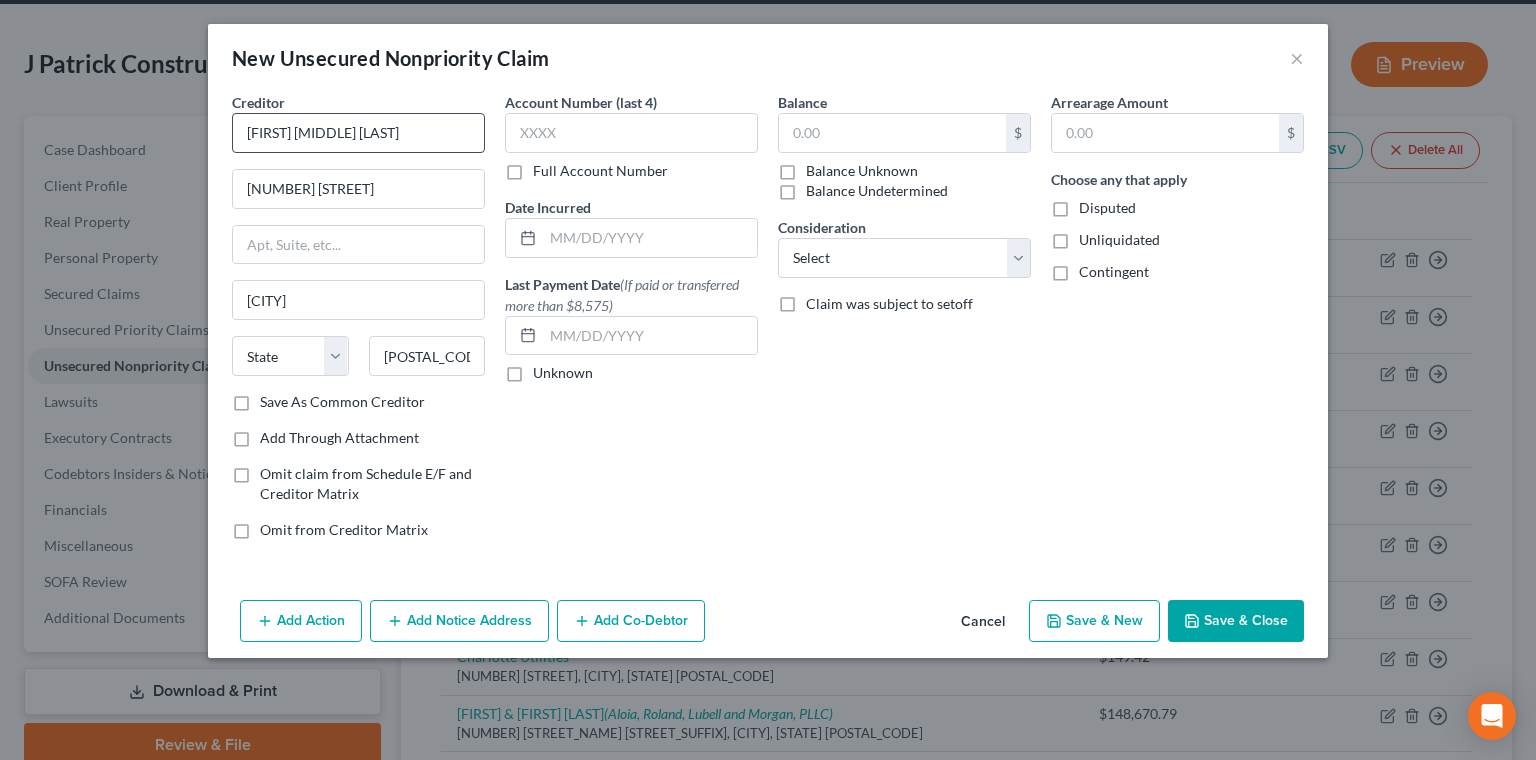 select on "9" 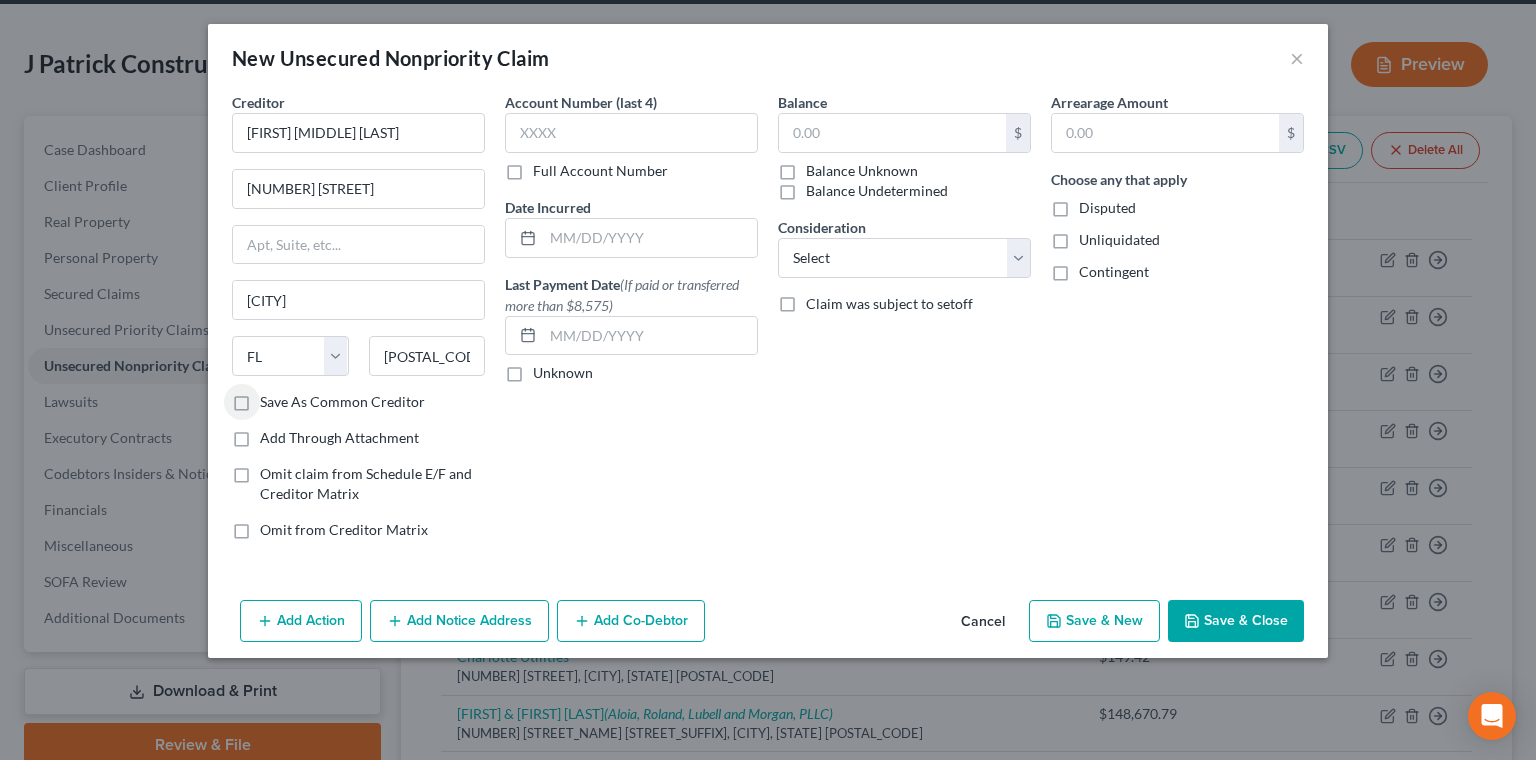 click on "Save As Common Creditor" at bounding box center [342, 402] 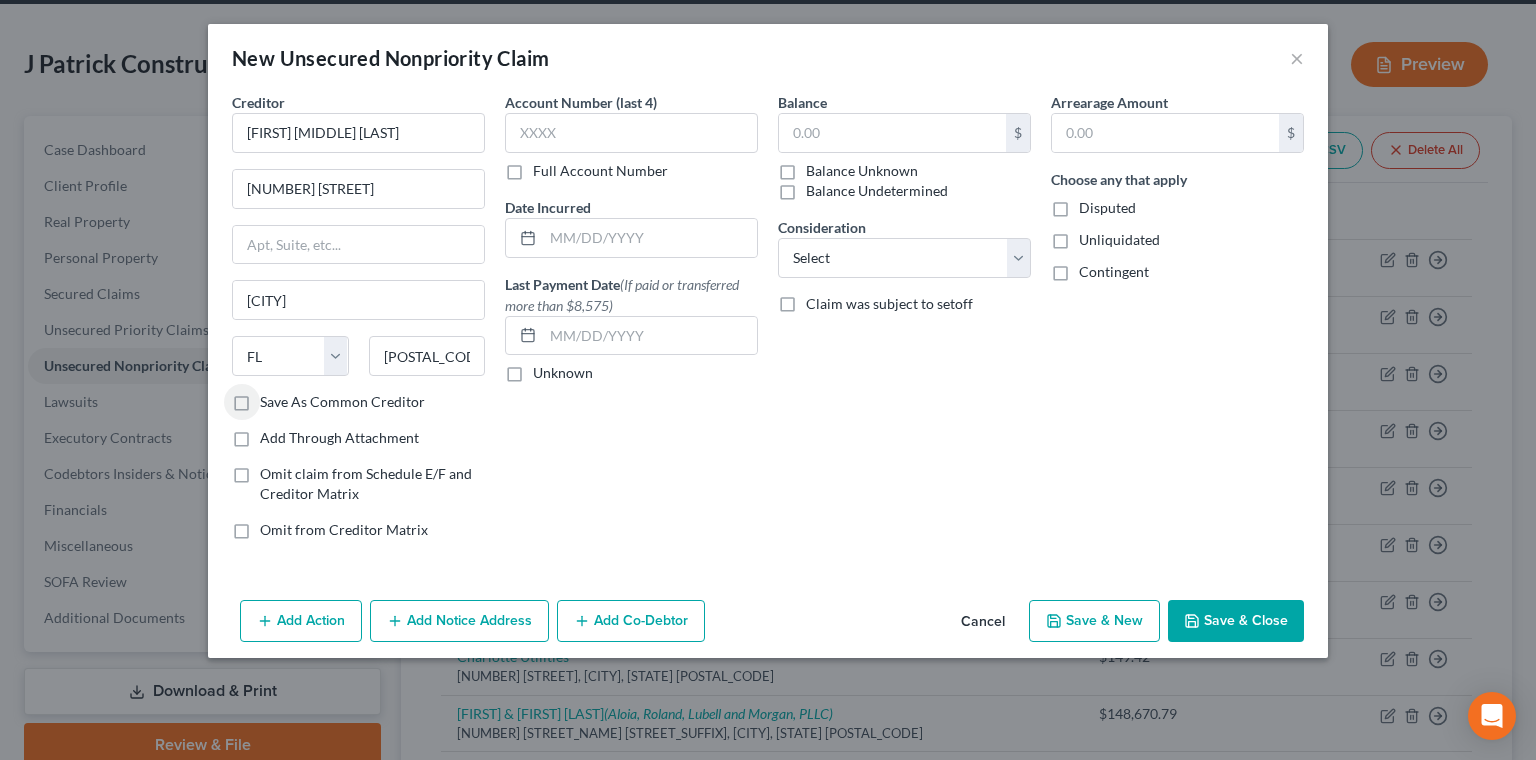 click on "Save As Common Creditor" at bounding box center [274, 398] 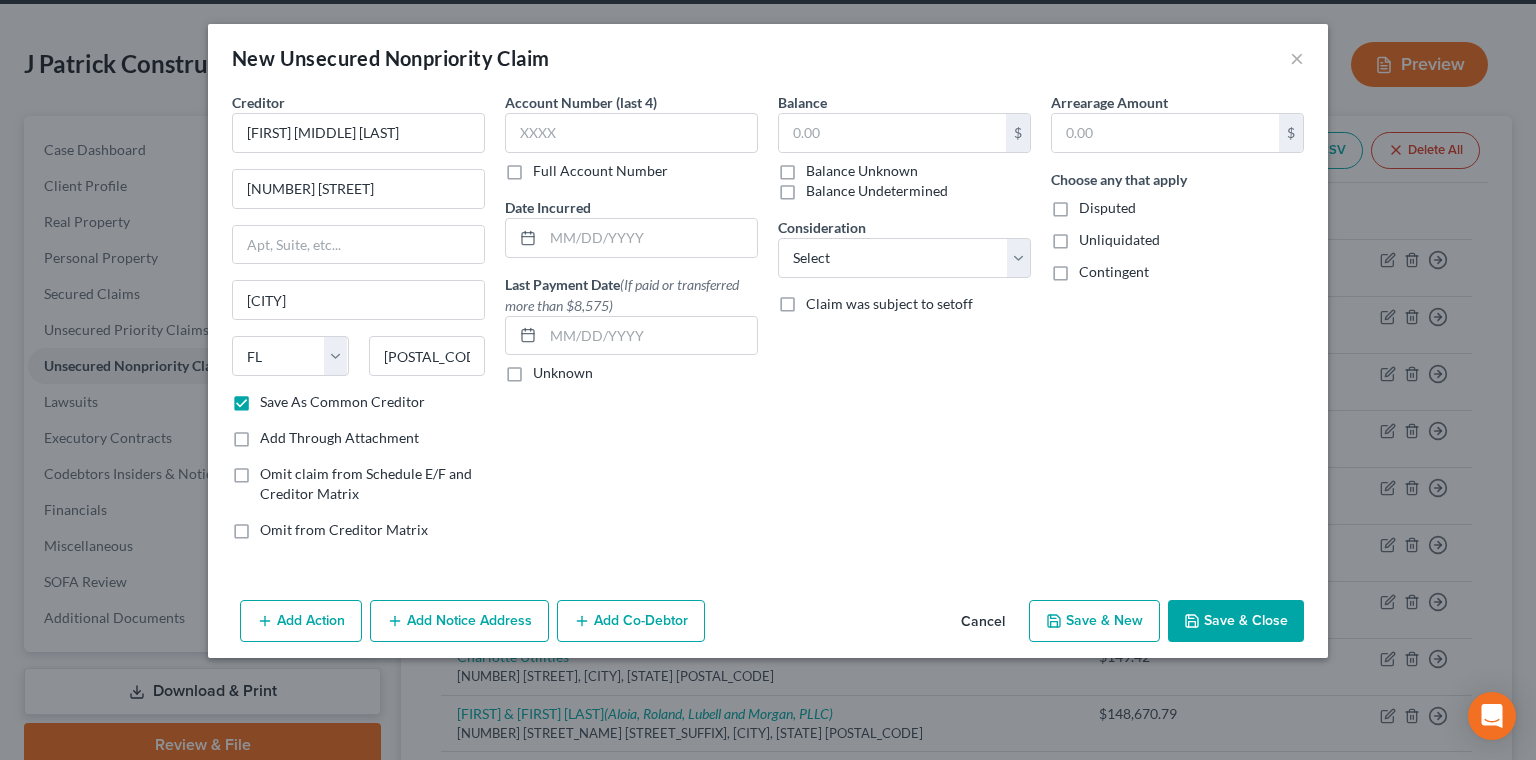 click on "Balance Undetermined" at bounding box center (877, 191) 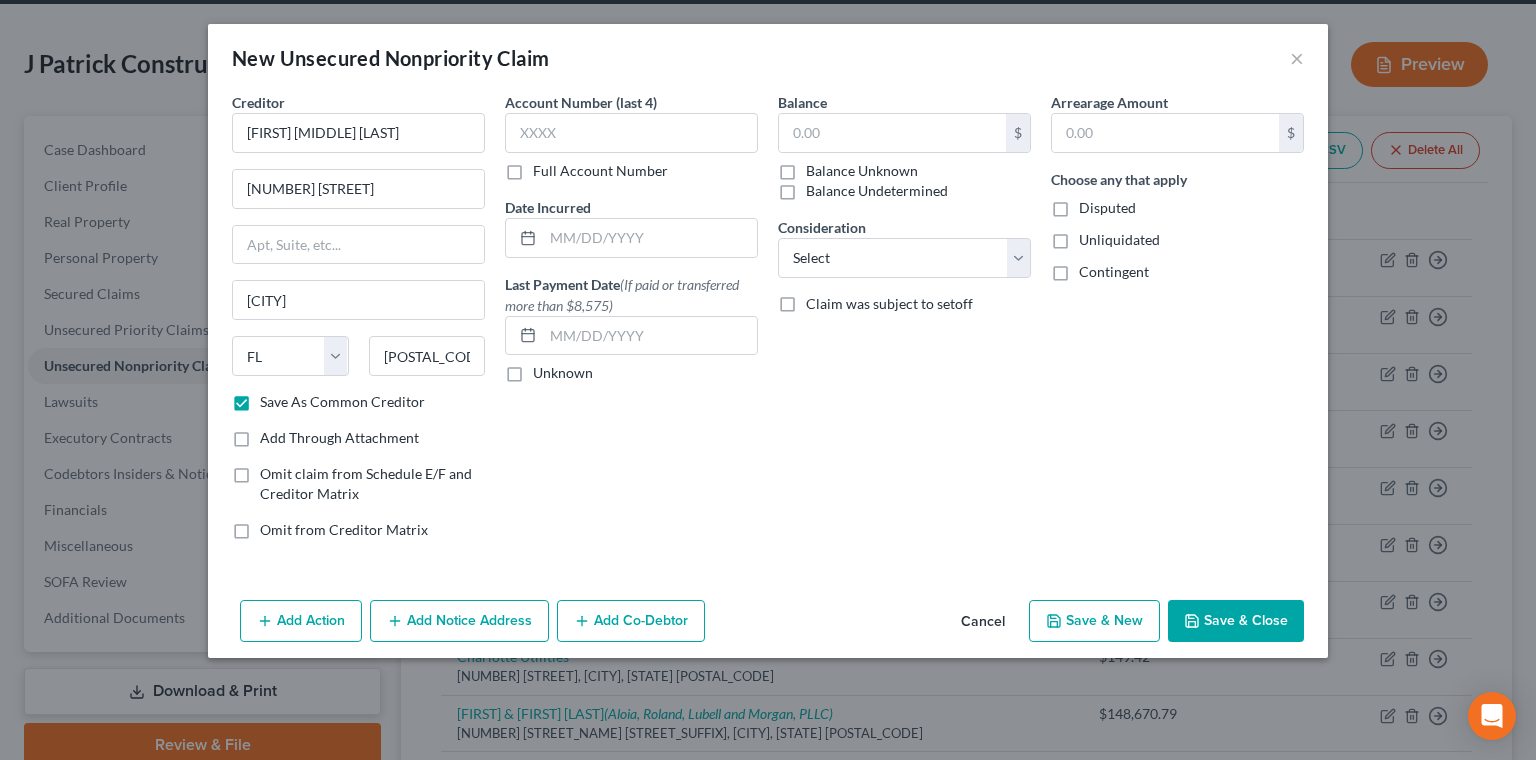 click on "Balance Undetermined" at bounding box center [820, 187] 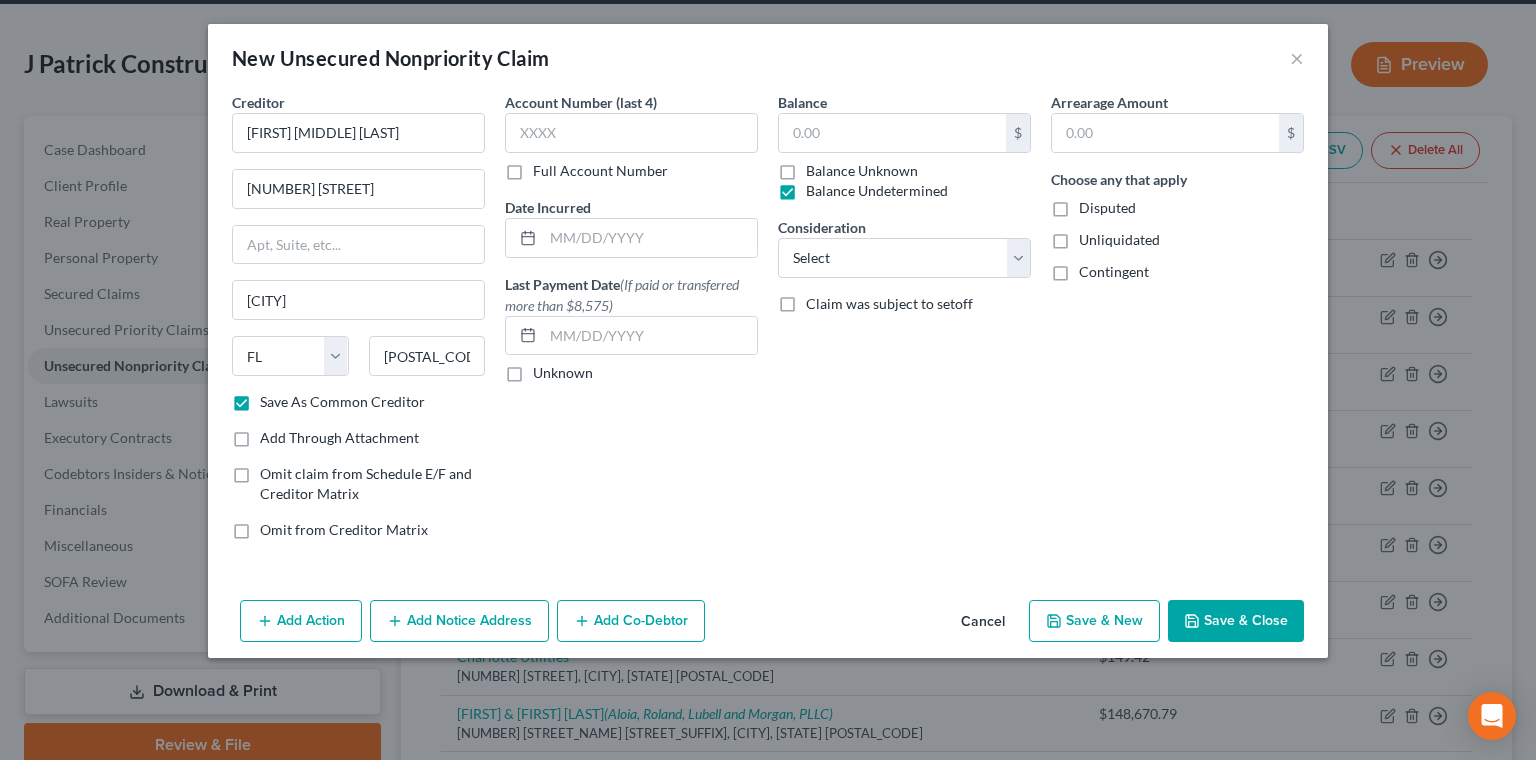 type on "0.00" 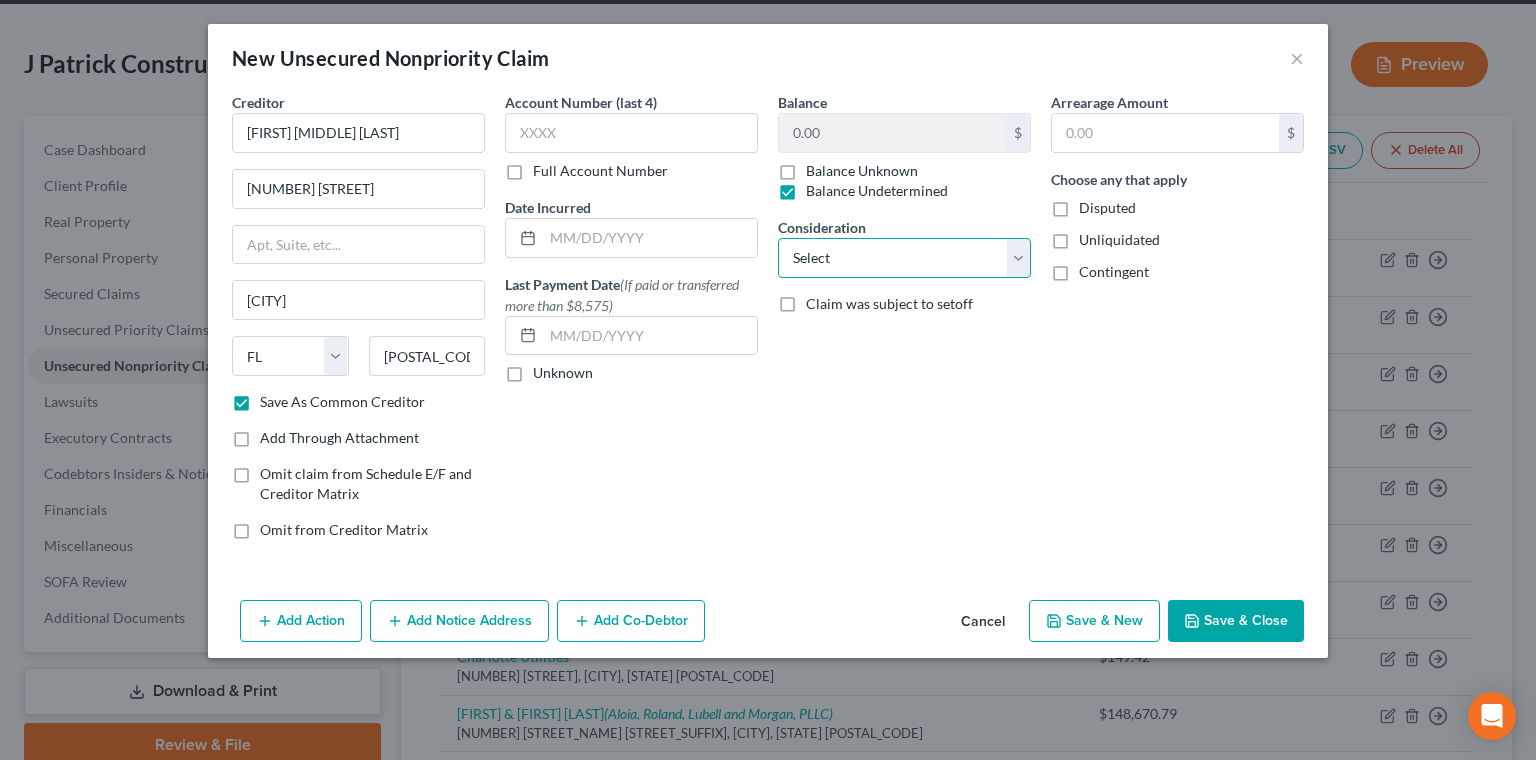 click on "Select Cable / Satellite Services Collection Agency Credit Card Debt Debt Counseling / Attorneys Deficiency Balance Home / Car Repairs Income Taxes Judgment Liens Monies Loaned / Advanced Mortgage Obligation To Pensions Other Overdrawn Bank Account Promised To Help Pay Creditors Services Suppliers Or Vendors Telephone / Internet Services Unsecured Loan Repayments Utility Services" at bounding box center [904, 258] 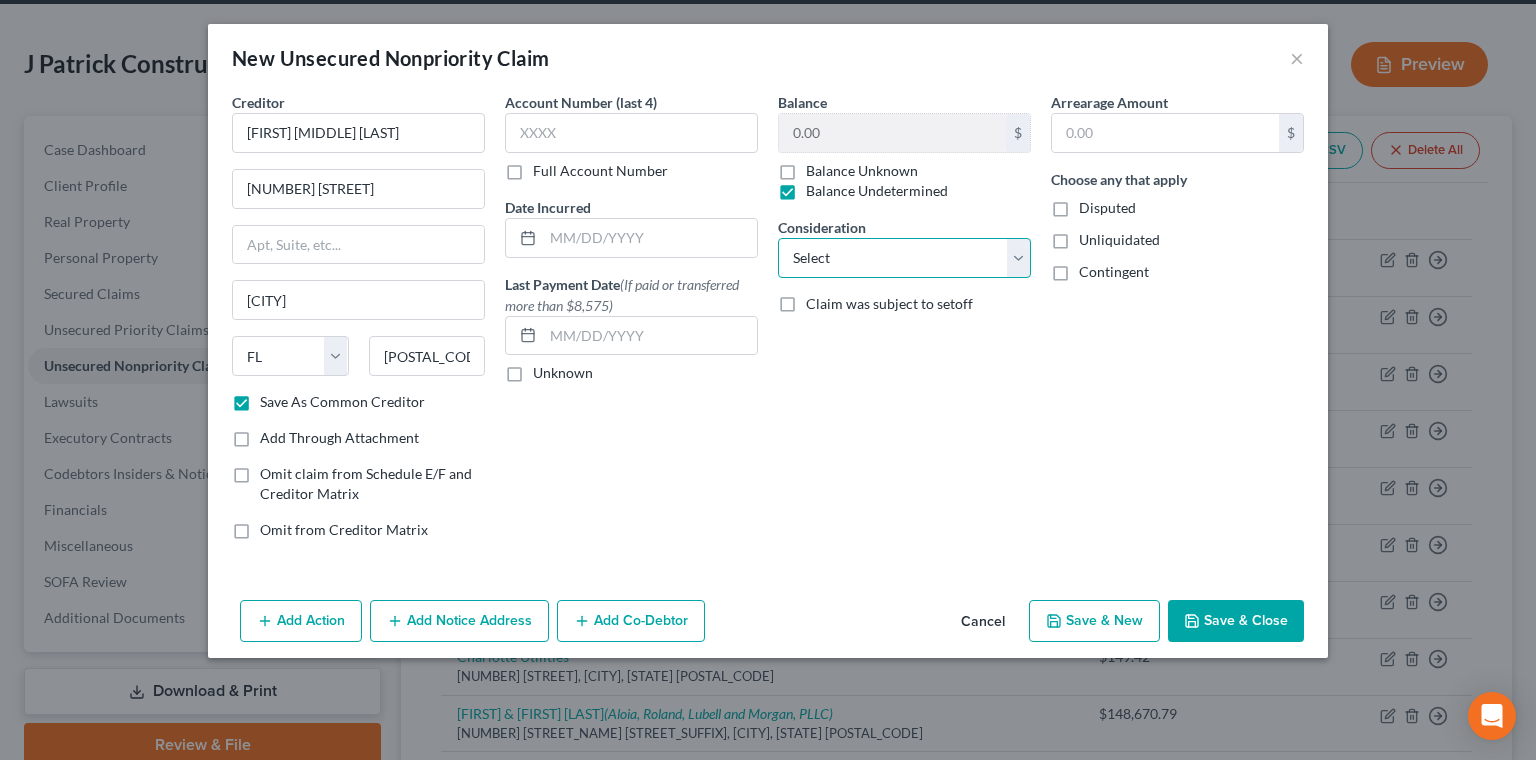 select on "11" 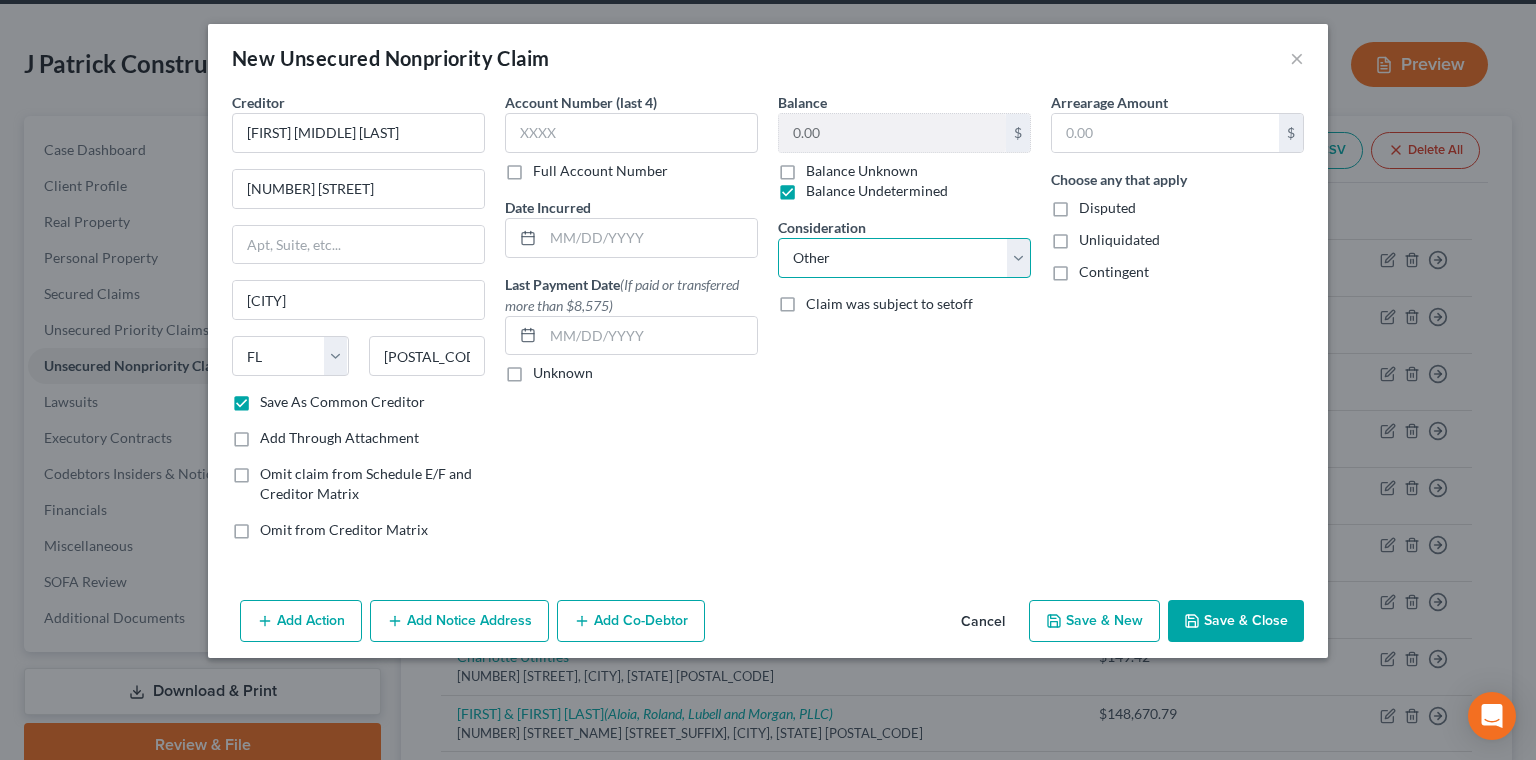 click on "Other" at bounding box center (0, 0) 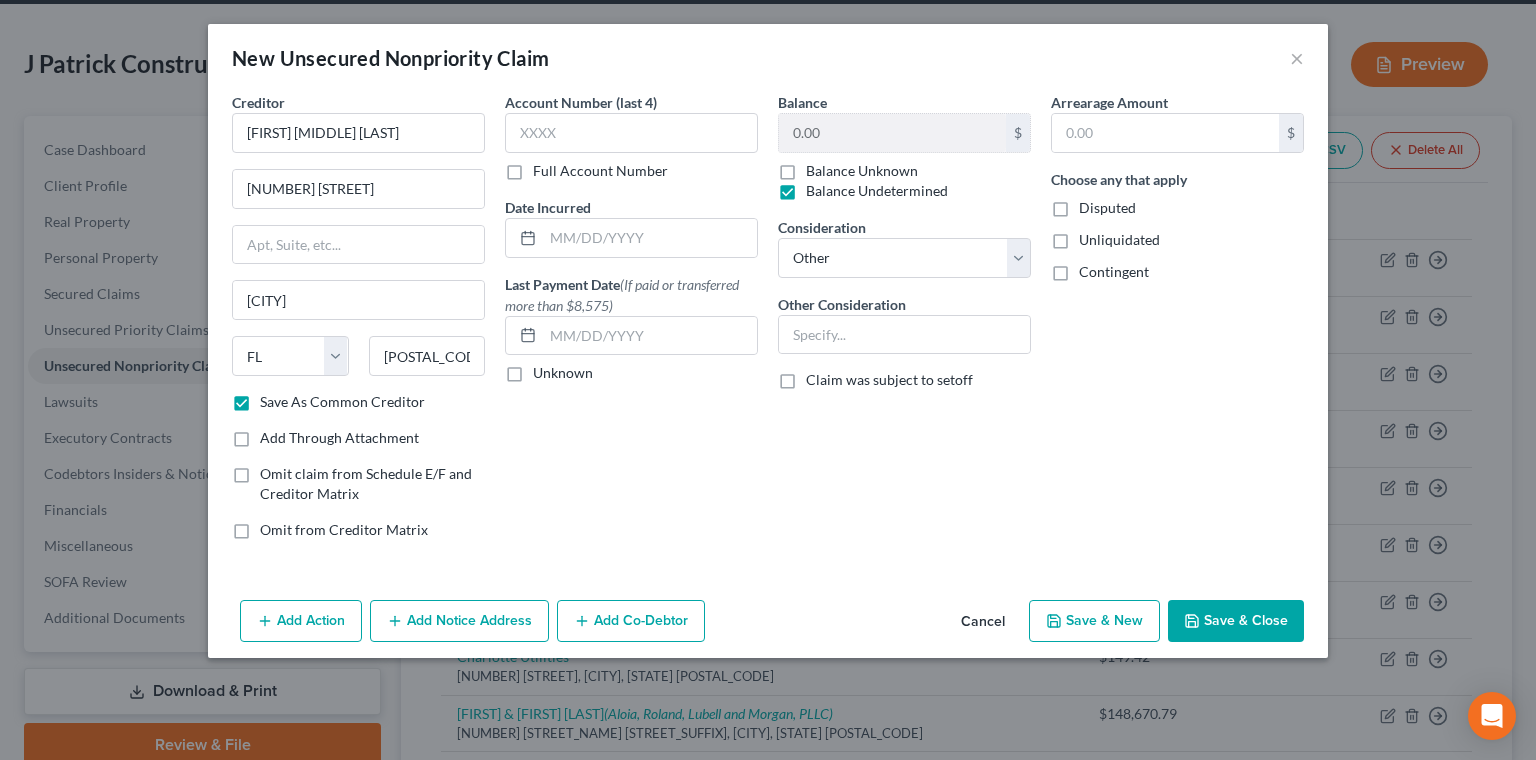 click on "Balance Undetermined" at bounding box center (877, 191) 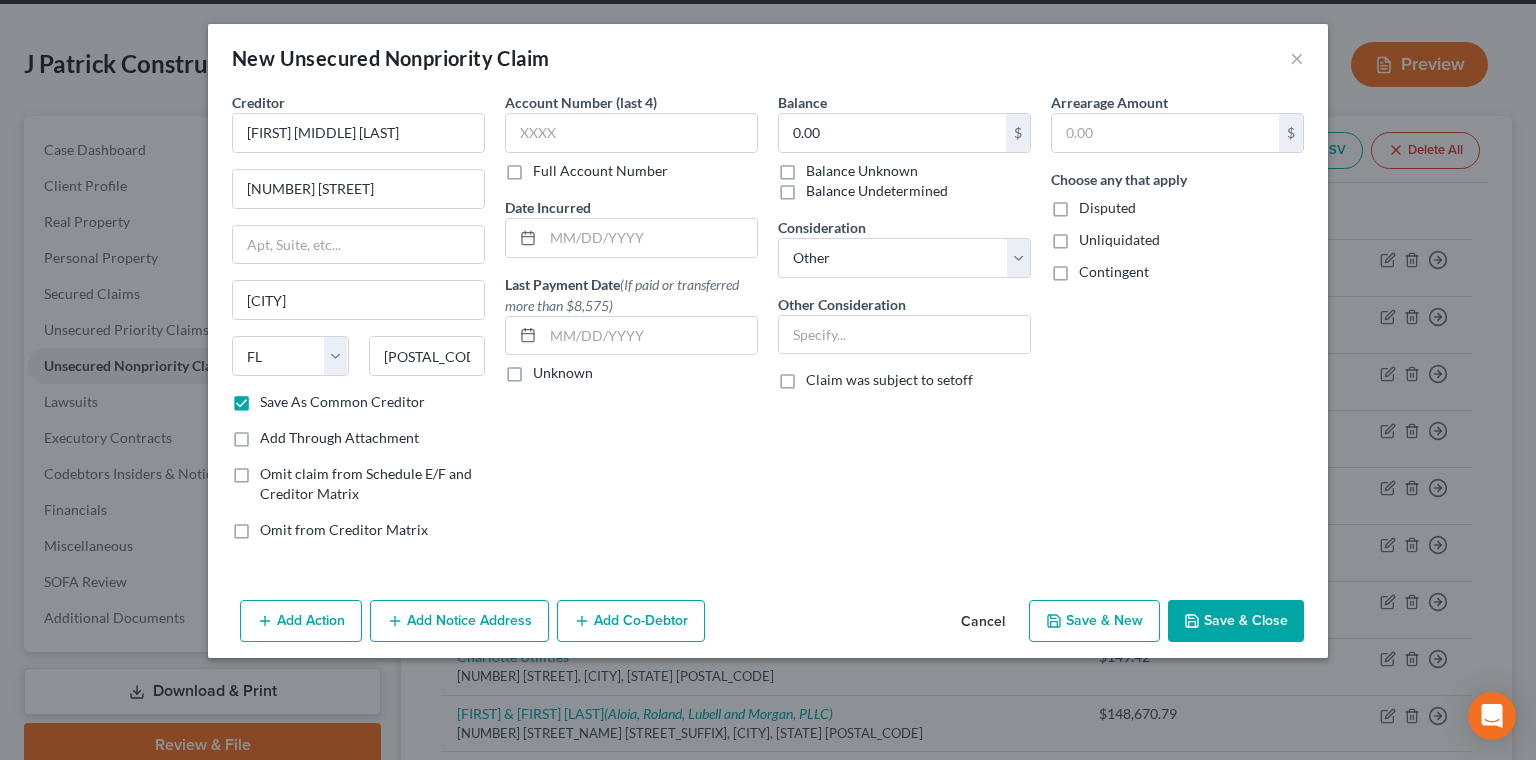 click on "Balance Unknown" at bounding box center (862, 171) 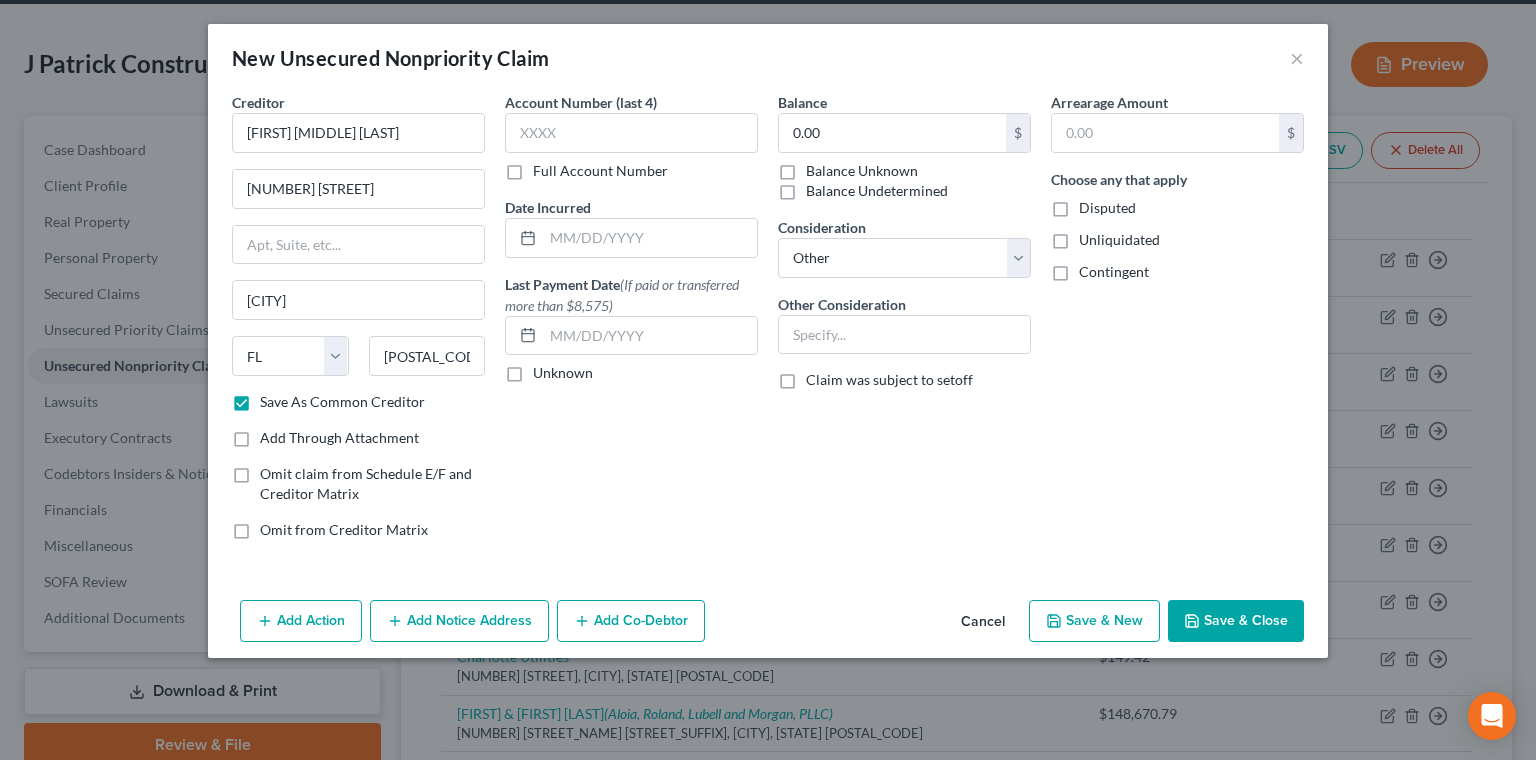 click on "Balance Unknown" at bounding box center [820, 167] 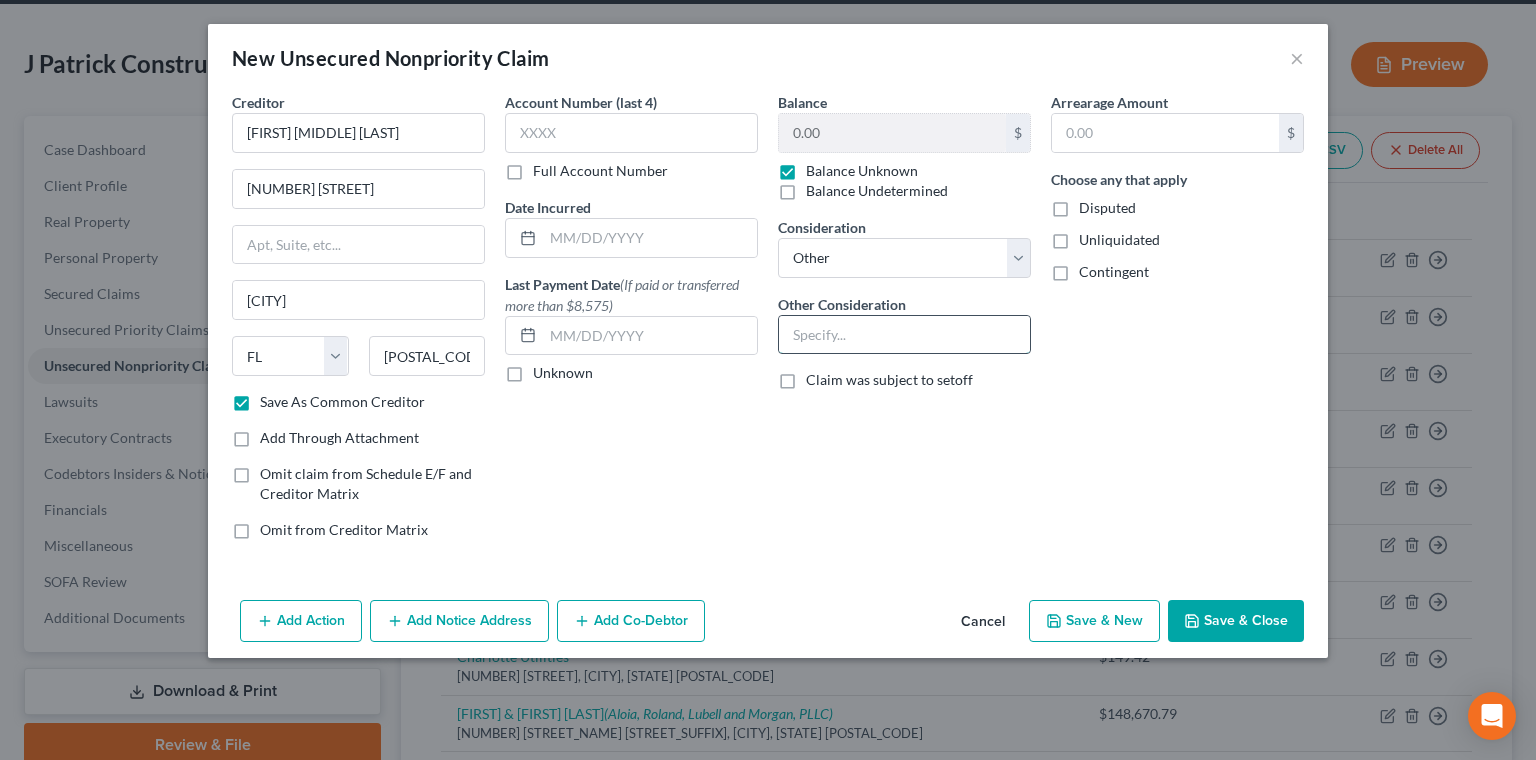 click at bounding box center [904, 335] 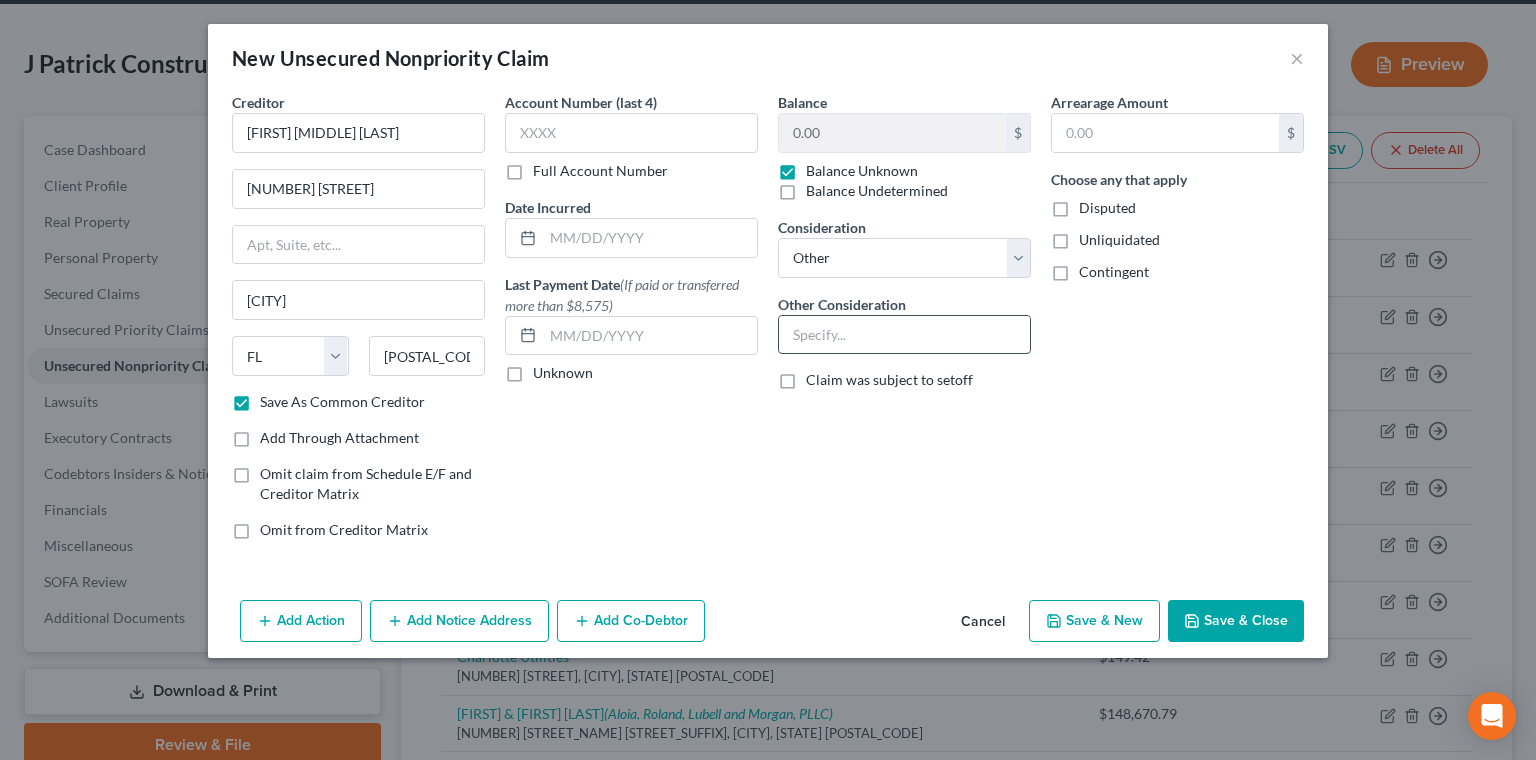 paste on "Business client" 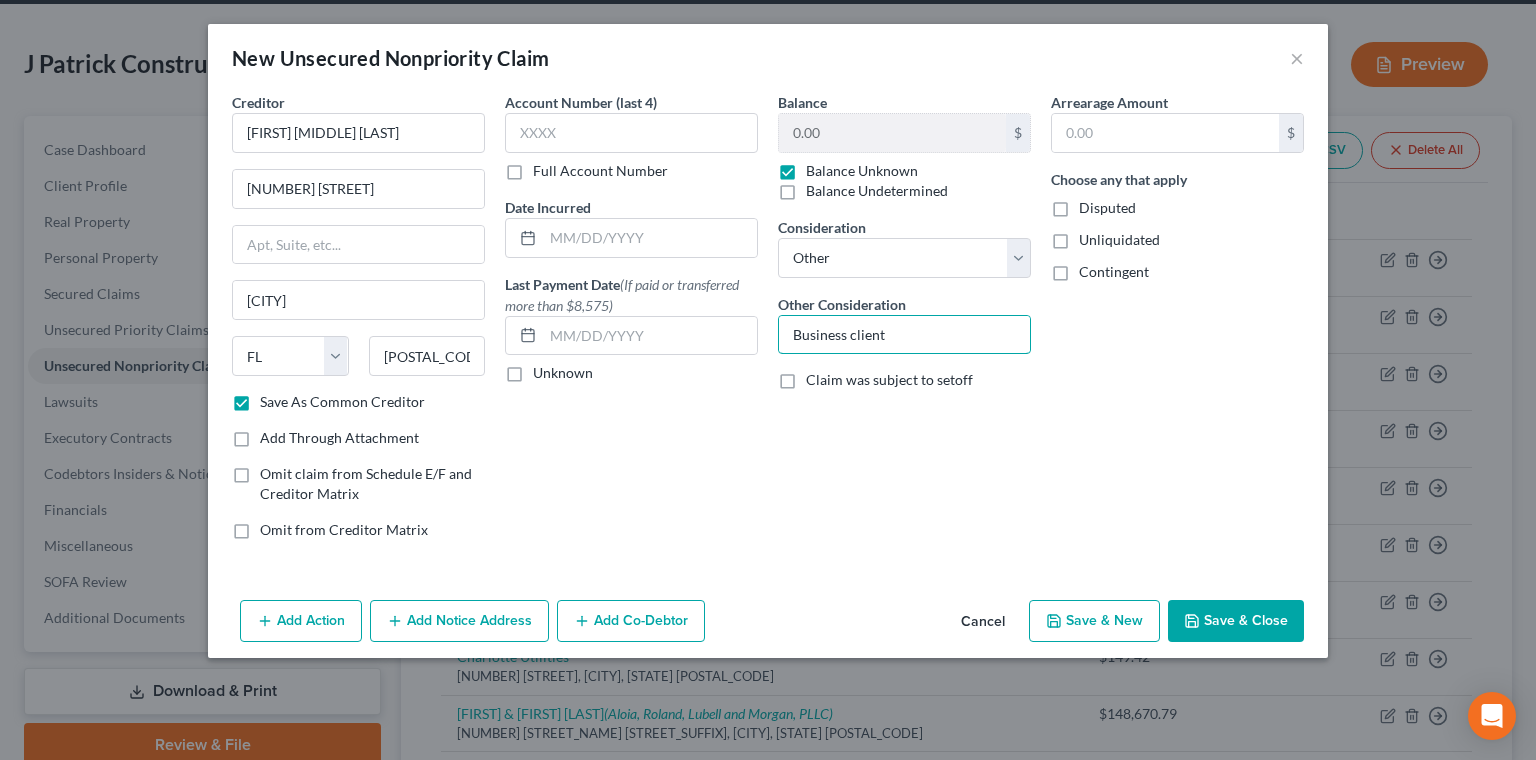 type on "Business client" 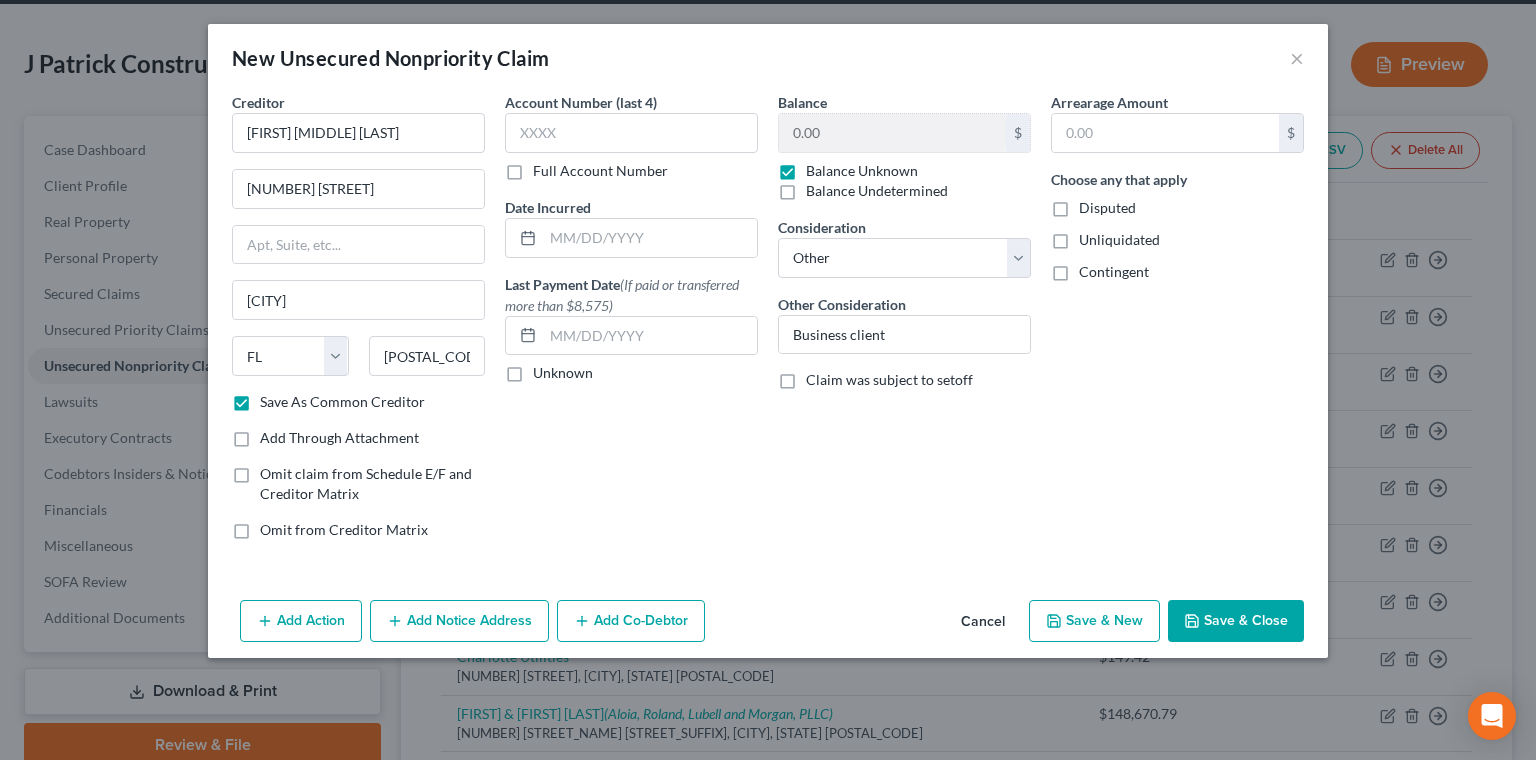 click on "Save & New" at bounding box center [1094, 621] 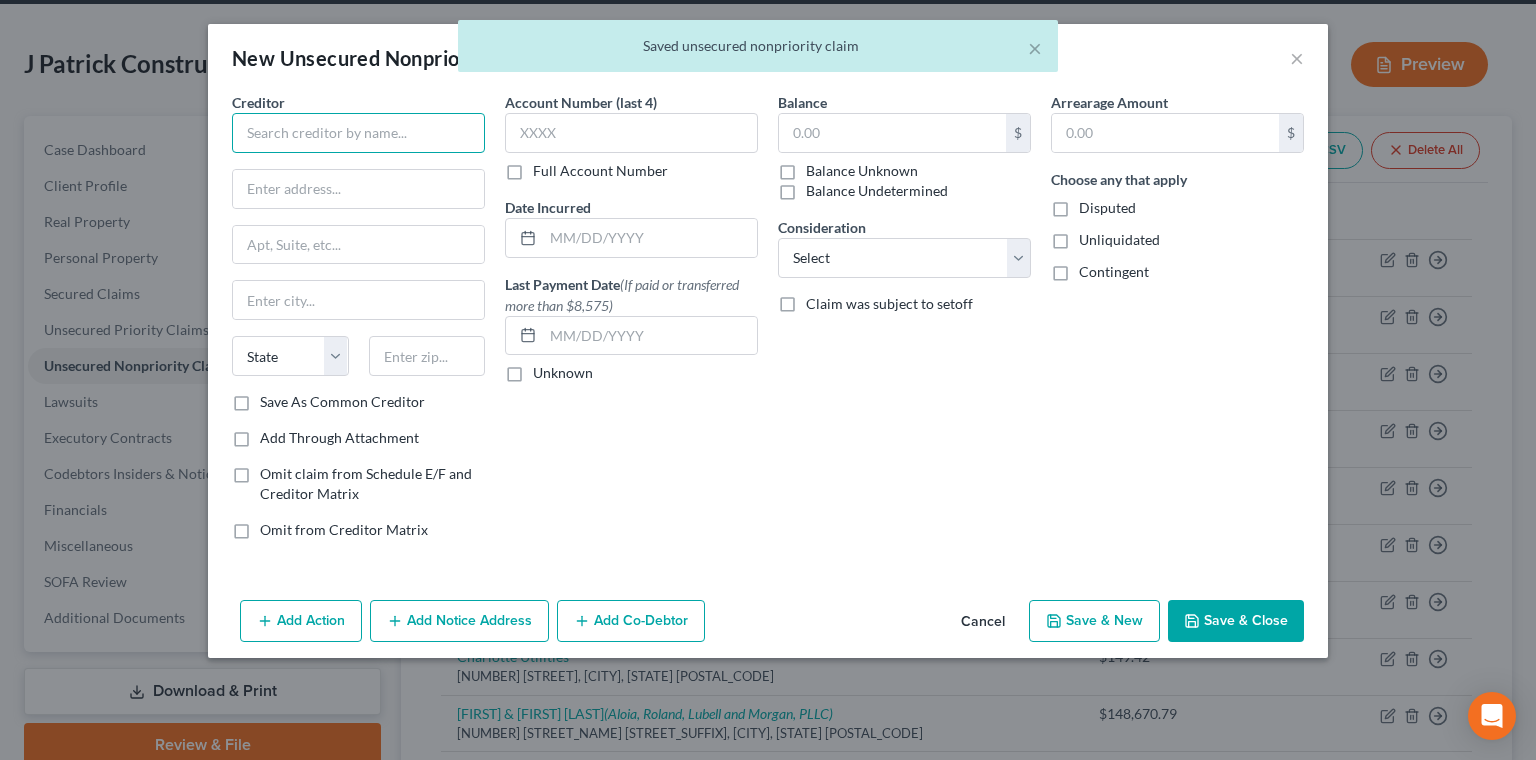 click at bounding box center (358, 133) 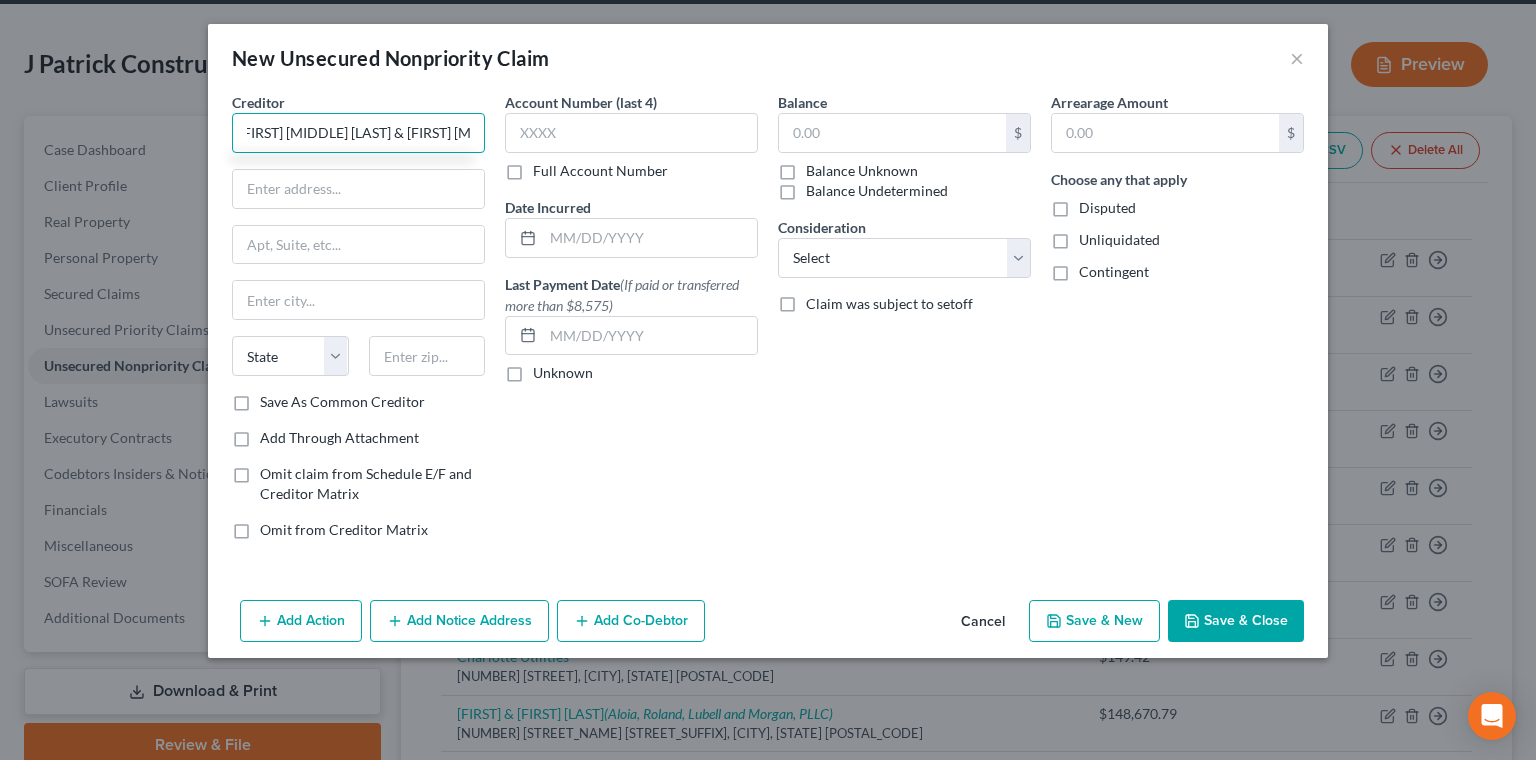 scroll, scrollTop: 0, scrollLeft: 11, axis: horizontal 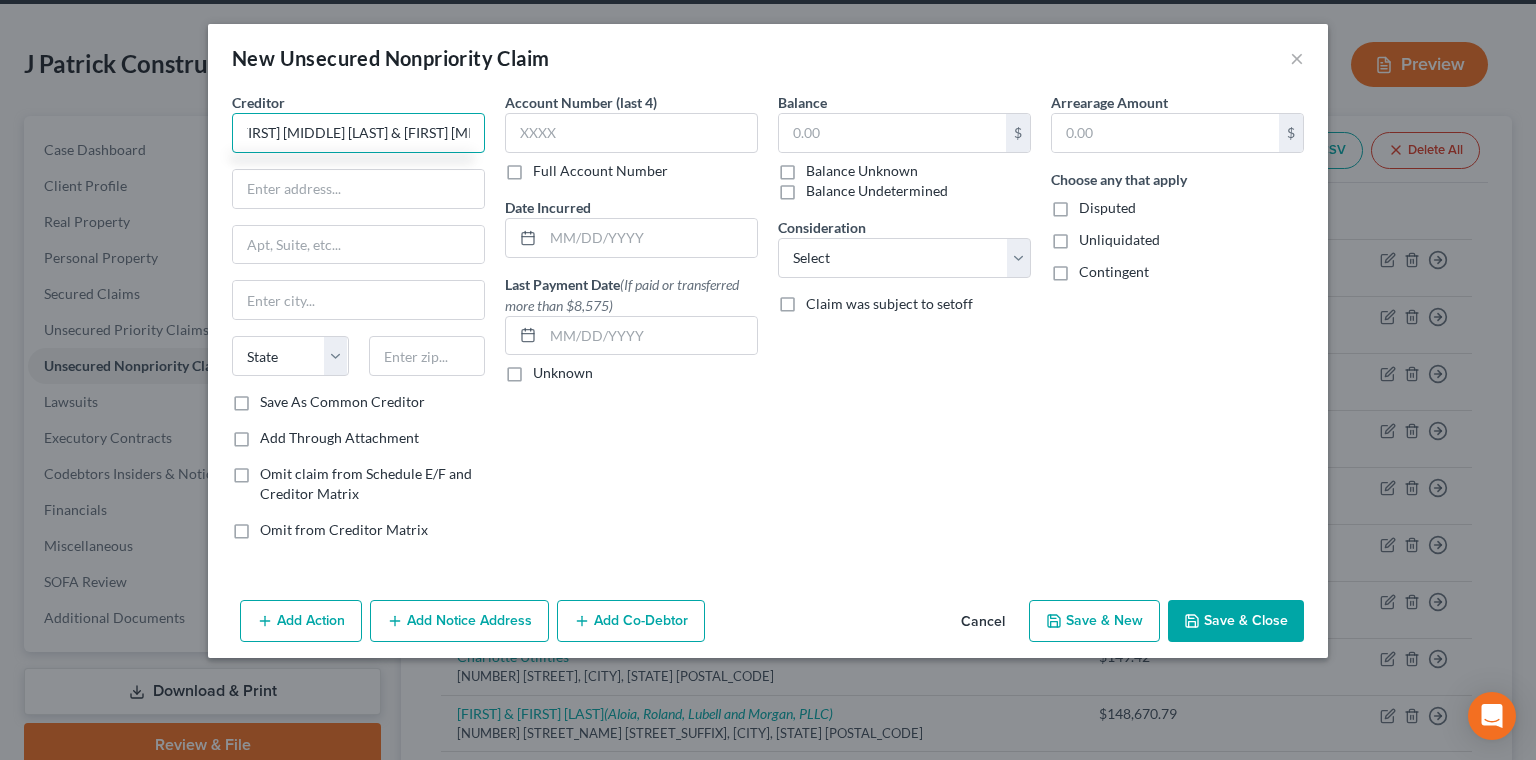 type on "[FIRST] [MIDDLE] [LAST] & [FIRST] [MIDDLE] [LAST]" 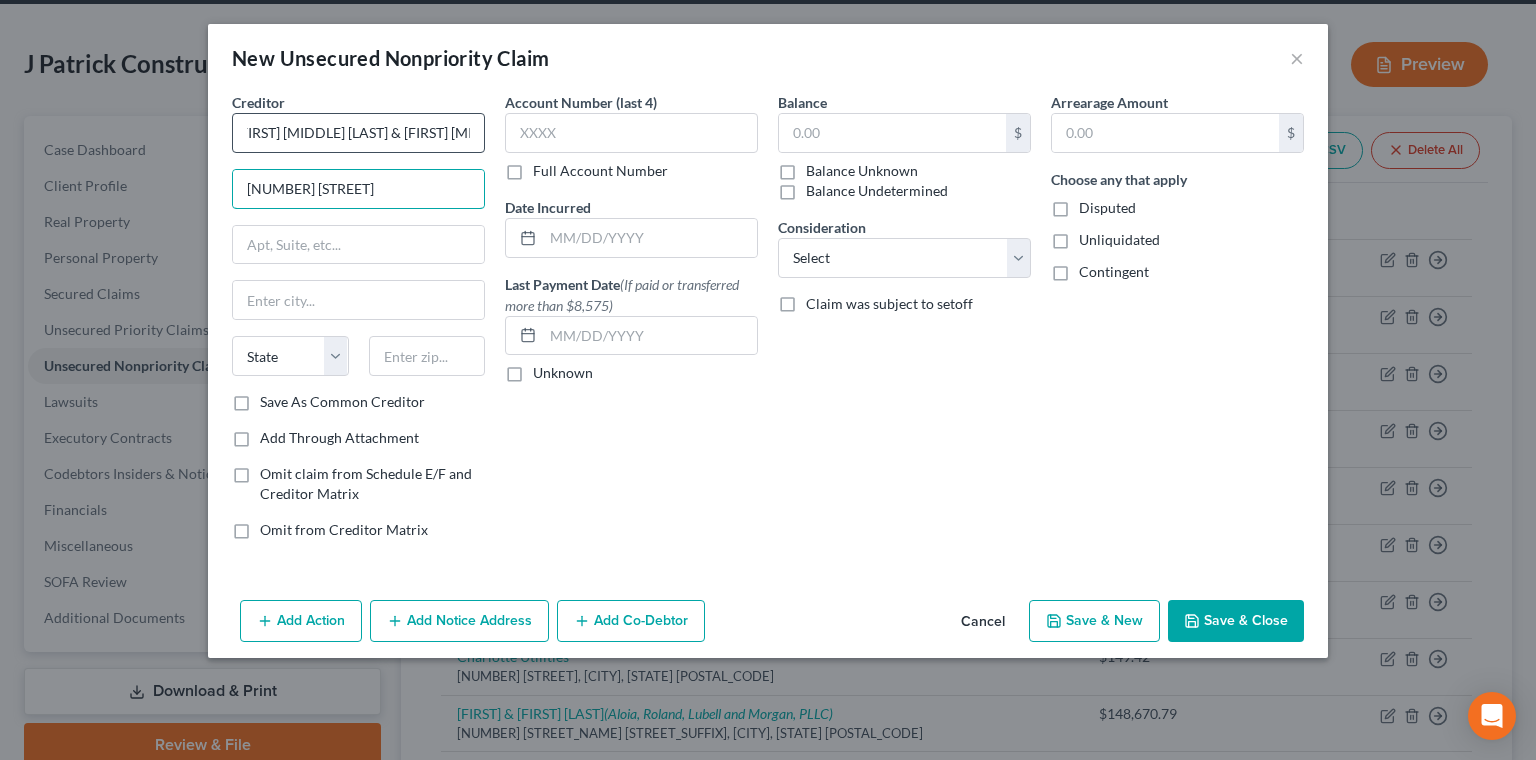 type on "[NUMBER] [STREET]" 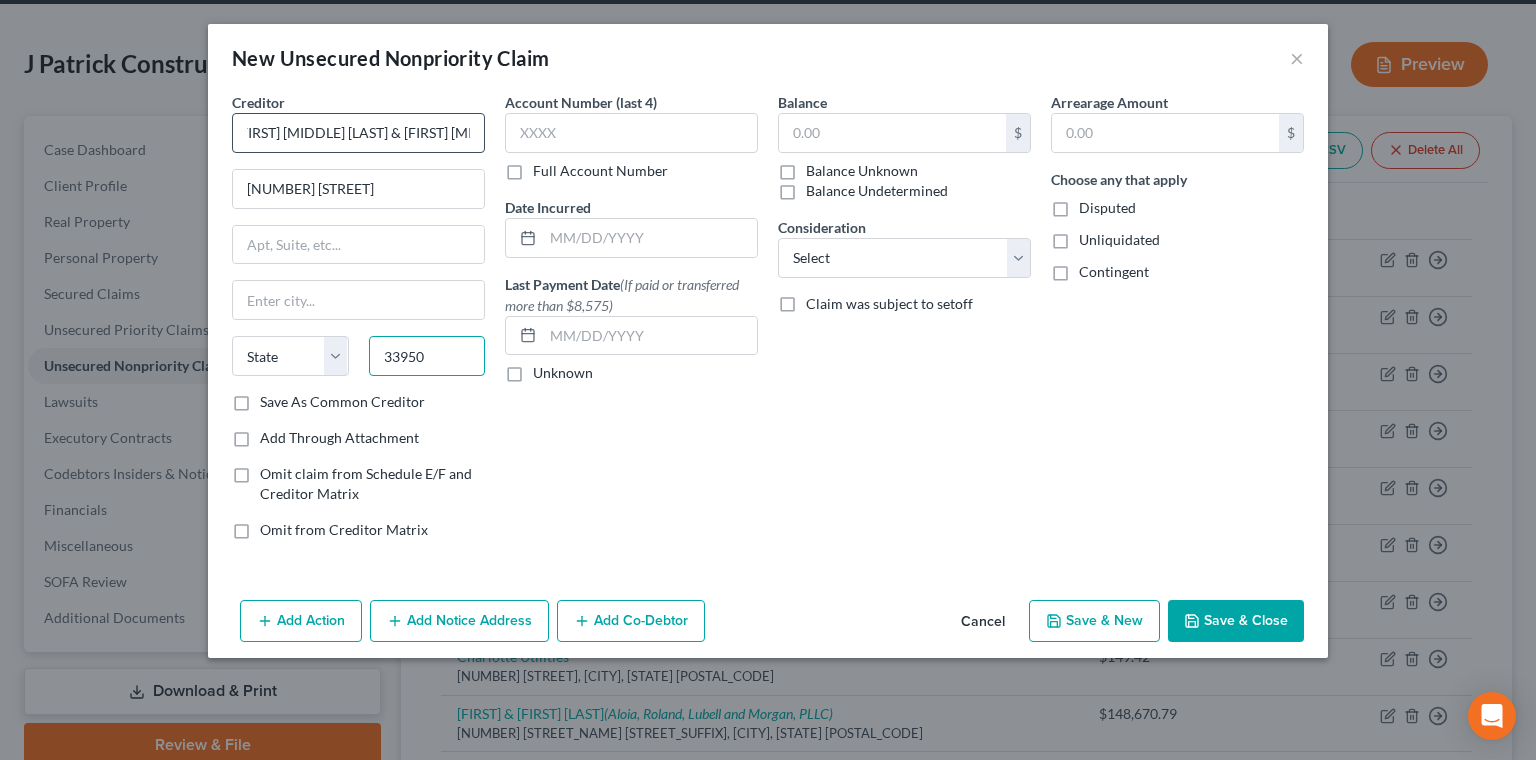 type on "33950" 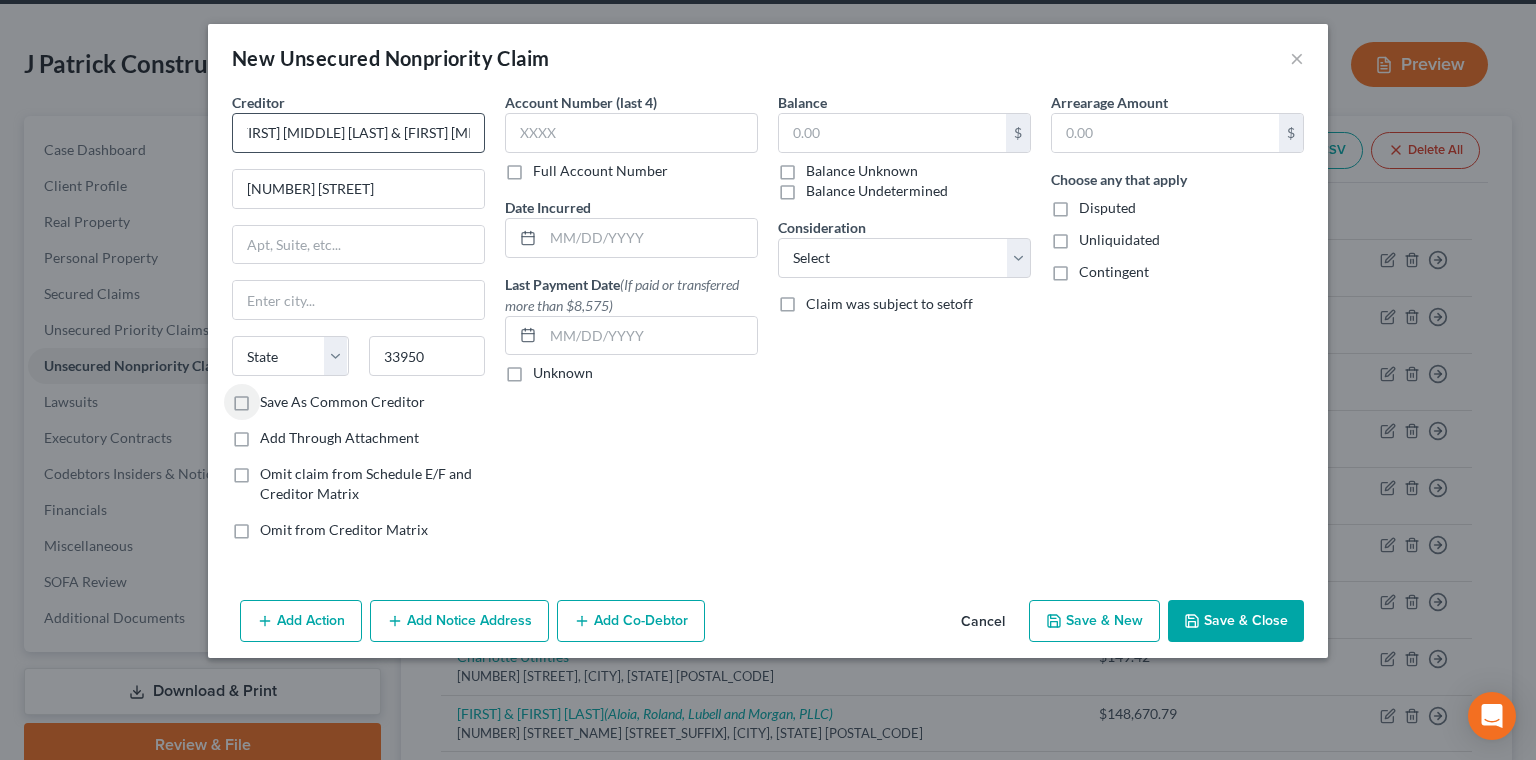 type on "Punta Gorda" 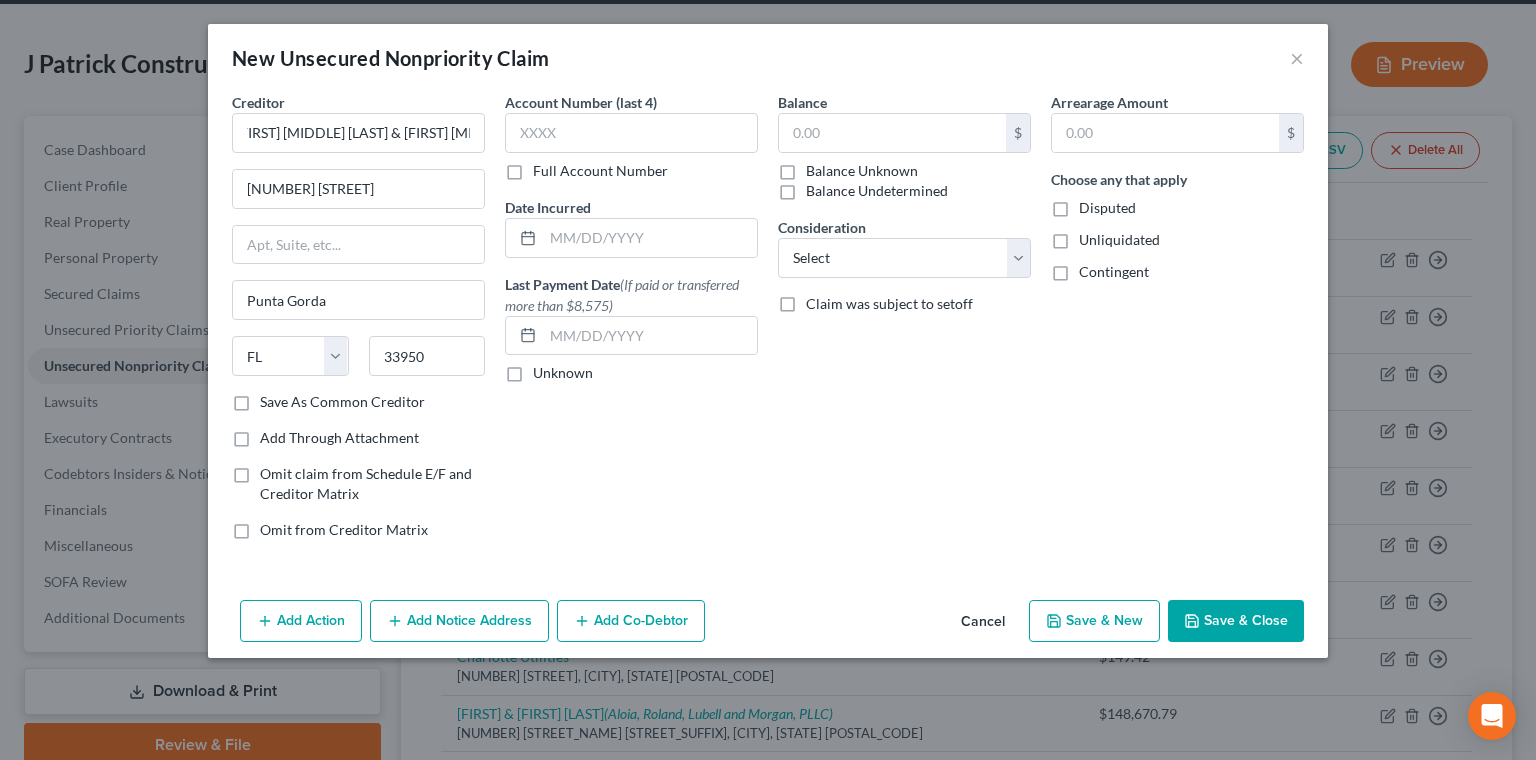 click on "Save As Common Creditor" at bounding box center [342, 402] 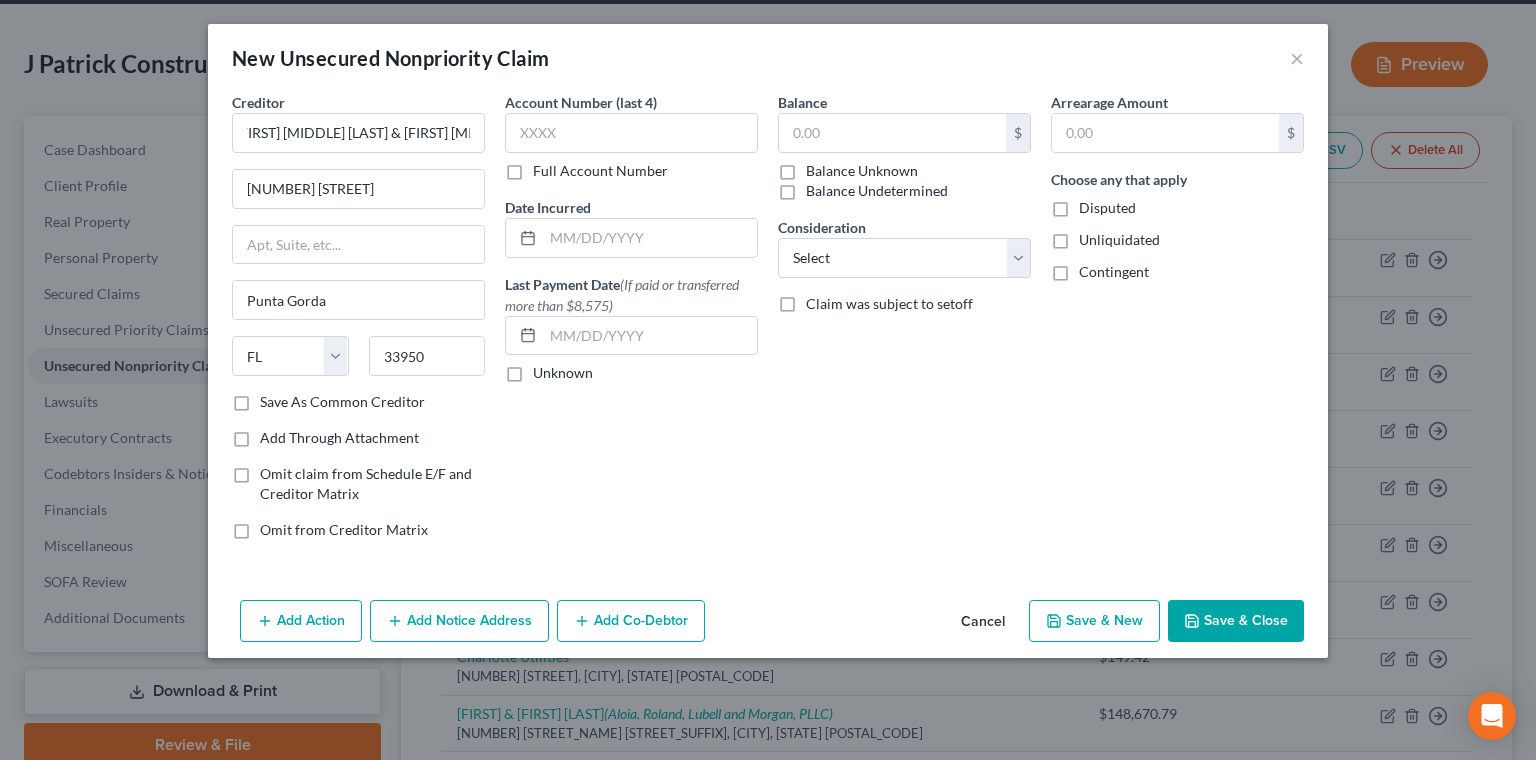 click on "Save As Common Creditor" at bounding box center [274, 398] 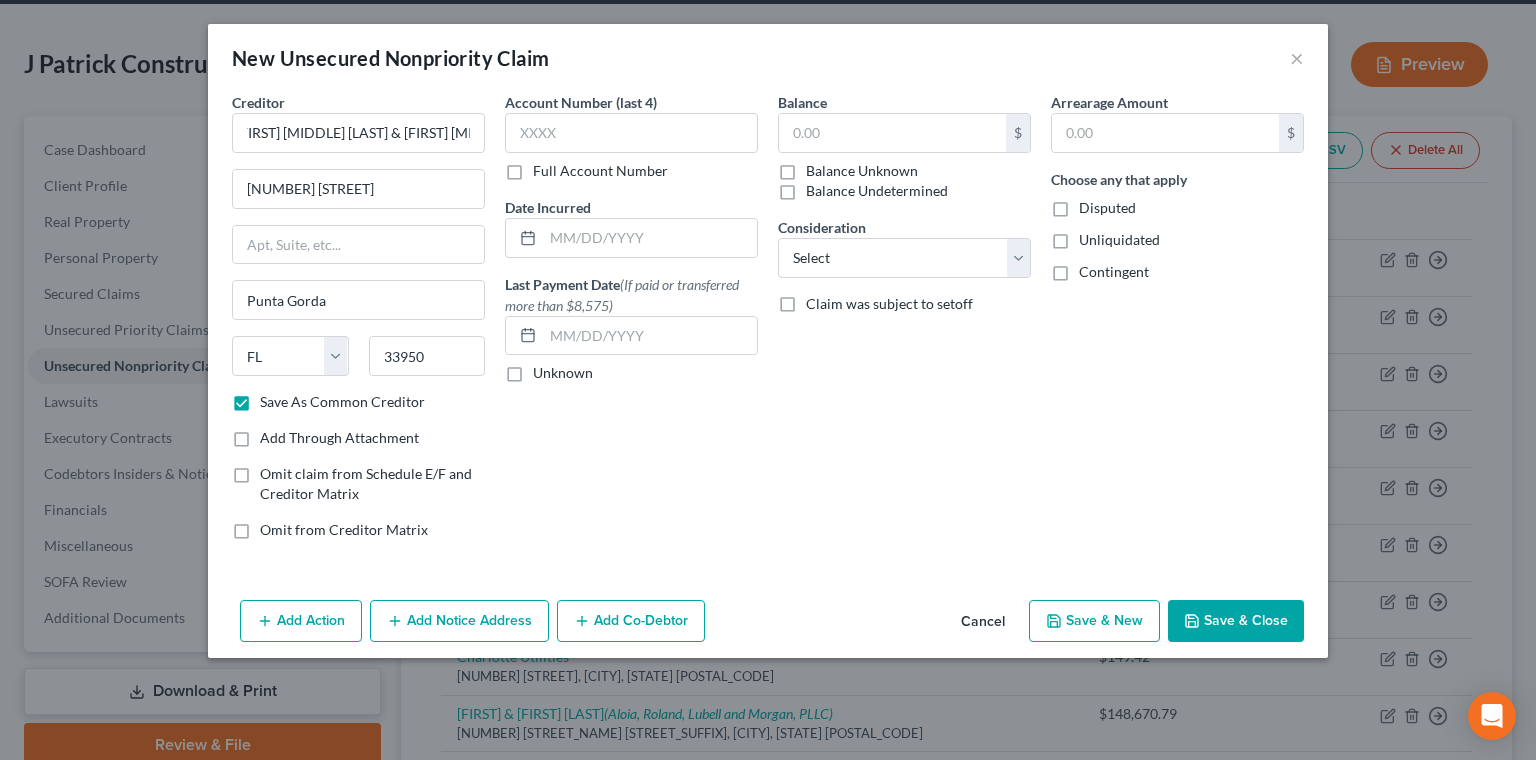 click on "Balance Unknown" at bounding box center [862, 171] 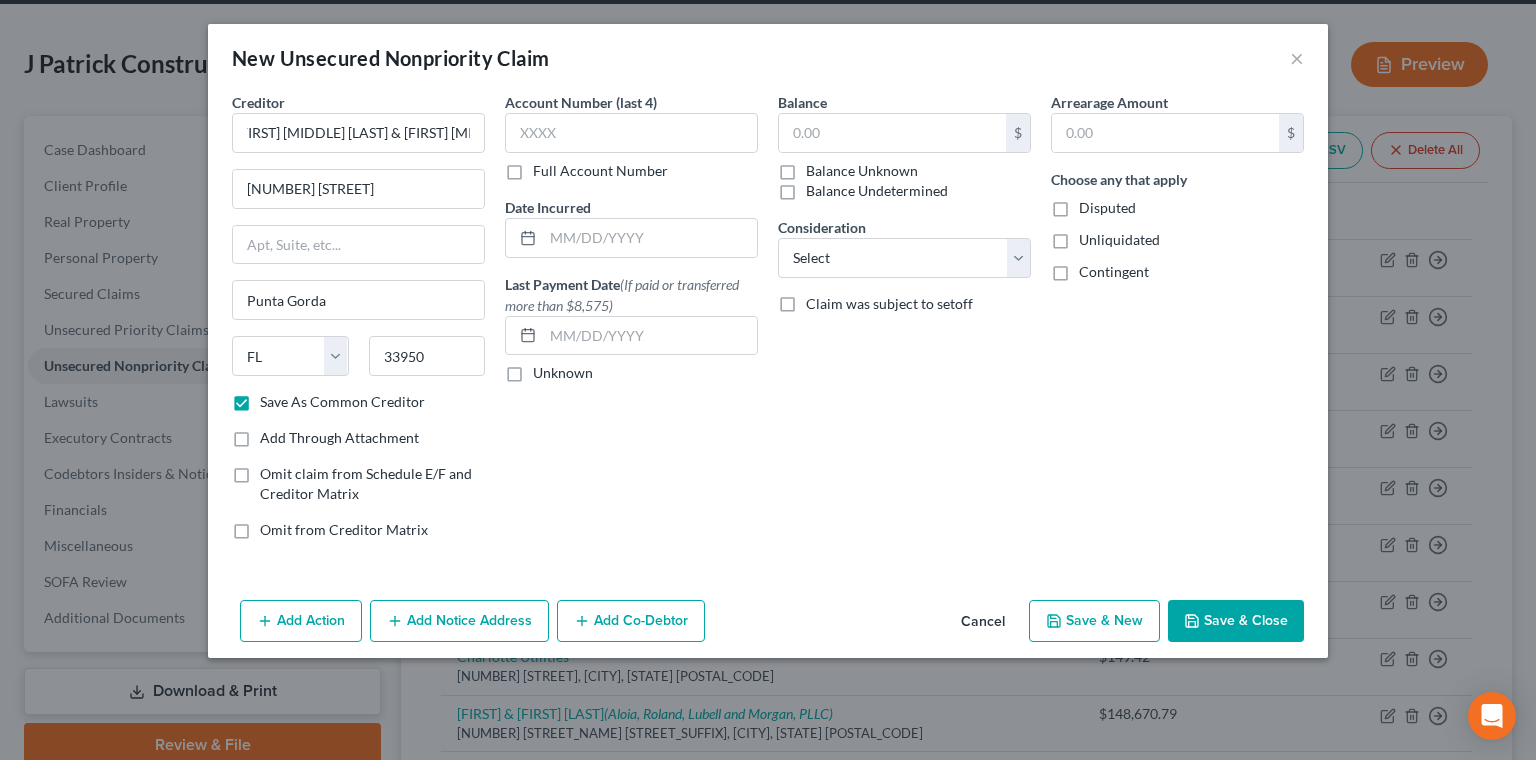 click on "Balance Unknown" at bounding box center (820, 167) 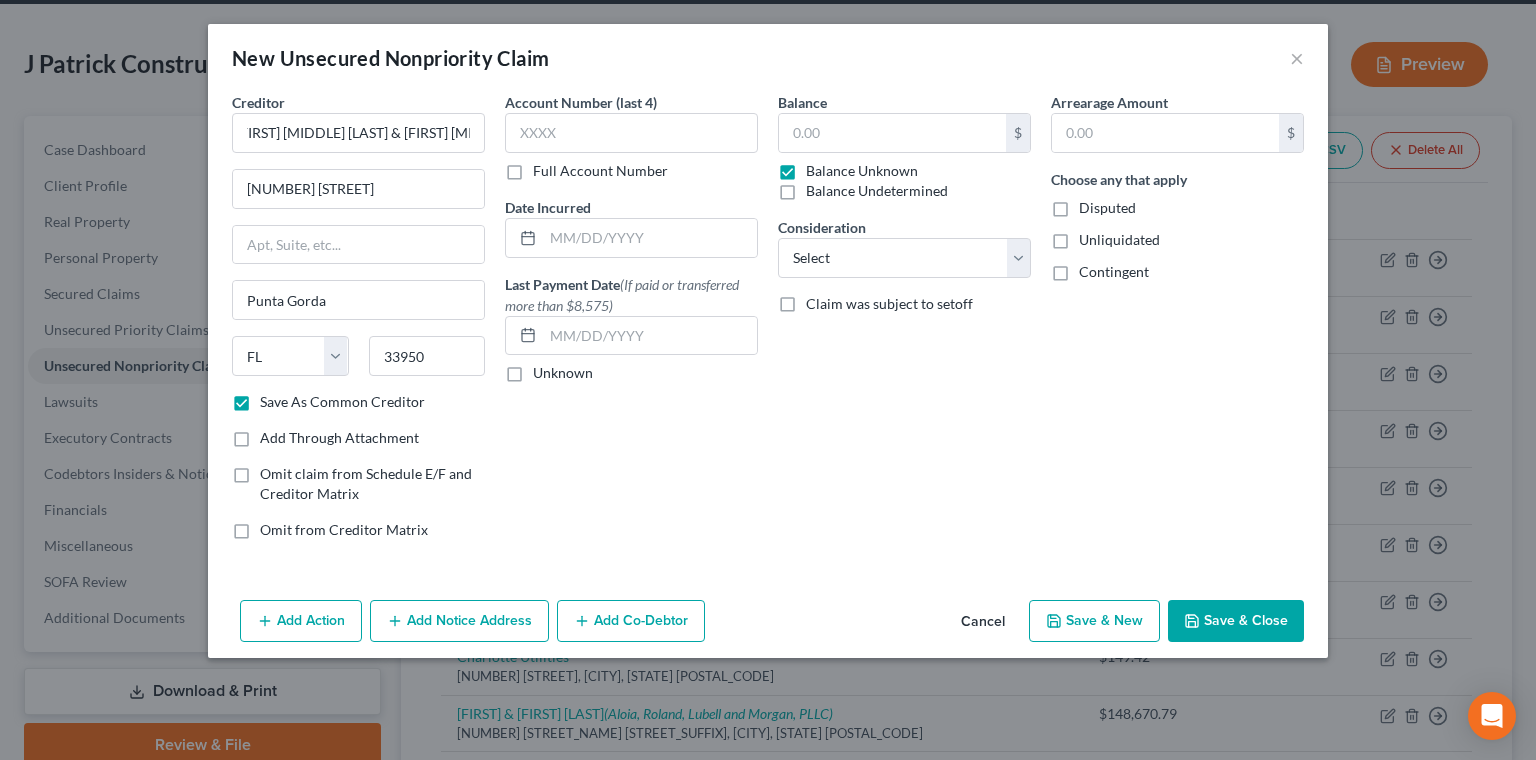type on "0.00" 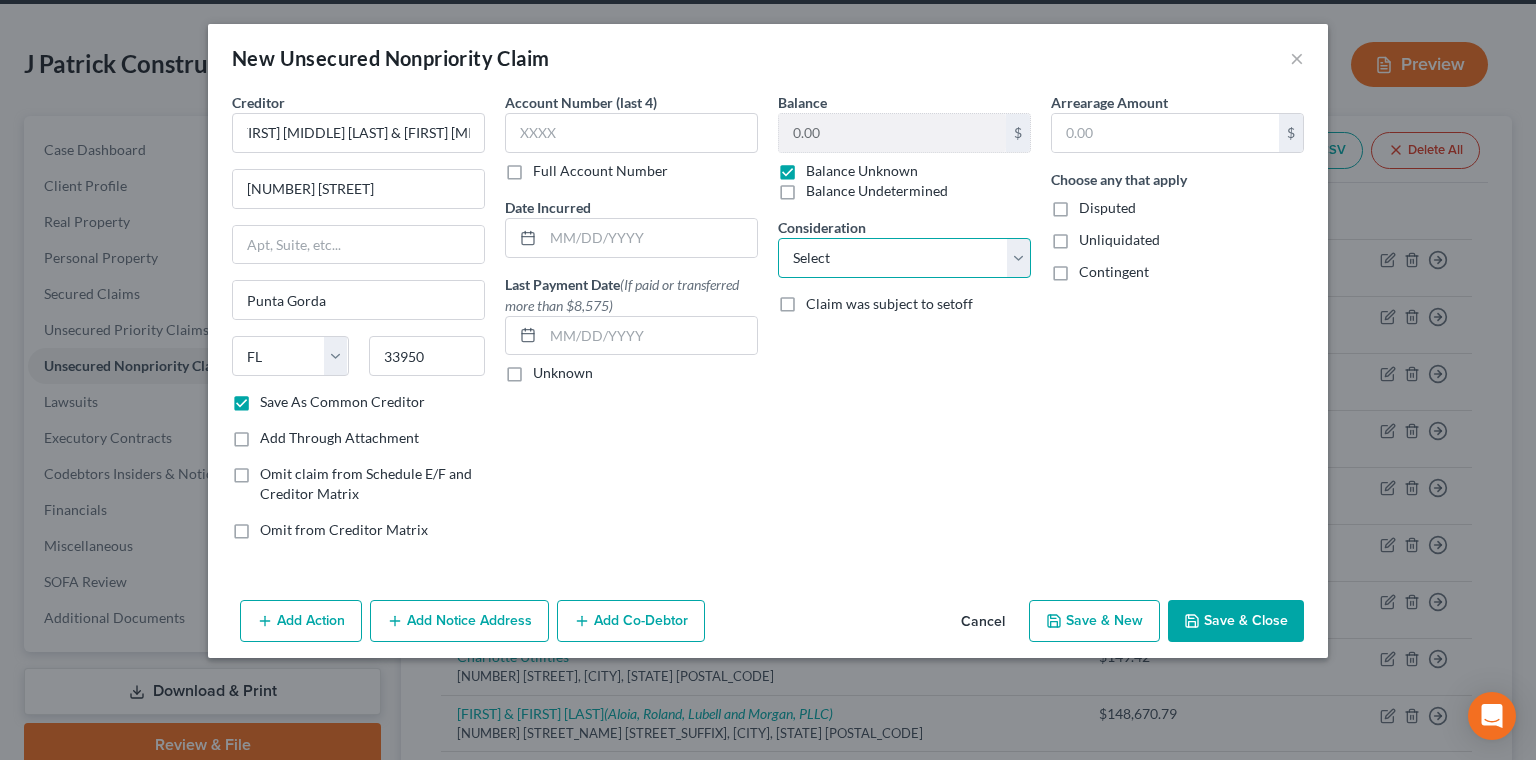 click on "Select Cable / Satellite Services Collection Agency Credit Card Debt Debt Counseling / Attorneys Deficiency Balance Home / Car Repairs Income Taxes Judgment Liens Monies Loaned / Advanced Mortgage Obligation To Pensions Other Overdrawn Bank Account Promised To Help Pay Creditors Services Suppliers Or Vendors Telephone / Internet Services Unsecured Loan Repayments Utility Services" at bounding box center [904, 258] 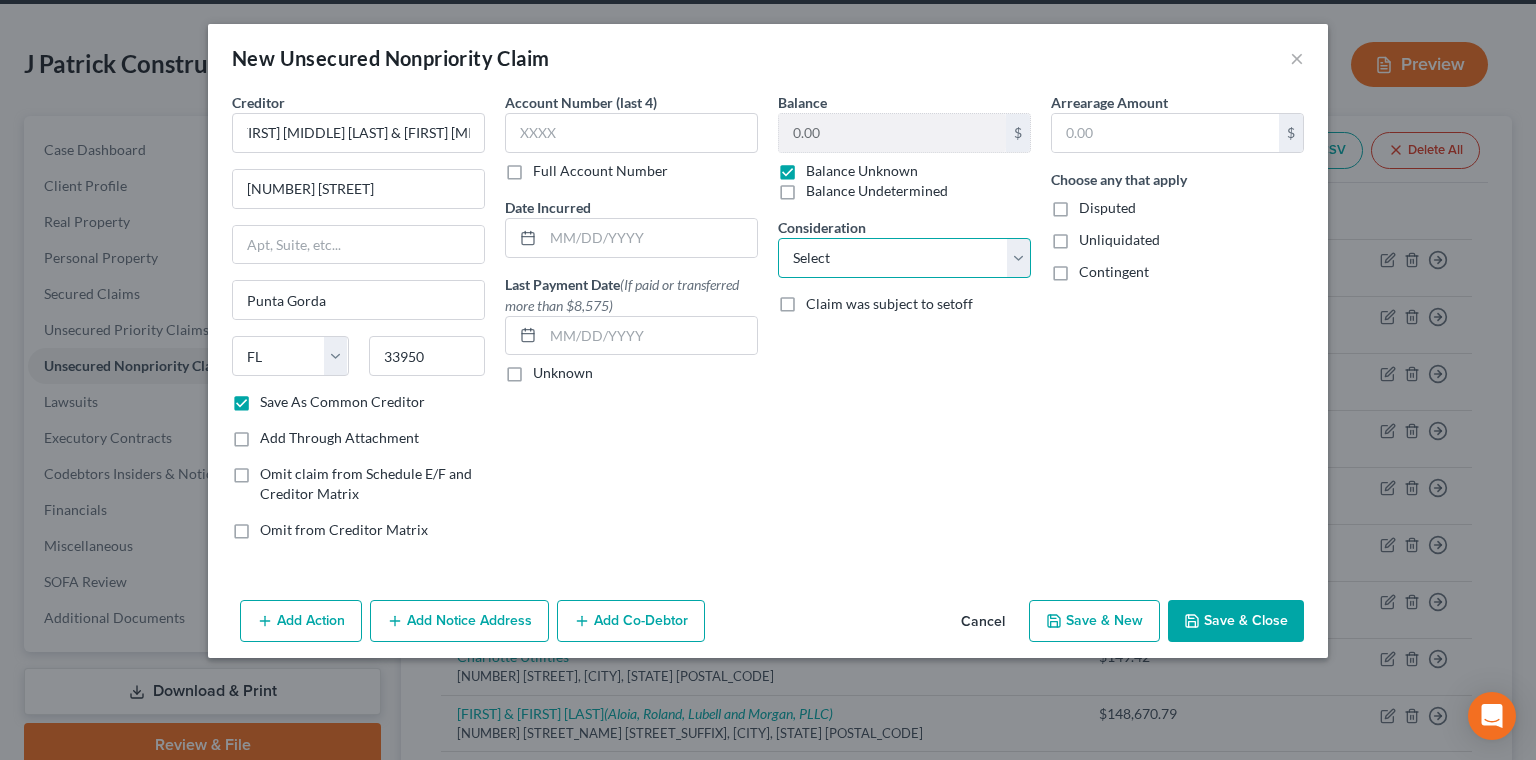 select on "11" 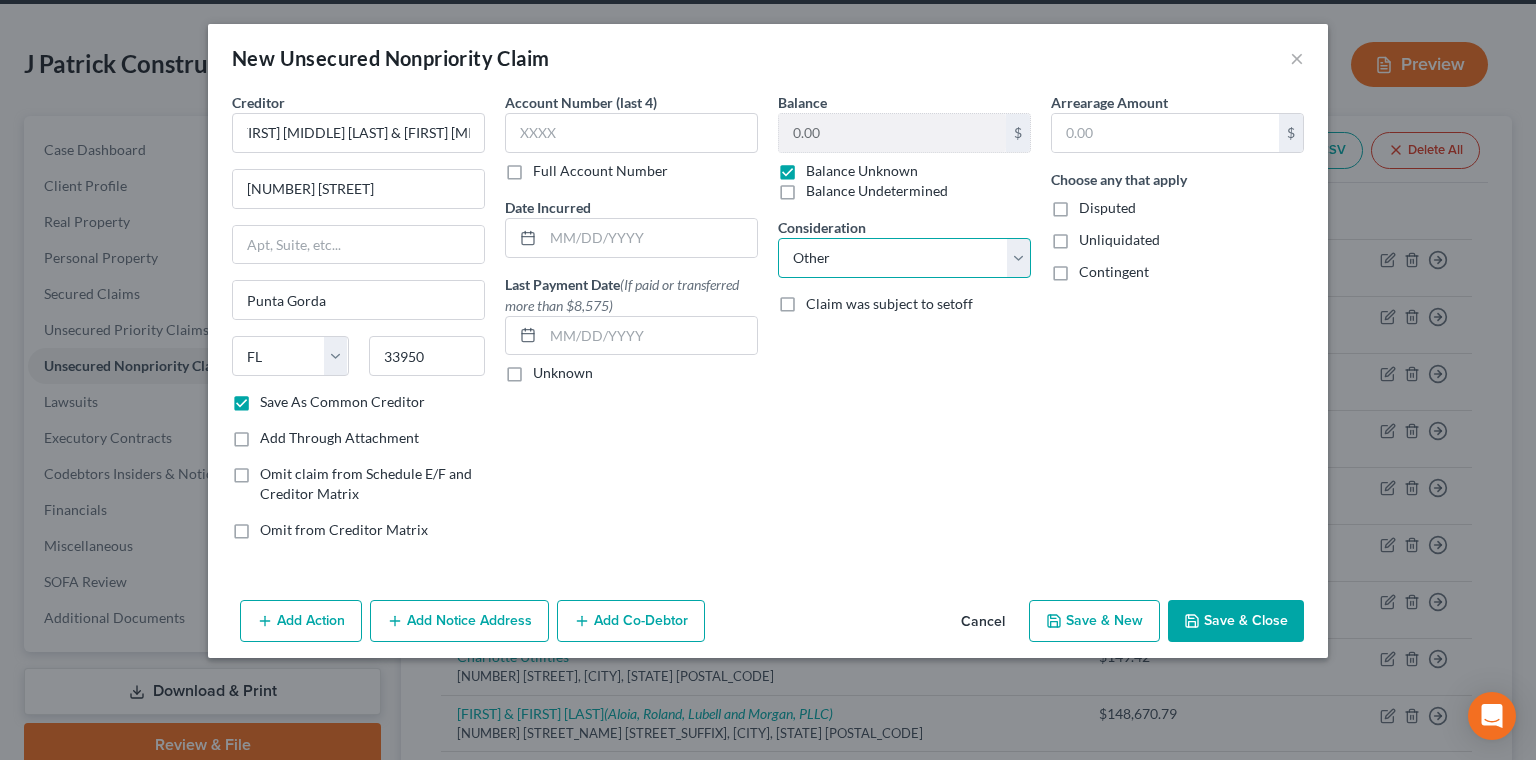 click on "Other" at bounding box center [0, 0] 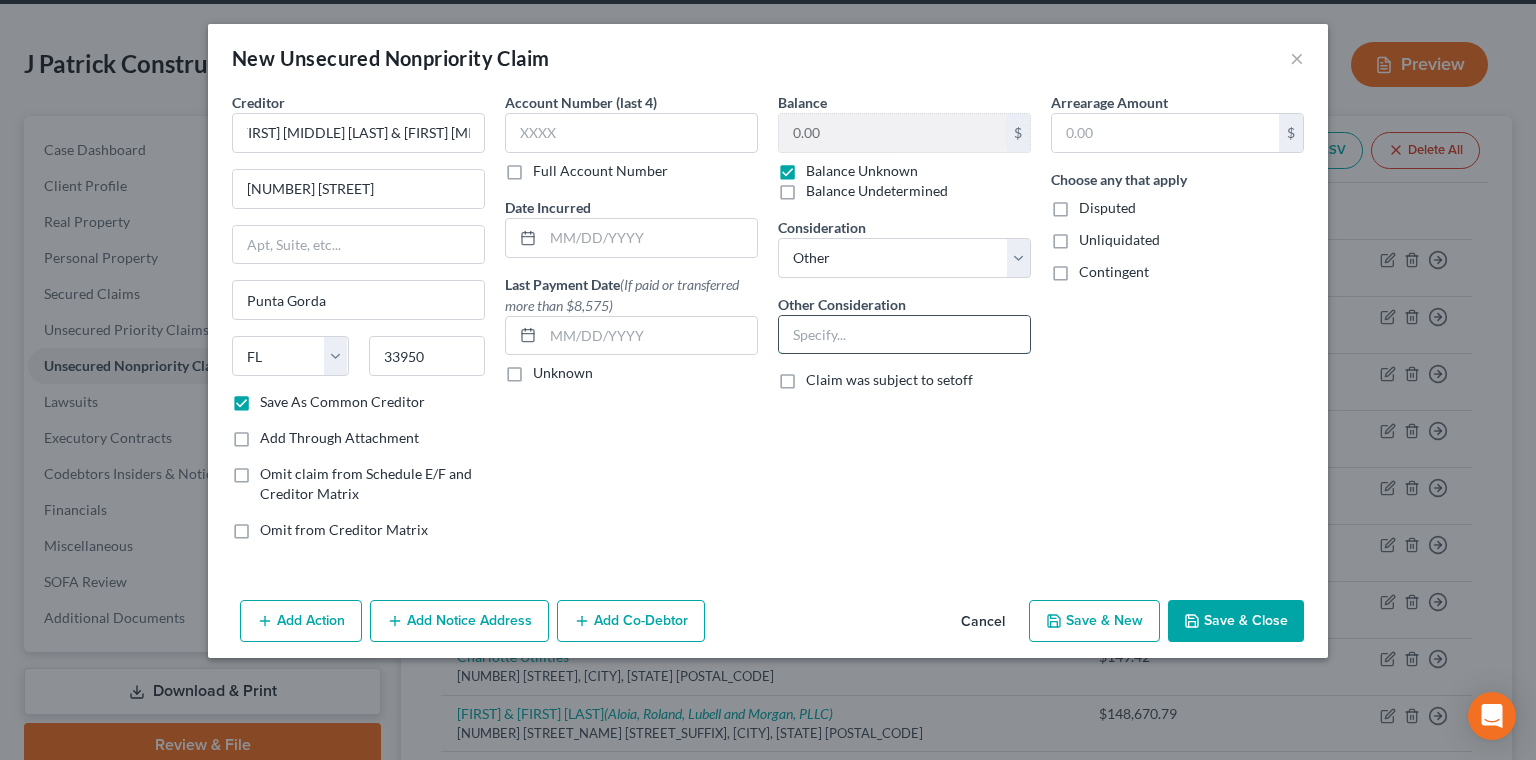 click at bounding box center [904, 335] 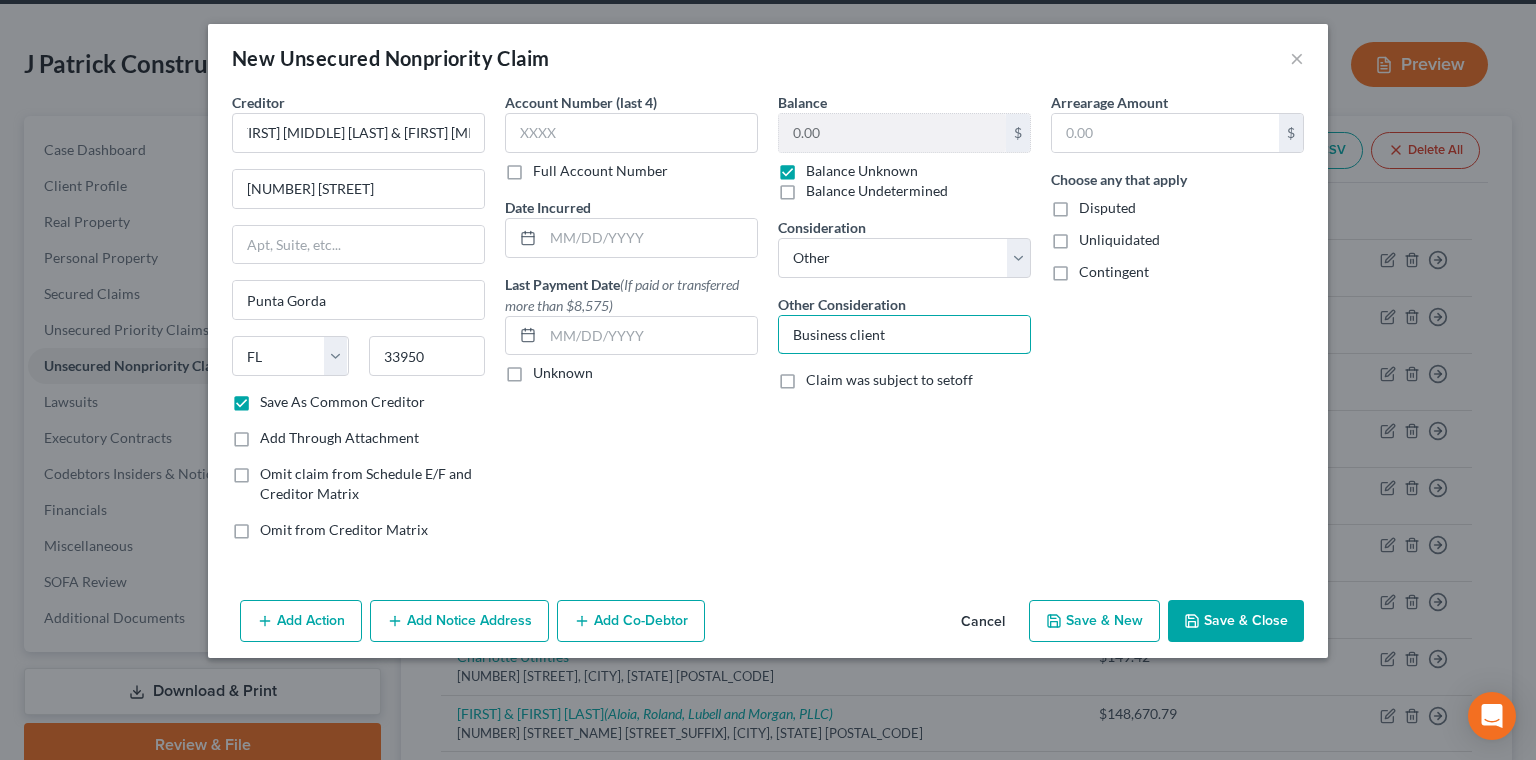 type on "Business client" 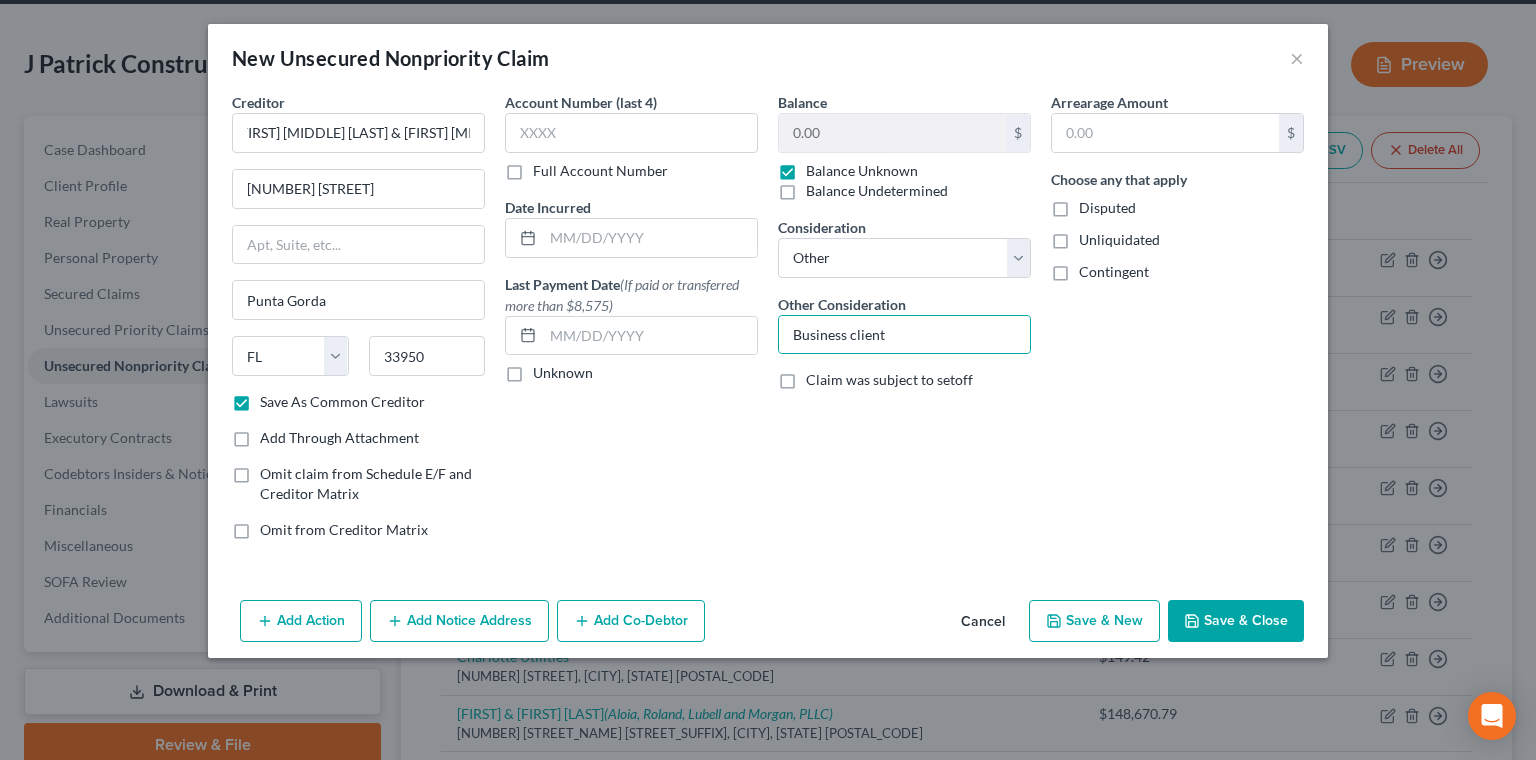 click on "Save & New" at bounding box center (1094, 621) 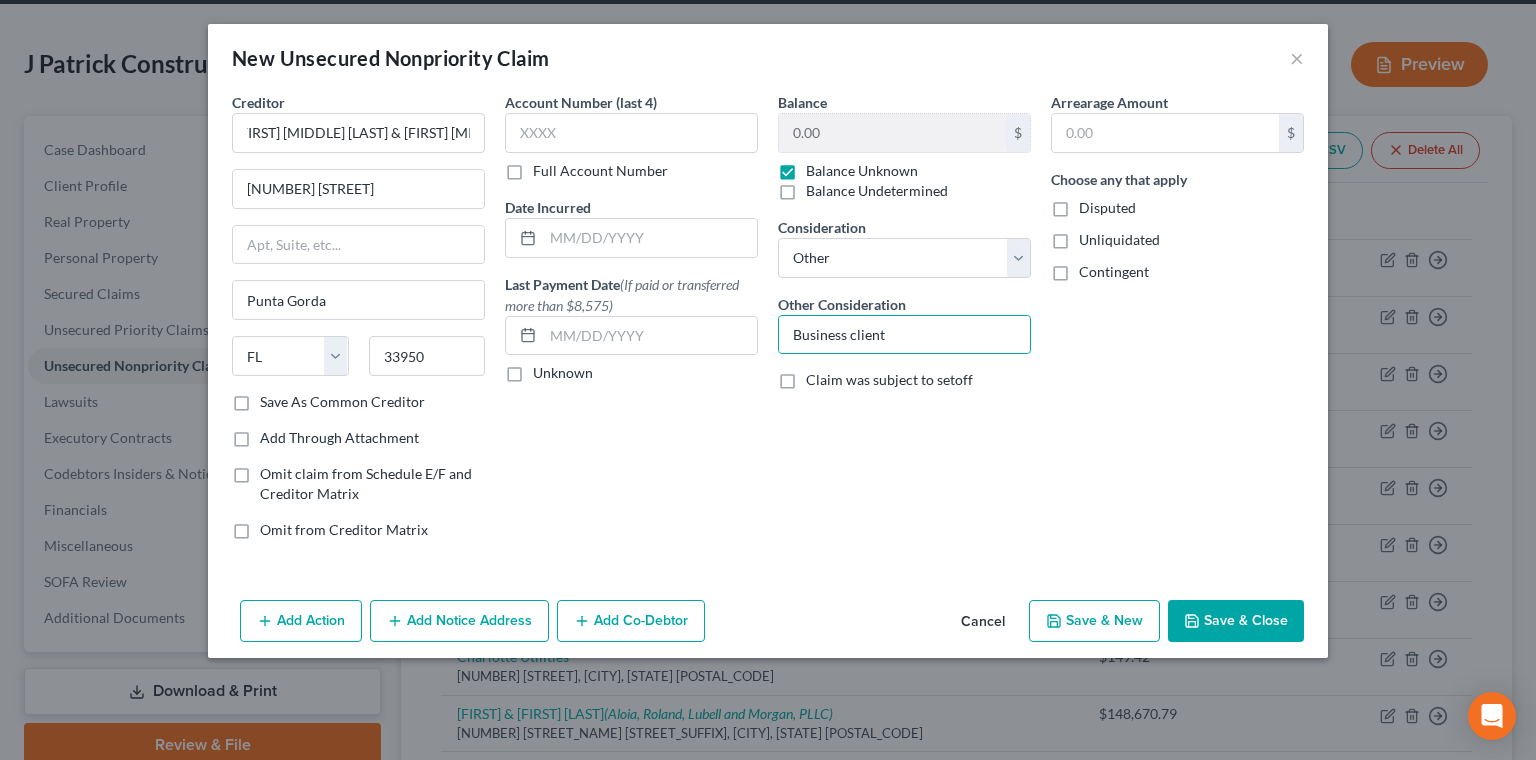 checkbox on "false" 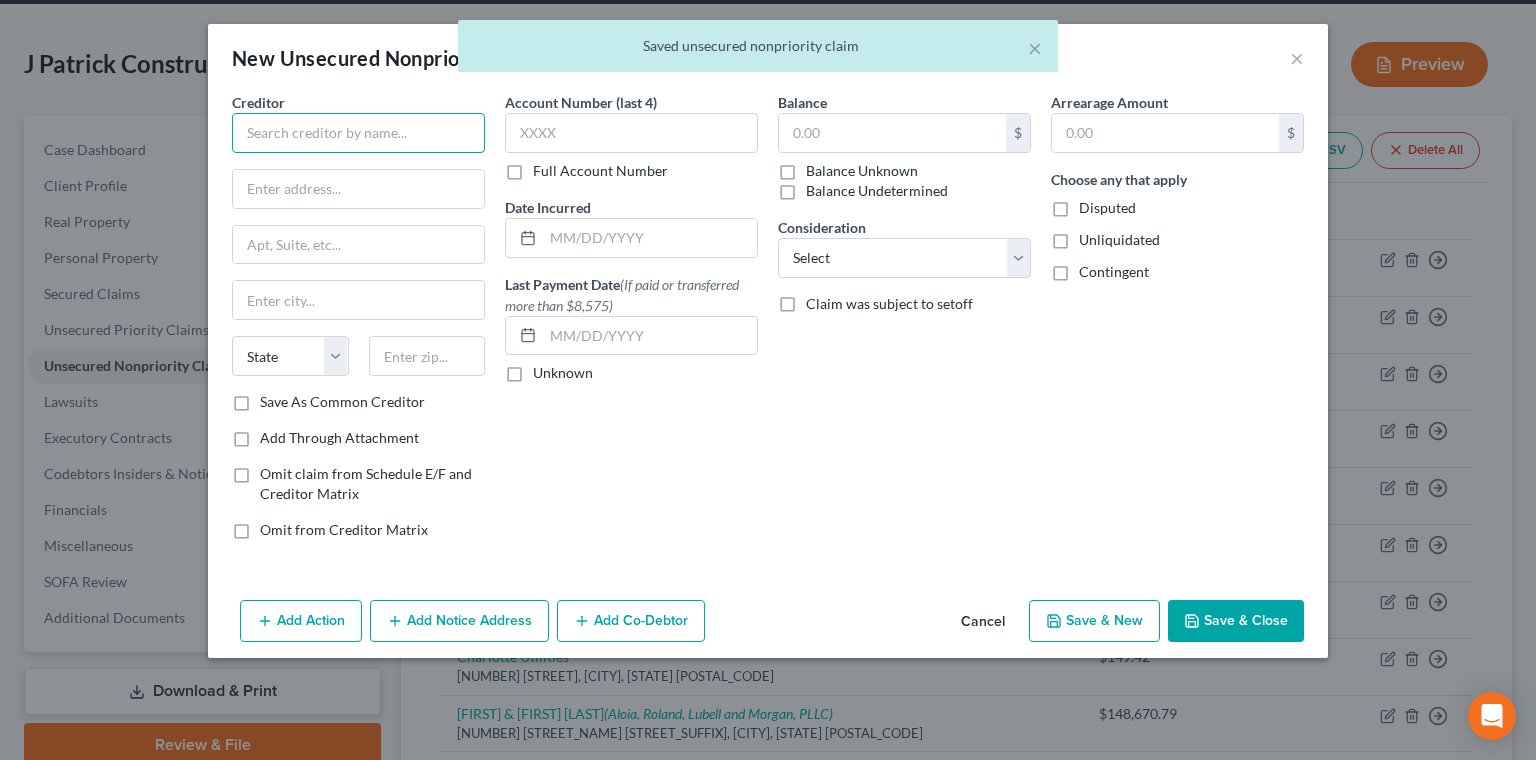 click at bounding box center (358, 133) 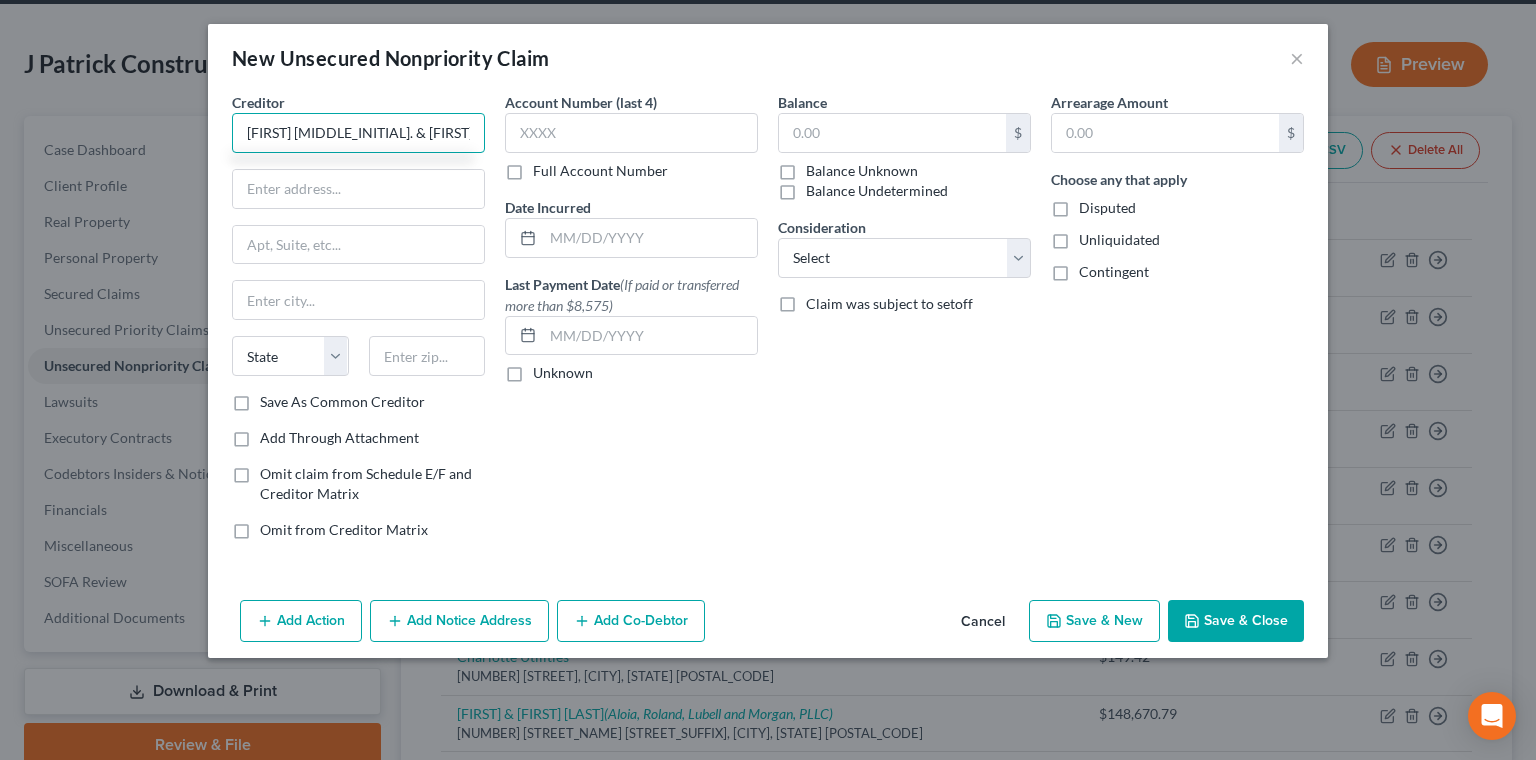 type on "[FIRST] [MIDDLE_INITIAL]. & [FIRST] [LAST]" 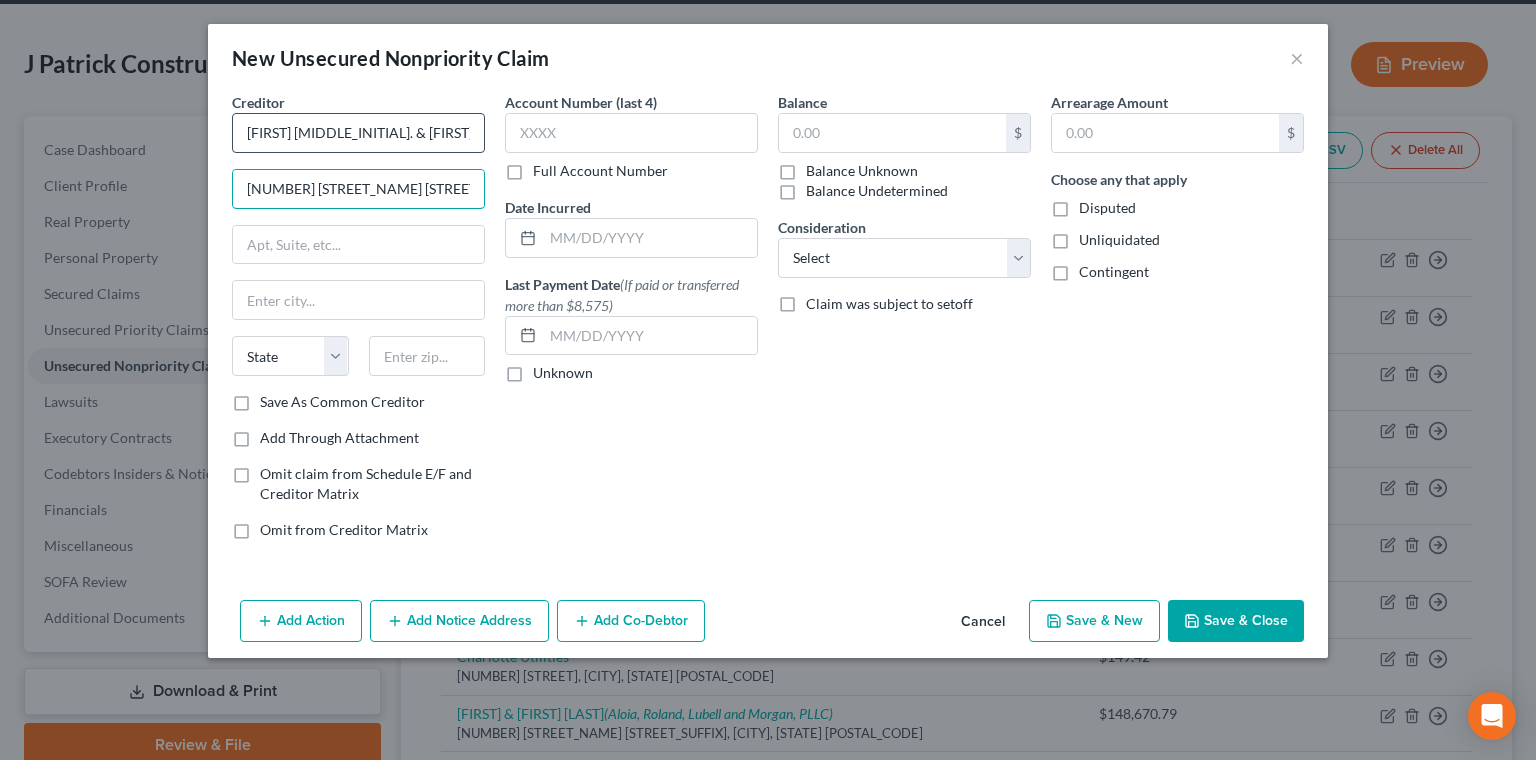 type on "[NUMBER] [STREET_NAME] [STREET_SUFFIX]" 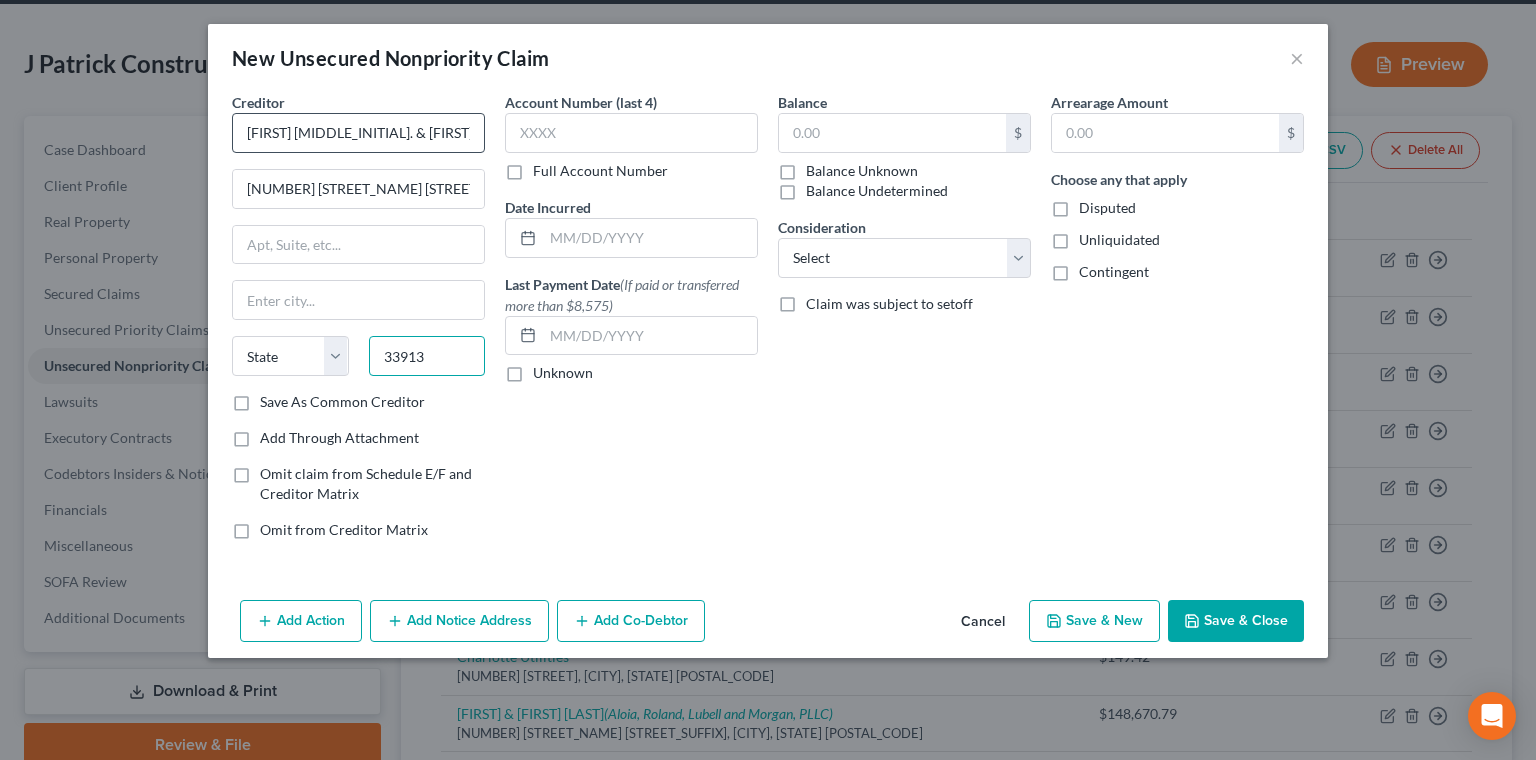 type on "33913" 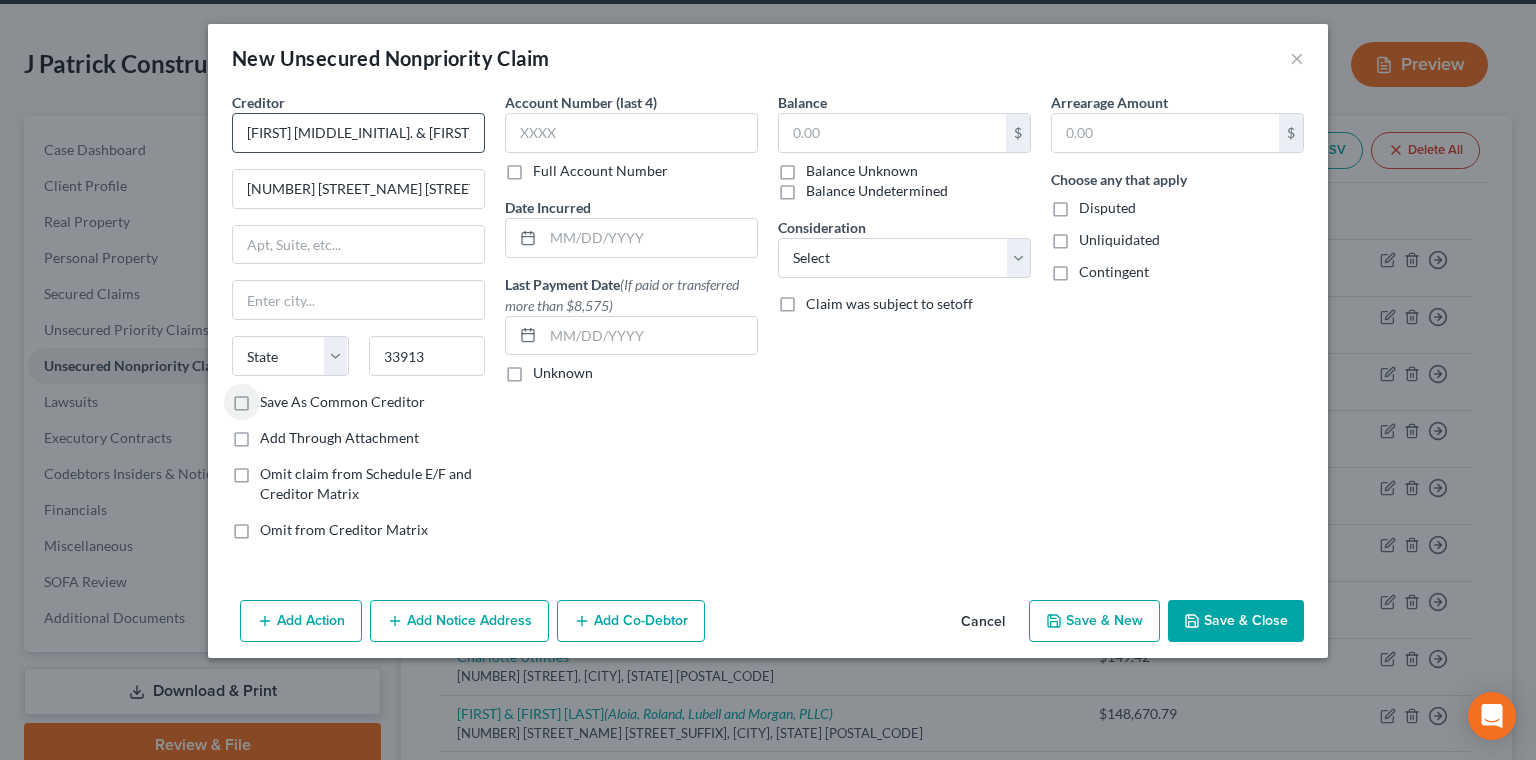 type on "Fort Myers" 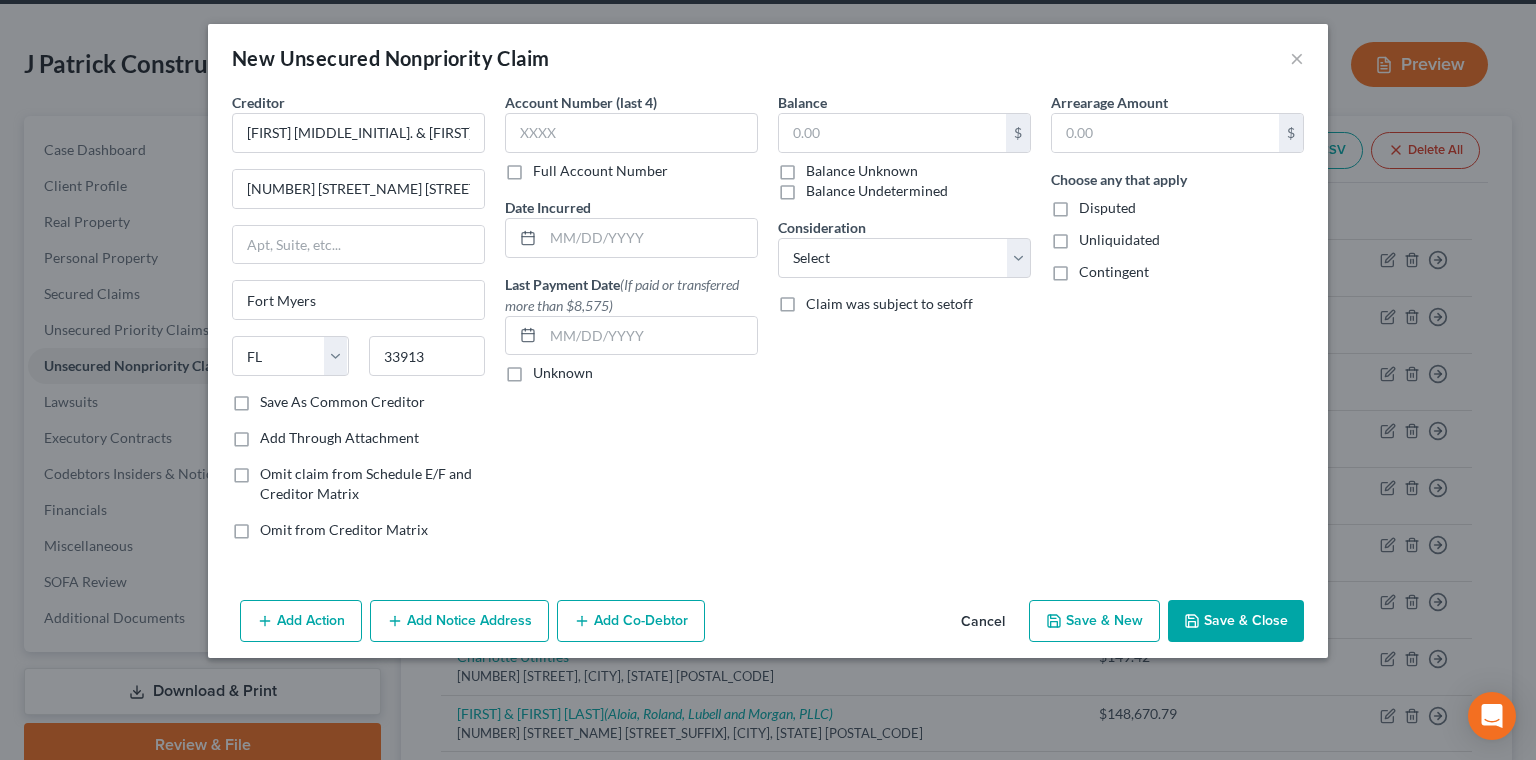drag, startPoint x: 374, startPoint y: 302, endPoint x: 614, endPoint y: 223, distance: 252.66777 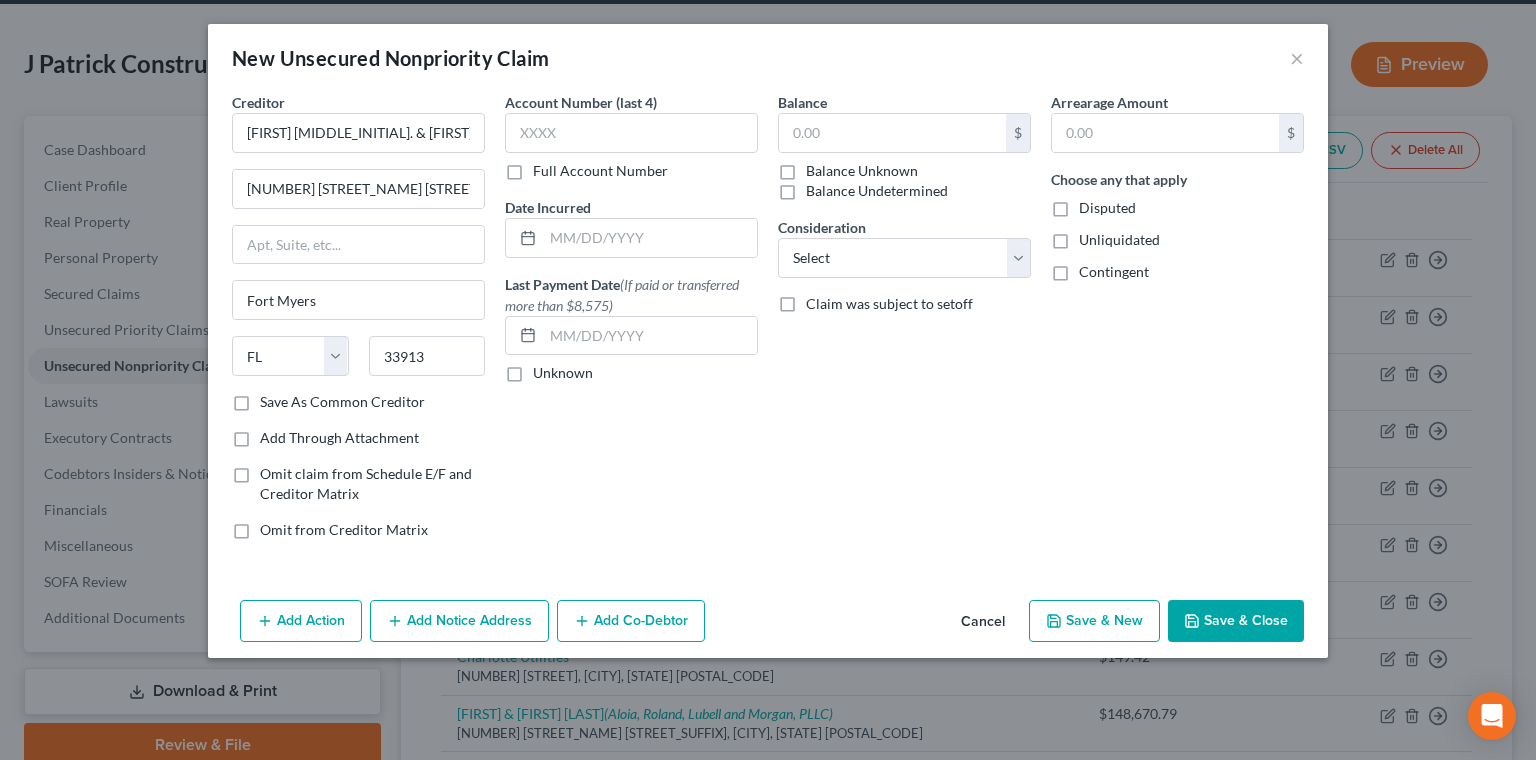 click on "Save As Common Creditor" at bounding box center [274, 398] 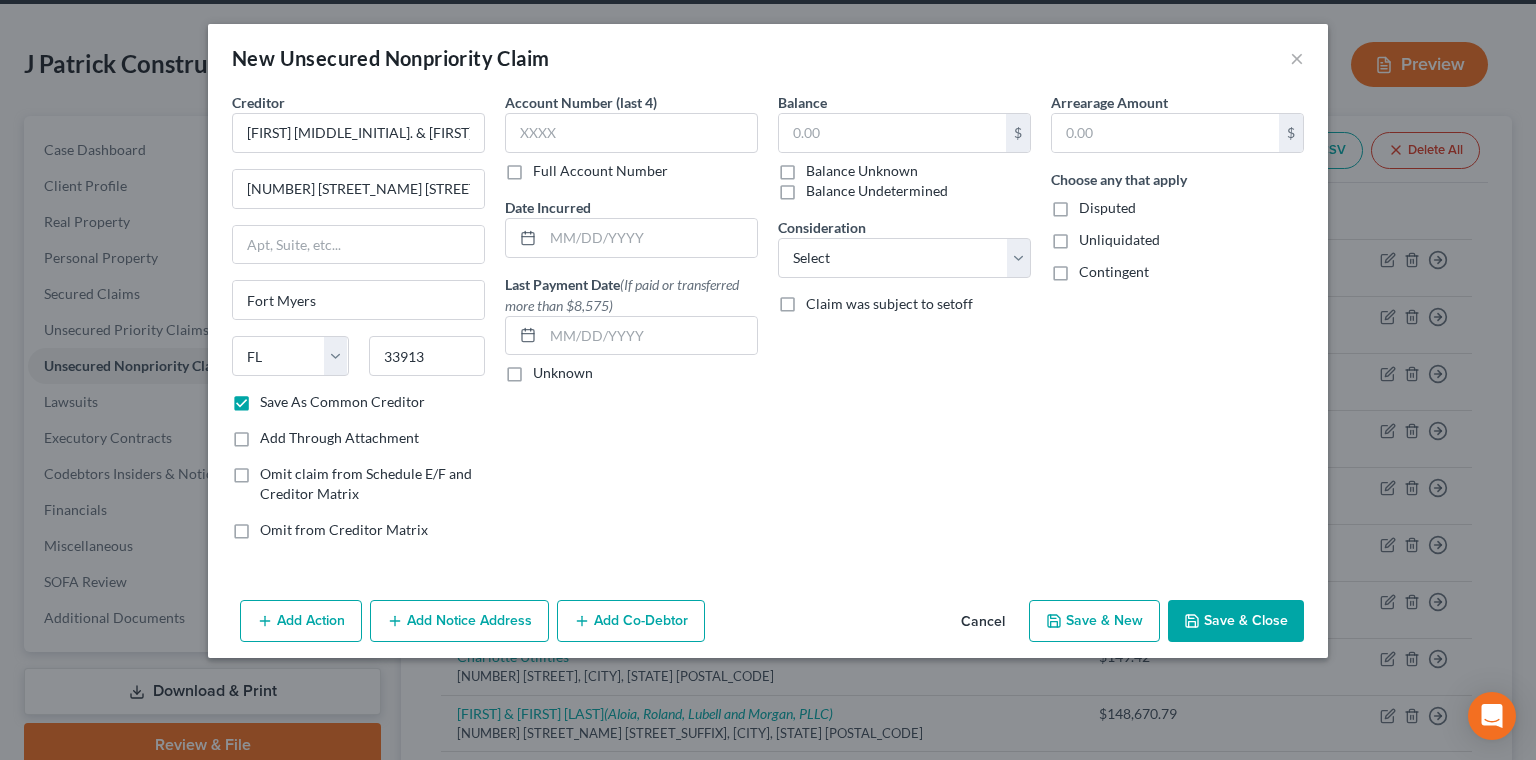 click on "Balance Unknown" at bounding box center (862, 171) 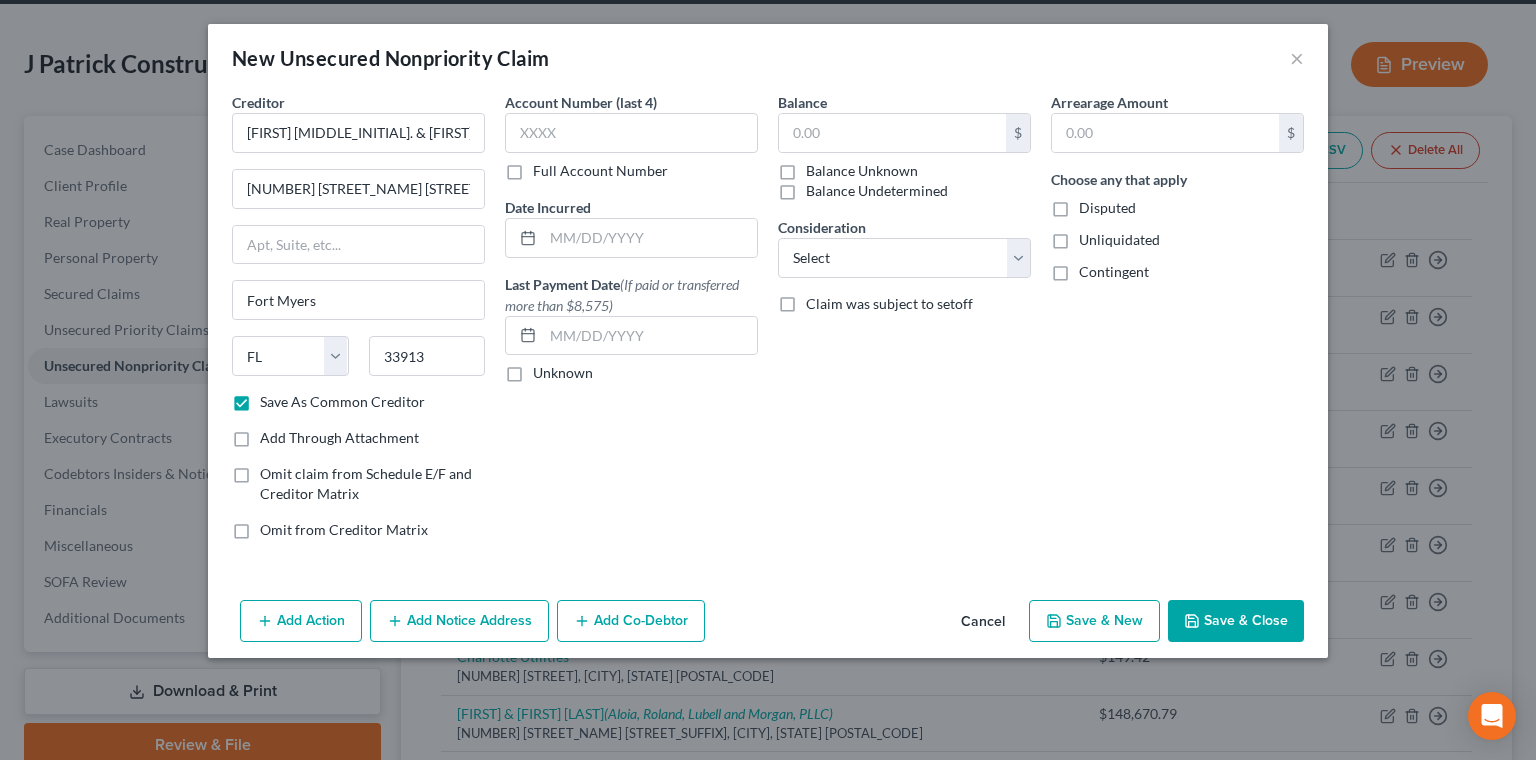 click on "Balance Unknown" at bounding box center [820, 167] 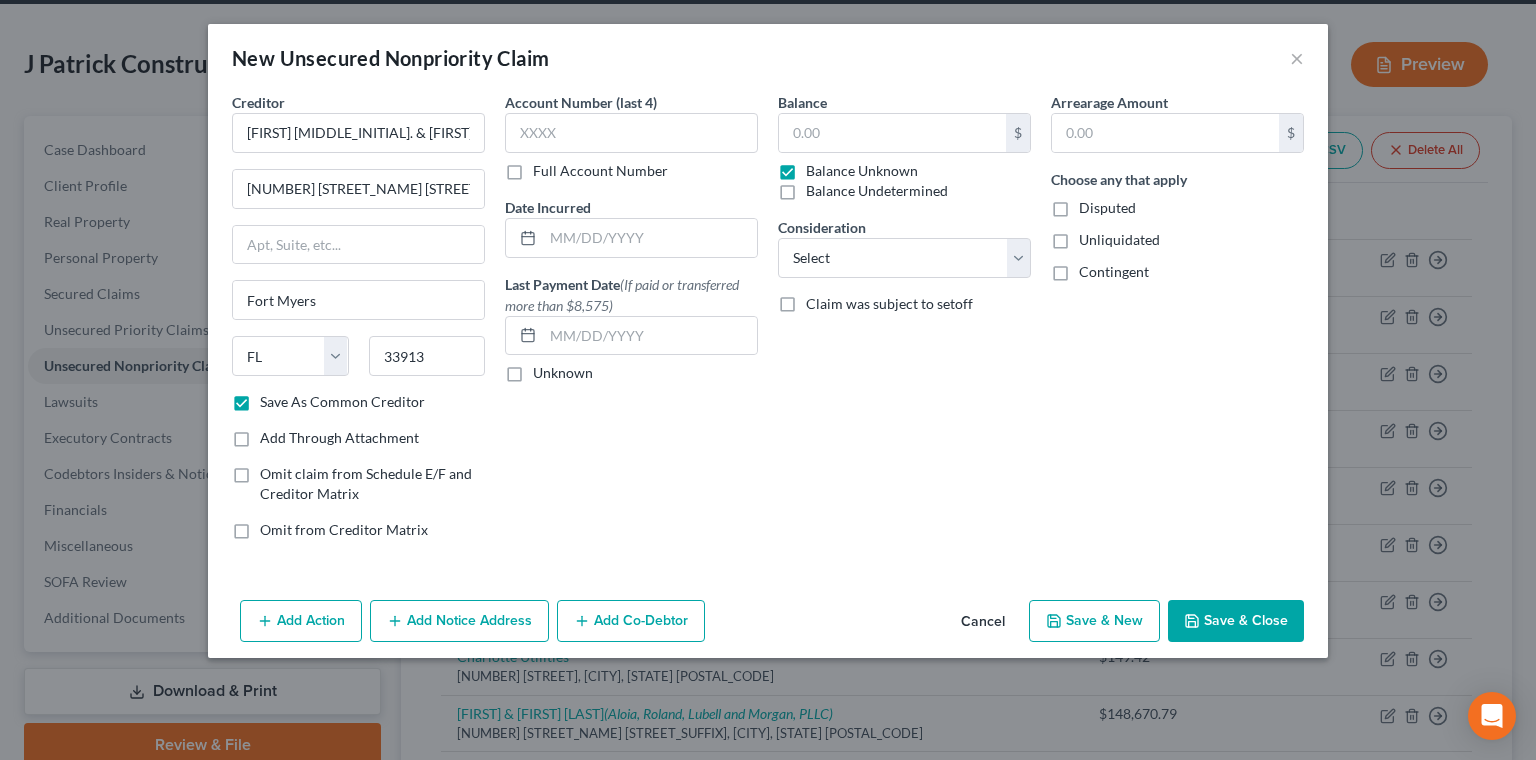 type on "0.00" 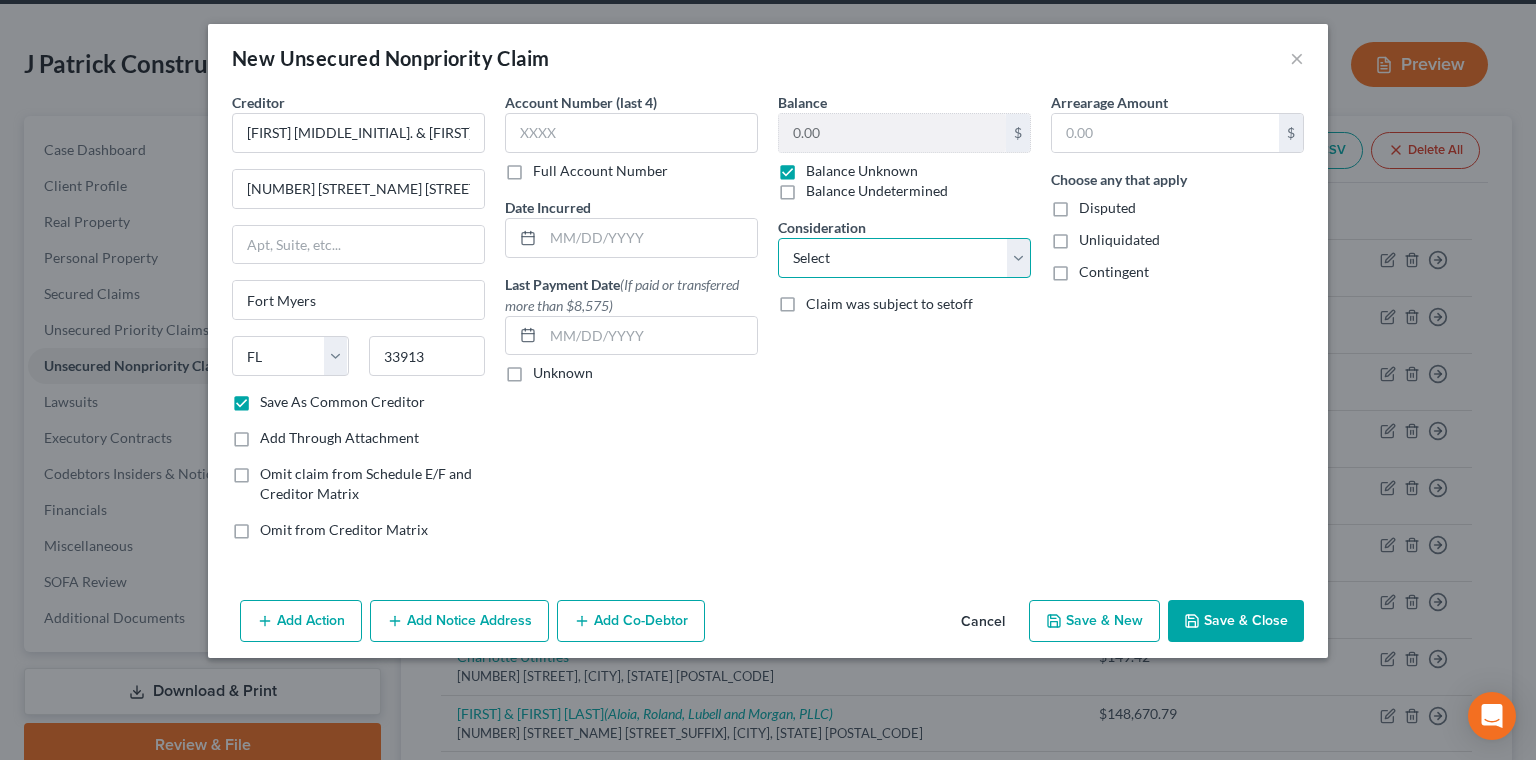 select on "11" 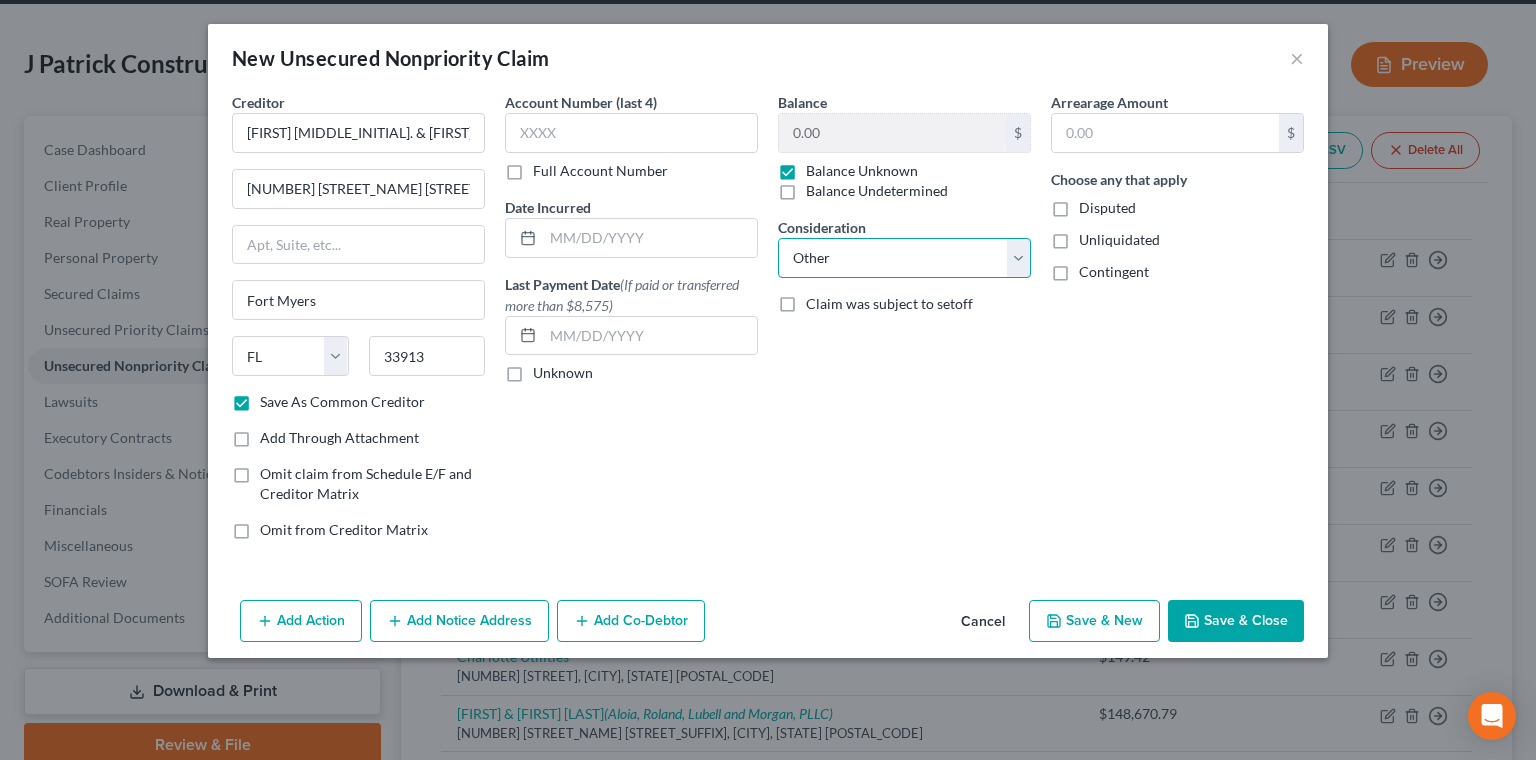 click on "Other" at bounding box center (0, 0) 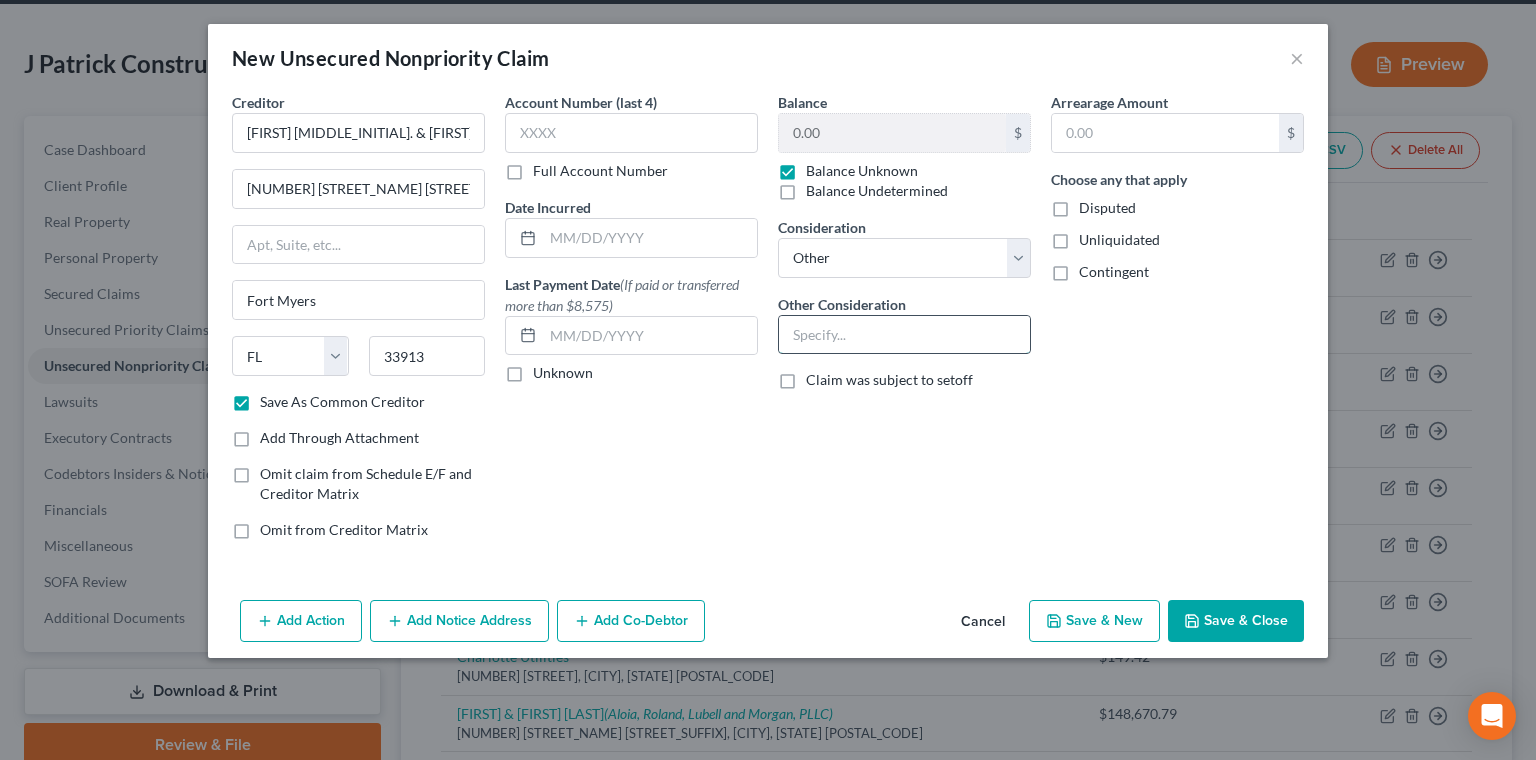click at bounding box center (904, 335) 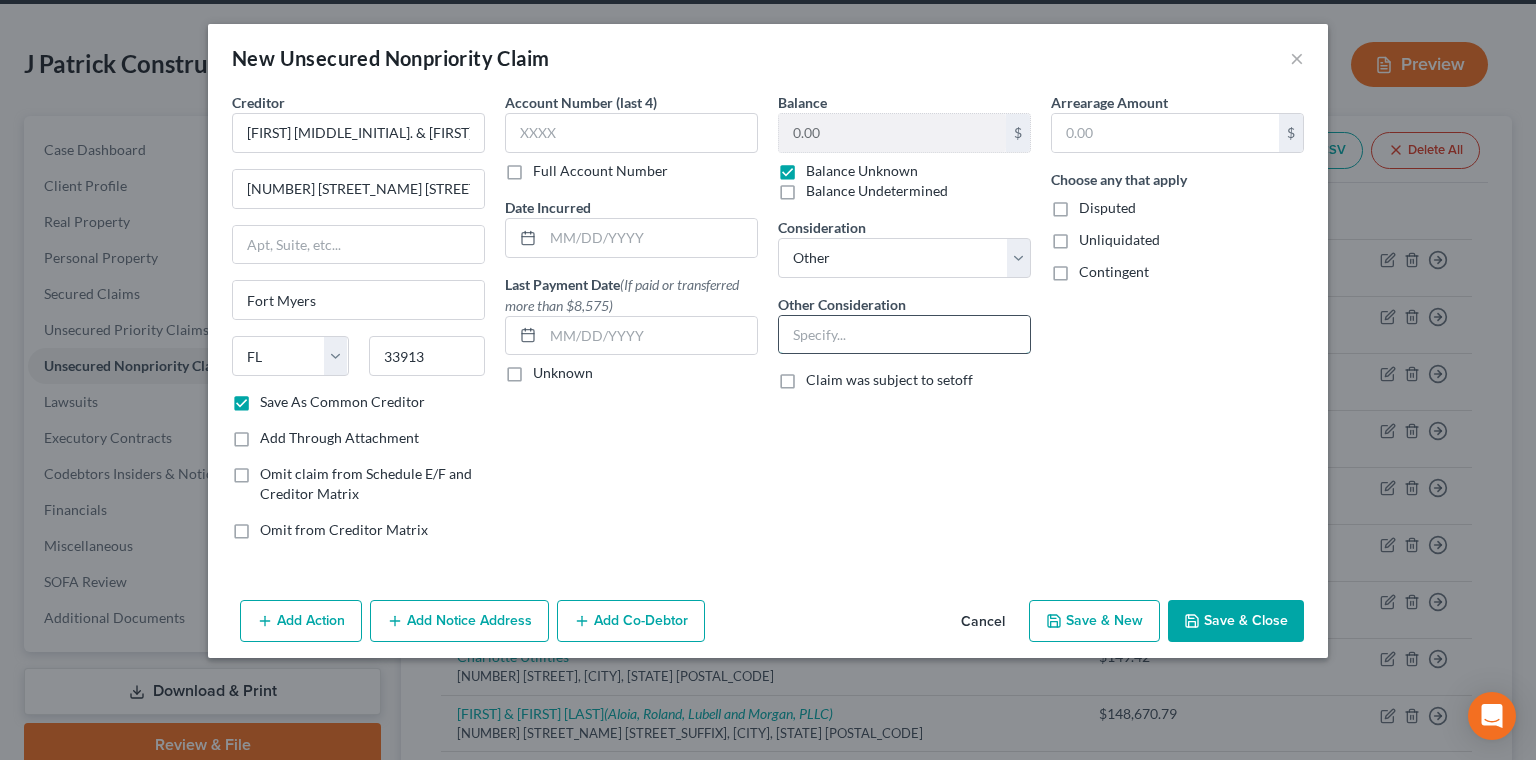 paste on "Business client" 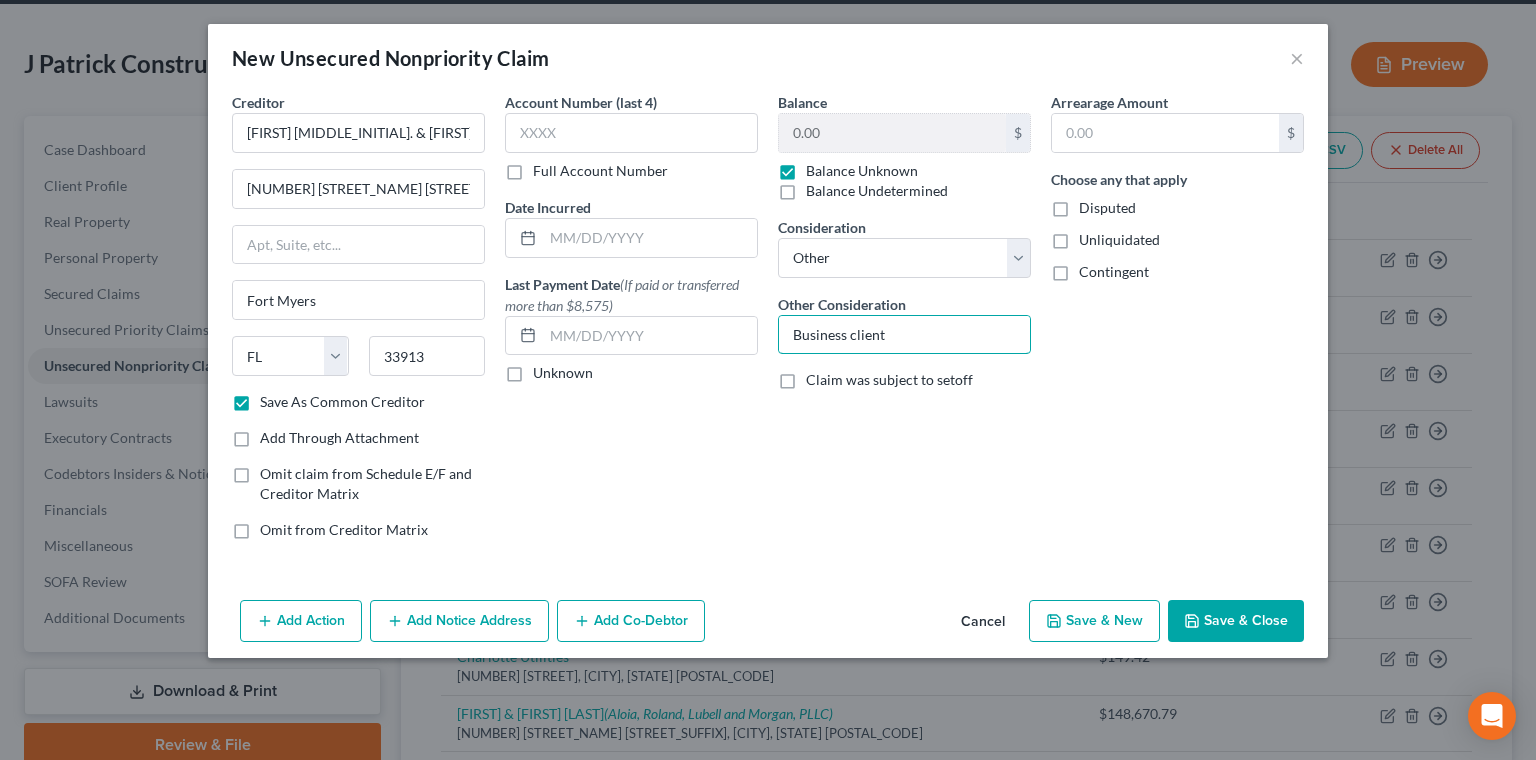 type on "Business client" 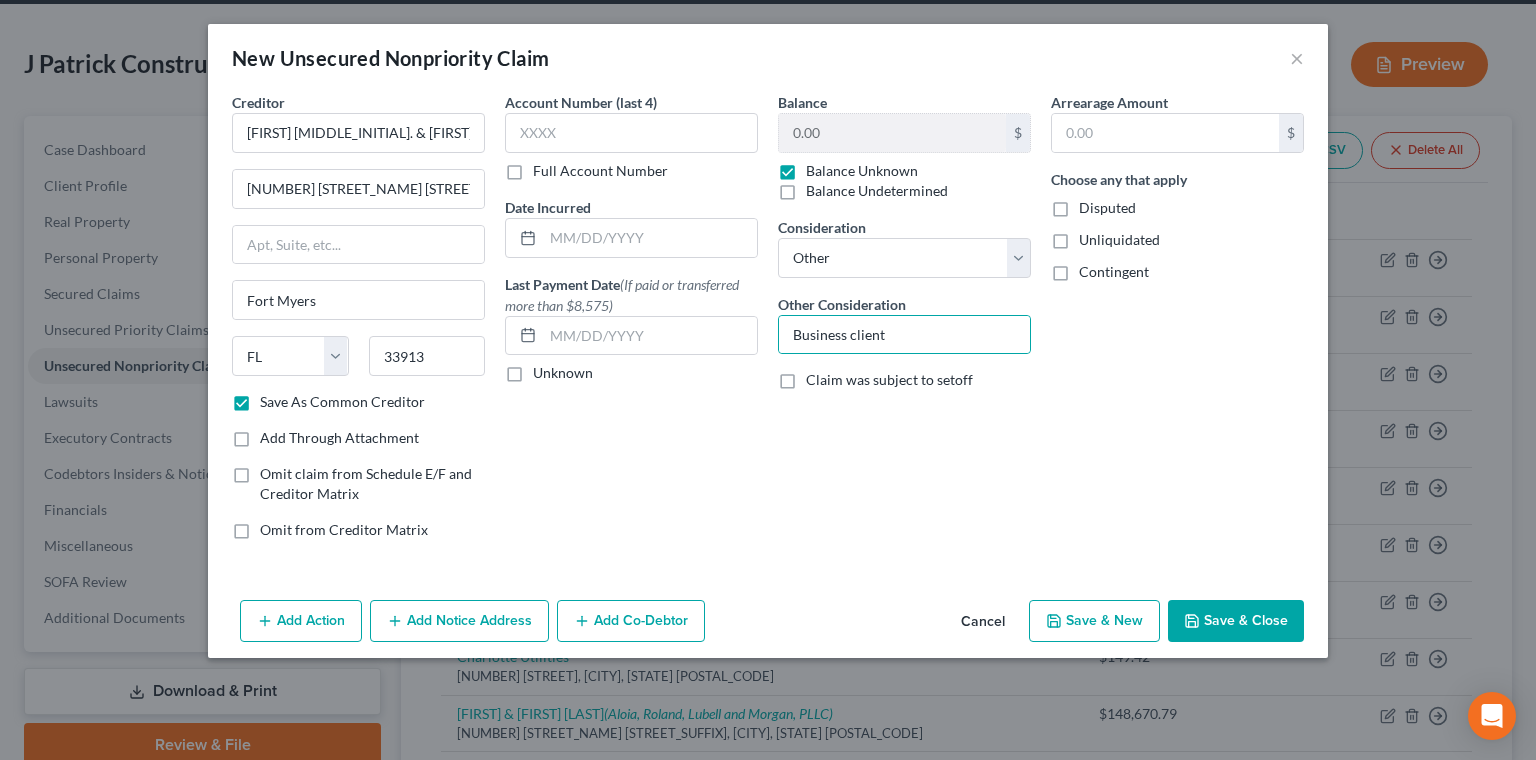 click on "Save & New" at bounding box center [1094, 621] 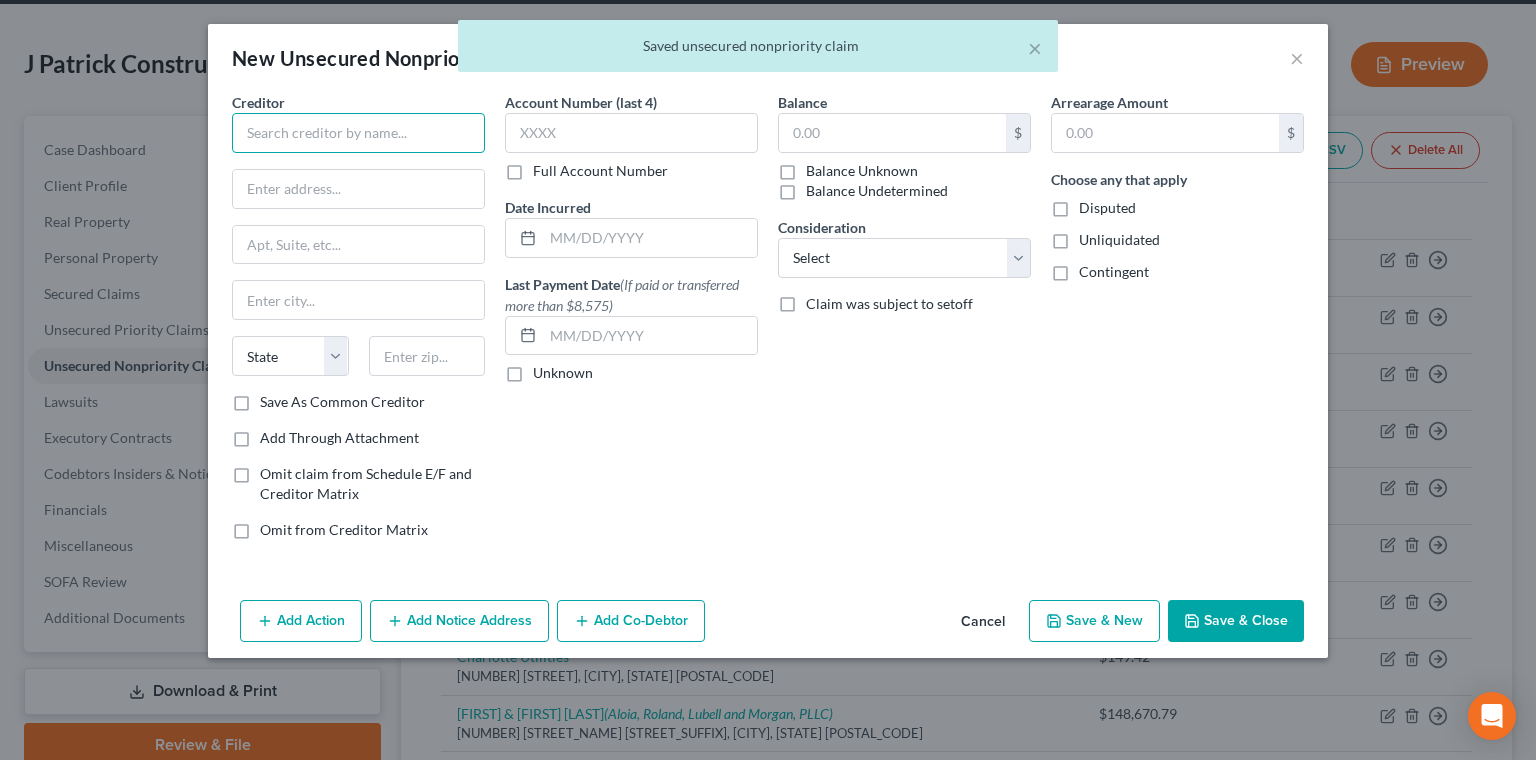 click at bounding box center (358, 133) 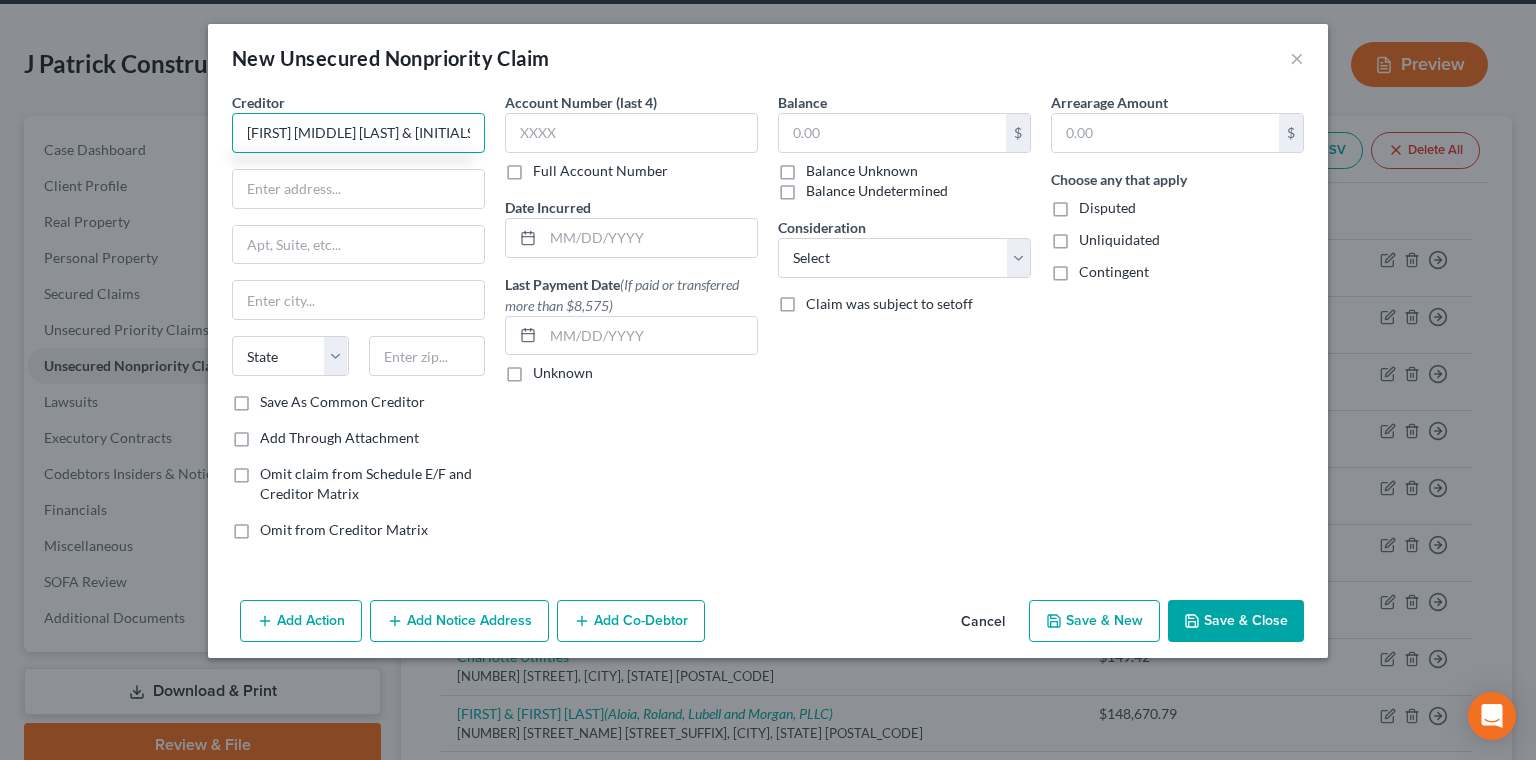 type on "[FIRST] [MIDDLE] [LAST] & [INITIALS]" 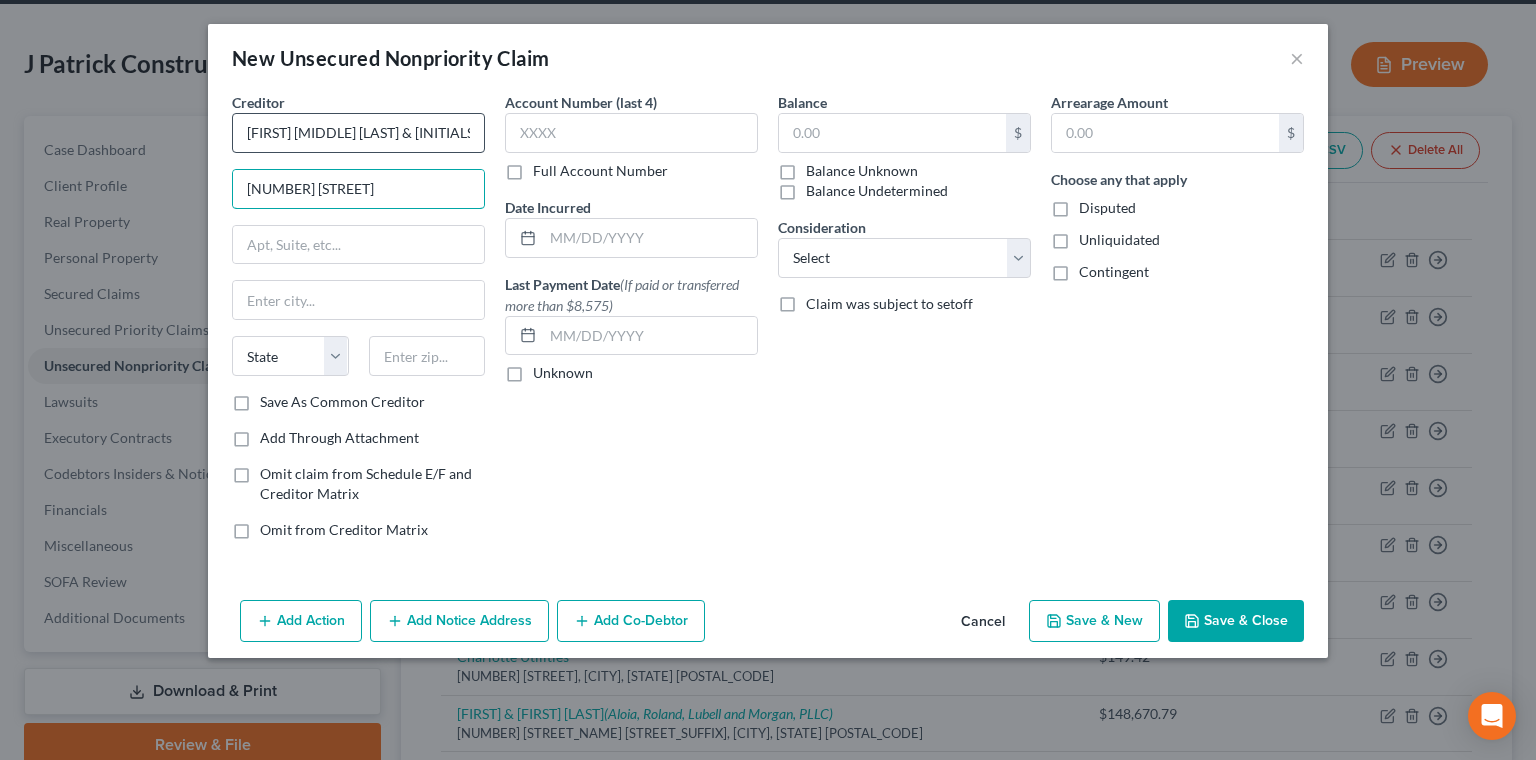 type 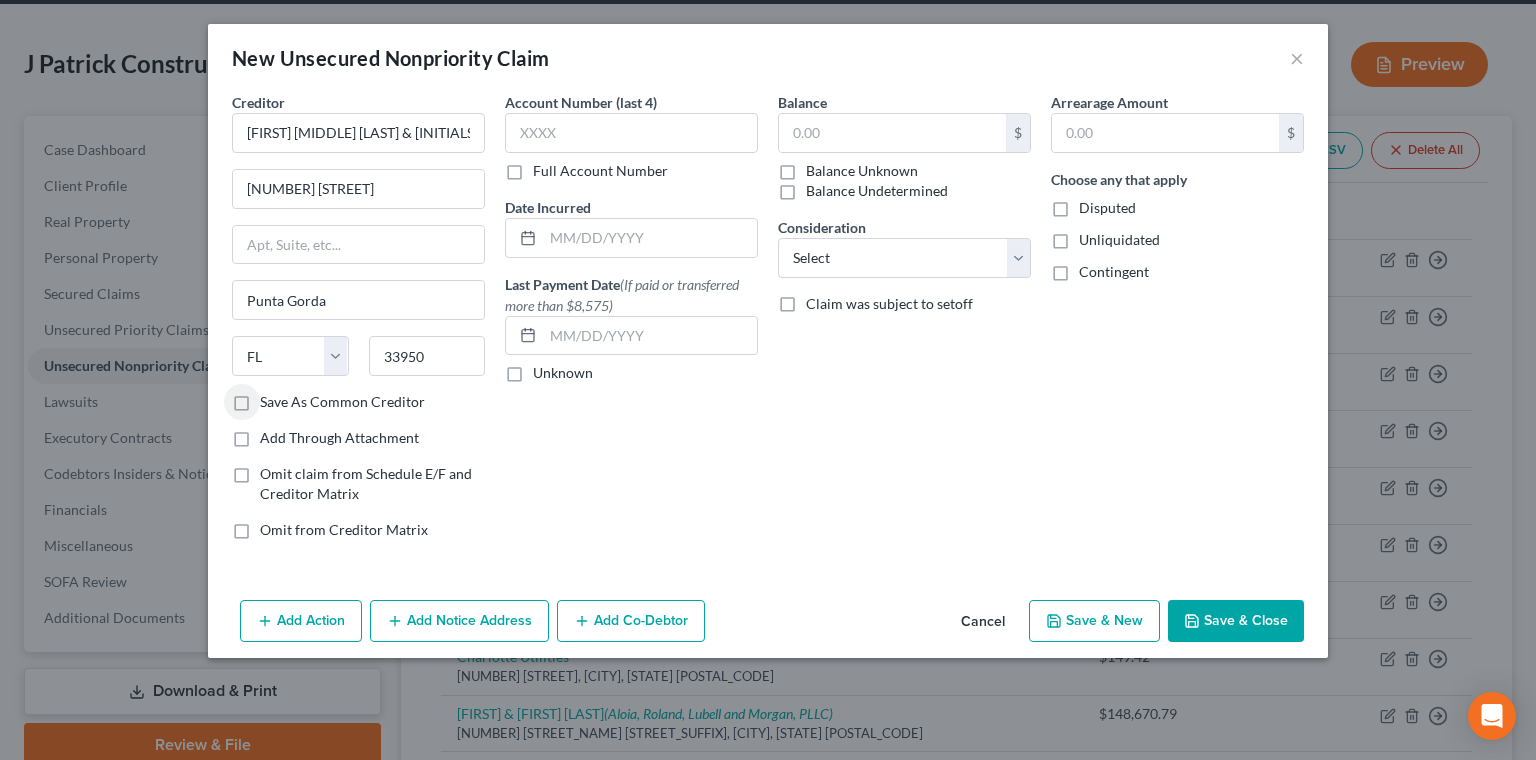 click on "Save As Common Creditor" at bounding box center [342, 402] 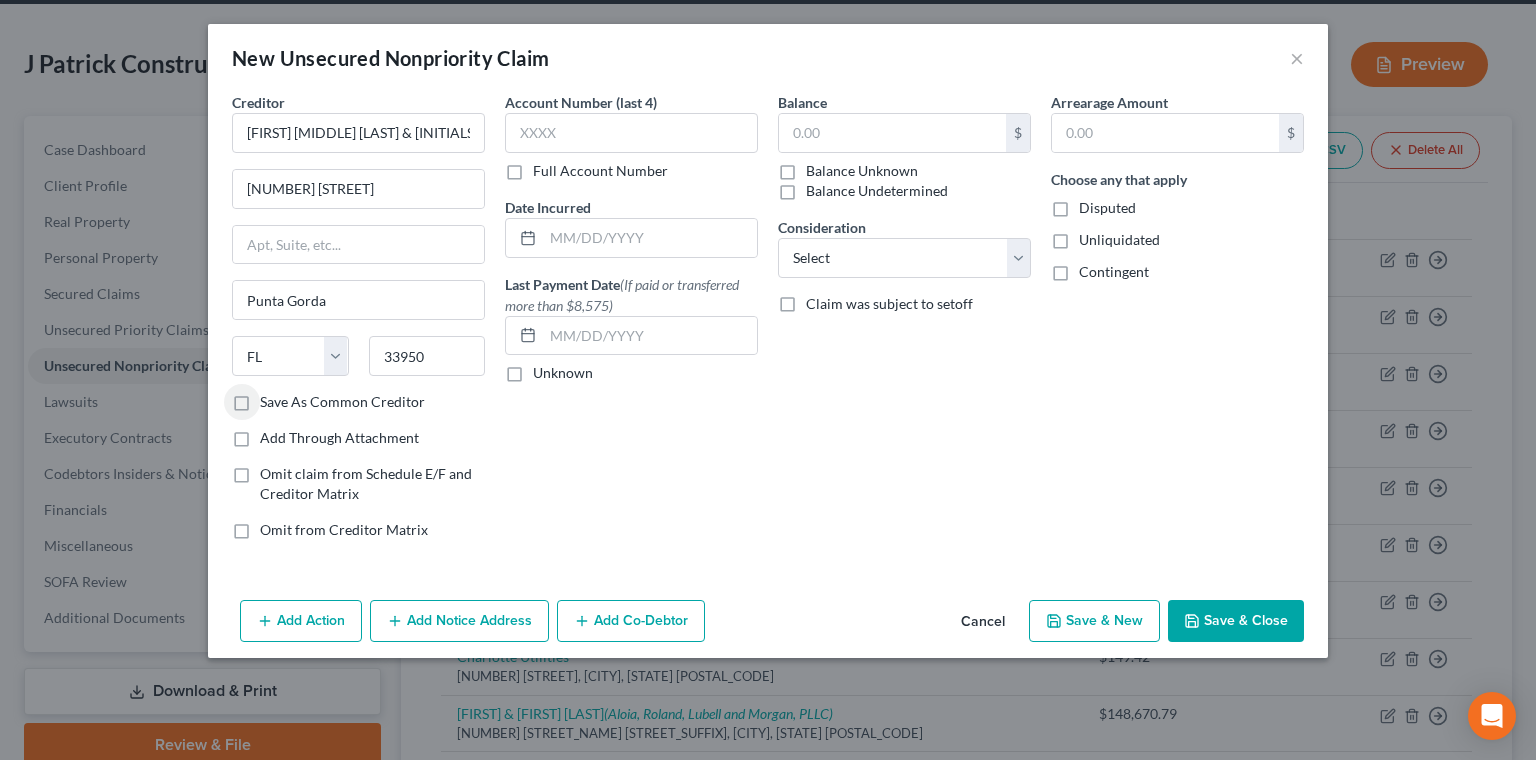 click on "Save As Common Creditor" at bounding box center [274, 398] 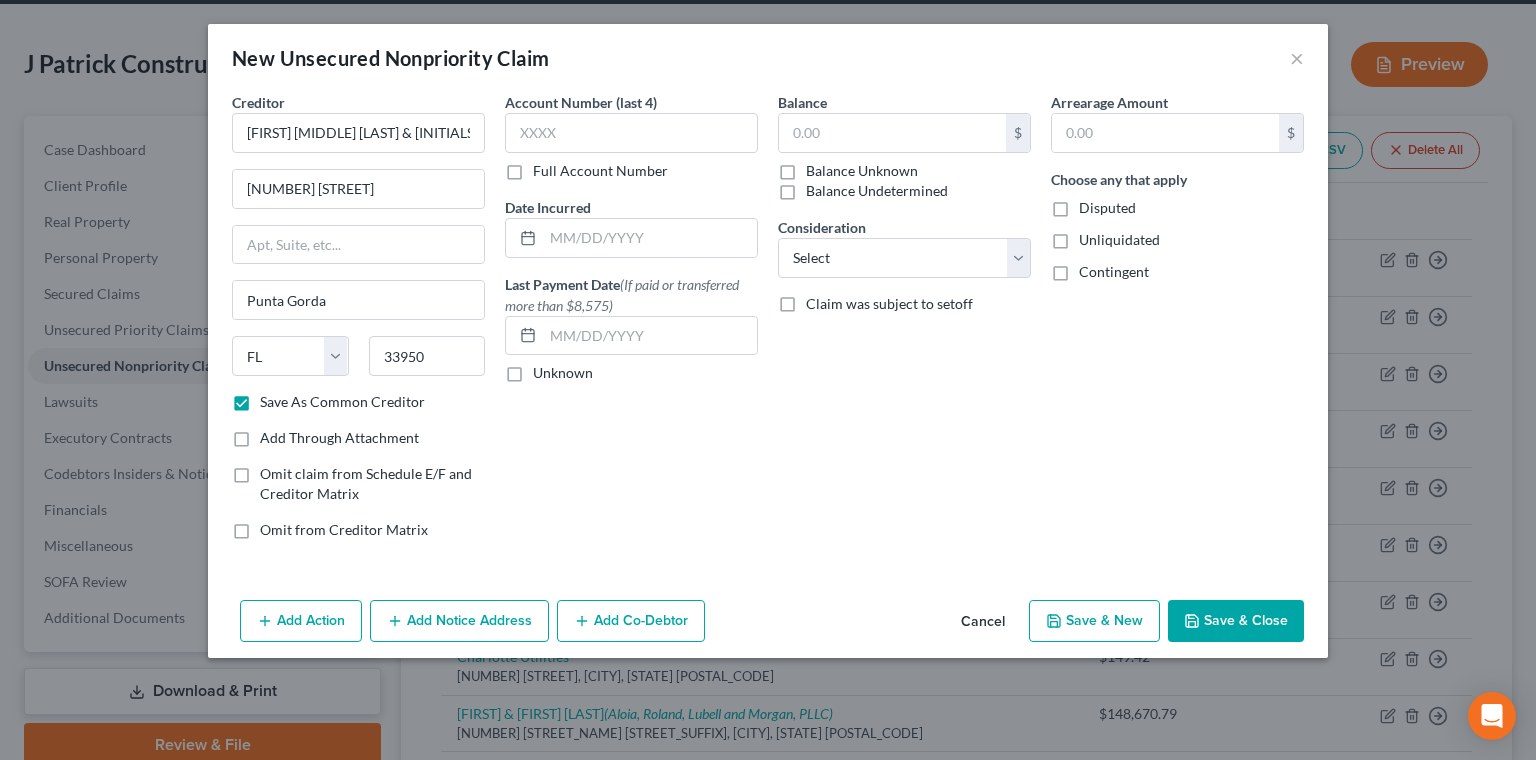 click on "Balance Unknown" at bounding box center [862, 171] 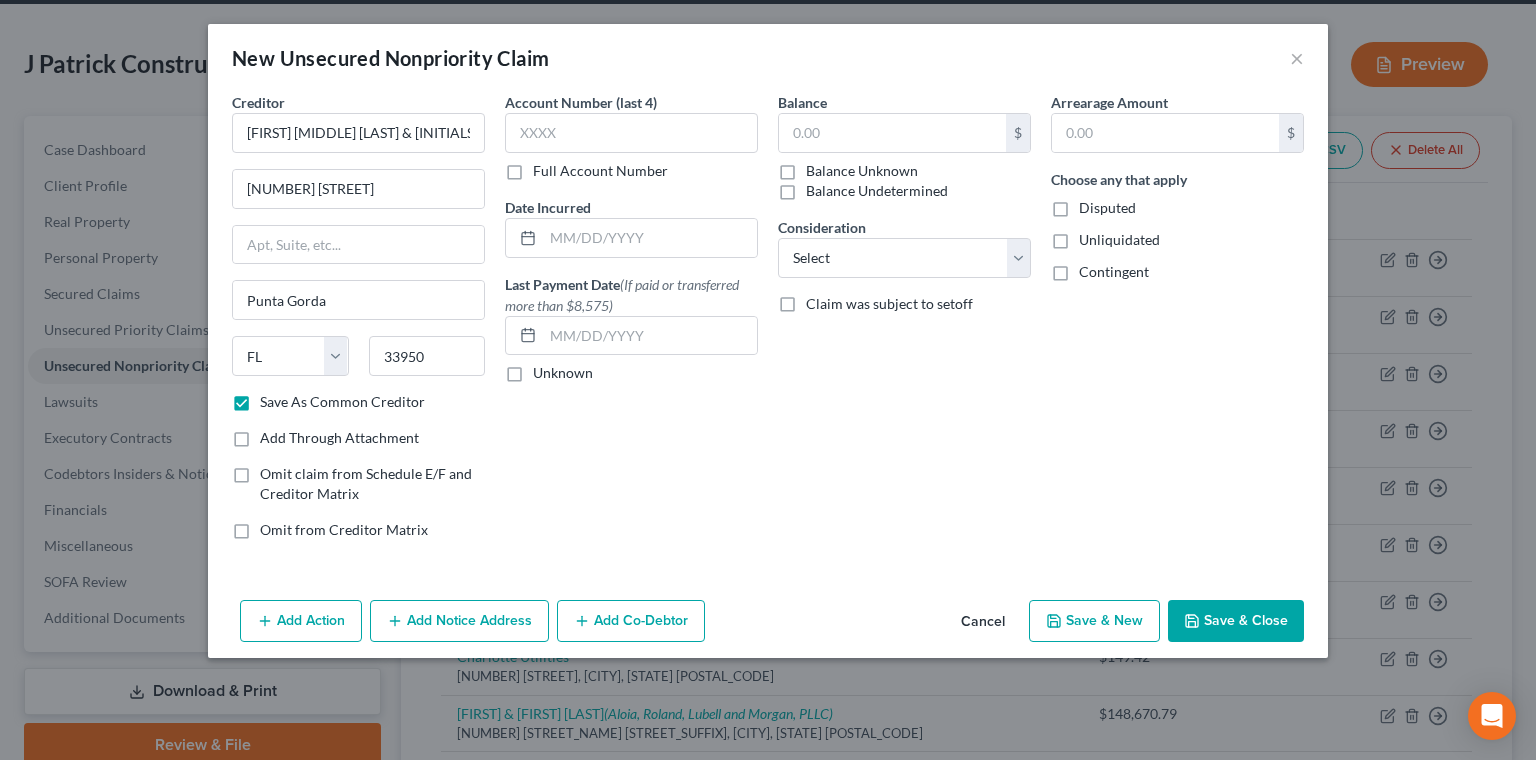 click on "Balance Unknown" at bounding box center [820, 167] 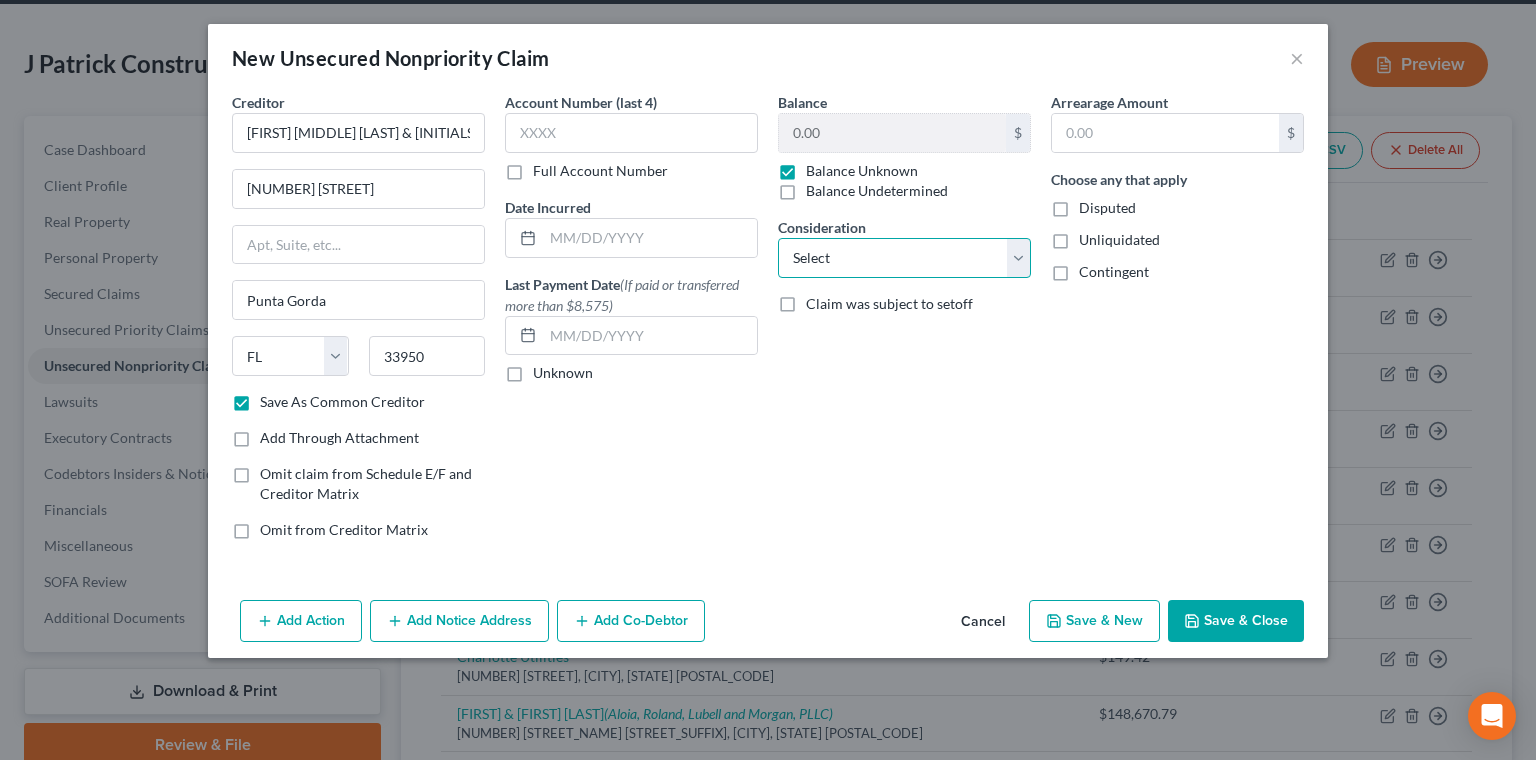 click on "Select Cable / Satellite Services Collection Agency Credit Card Debt Debt Counseling / Attorneys Deficiency Balance Home / Car Repairs Income Taxes Judgment Liens Monies Loaned / Advanced Mortgage Obligation To Pensions Other Overdrawn Bank Account Promised To Help Pay Creditors Services Suppliers Or Vendors Telephone / Internet Services Unsecured Loan Repayments Utility Services" at bounding box center (904, 258) 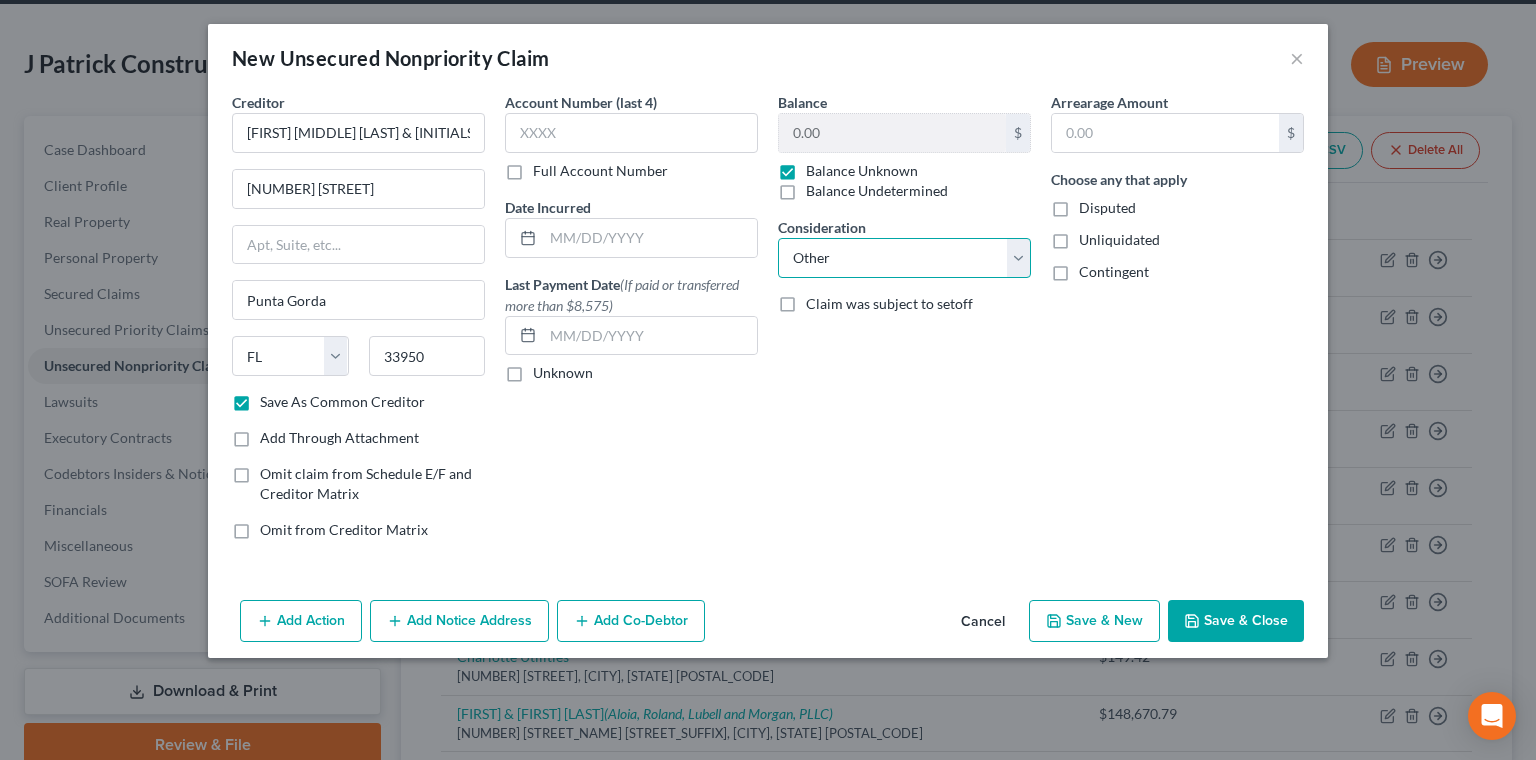click on "Other" at bounding box center [0, 0] 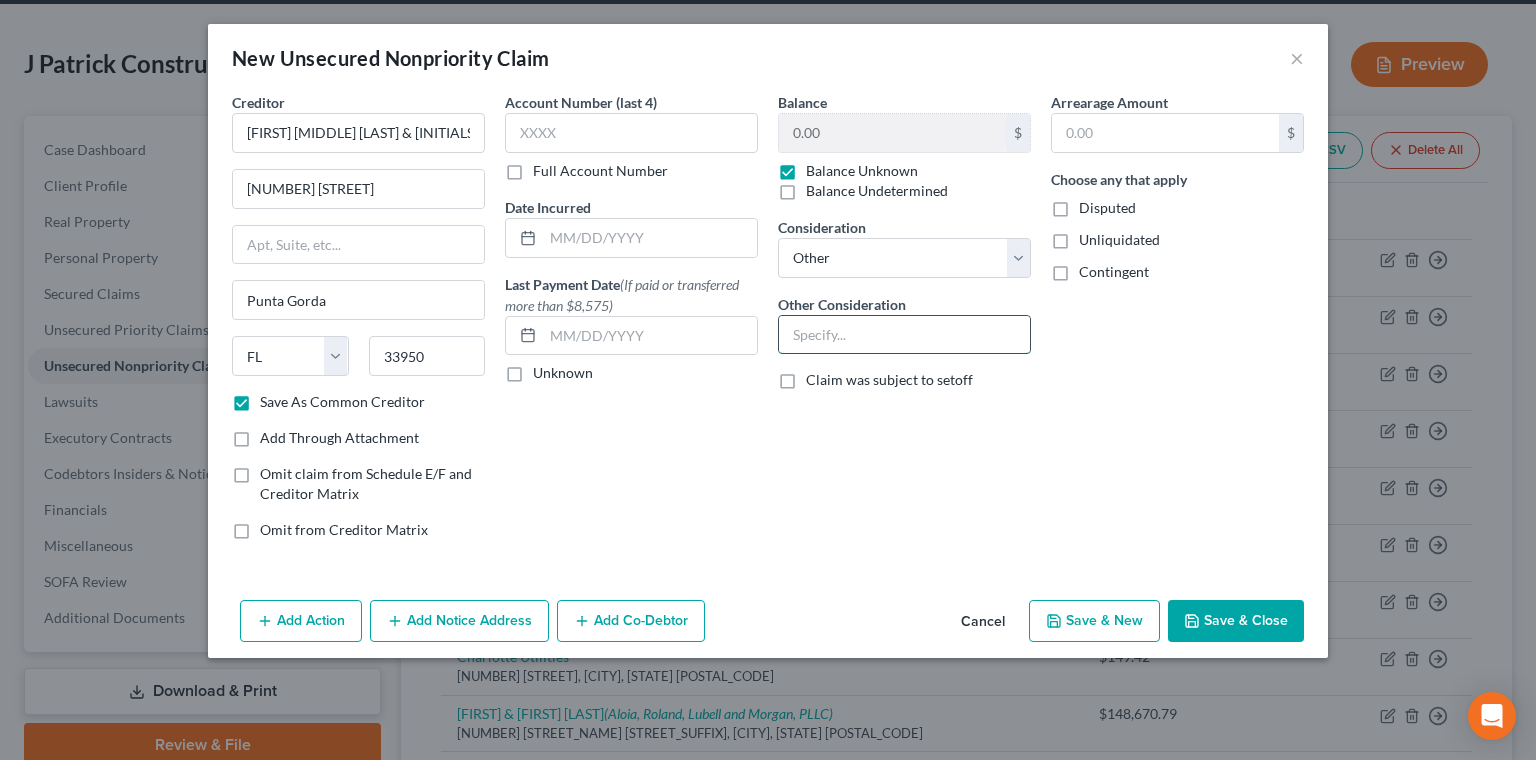 click at bounding box center [904, 335] 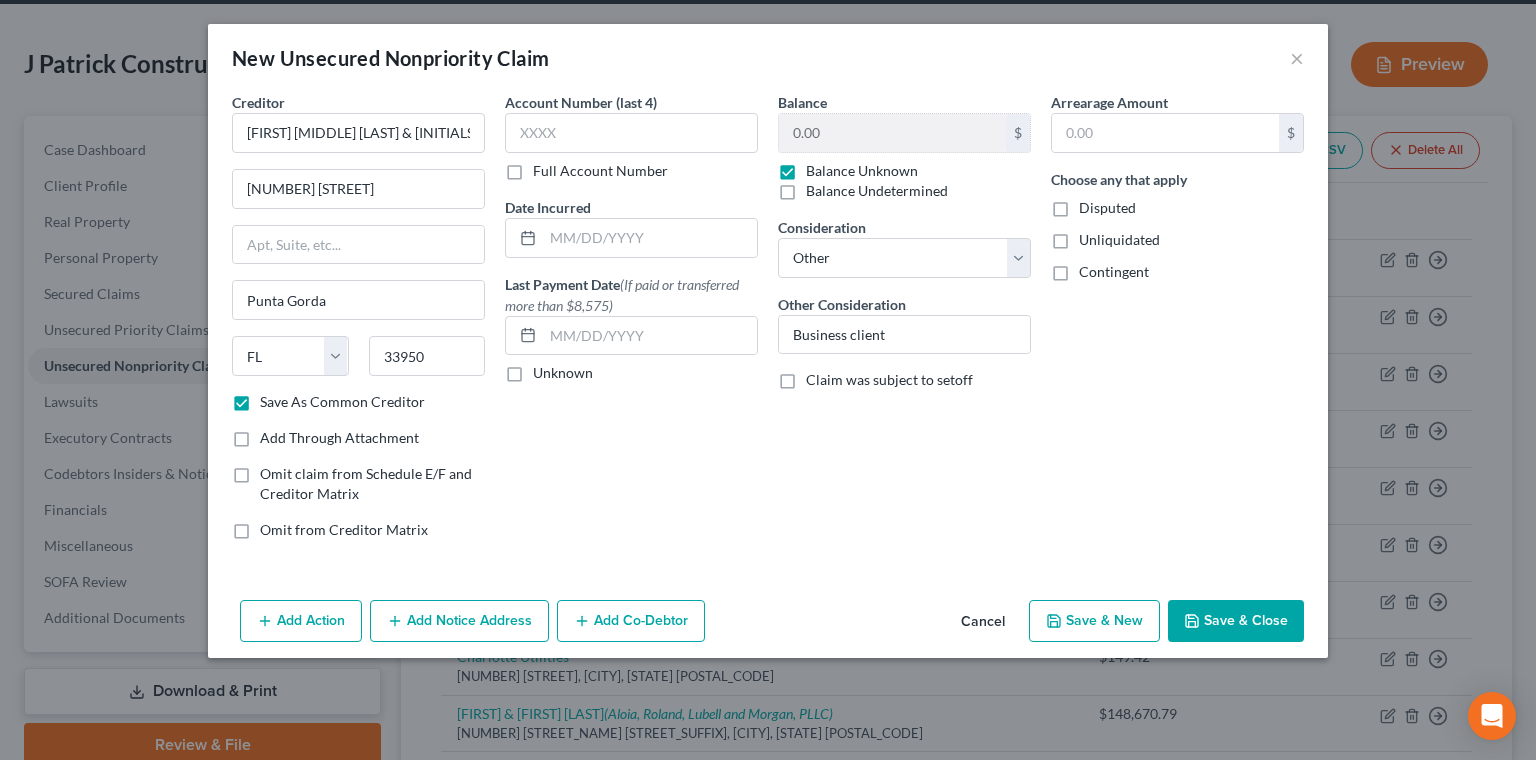 click on "Save & New" at bounding box center [1094, 621] 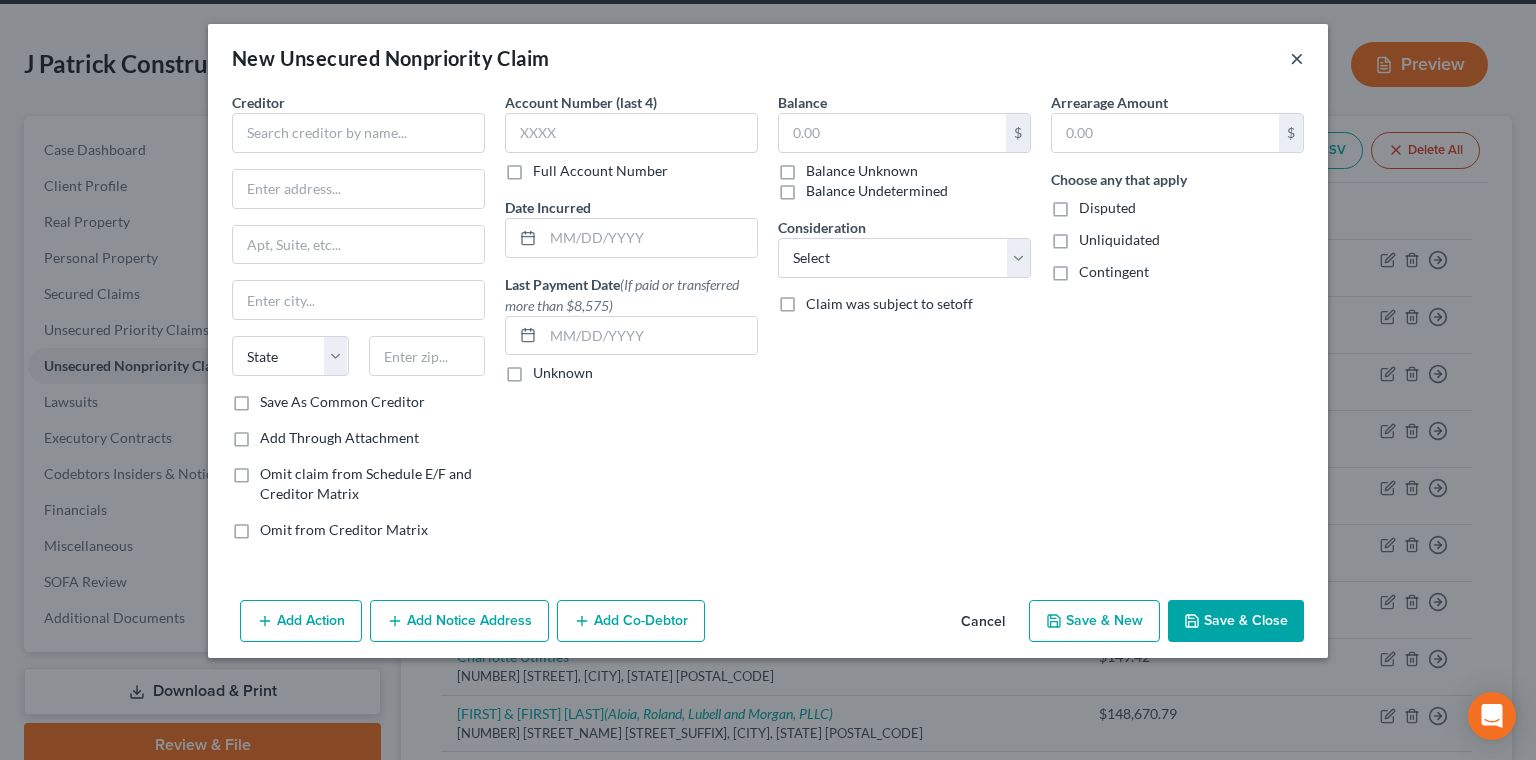 click on "×" at bounding box center (1297, 58) 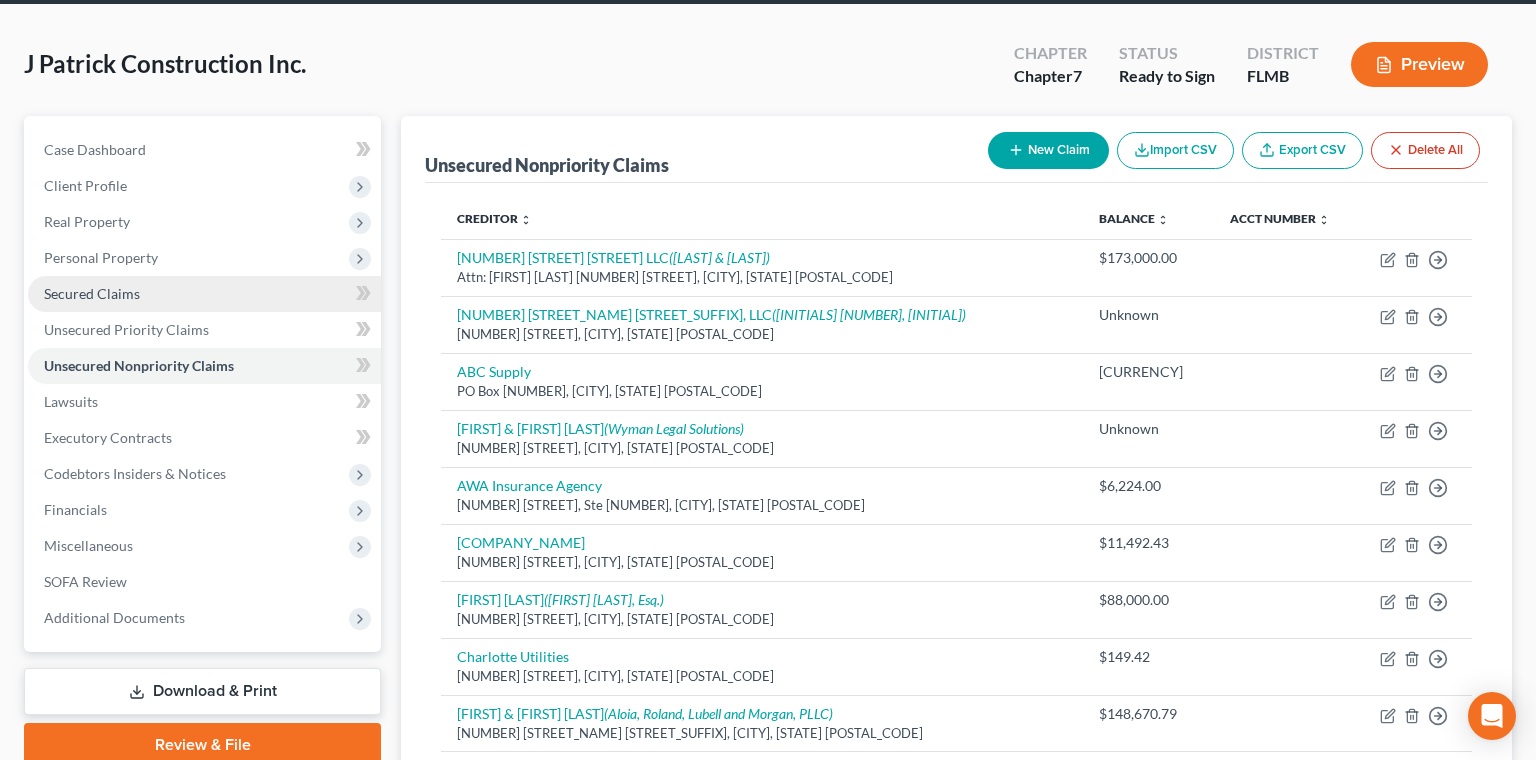 click on "Secured Claims" at bounding box center (204, 294) 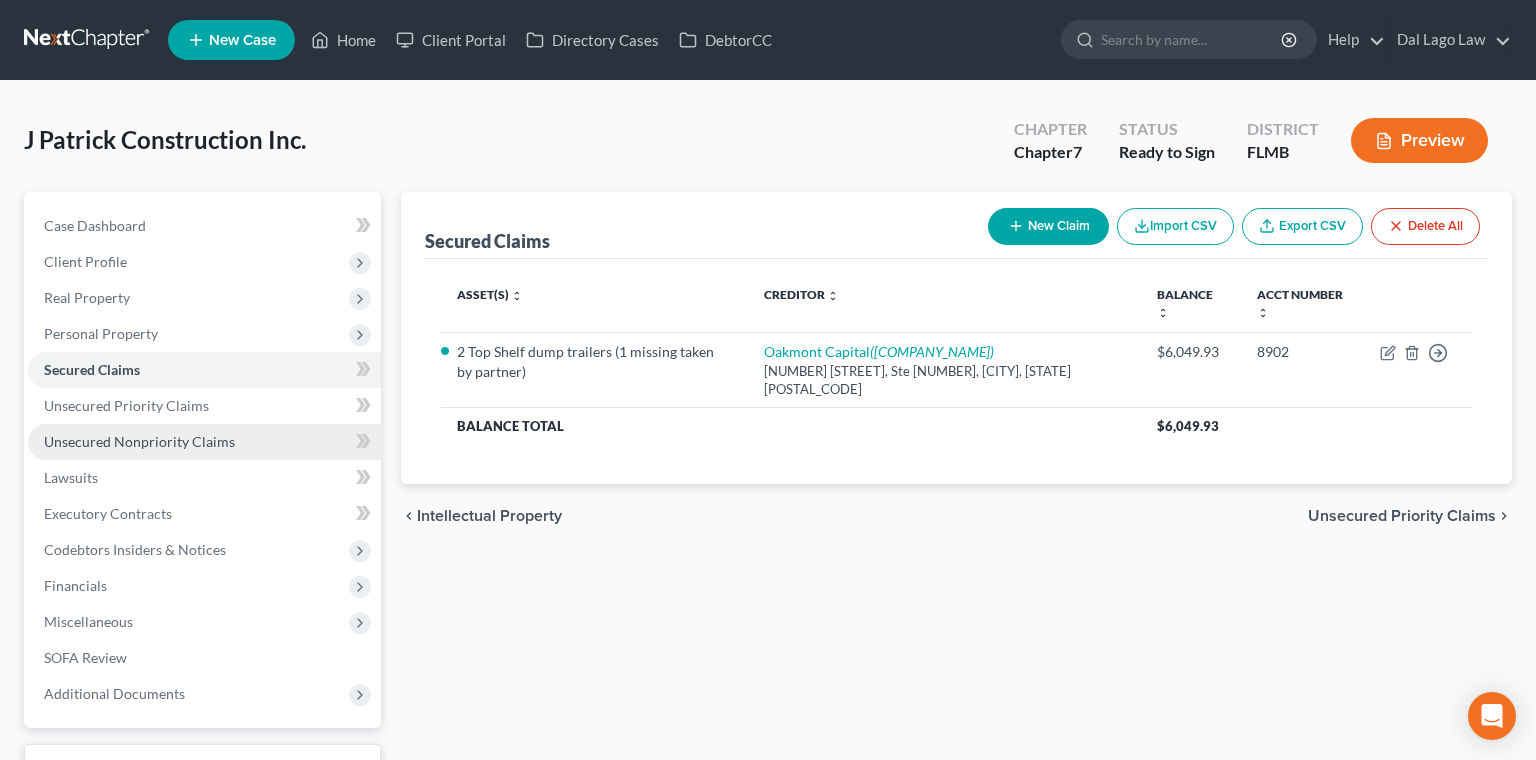 click on "Unsecured Nonpriority Claims" at bounding box center [139, 441] 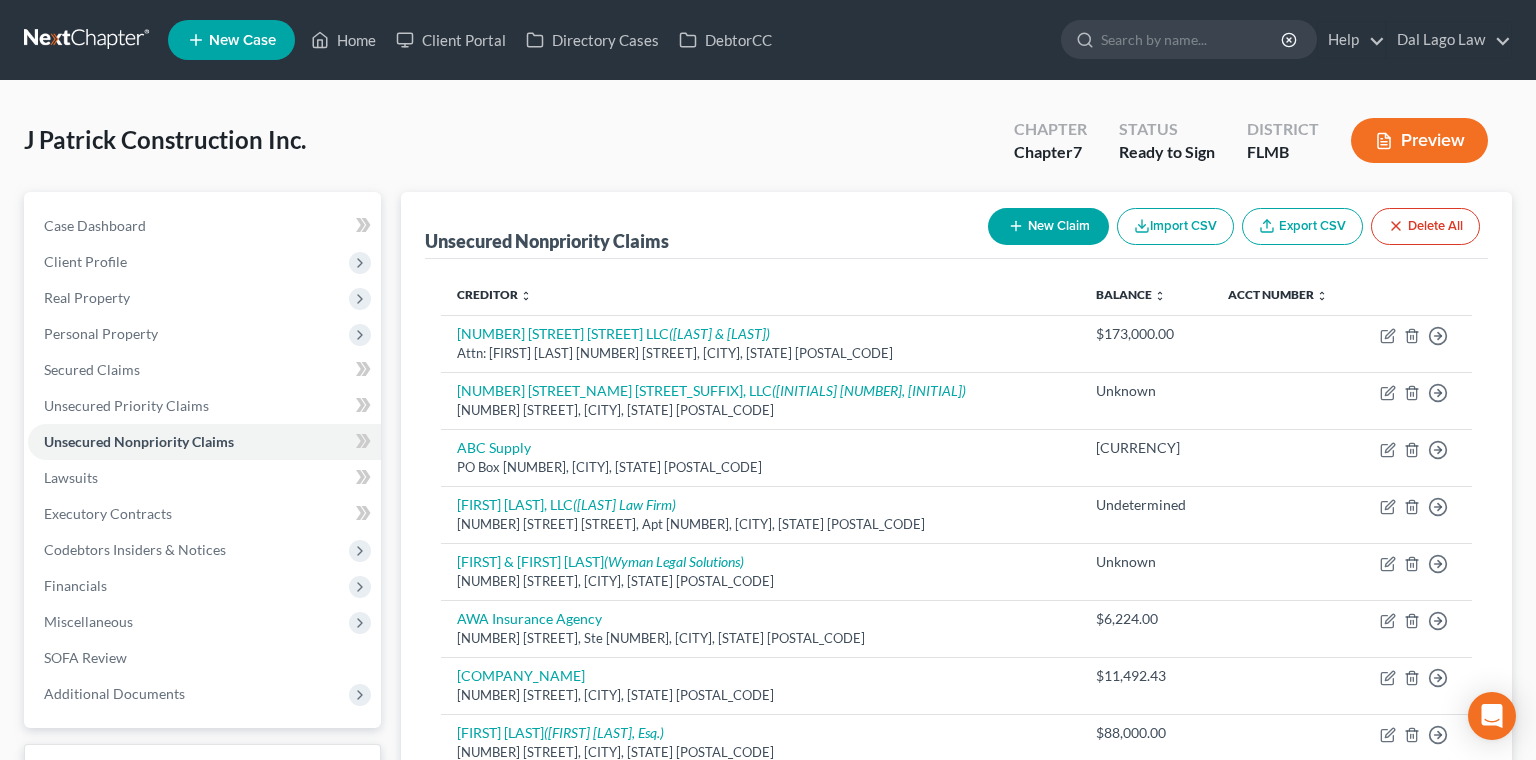 click on "New Claim" at bounding box center [1048, 226] 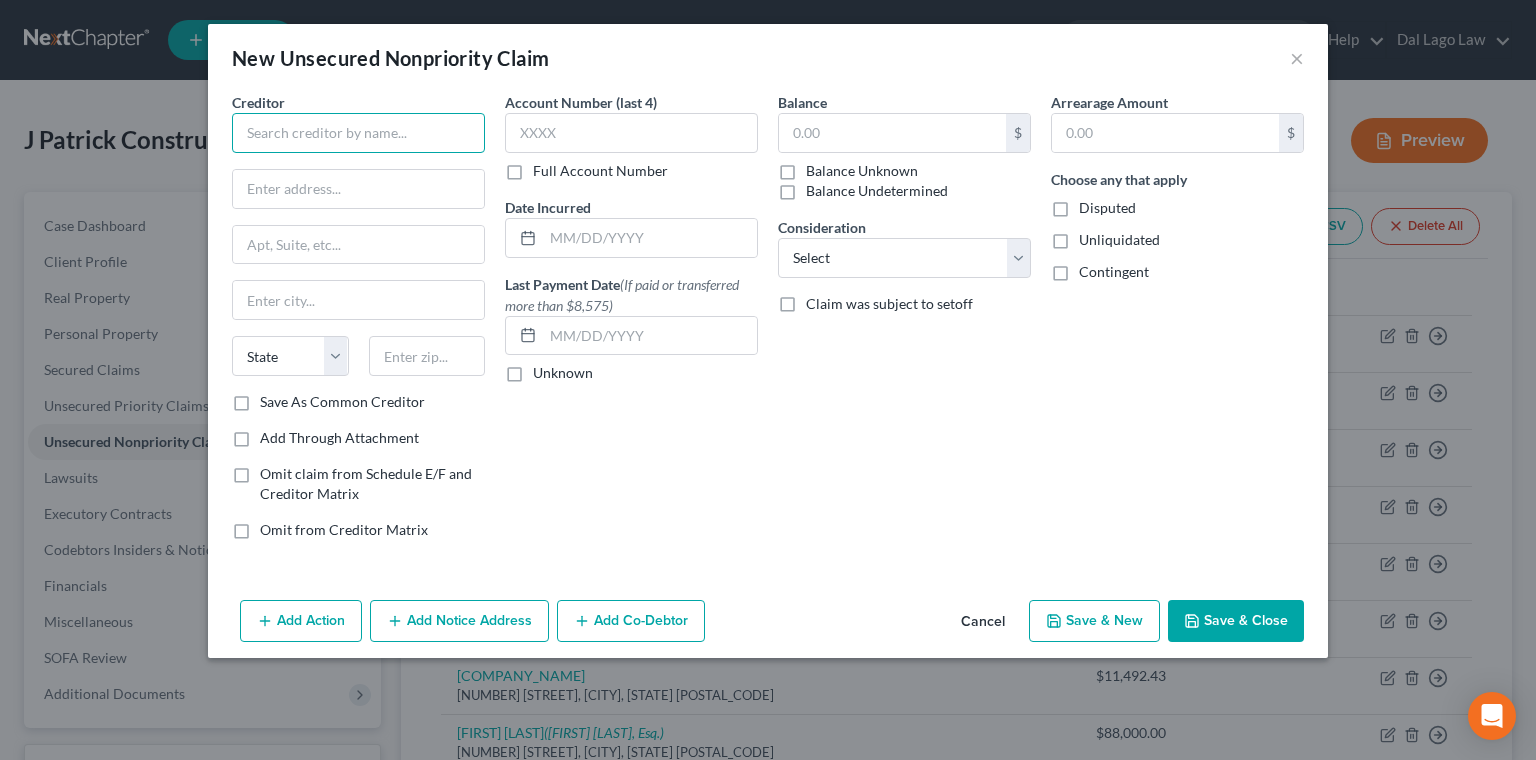 click at bounding box center [358, 133] 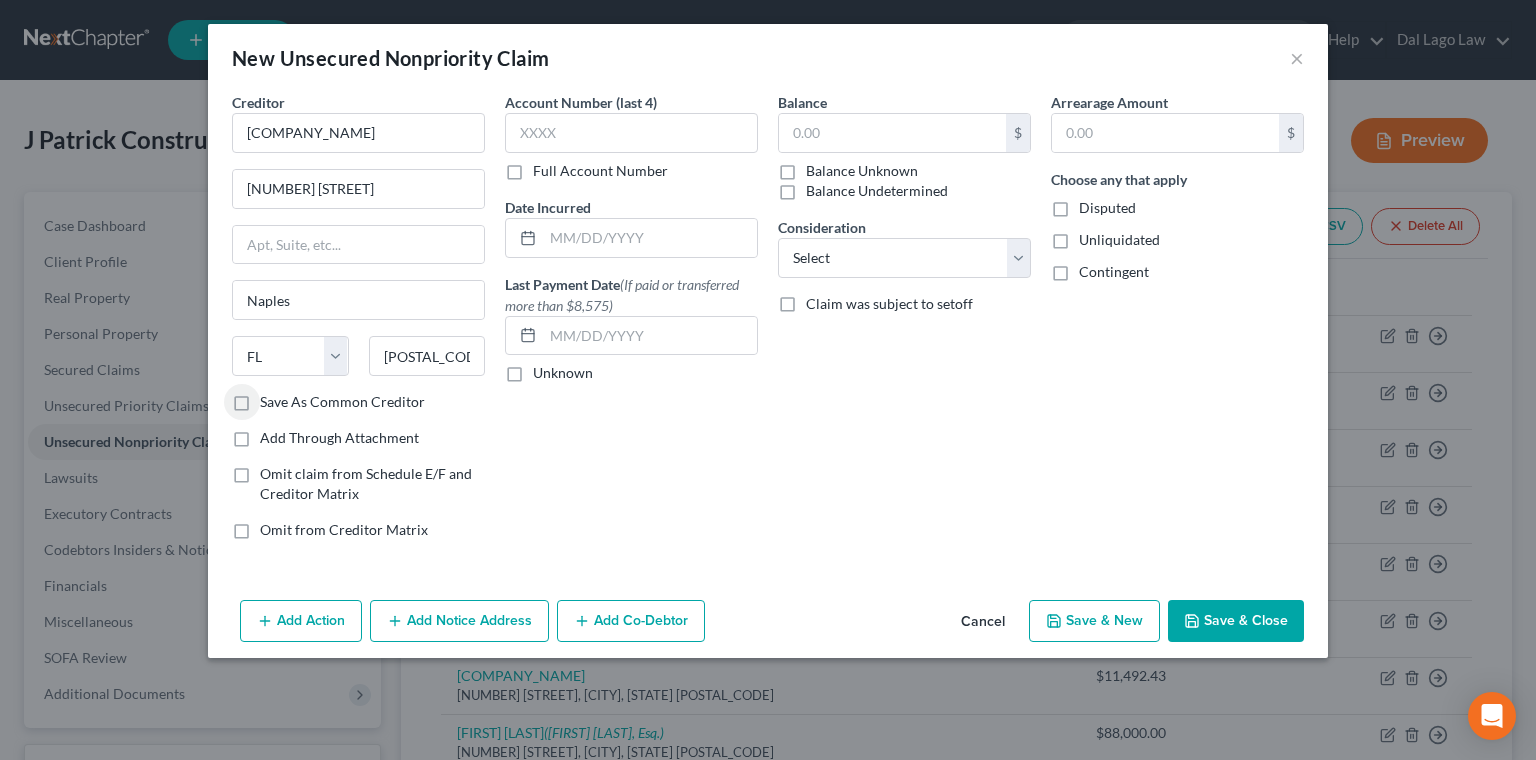 click on "Save As Common Creditor" at bounding box center (342, 402) 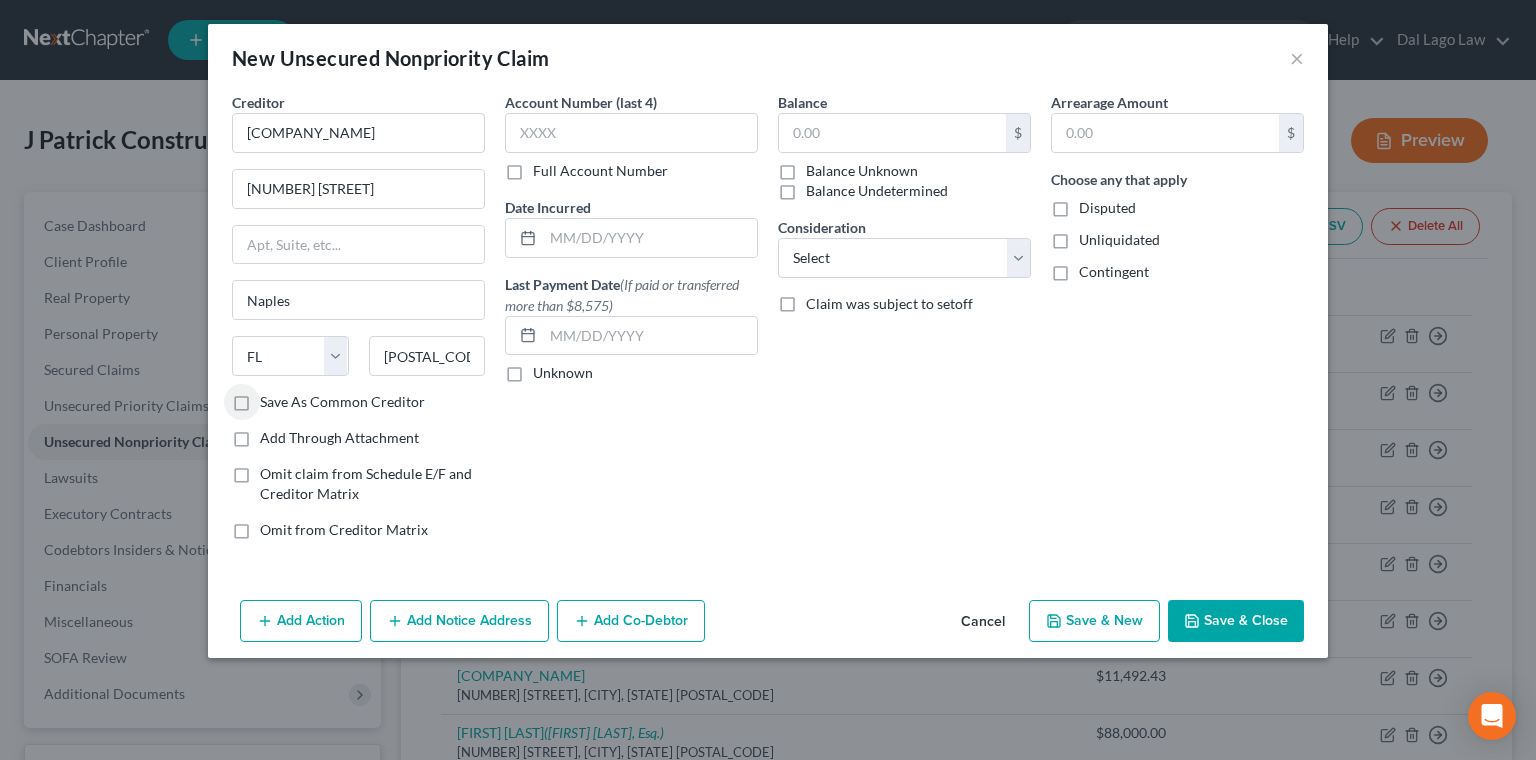click on "Save As Common Creditor" at bounding box center (274, 398) 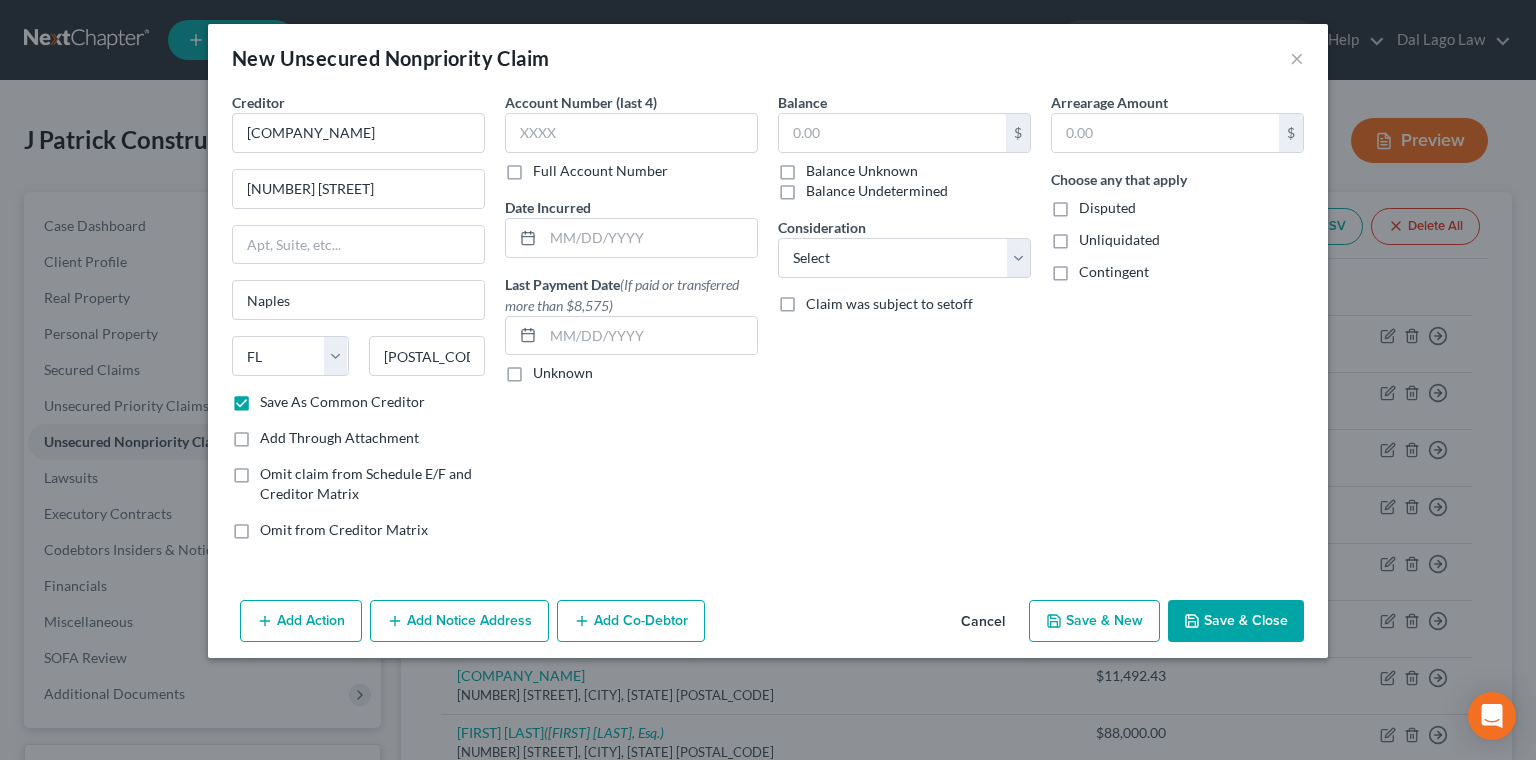 click on "Balance Unknown" at bounding box center (862, 171) 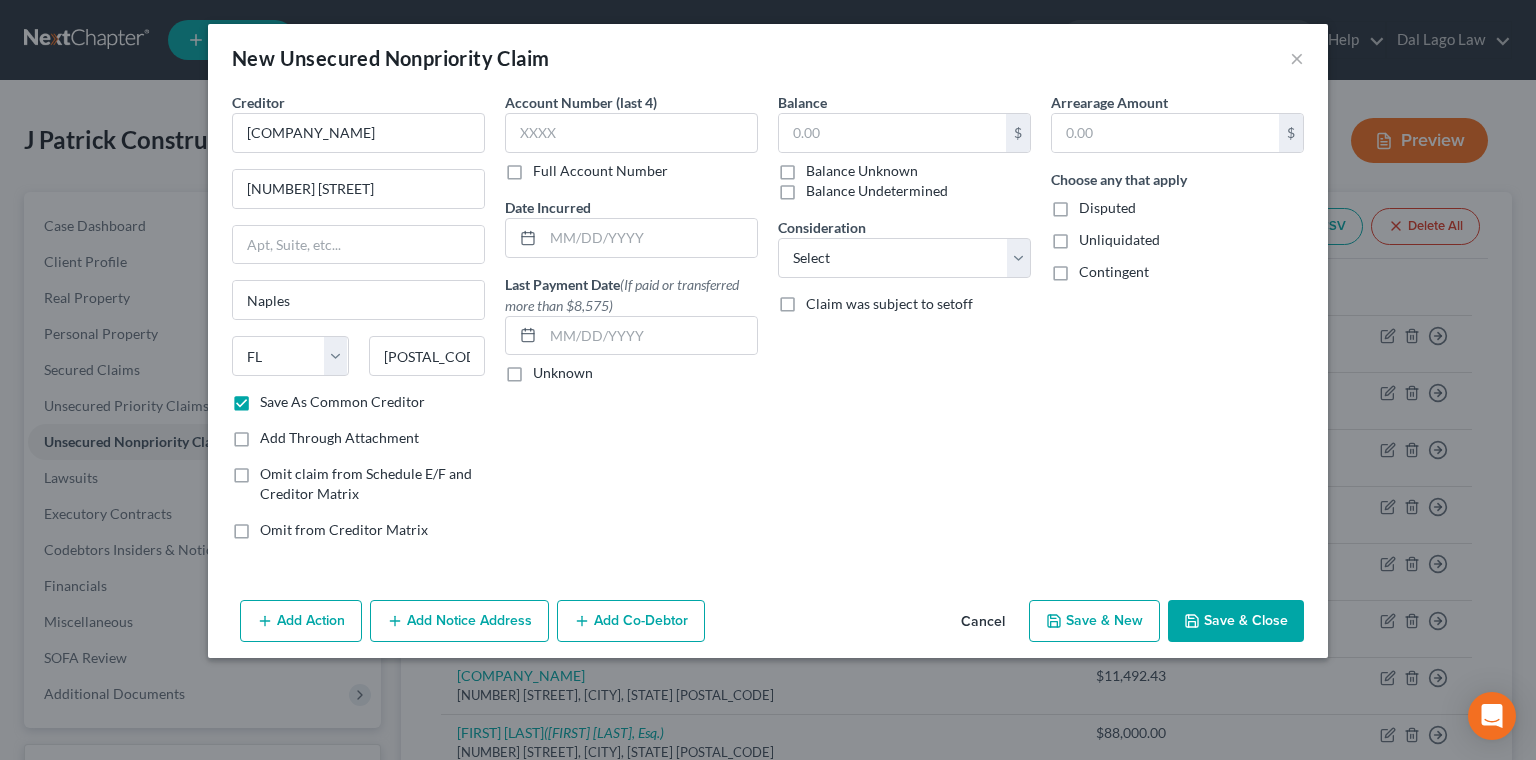 click on "Balance Unknown" at bounding box center [820, 167] 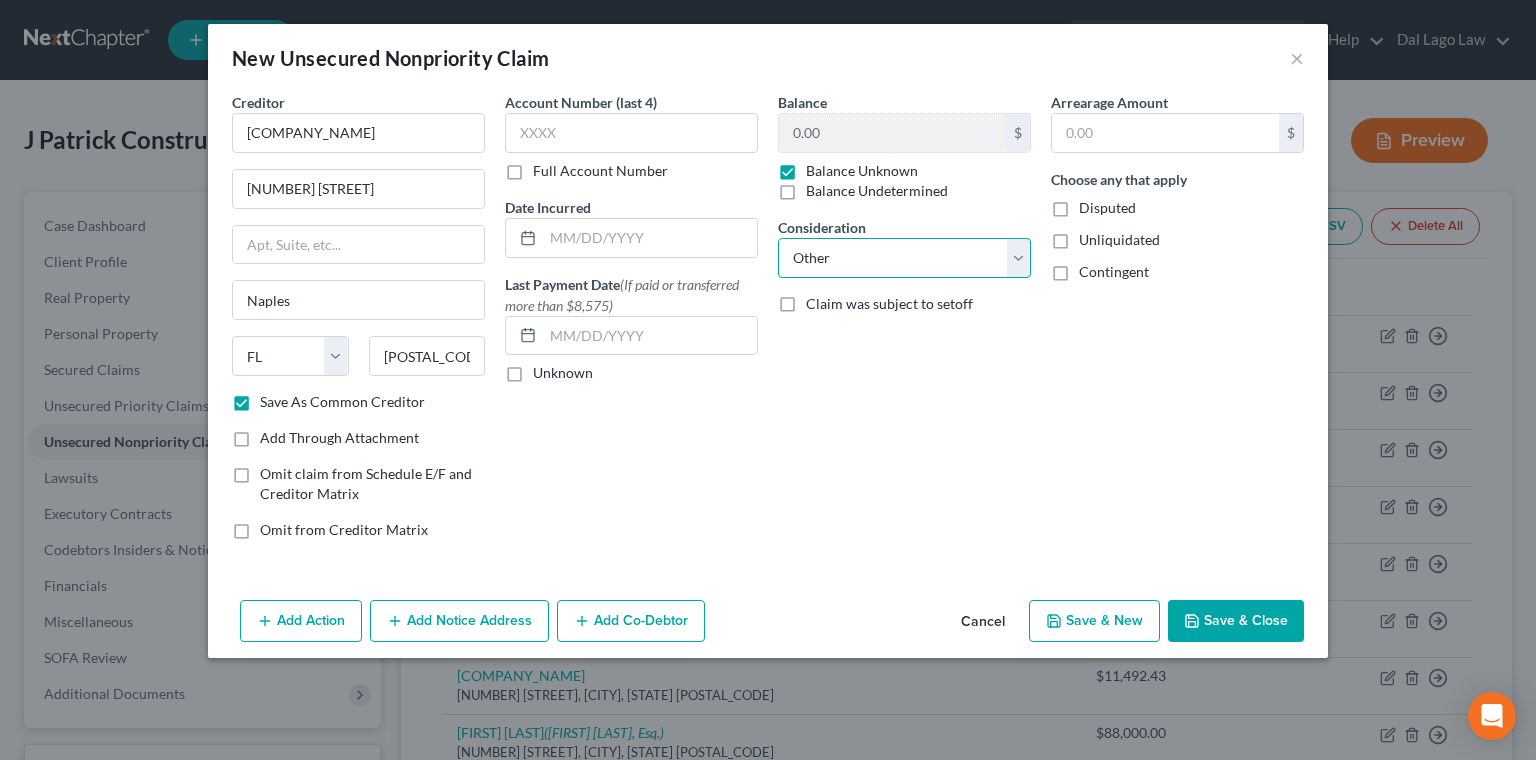click on "Other" at bounding box center (0, 0) 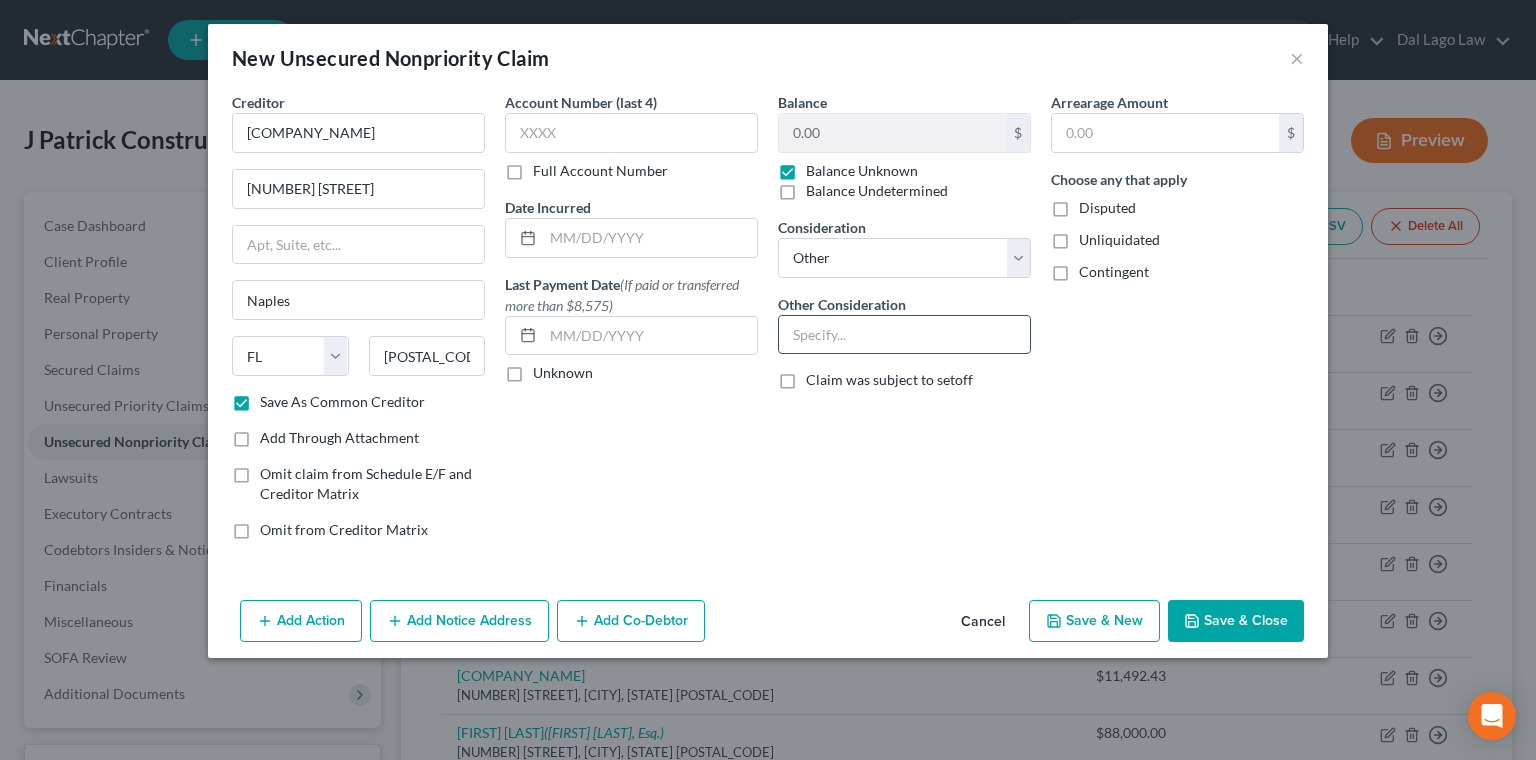 click at bounding box center (904, 335) 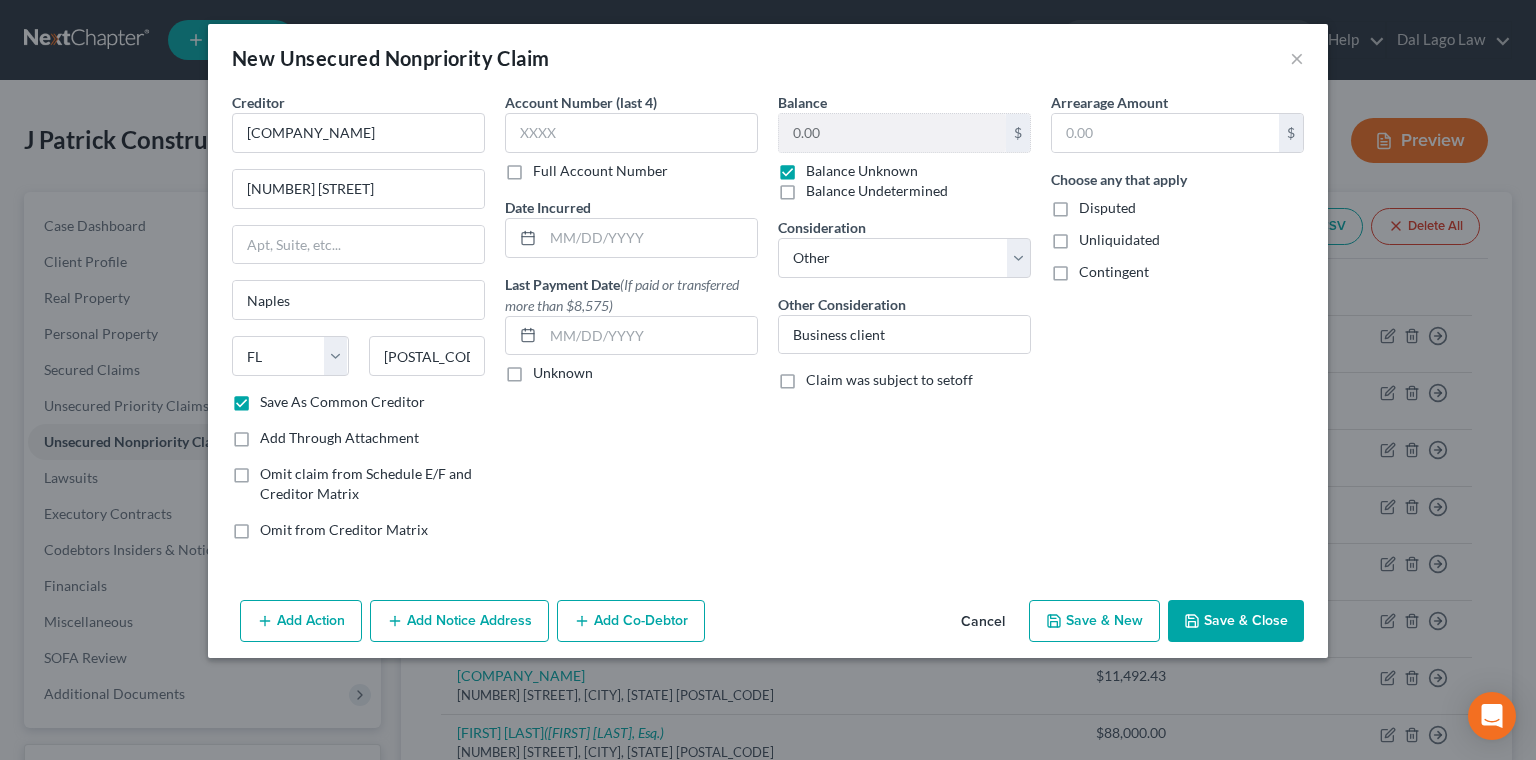click on "Save & New" at bounding box center (1094, 621) 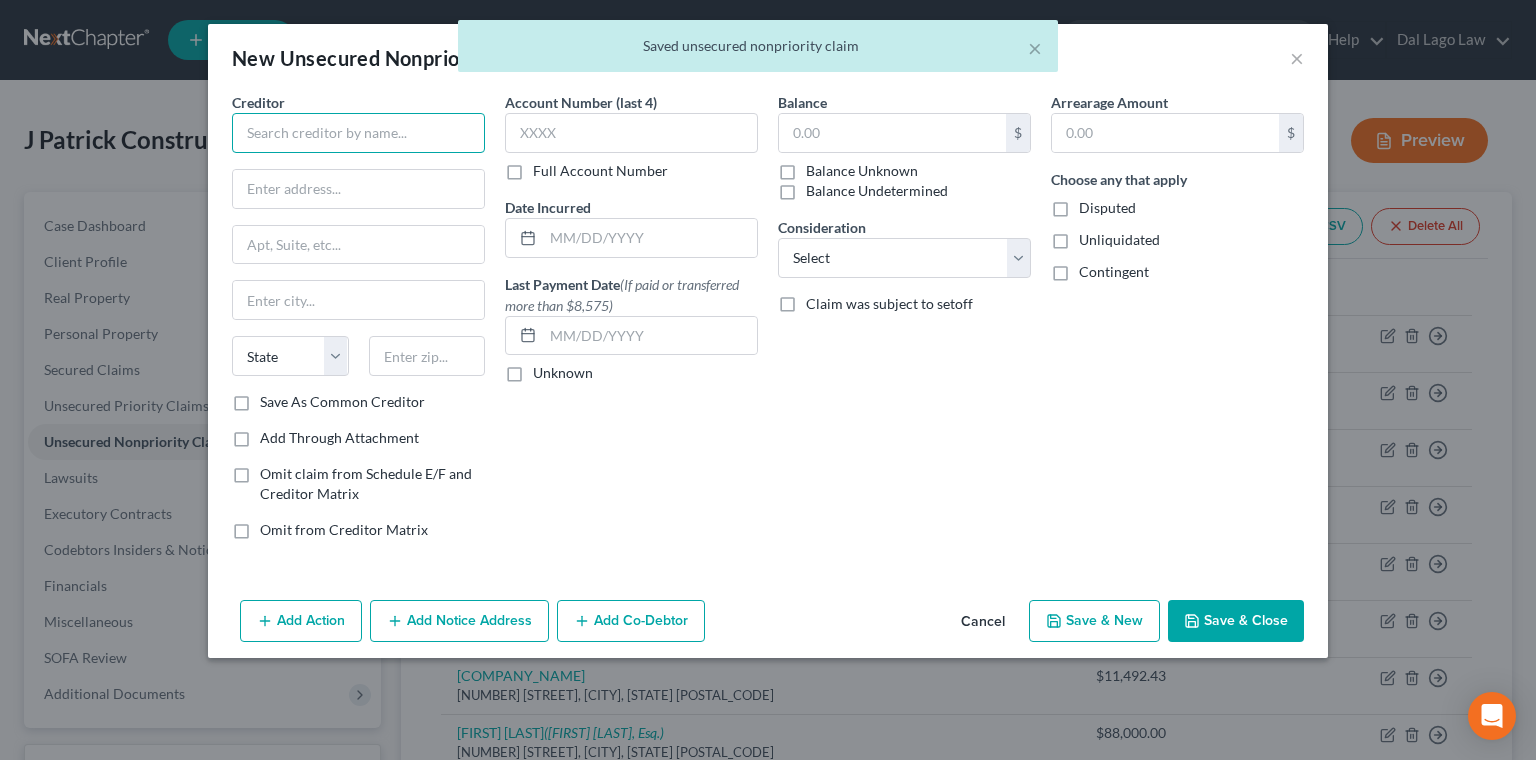 click at bounding box center [358, 133] 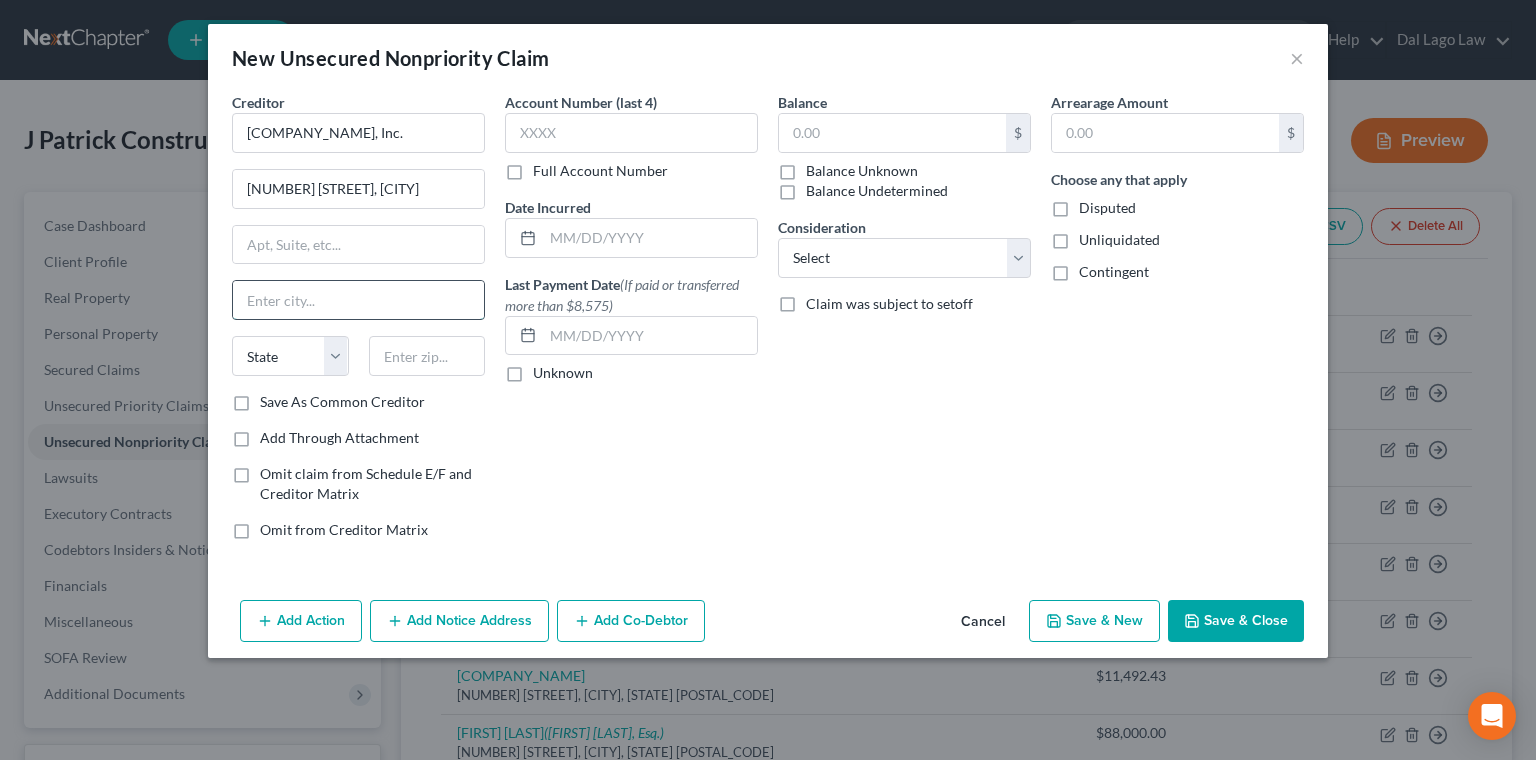 click at bounding box center [358, 300] 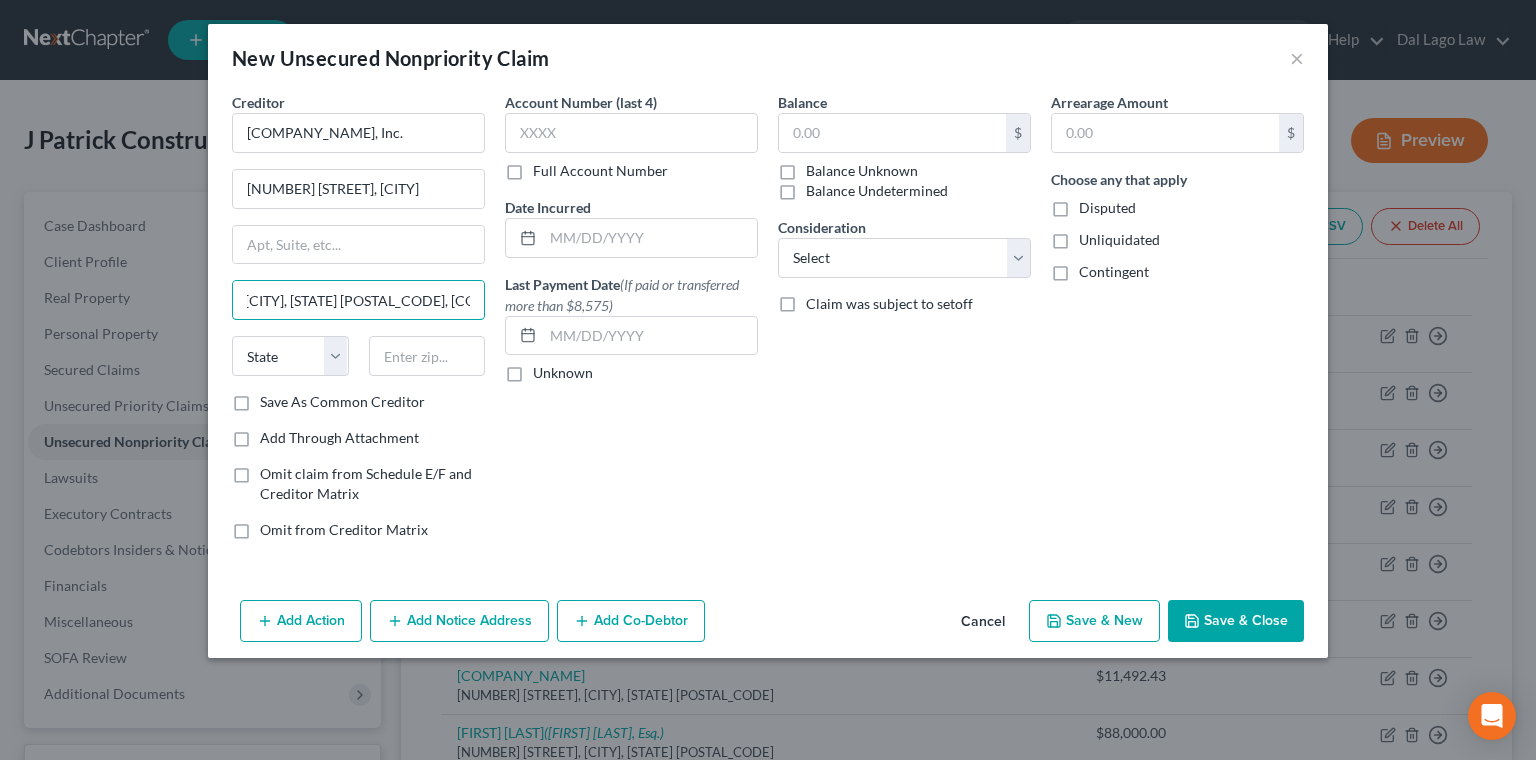 scroll, scrollTop: 0, scrollLeft: 0, axis: both 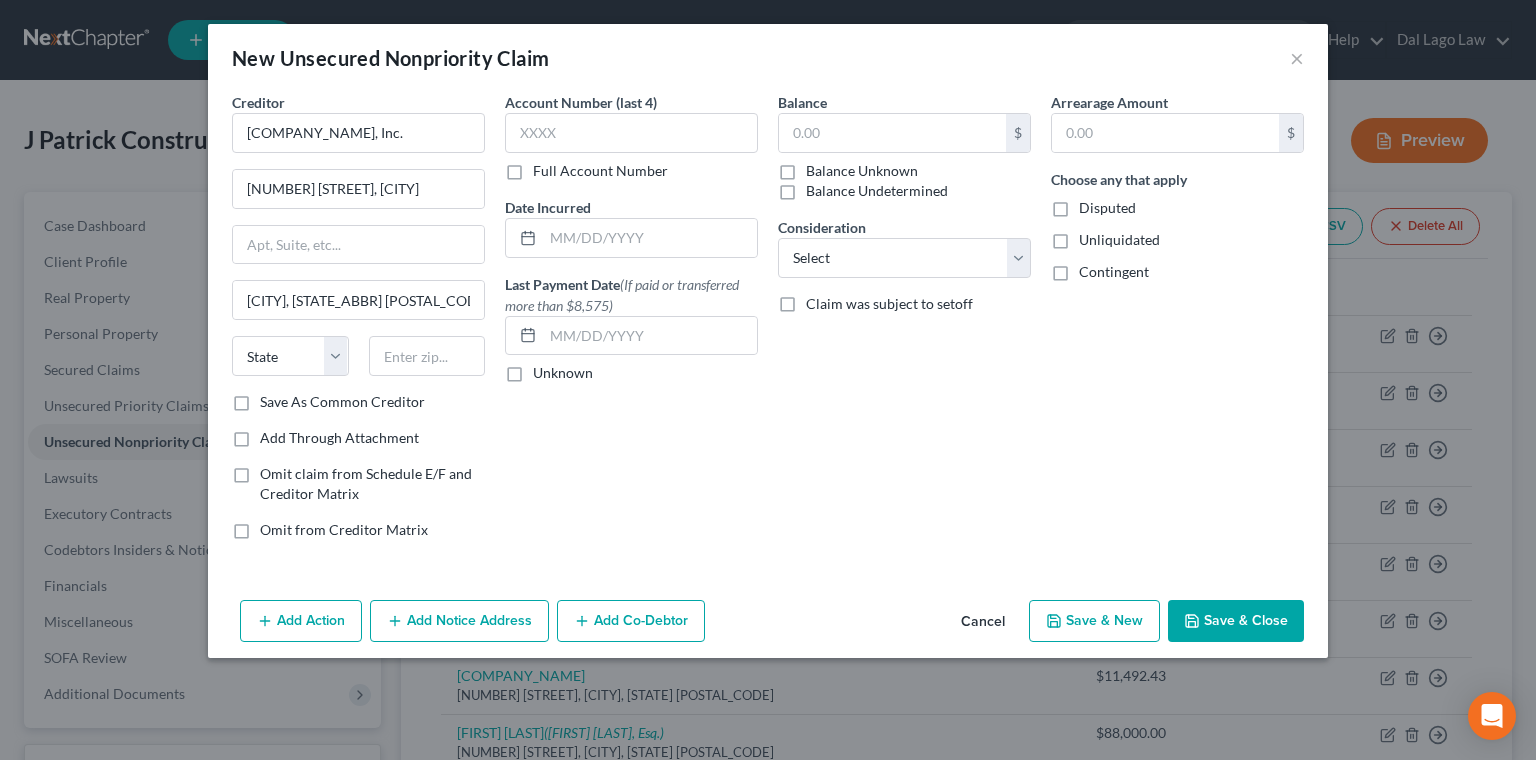 click on "State AL AK AR AZ CA CO CT DE DC FL GA GU HI ID IL IN IA KS KY LA ME MD MA MI MN MS MO MT NC ND NE NV NH NJ NM NY OH OK OR PA PR RI SC SD TN TX UT VI VA VT WA WV WI WY" at bounding box center (358, 364) 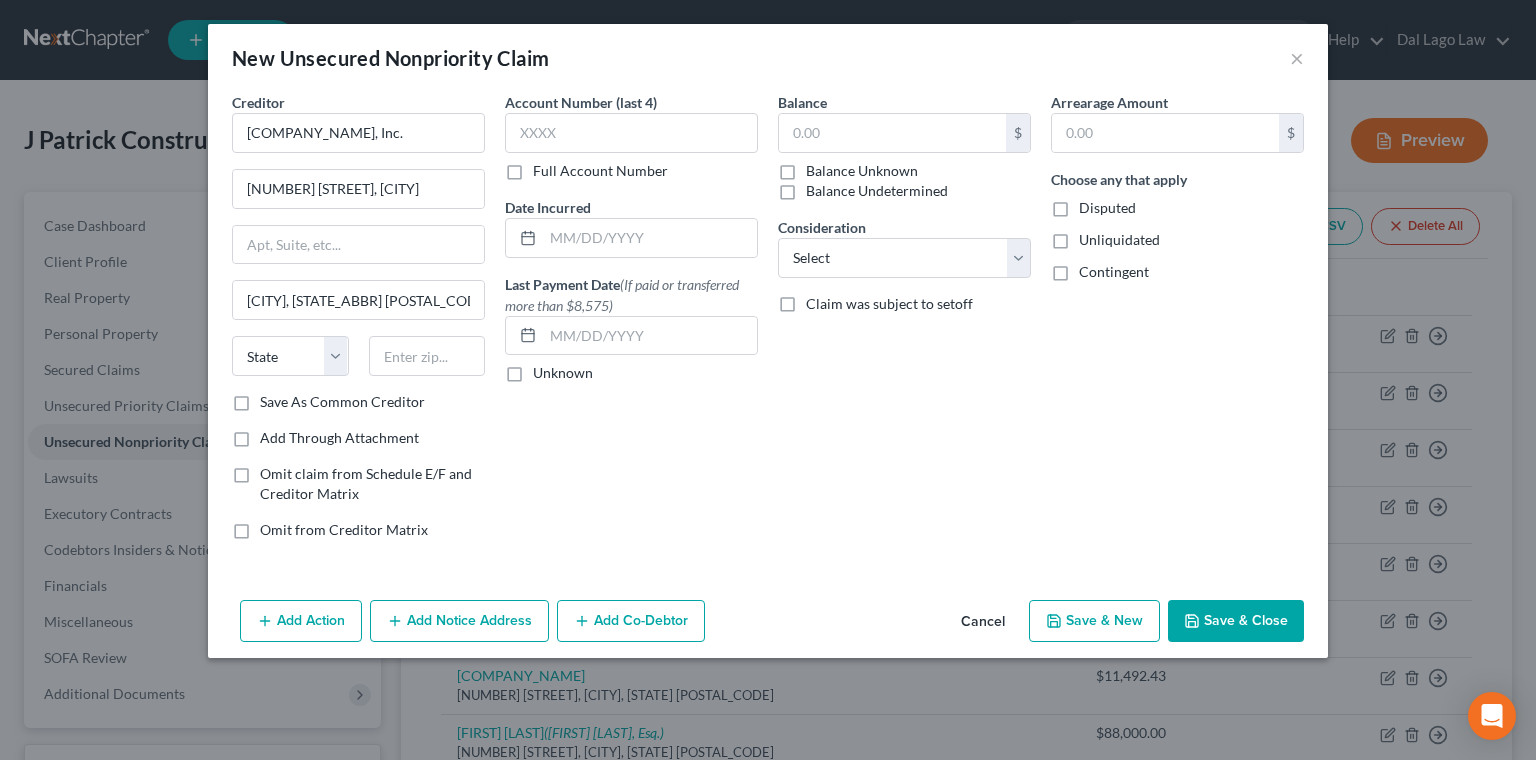 click on "Save As Common Creditor" at bounding box center (274, 398) 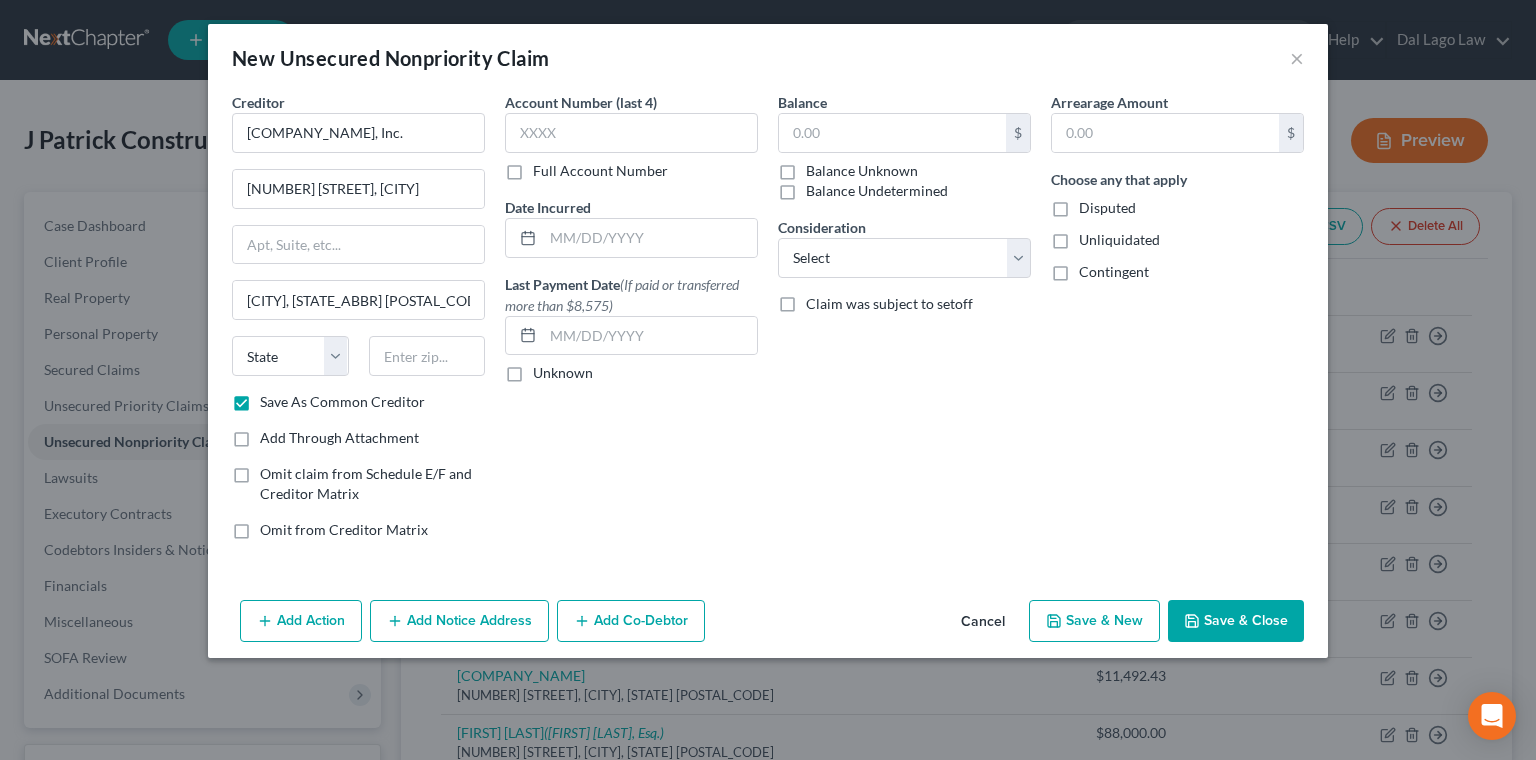 click on "Balance Unknown" at bounding box center [862, 171] 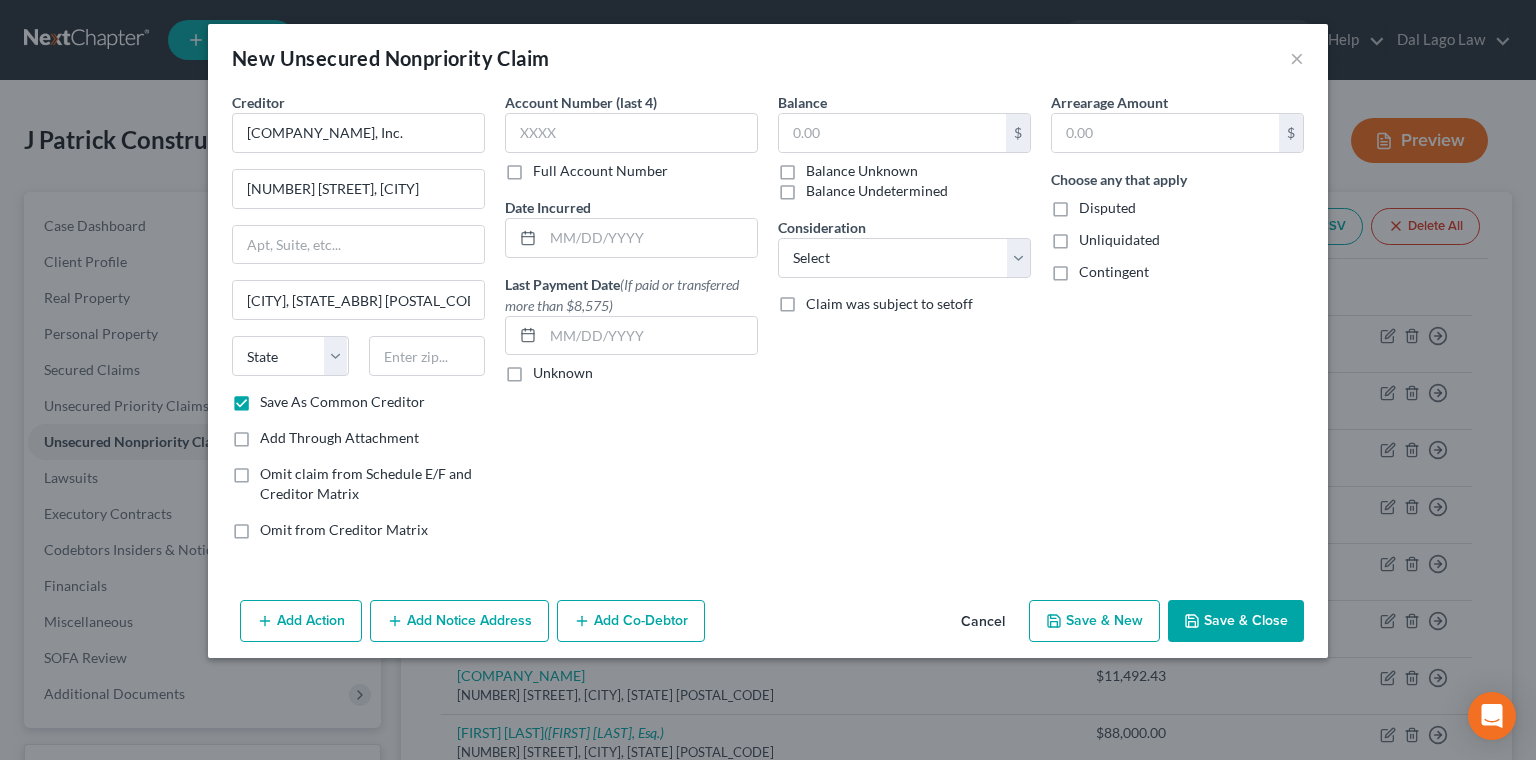 click on "Balance Unknown" at bounding box center (820, 167) 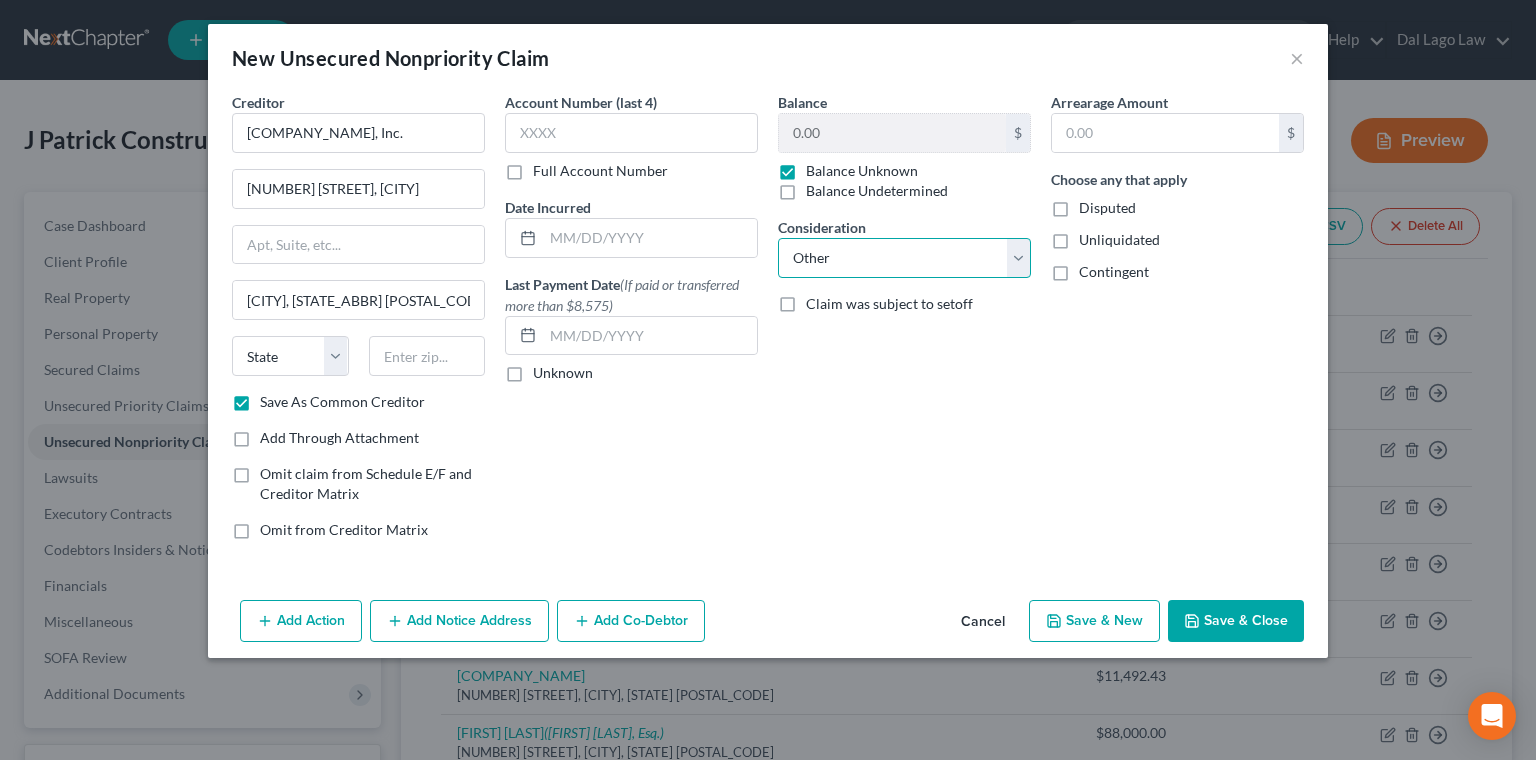 click on "Other" at bounding box center (0, 0) 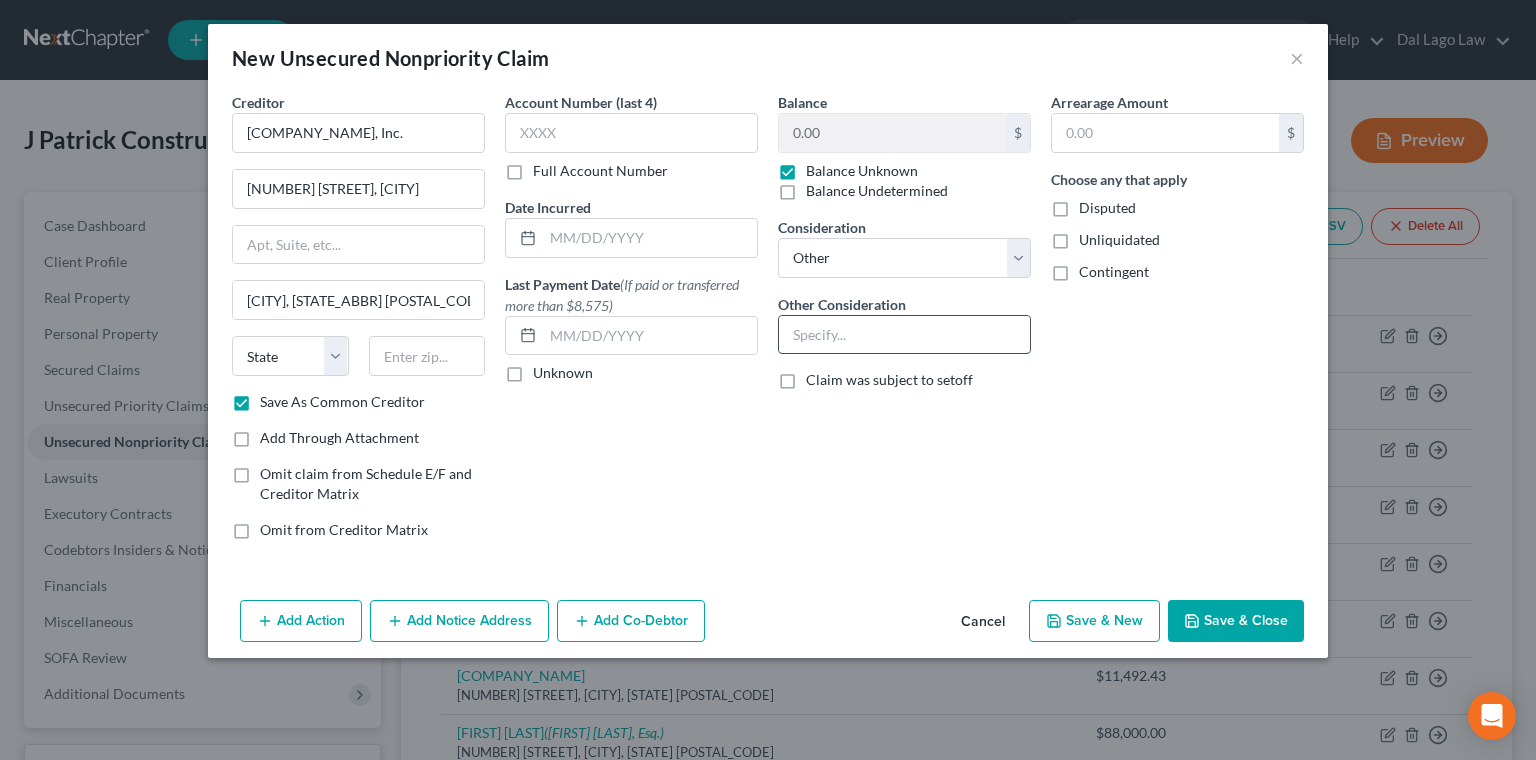 click at bounding box center [904, 335] 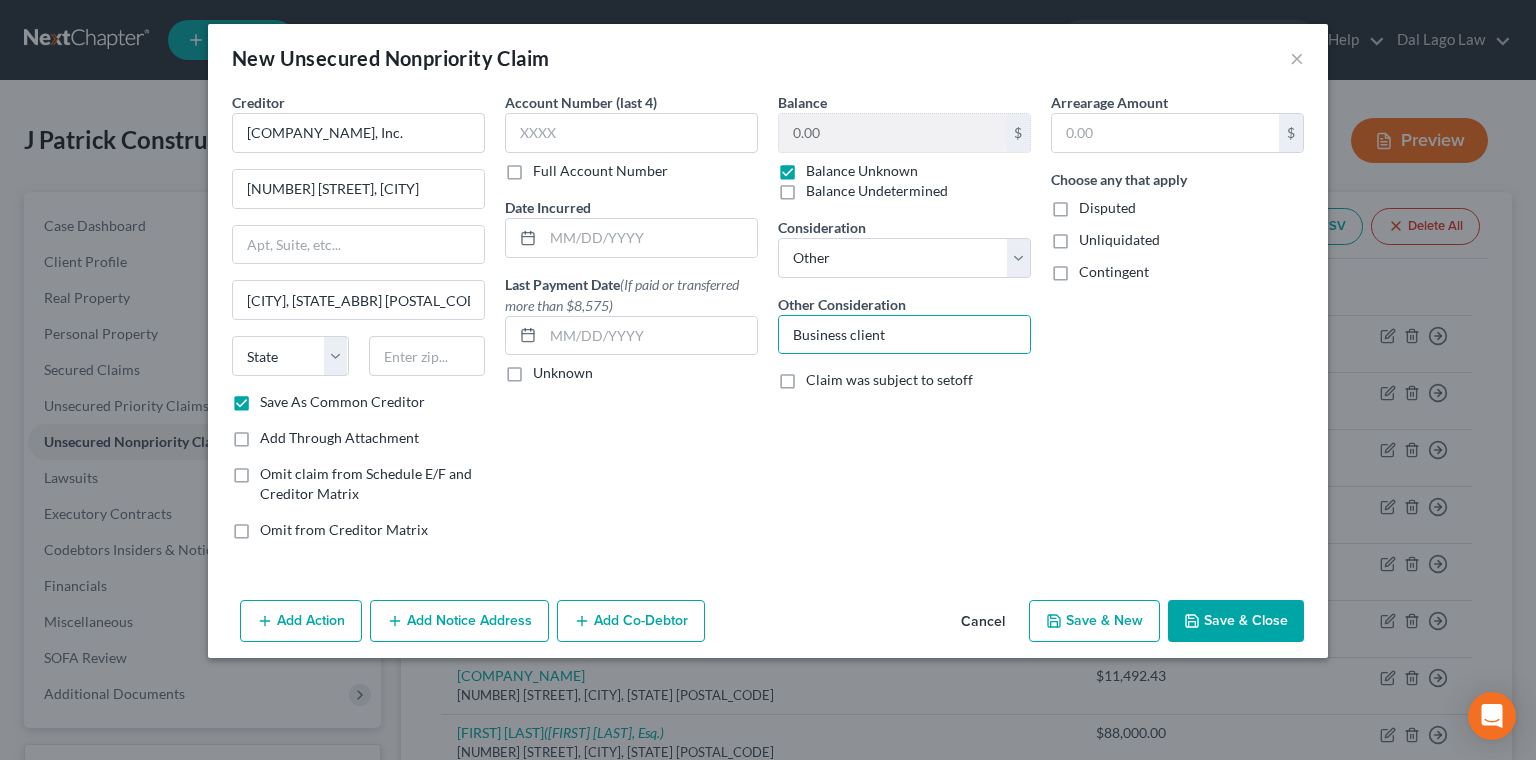 click on "Save & New" at bounding box center (1094, 621) 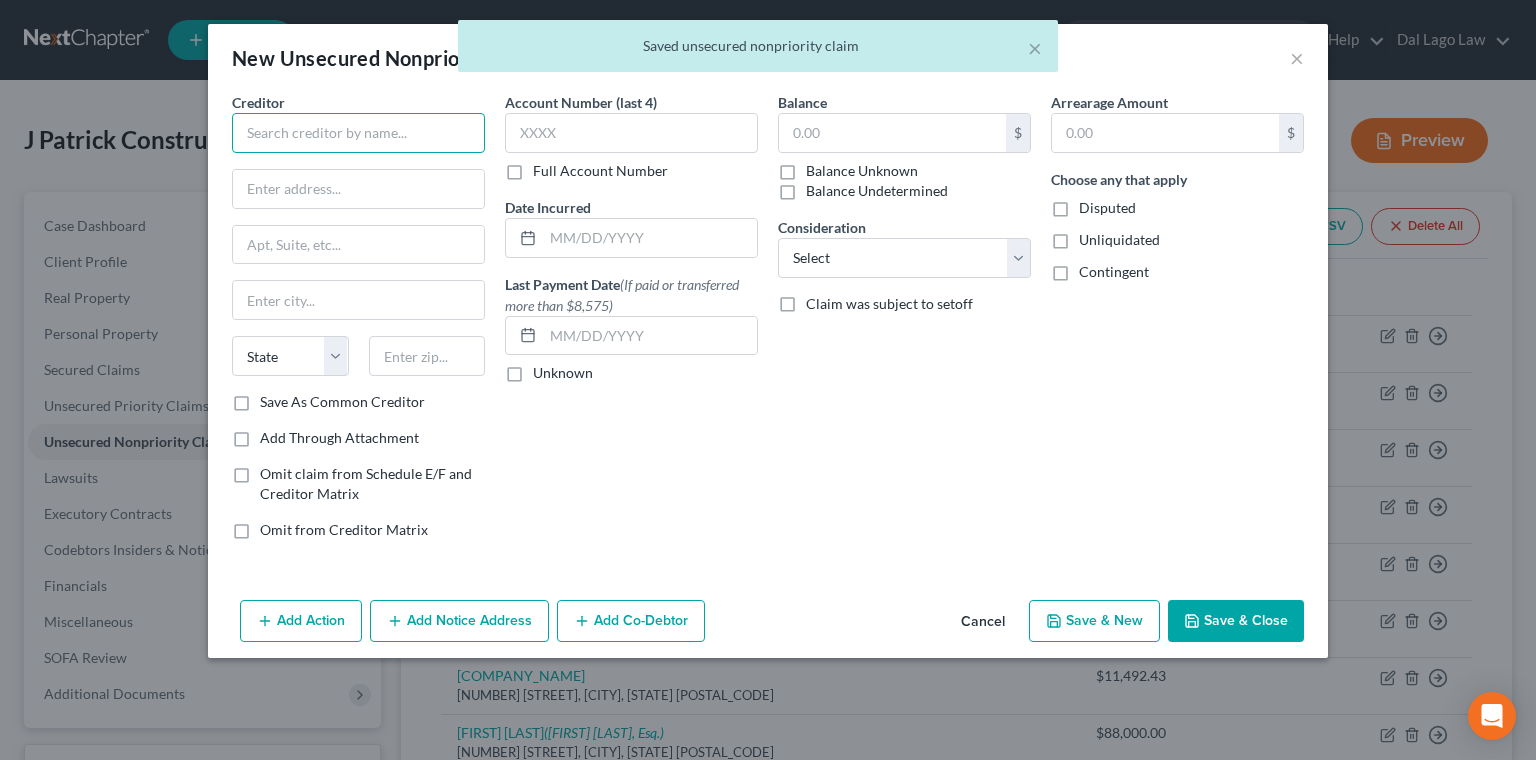 click at bounding box center (358, 133) 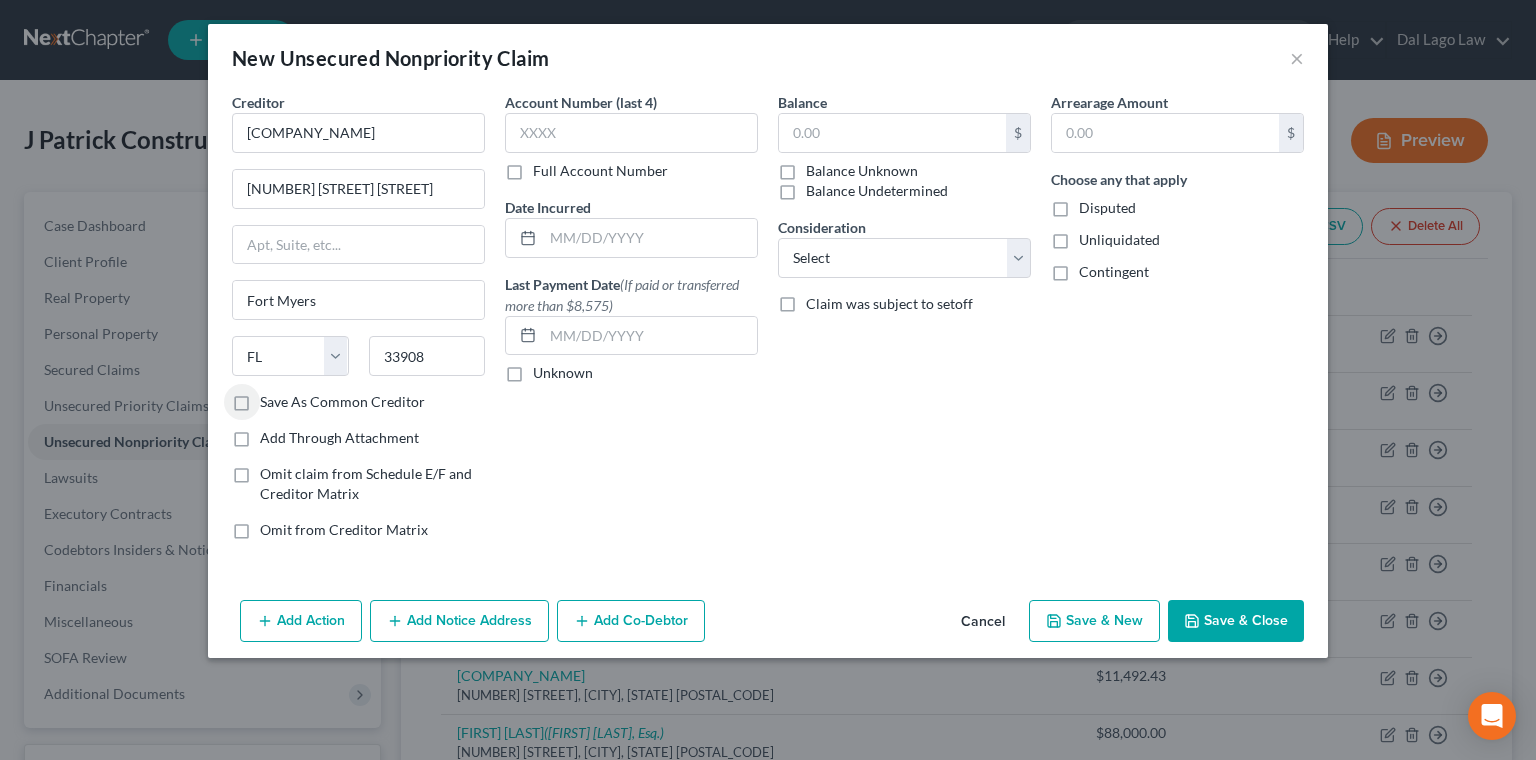 click on "Save As Common Creditor" at bounding box center (342, 402) 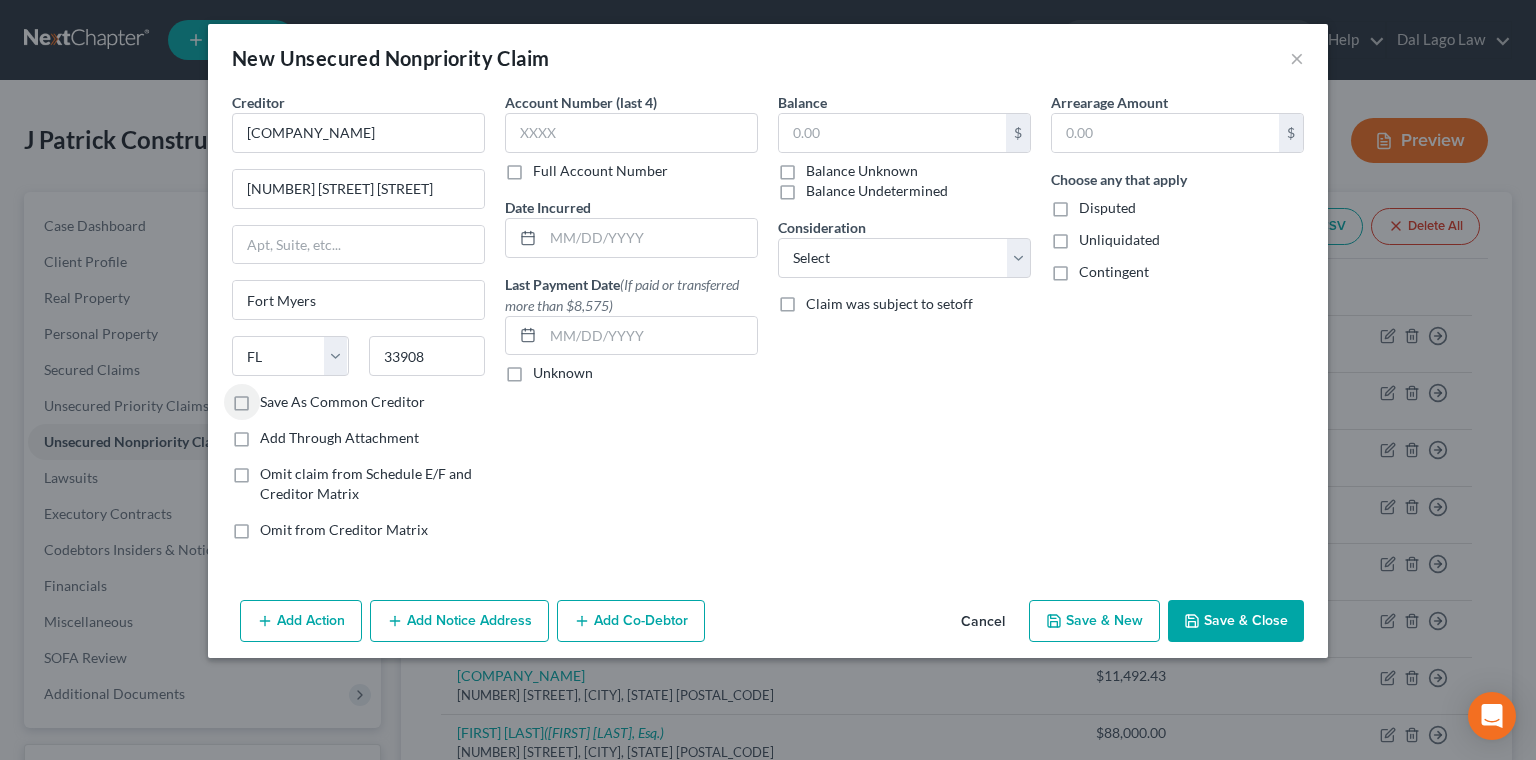 click on "Save As Common Creditor" at bounding box center (274, 398) 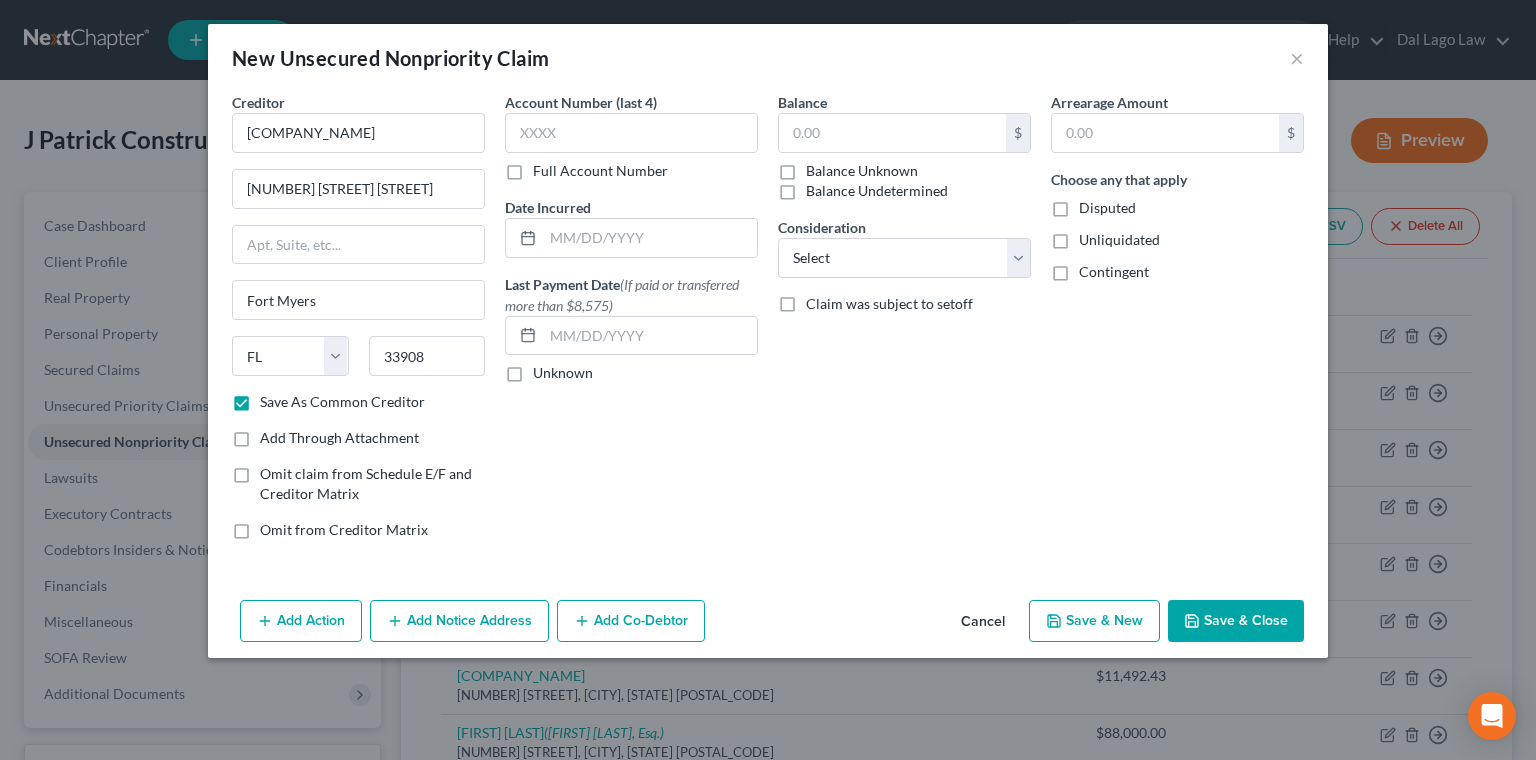 click on "Balance Unknown" at bounding box center (862, 171) 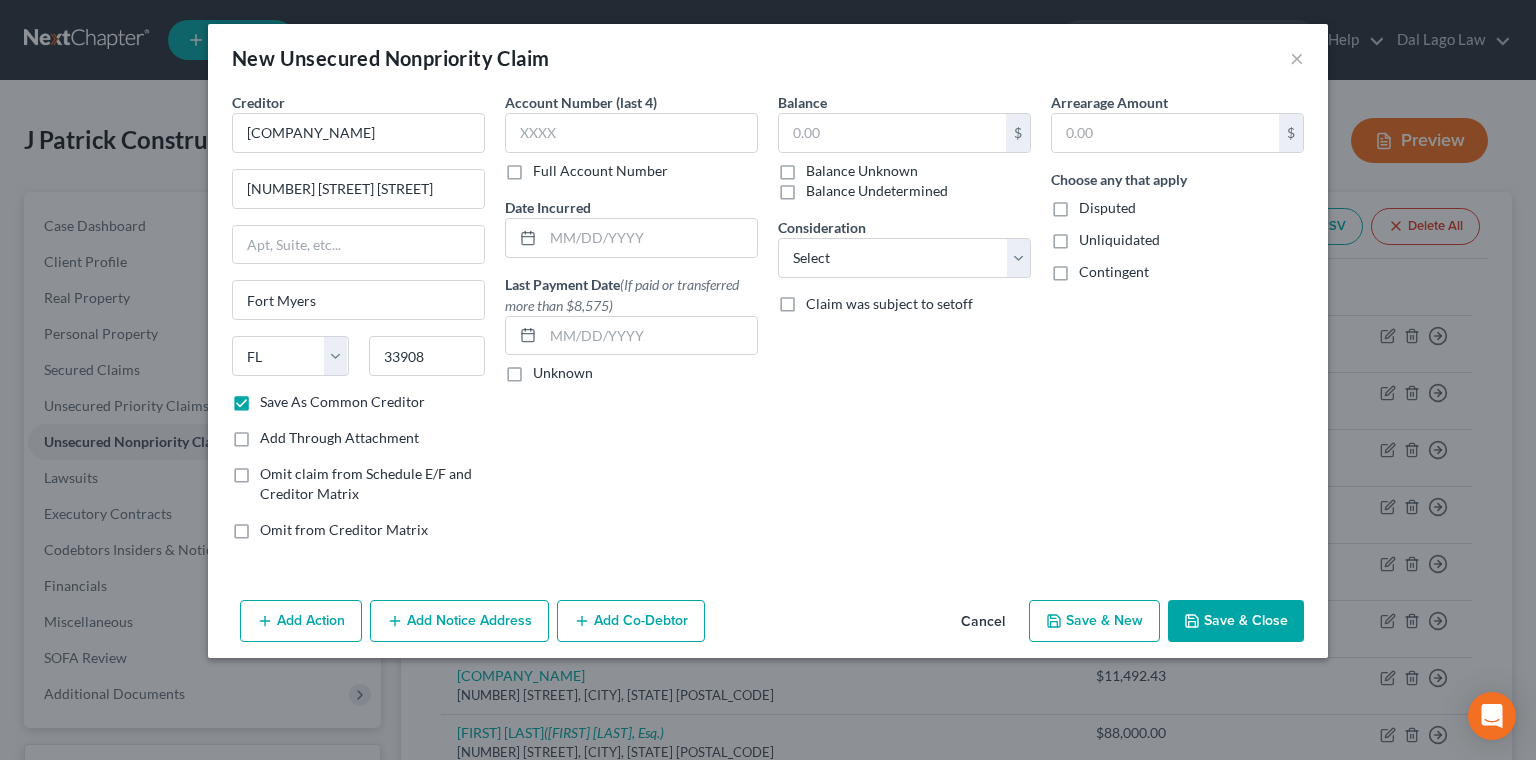 click on "Balance Unknown" at bounding box center [820, 167] 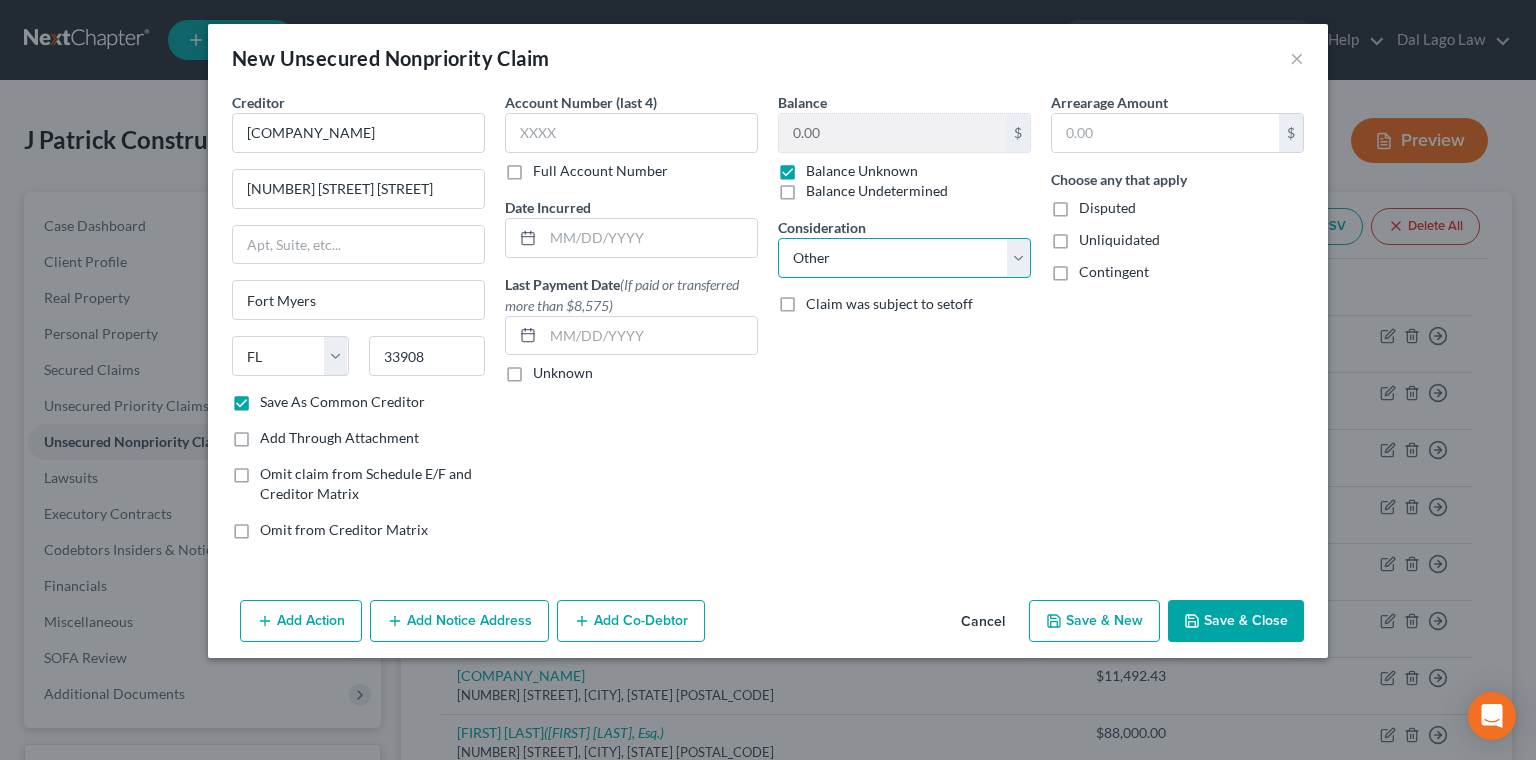 click on "Other" at bounding box center (0, 0) 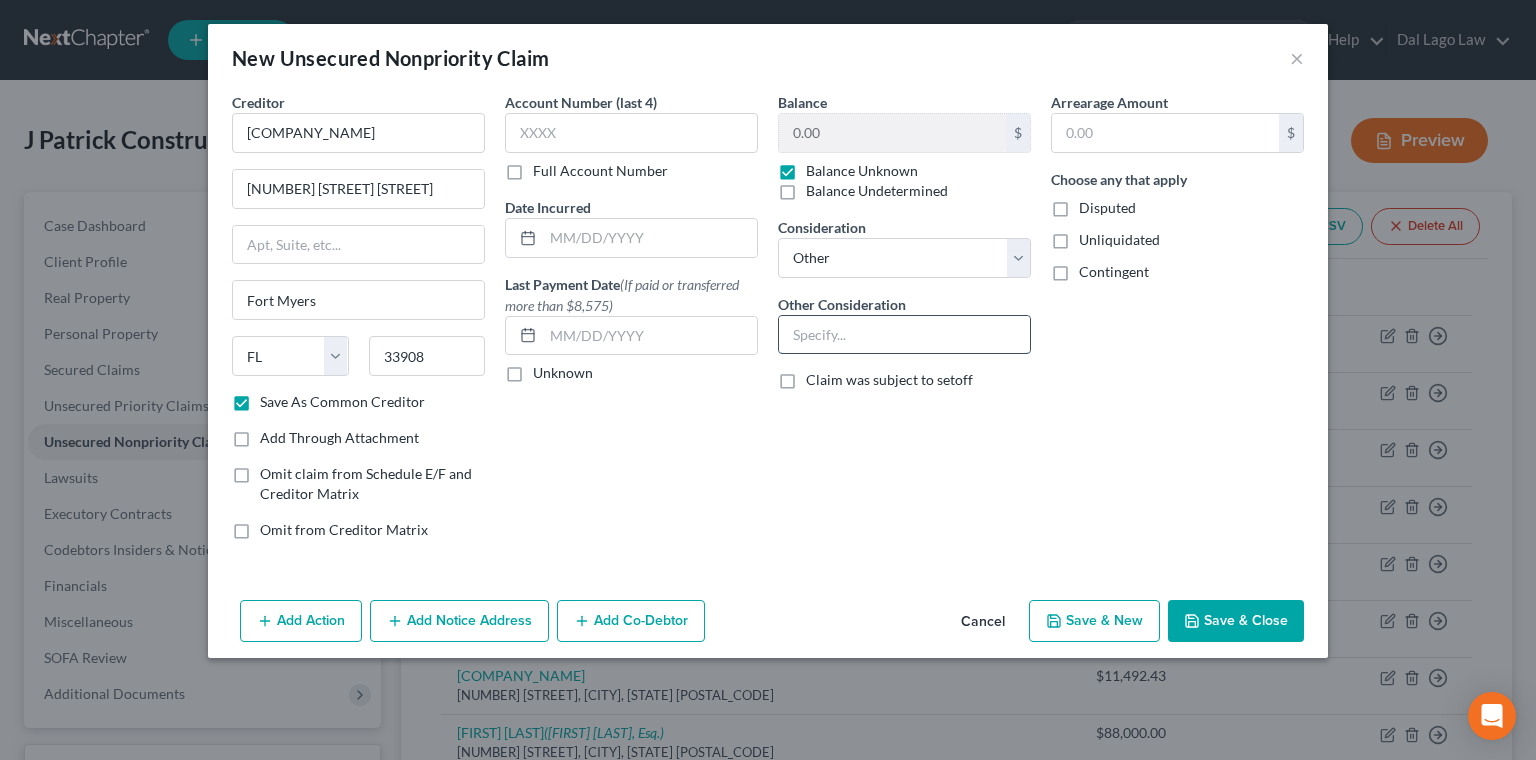 click at bounding box center [904, 335] 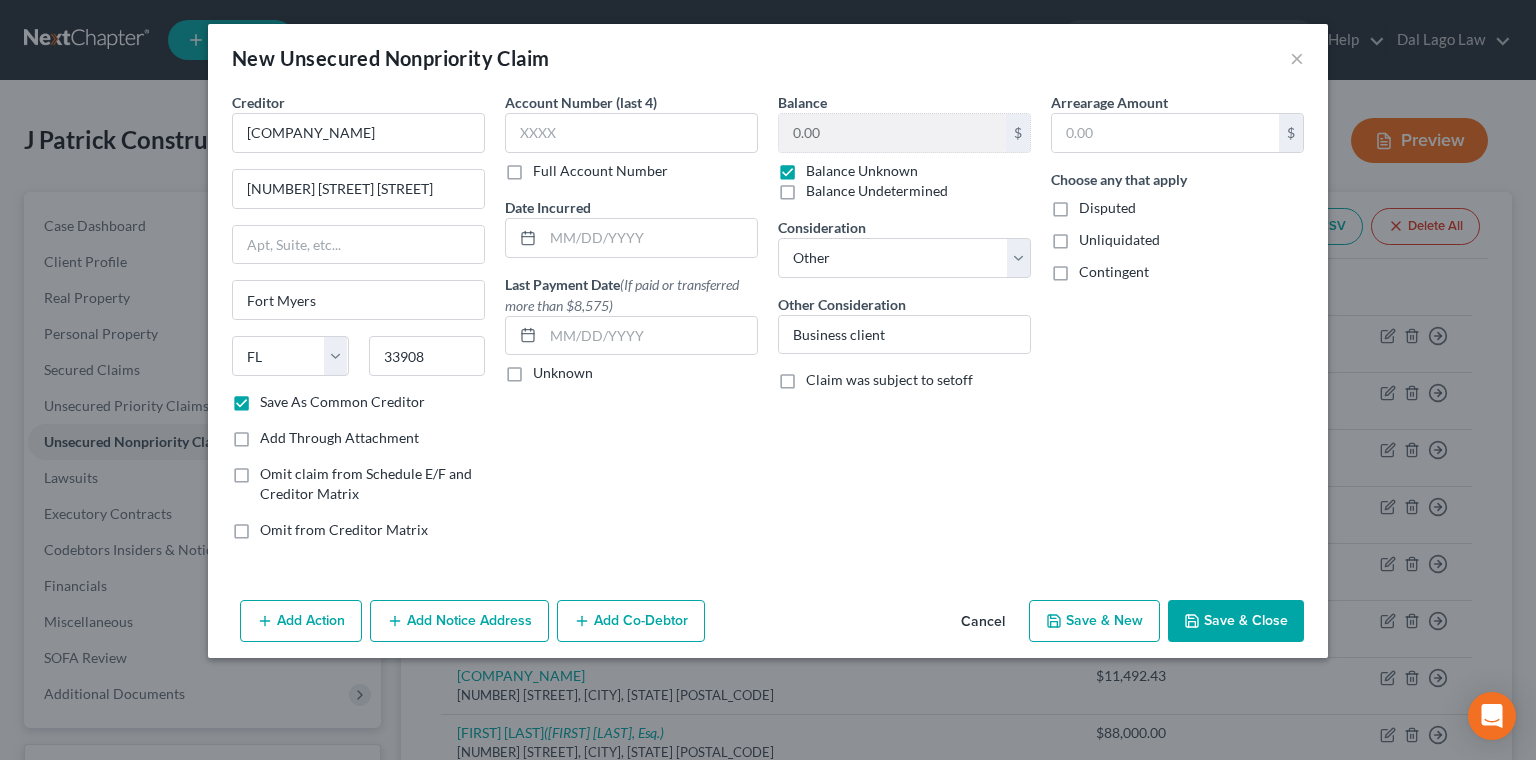 click on "Save & Close" at bounding box center [1236, 621] 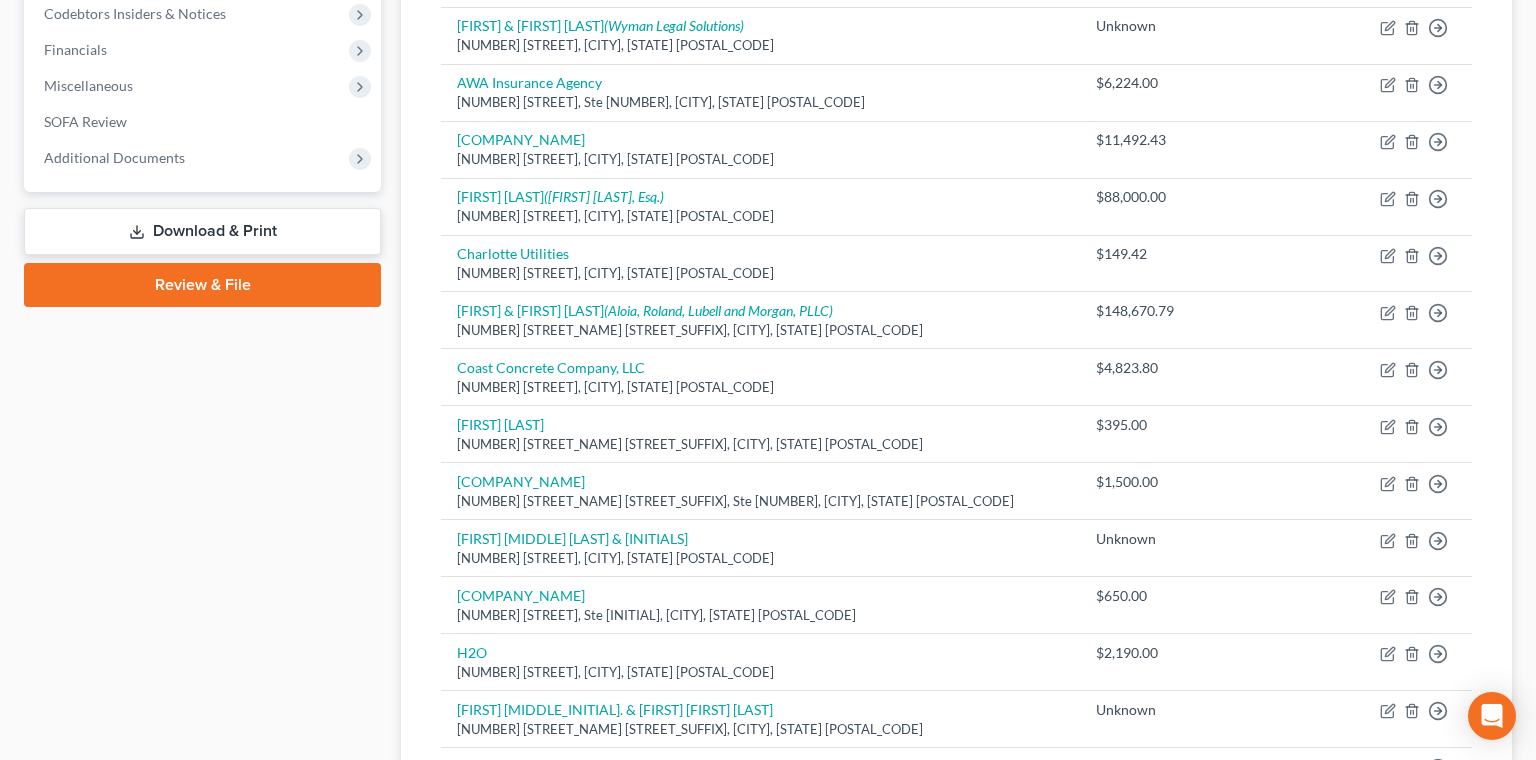 scroll, scrollTop: 76, scrollLeft: 0, axis: vertical 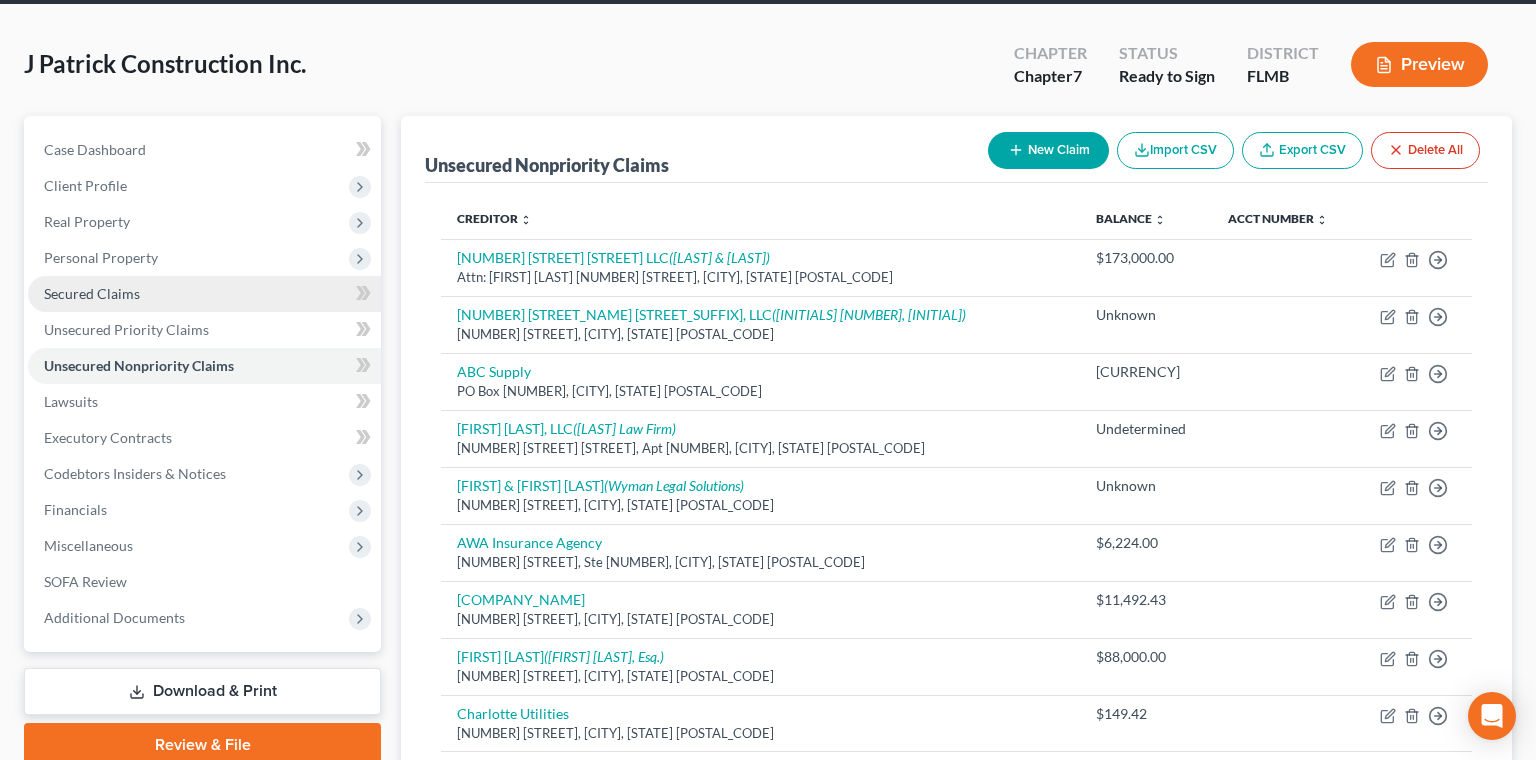 click on "Secured Claims" at bounding box center [92, 293] 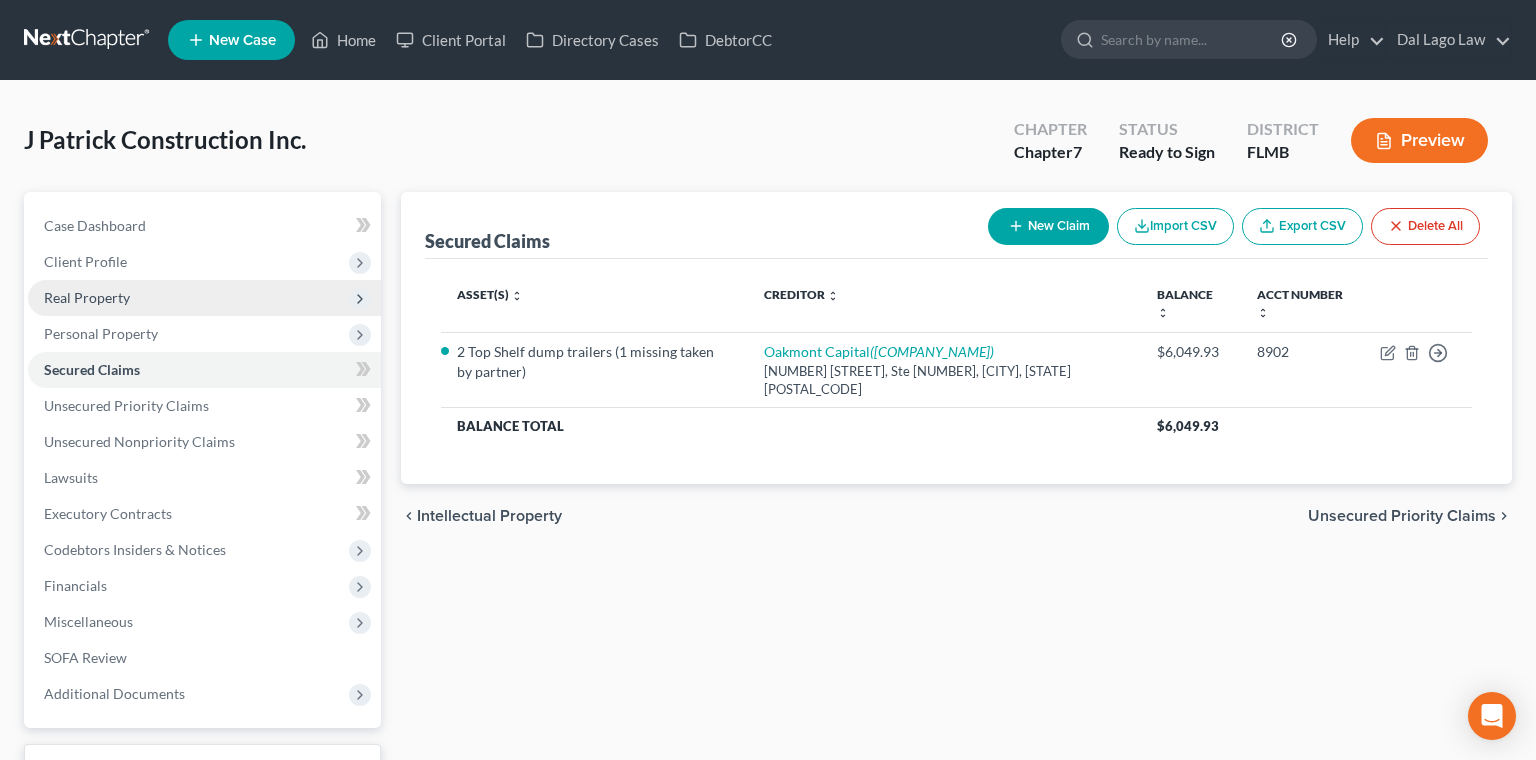 click on "Real Property" at bounding box center [204, 298] 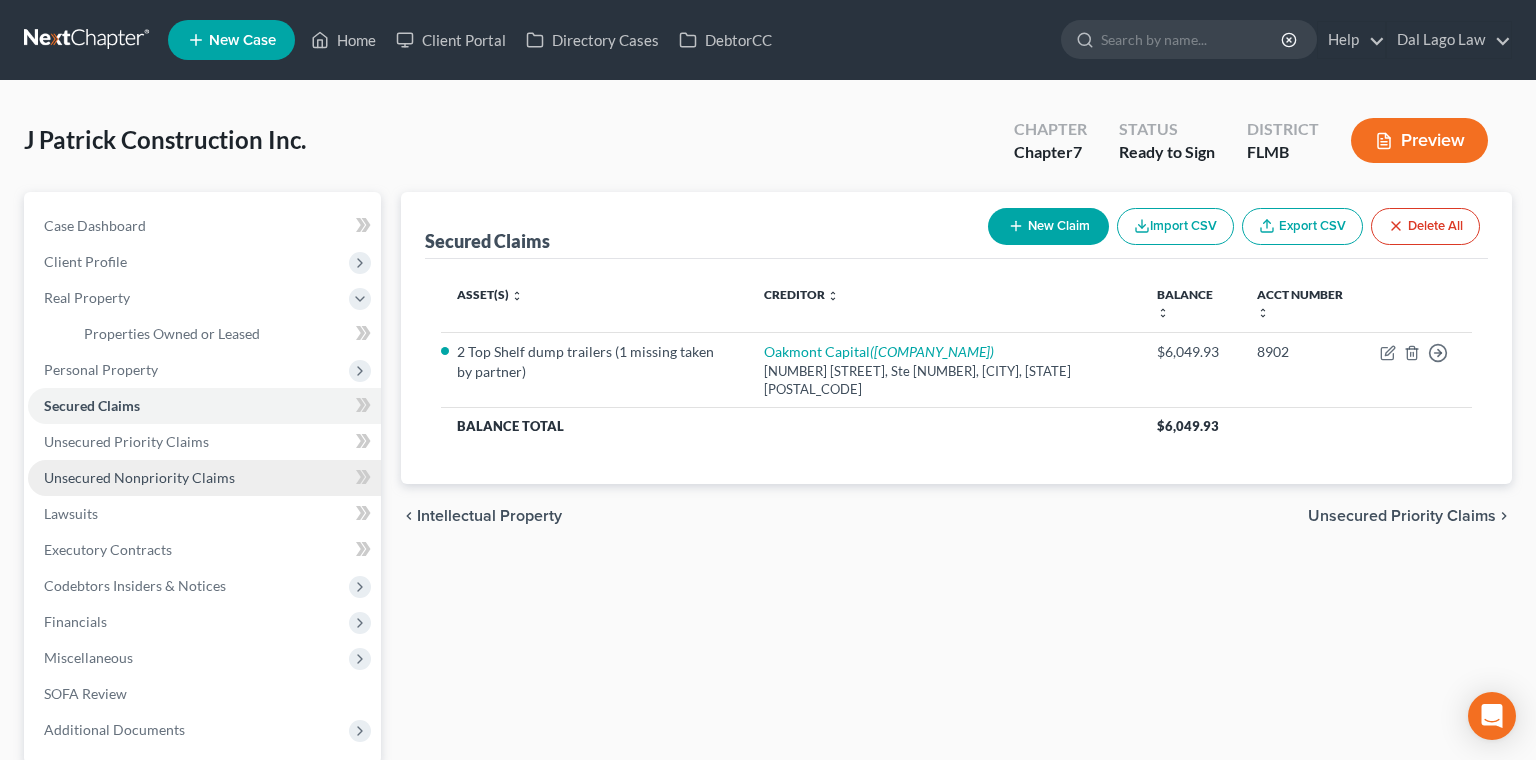 click on "Unsecured Nonpriority Claims" at bounding box center (139, 477) 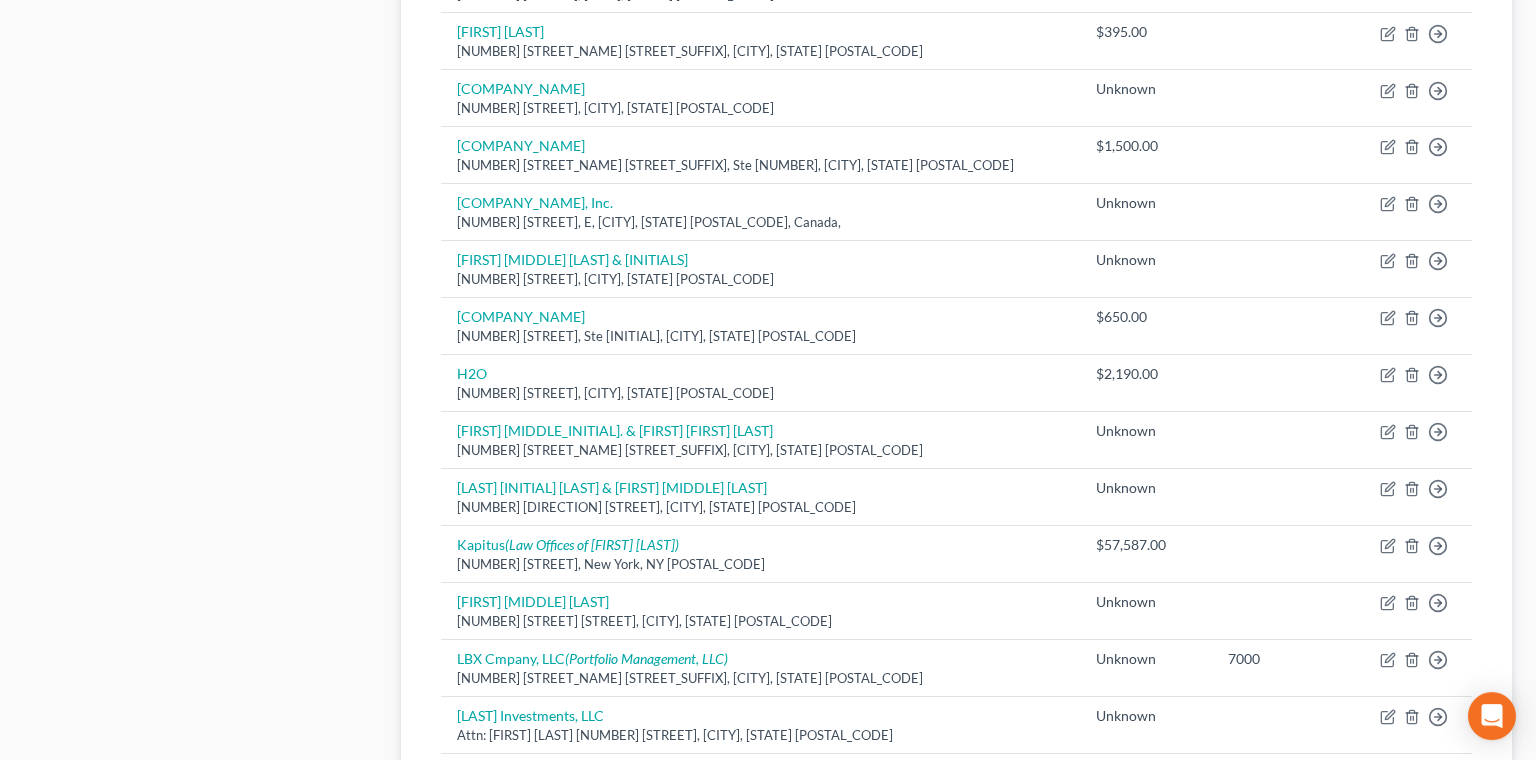 scroll, scrollTop: 988, scrollLeft: 0, axis: vertical 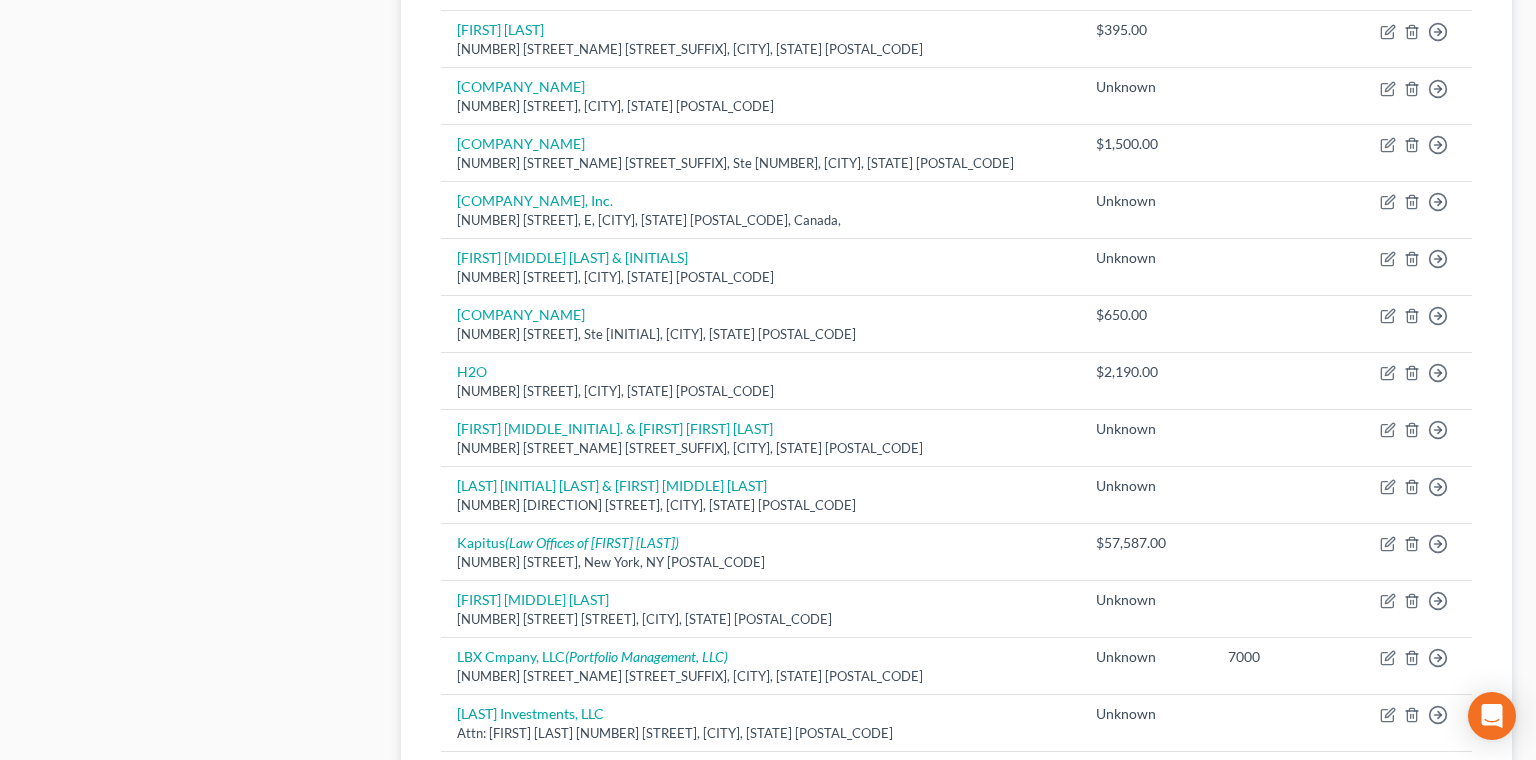 click on "2" at bounding box center (577, 1139) 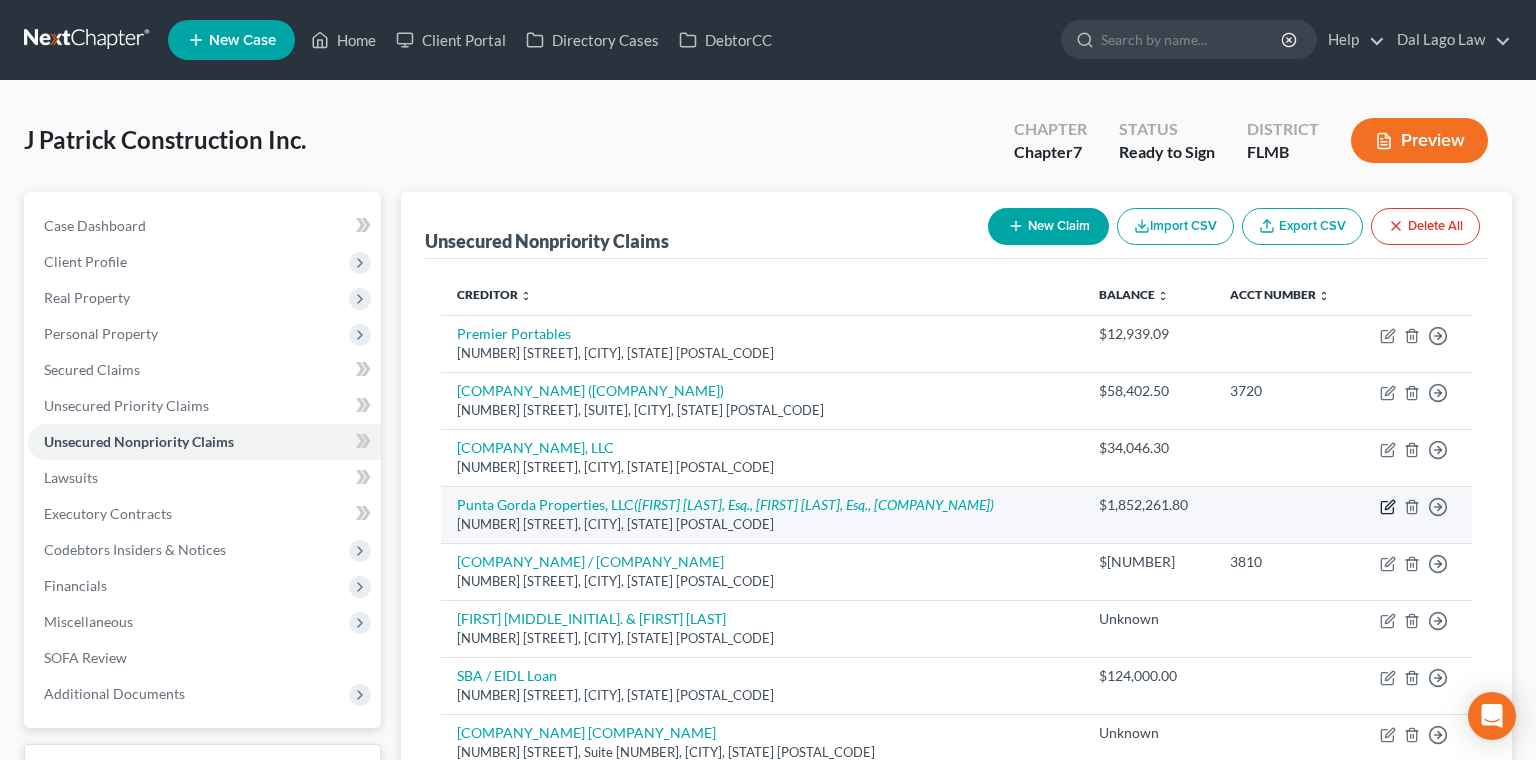 click 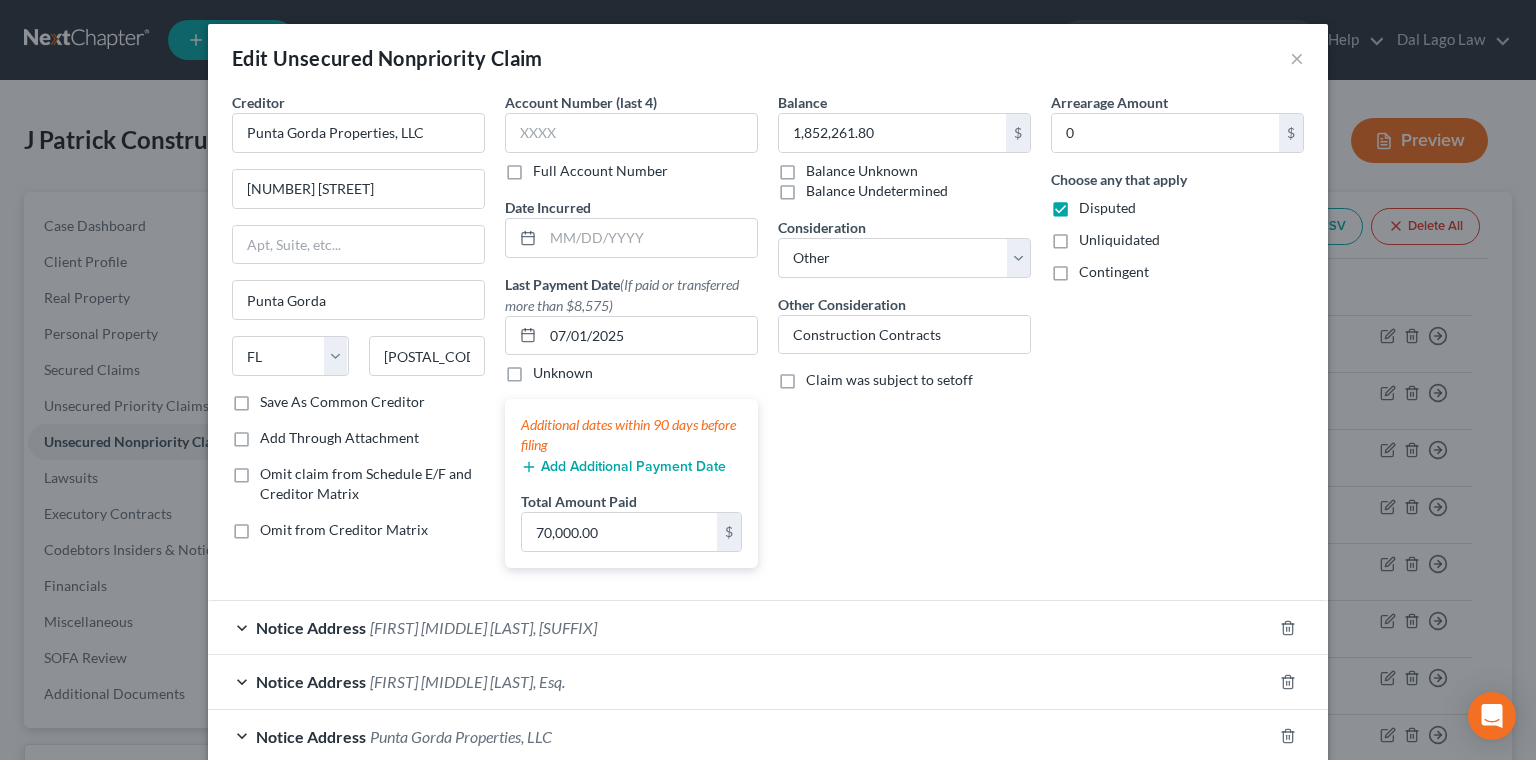 click on "Save & Close" at bounding box center (1236, 867) 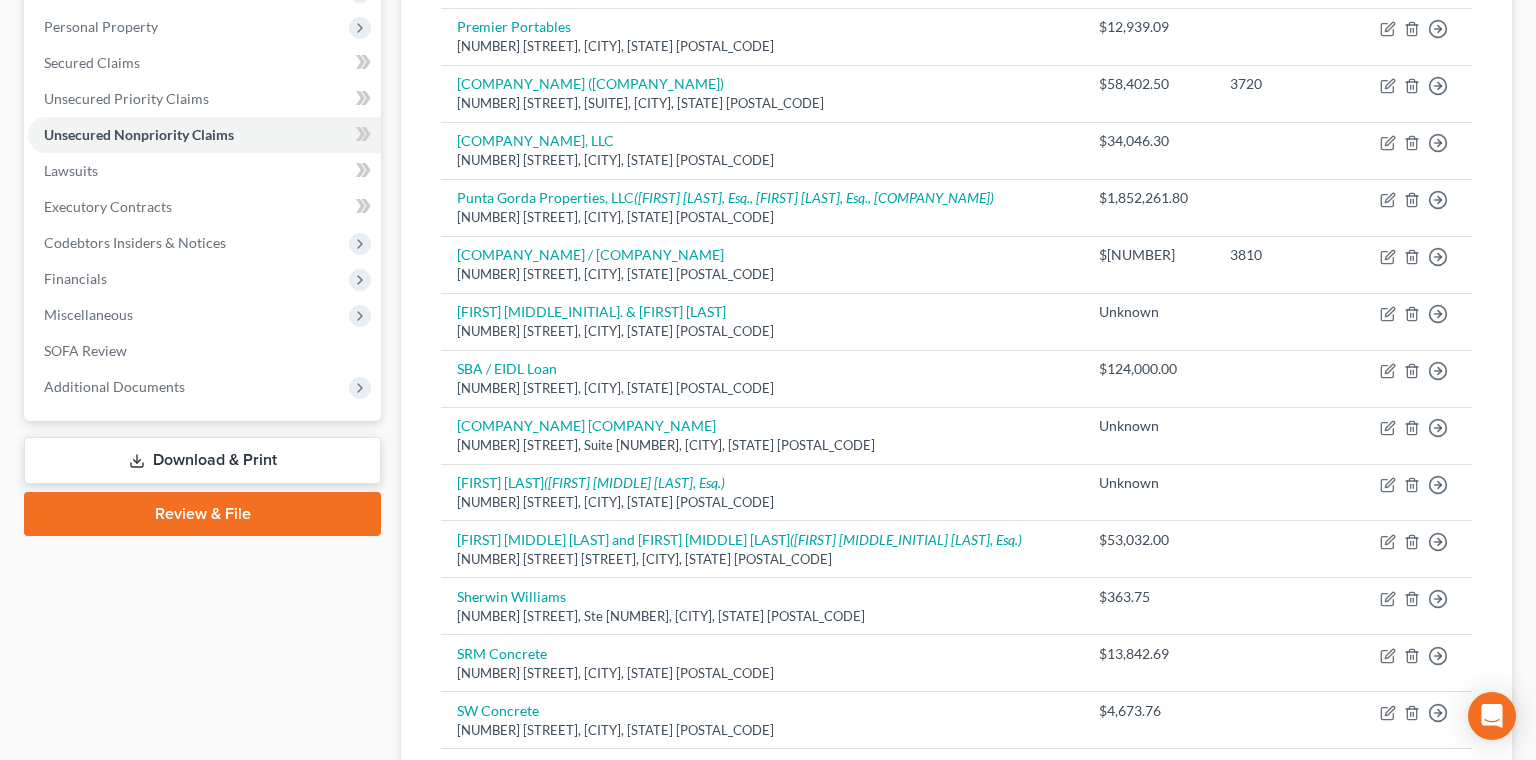 scroll, scrollTop: 475, scrollLeft: 0, axis: vertical 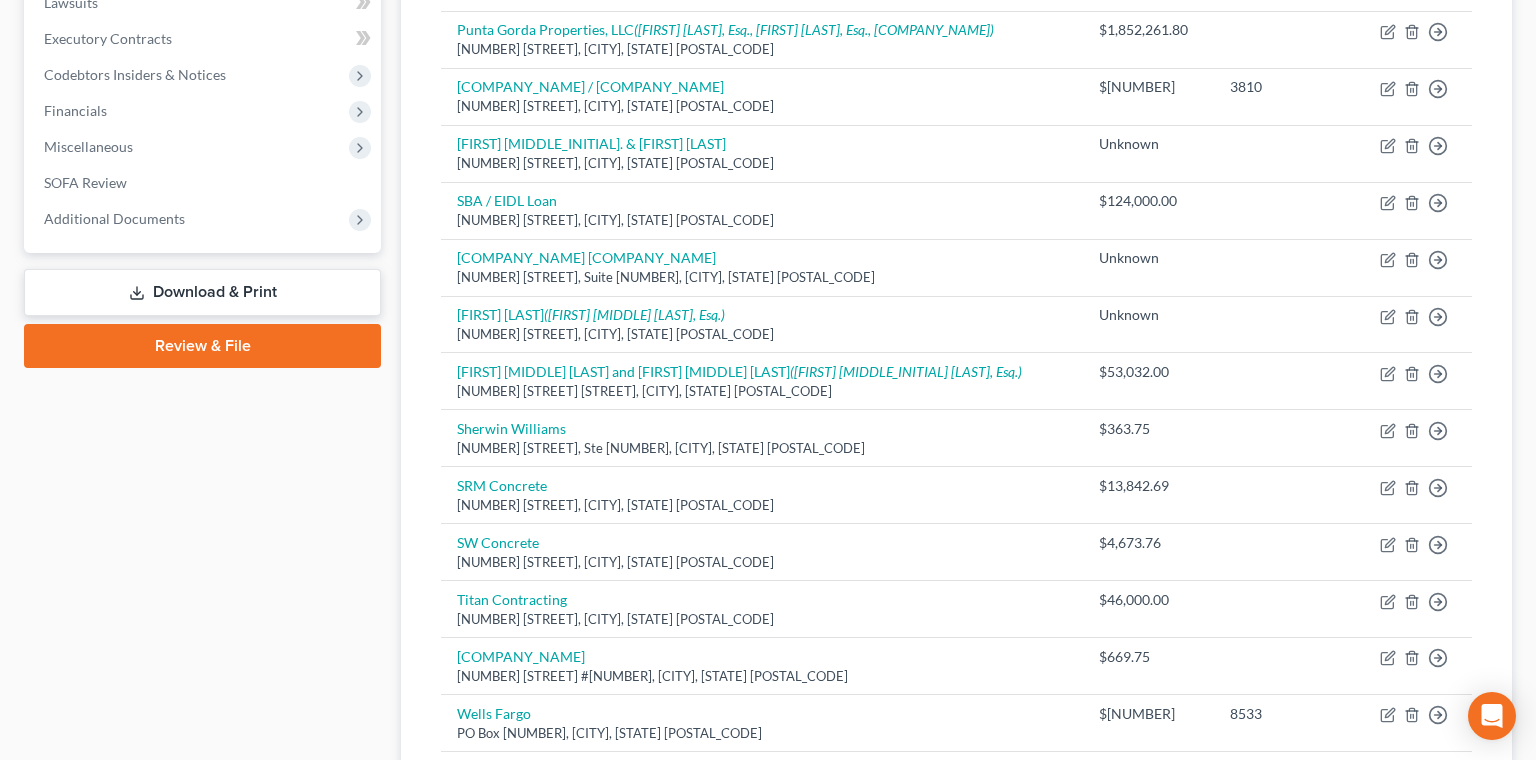click on "1" at bounding box center [536, 968] 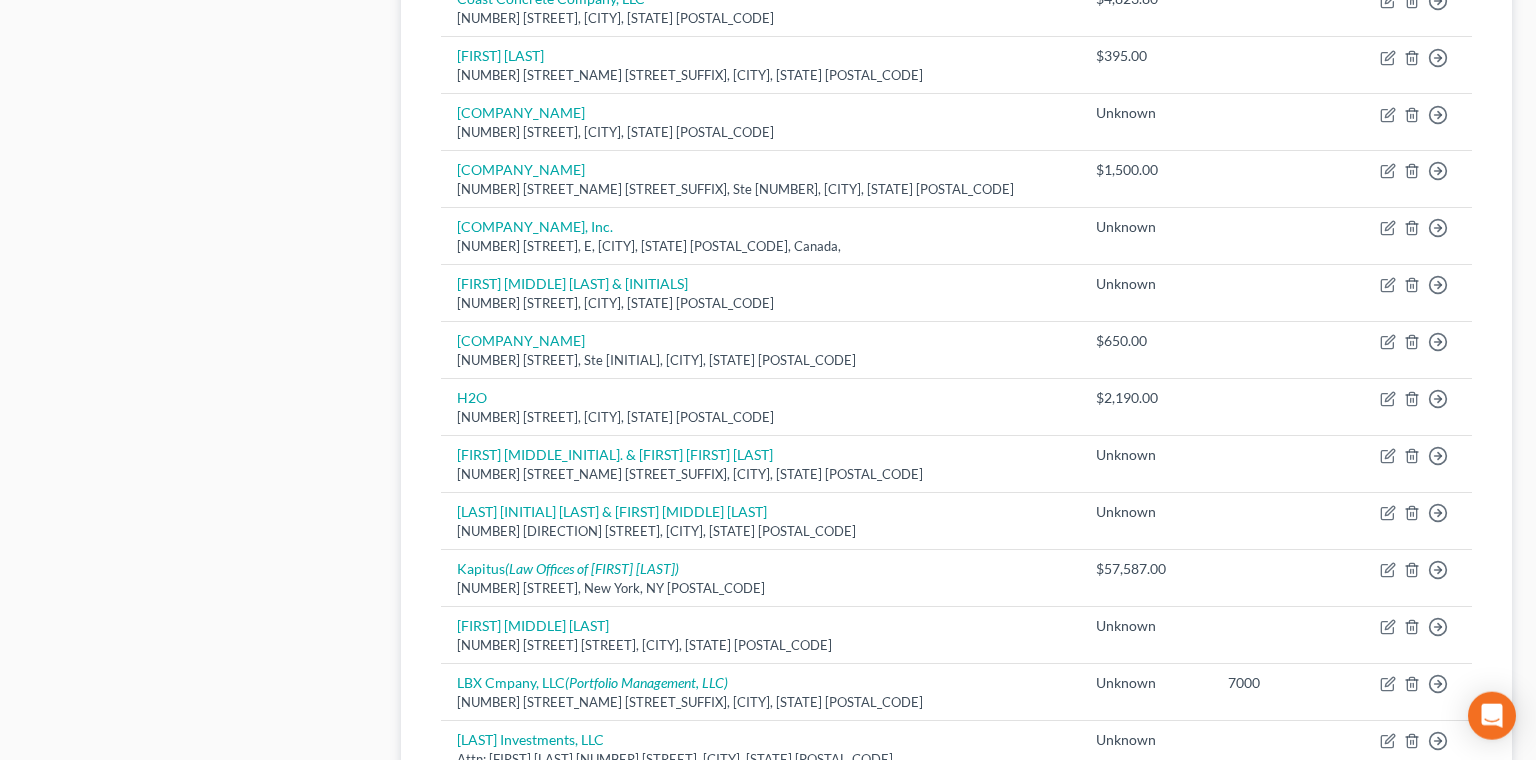 scroll, scrollTop: 988, scrollLeft: 0, axis: vertical 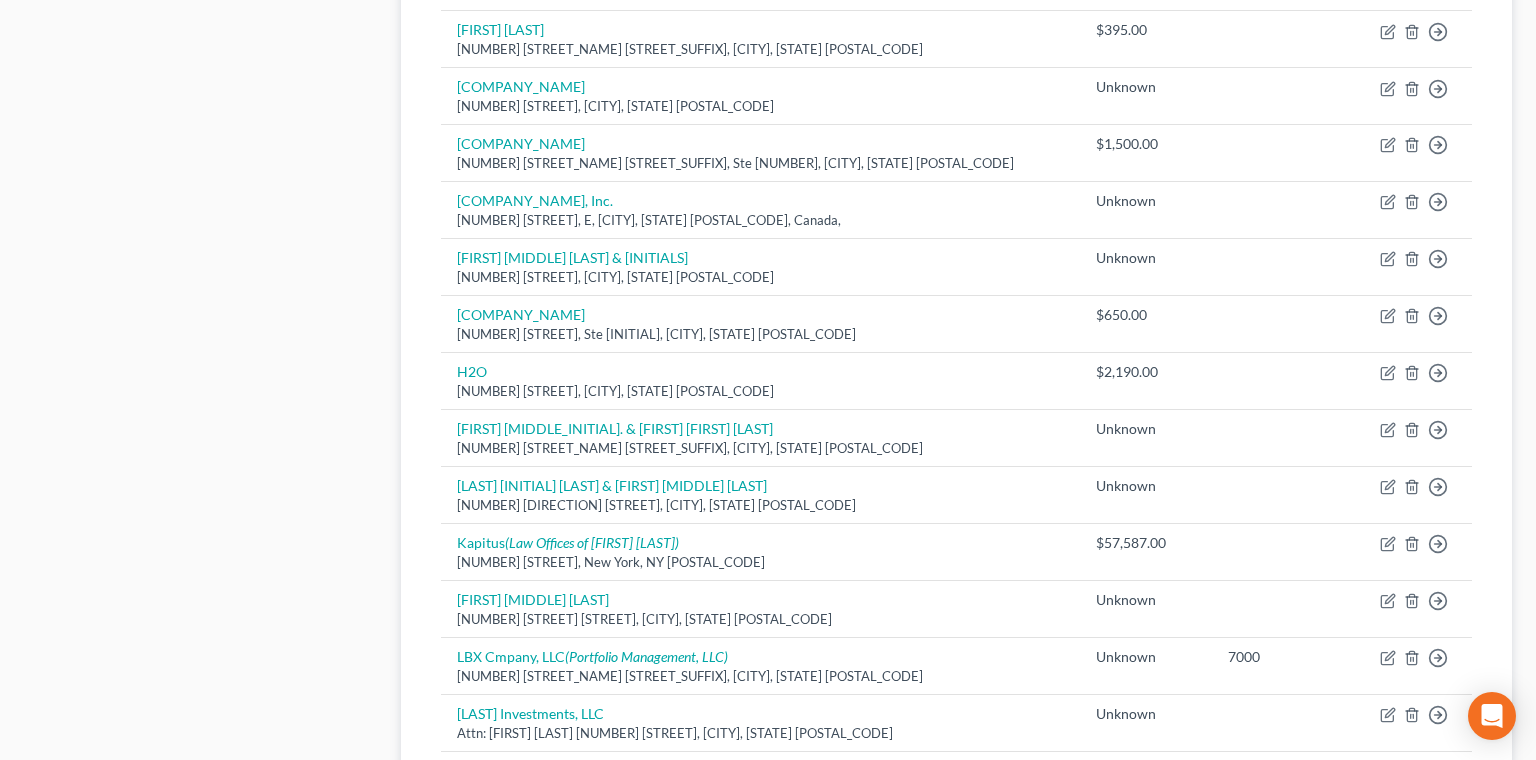 click on "2" at bounding box center (577, 1139) 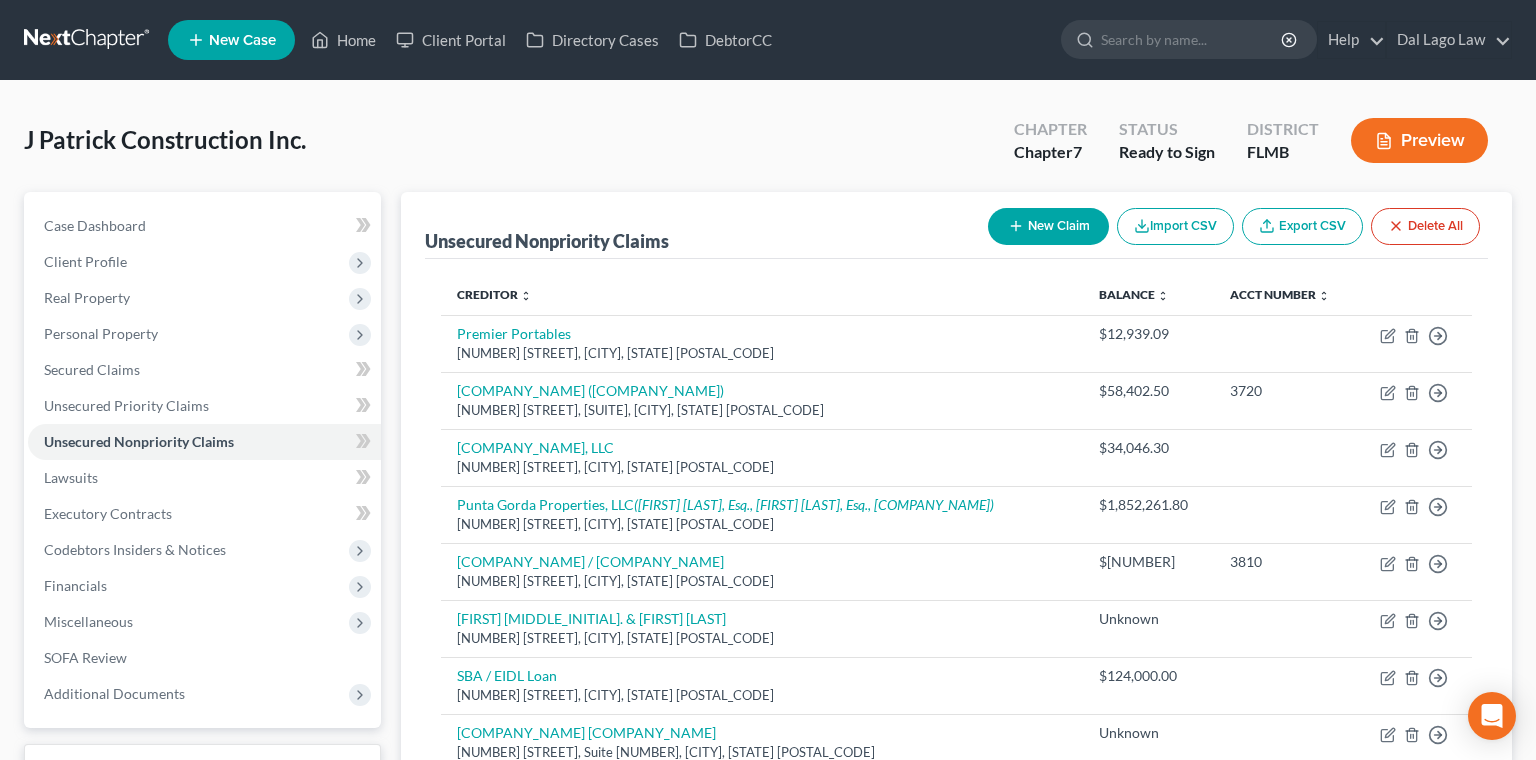 scroll, scrollTop: 475, scrollLeft: 0, axis: vertical 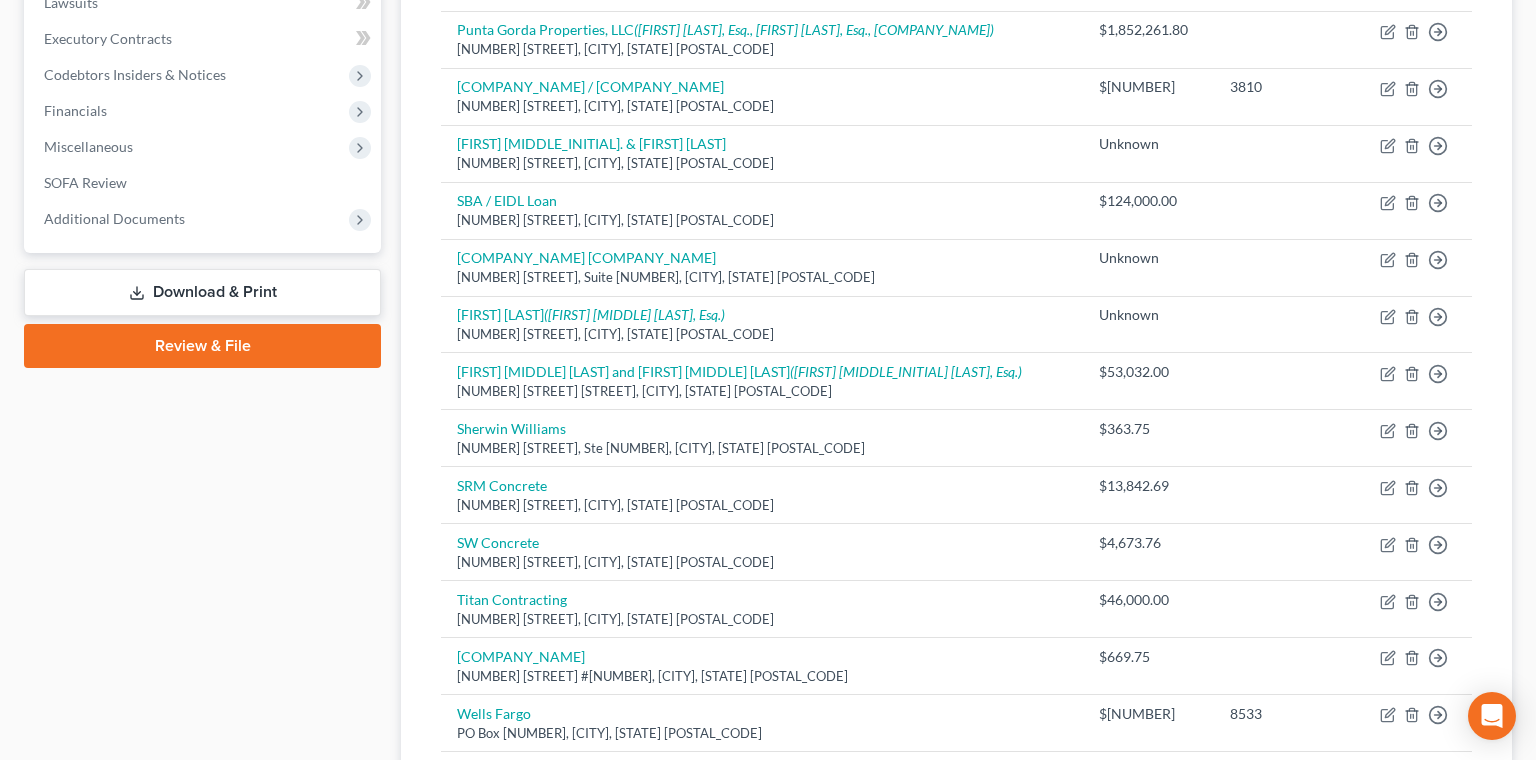 click on "1" at bounding box center [536, 968] 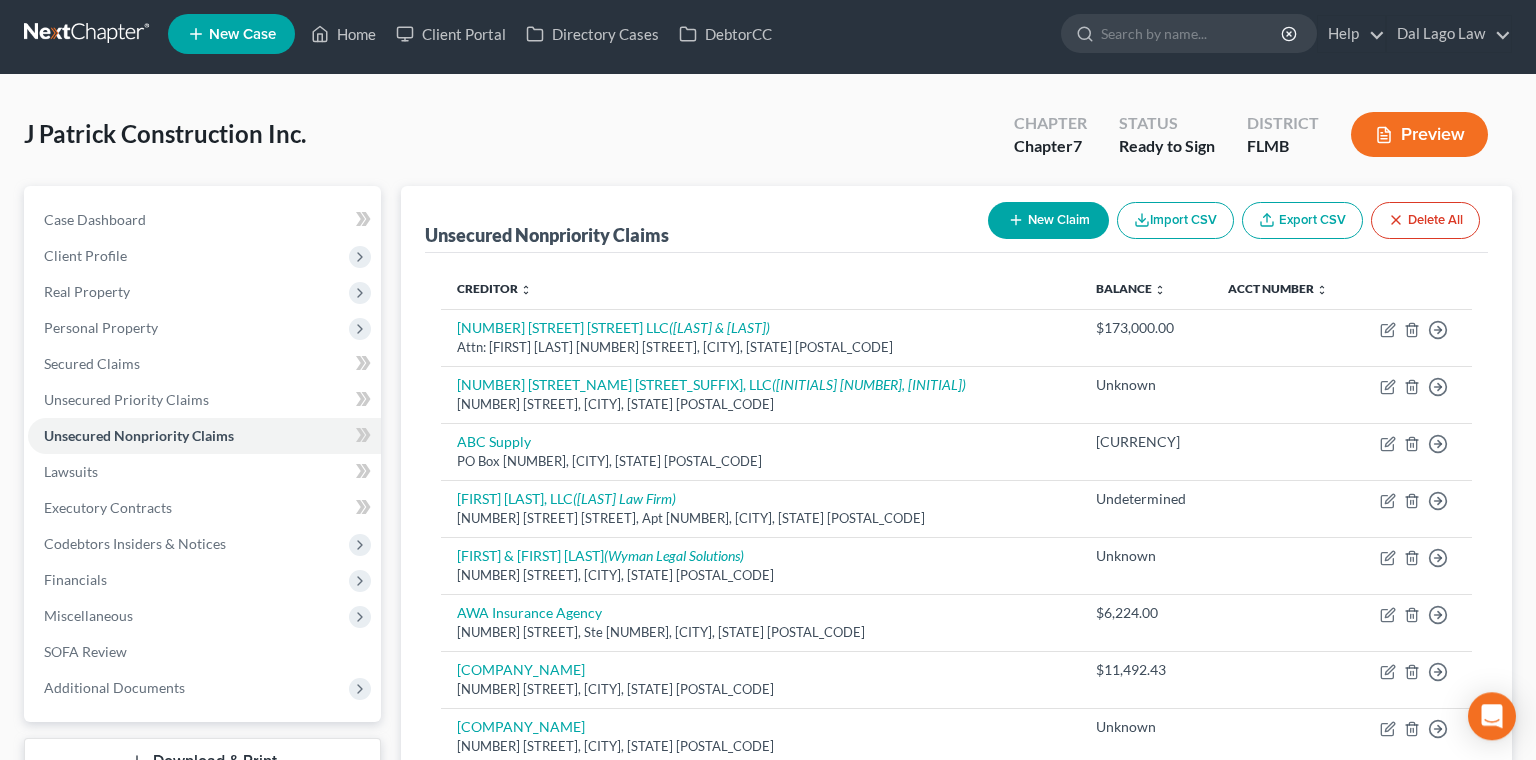 scroll, scrollTop: 0, scrollLeft: 0, axis: both 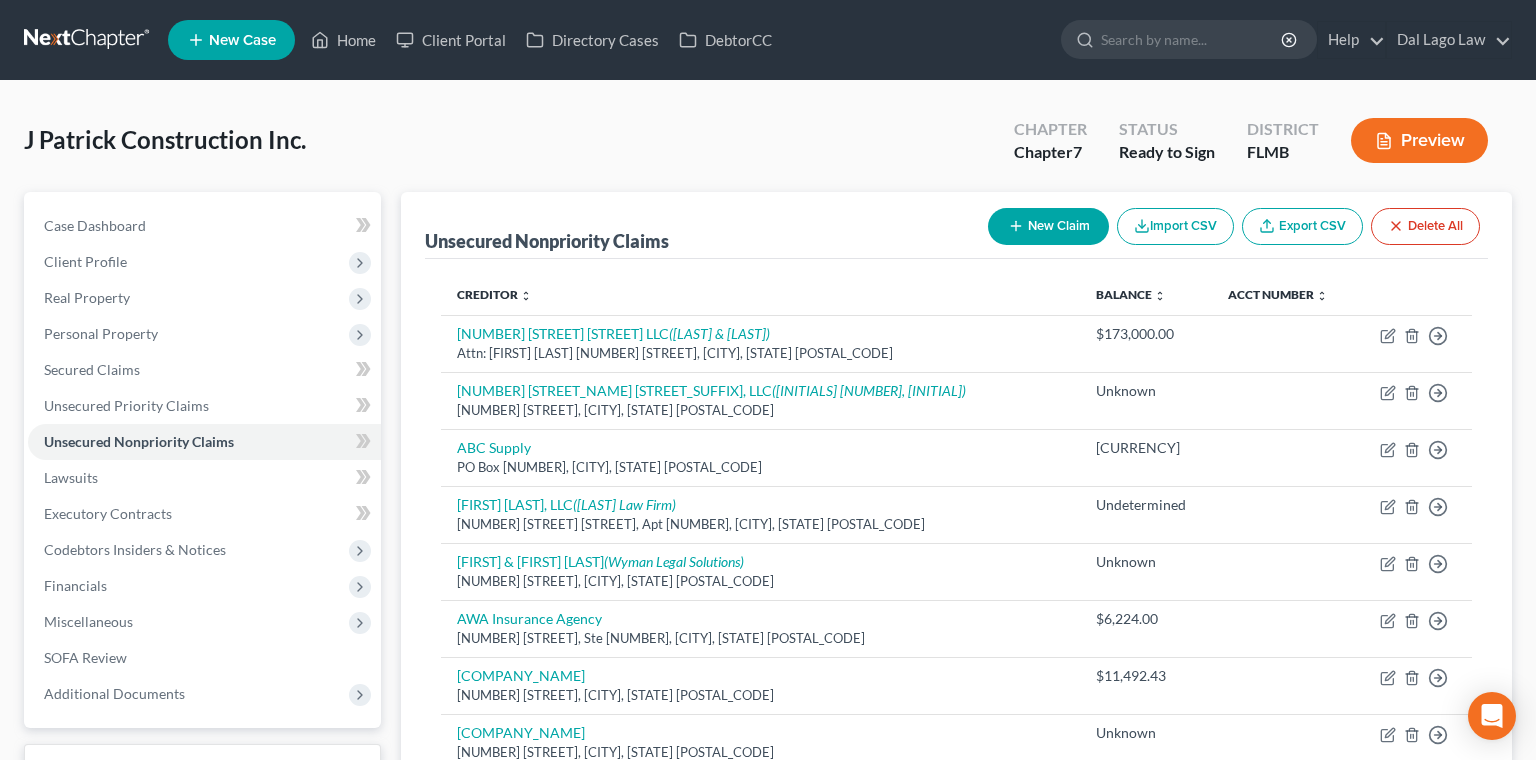 click on "Download & Print" at bounding box center (202, 767) 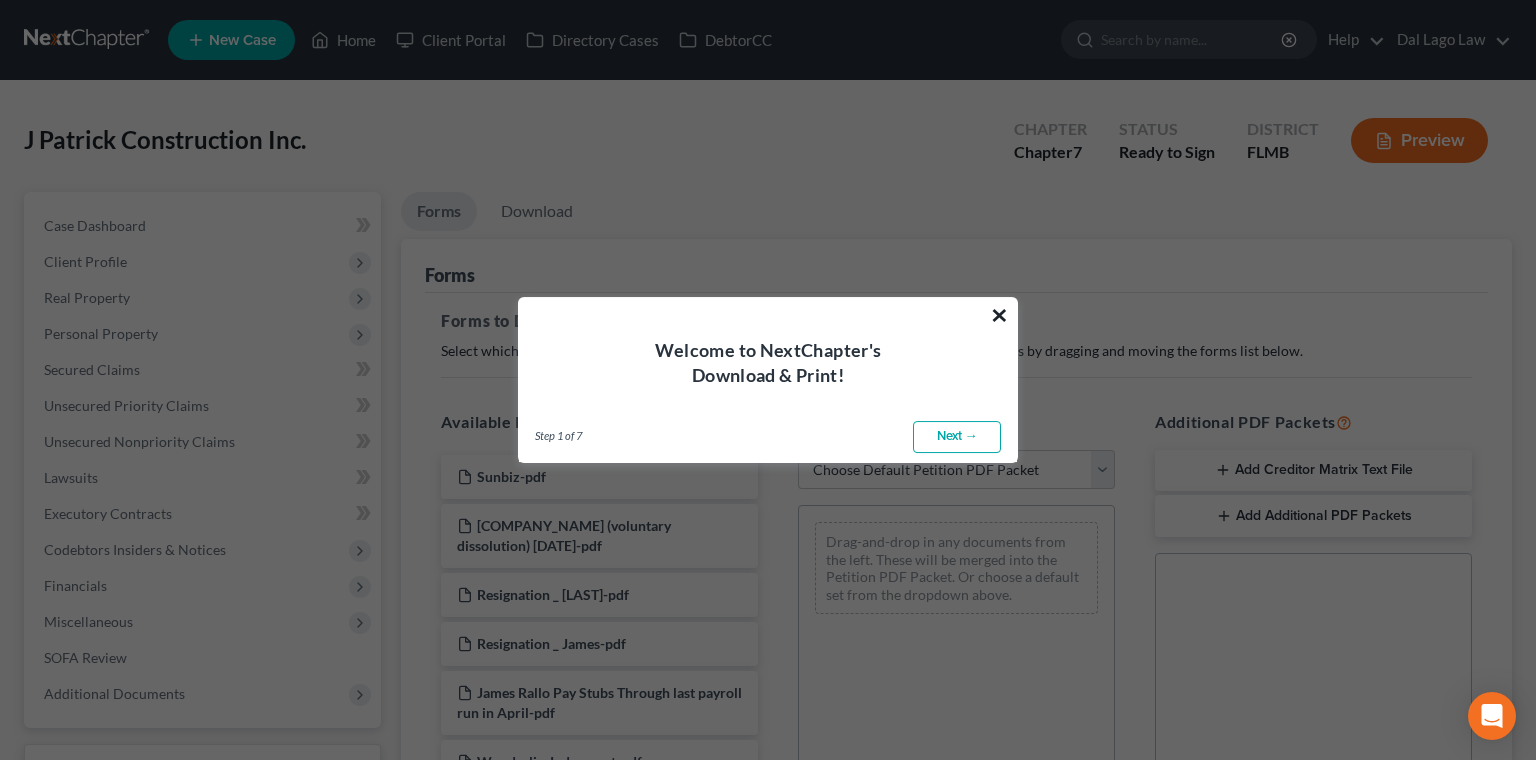 click on "×" at bounding box center [999, 315] 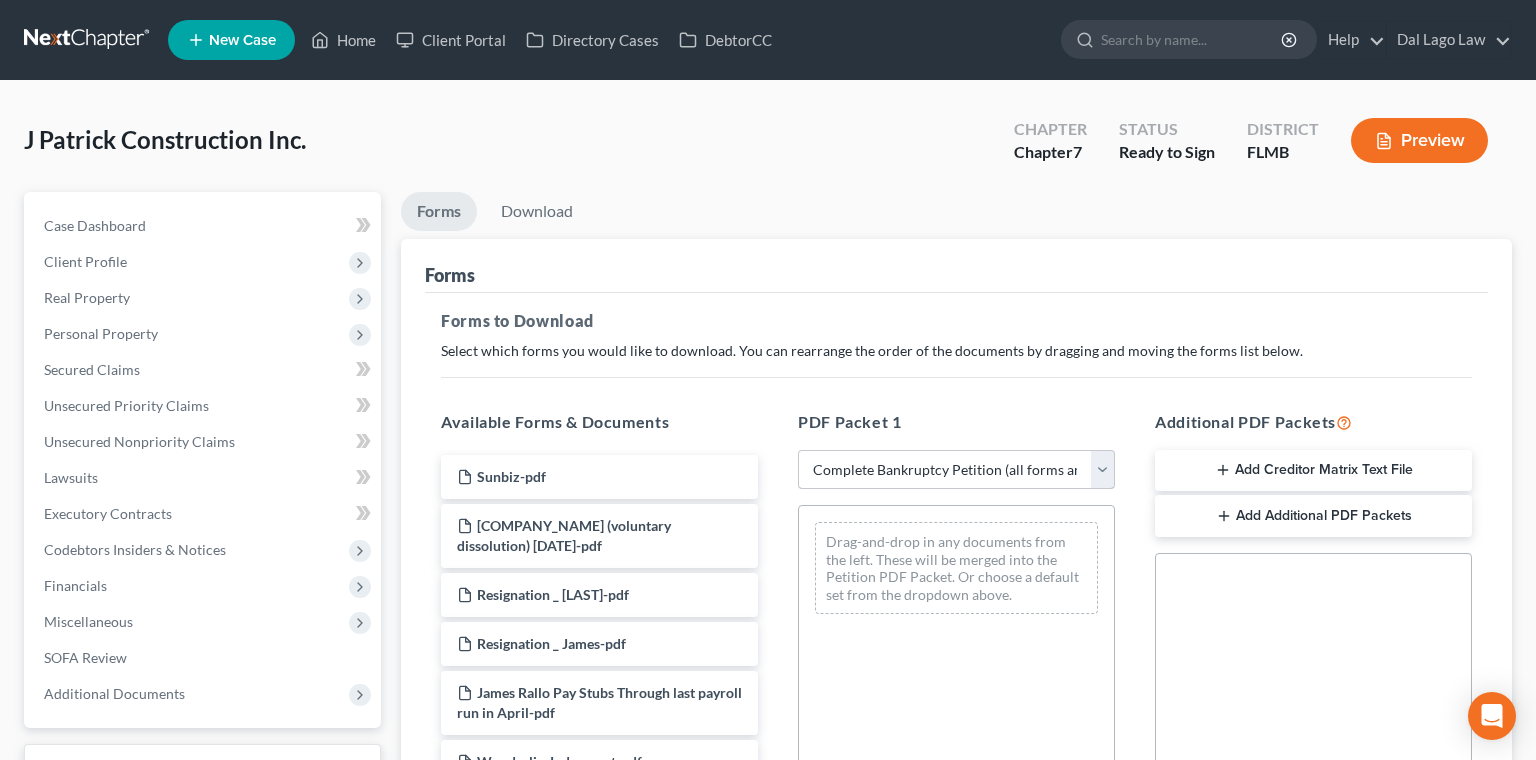click on "Complete Bankruptcy Petition (all forms and schedules)" at bounding box center [0, 0] 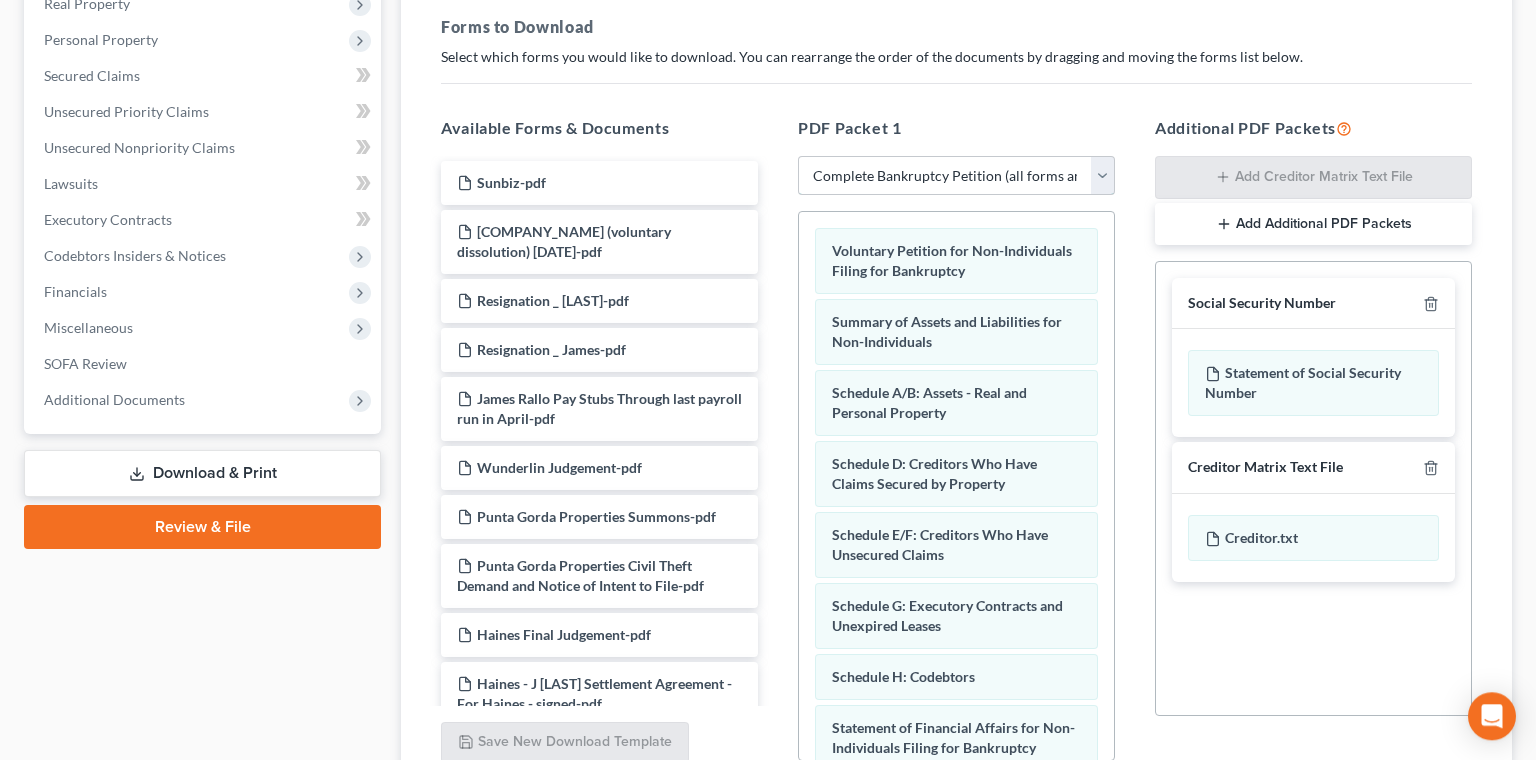 scroll, scrollTop: 314, scrollLeft: 0, axis: vertical 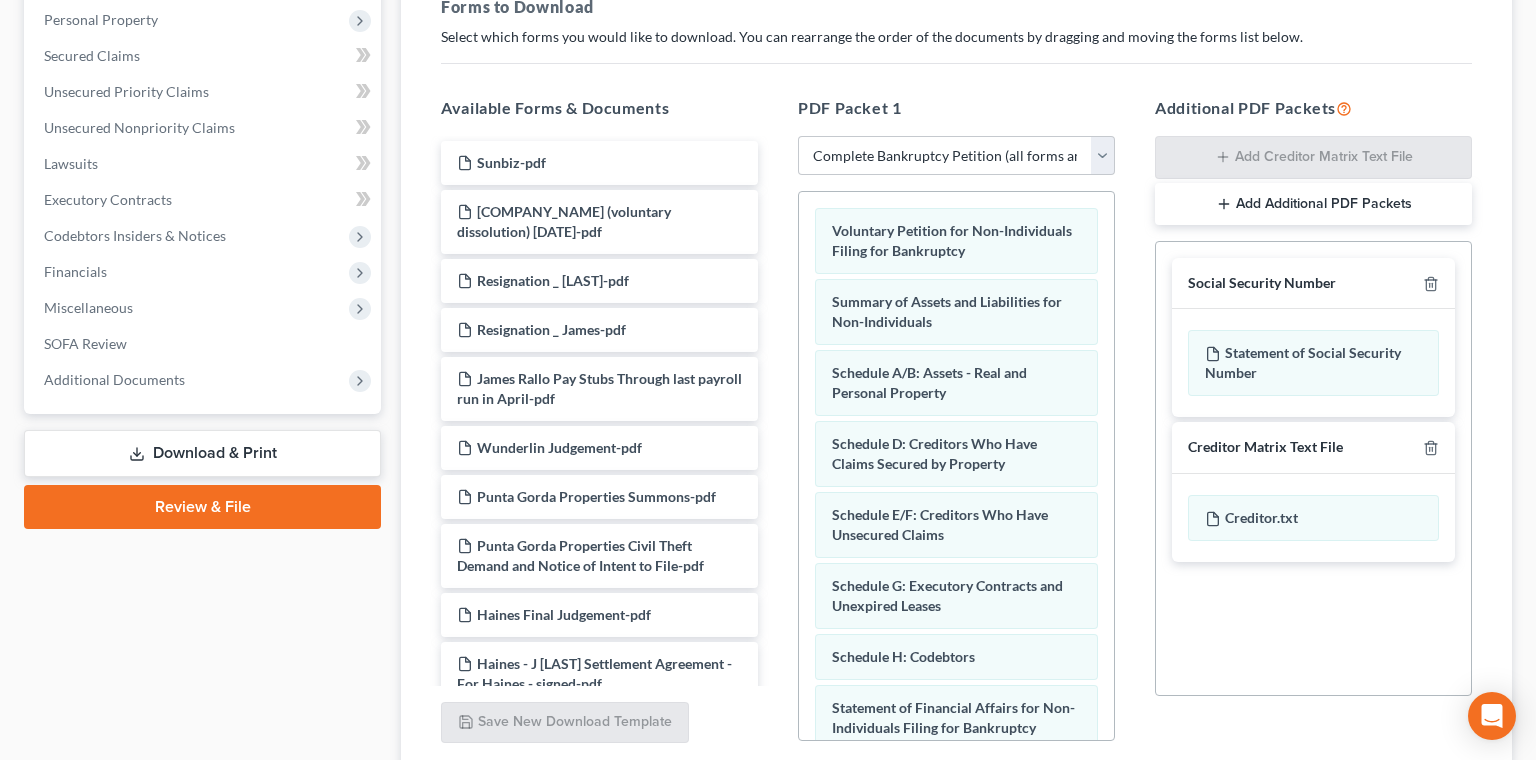 click on "Social Security Number" at bounding box center (1313, 284) 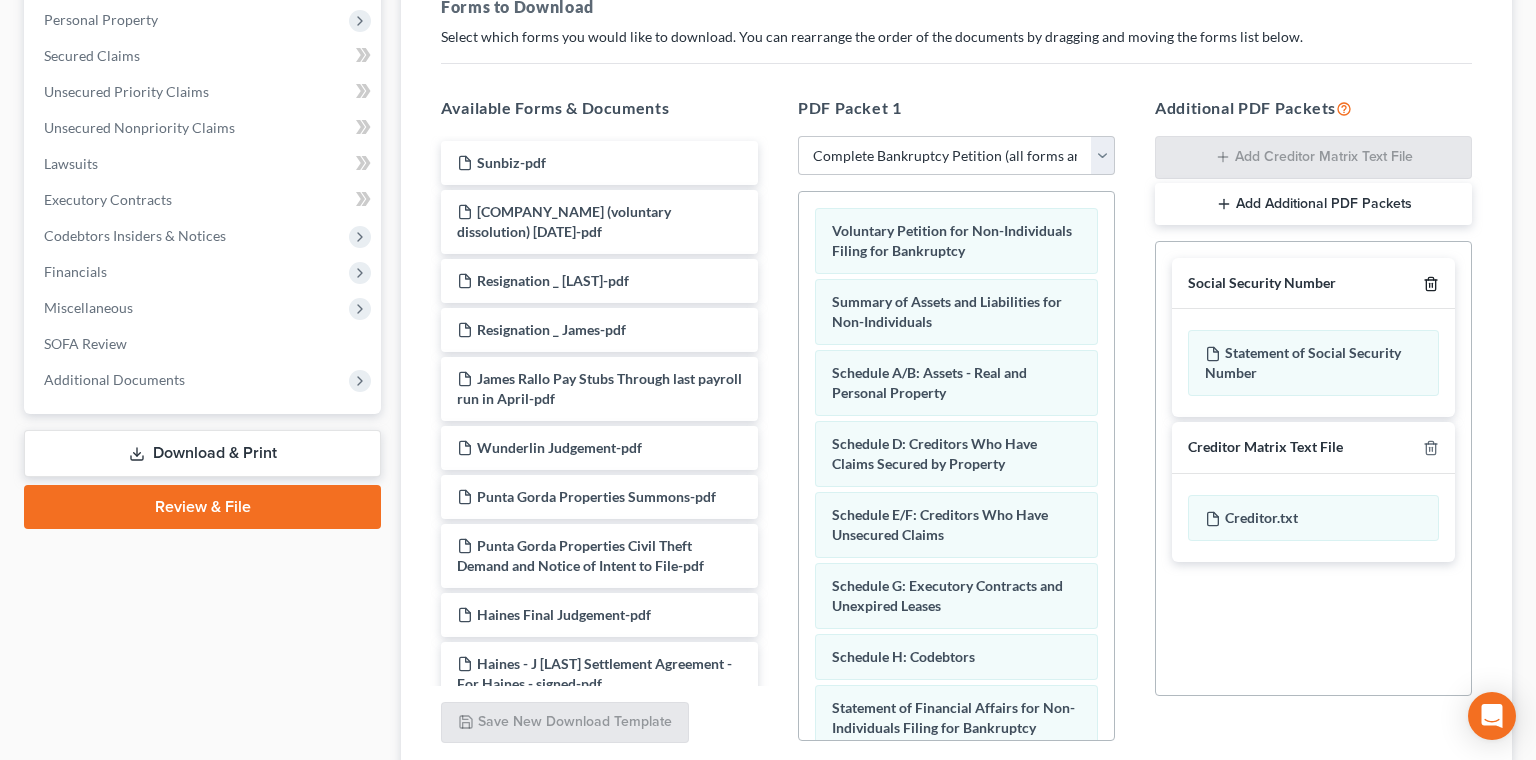 click 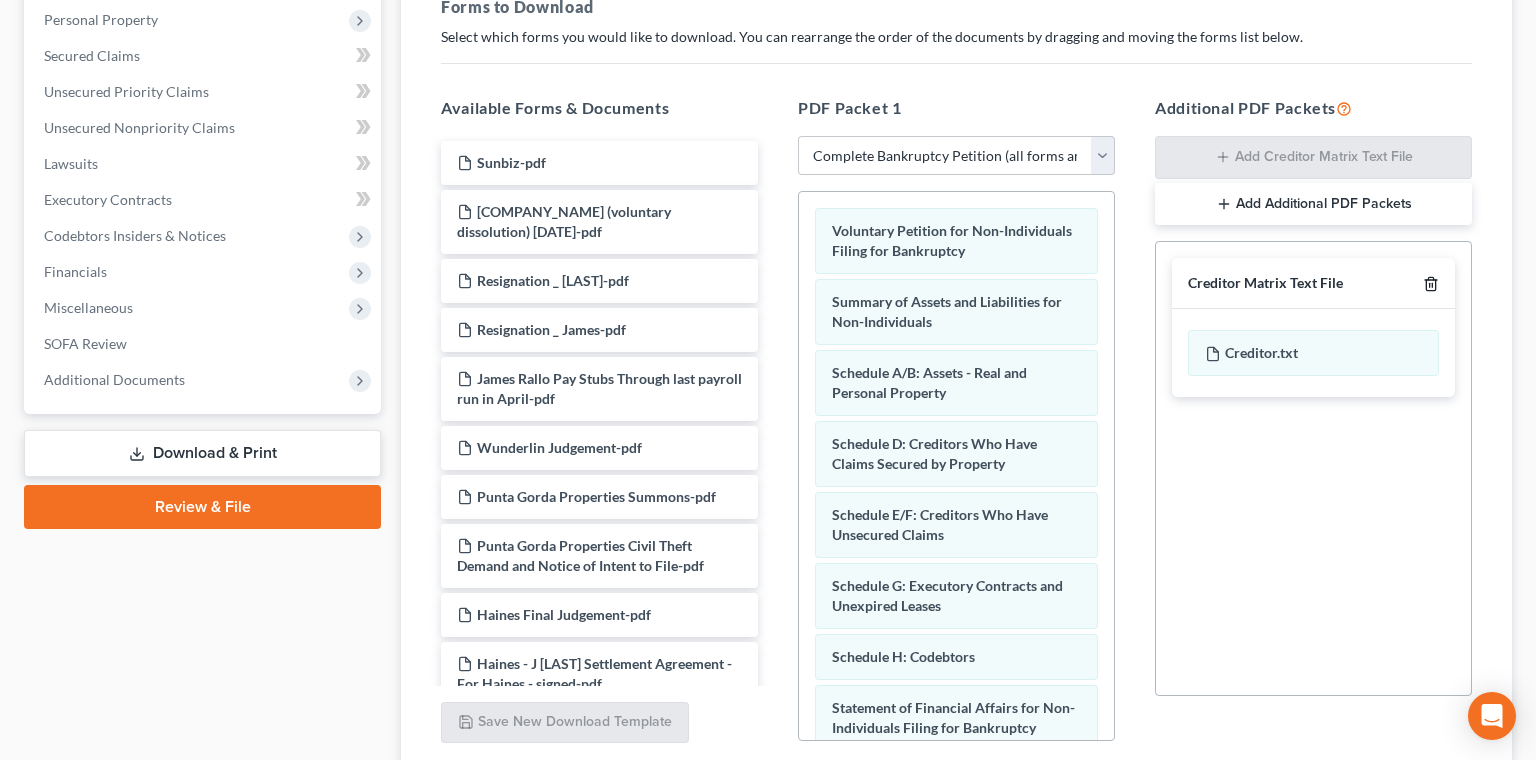 click 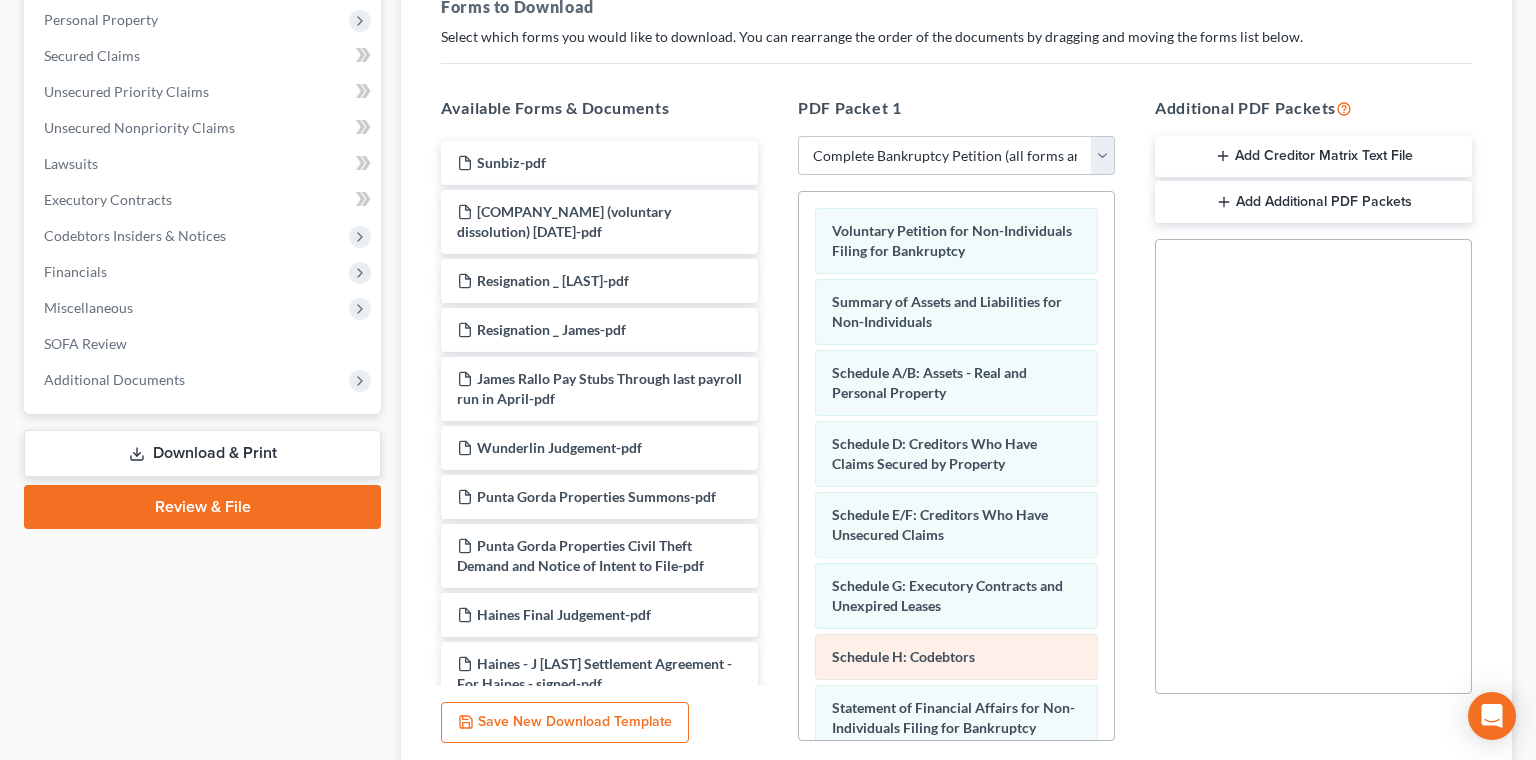 scroll, scrollTop: 16, scrollLeft: 0, axis: vertical 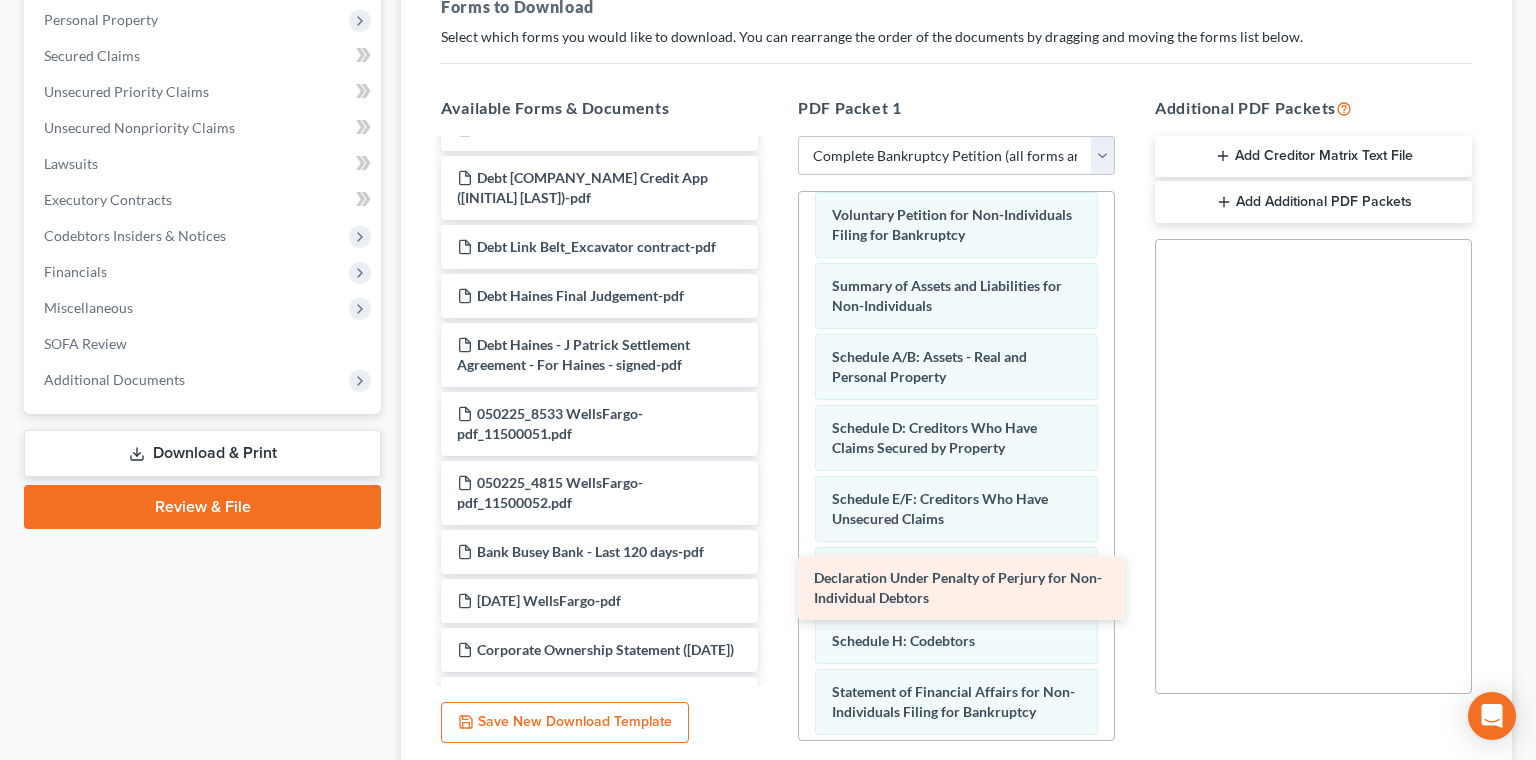 drag, startPoint x: 628, startPoint y: 517, endPoint x: 1031, endPoint y: 566, distance: 405.968 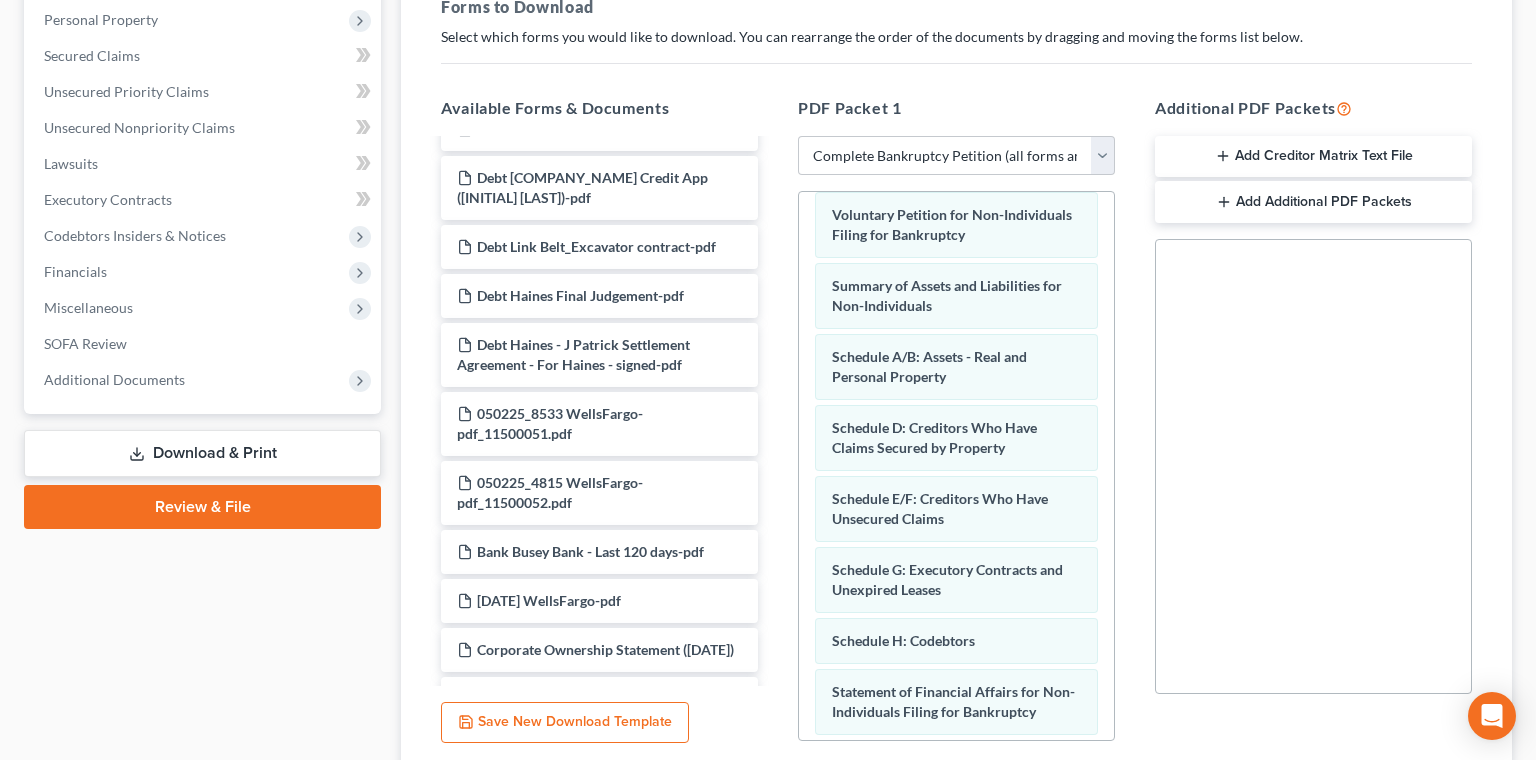scroll, scrollTop: 71, scrollLeft: 0, axis: vertical 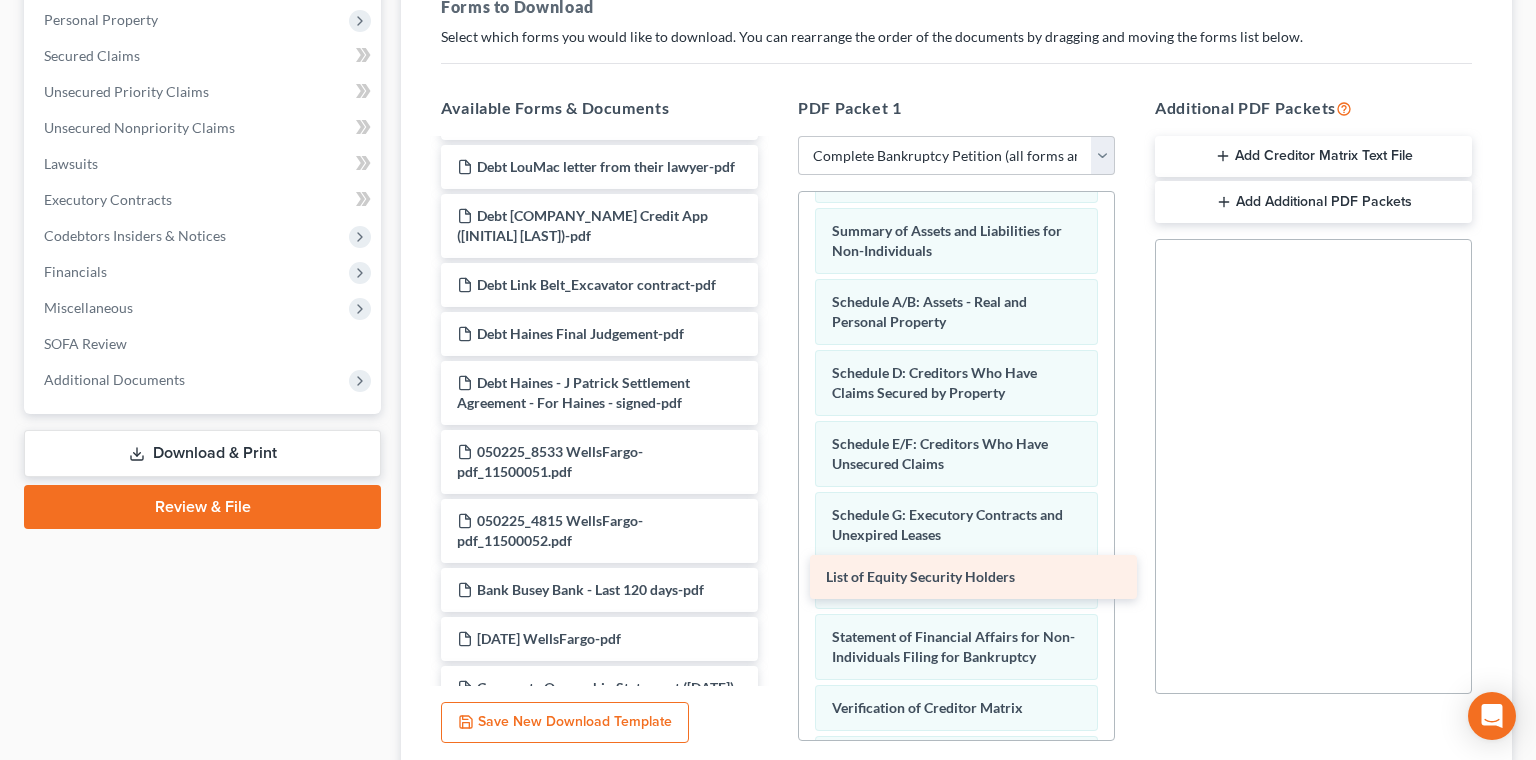 drag, startPoint x: 622, startPoint y: 557, endPoint x: 1004, endPoint y: 567, distance: 382.13086 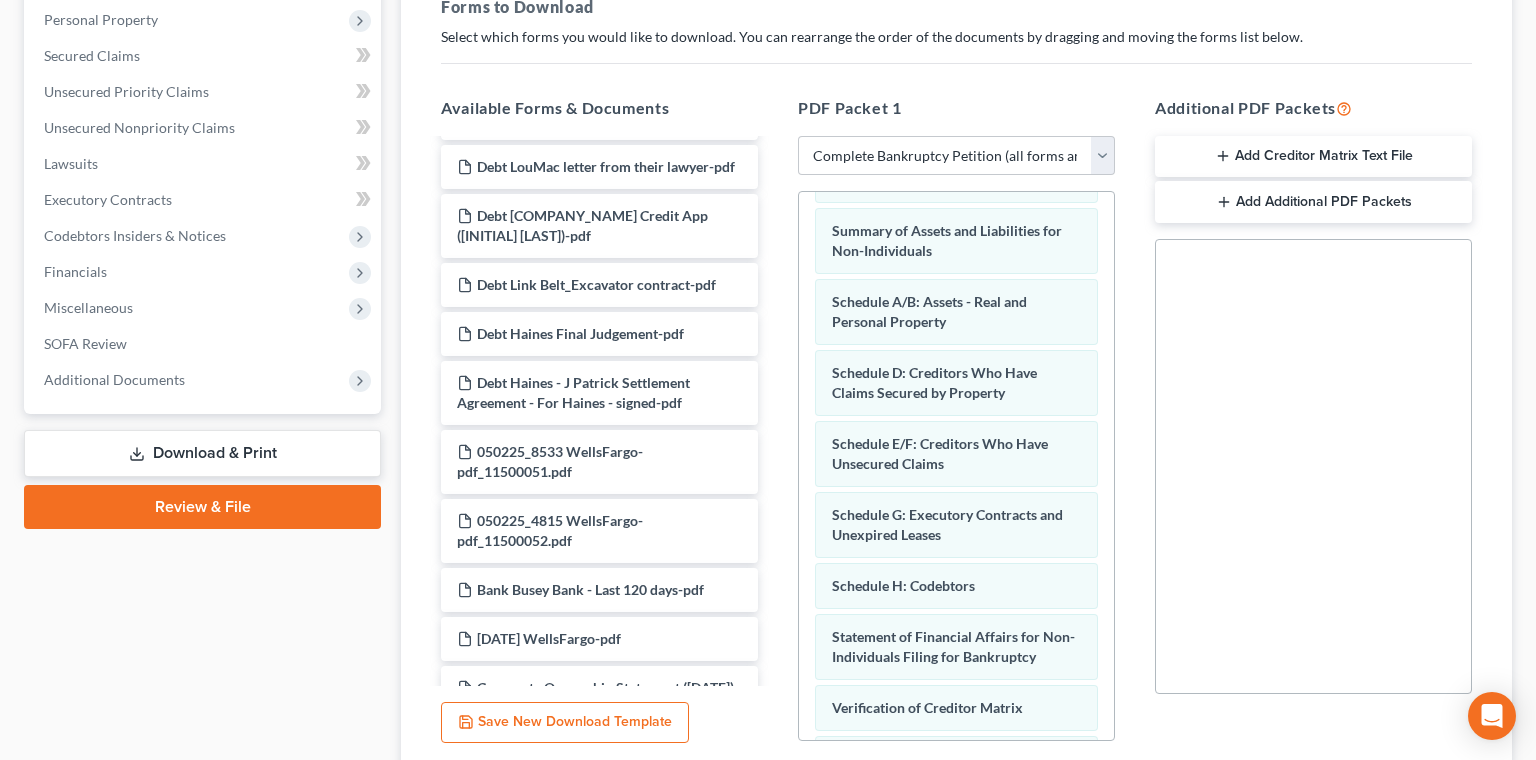 scroll, scrollTop: 111, scrollLeft: 0, axis: vertical 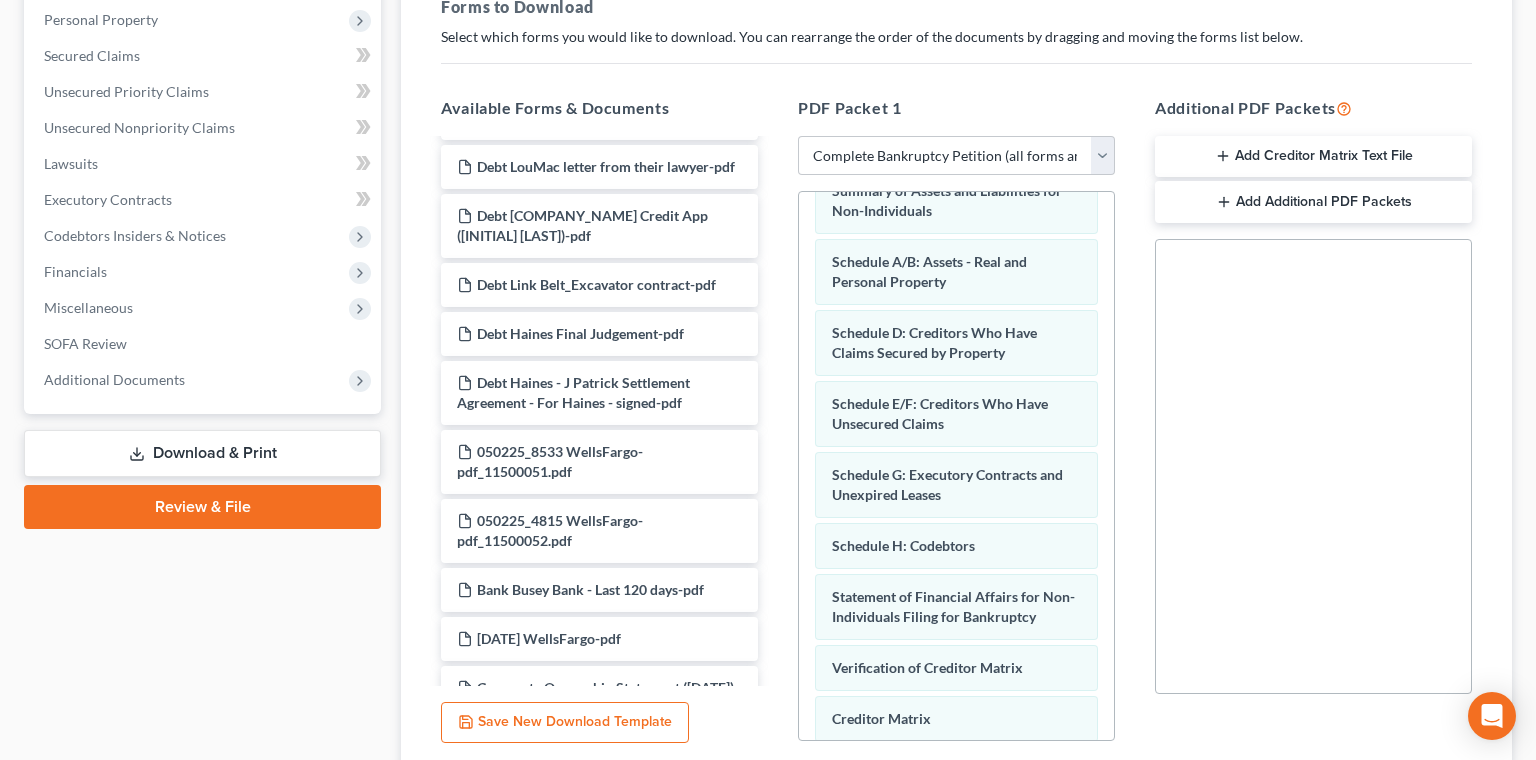 click on "Download" at bounding box center (1460, 813) 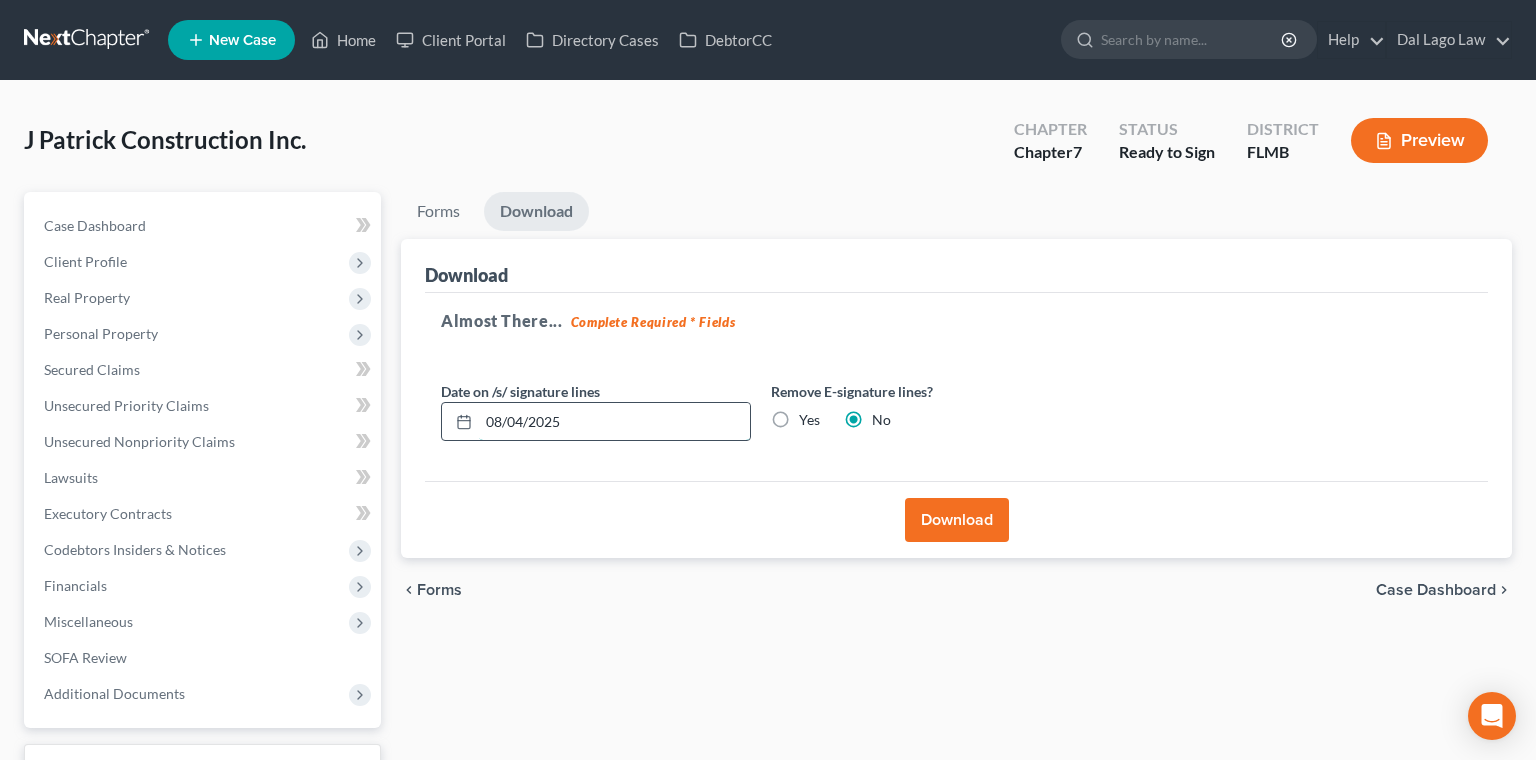 drag, startPoint x: 534, startPoint y: 314, endPoint x: 332, endPoint y: 341, distance: 203.79646 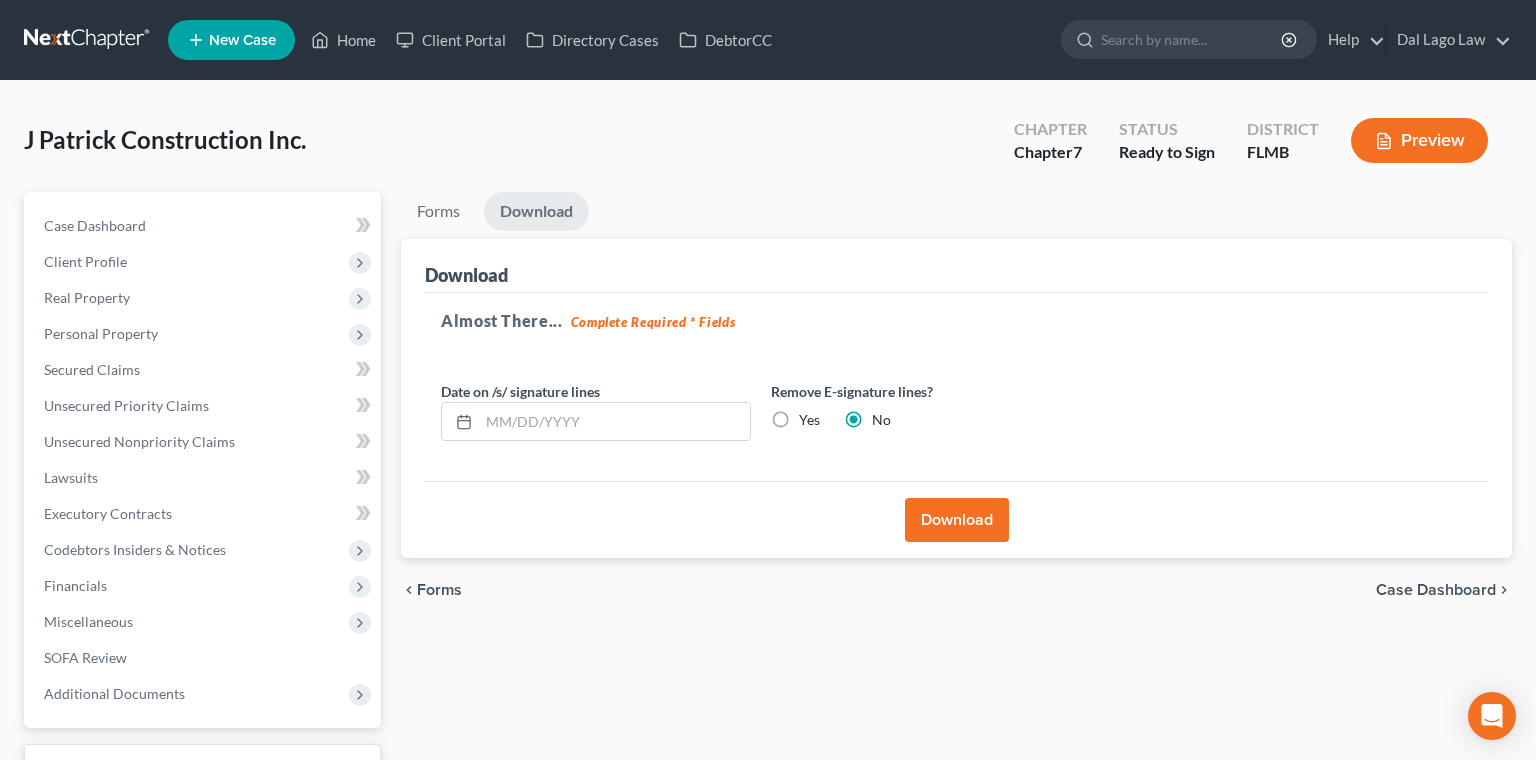 click on "Yes" at bounding box center [809, 420] 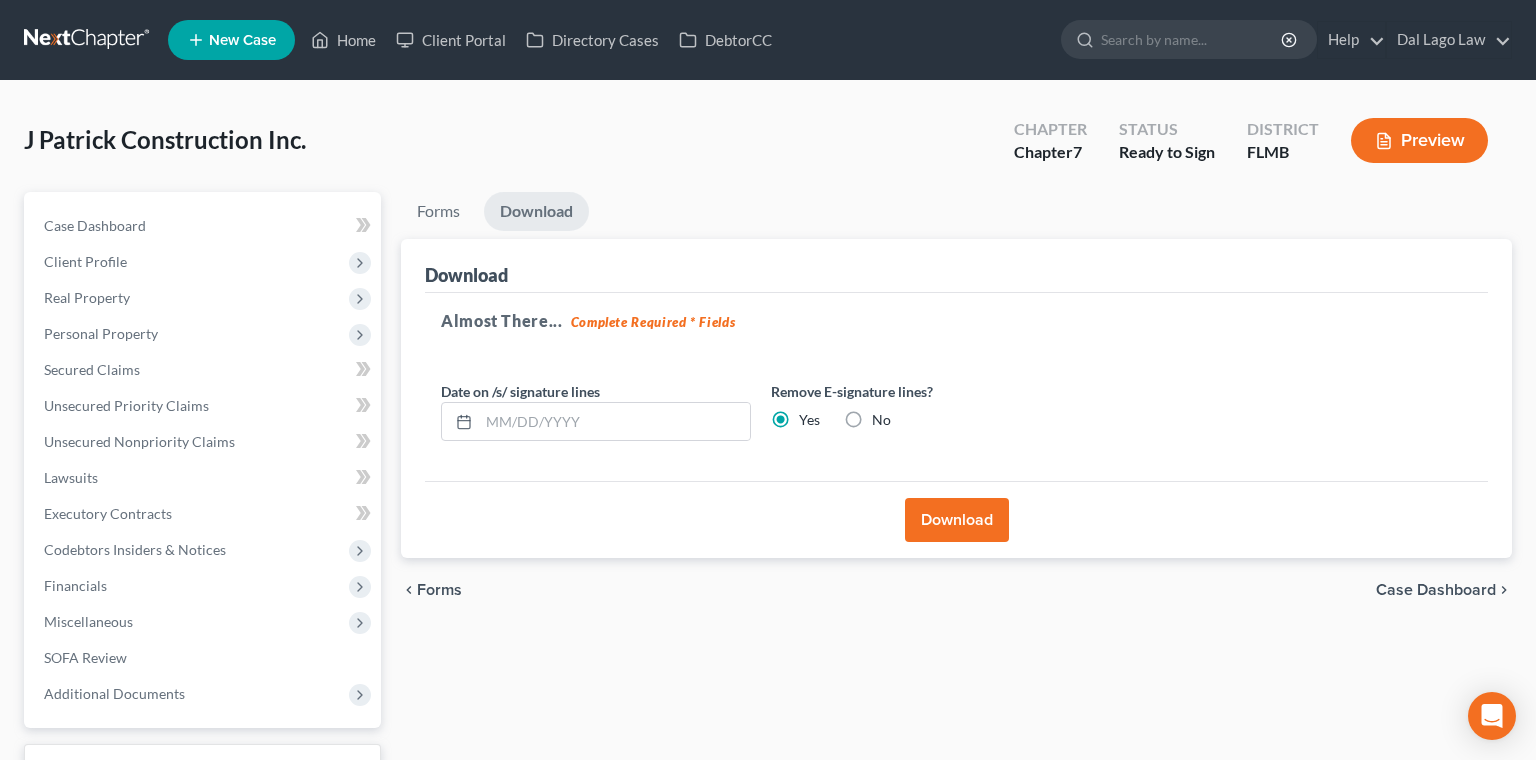 click on "Download" at bounding box center (957, 520) 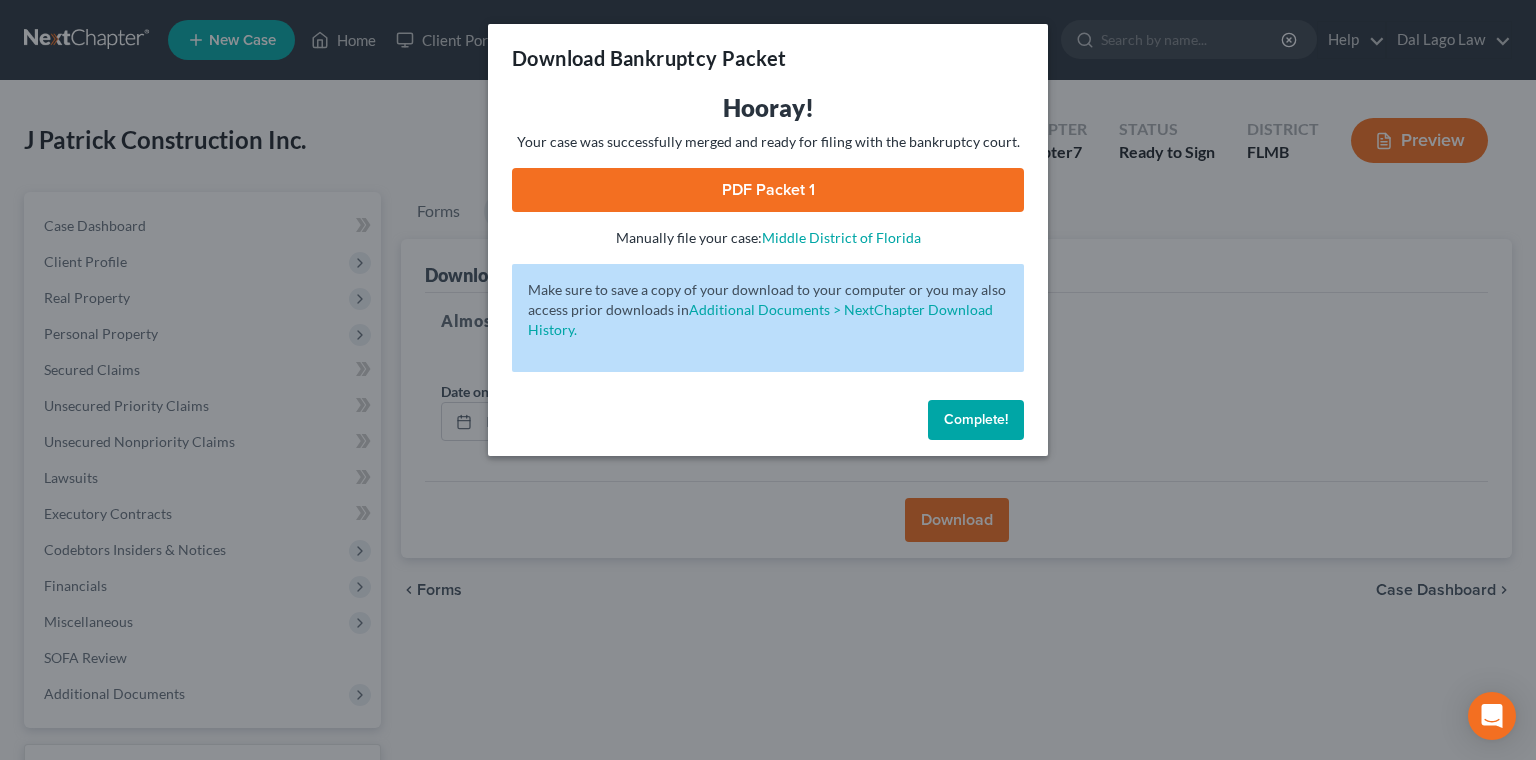 click on "PDF Packet 1" at bounding box center [768, 190] 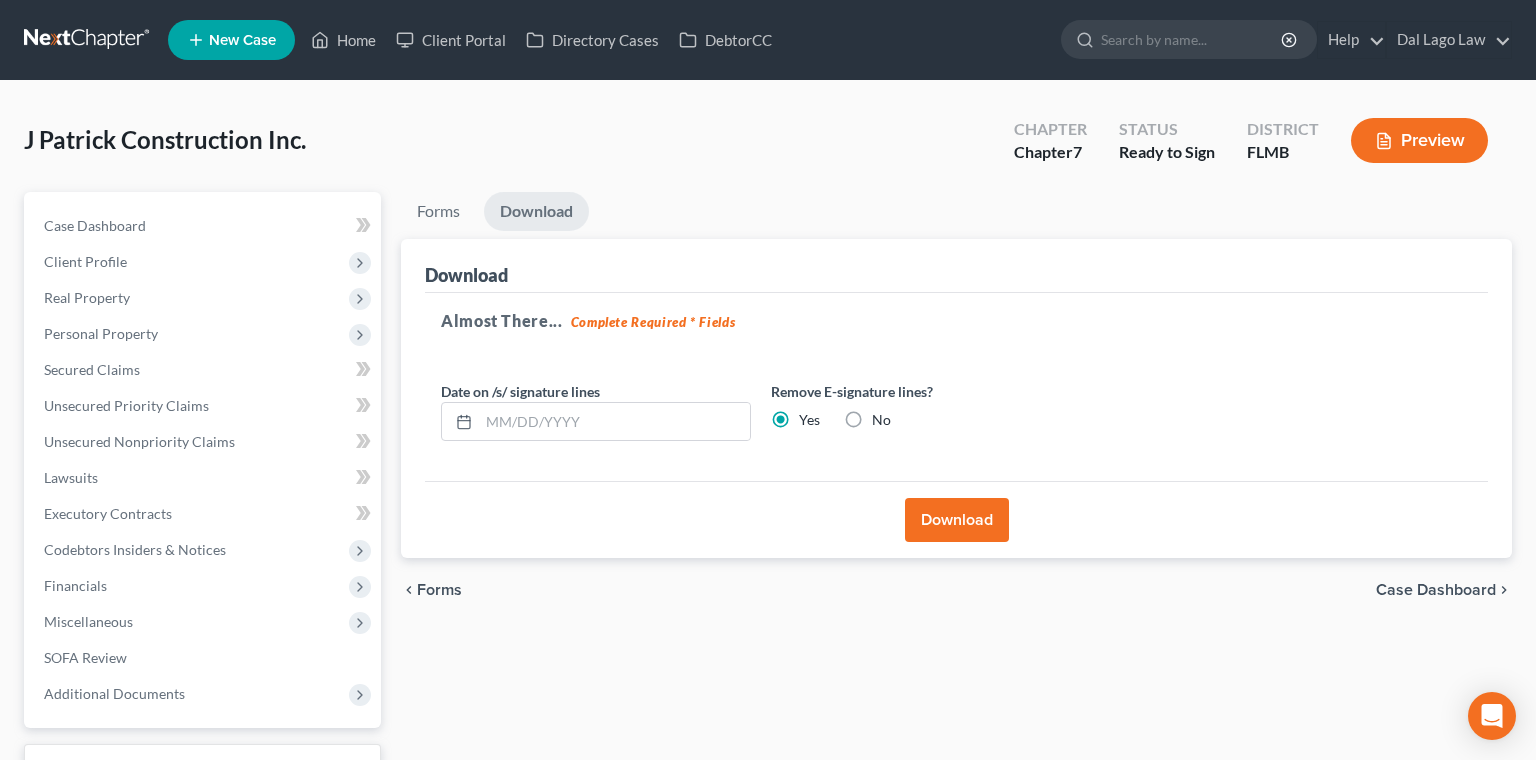 click on "Case Dashboard" at bounding box center [1436, 590] 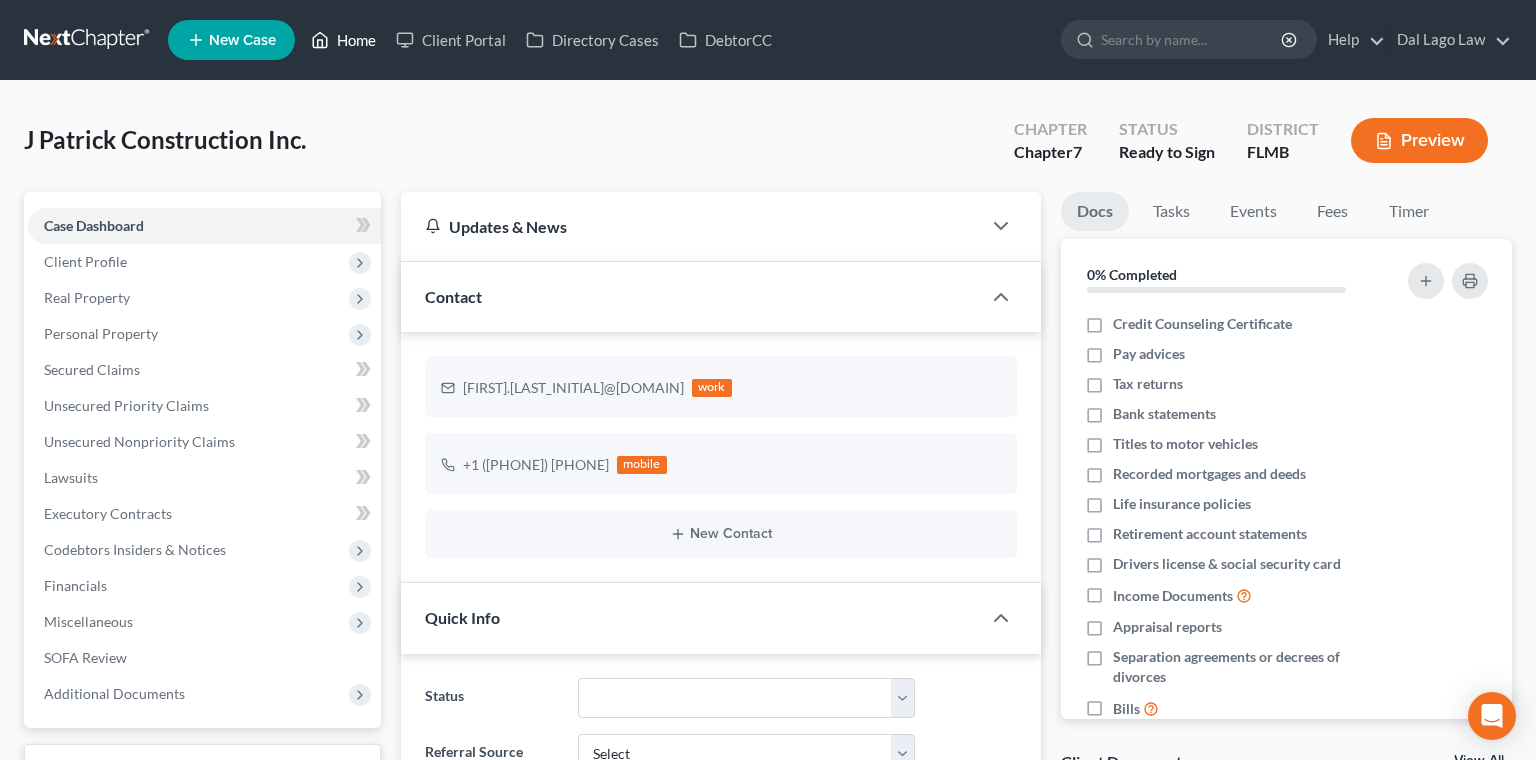click on "Home" at bounding box center [343, 40] 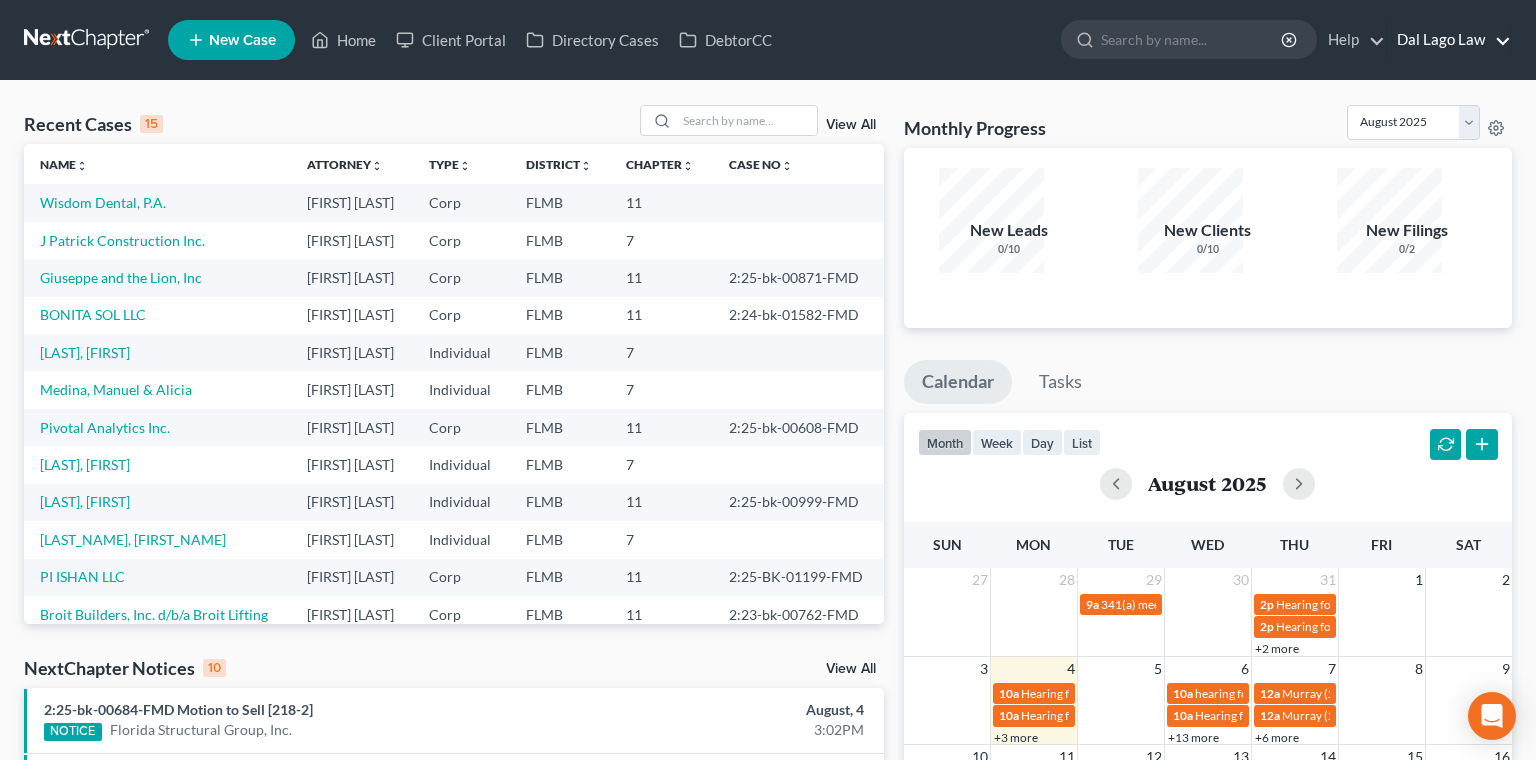 click on "Dal Lago Law" at bounding box center [1449, 40] 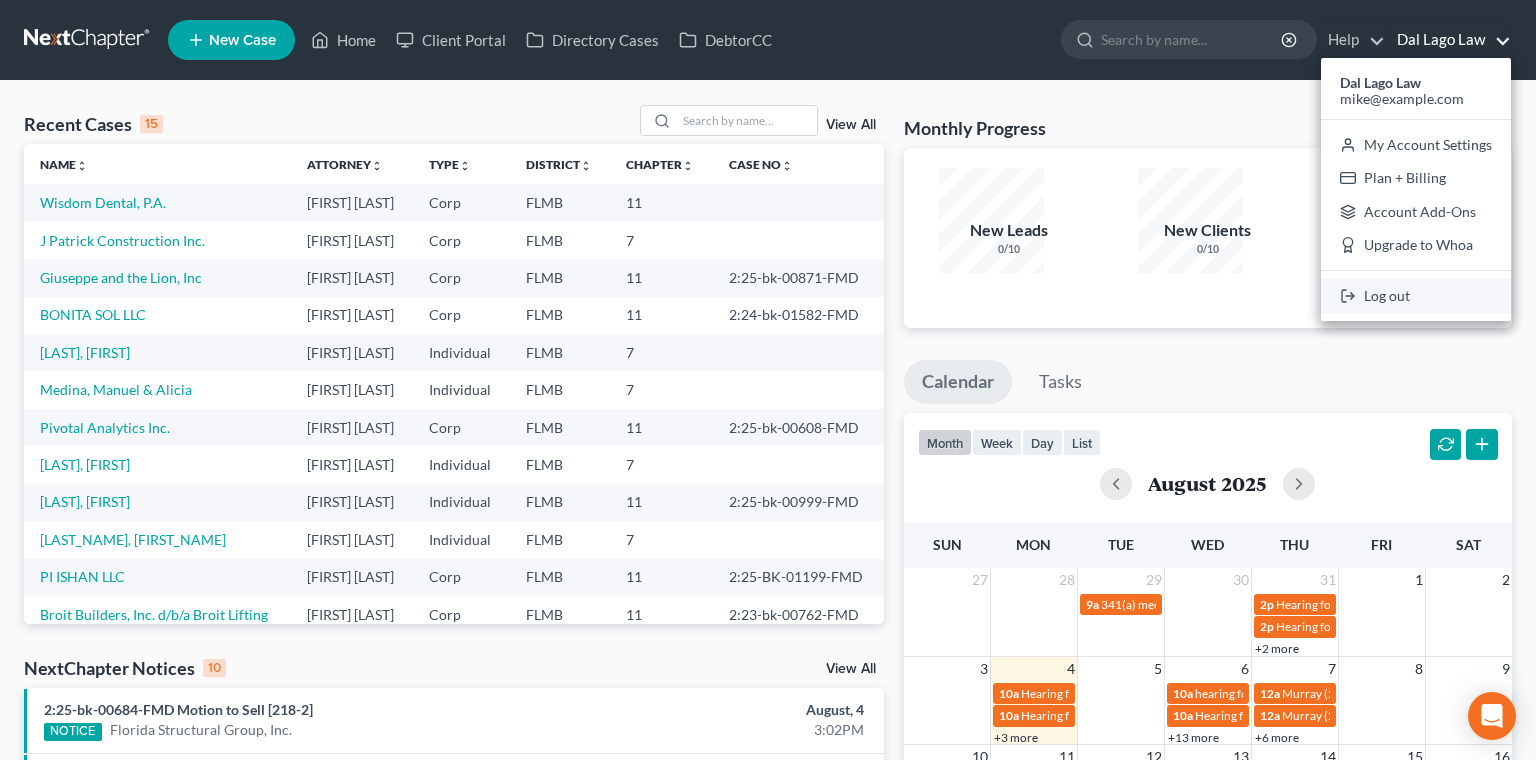 click on "Log out" at bounding box center [1416, 296] 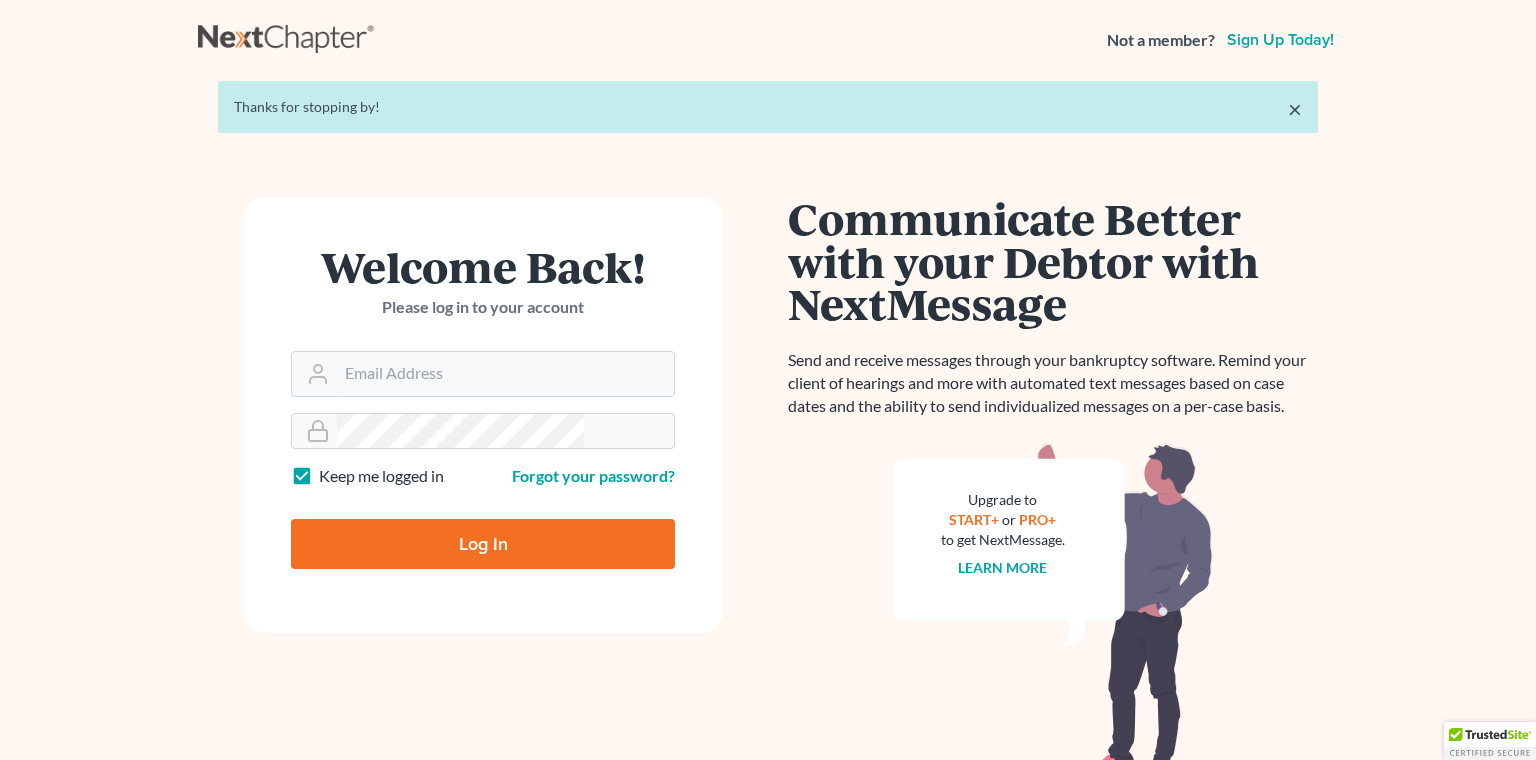 scroll, scrollTop: 0, scrollLeft: 0, axis: both 